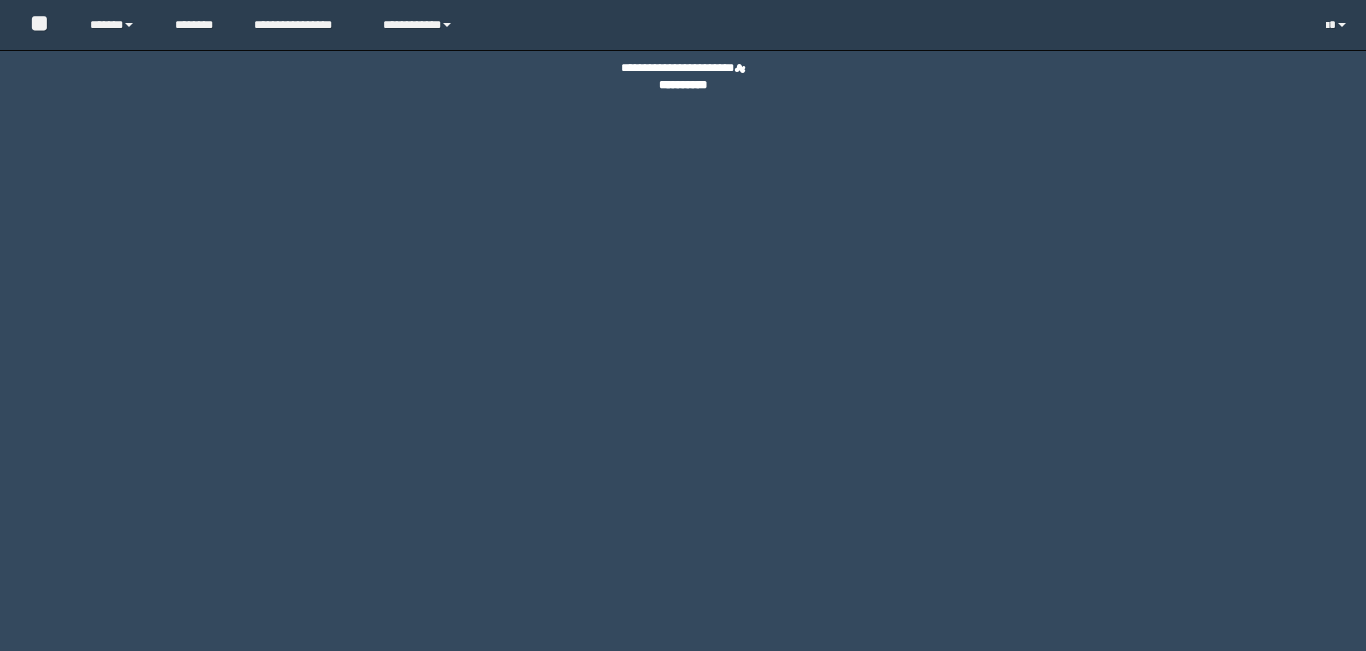 scroll, scrollTop: 0, scrollLeft: 0, axis: both 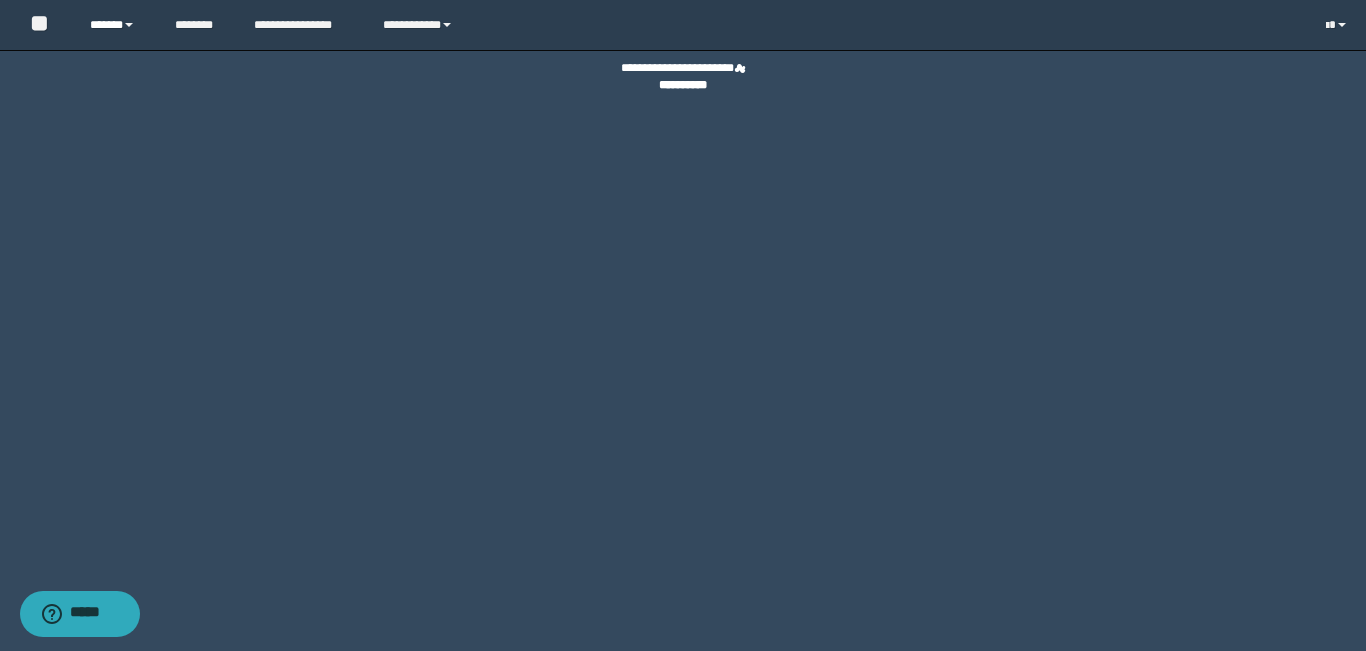 click on "******" at bounding box center [117, 25] 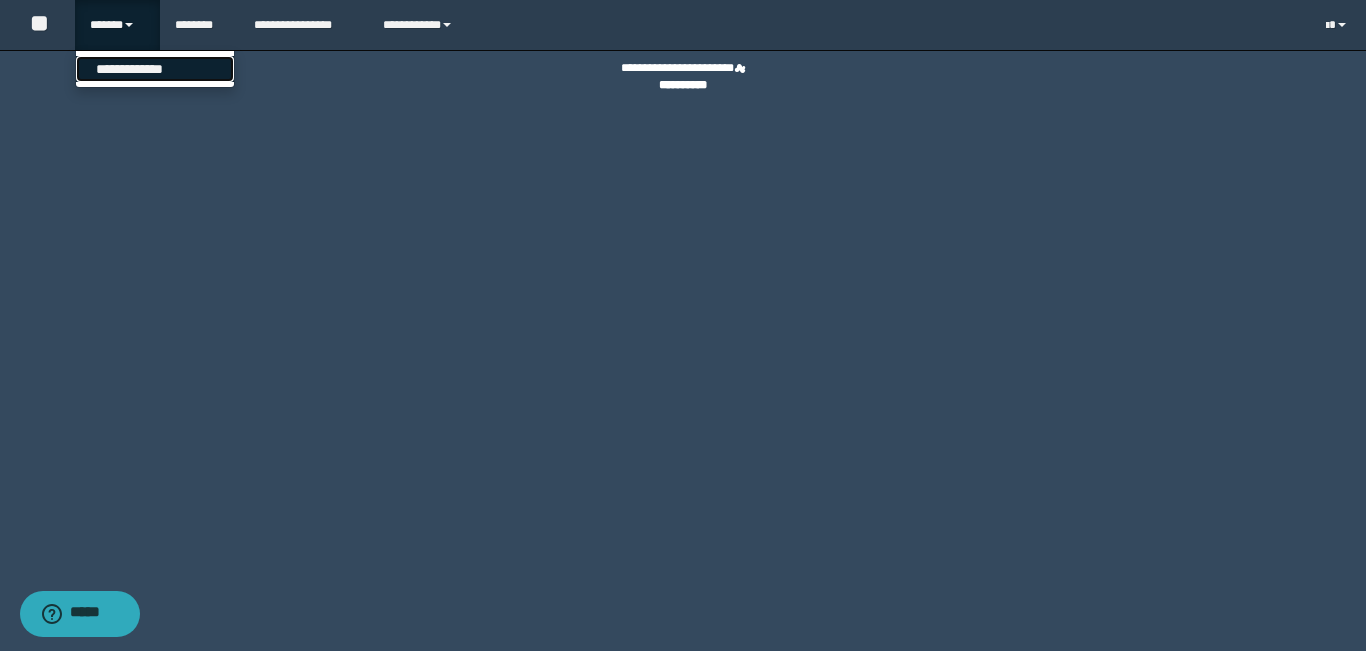 click on "**********" at bounding box center [155, 69] 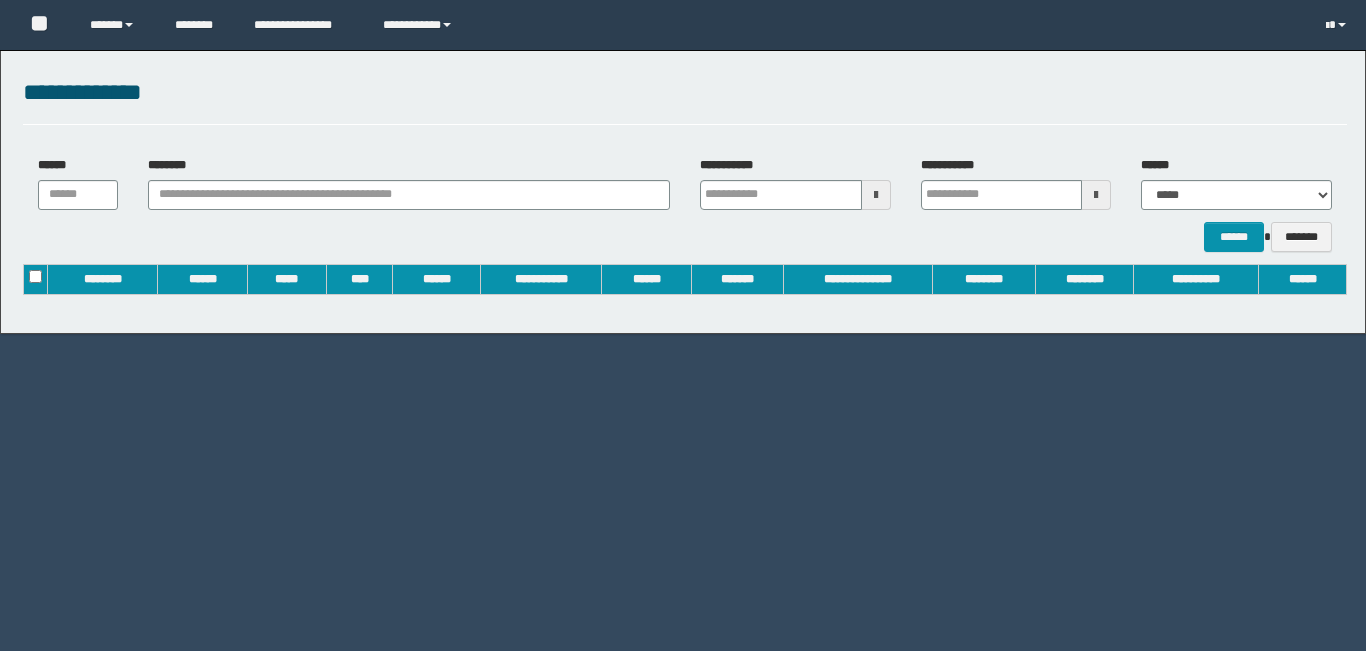 scroll, scrollTop: 0, scrollLeft: 0, axis: both 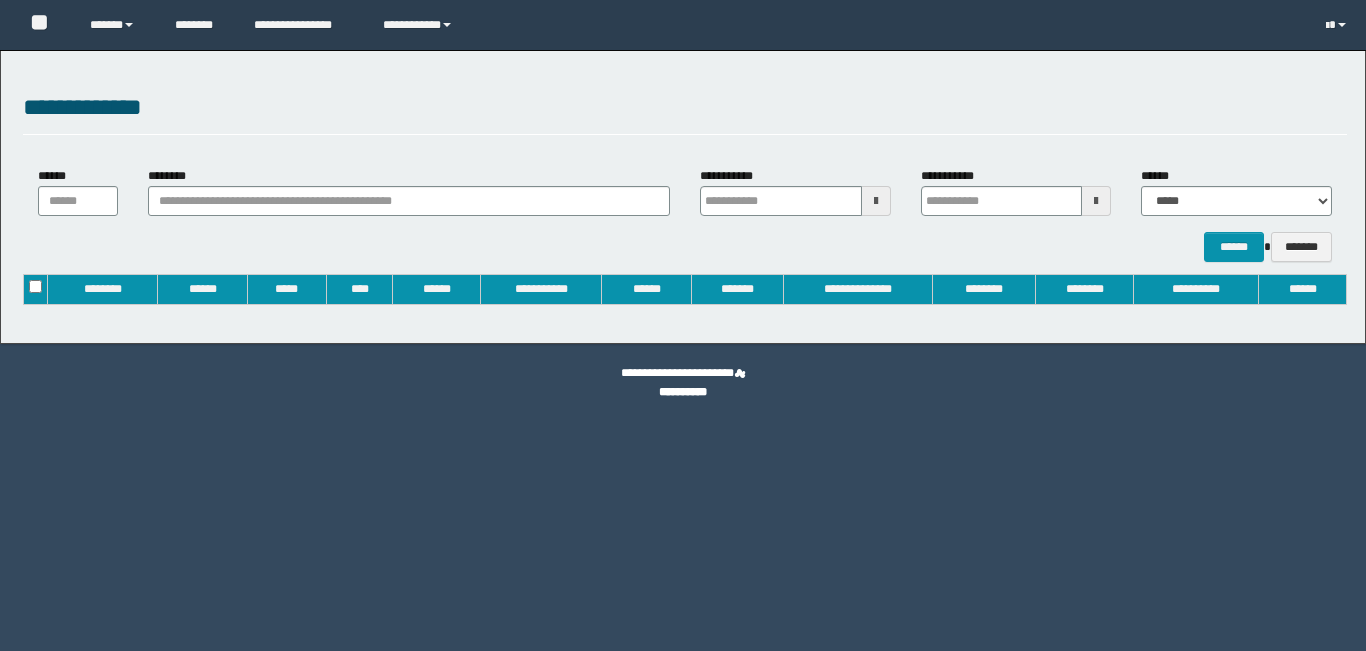 type on "**********" 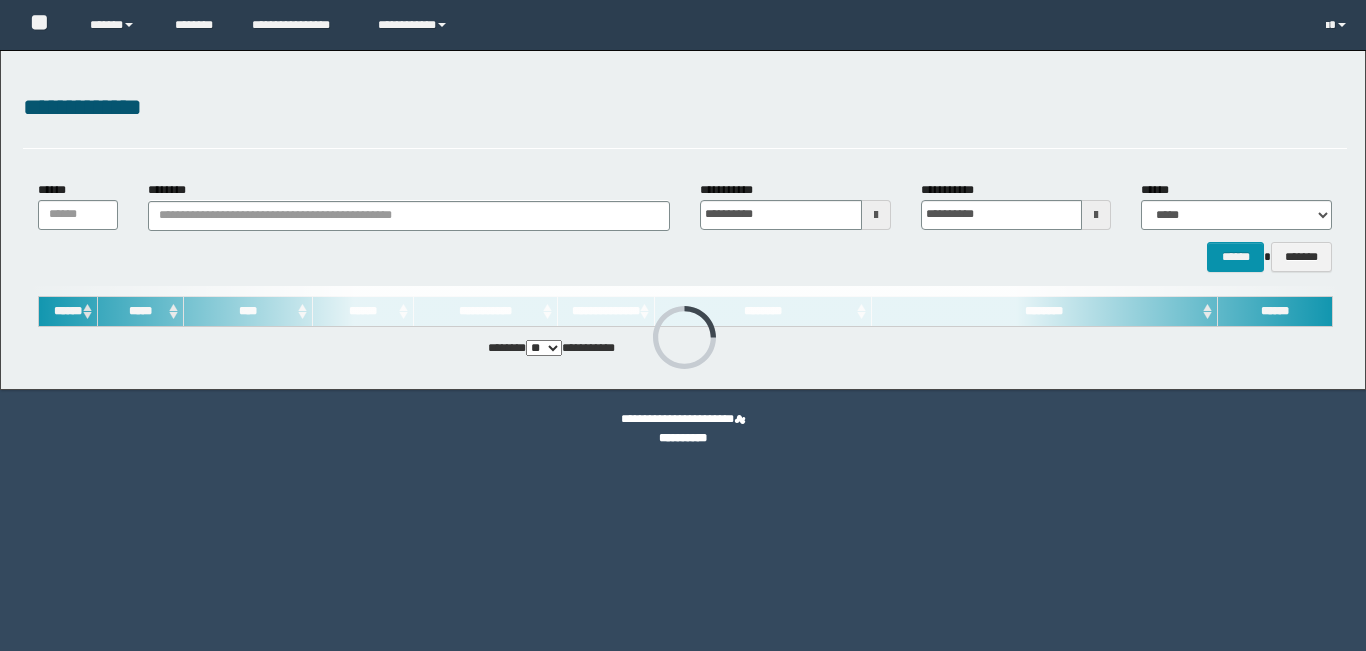 scroll, scrollTop: 0, scrollLeft: 0, axis: both 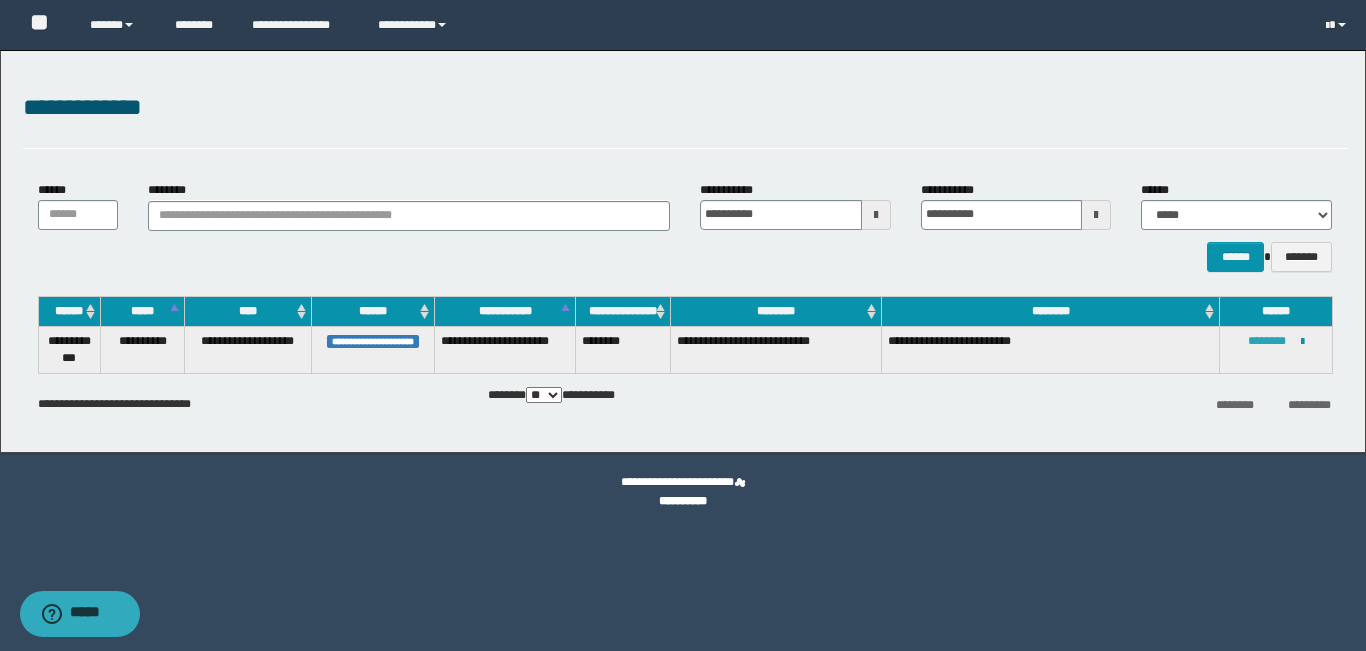 click on "********" at bounding box center [1267, 341] 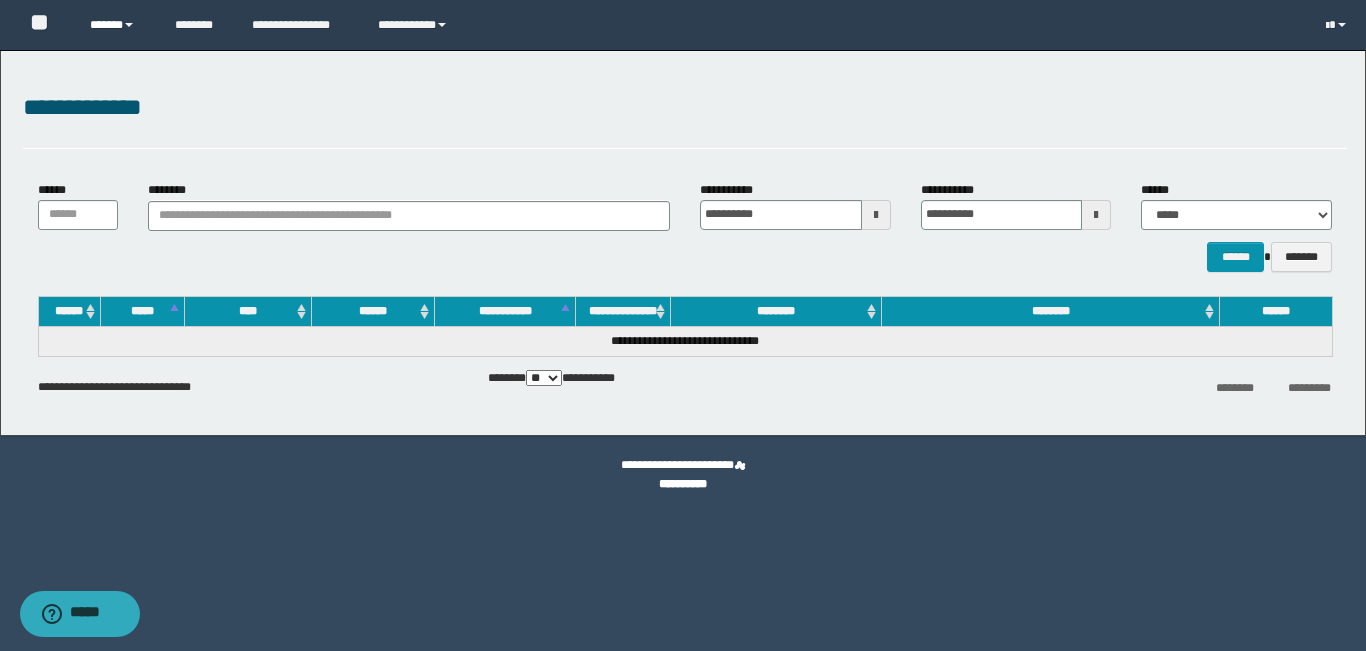 click on "******" at bounding box center (117, 25) 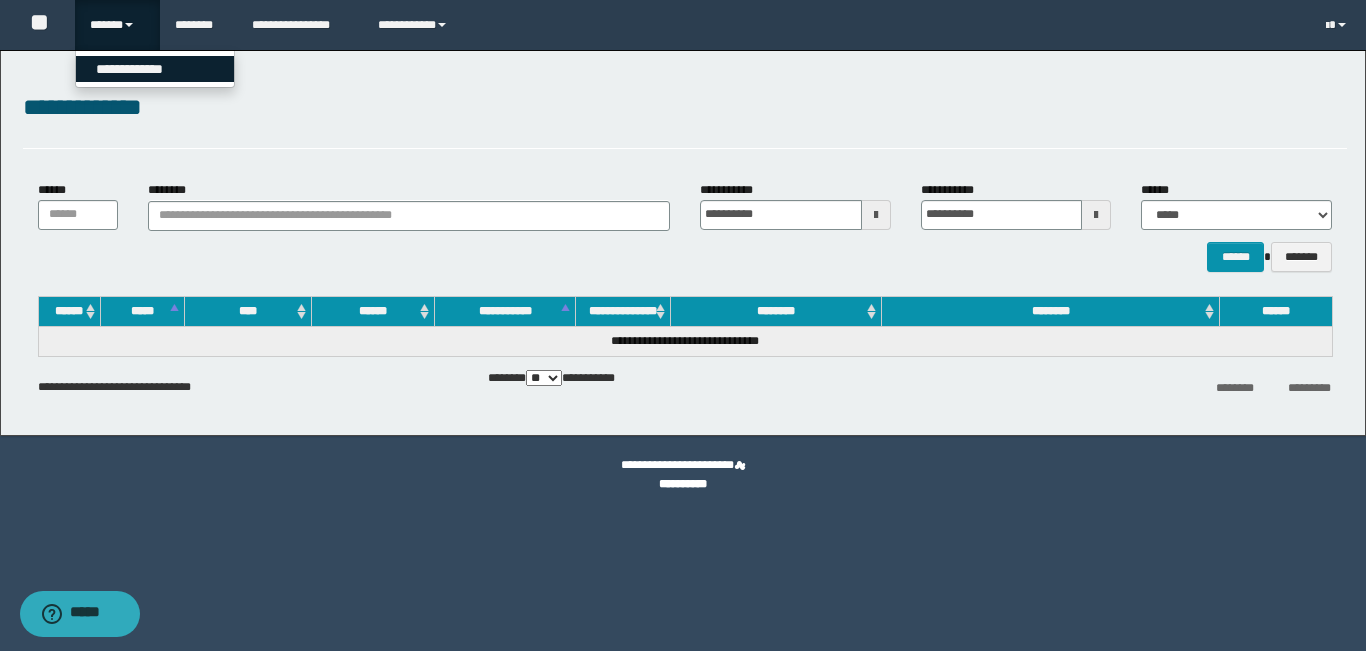 click on "**********" at bounding box center (155, 69) 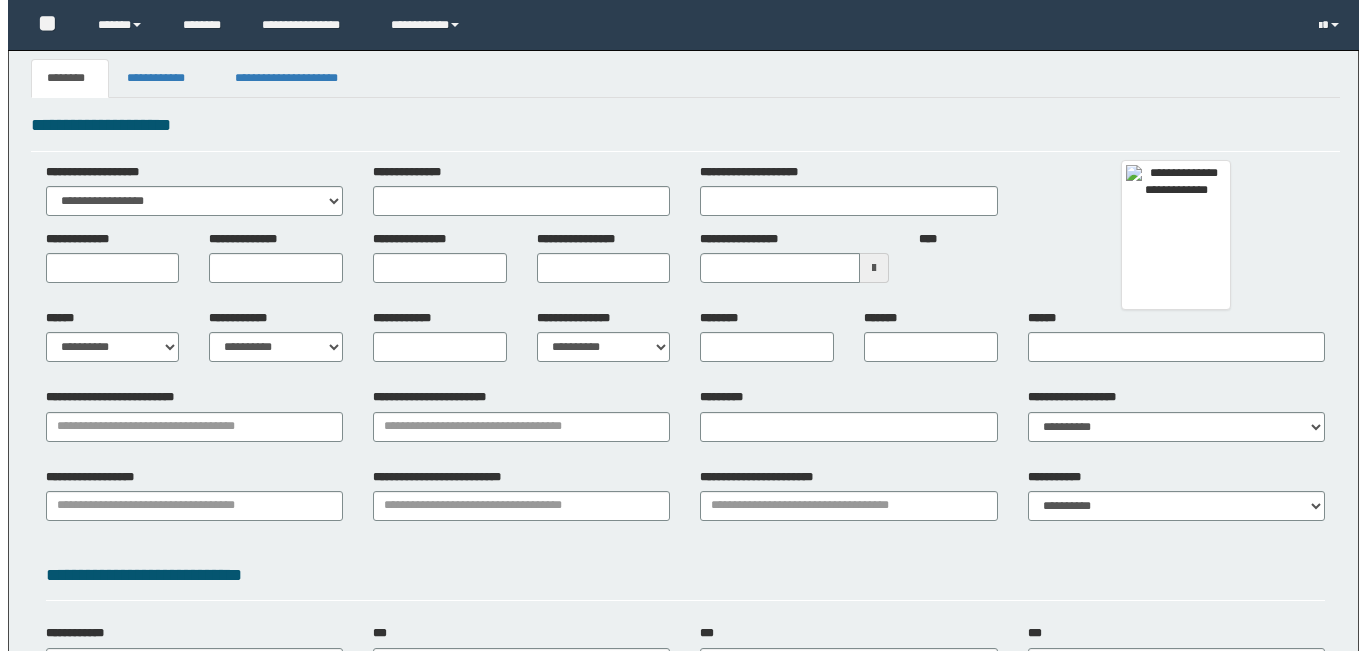 scroll, scrollTop: 0, scrollLeft: 0, axis: both 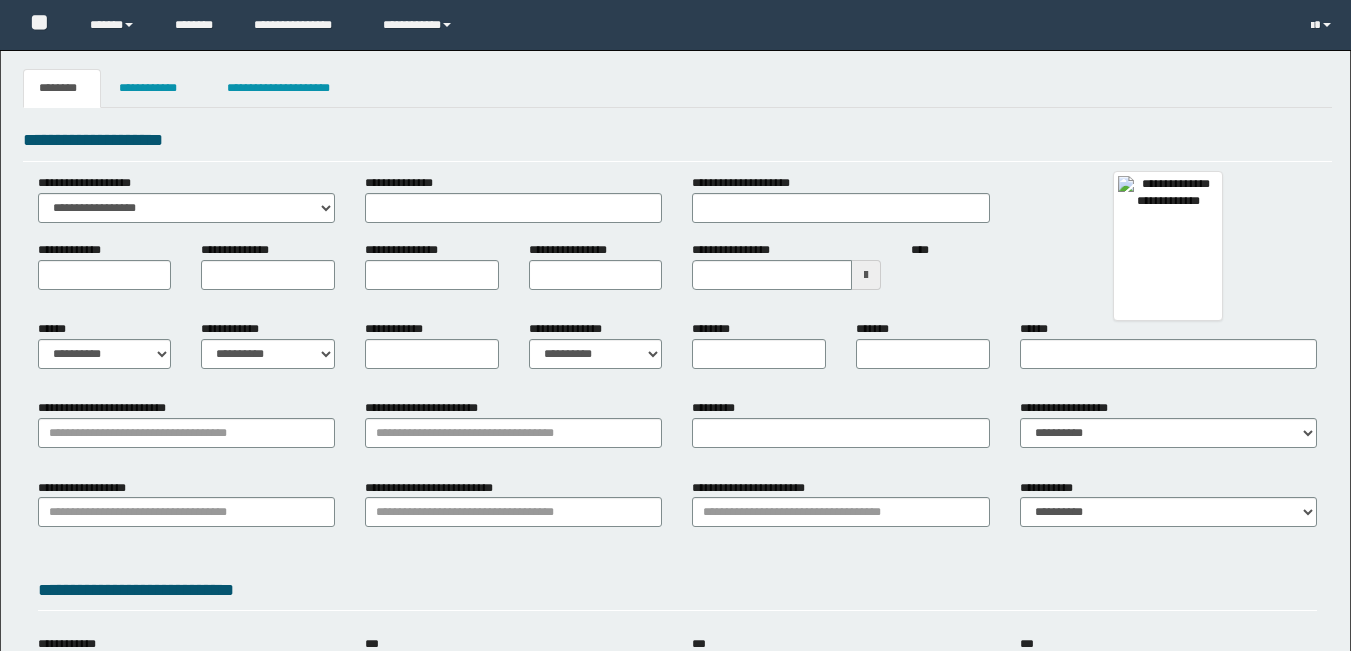 type 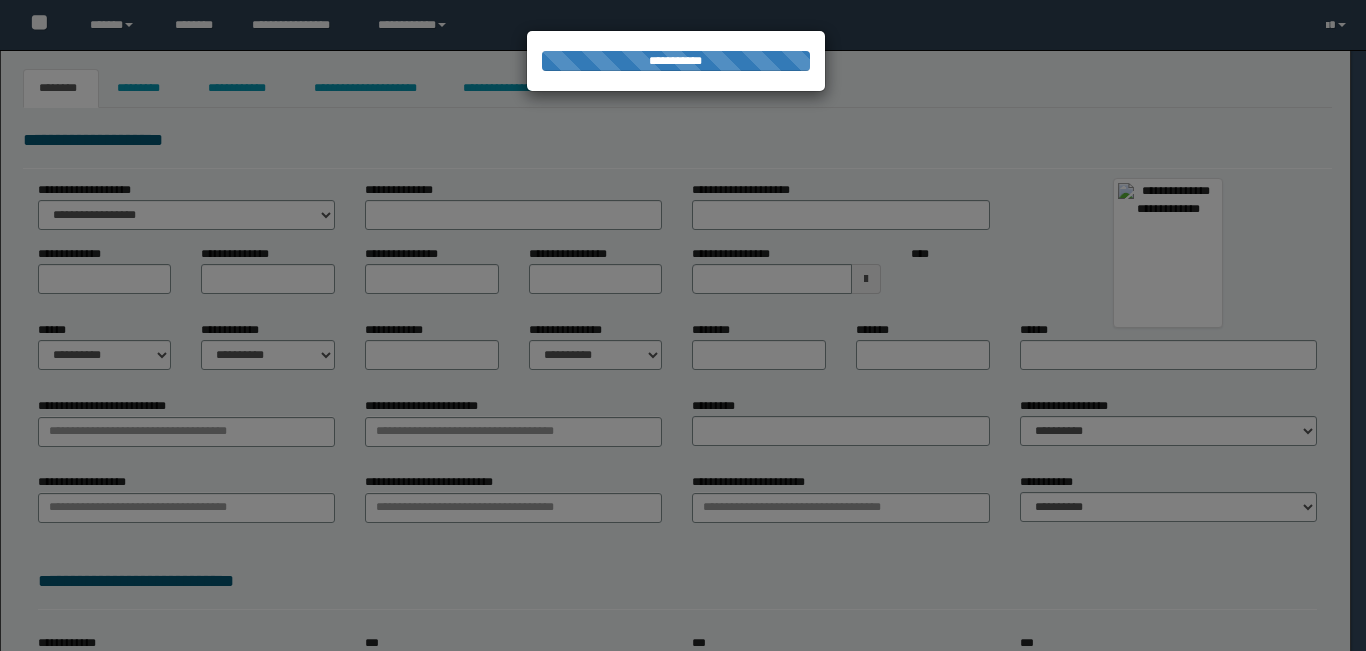 type on "********" 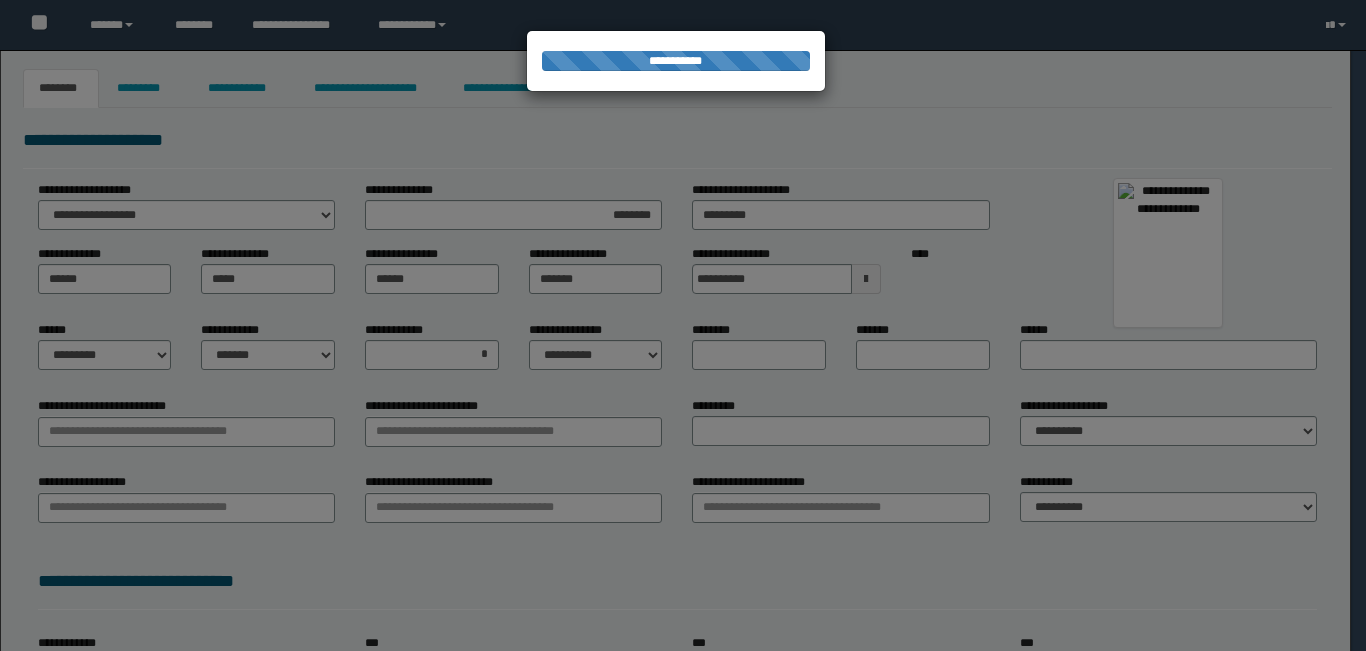 select on "*" 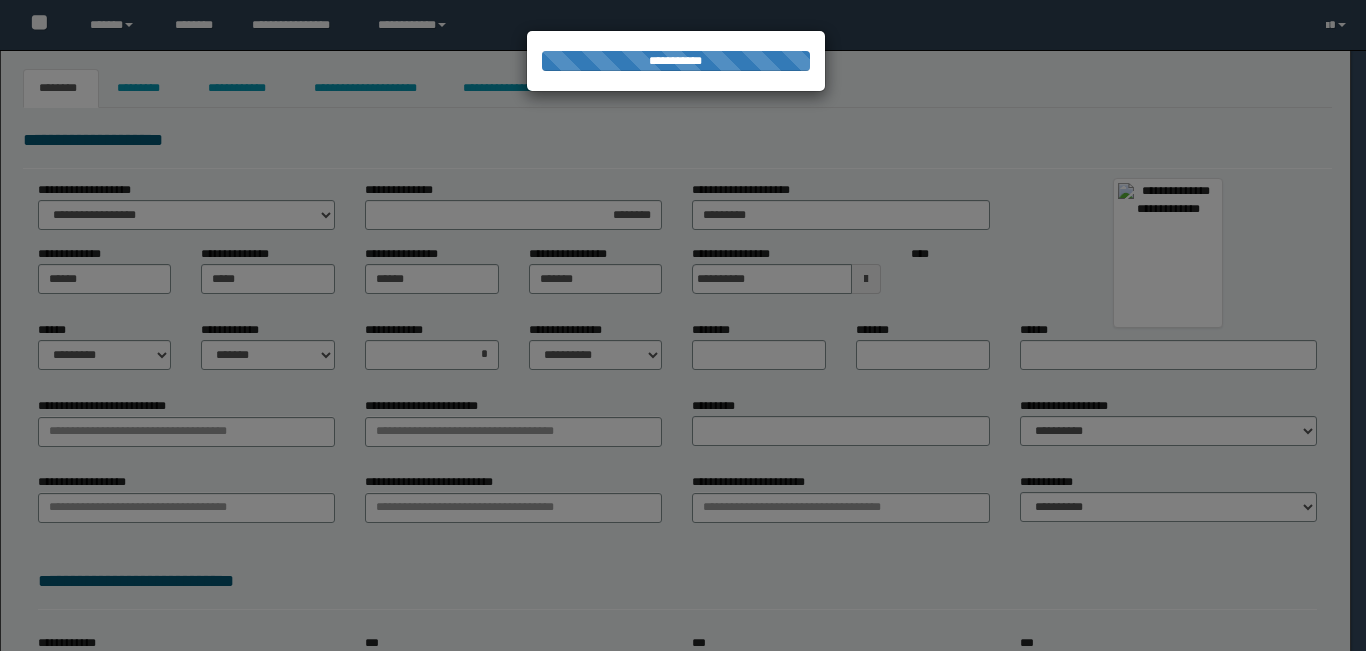 type on "**********" 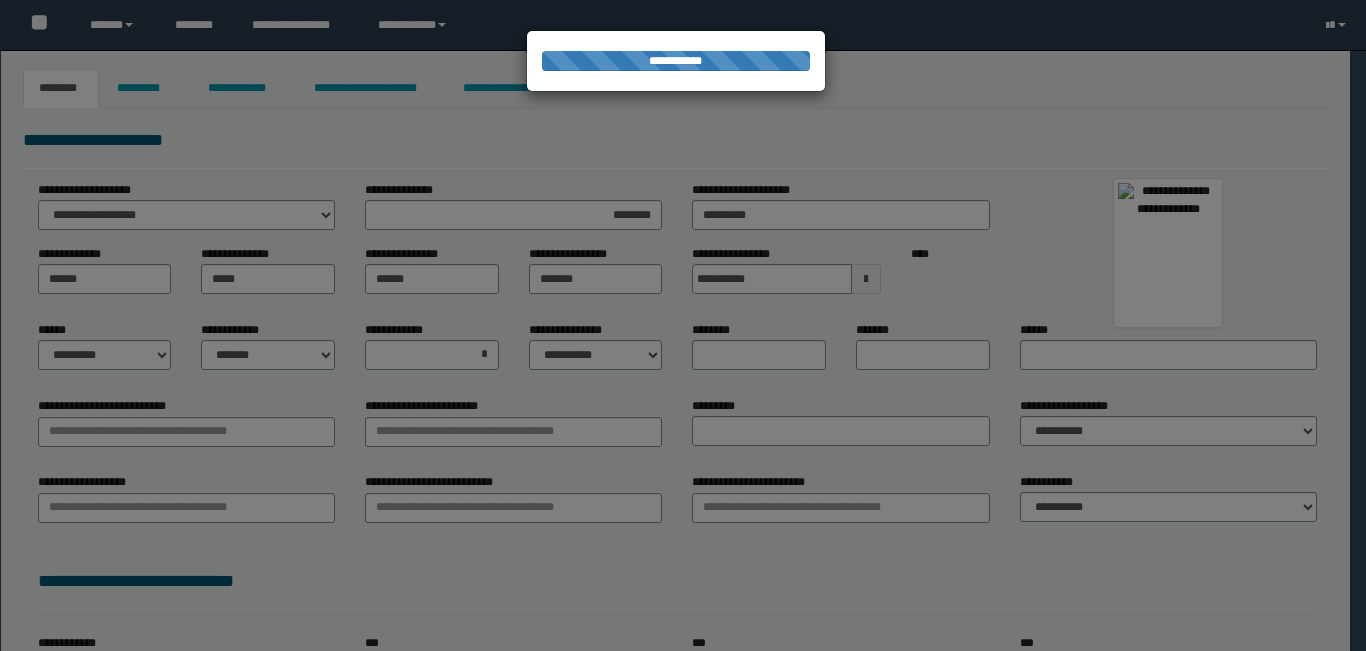 type on "*********" 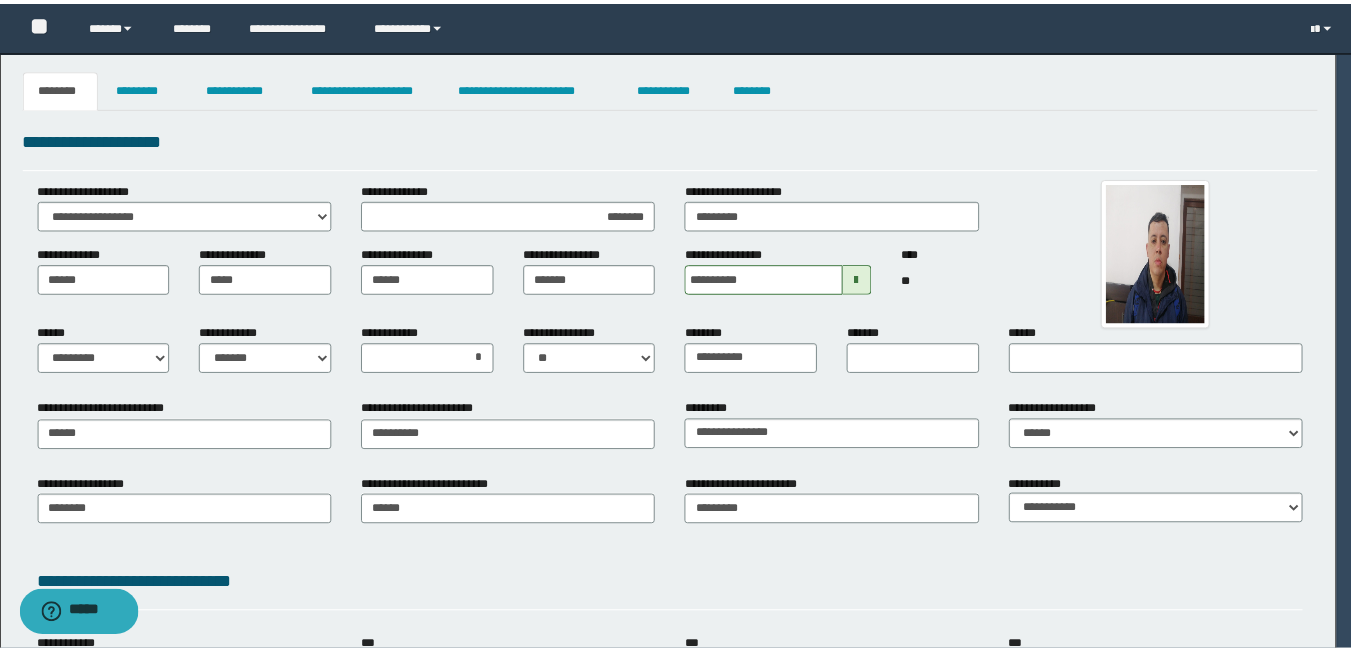 scroll, scrollTop: 0, scrollLeft: 0, axis: both 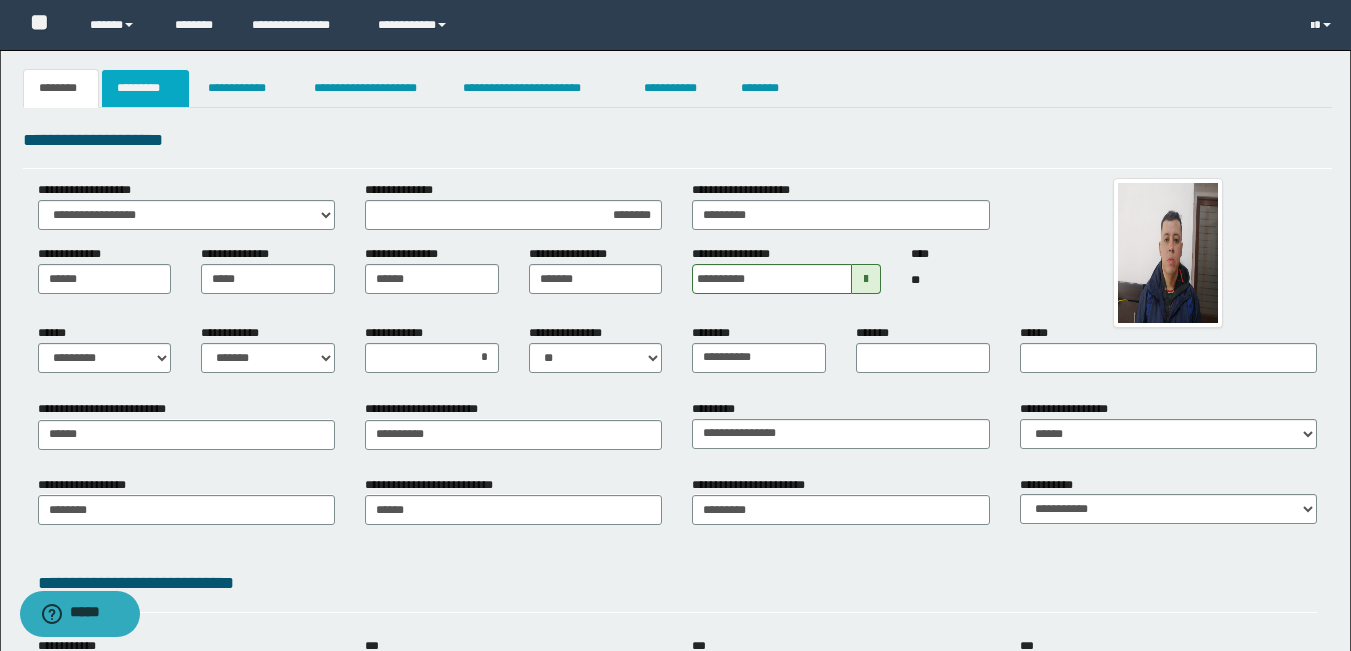 click on "*********" at bounding box center (145, 88) 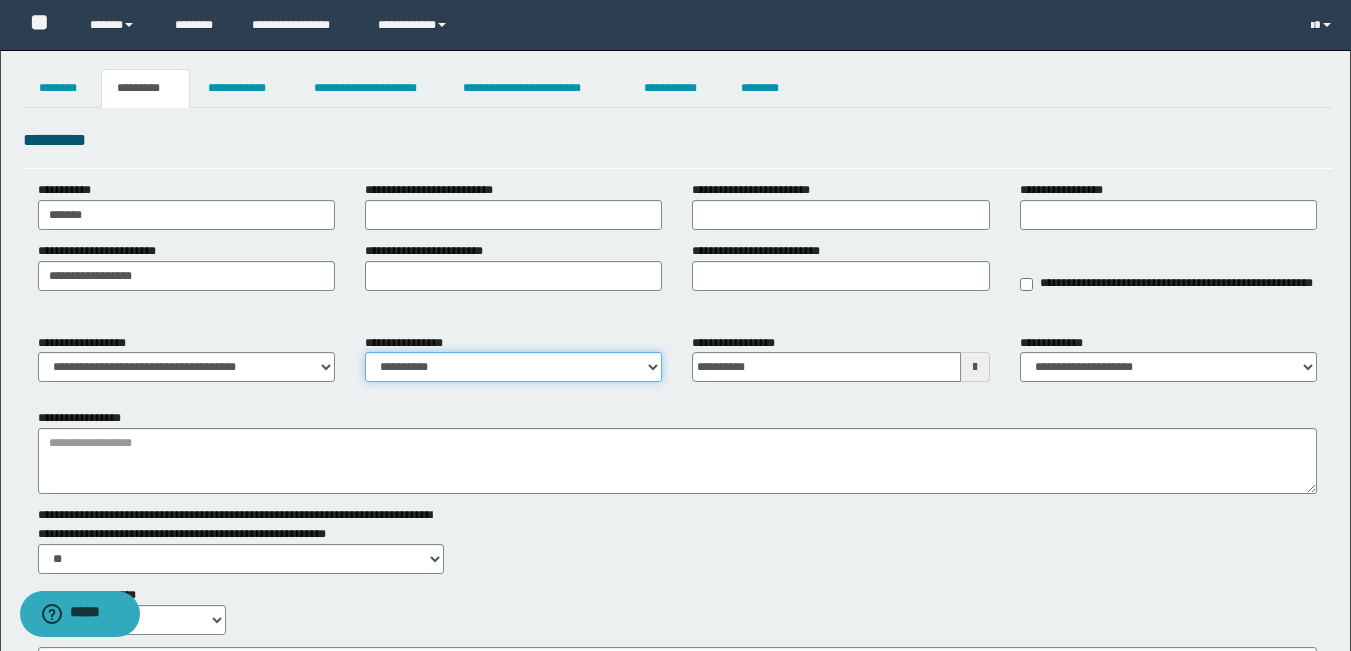 click on "**********" at bounding box center (513, 367) 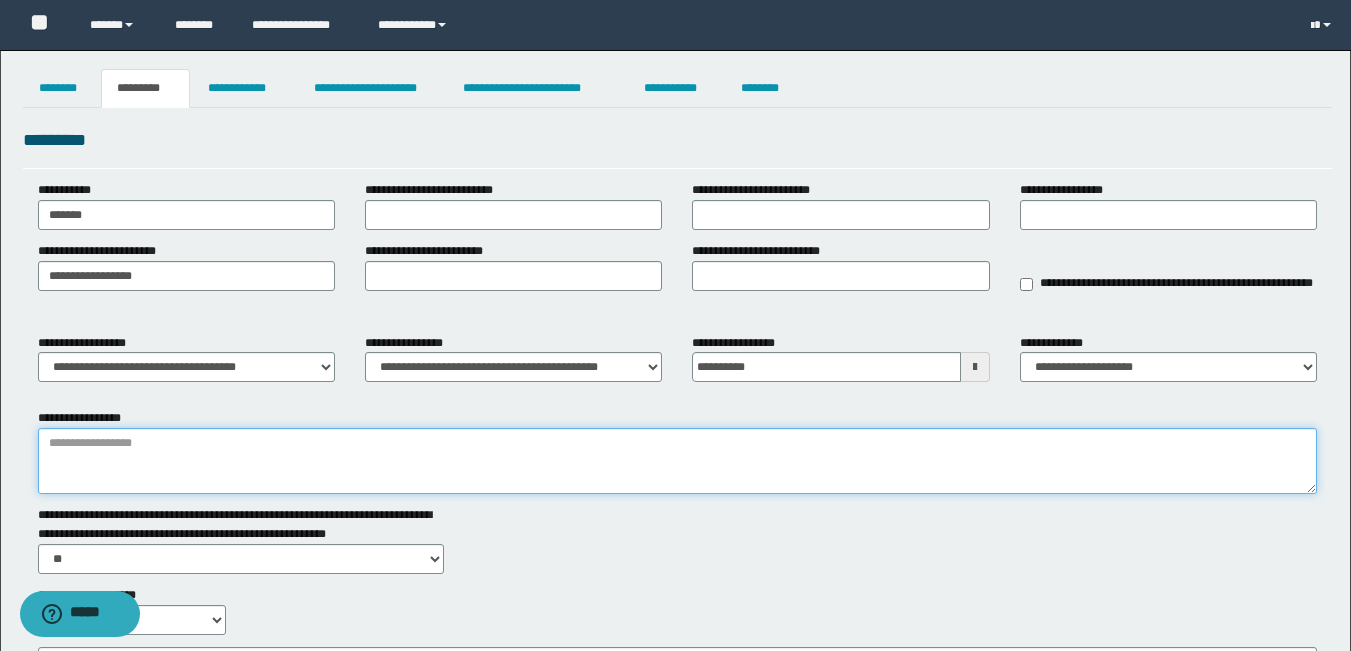click on "**********" at bounding box center (677, 461) 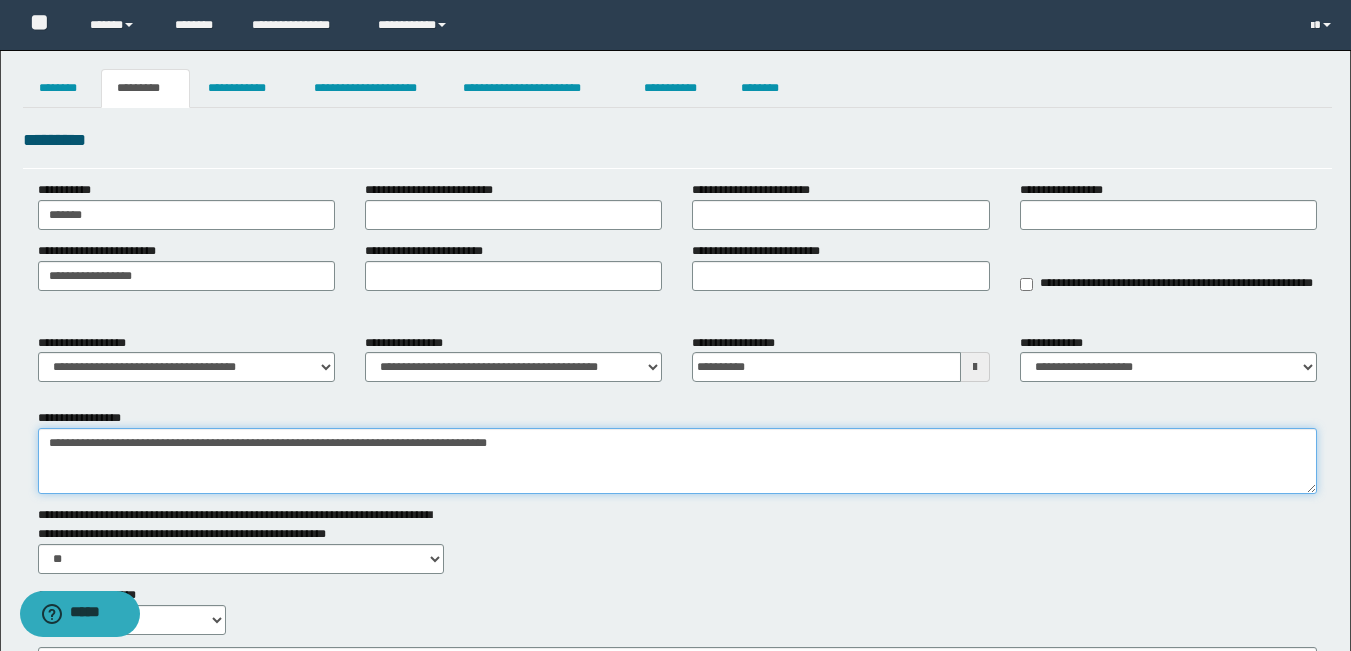 drag, startPoint x: 265, startPoint y: 446, endPoint x: 252, endPoint y: 461, distance: 19.849434 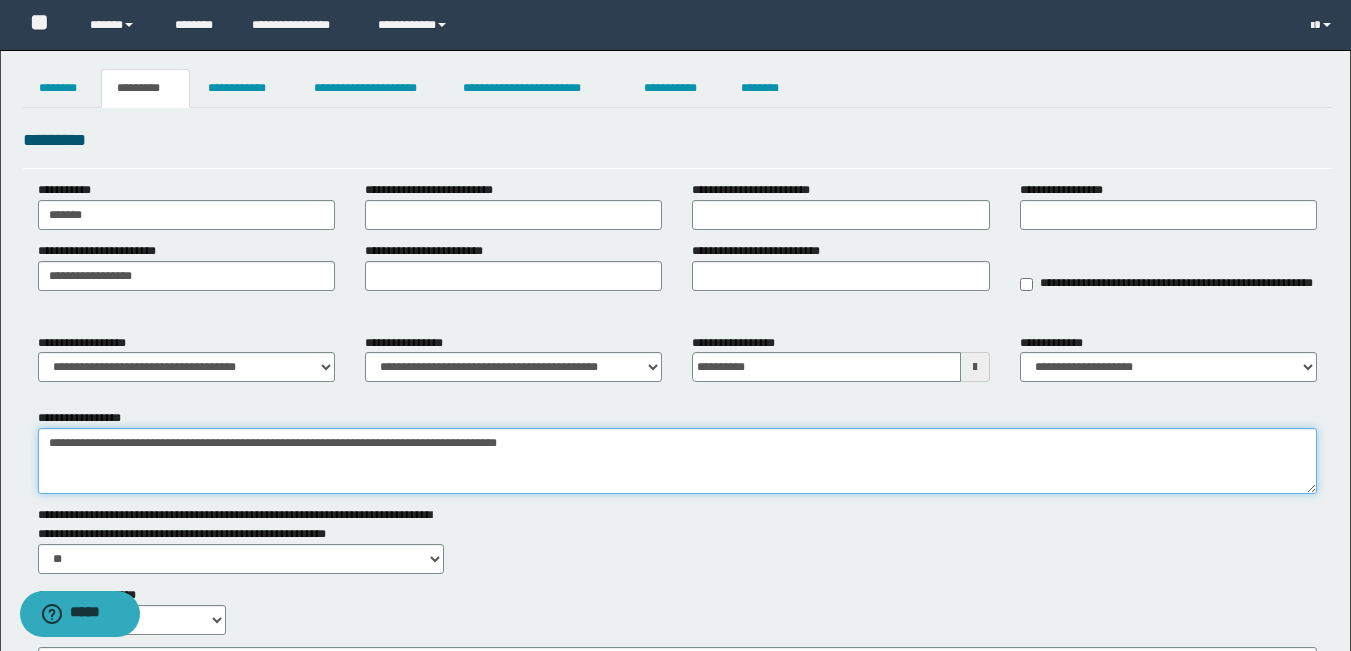 click on "**********" at bounding box center (677, 461) 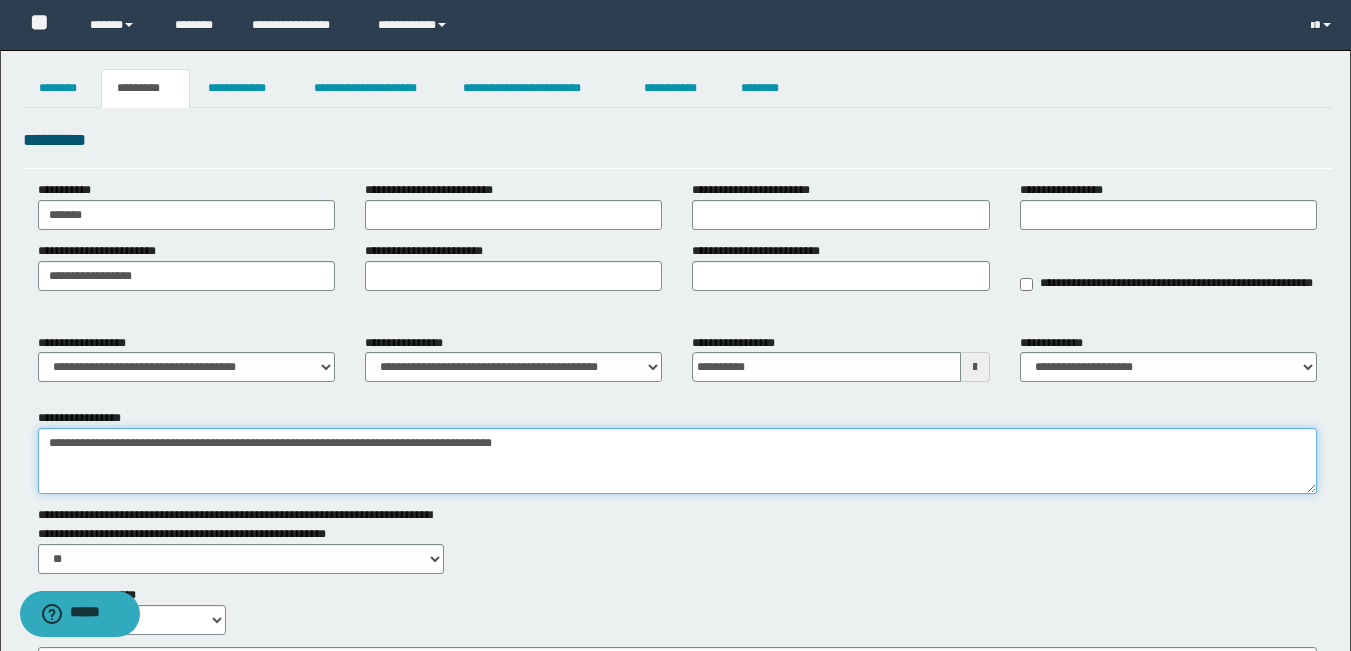 drag, startPoint x: 386, startPoint y: 440, endPoint x: 727, endPoint y: 494, distance: 345.24918 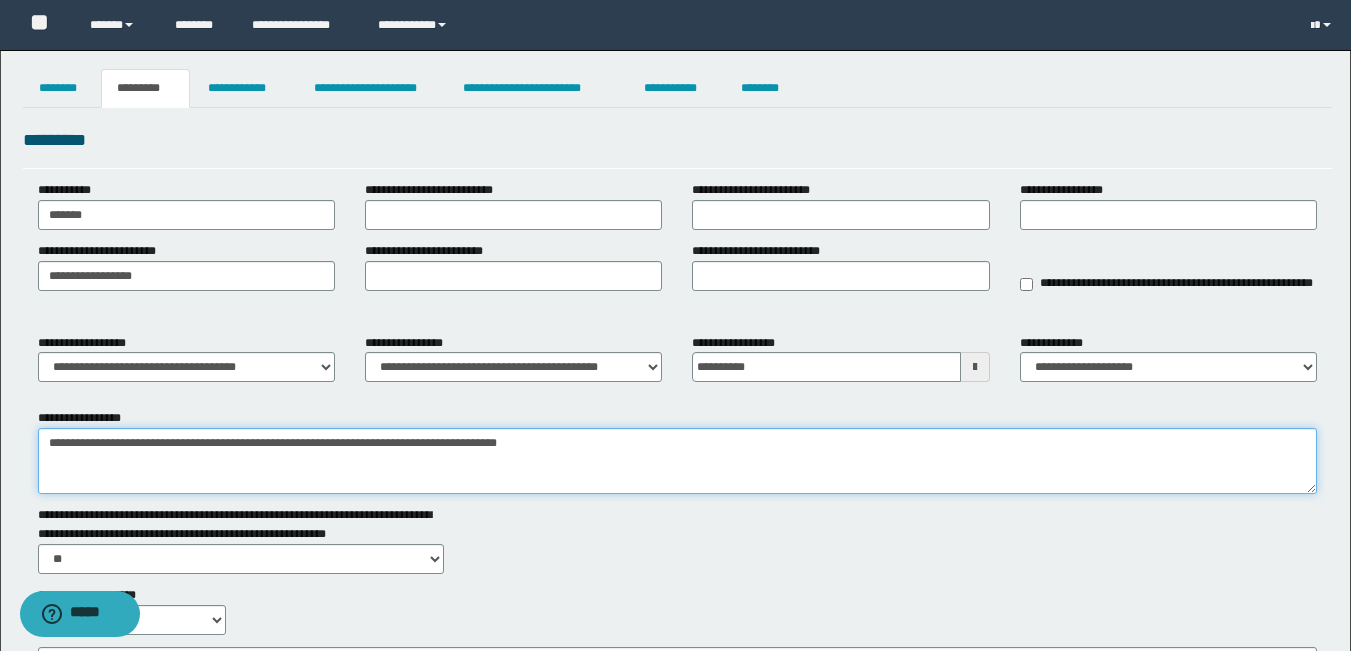 click on "**********" at bounding box center (677, 461) 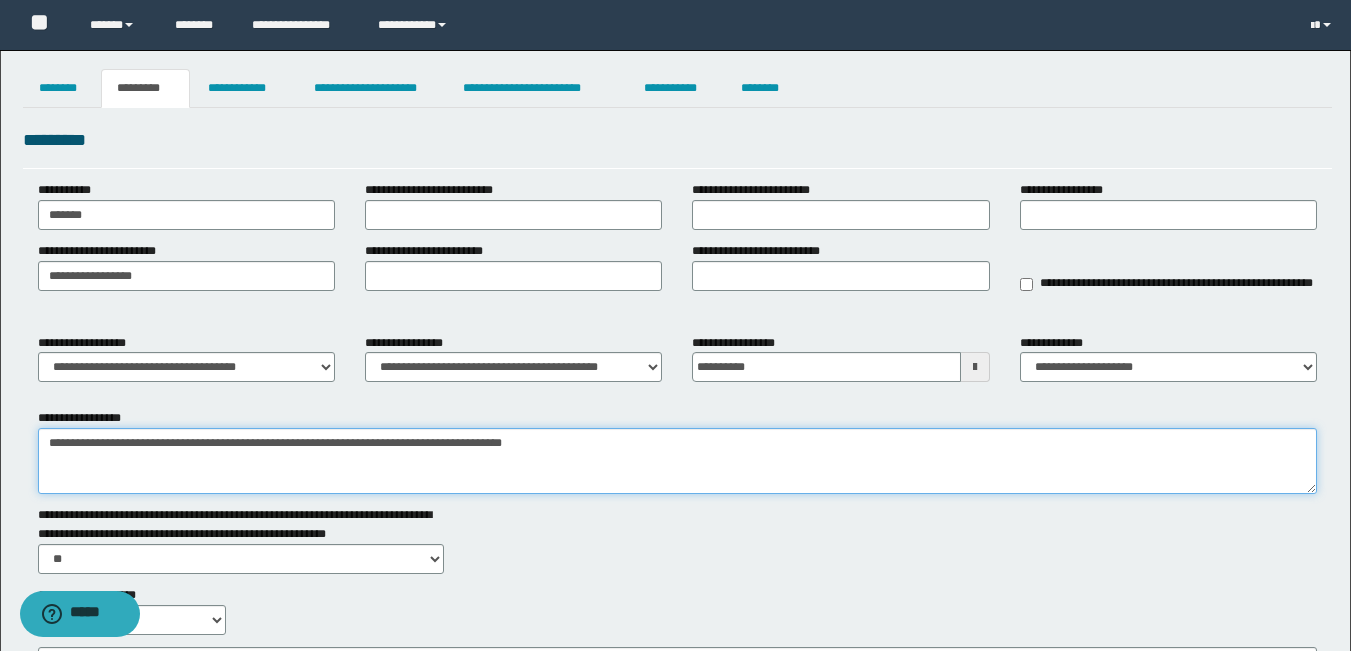 click on "**********" at bounding box center (677, 461) 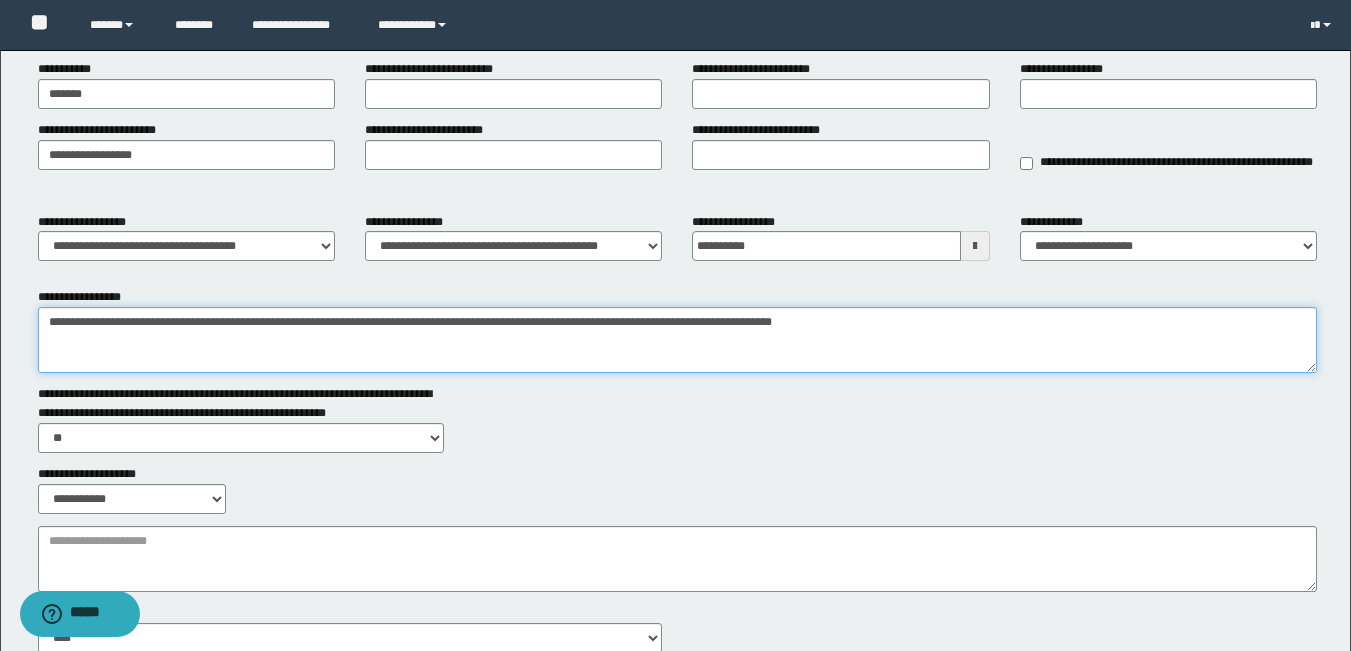 scroll, scrollTop: 277, scrollLeft: 0, axis: vertical 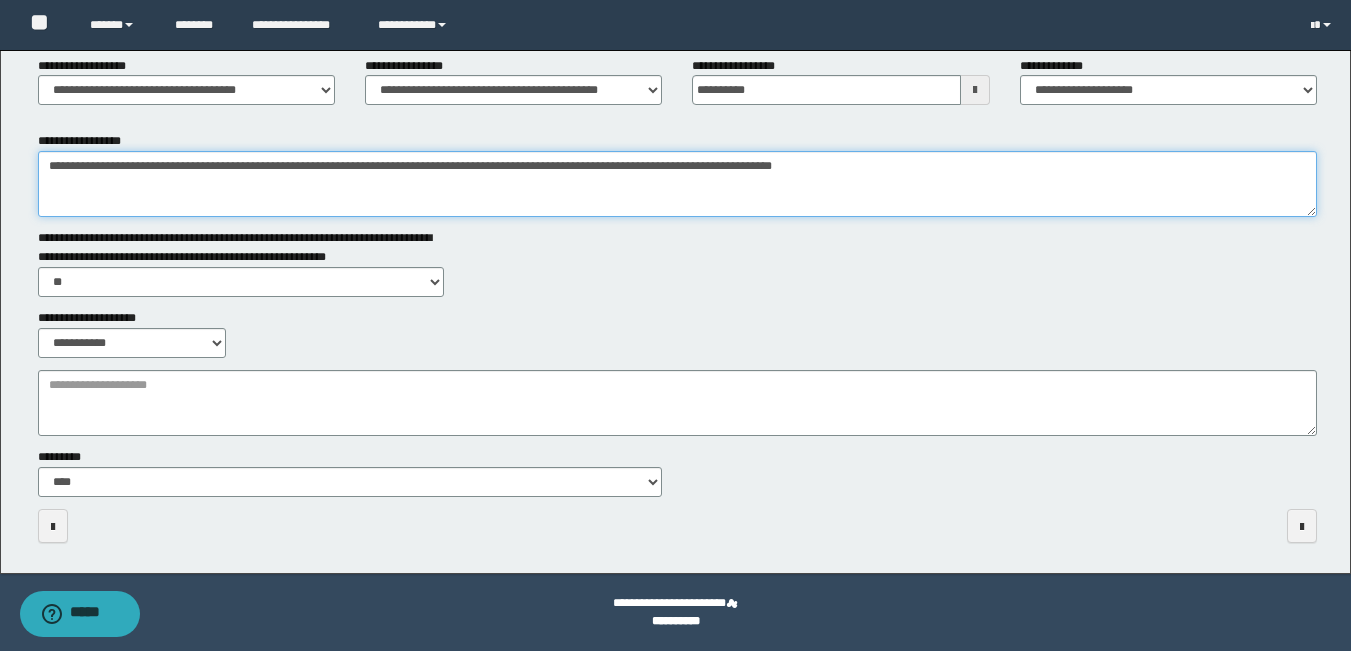 type on "**********" 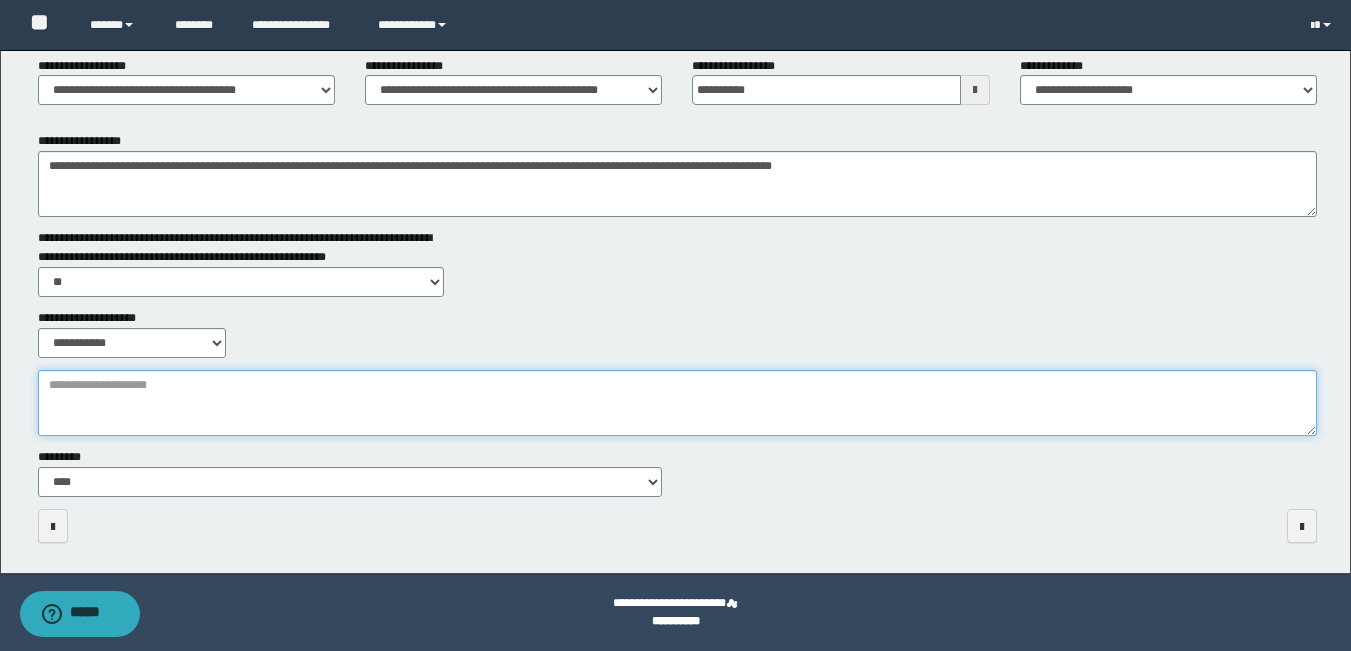 click on "**********" at bounding box center (677, 403) 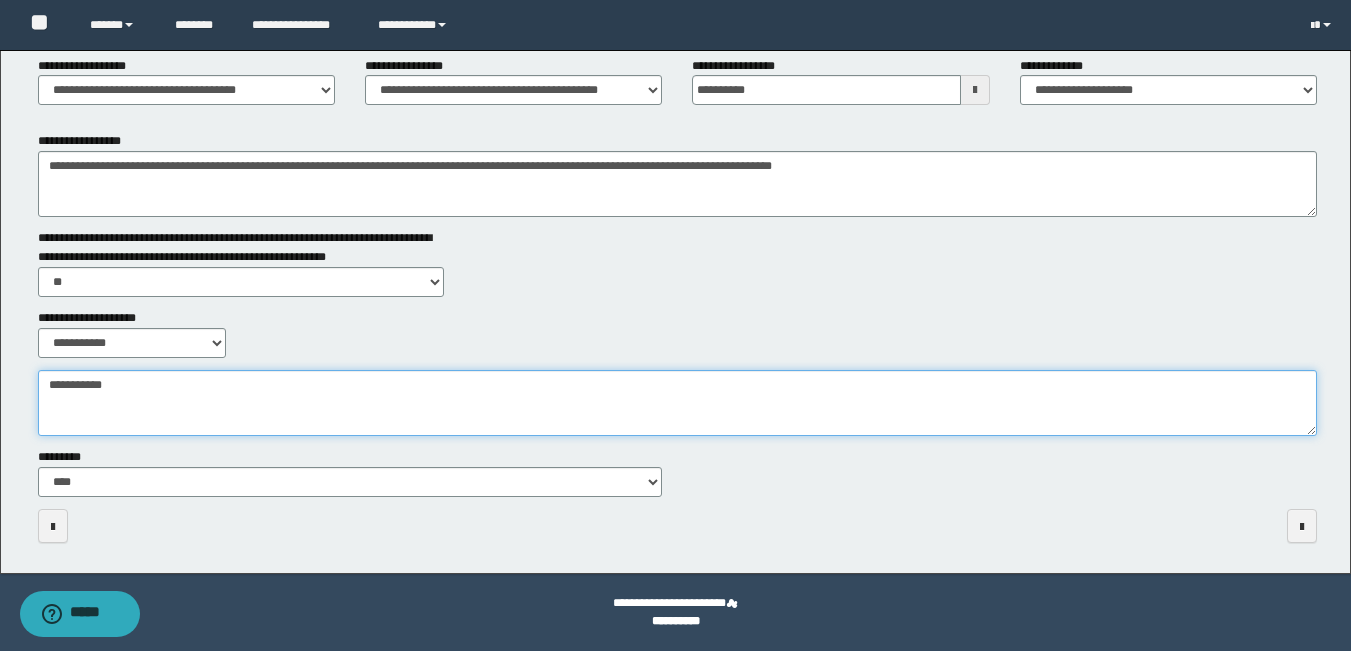 type on "**********" 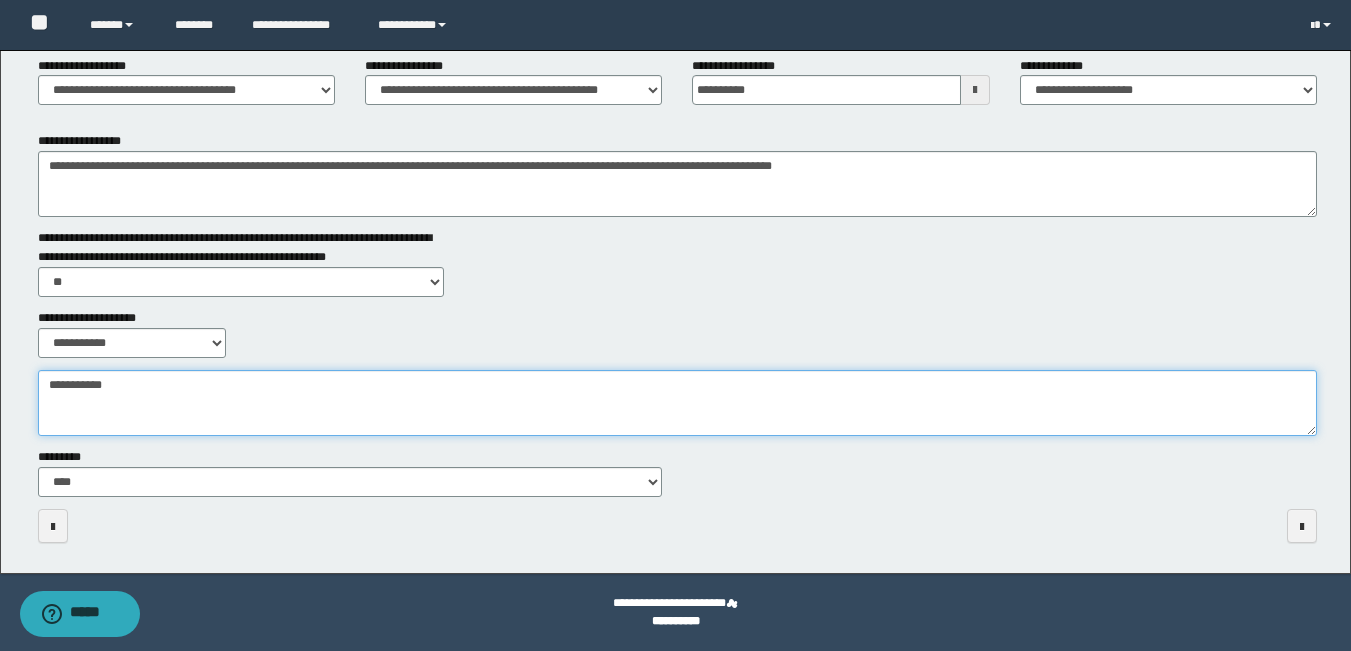scroll, scrollTop: 0, scrollLeft: 0, axis: both 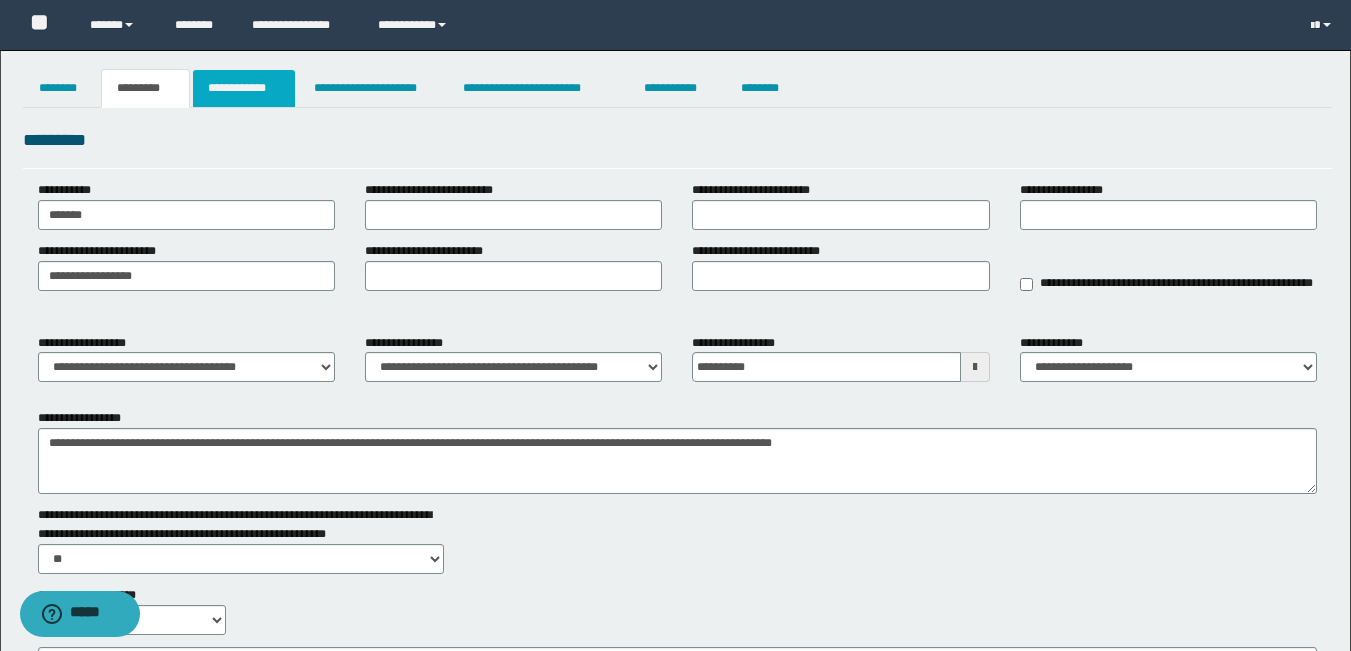 click on "**********" at bounding box center [244, 88] 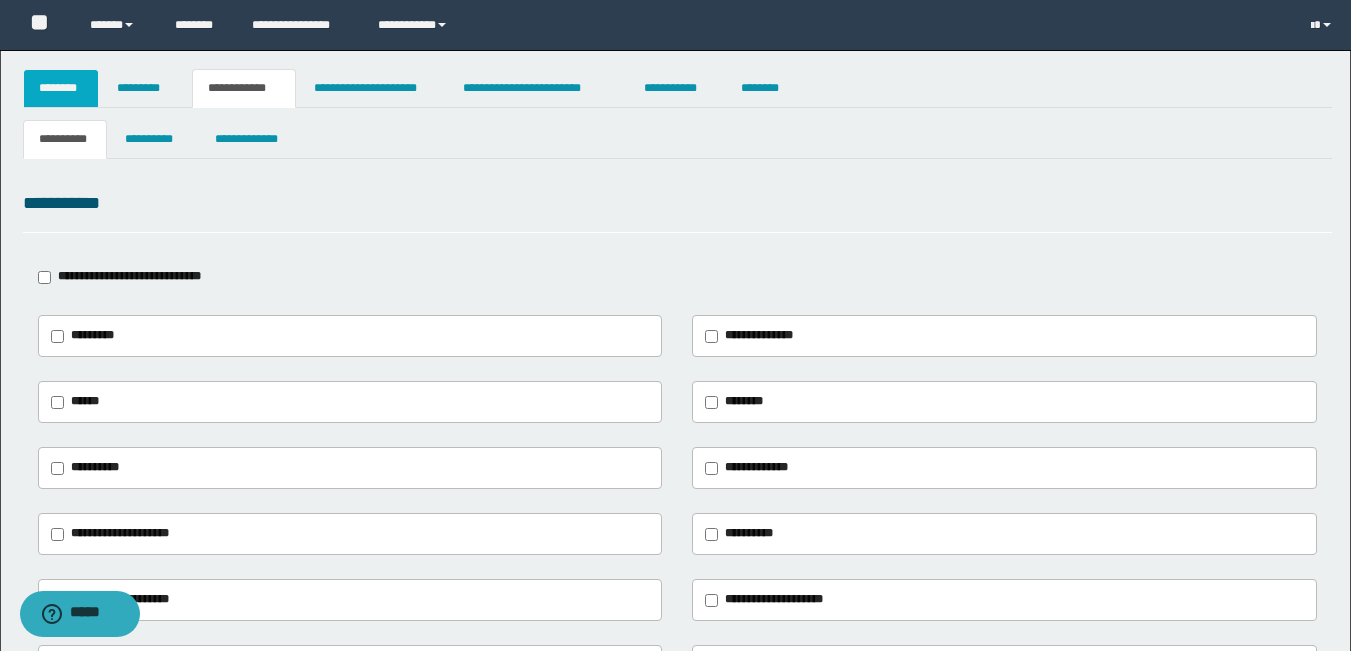 click on "********" at bounding box center (61, 88) 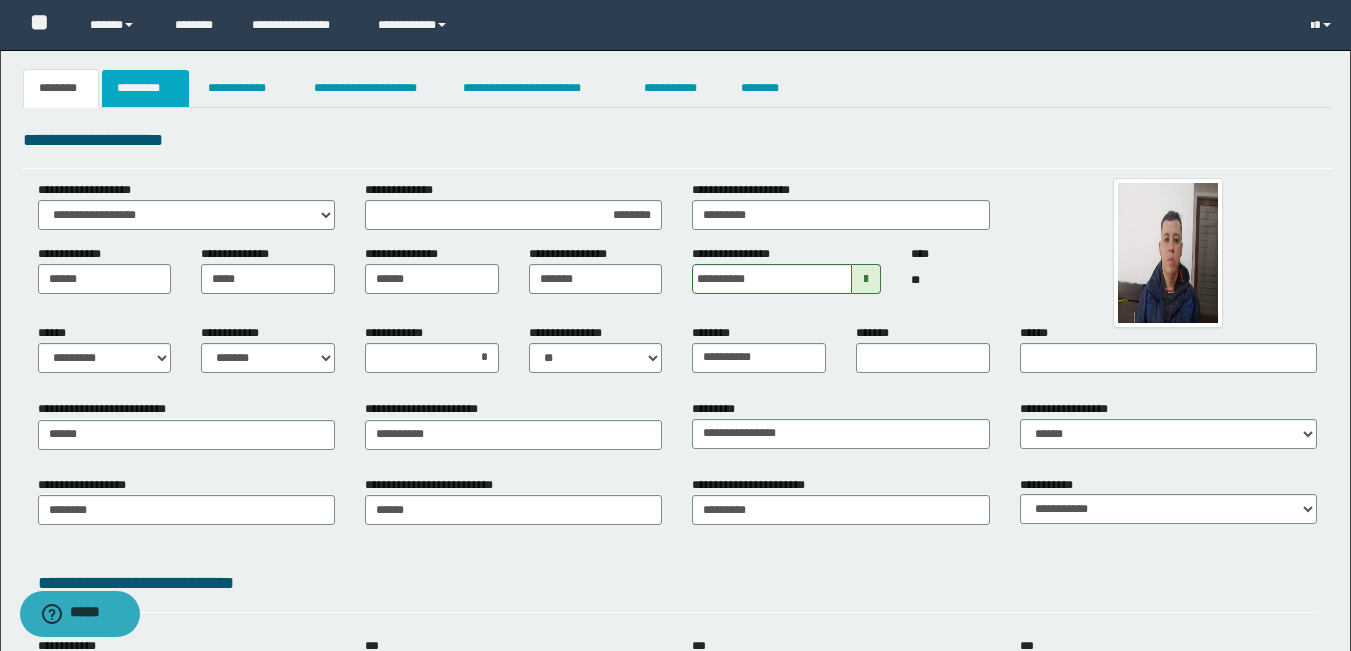 click on "*********" at bounding box center (145, 88) 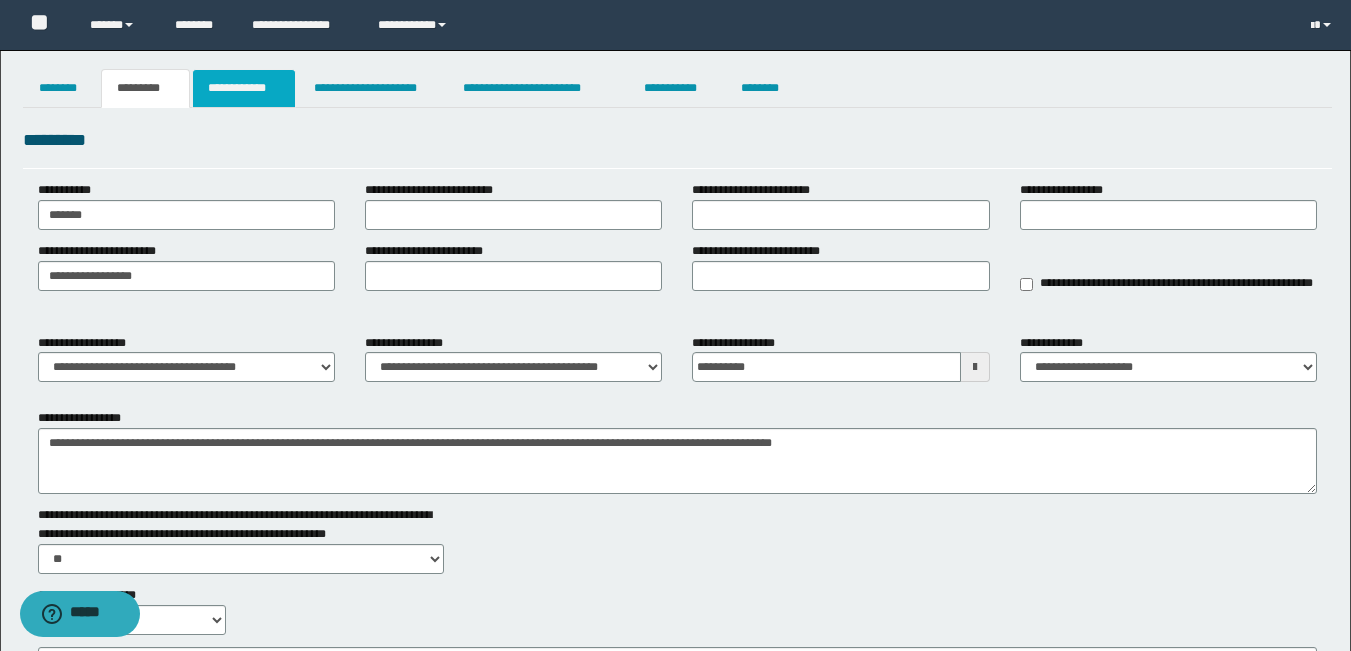 click on "**********" at bounding box center [244, 88] 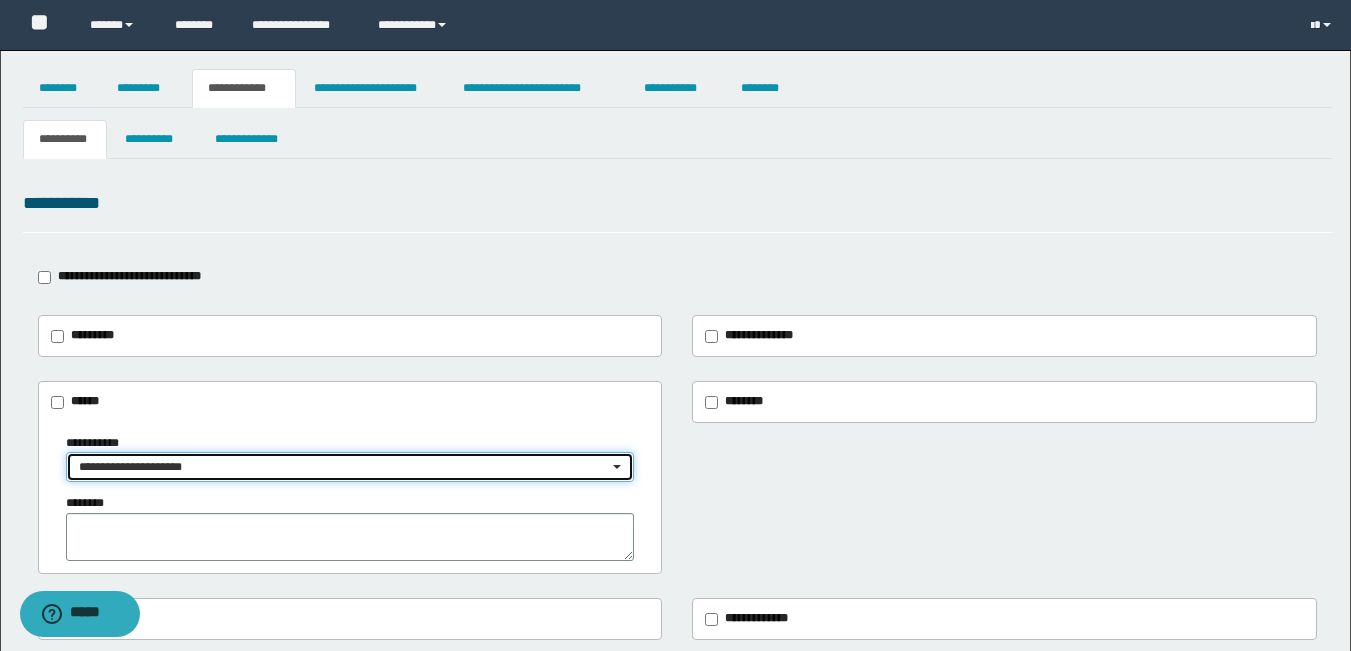 click on "**********" at bounding box center (344, 467) 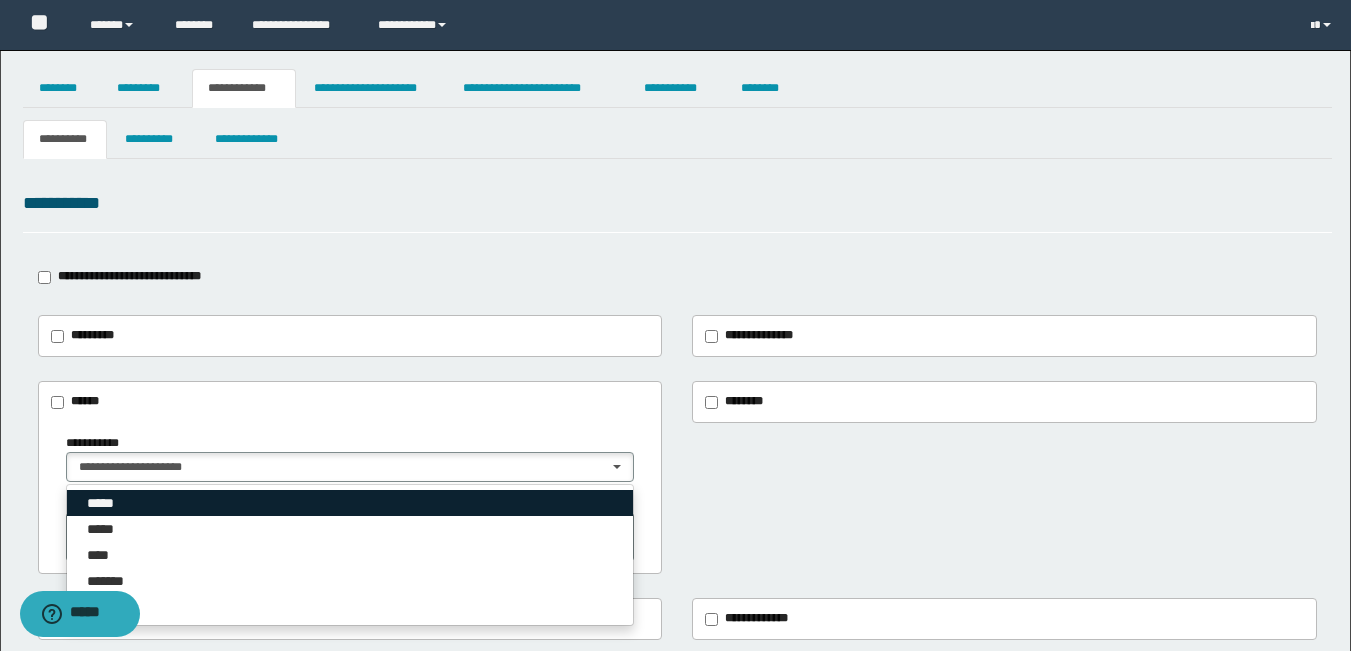 click on "*****" at bounding box center [350, 503] 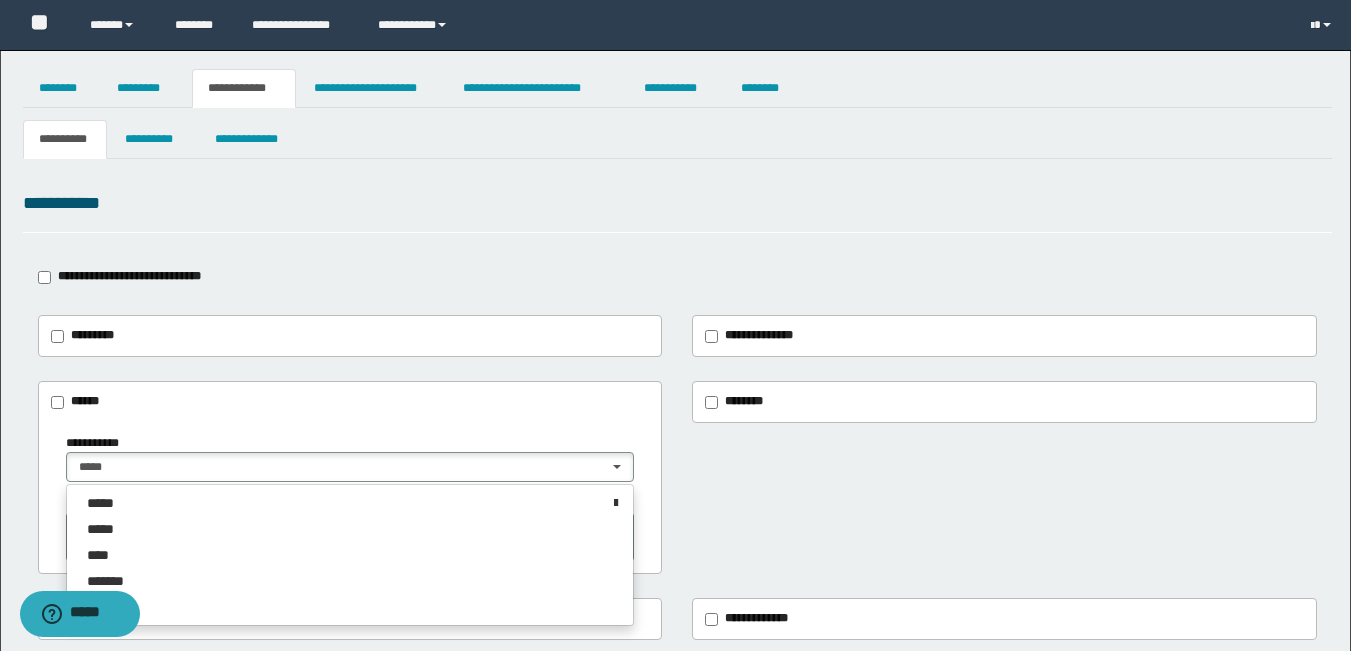 click on "**********" at bounding box center (675, 557) 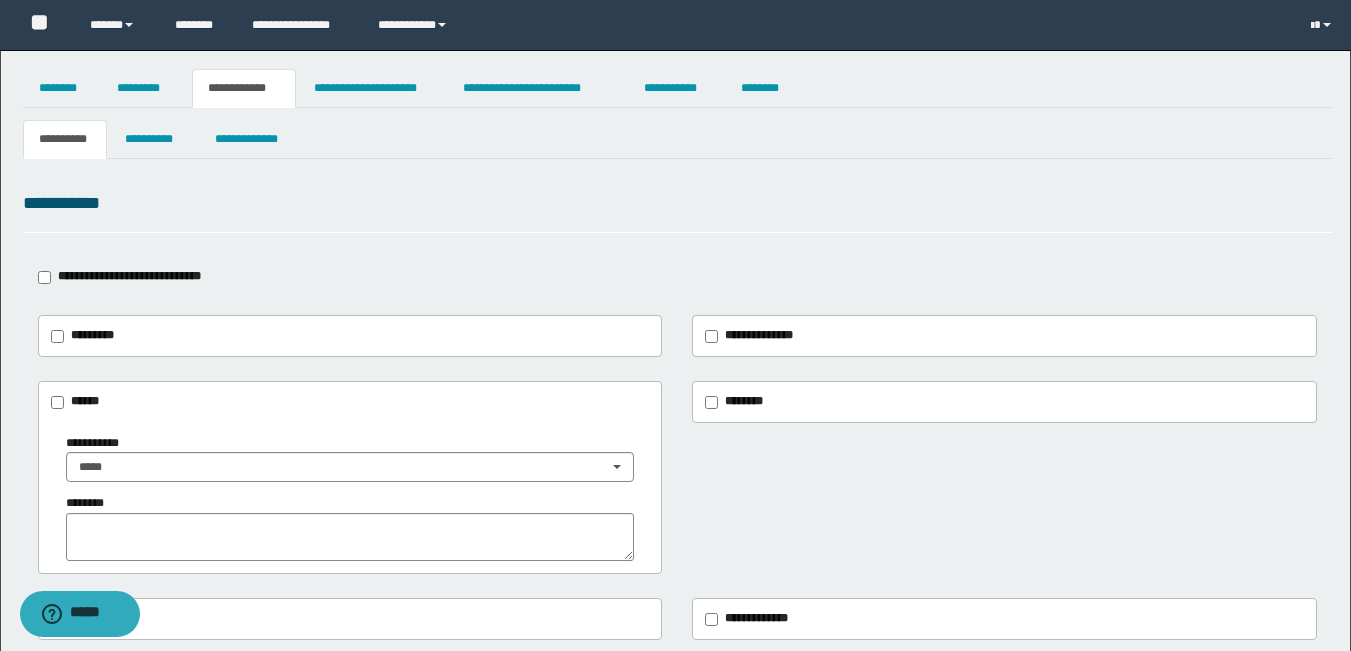 click on "********" at bounding box center (350, 527) 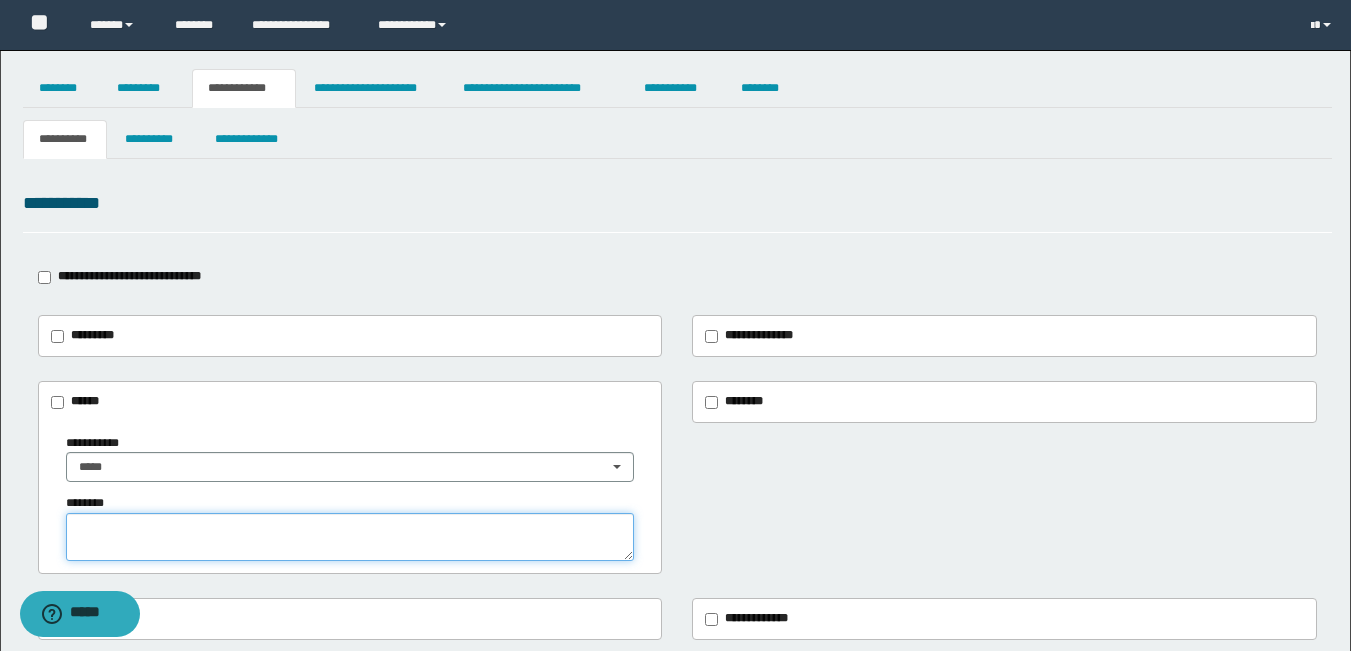 click at bounding box center [350, 537] 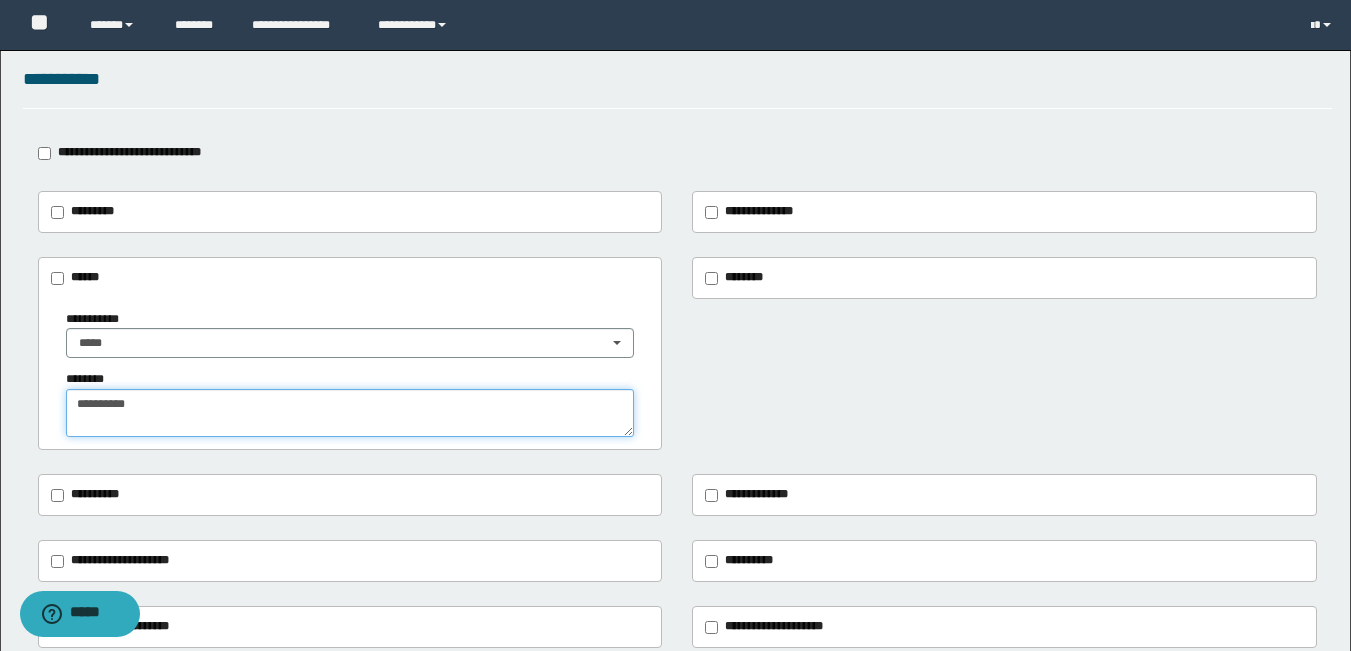 scroll, scrollTop: 300, scrollLeft: 0, axis: vertical 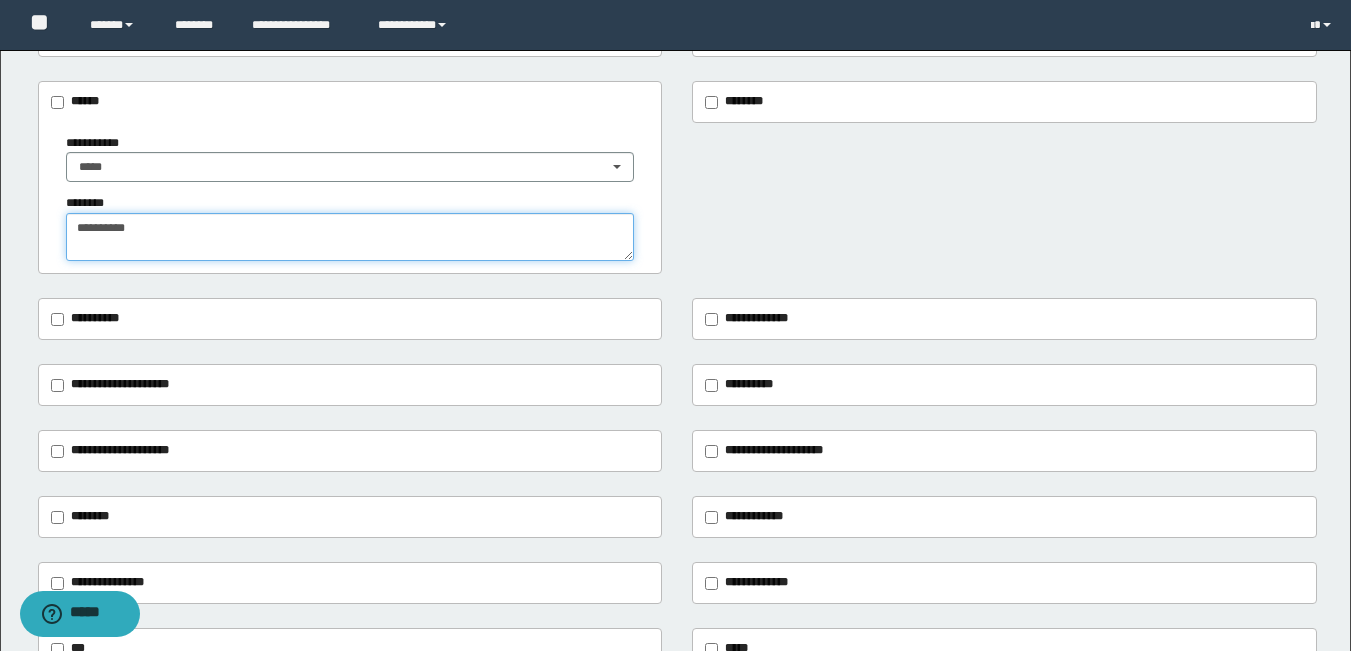 type on "*********" 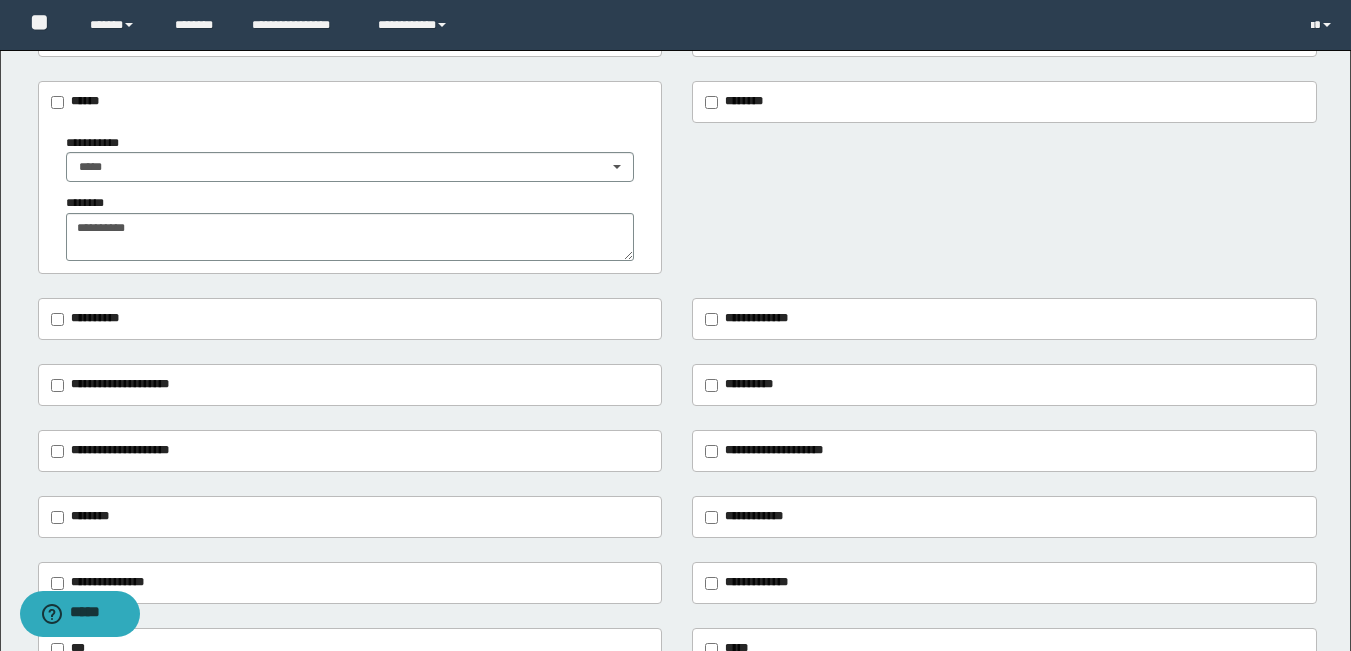 click on "**********" at bounding box center [116, 385] 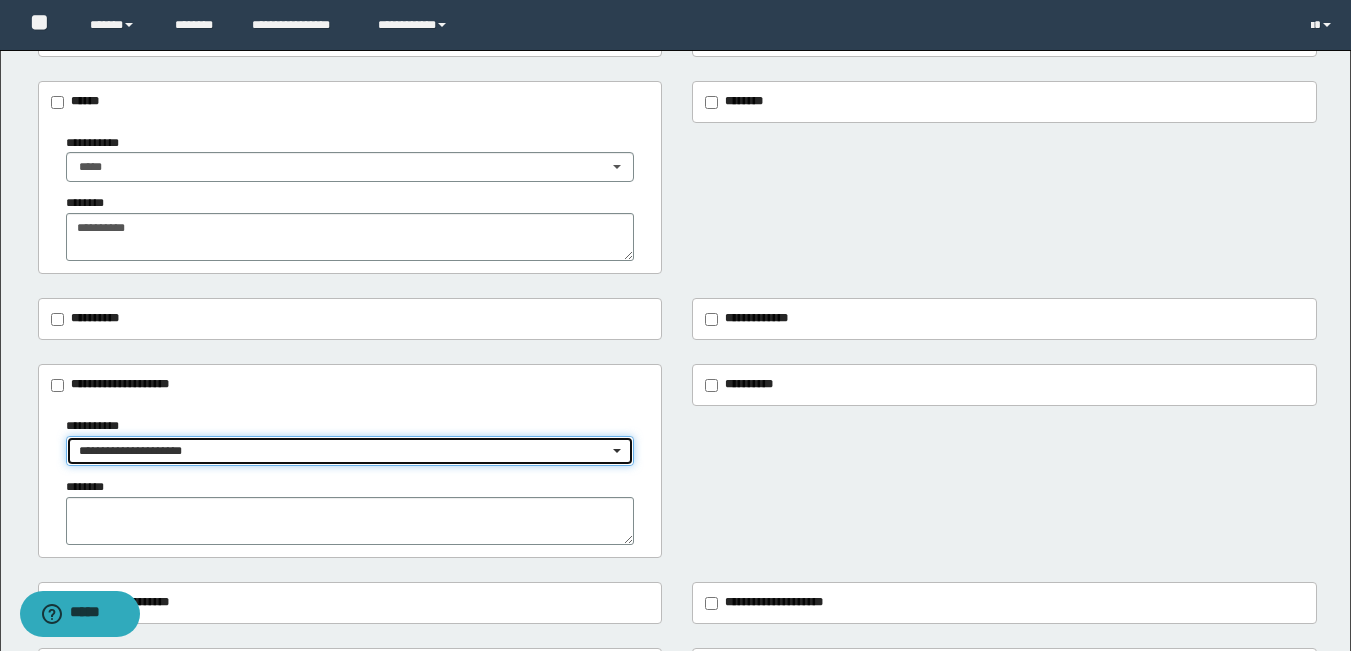 click on "**********" at bounding box center (344, 451) 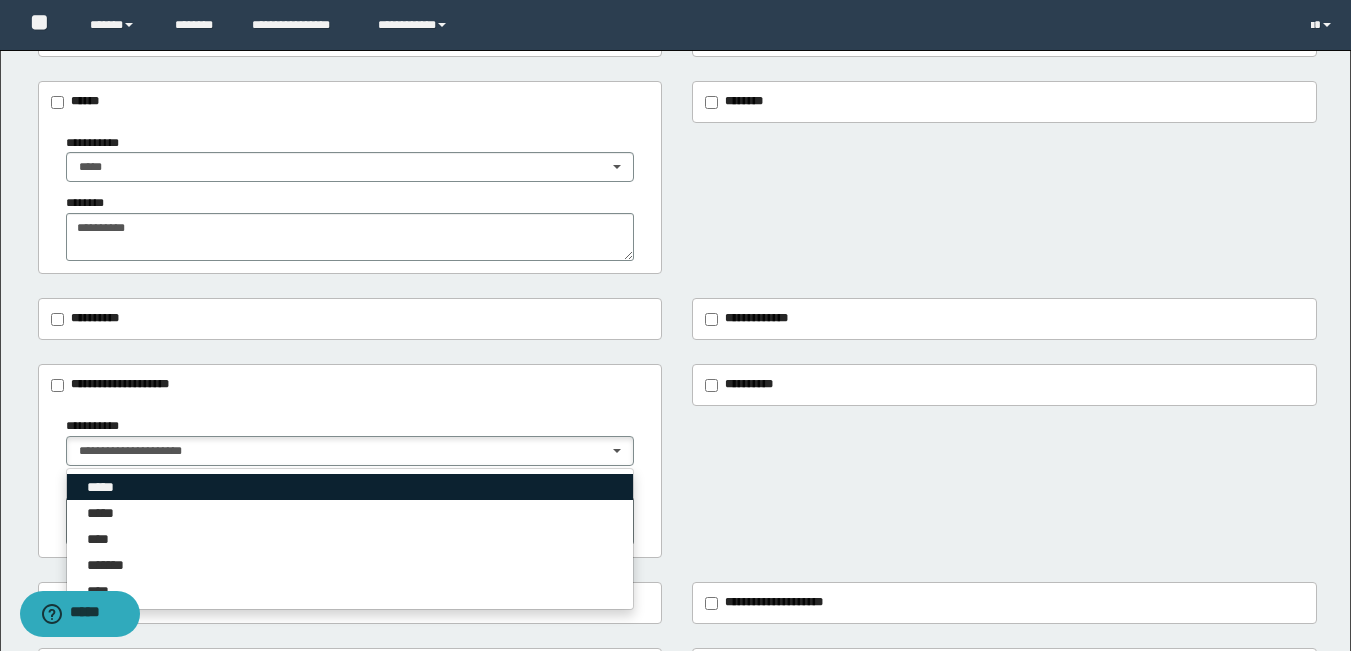 click on "*****" at bounding box center (104, 487) 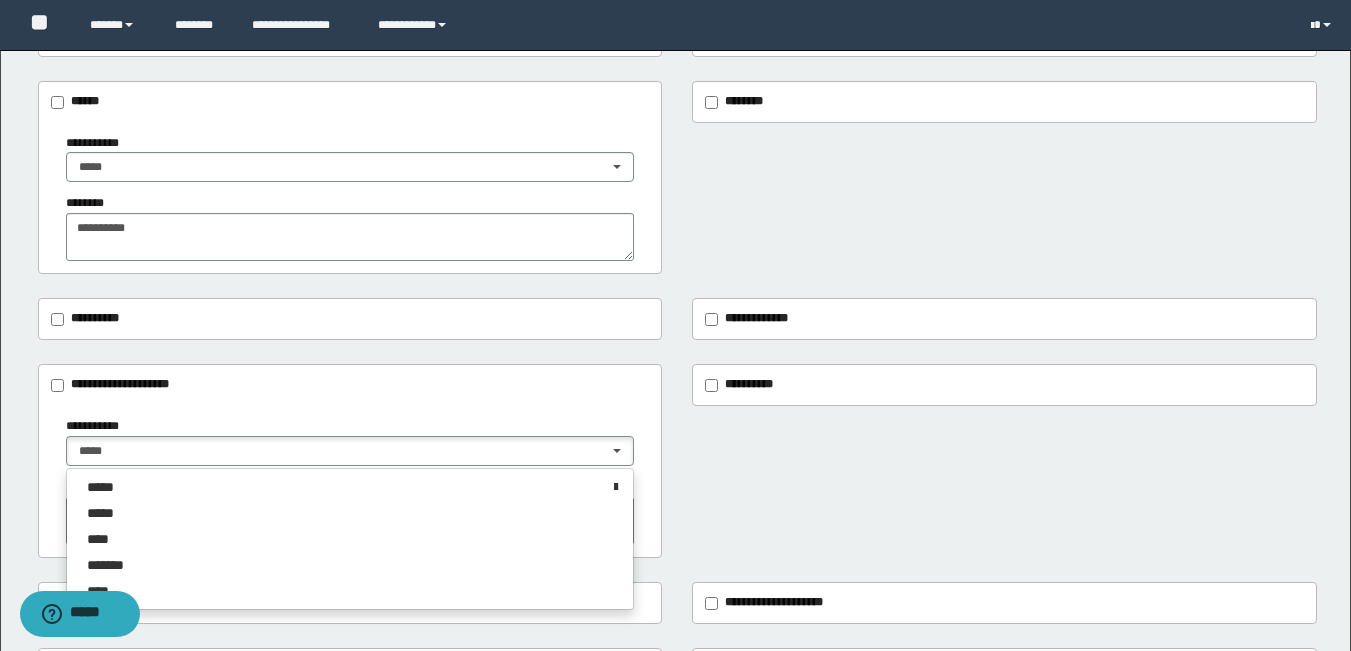 click on "**********" at bounding box center [675, 333] 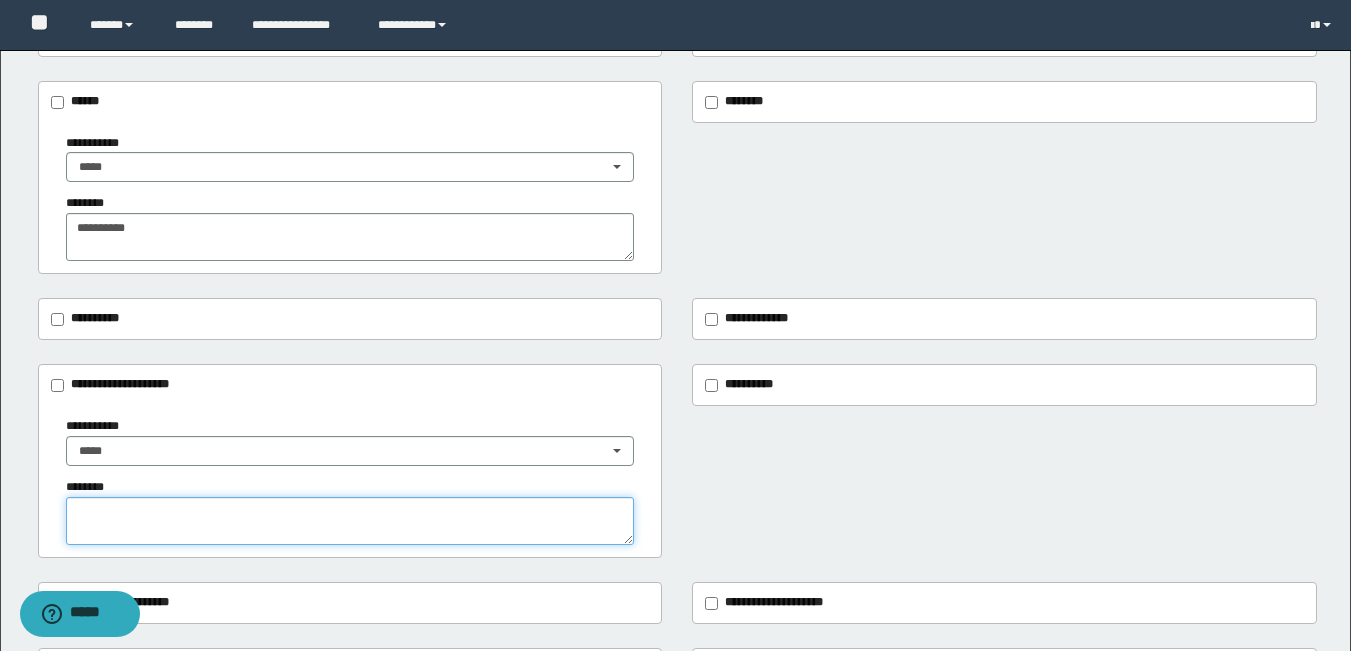click at bounding box center [350, 521] 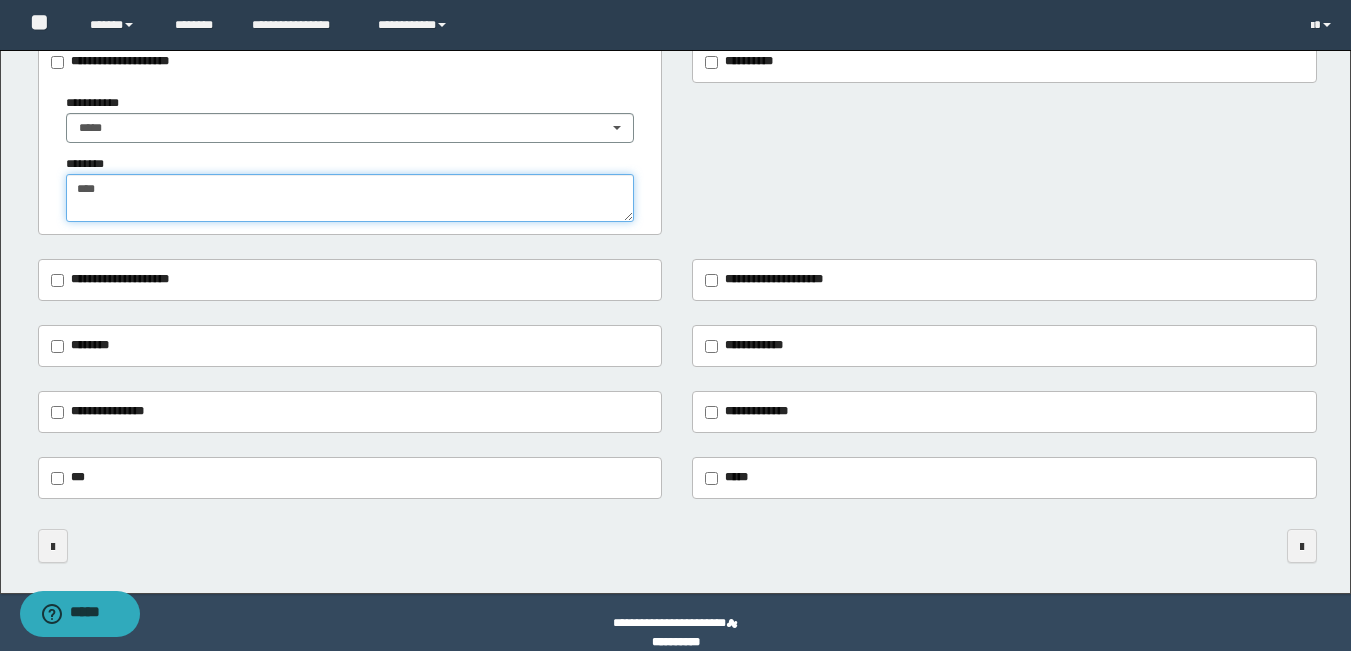 scroll, scrollTop: 644, scrollLeft: 0, axis: vertical 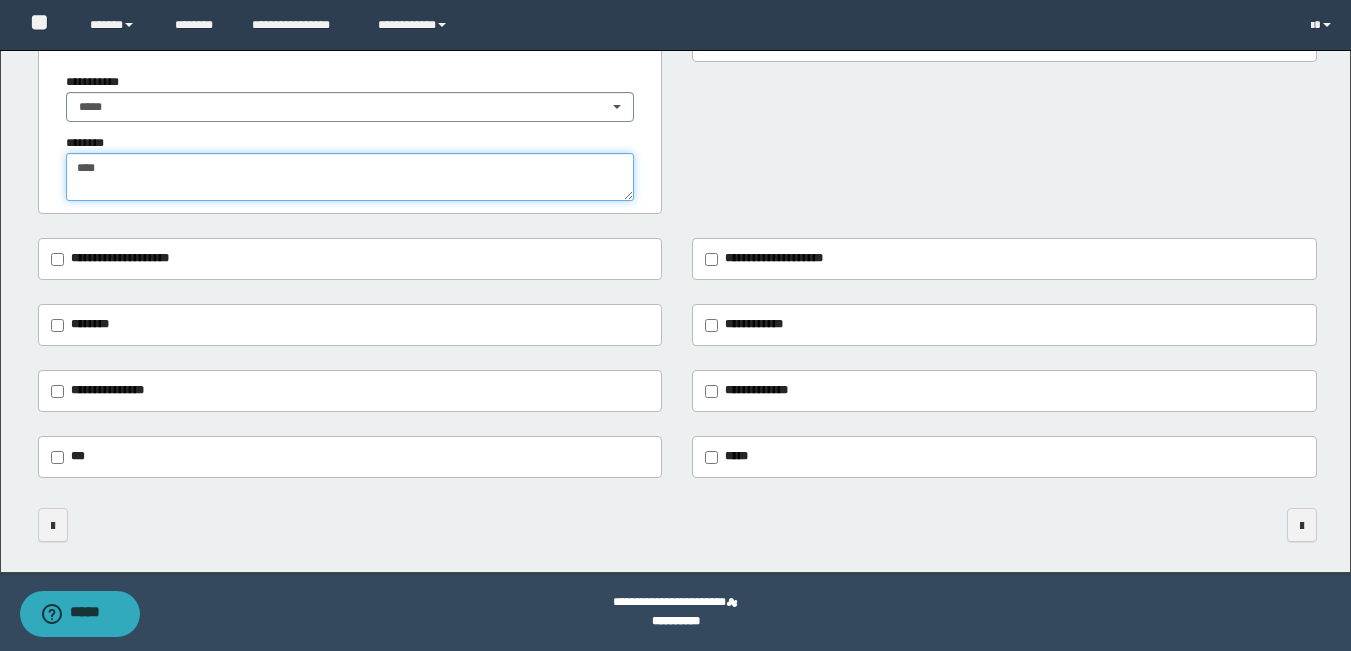 type on "****" 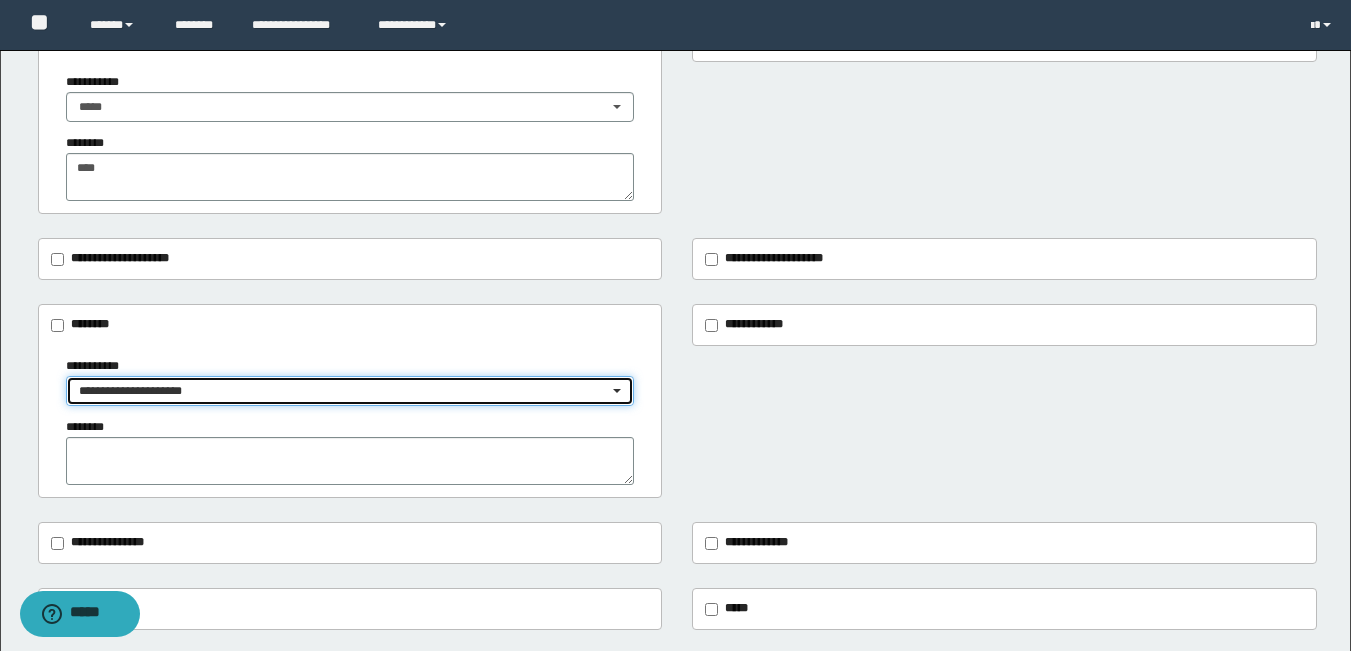 click on "**********" at bounding box center [344, 391] 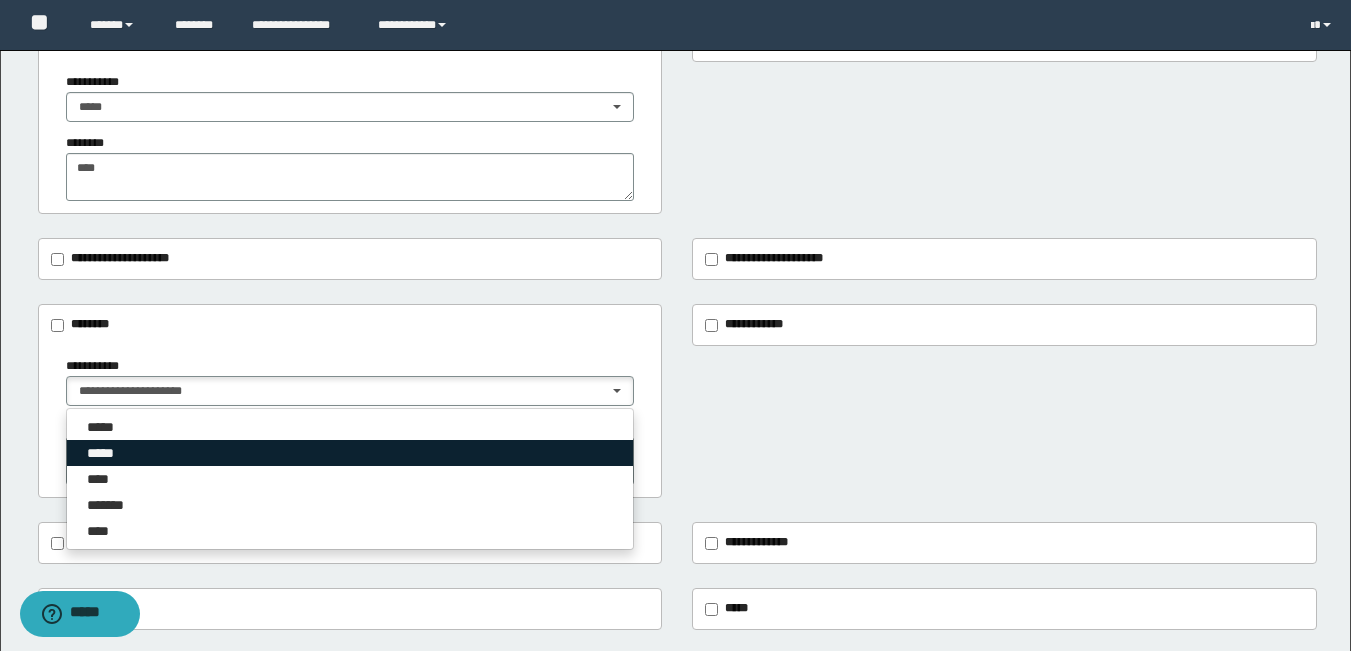 click on "*****" at bounding box center (107, 453) 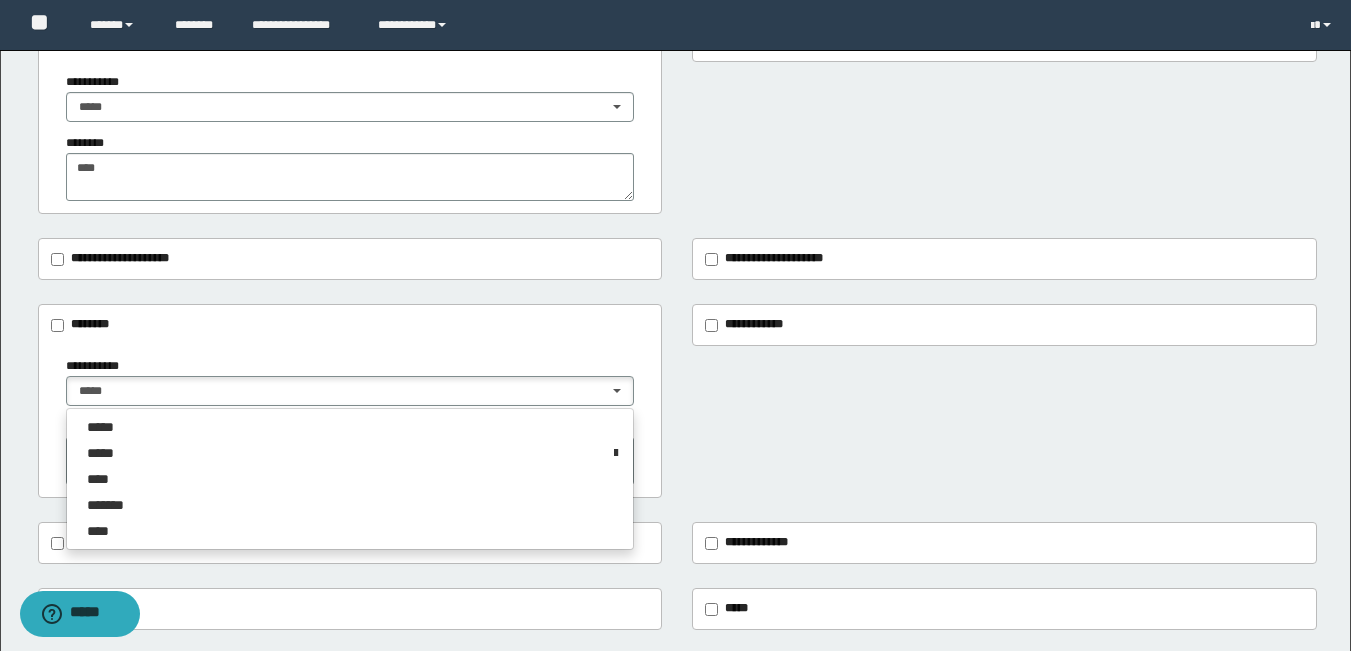 click on "**********" at bounding box center [675, 65] 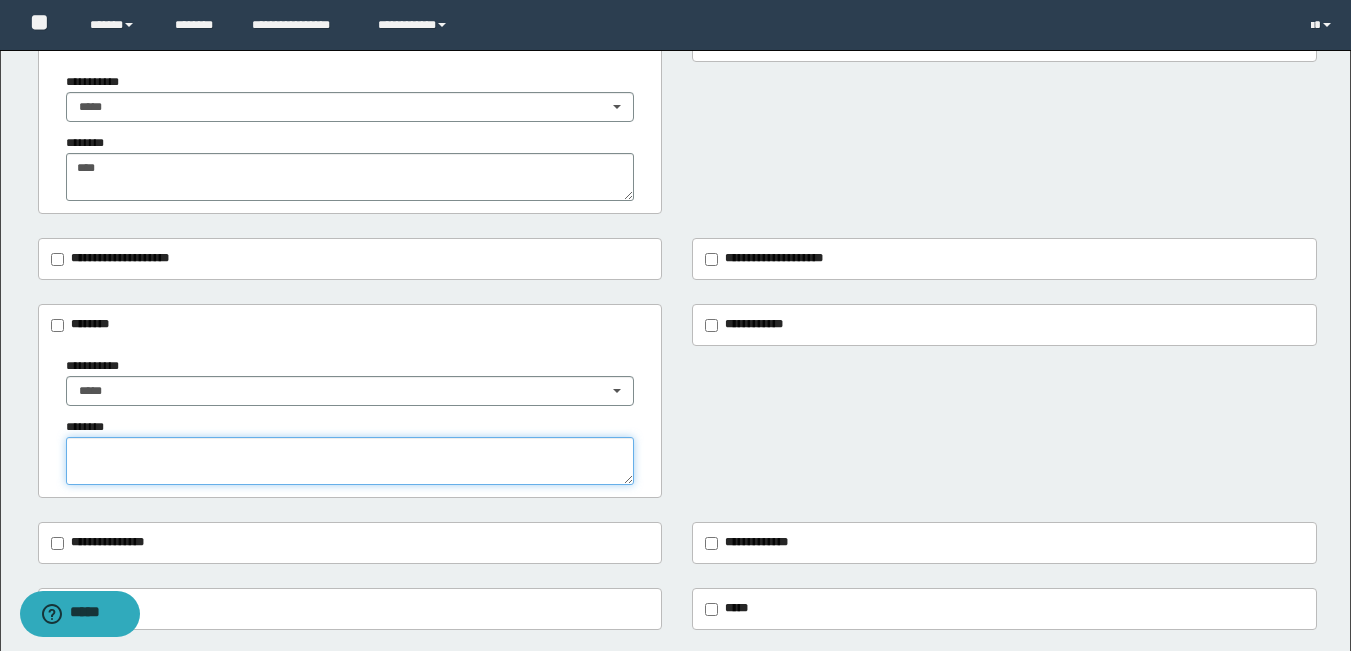 click at bounding box center [350, 461] 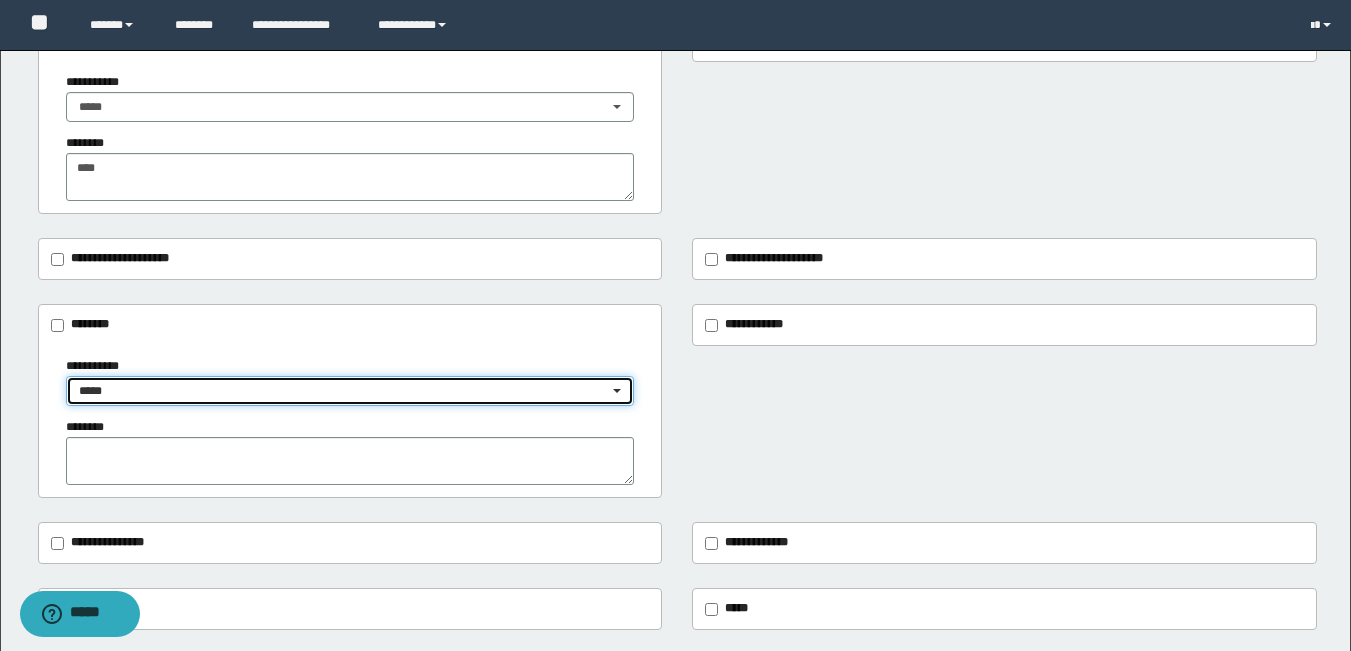 click on "*****" at bounding box center (344, 391) 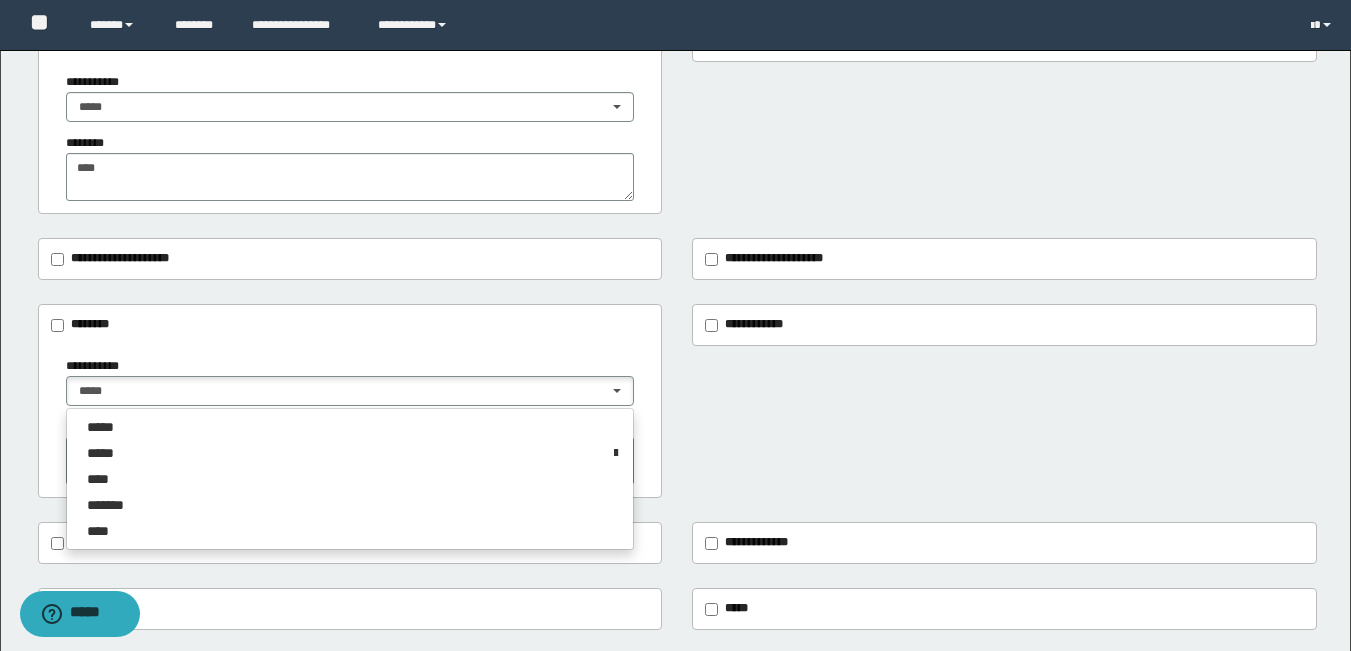 click on "**********" at bounding box center (675, 65) 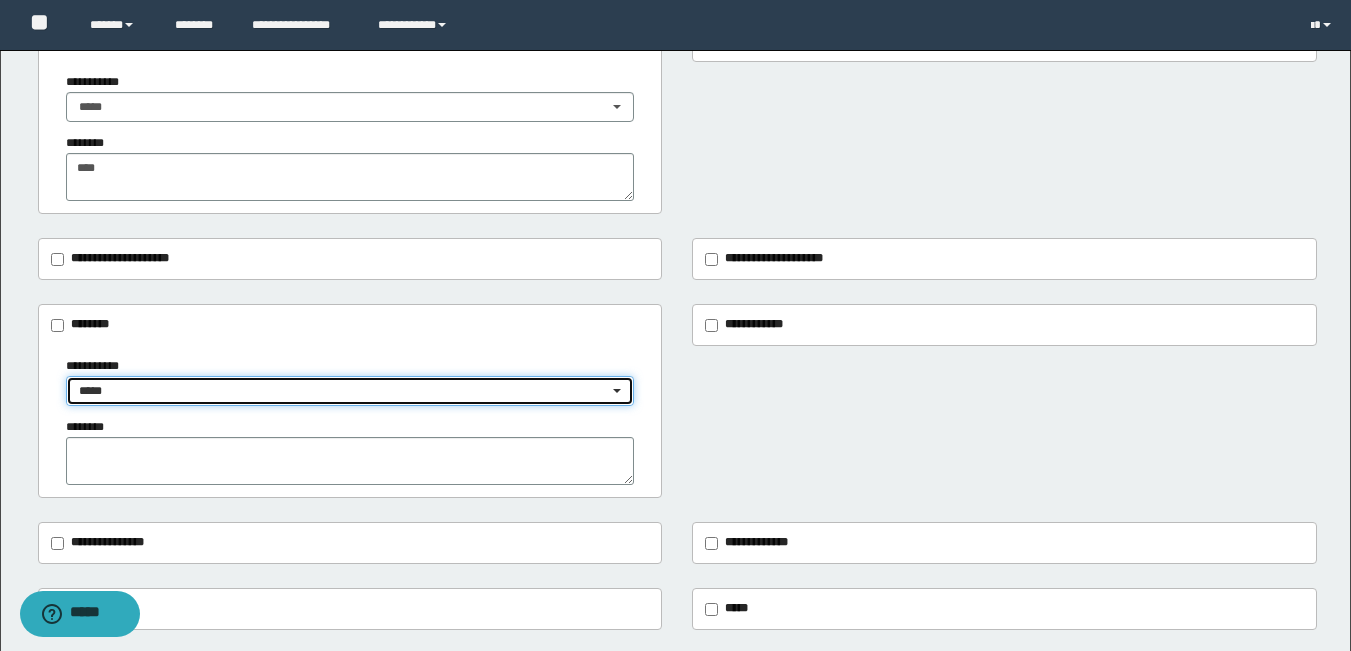 click on "*****" at bounding box center (344, 391) 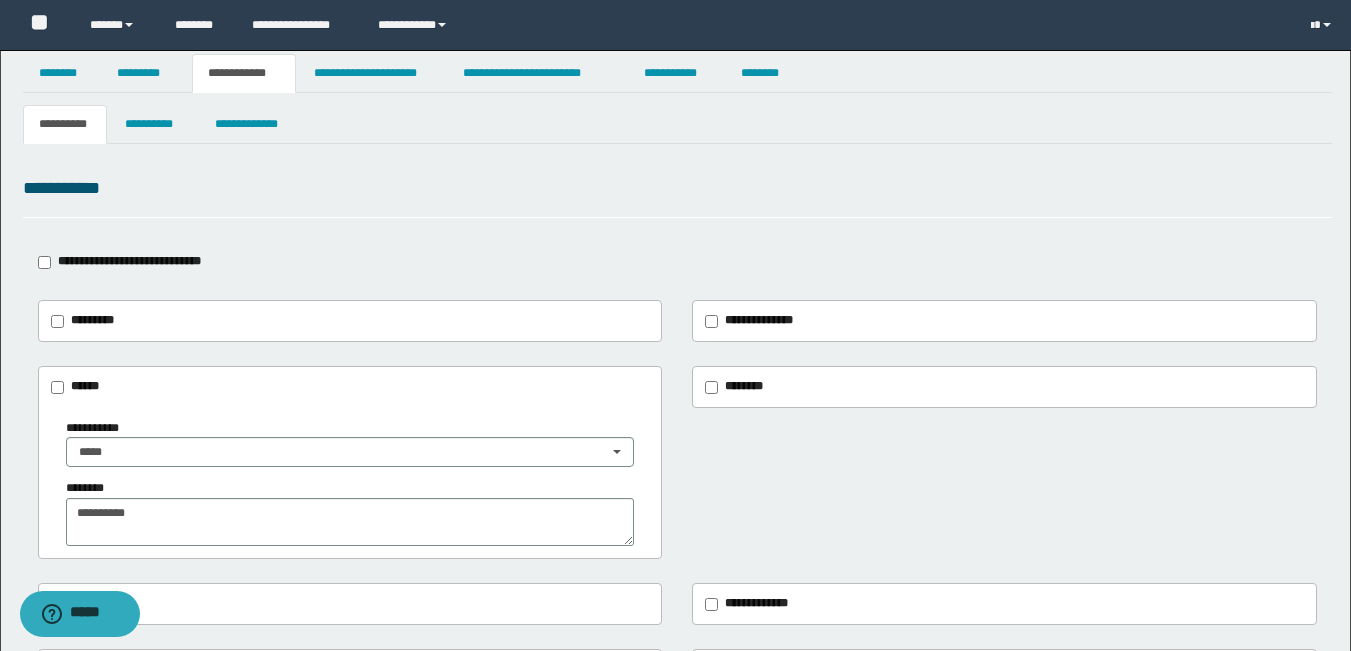 scroll, scrollTop: 0, scrollLeft: 0, axis: both 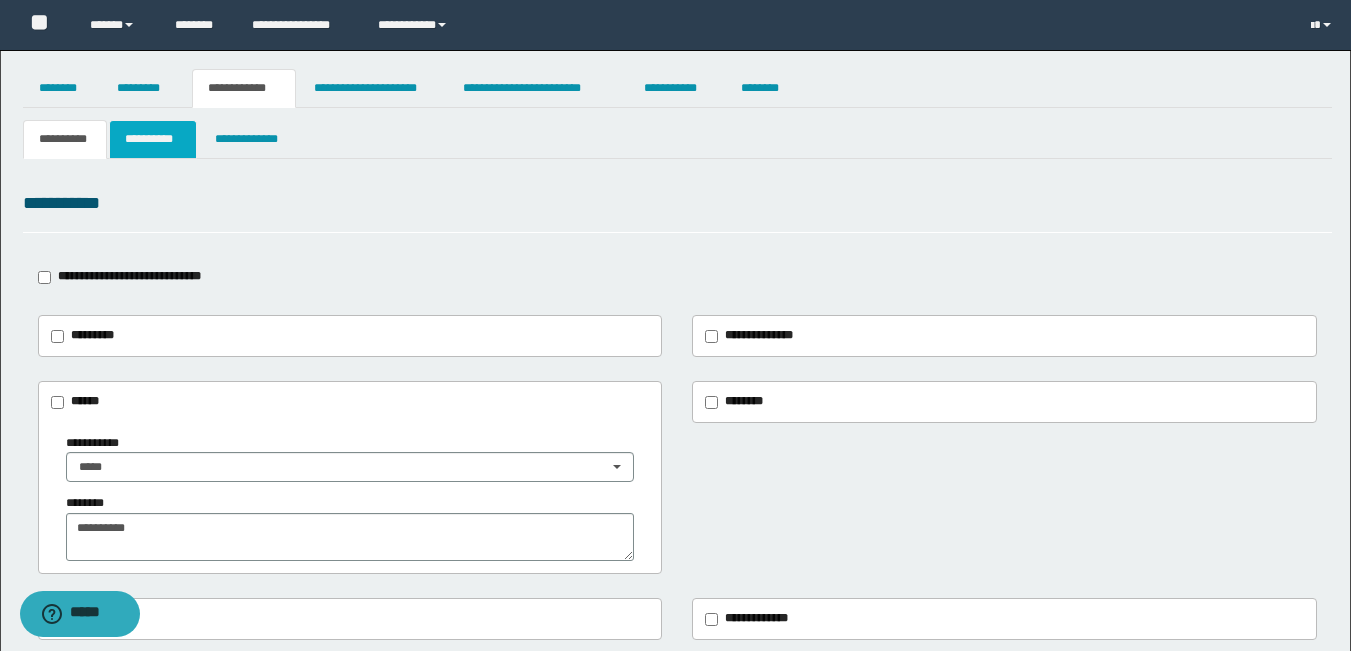 click on "**********" at bounding box center [153, 139] 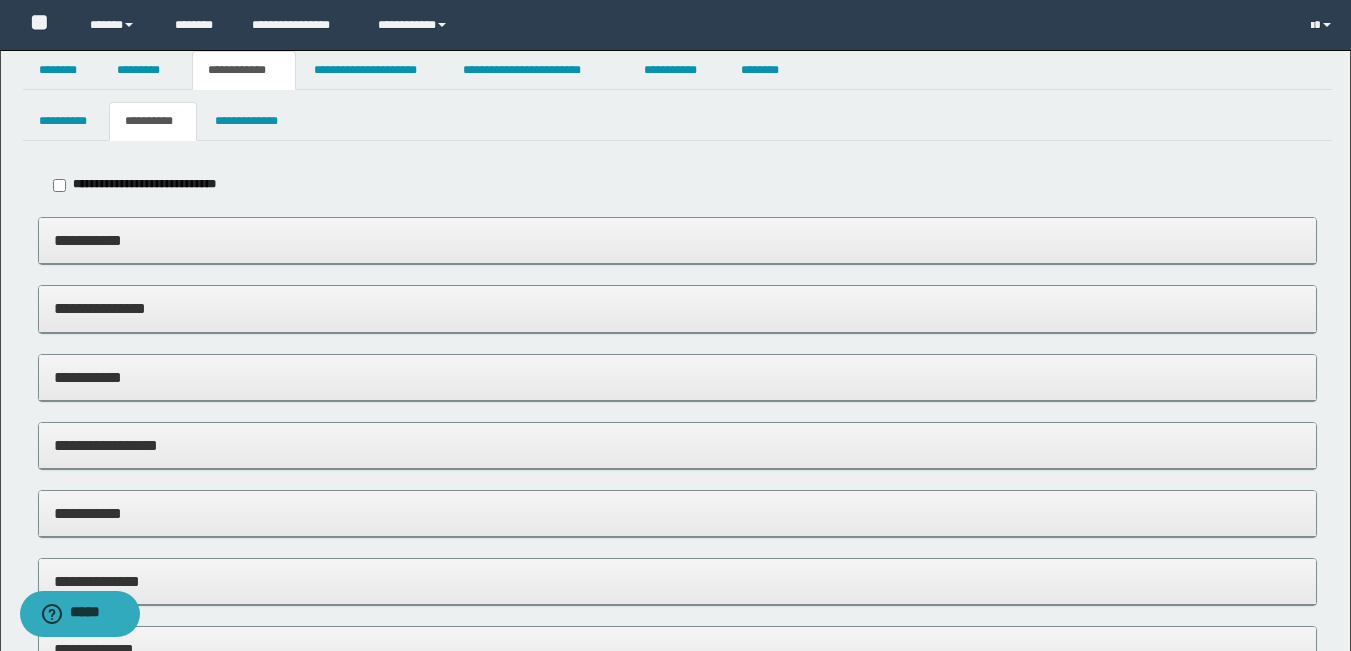 scroll, scrollTop: 0, scrollLeft: 0, axis: both 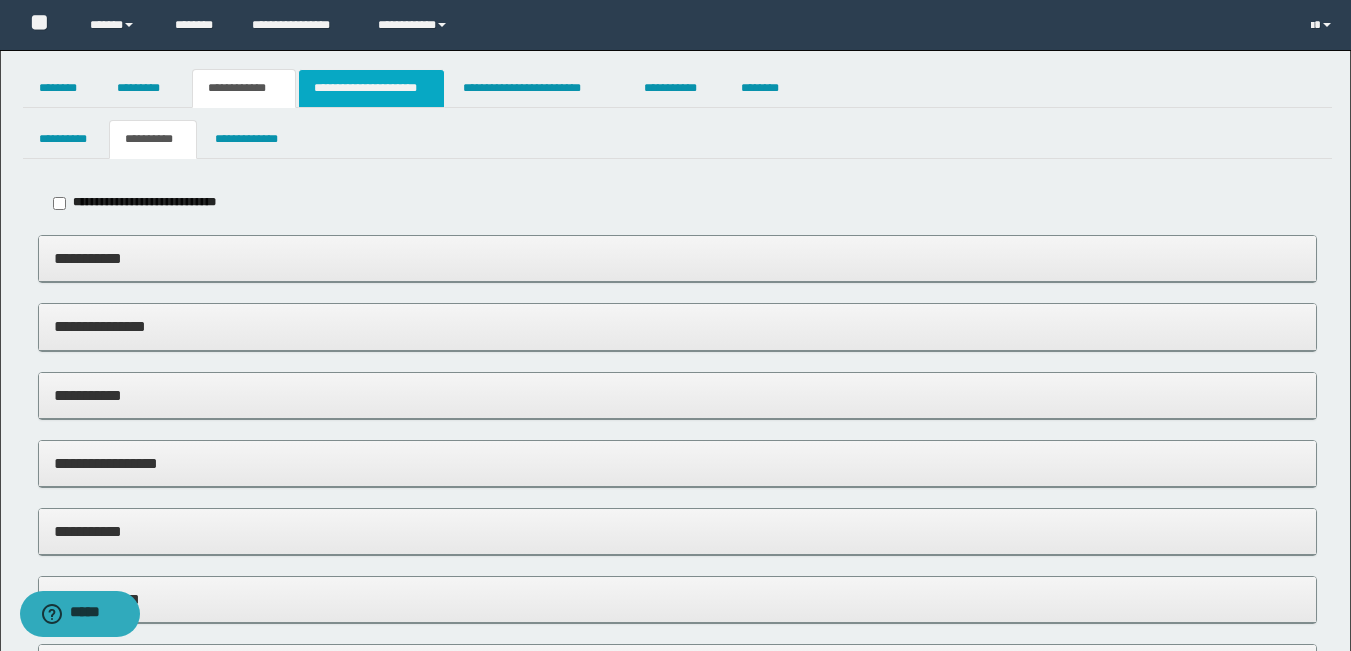click on "**********" at bounding box center [371, 88] 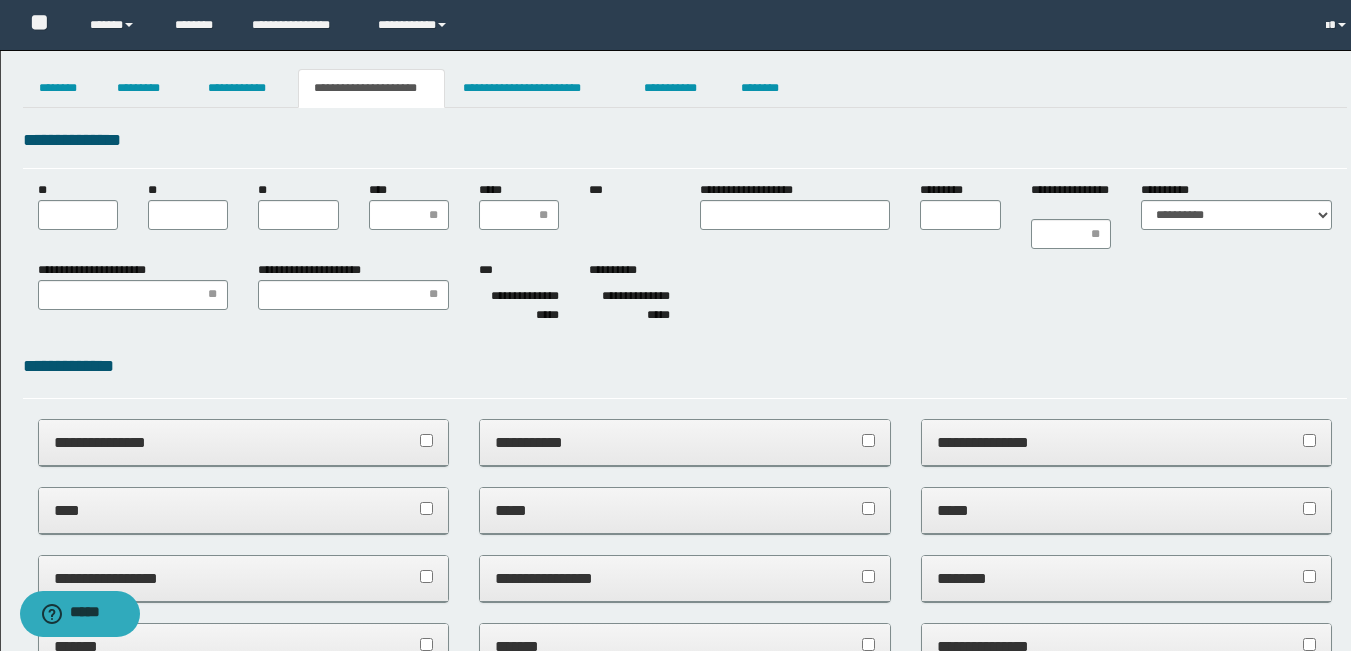 scroll, scrollTop: 0, scrollLeft: 0, axis: both 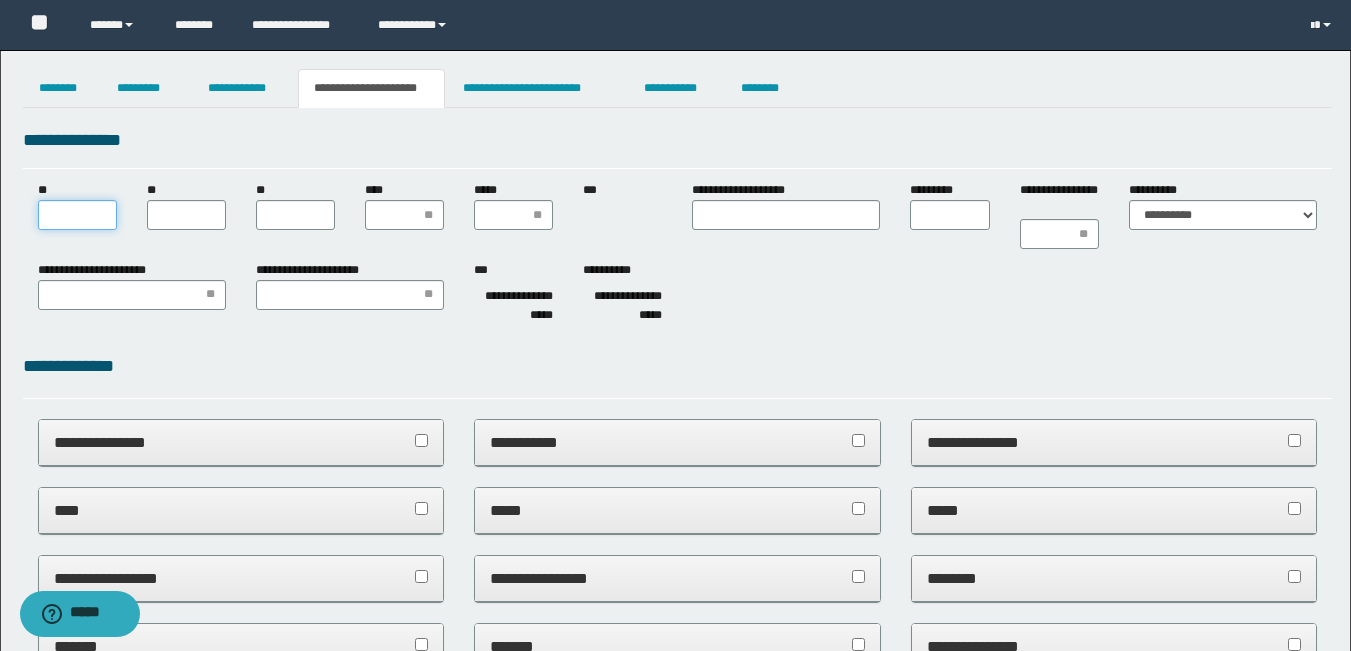 click on "**" at bounding box center [77, 215] 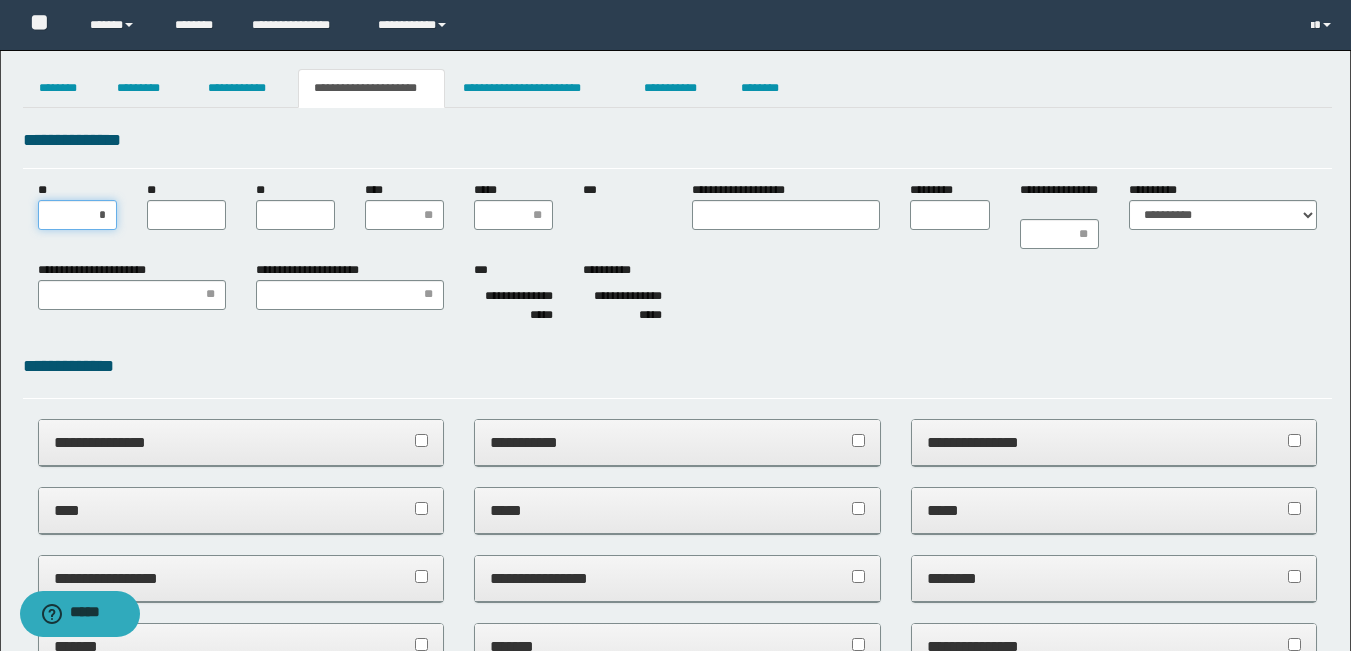 type on "**" 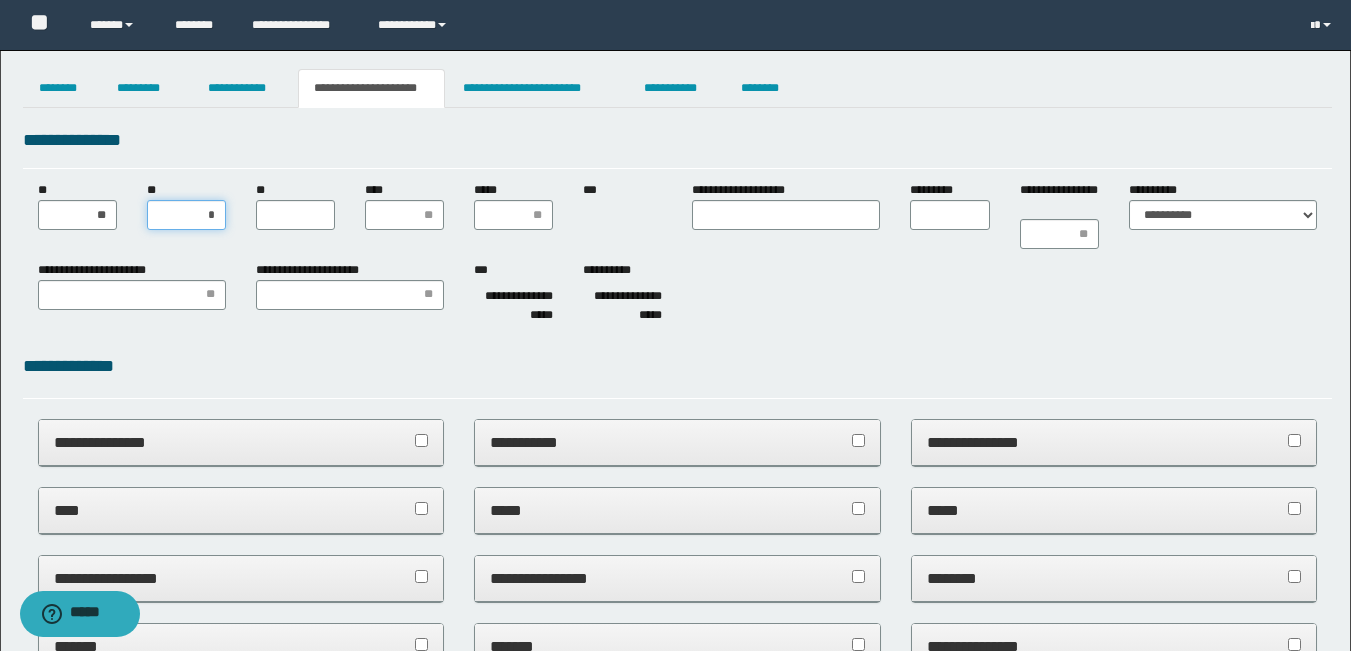 type on "**" 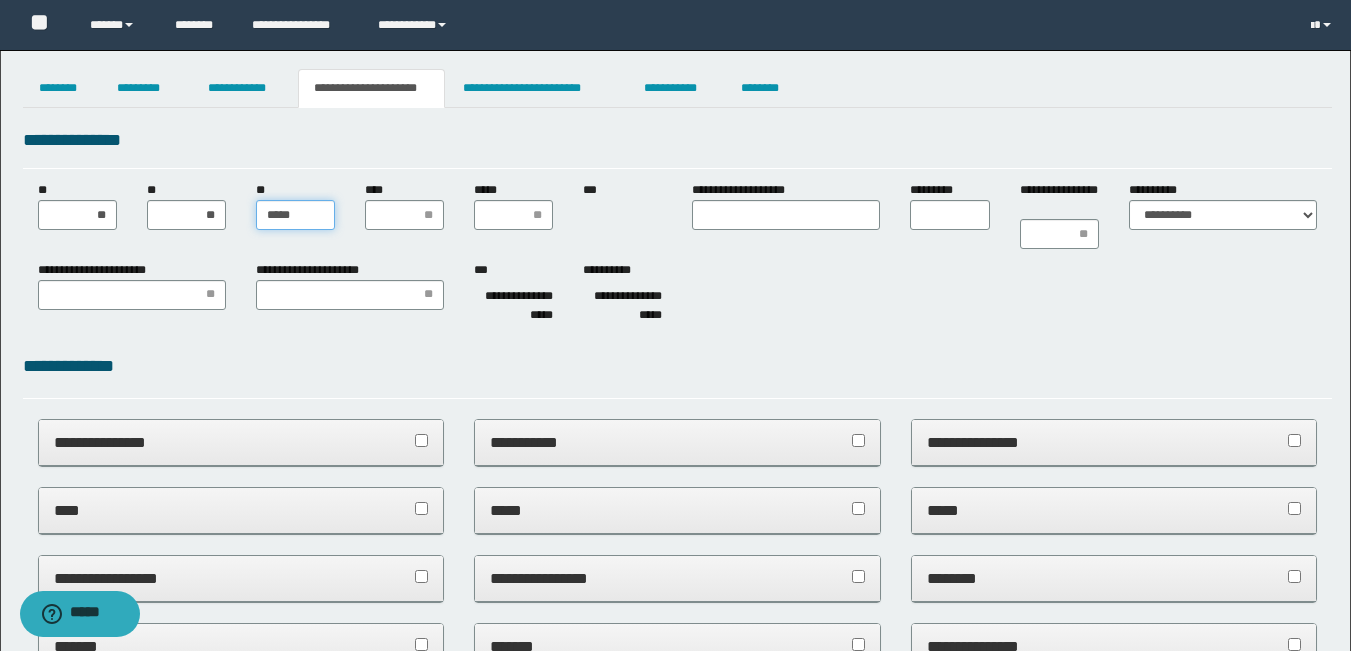type on "******" 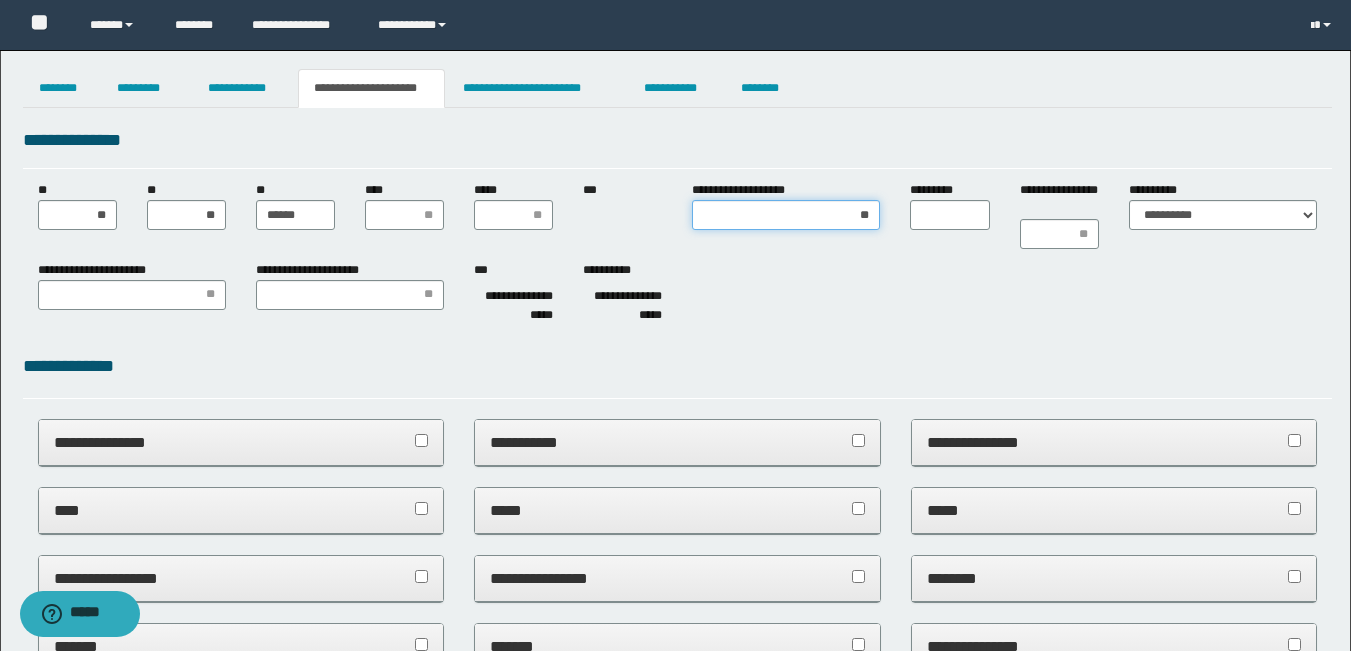 type on "***" 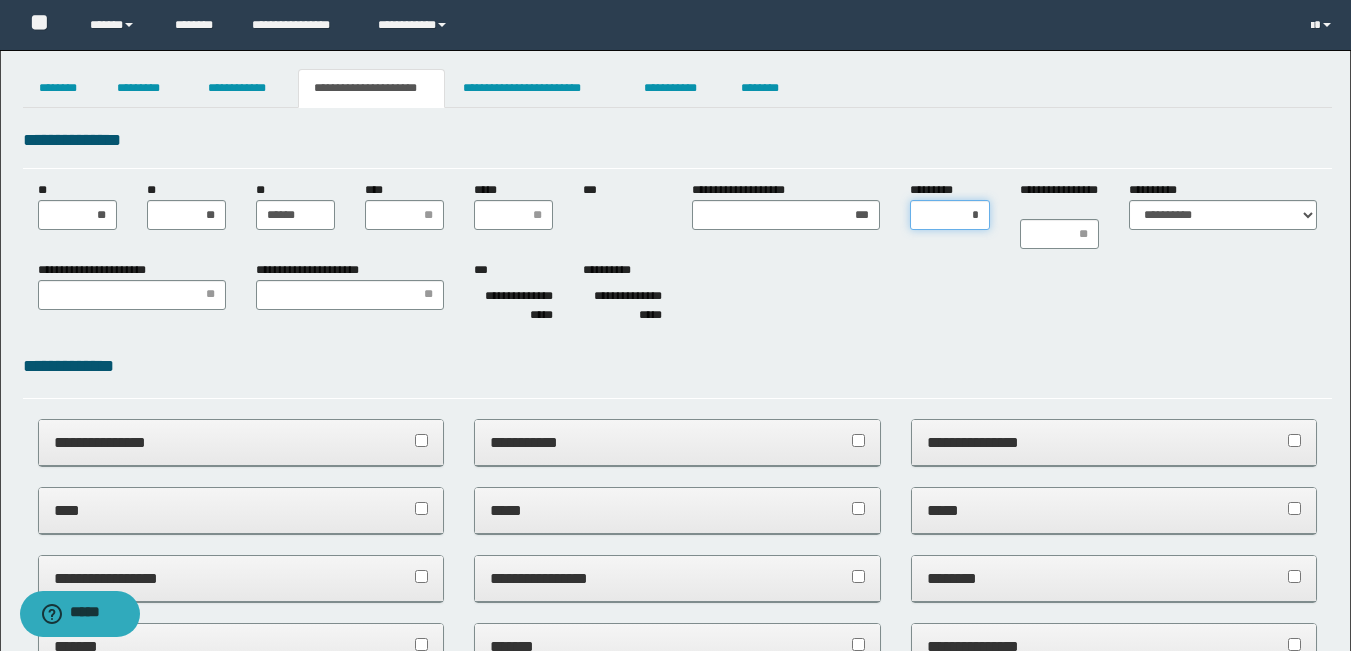 type on "**" 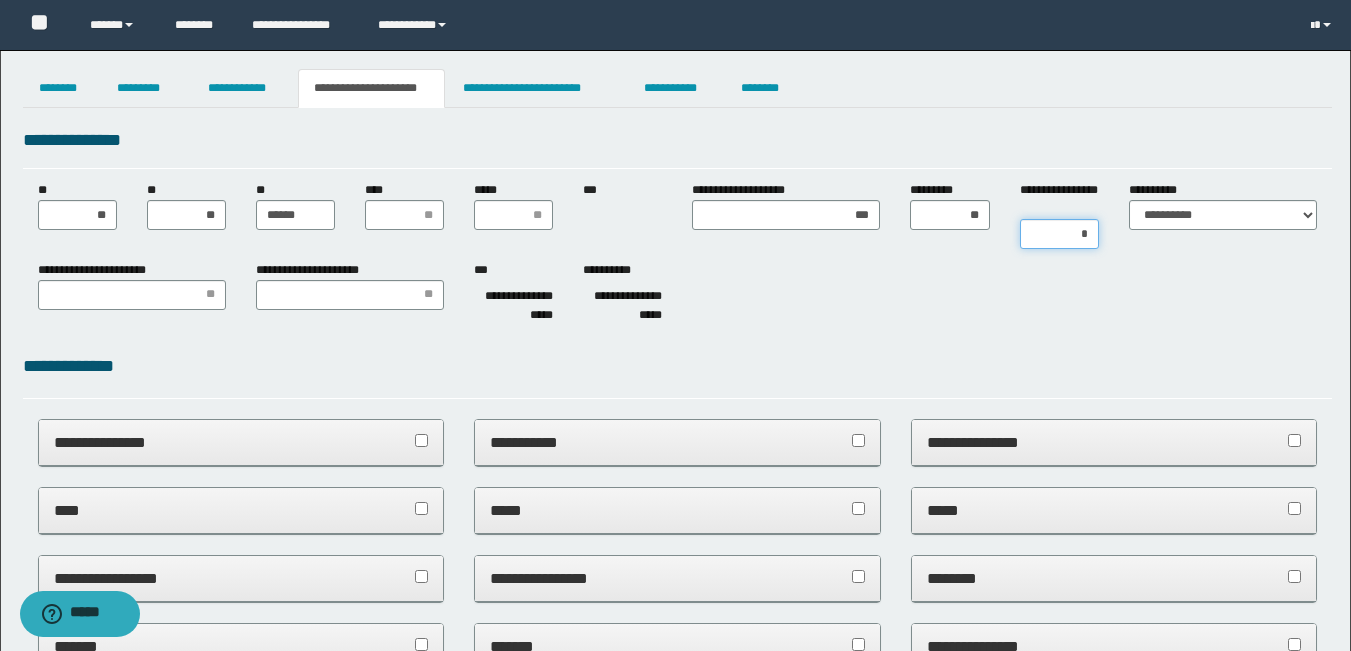 type on "**" 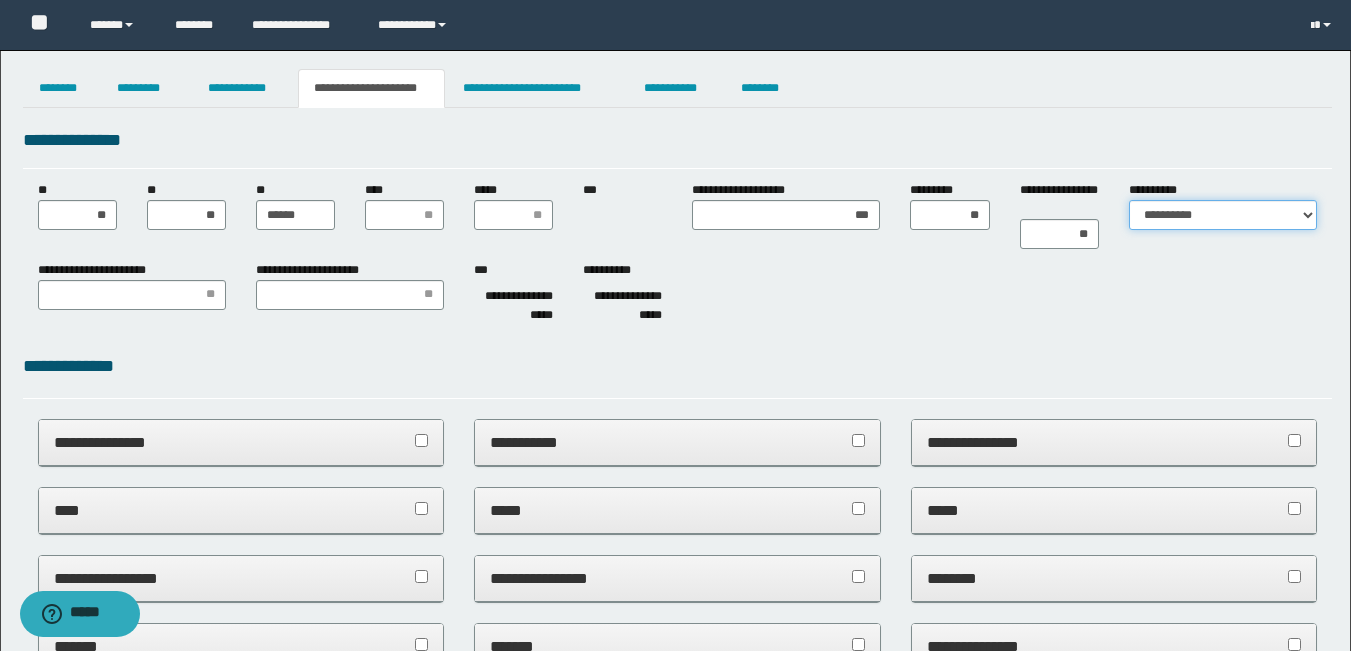 click on "**********" at bounding box center (1223, 215) 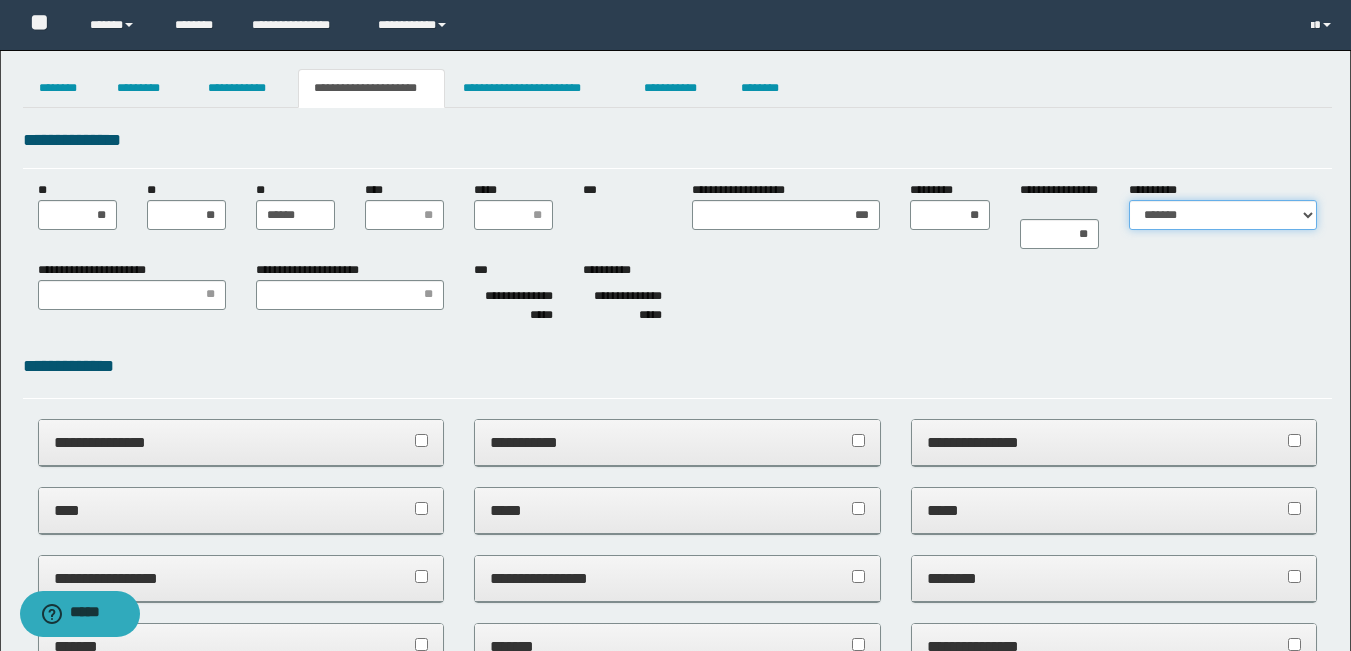 click on "**********" at bounding box center [1223, 215] 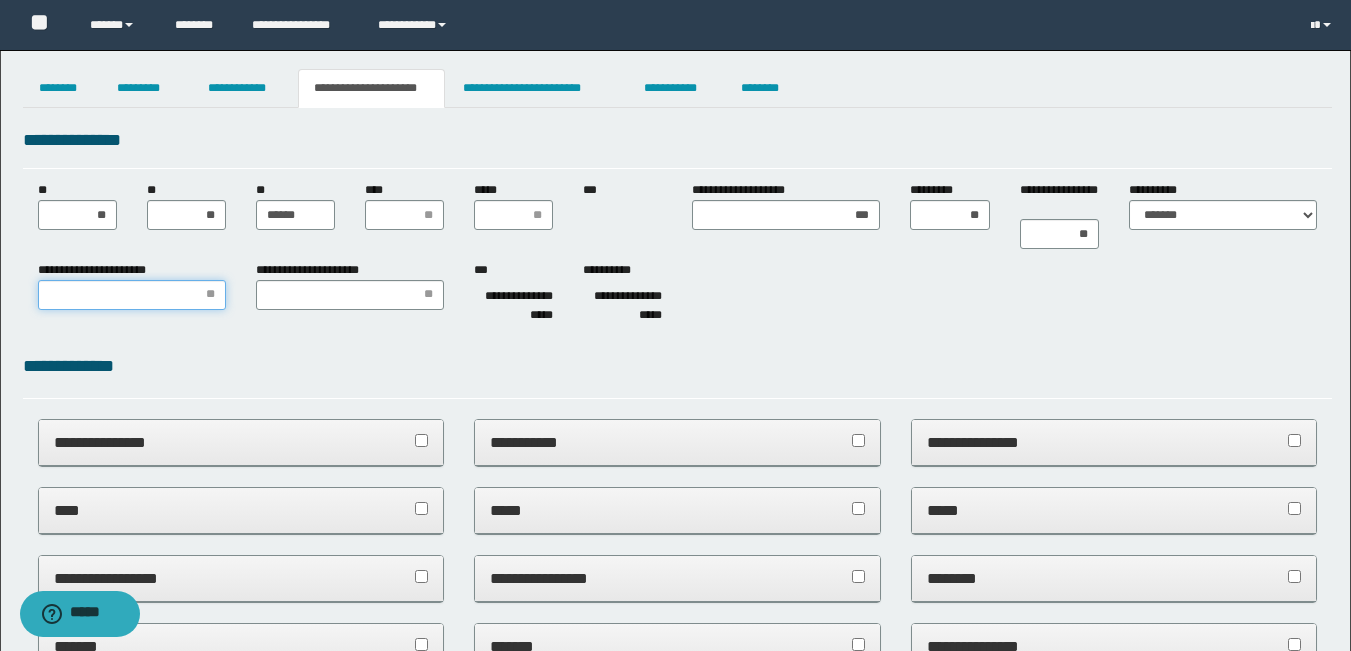 click on "**********" at bounding box center (132, 295) 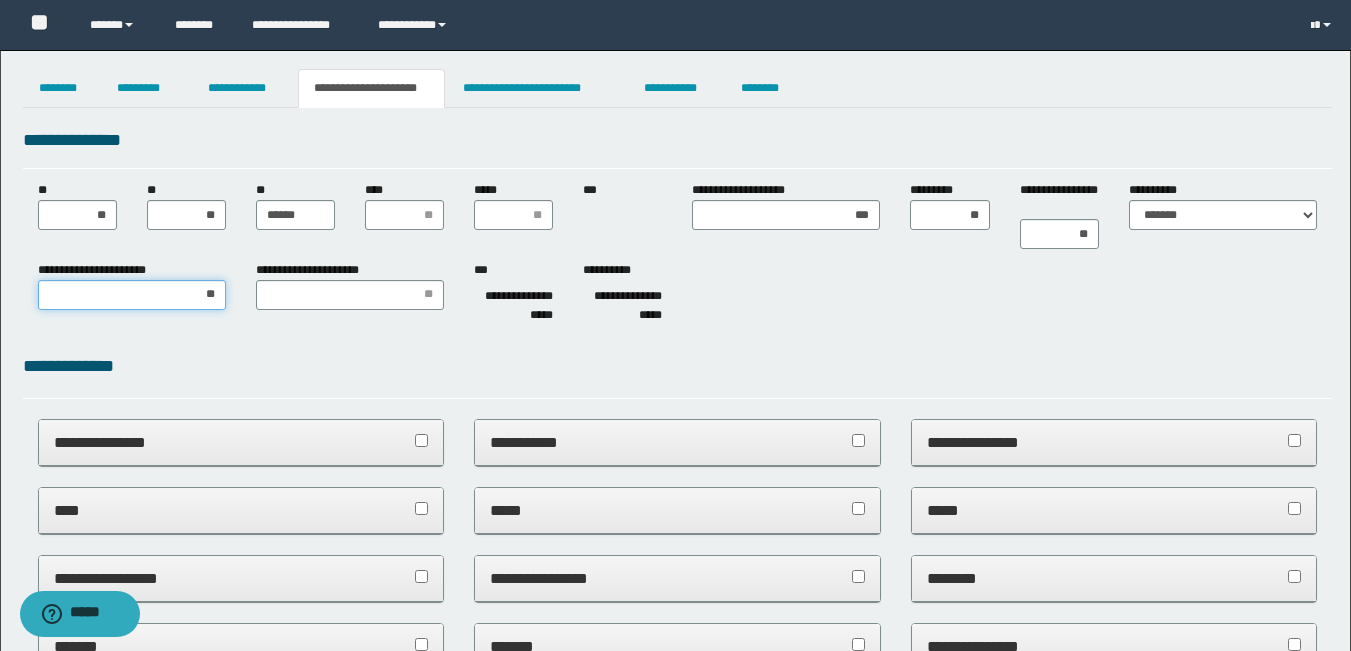type on "***" 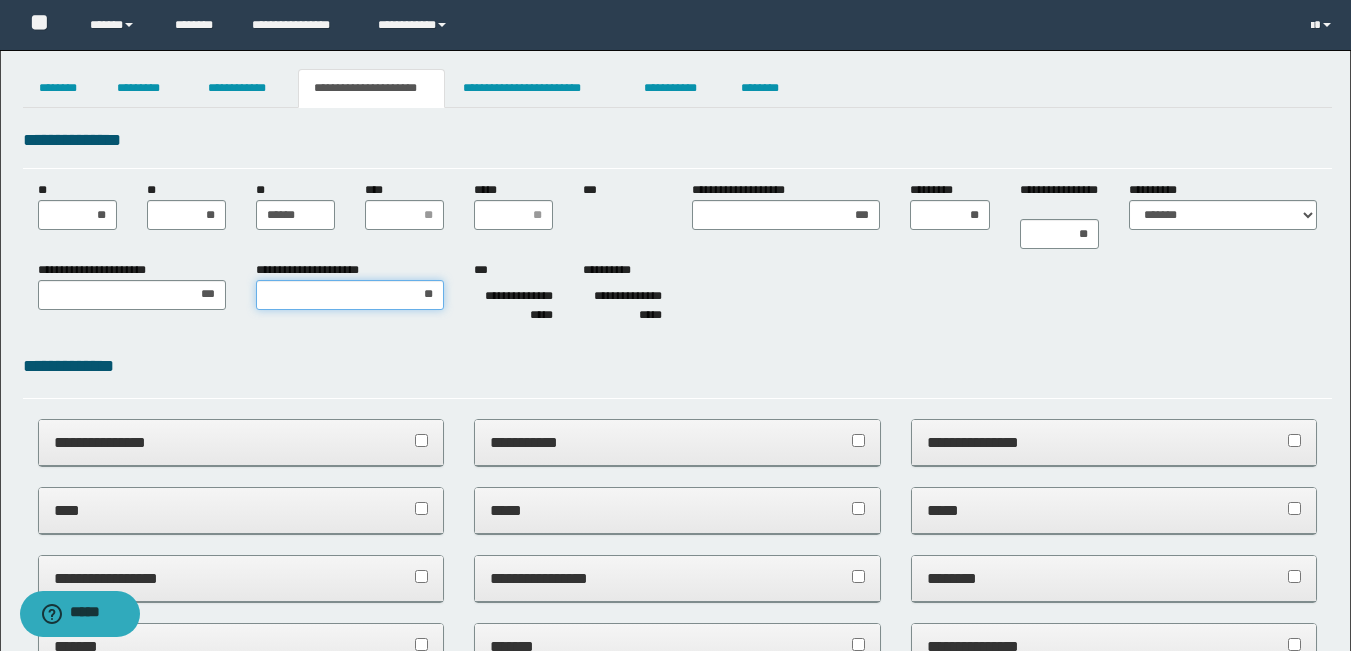 type on "***" 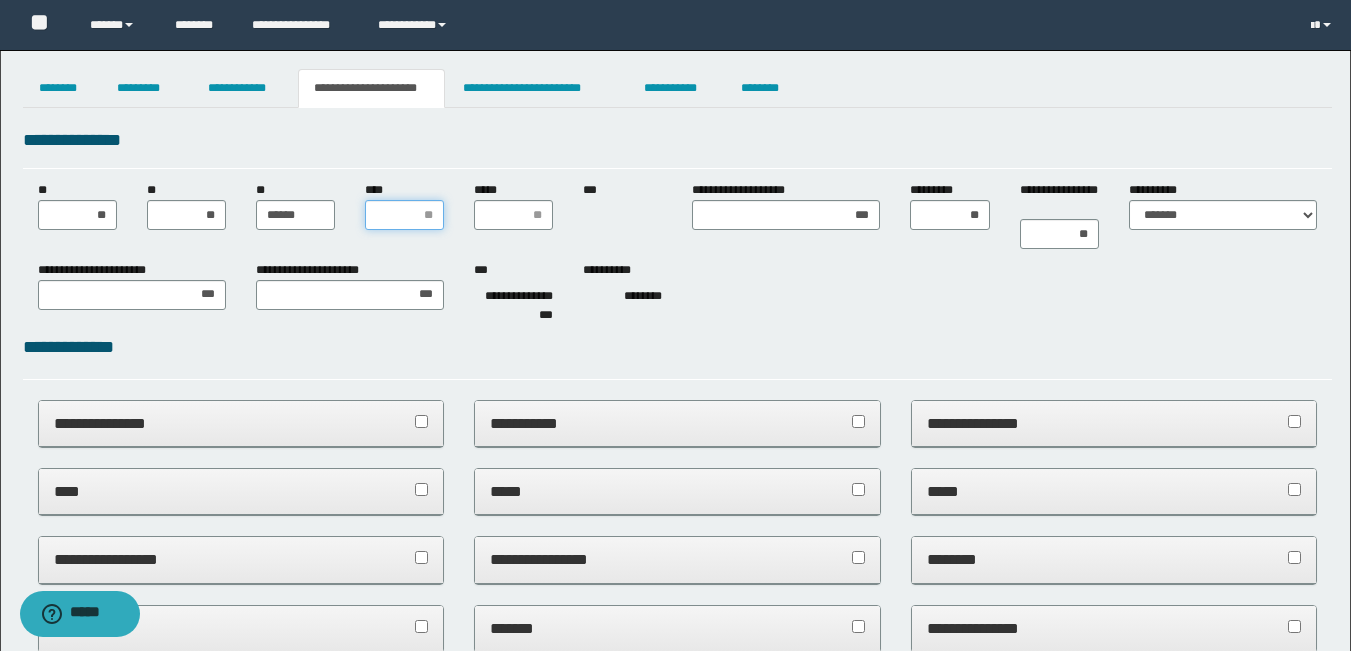 click on "****" at bounding box center [404, 215] 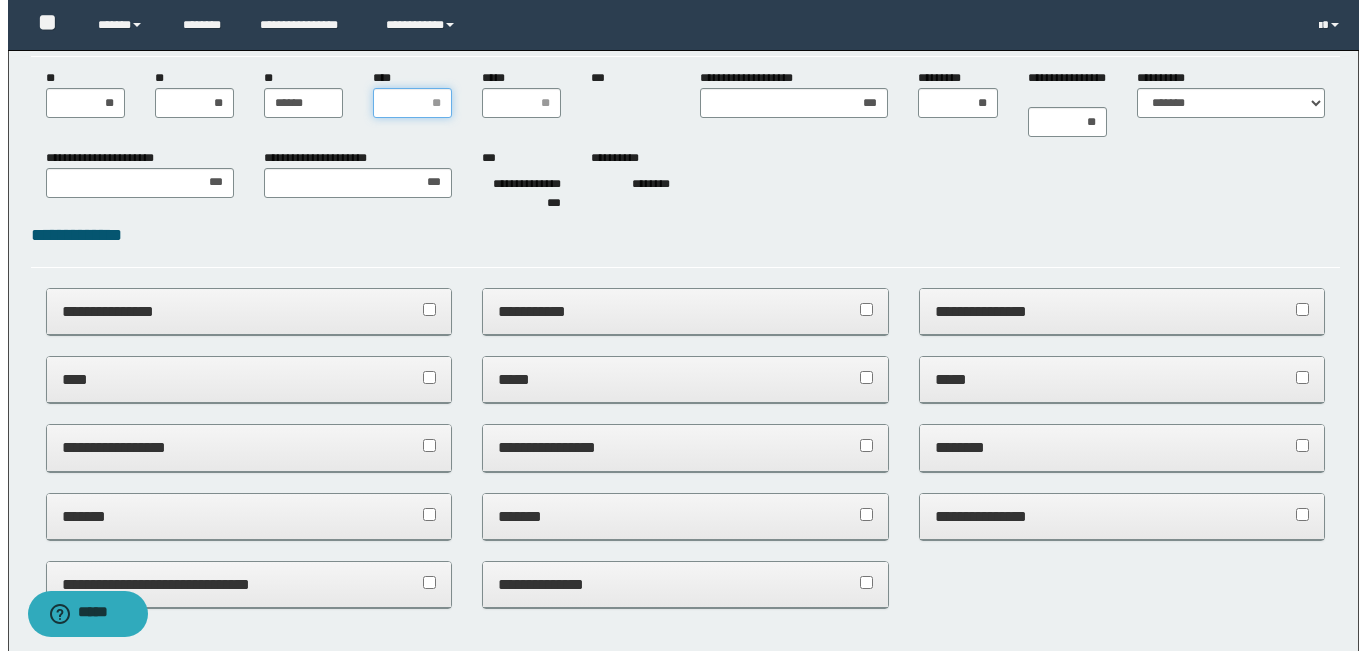 scroll, scrollTop: 0, scrollLeft: 0, axis: both 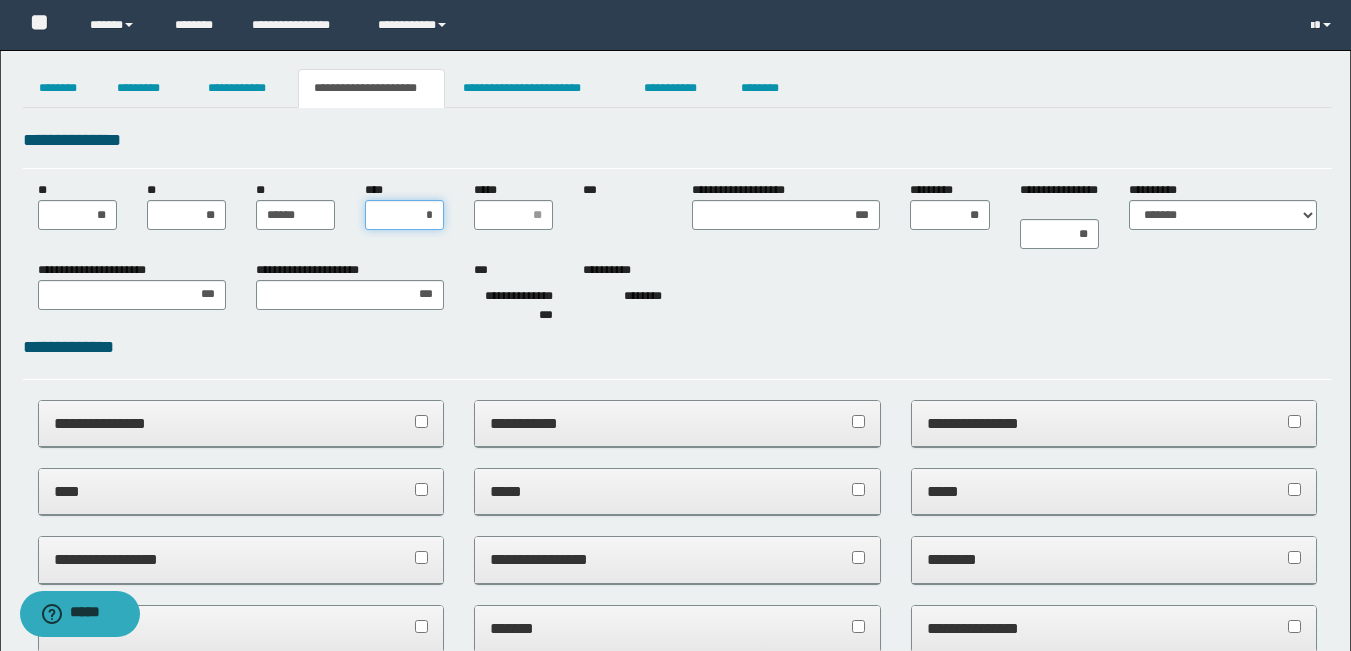 type on "**" 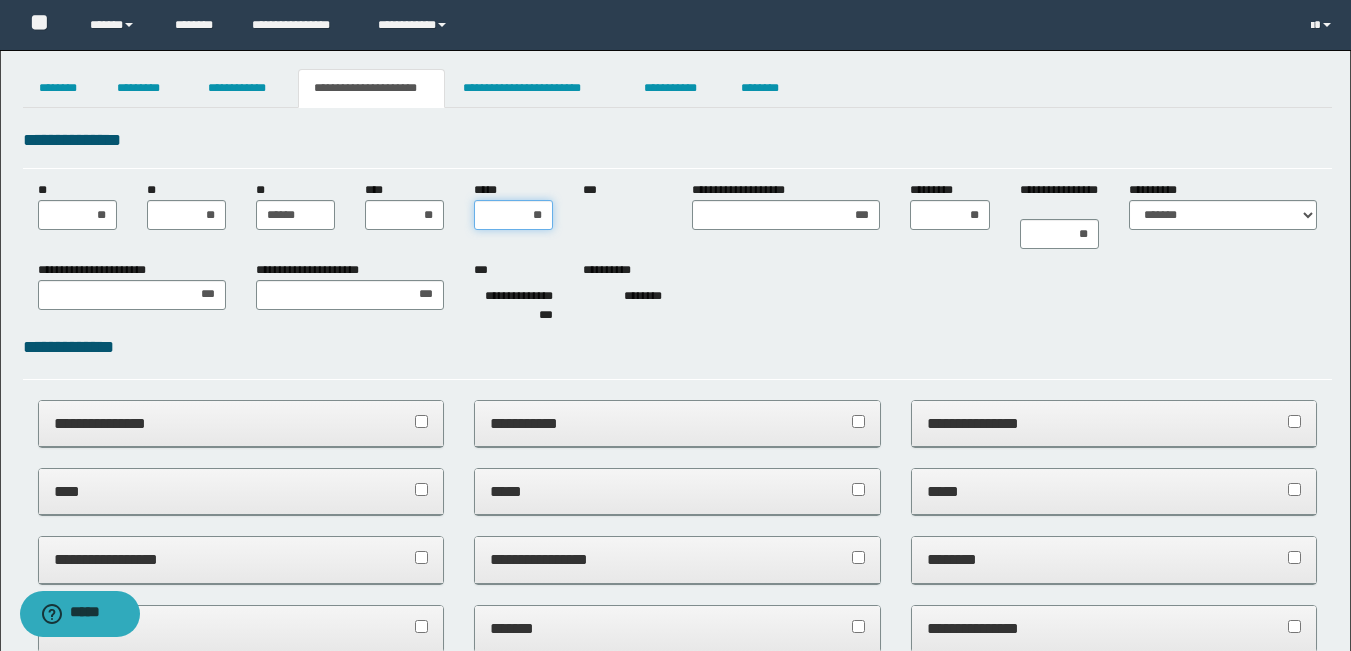 type on "***" 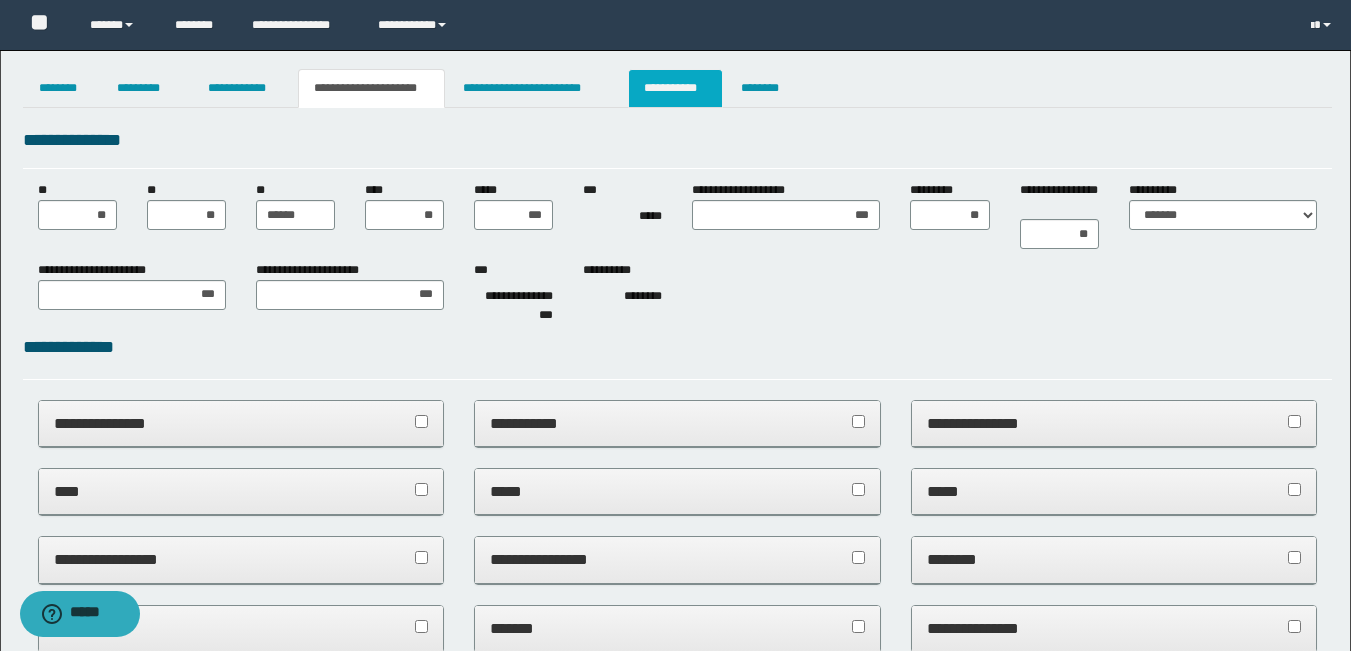 click on "**********" at bounding box center [675, 88] 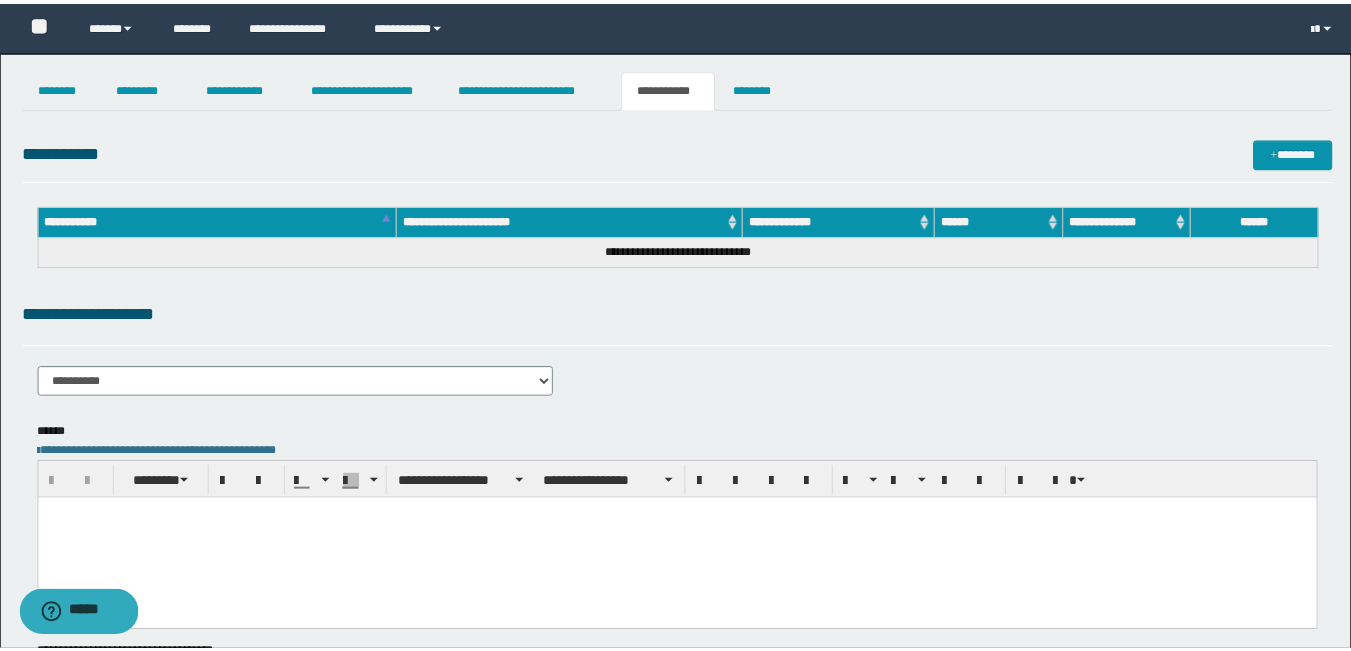 scroll, scrollTop: 0, scrollLeft: 0, axis: both 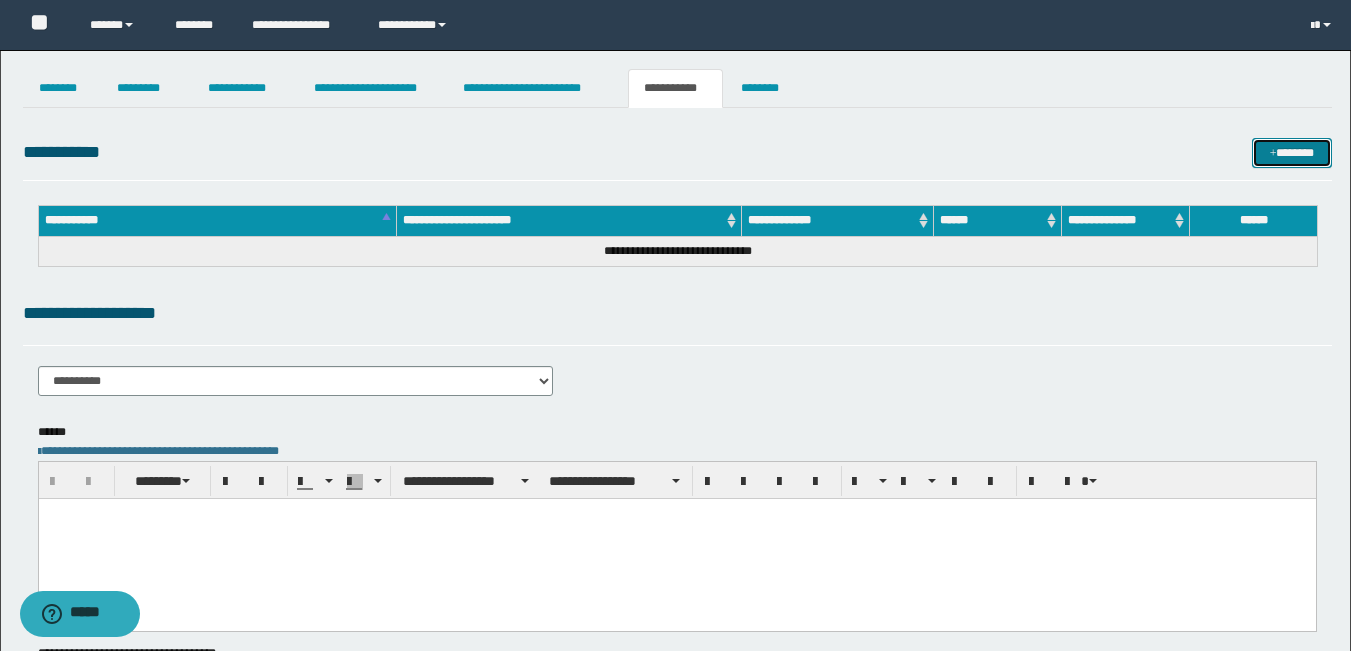 click on "*******" at bounding box center [1292, 153] 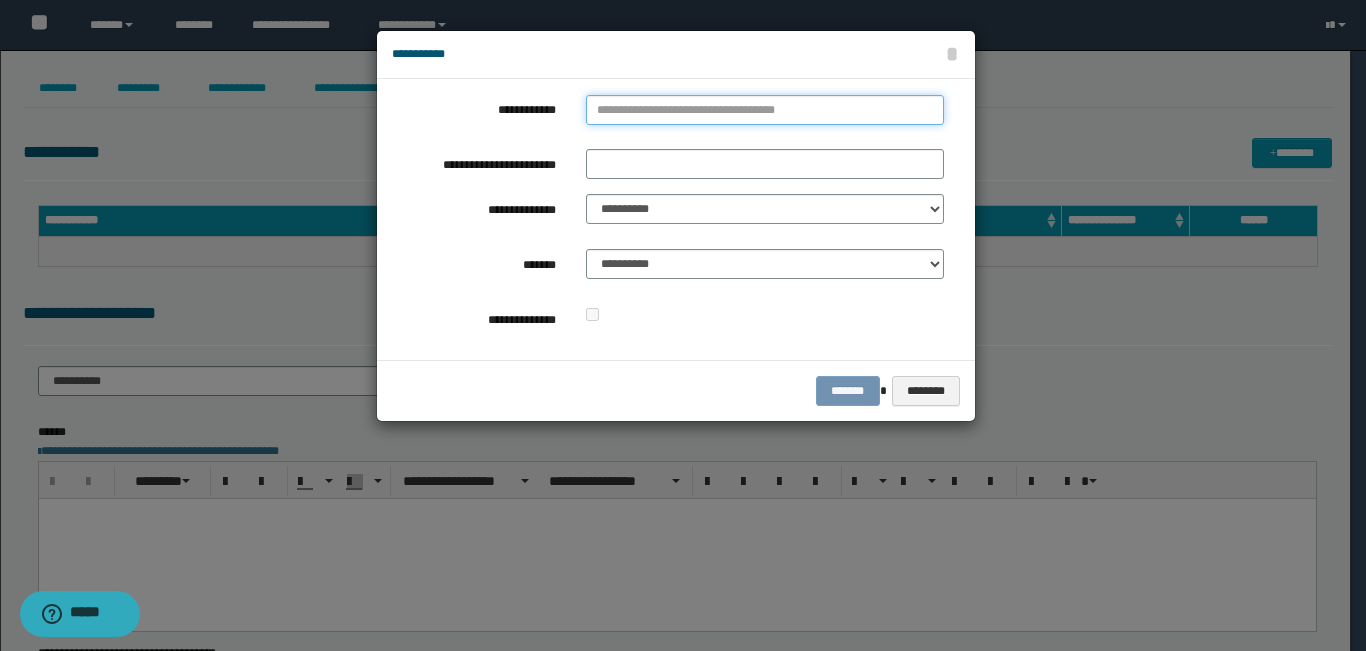 click on "**********" at bounding box center (765, 110) 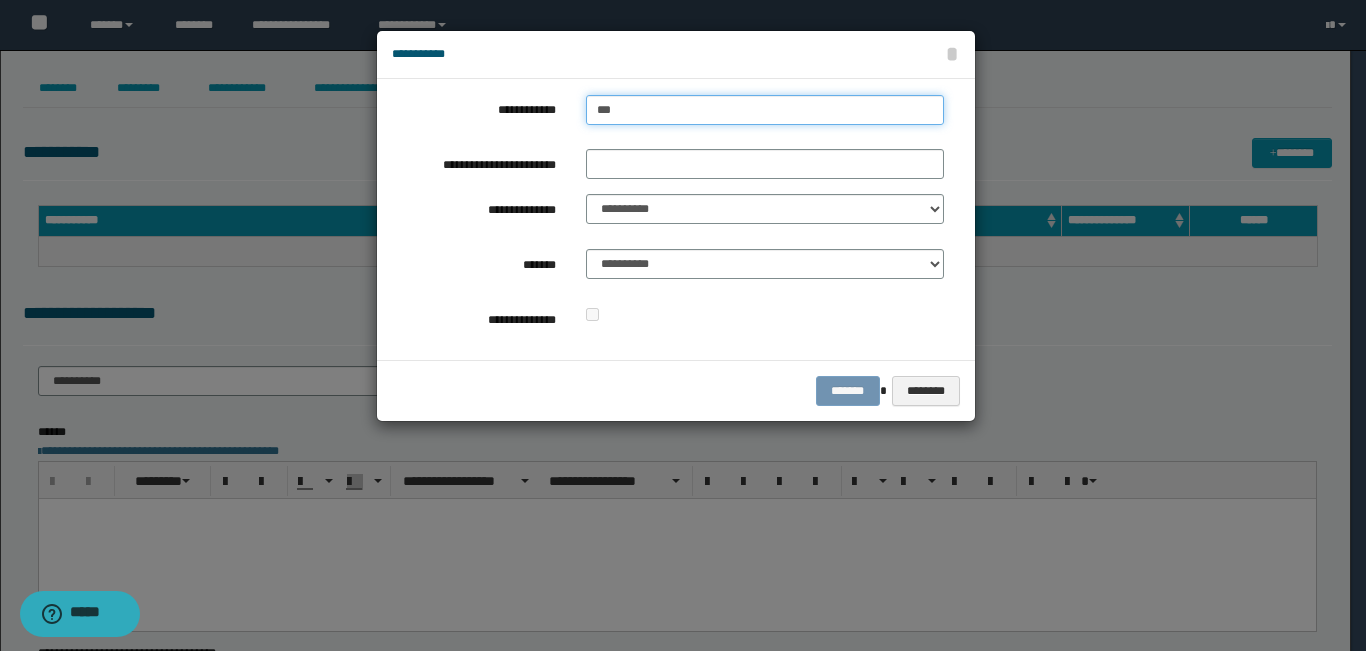 type on "****" 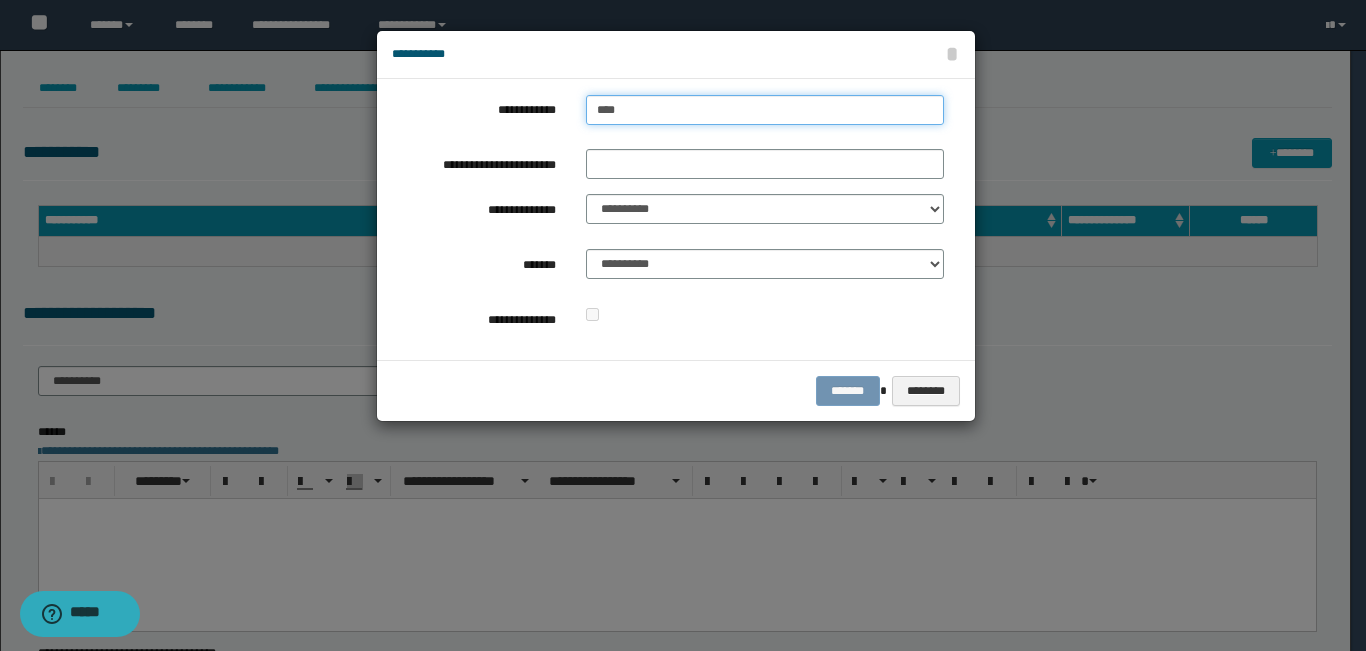 type on "****" 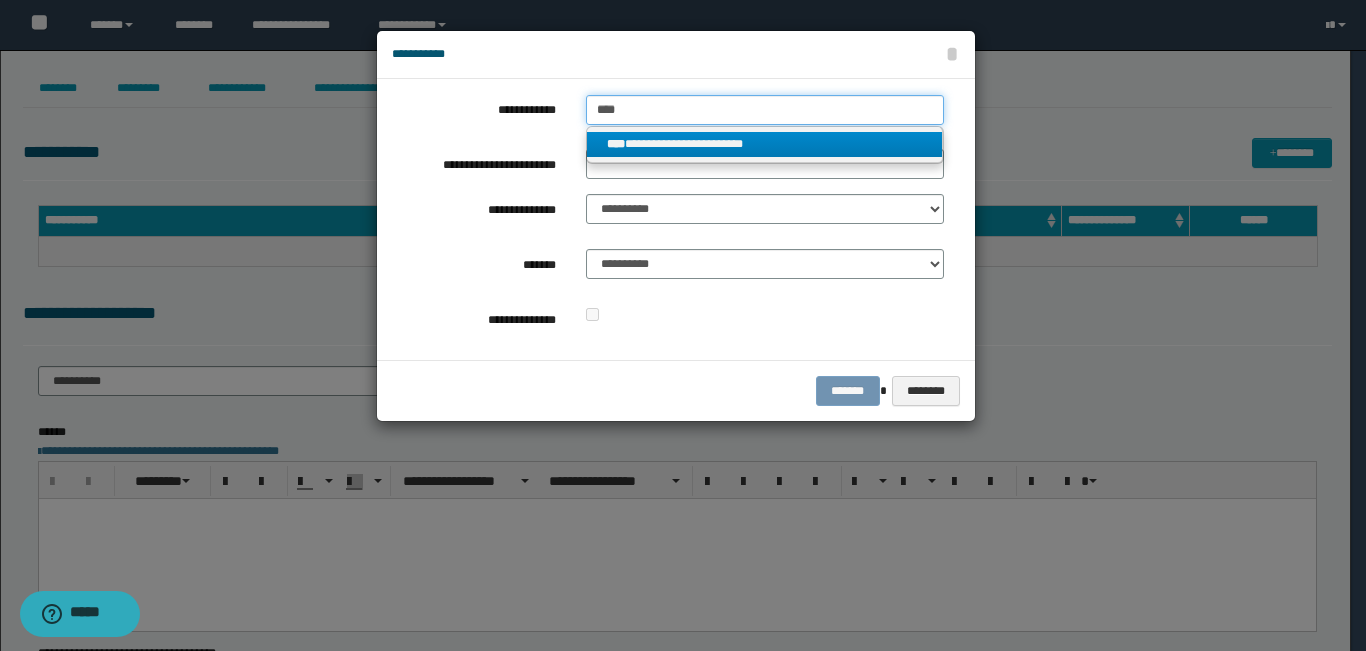 type on "****" 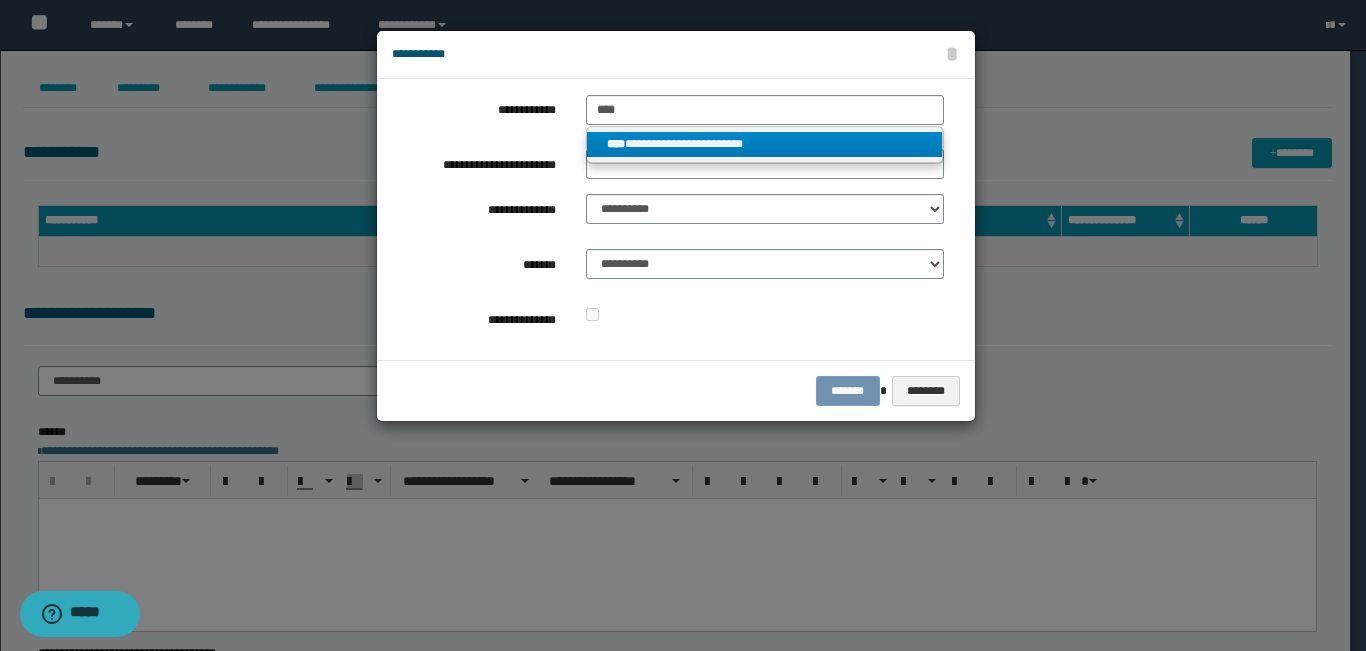 click on "**********" at bounding box center [765, 144] 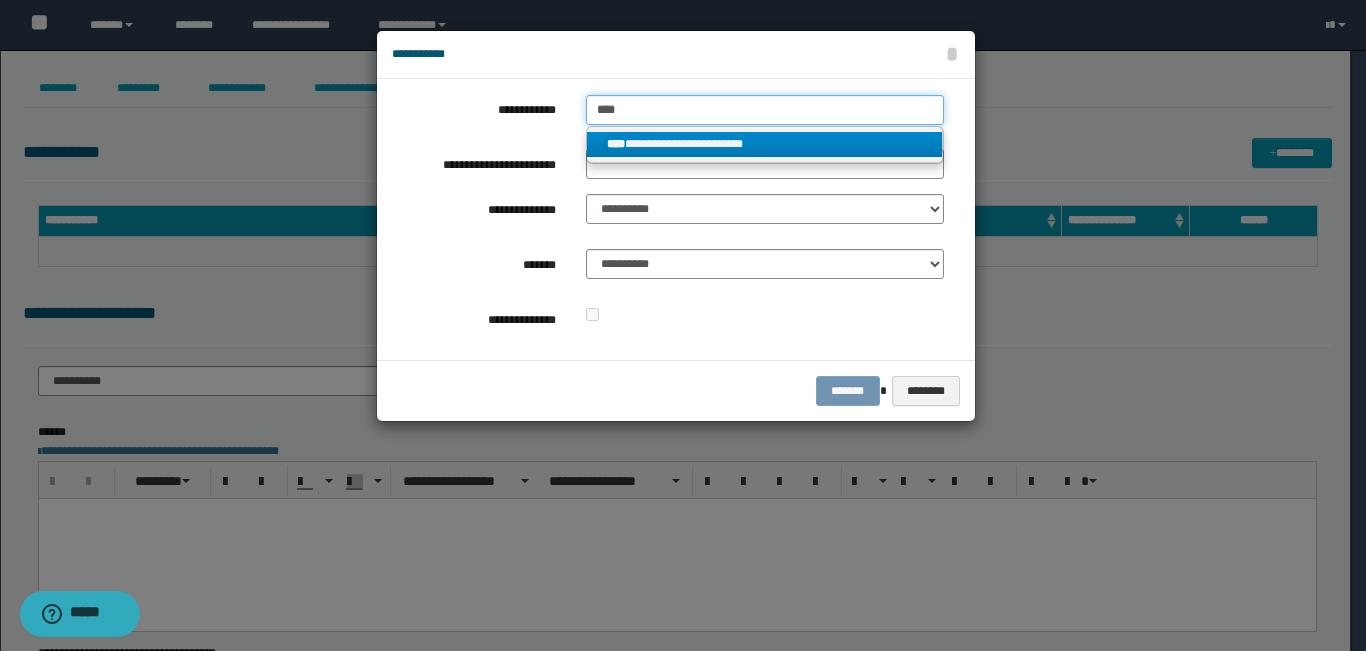 type 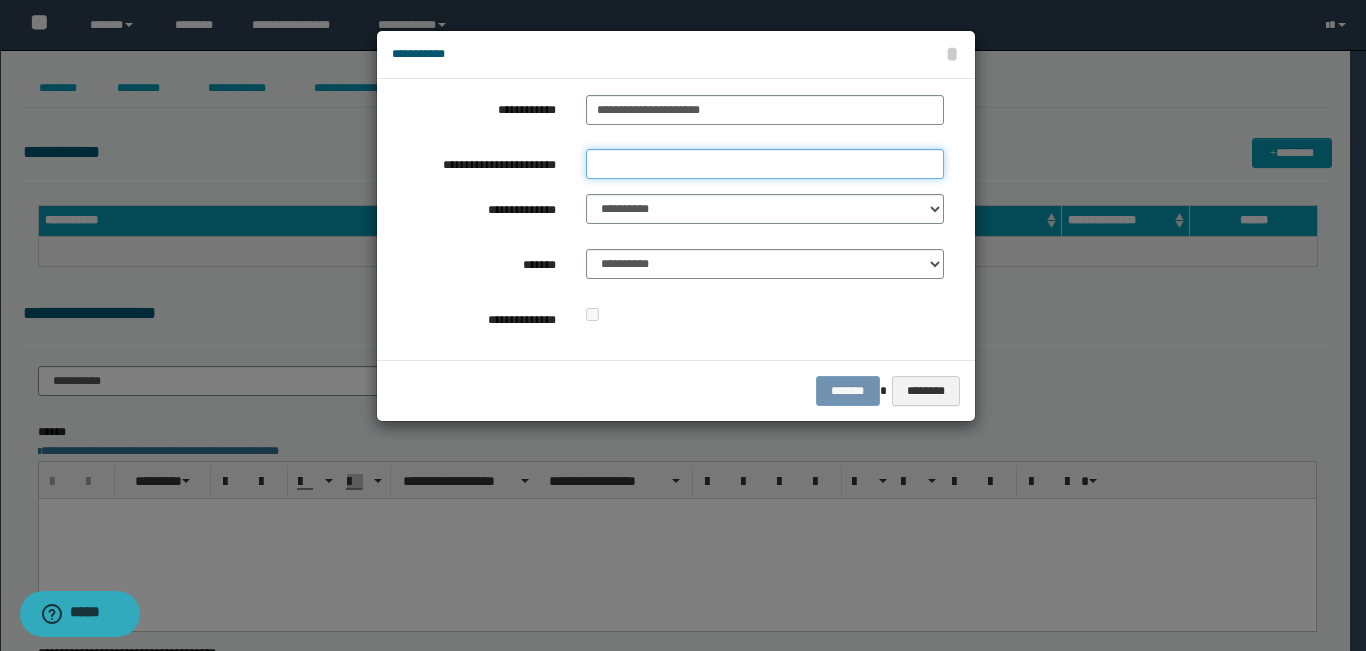click on "**********" at bounding box center (765, 164) 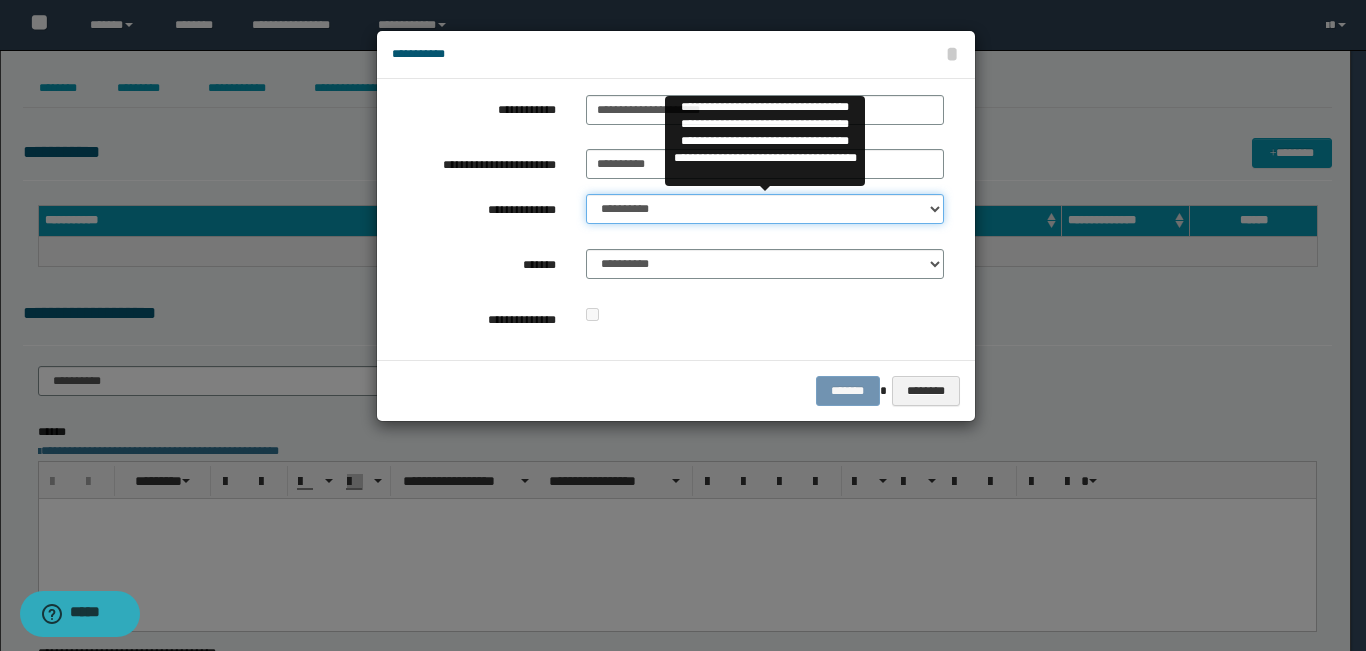 click on "**********" at bounding box center (765, 209) 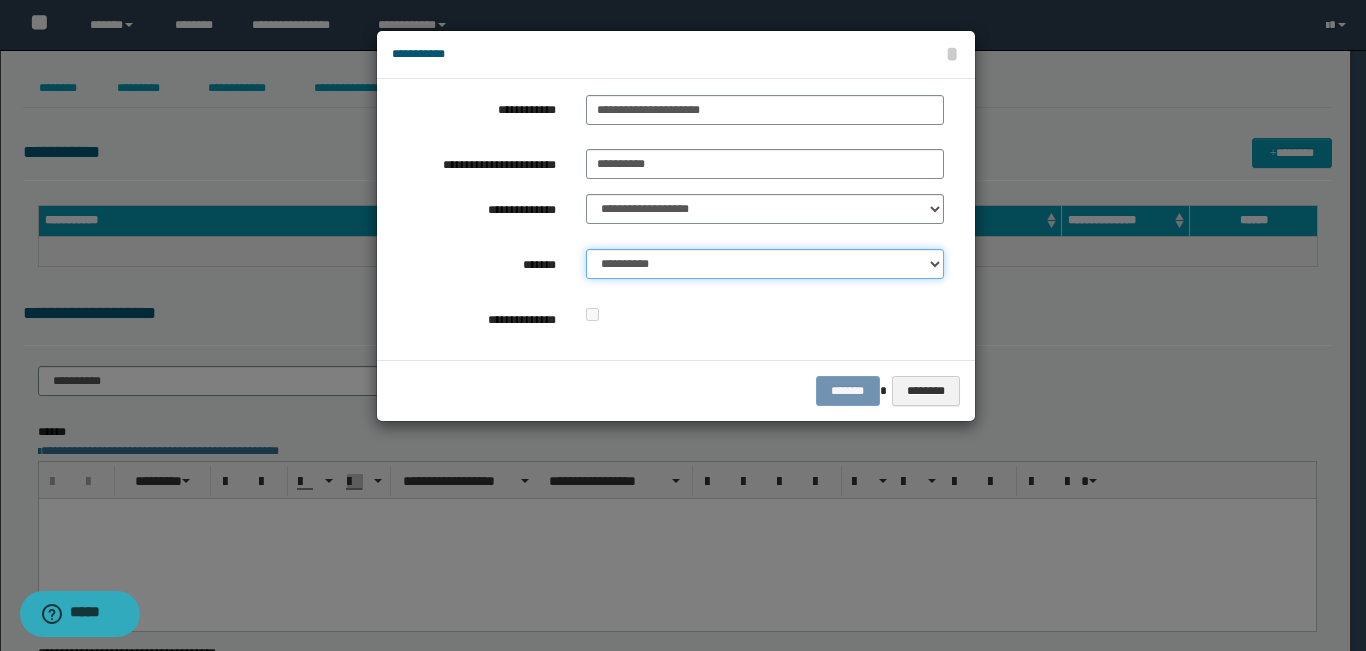 click on "**********" at bounding box center [765, 264] 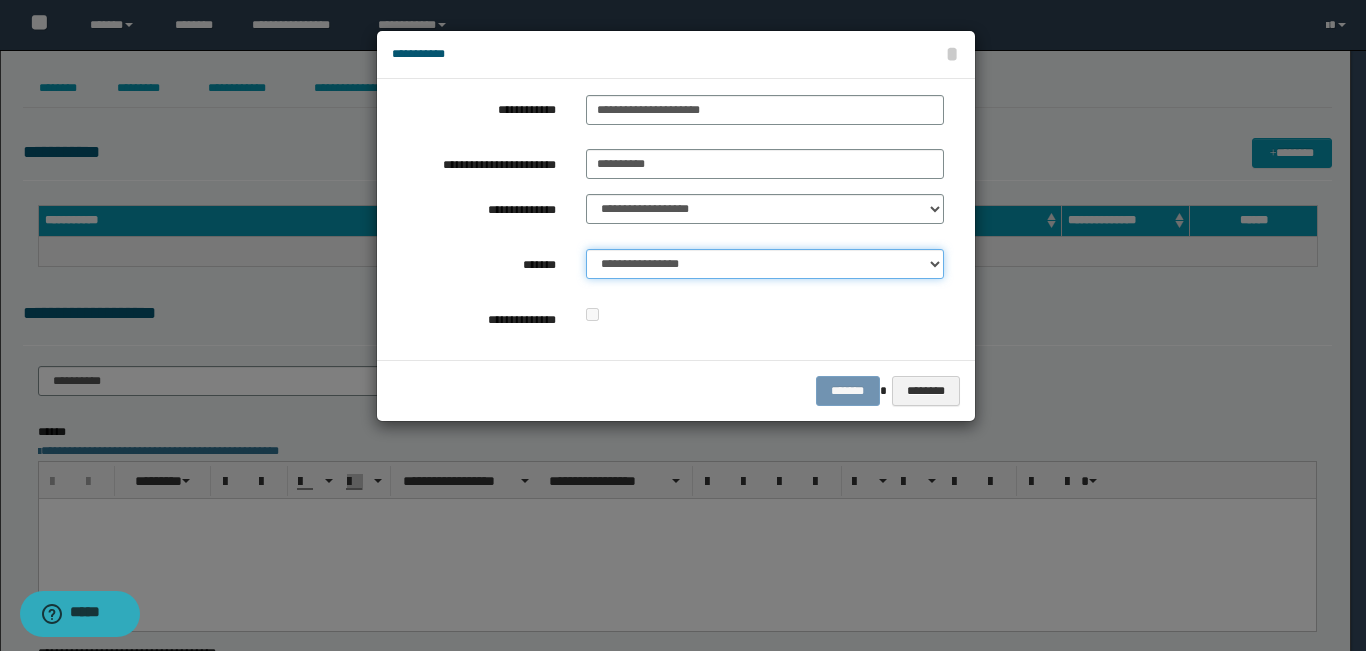 click on "**********" at bounding box center [765, 264] 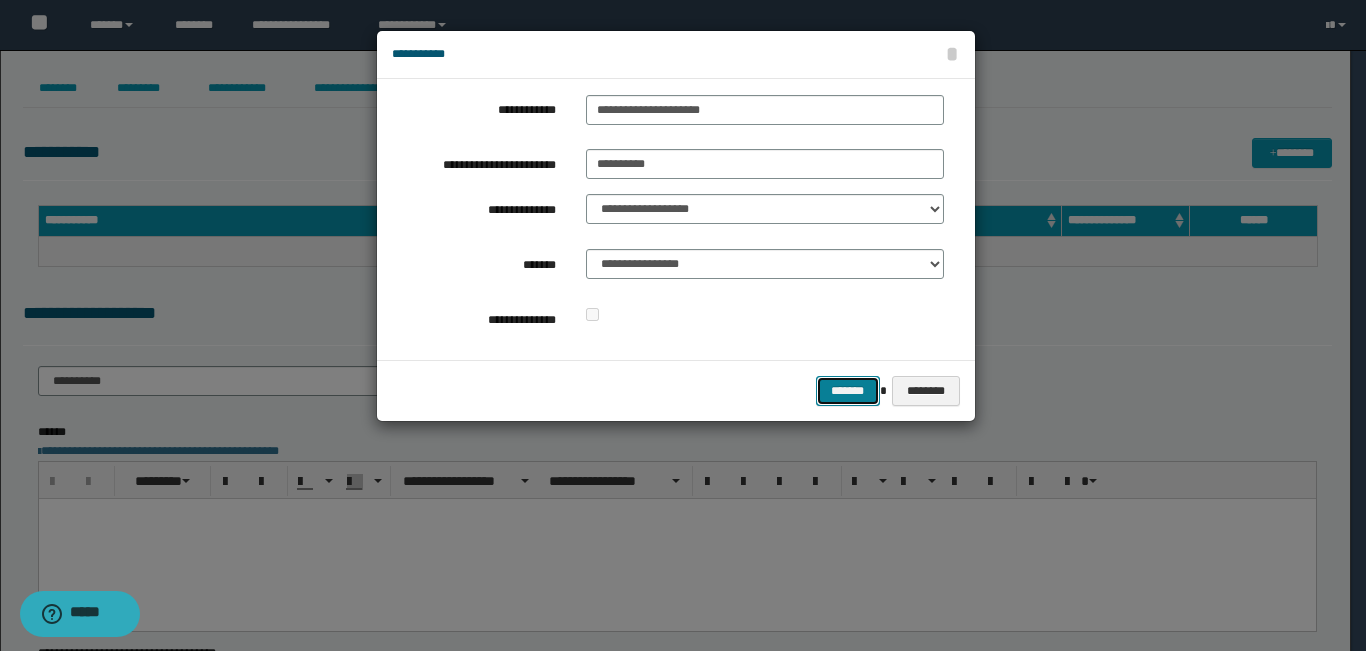 click on "*******" at bounding box center (848, 391) 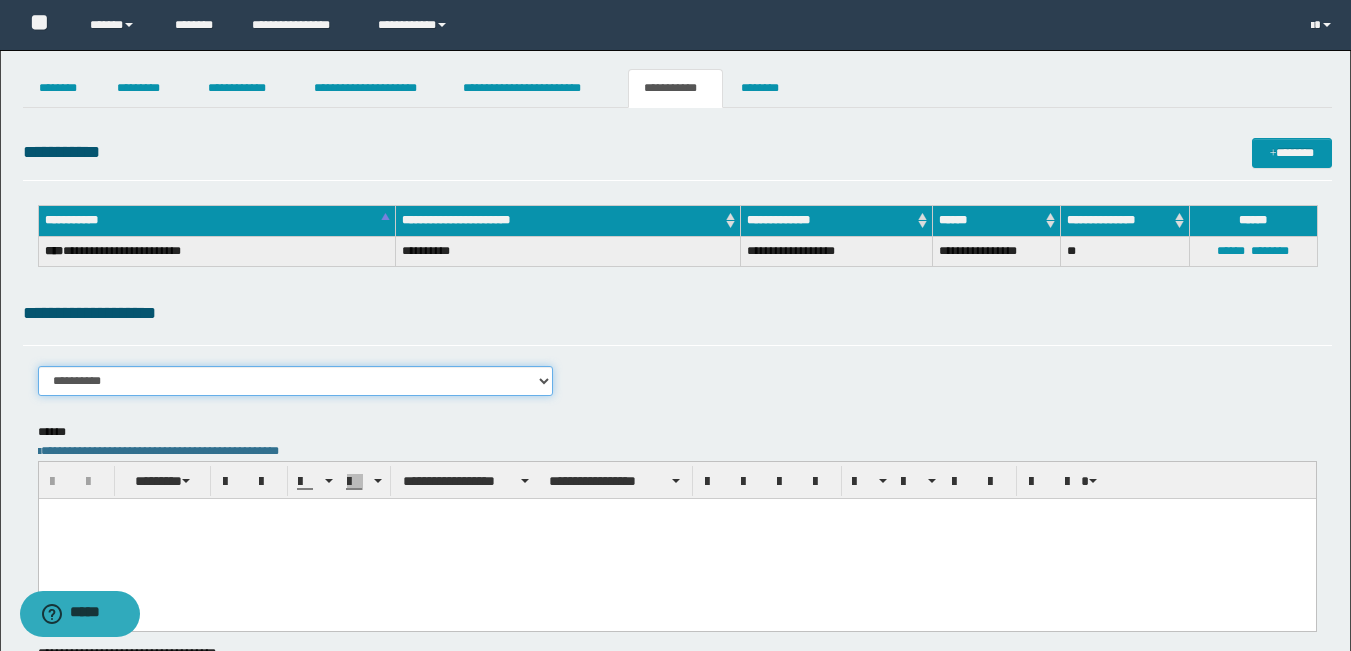 click on "**********" at bounding box center (296, 381) 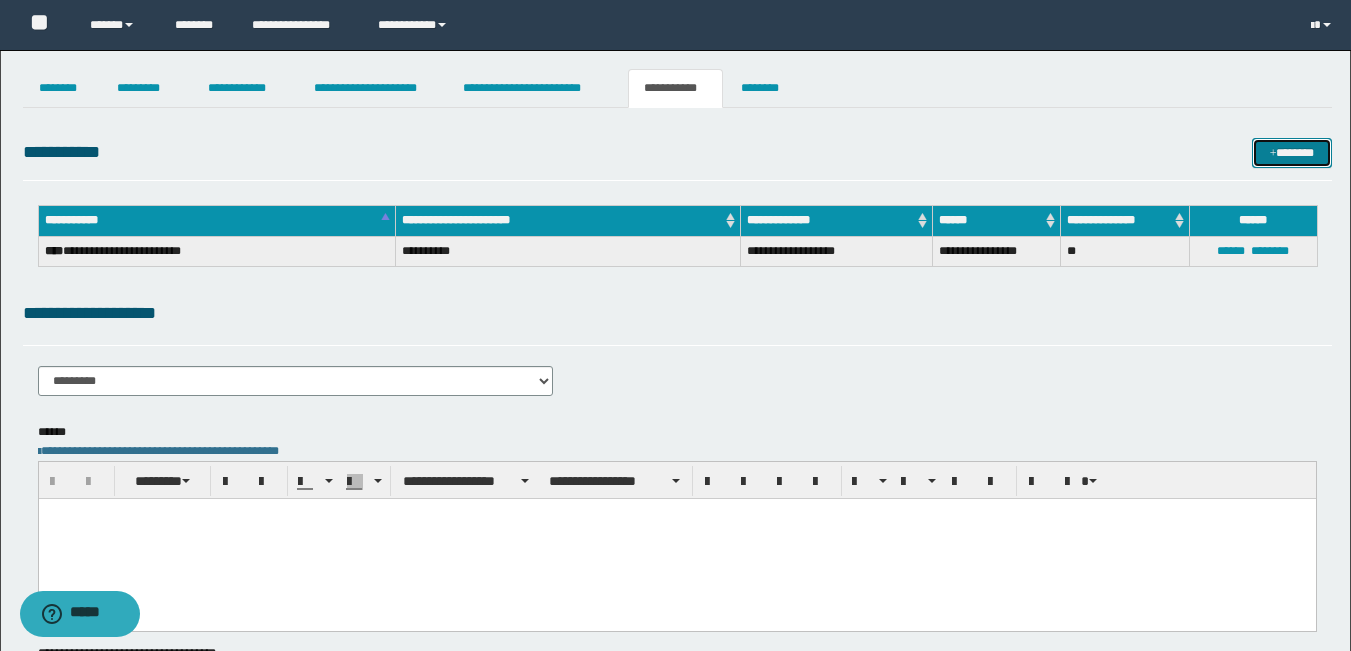 click on "*******" at bounding box center [1292, 153] 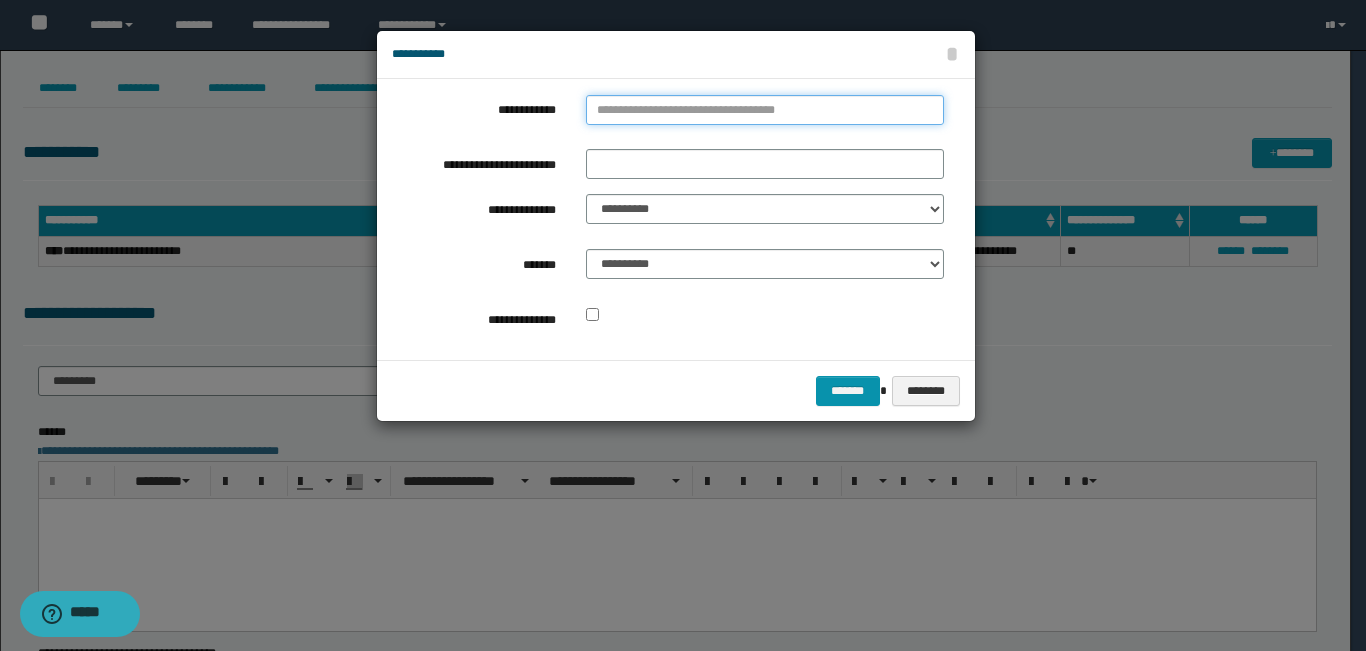 type on "**********" 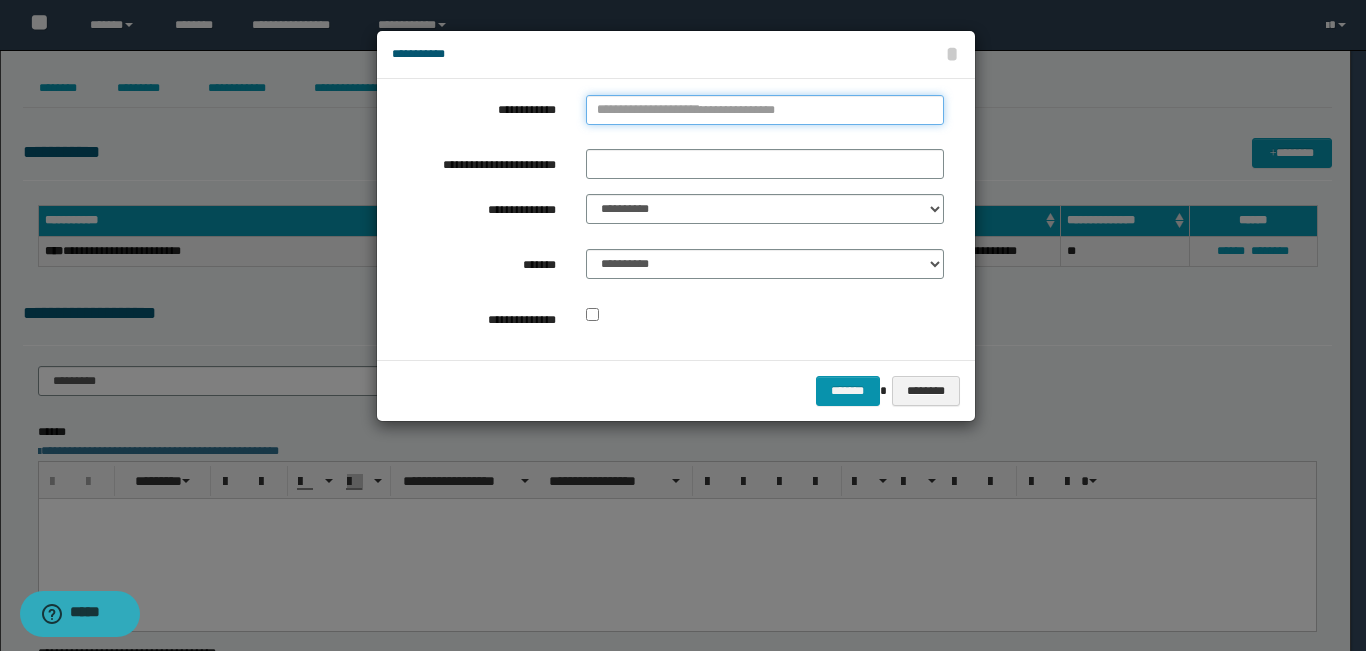 click on "**********" at bounding box center [765, 110] 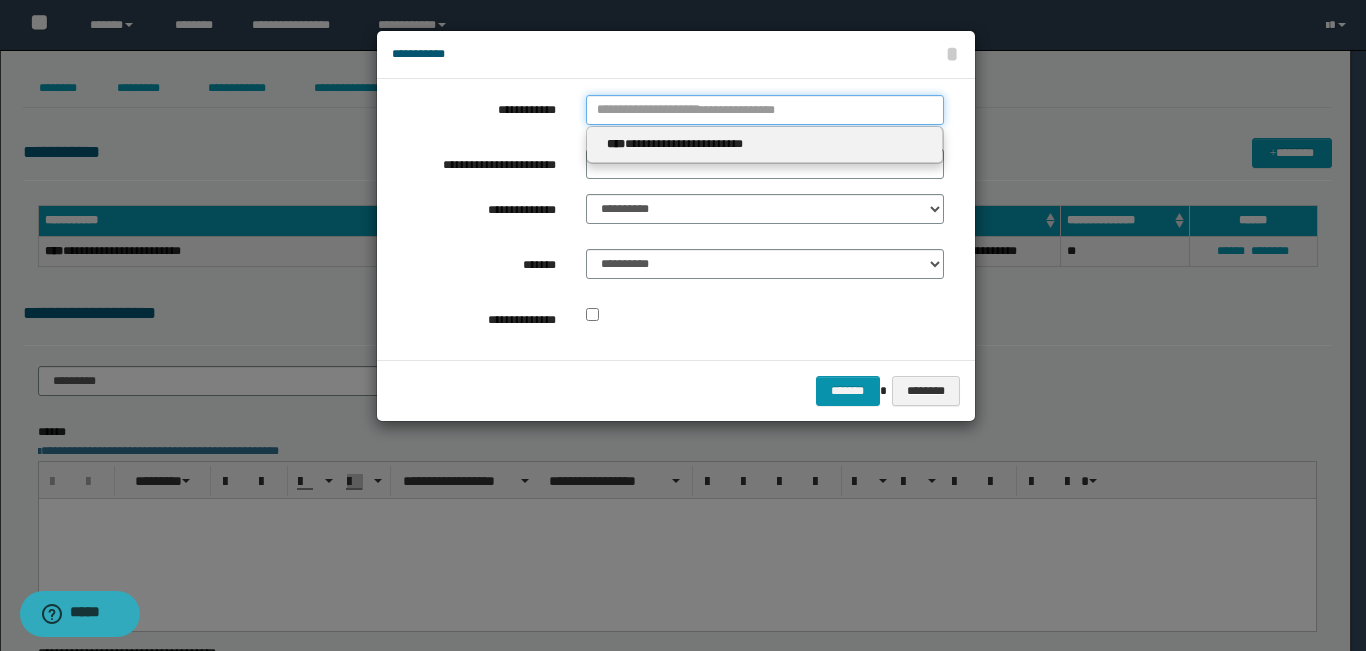 type 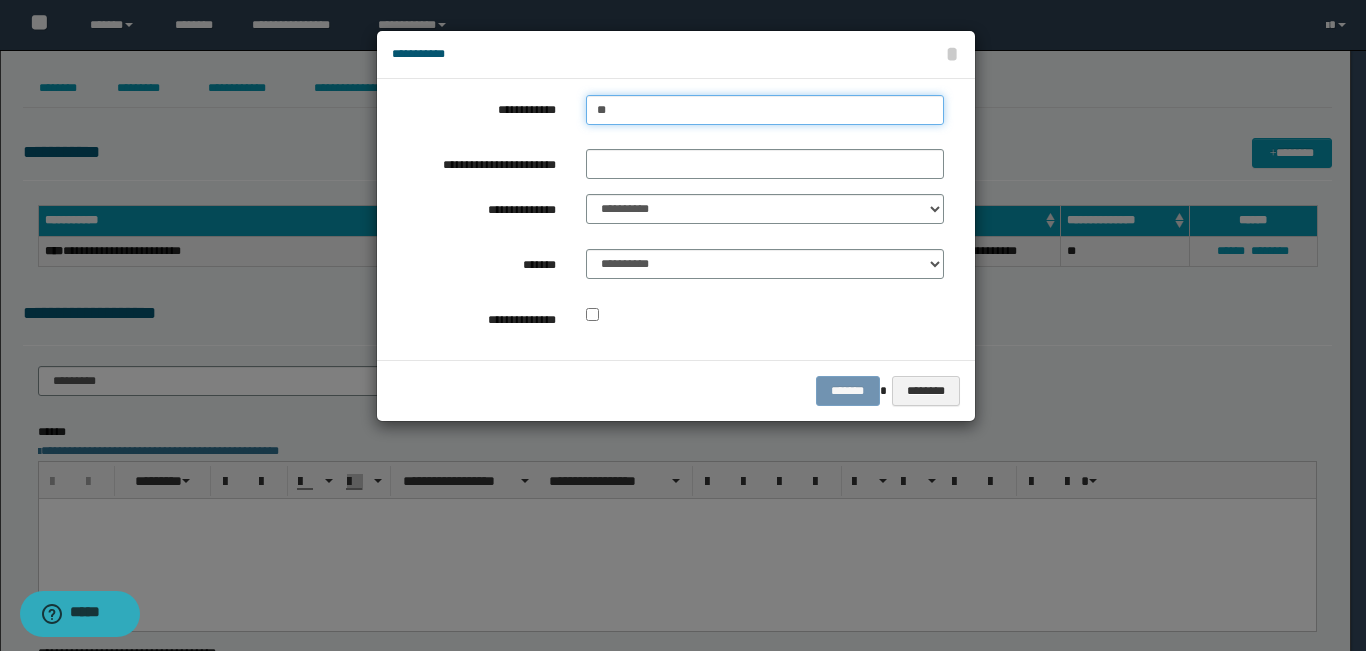 type on "***" 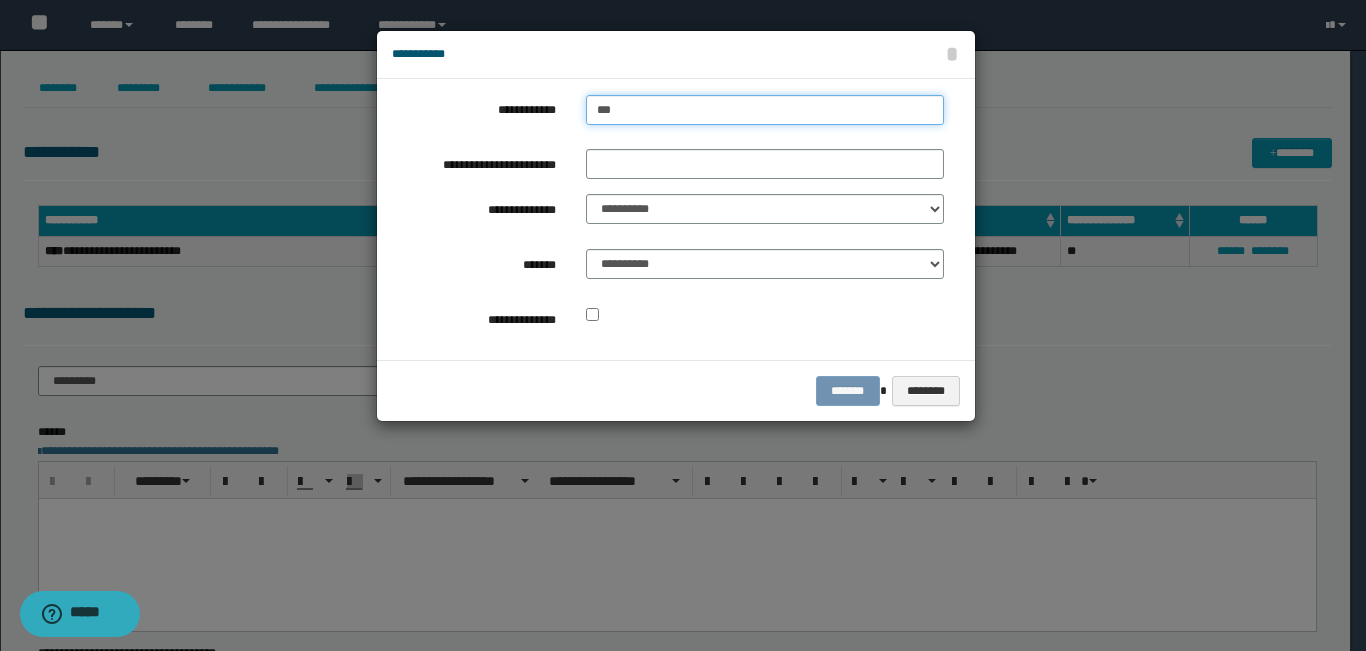 type on "***" 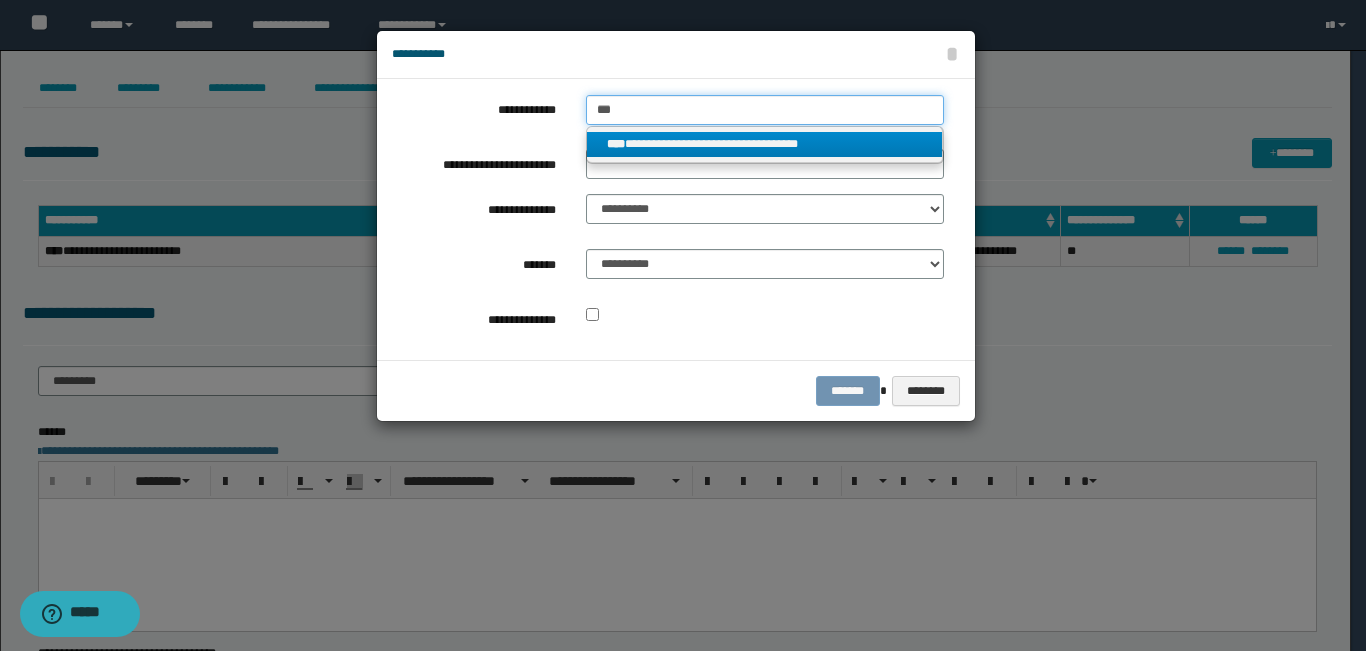 type on "***" 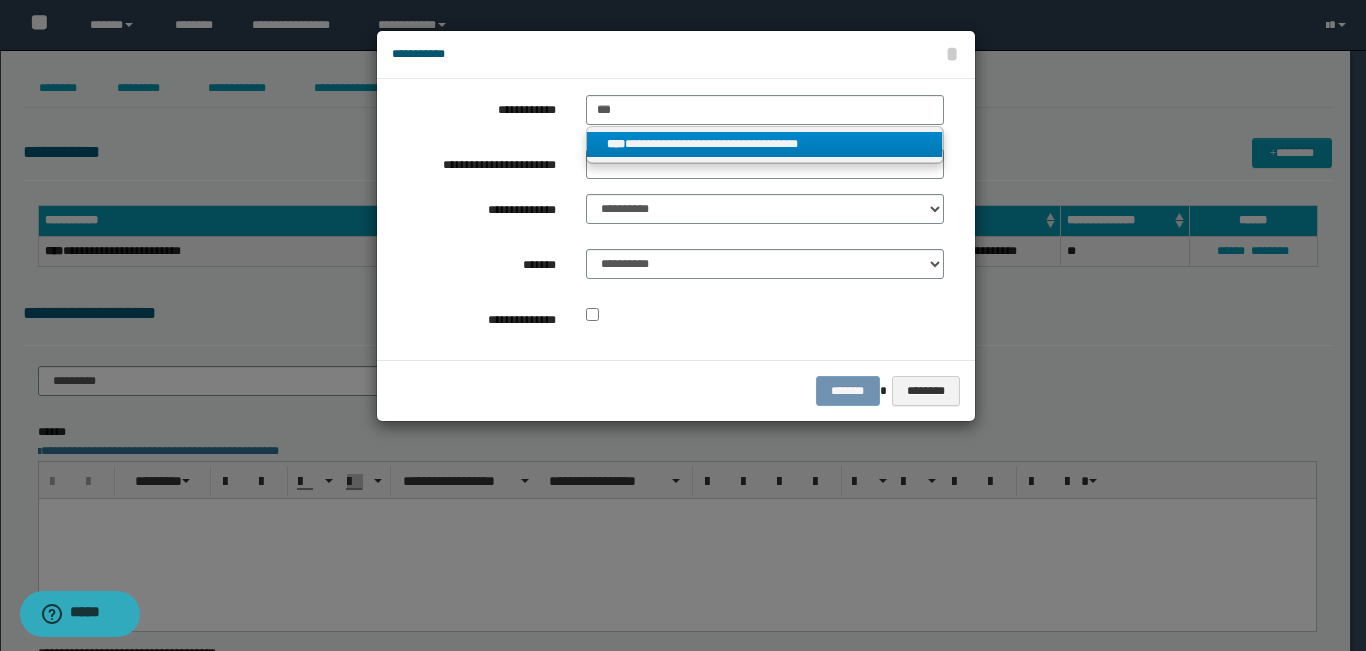 click on "**********" at bounding box center [765, 144] 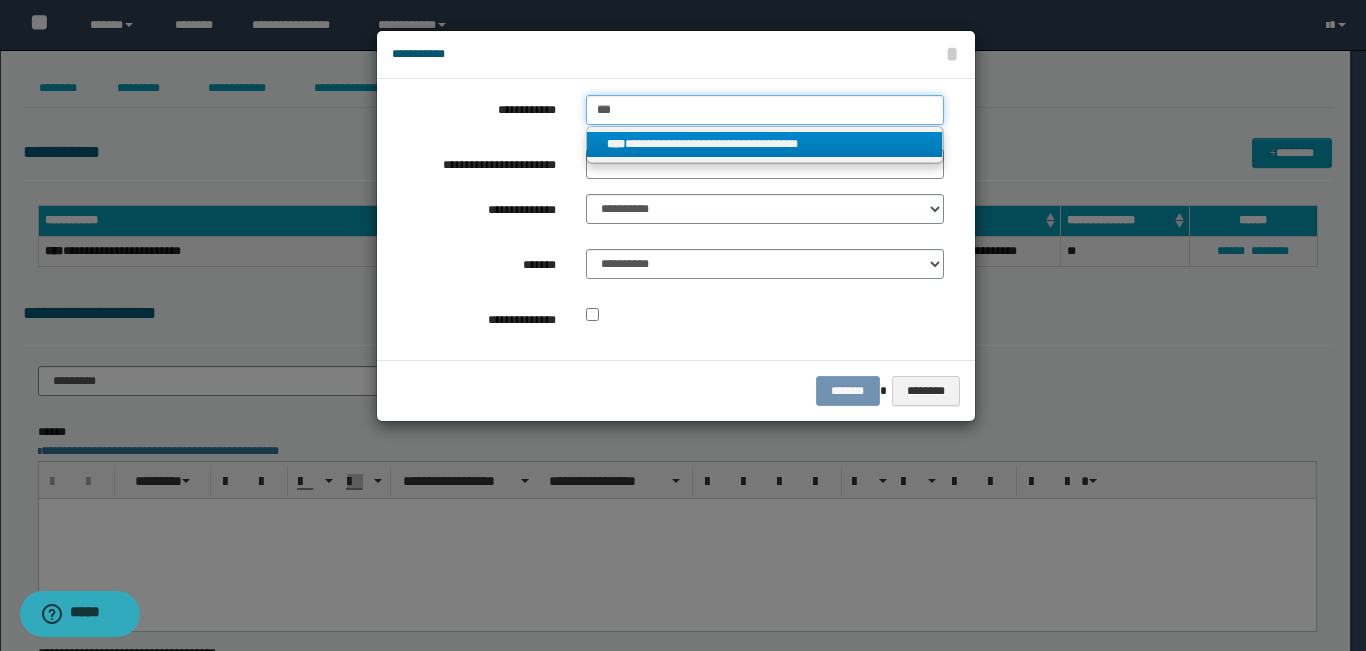 type 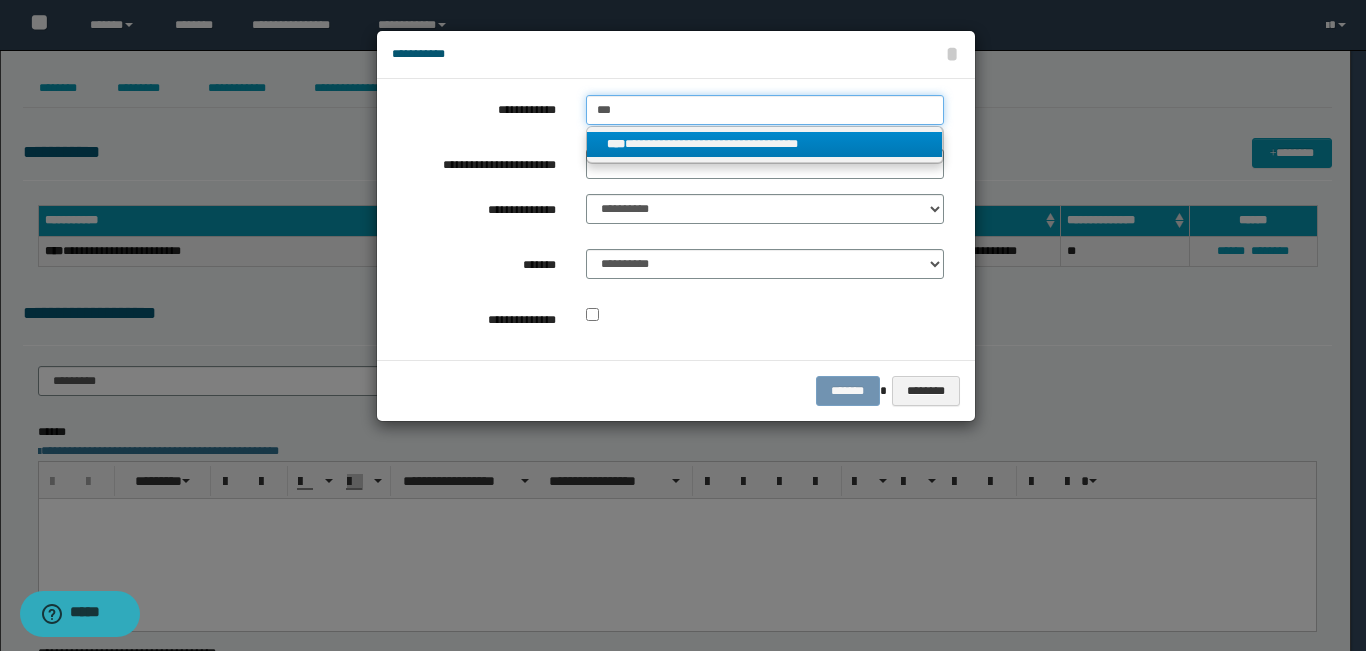 type on "**********" 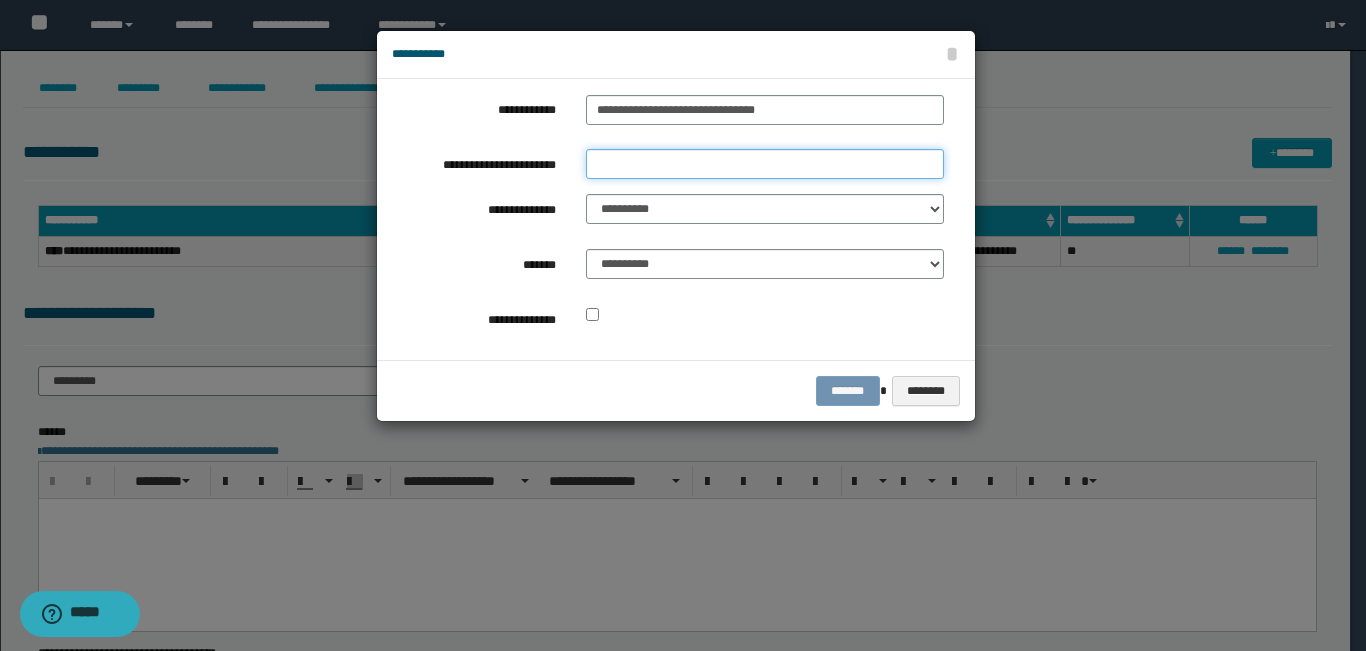click on "**********" at bounding box center [765, 164] 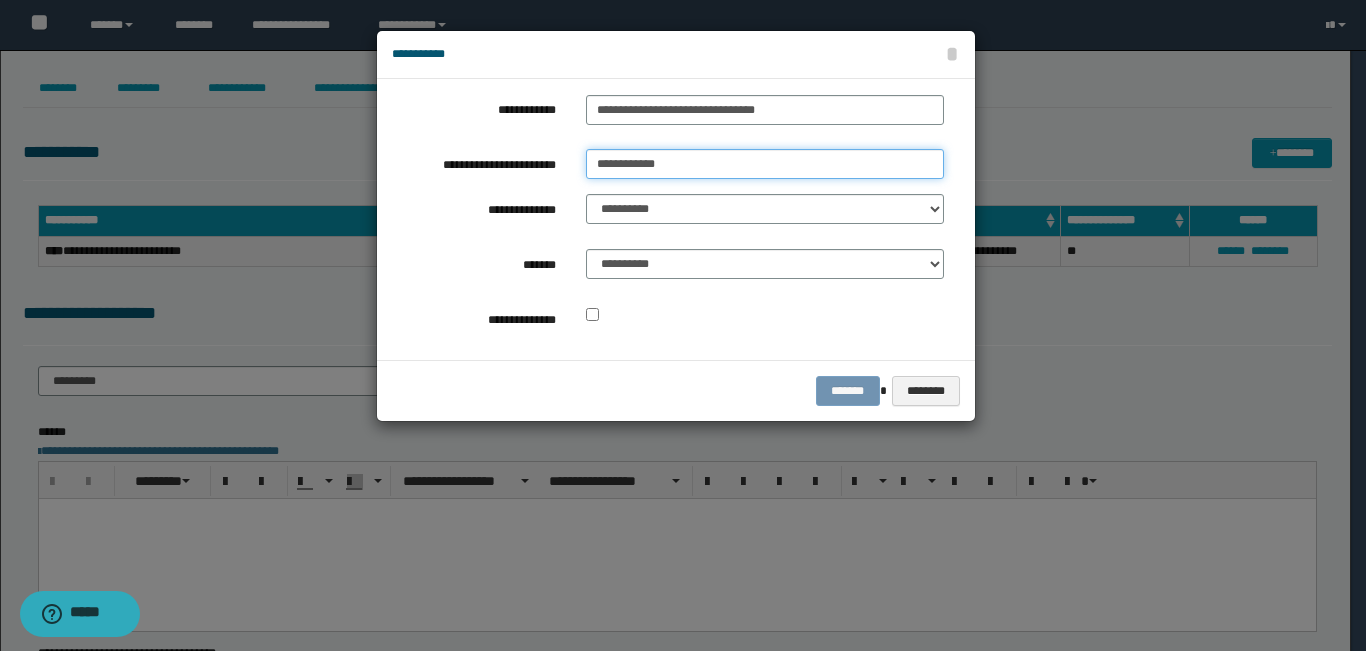 type on "**********" 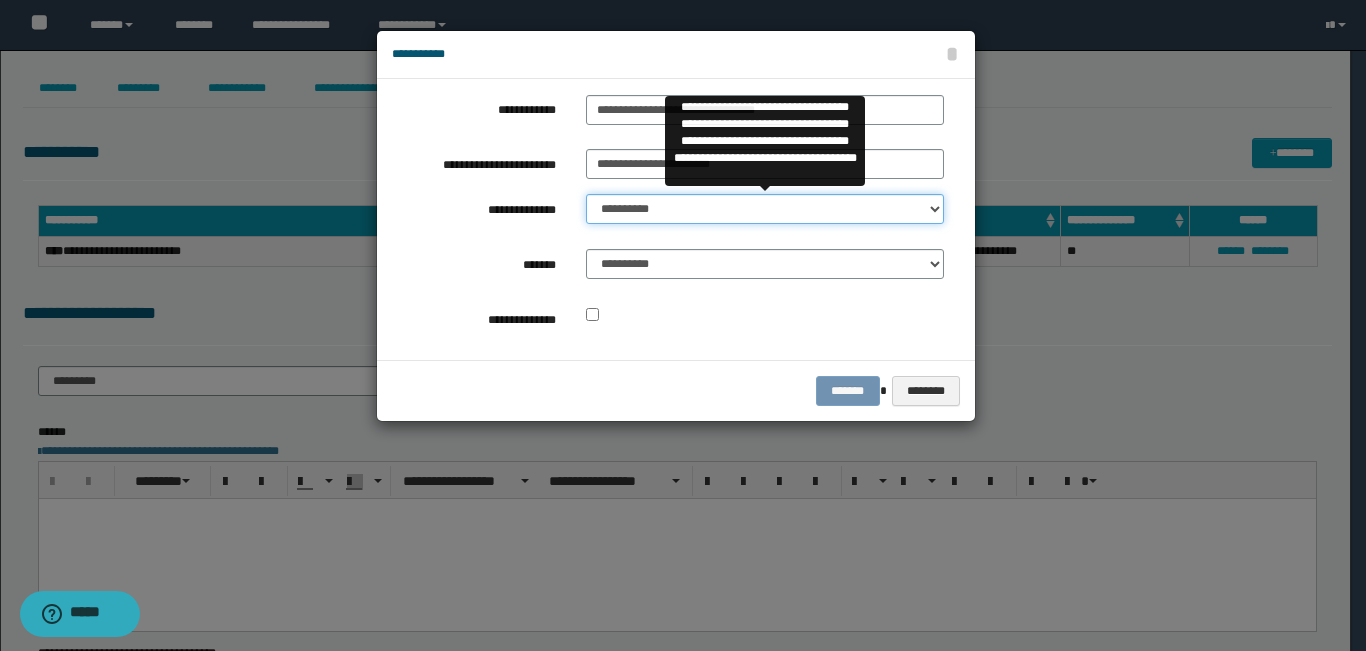 click on "**********" at bounding box center [765, 209] 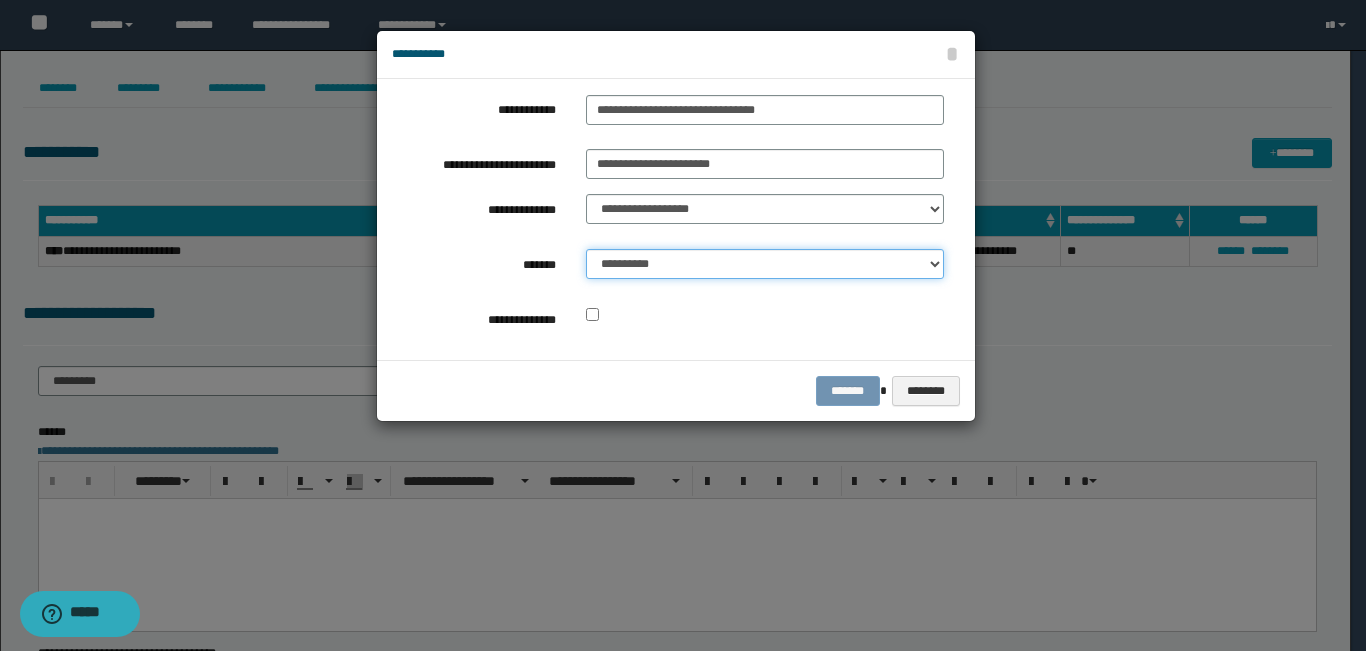click on "**********" at bounding box center (765, 264) 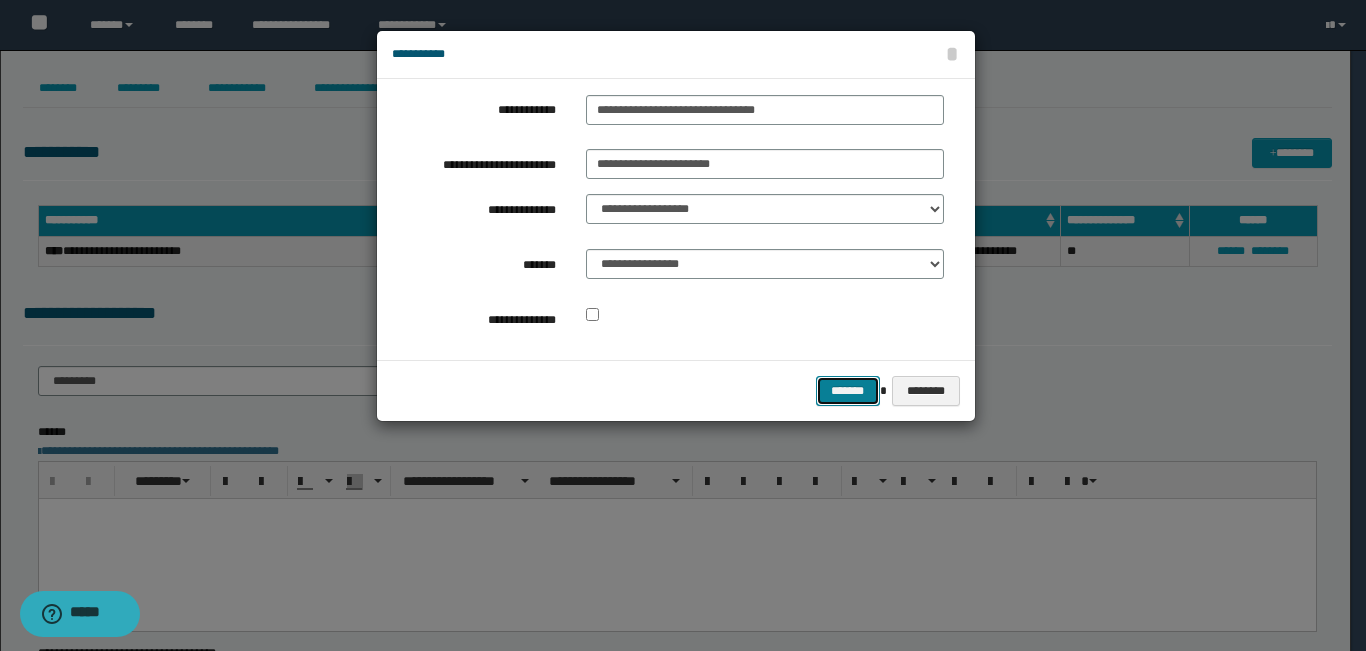 click on "*******" at bounding box center [848, 391] 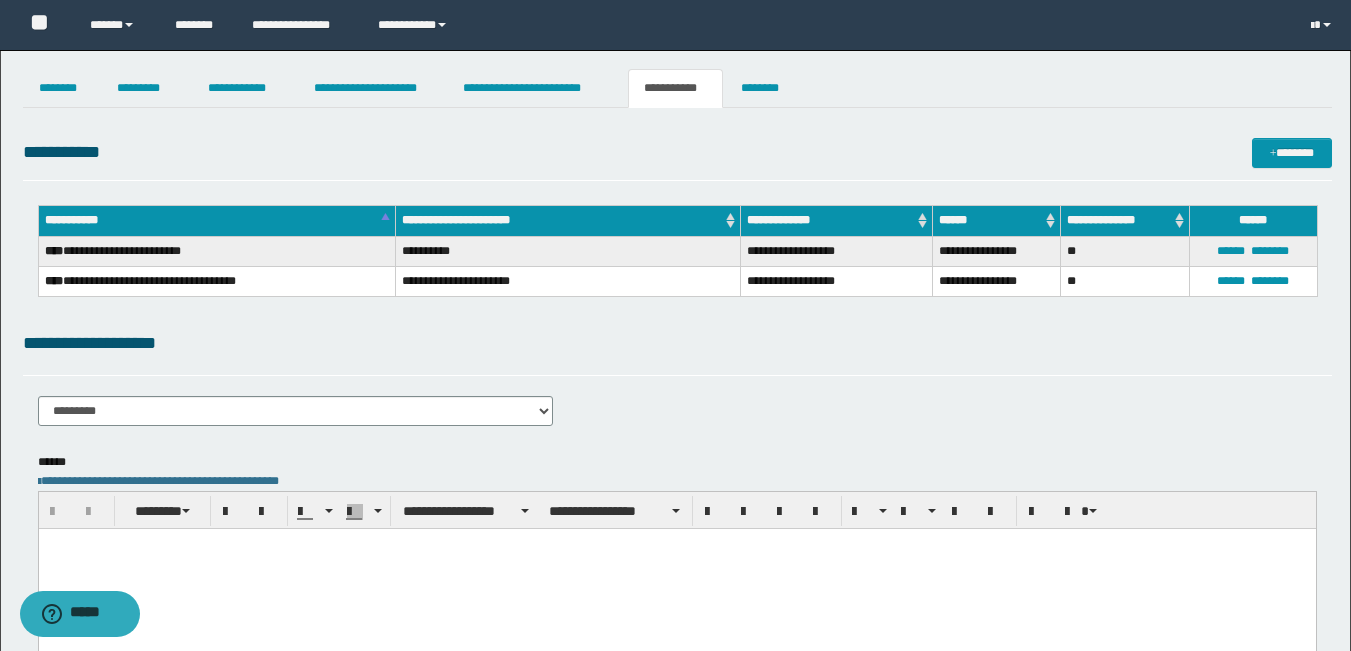 click at bounding box center [676, 568] 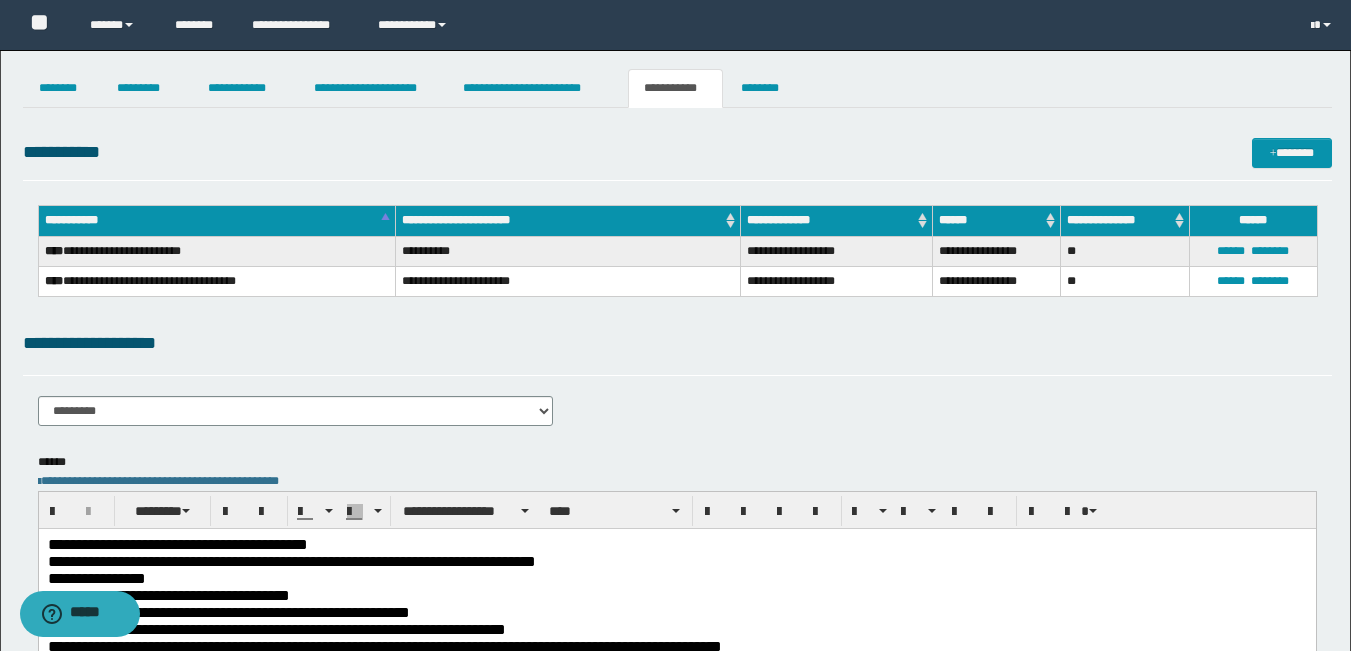 scroll, scrollTop: 100, scrollLeft: 0, axis: vertical 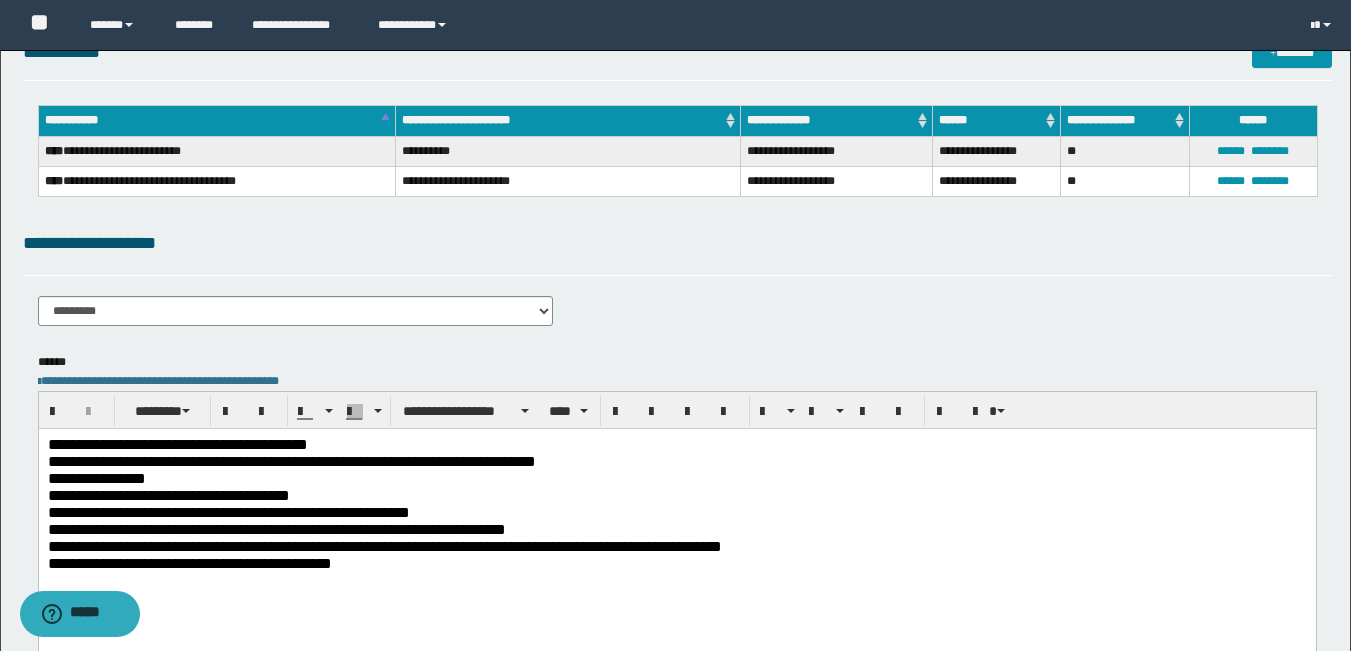 drag, startPoint x: 163, startPoint y: 990, endPoint x: 816, endPoint y: 549, distance: 787.96576 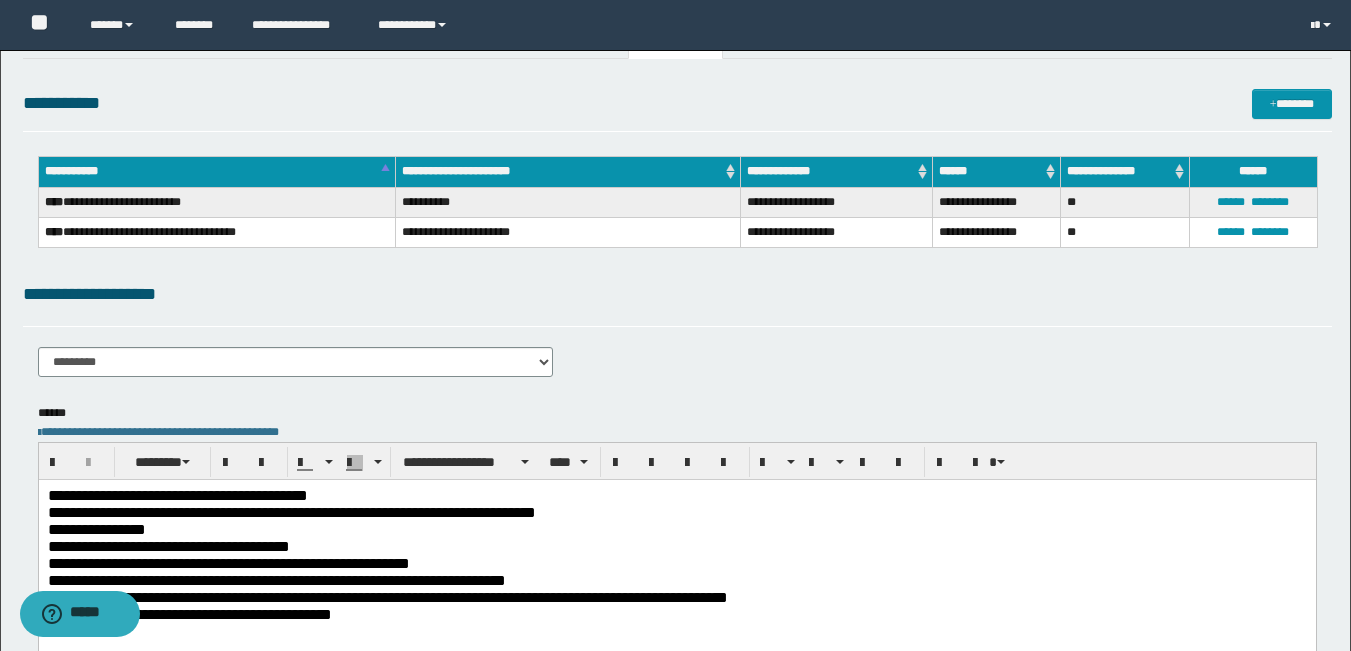 scroll, scrollTop: 0, scrollLeft: 0, axis: both 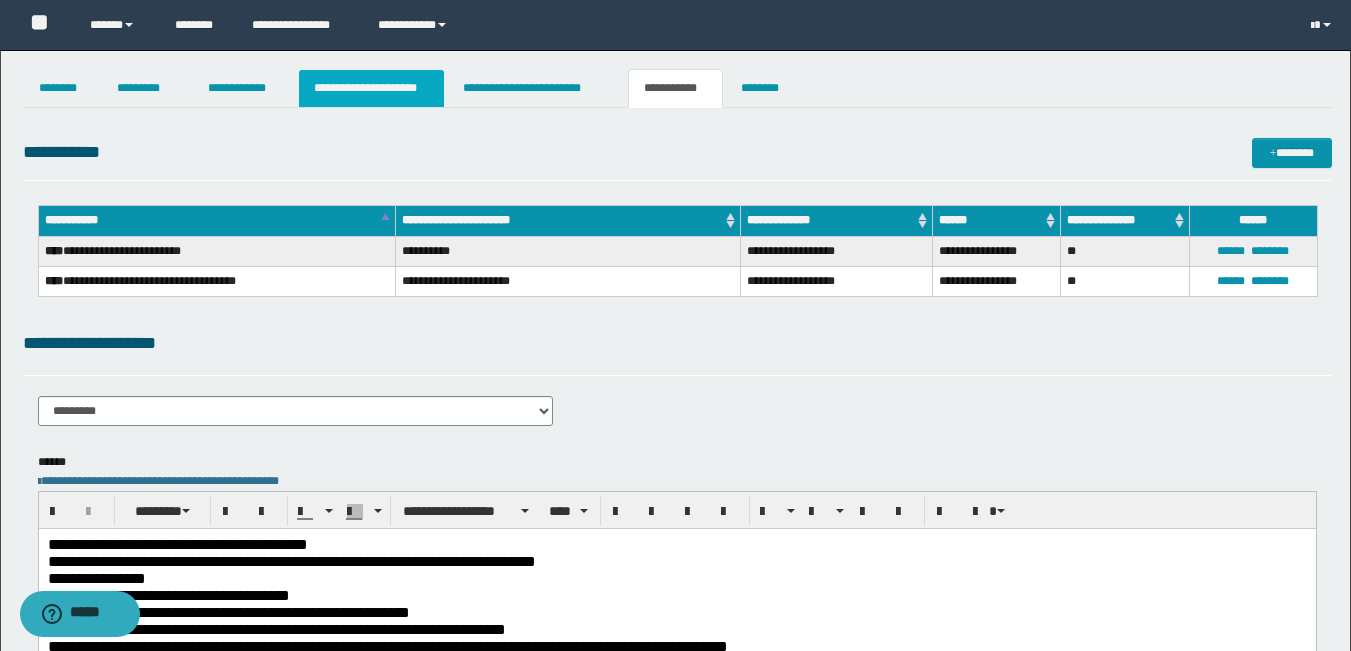 click on "**********" at bounding box center (371, 88) 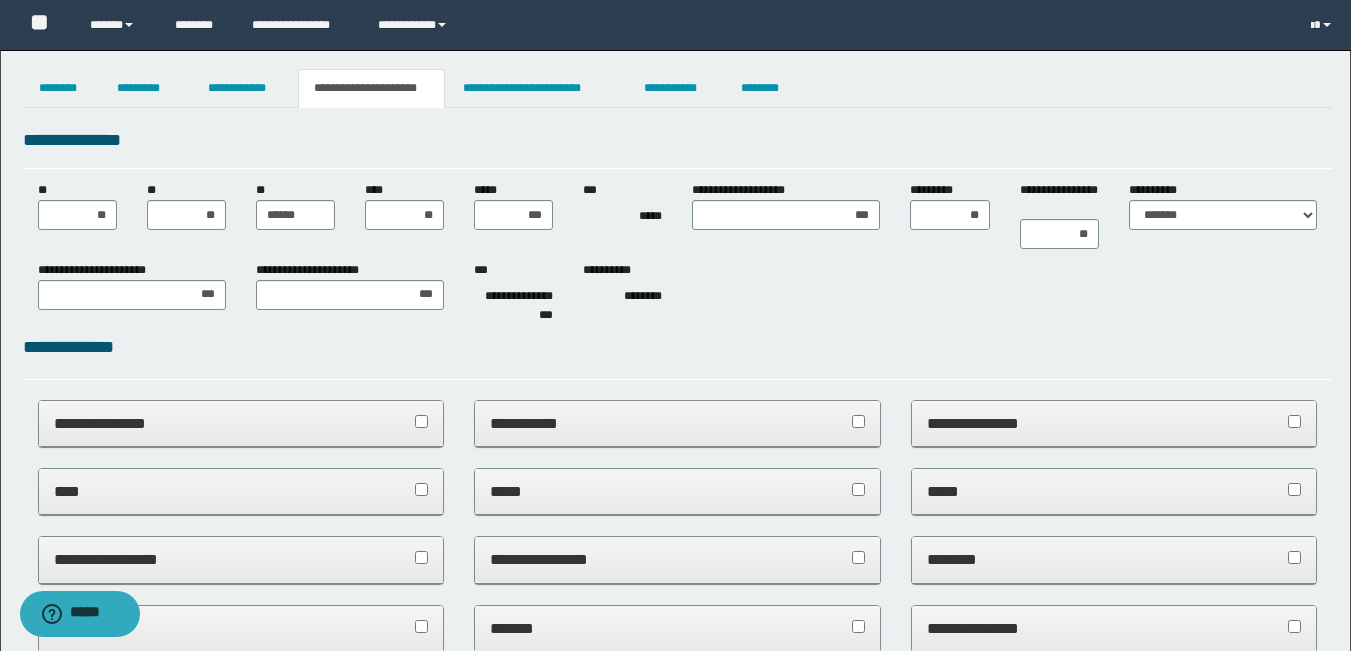 click on "**
******" at bounding box center (295, 205) 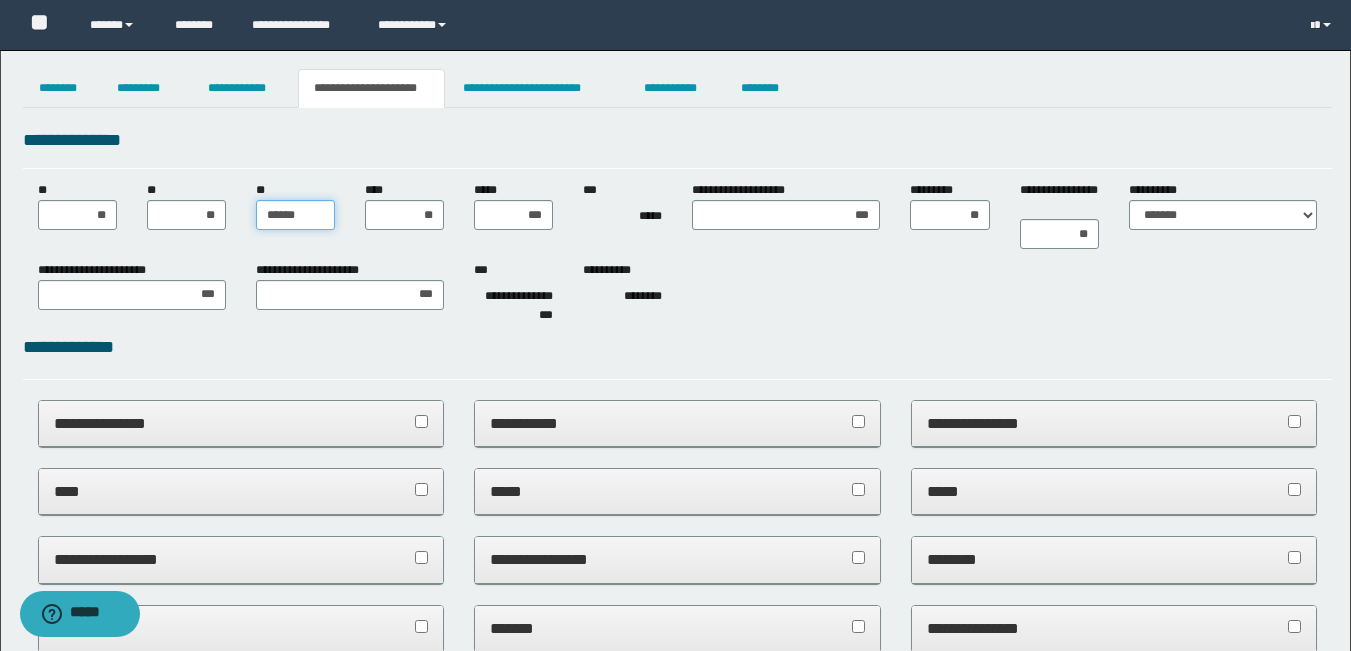 click on "******" at bounding box center (295, 215) 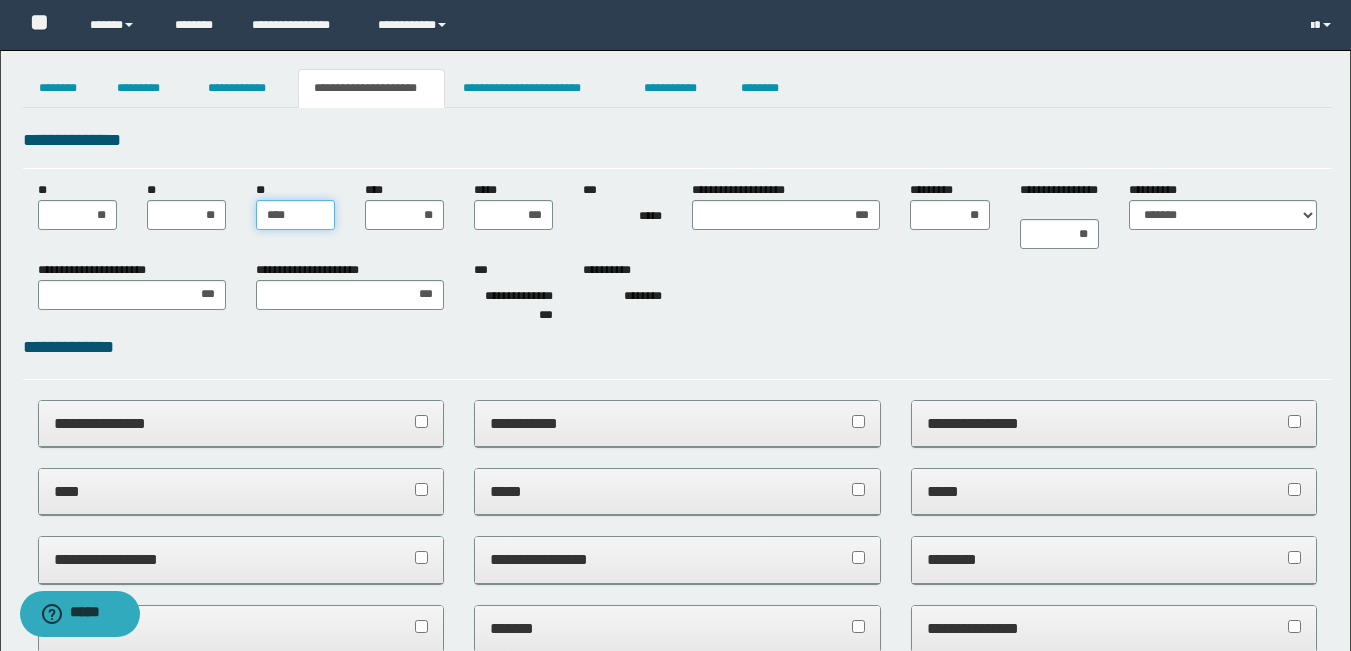 type on "***" 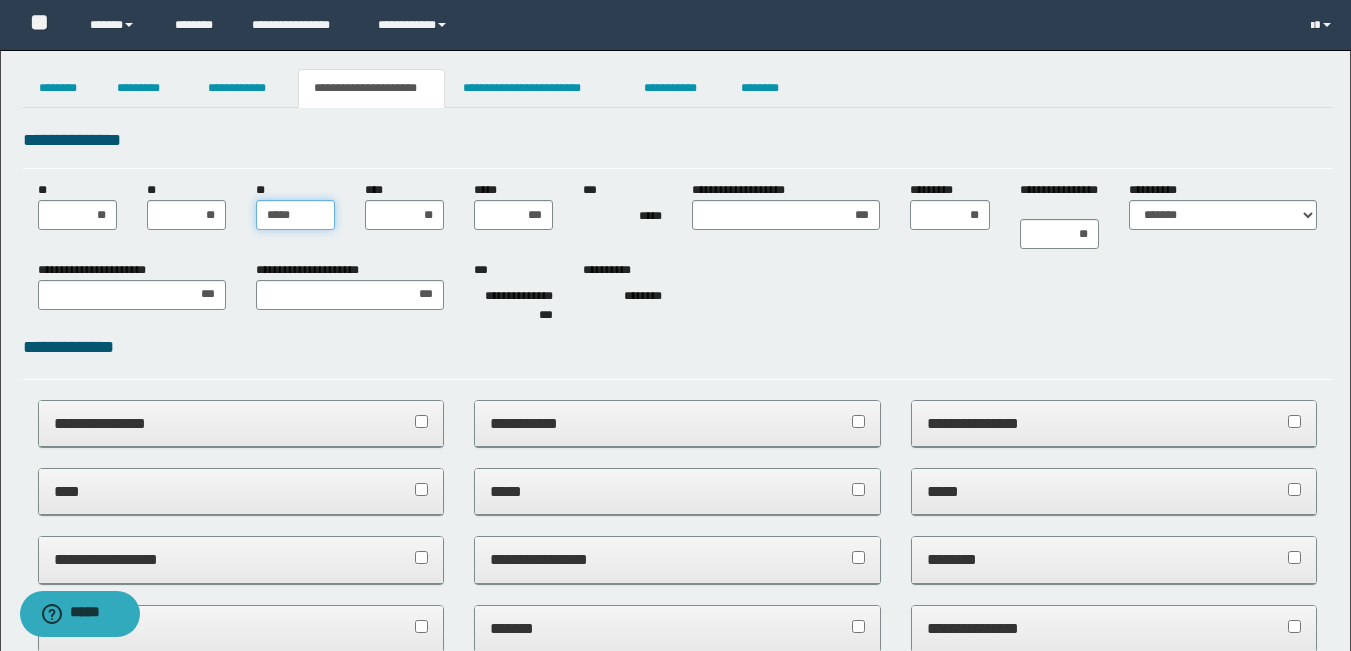 type on "******" 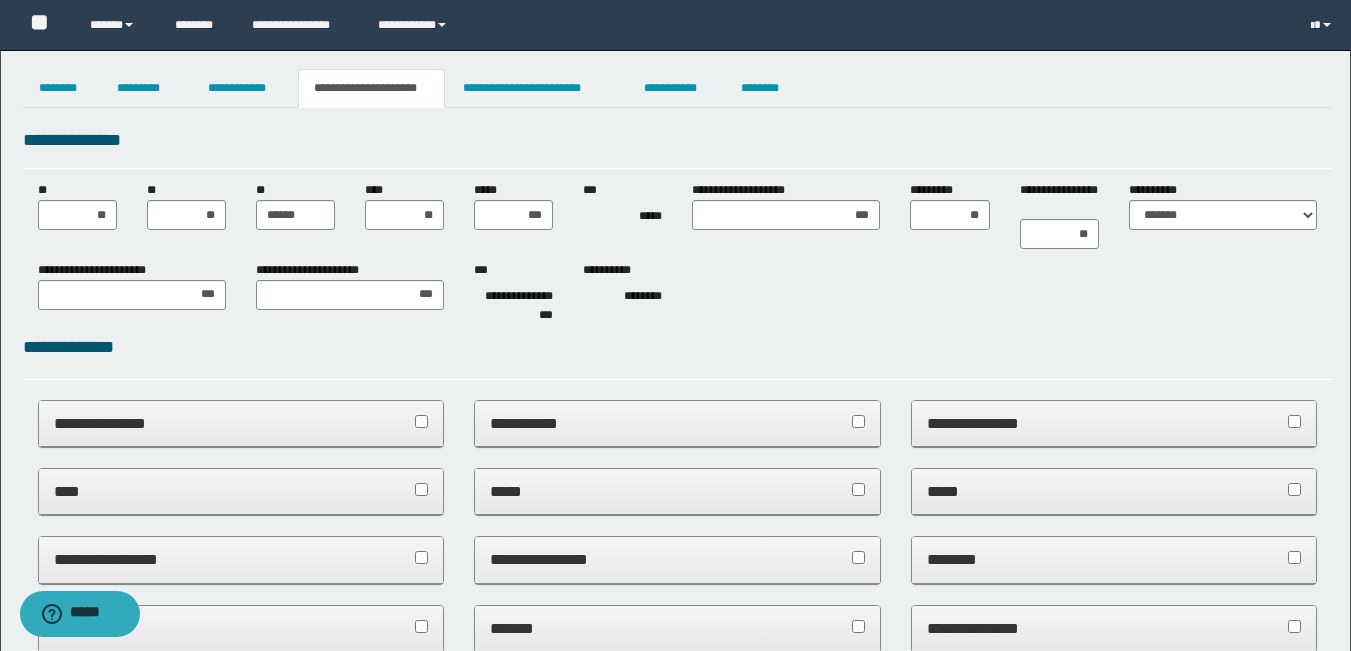 click on "**********" at bounding box center (677, 287) 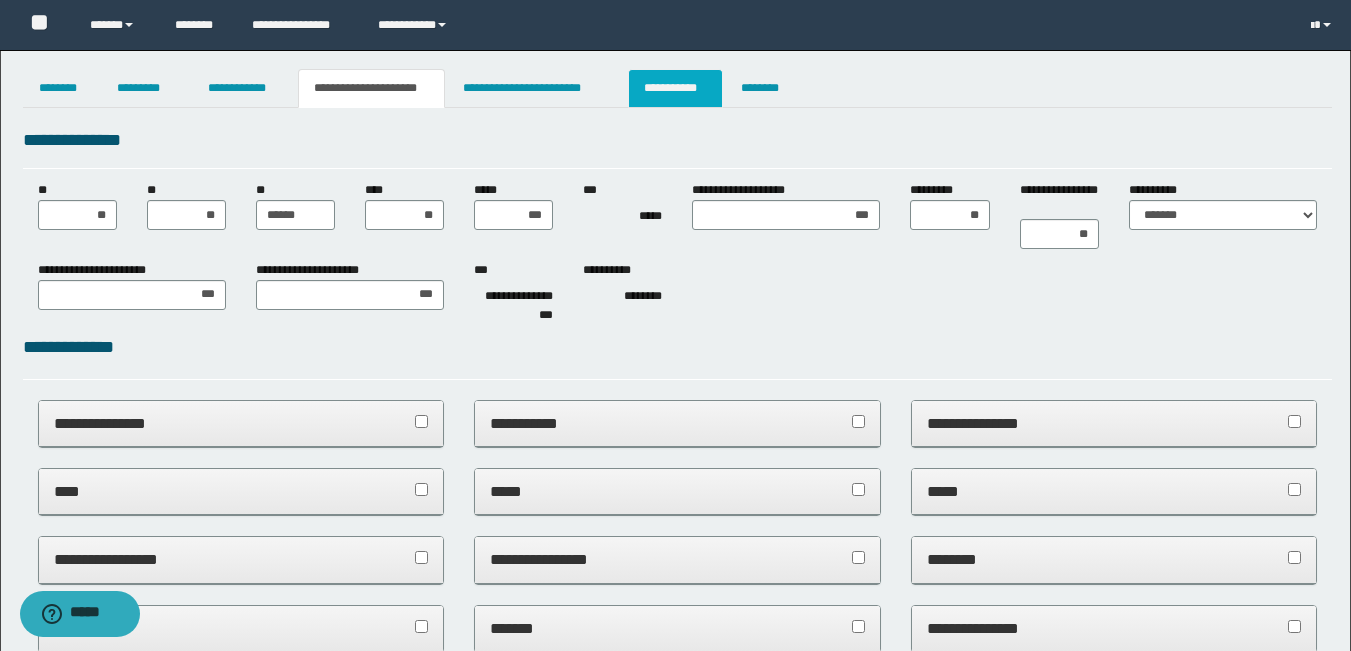 click on "**********" at bounding box center [675, 88] 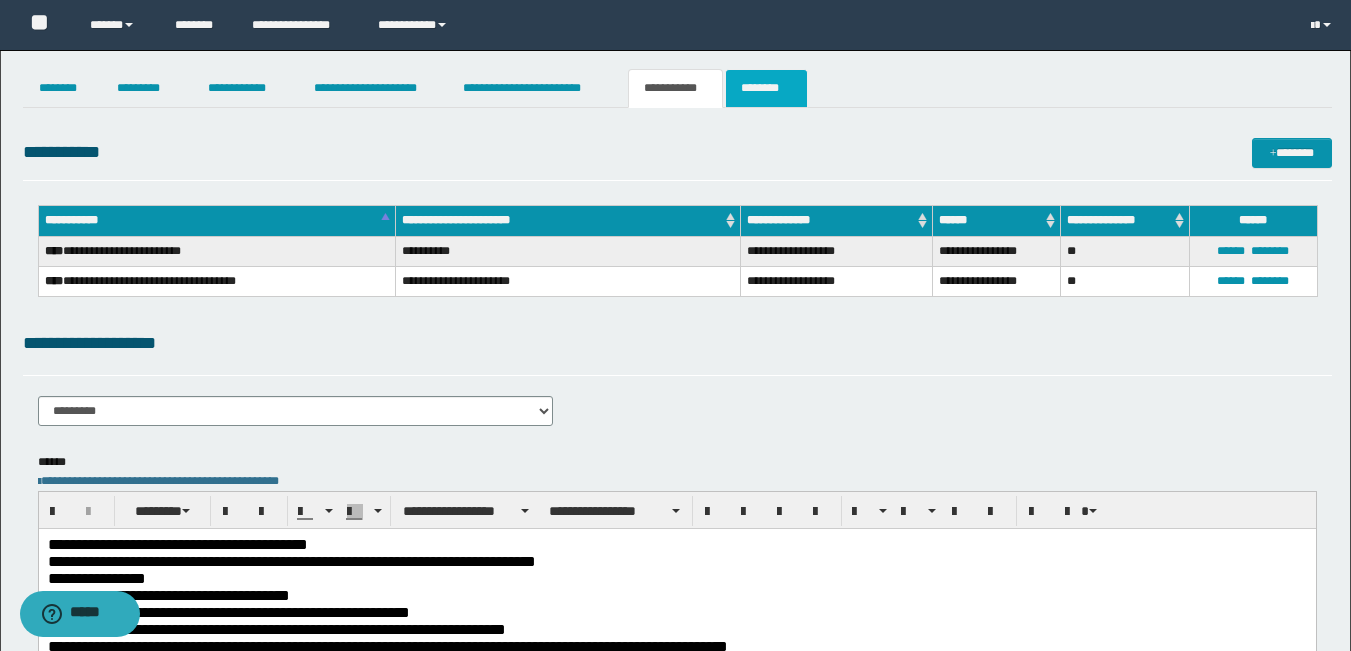 click on "********" at bounding box center [766, 88] 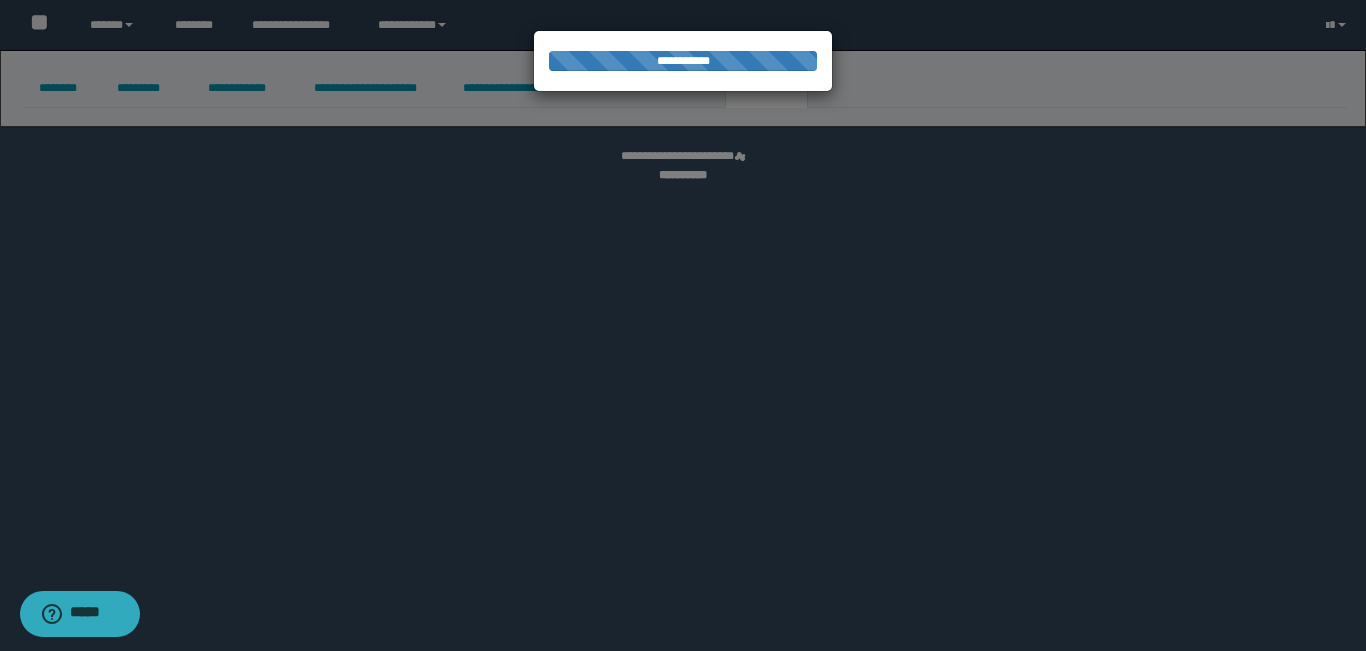 select 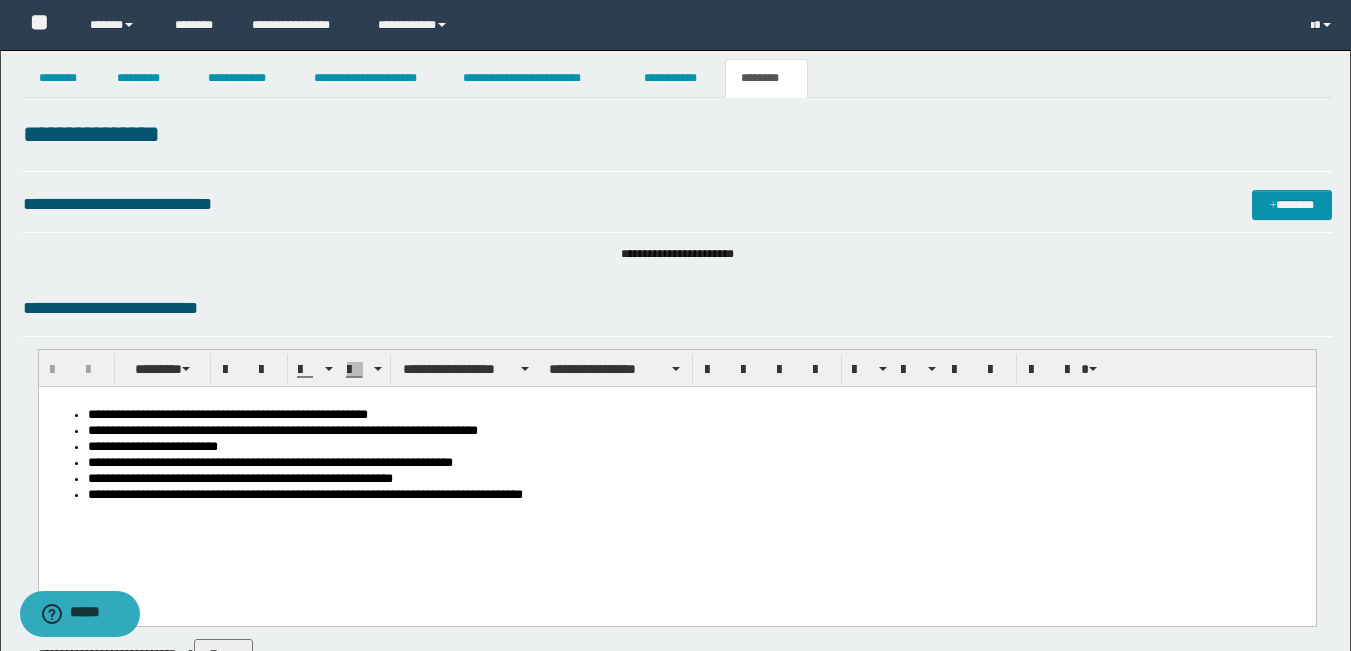 scroll, scrollTop: 0, scrollLeft: 0, axis: both 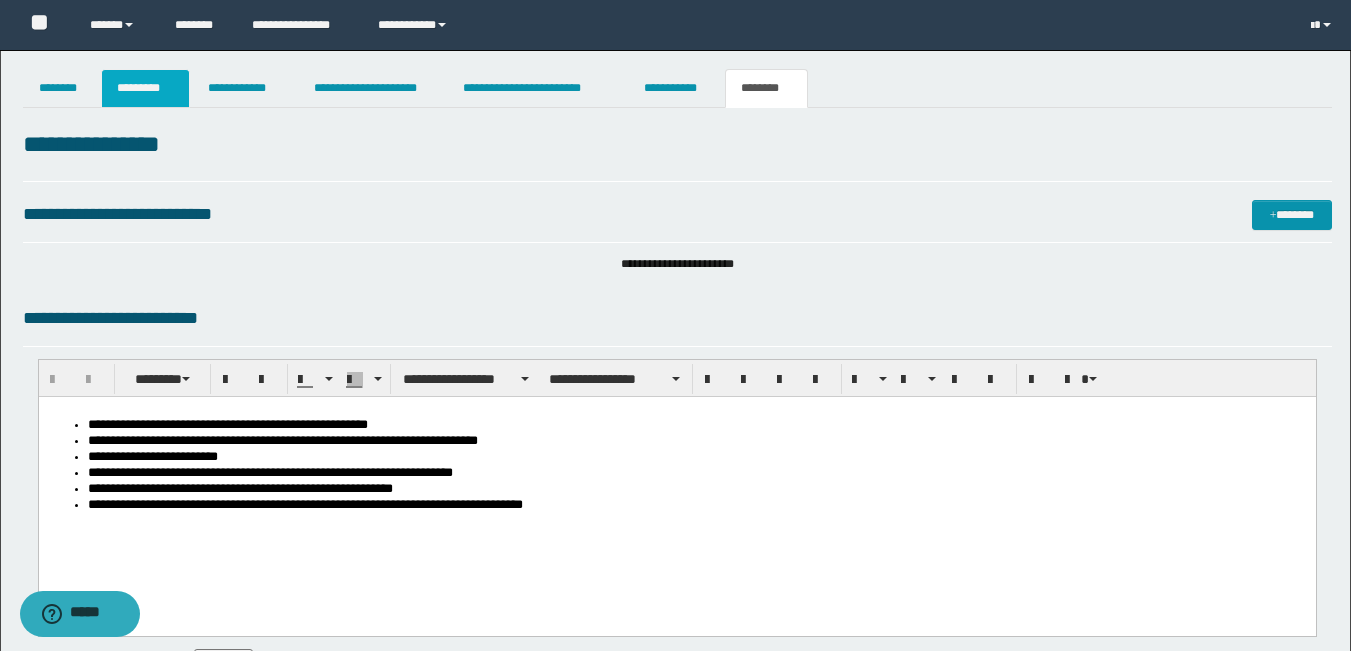 click on "*********" at bounding box center (145, 88) 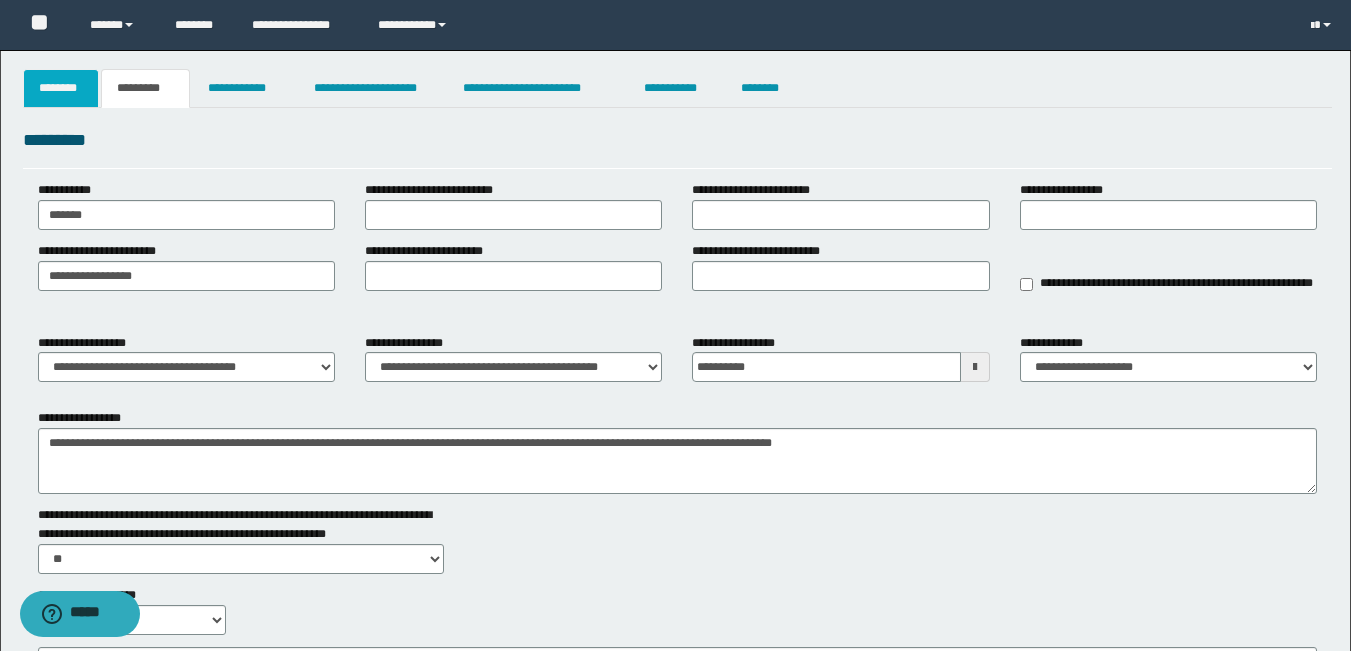 click on "********" at bounding box center [61, 88] 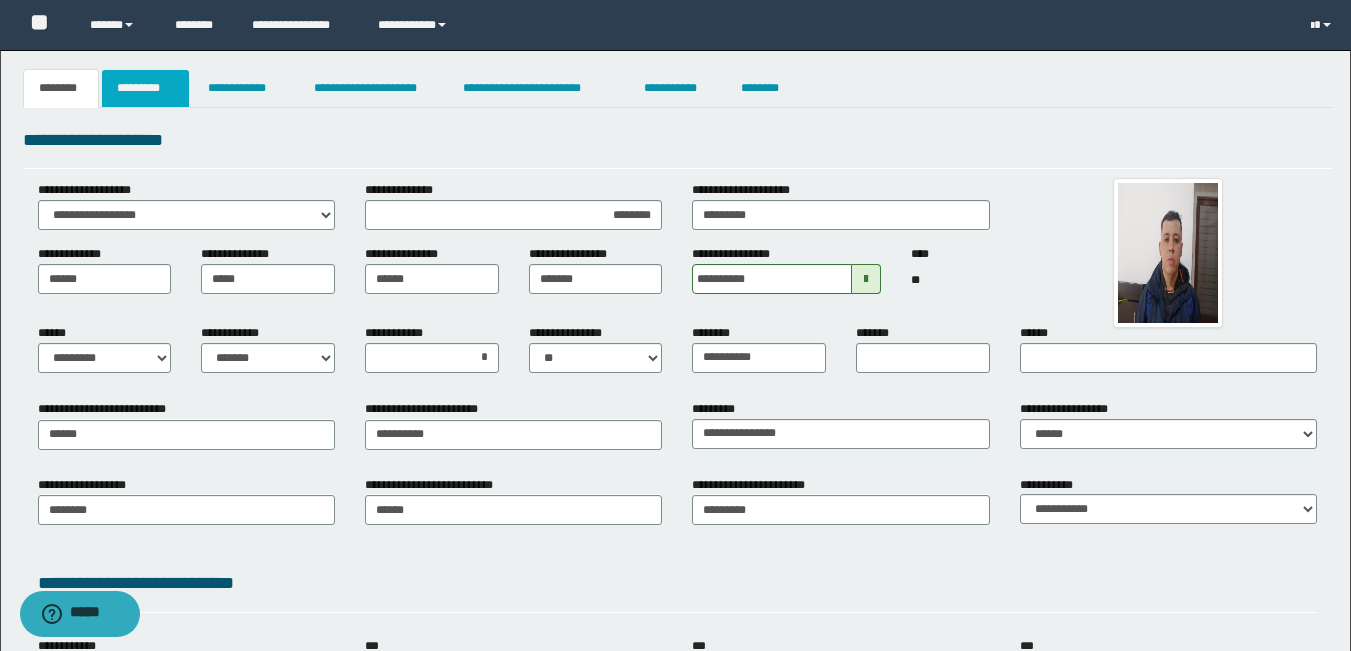 click on "*********" at bounding box center [145, 88] 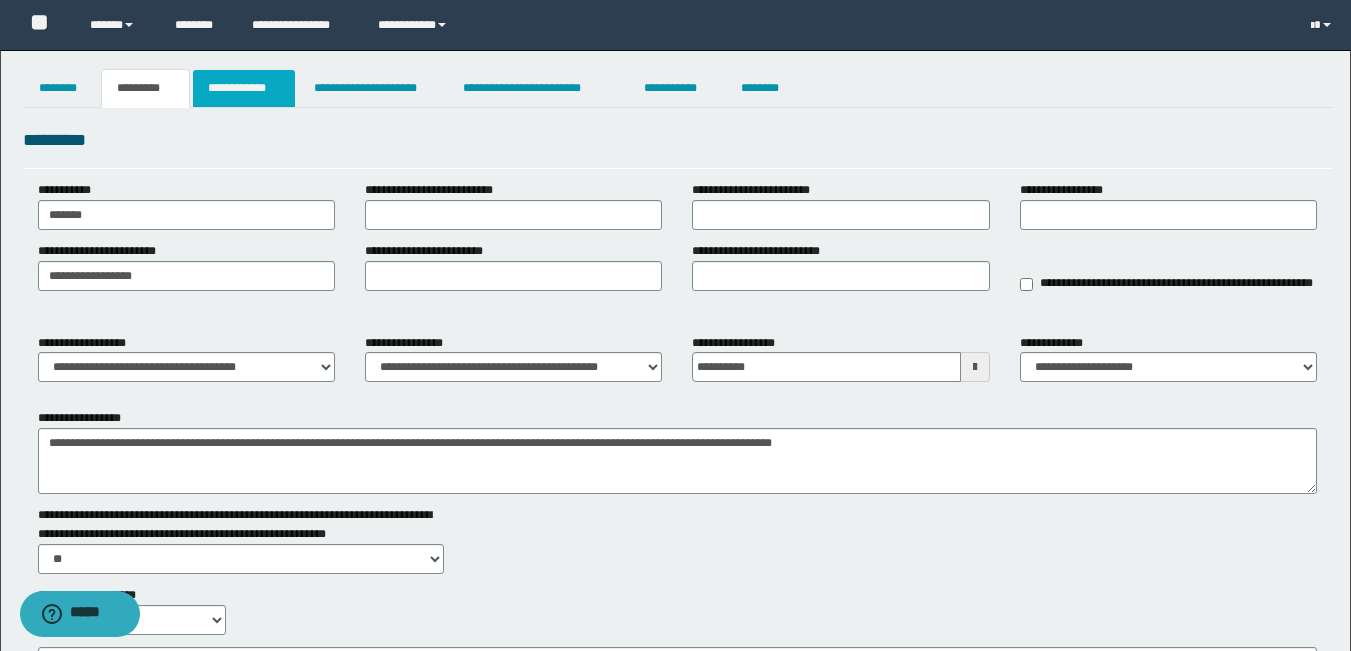 click on "**********" at bounding box center [244, 88] 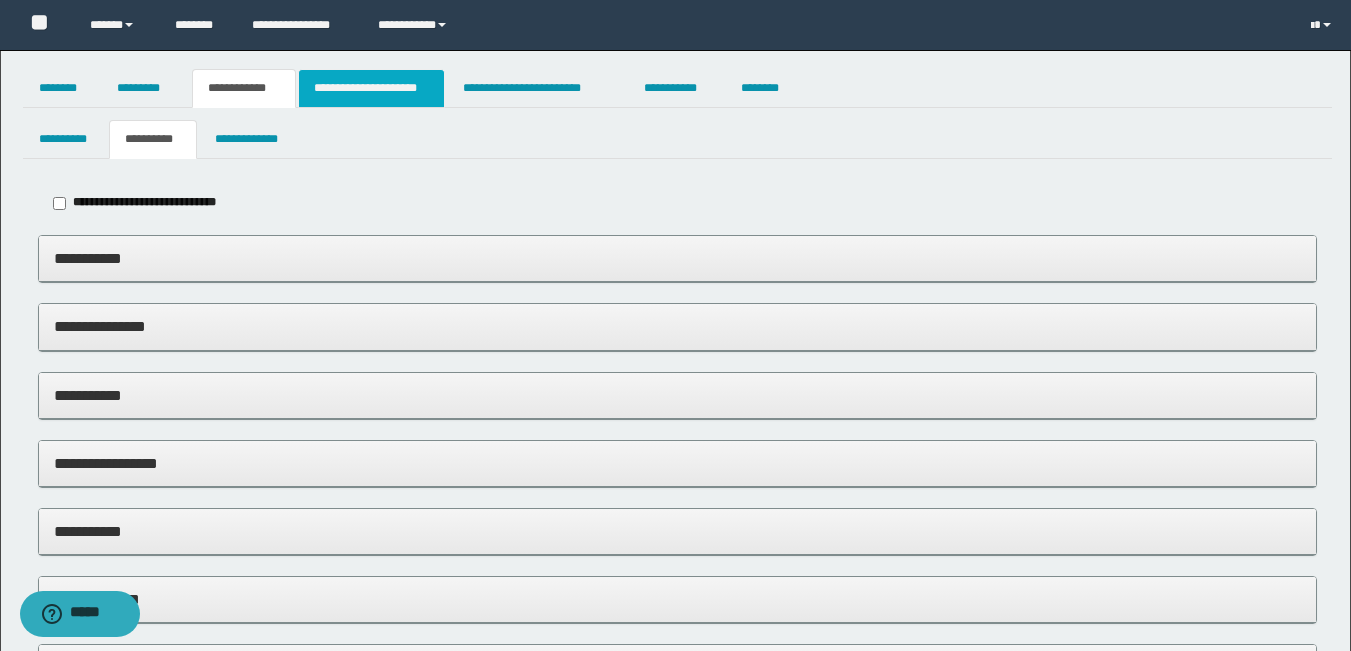 click on "**********" at bounding box center [371, 88] 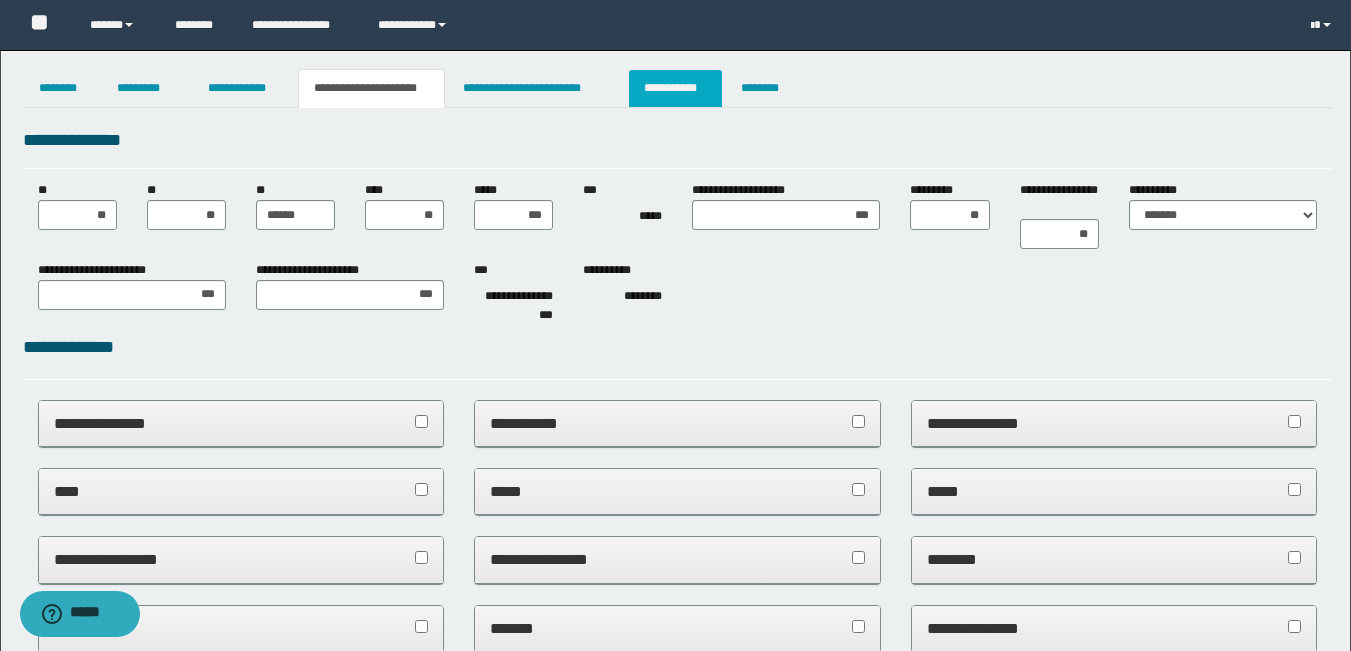 click on "**********" at bounding box center [675, 88] 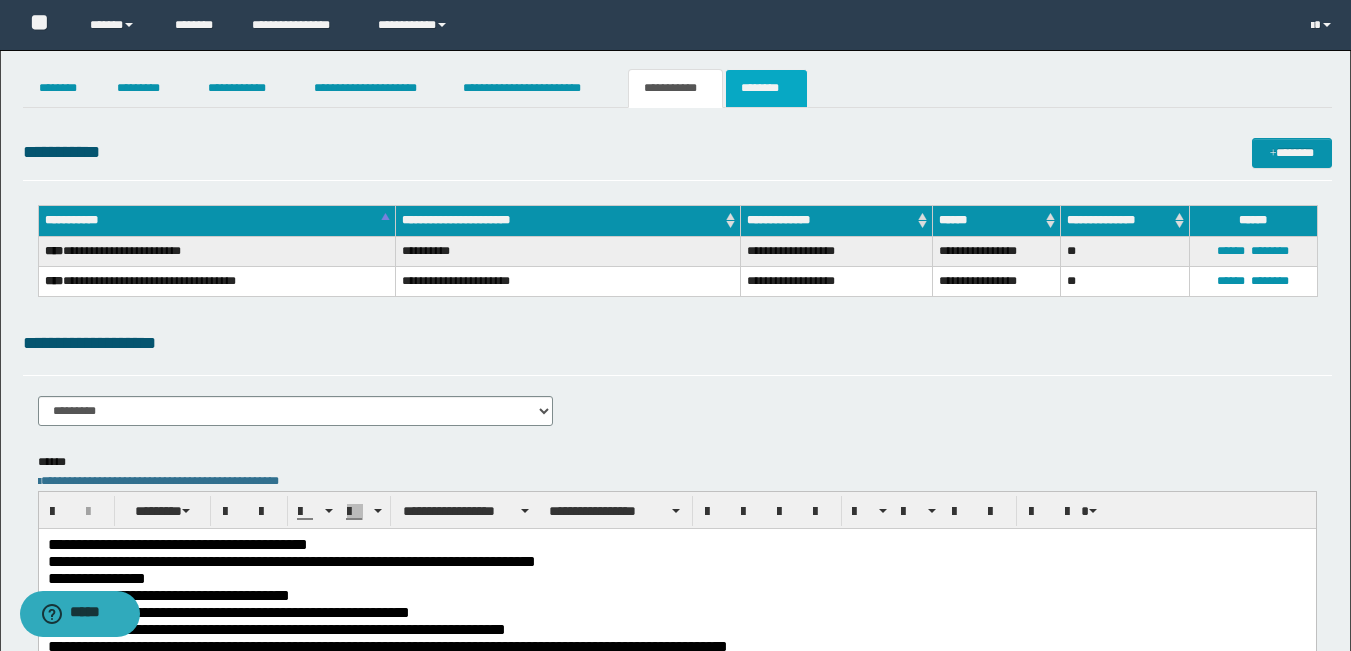 click on "********" at bounding box center [766, 88] 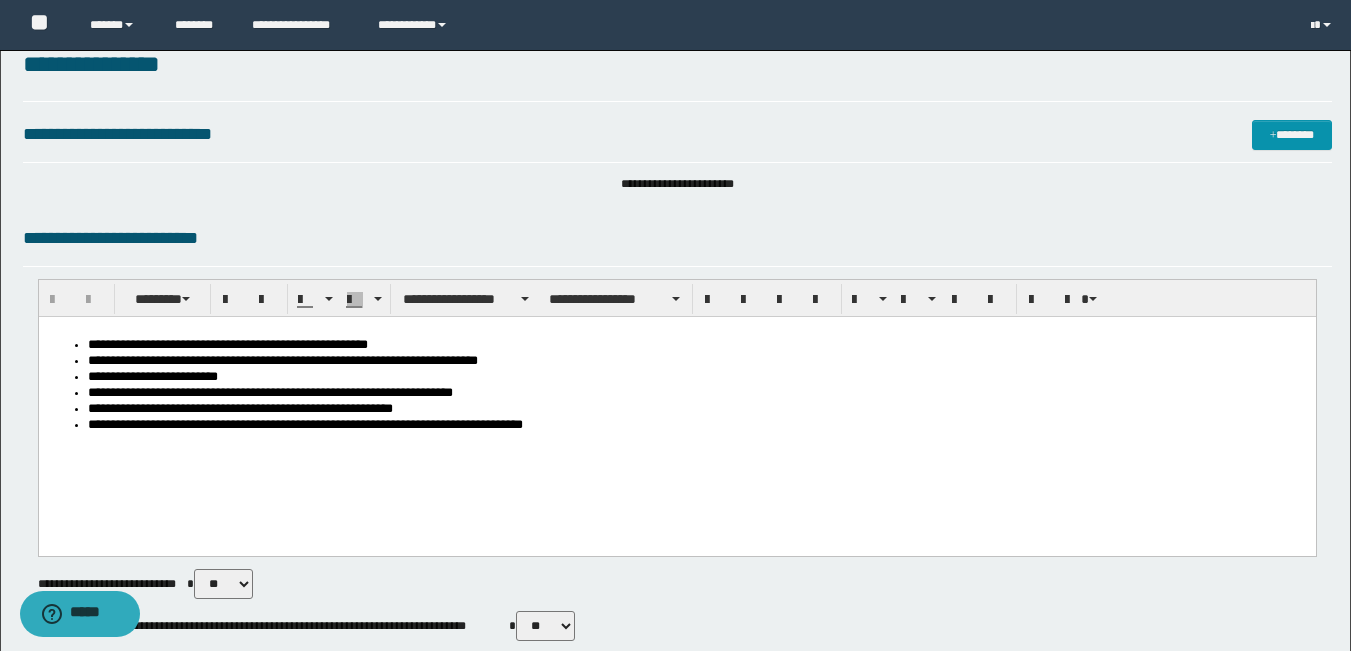 scroll, scrollTop: 0, scrollLeft: 0, axis: both 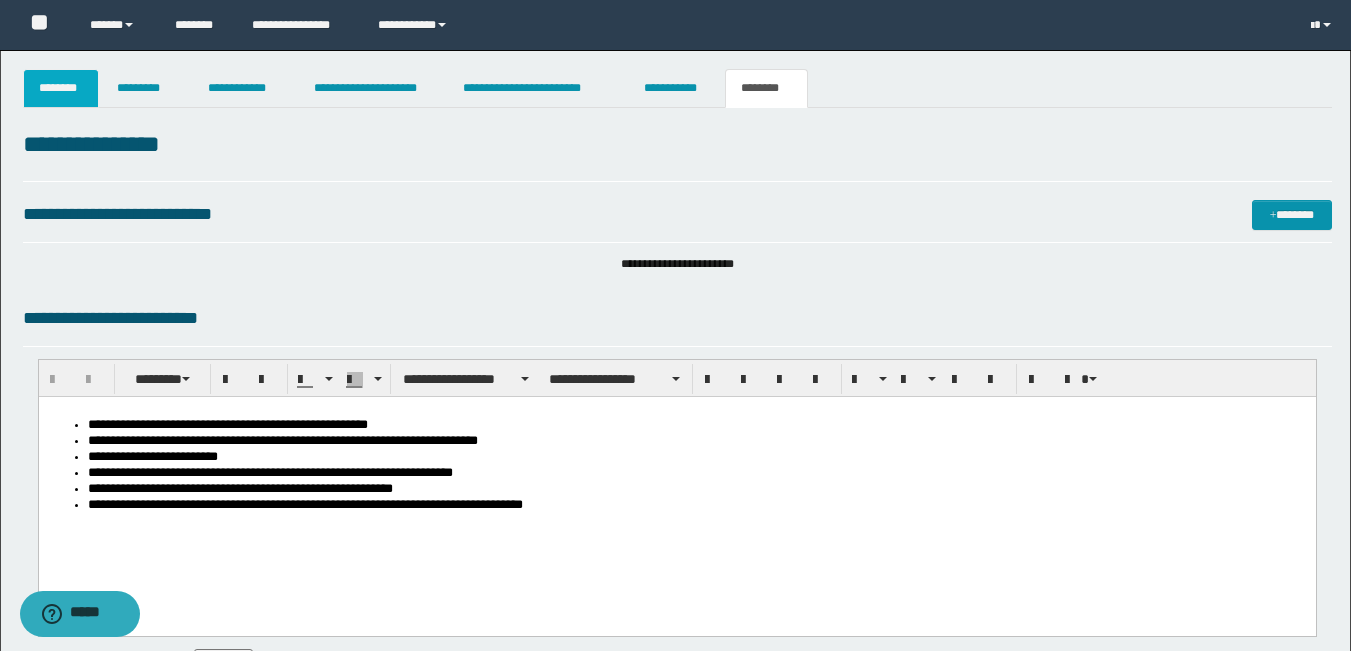 click on "********" at bounding box center [61, 88] 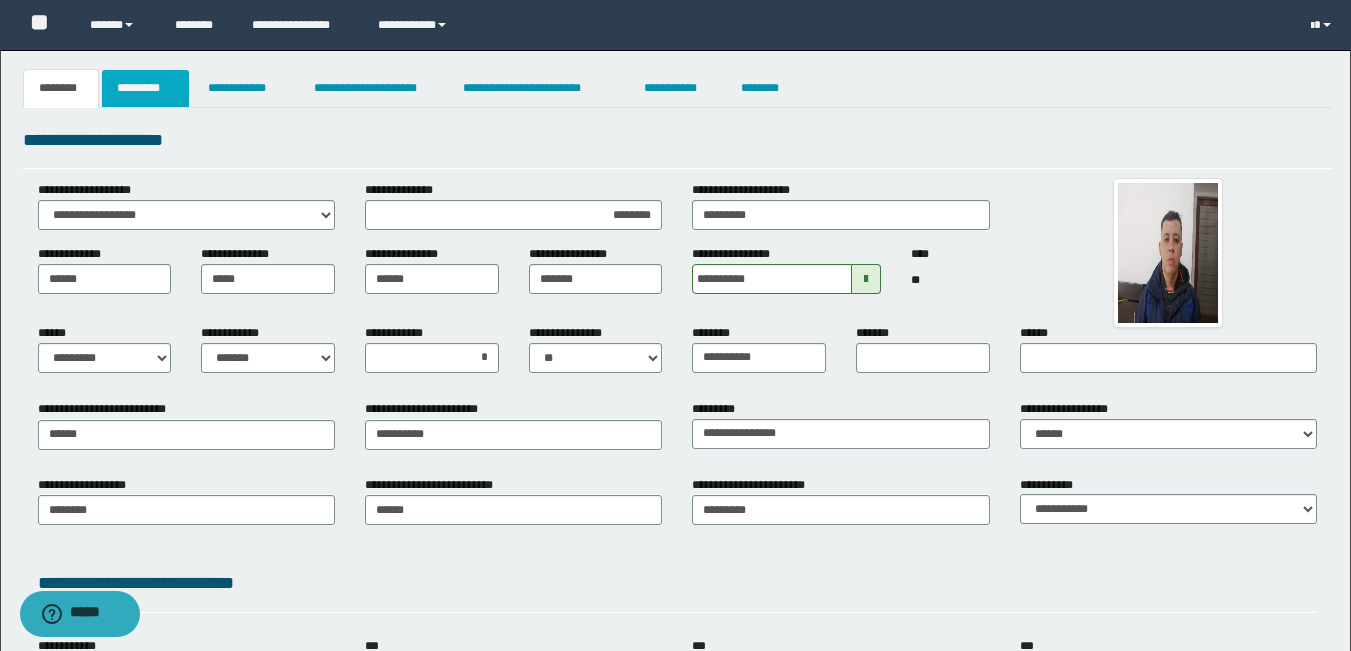 click on "*********" at bounding box center [145, 88] 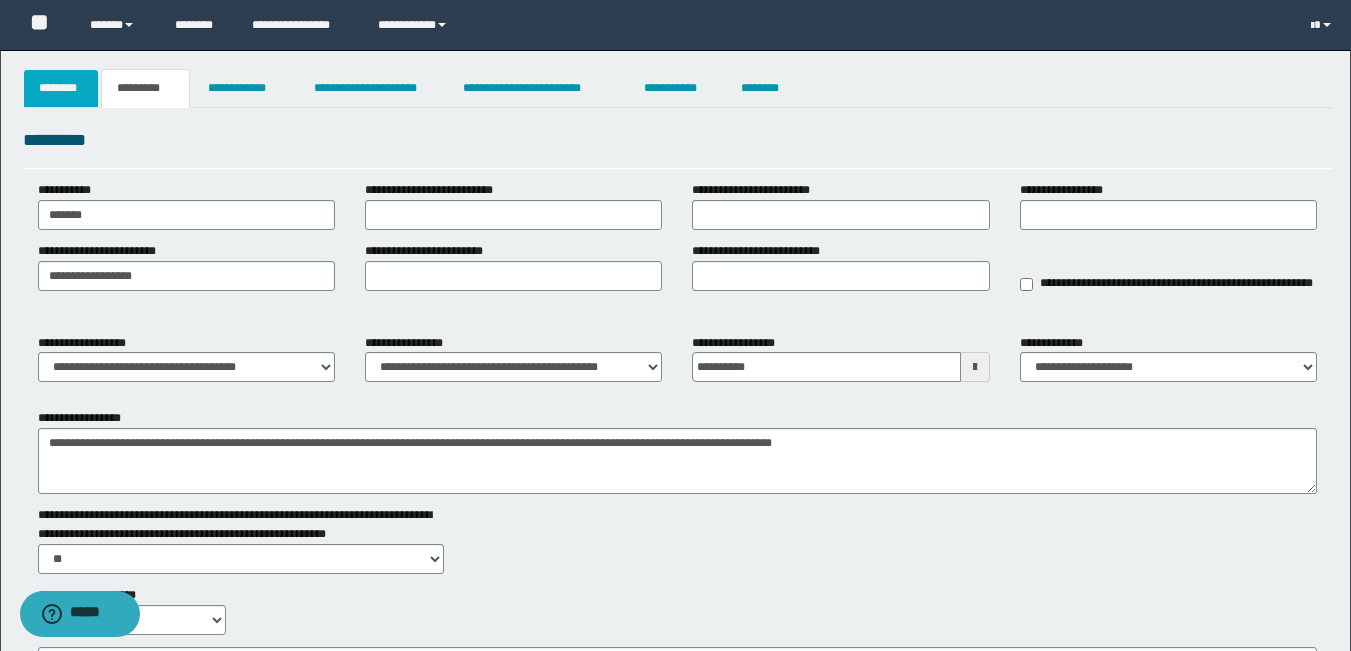 click on "********" at bounding box center [61, 88] 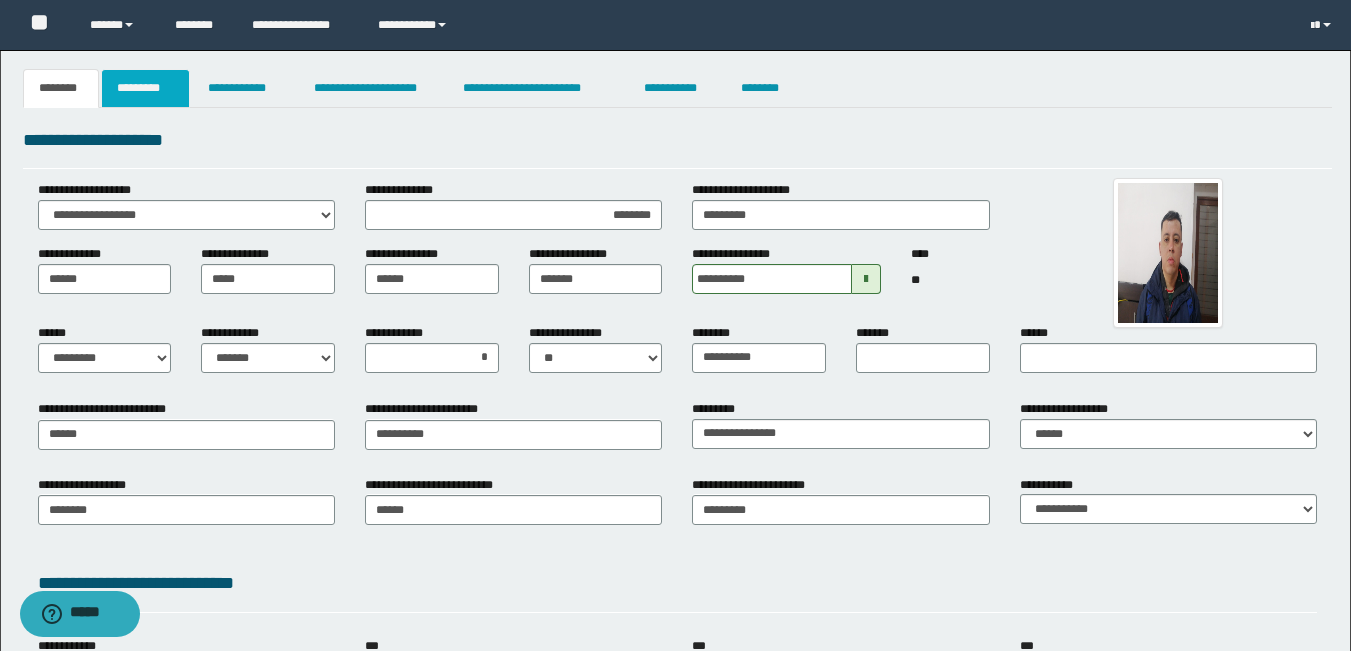 click on "*********" at bounding box center [145, 88] 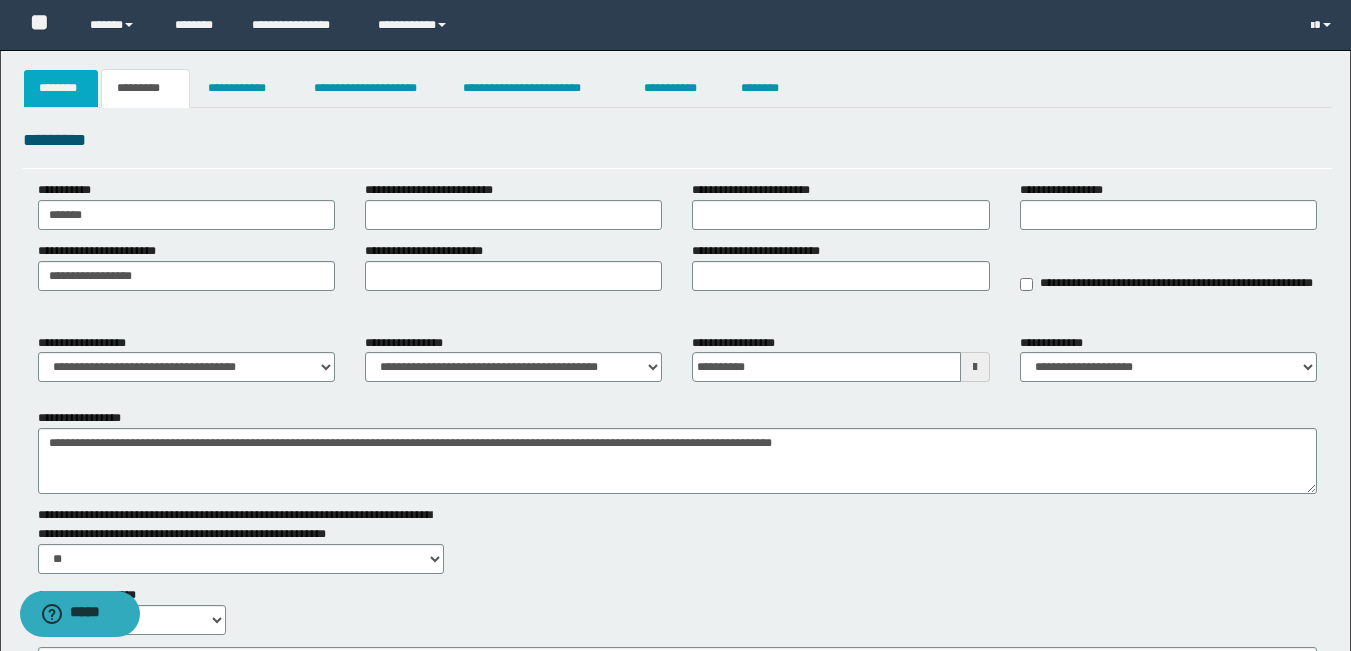 click on "********" at bounding box center (61, 88) 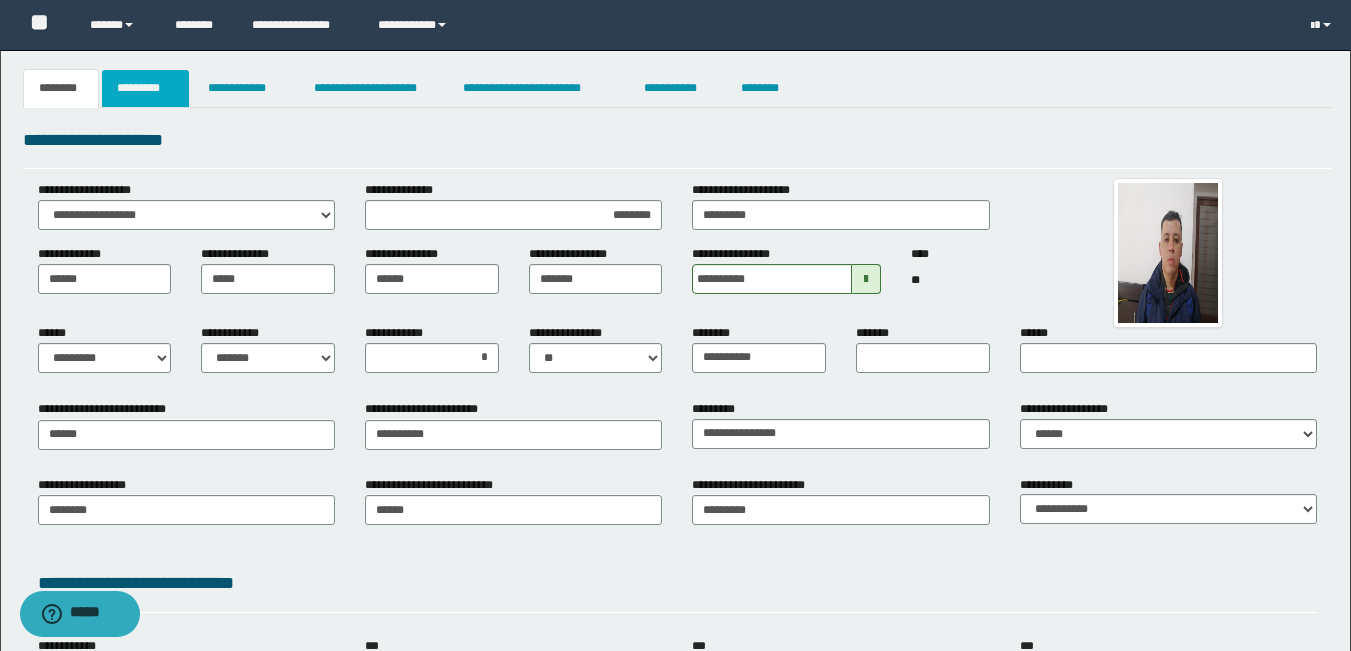 click on "*********" at bounding box center (145, 88) 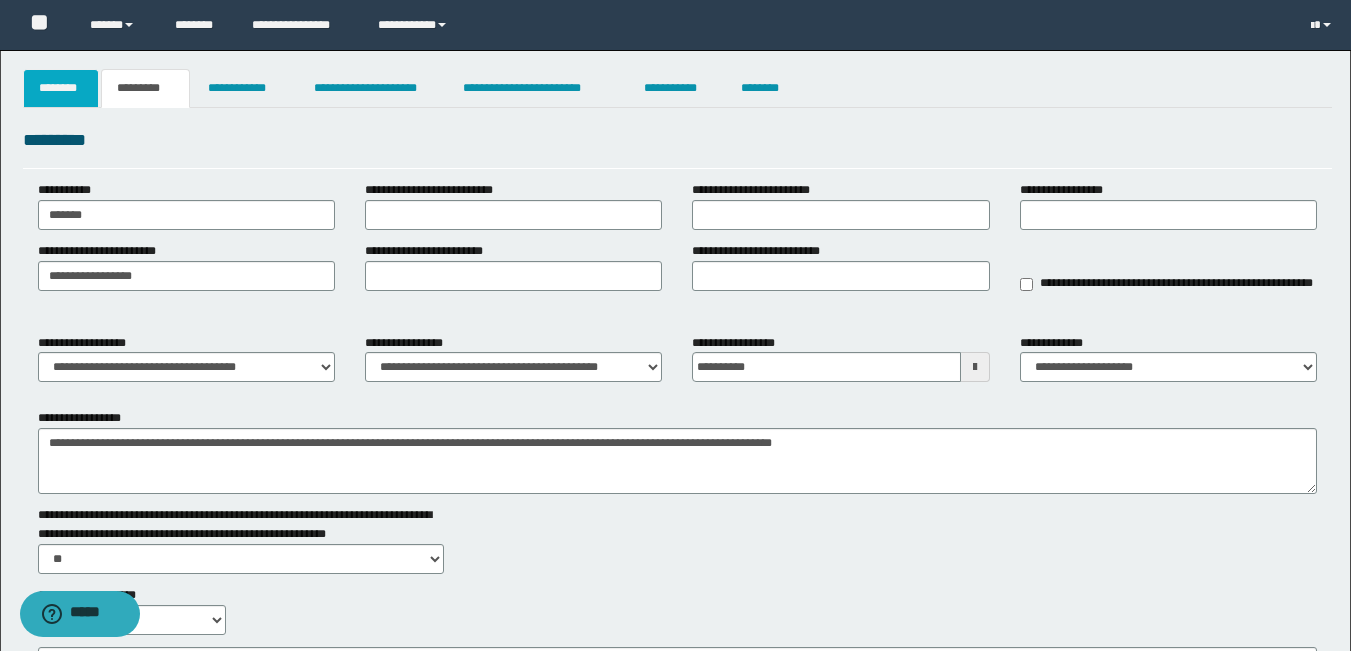 click on "********" at bounding box center (61, 88) 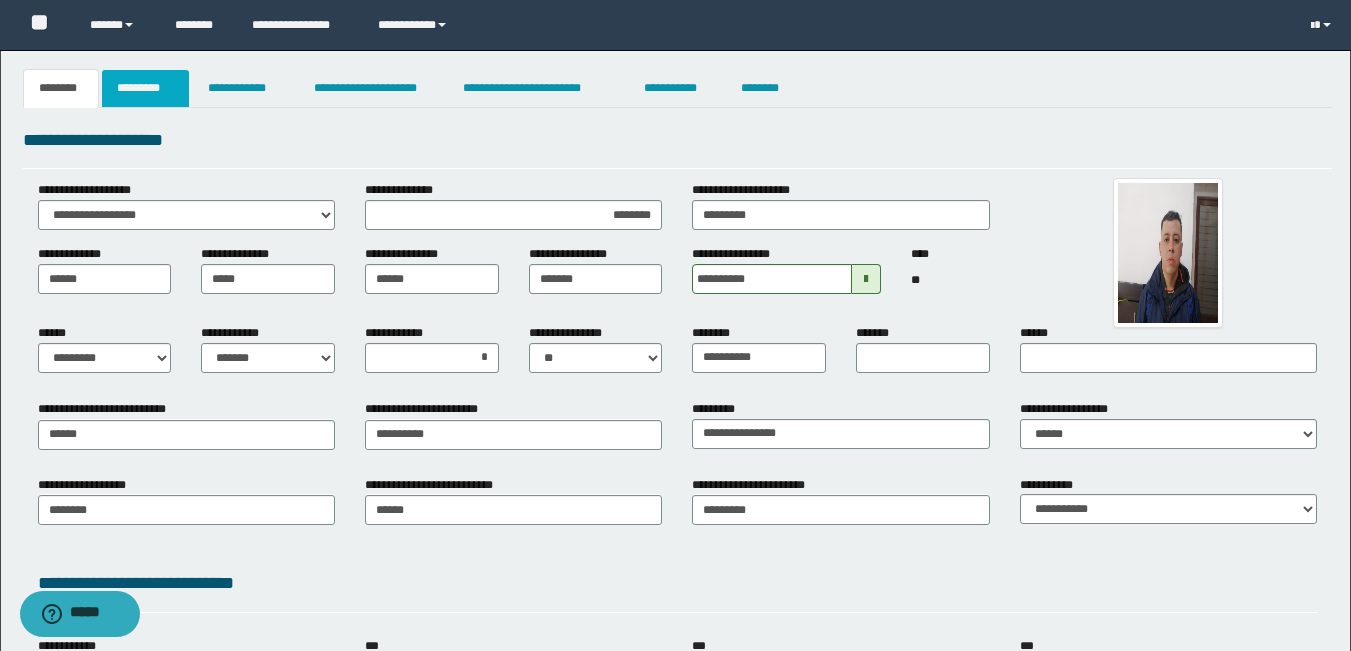 click on "*********" at bounding box center [145, 88] 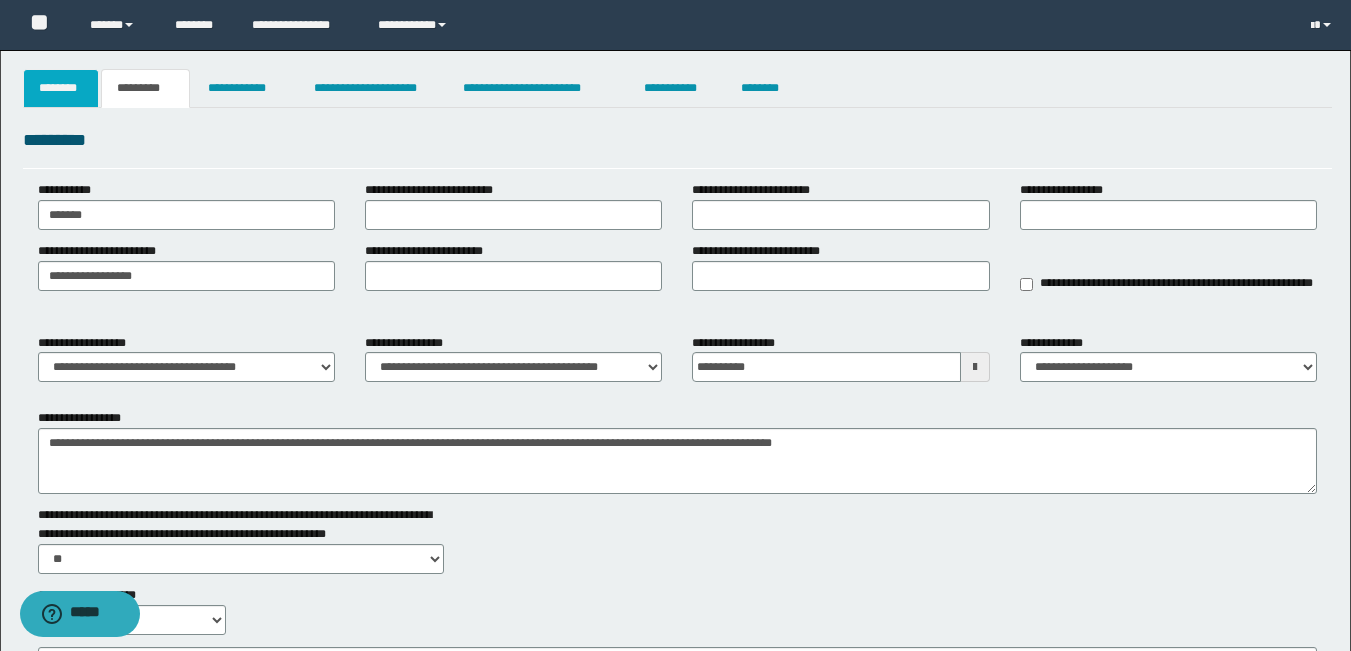 click on "********" at bounding box center (61, 88) 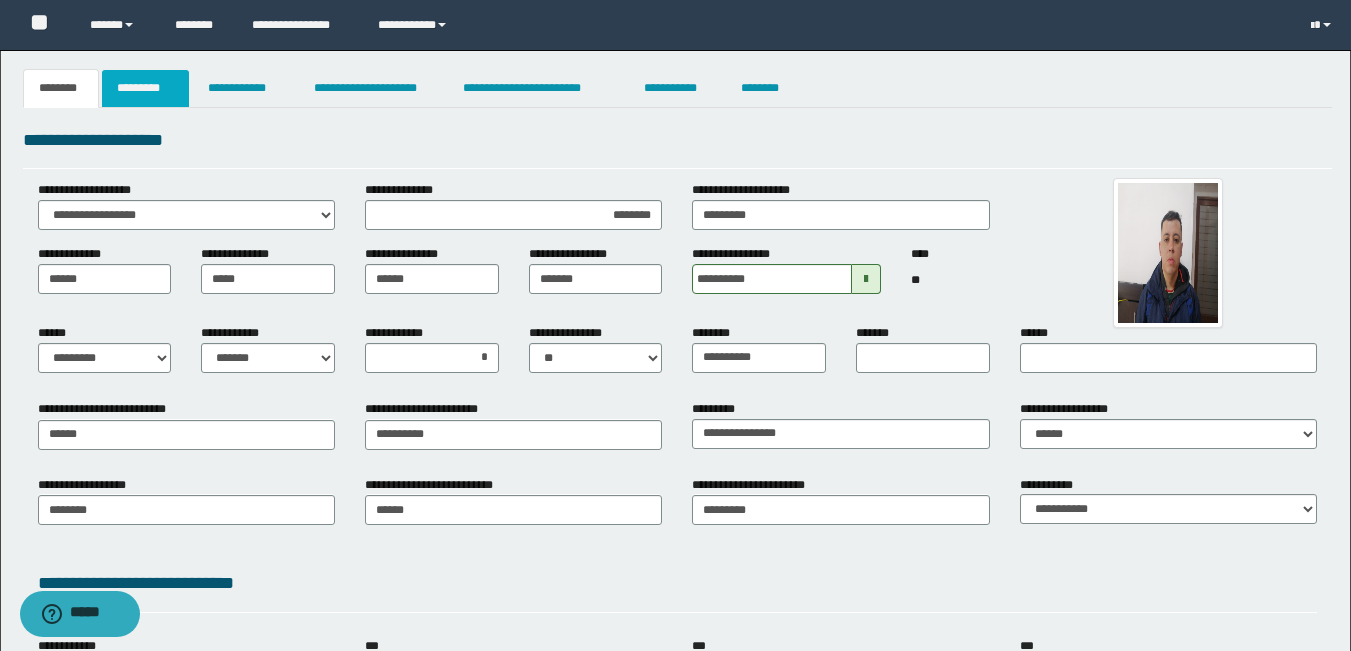 click on "*********" at bounding box center [145, 88] 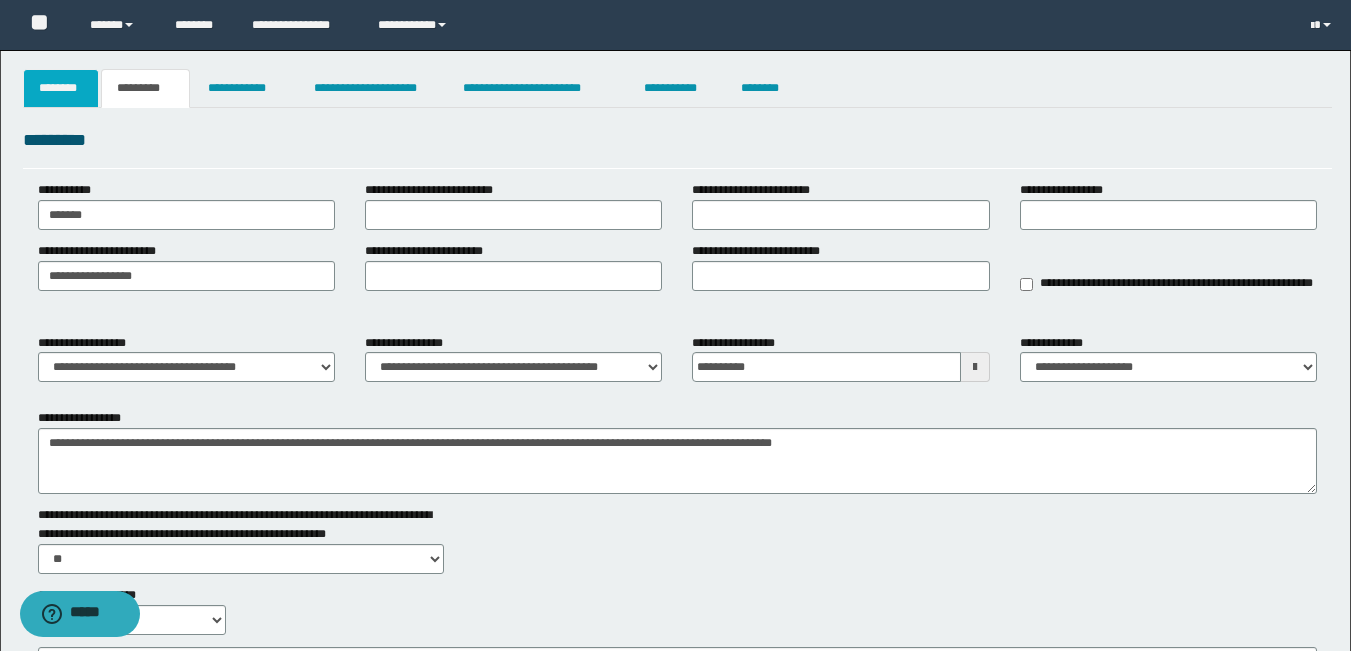 click on "********" at bounding box center (61, 88) 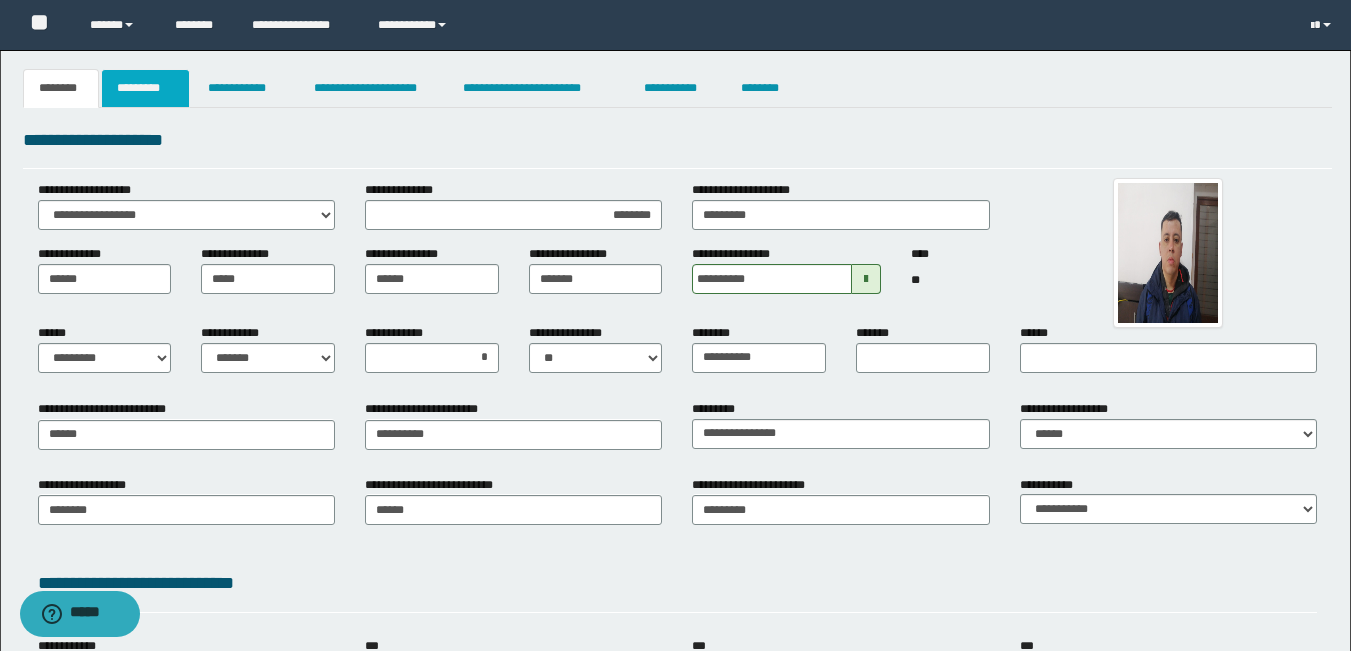 click on "*********" at bounding box center [145, 88] 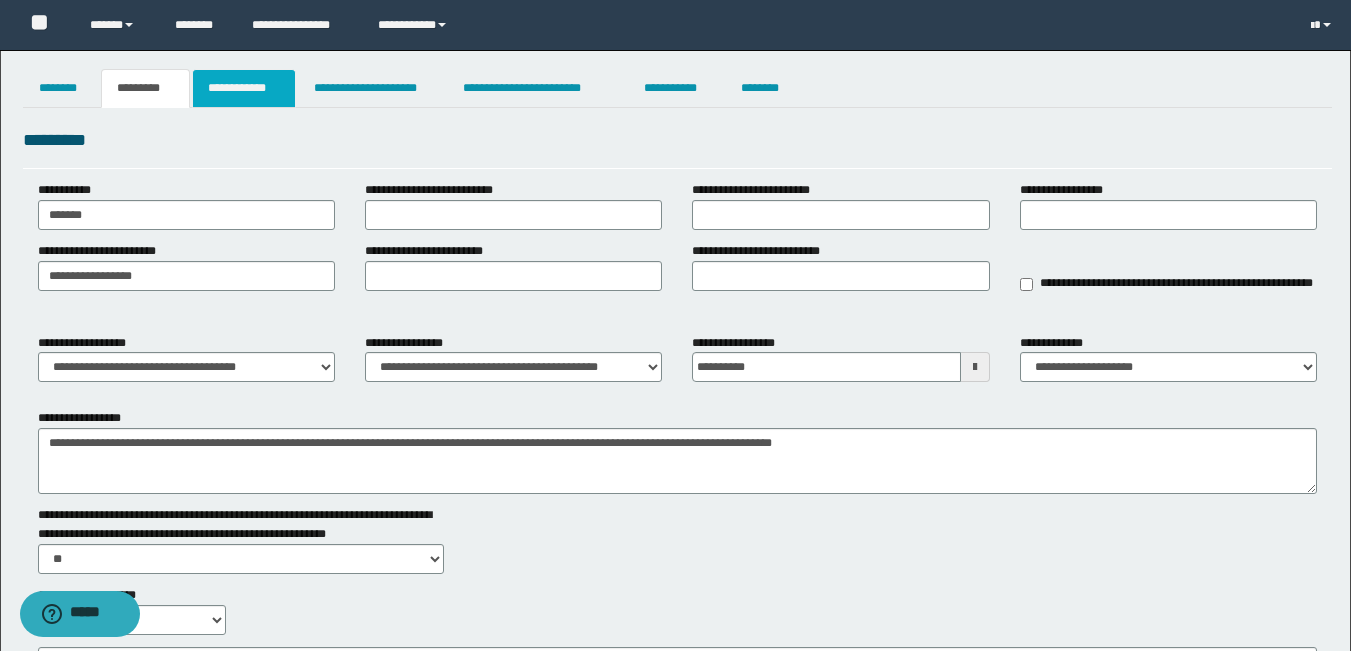 click on "**********" at bounding box center [244, 88] 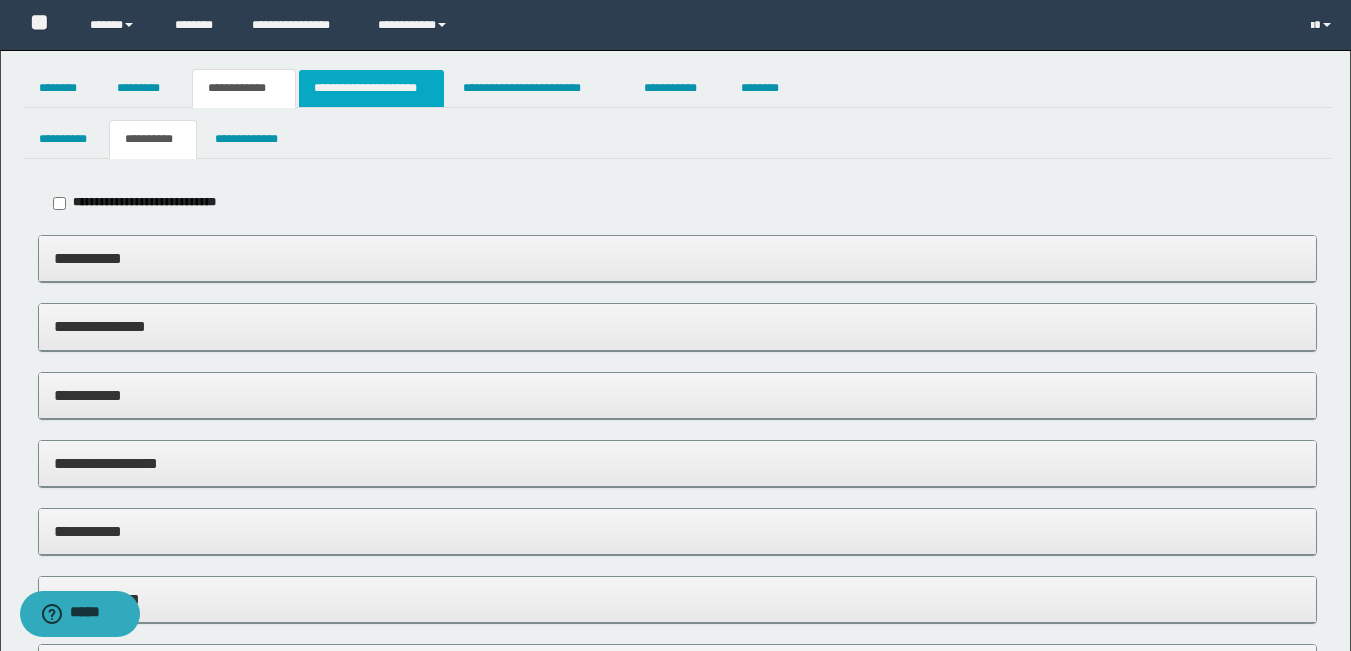 click on "**********" at bounding box center [371, 88] 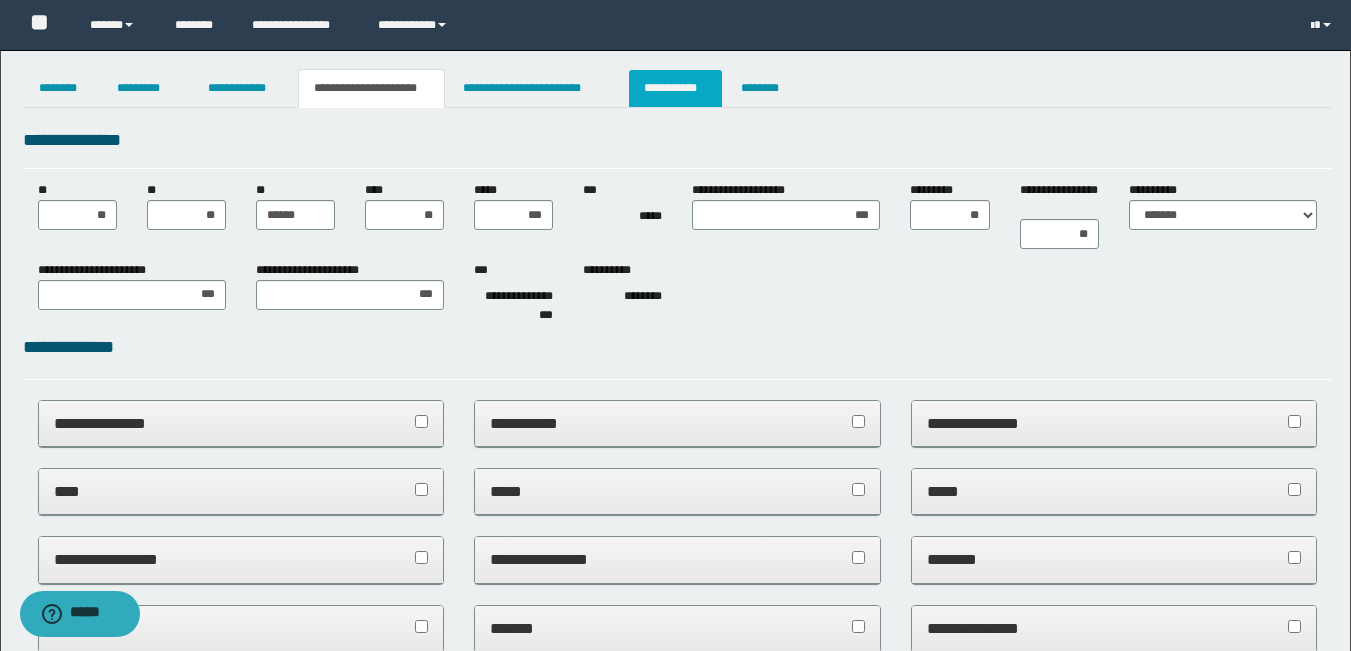 click on "**********" at bounding box center [675, 88] 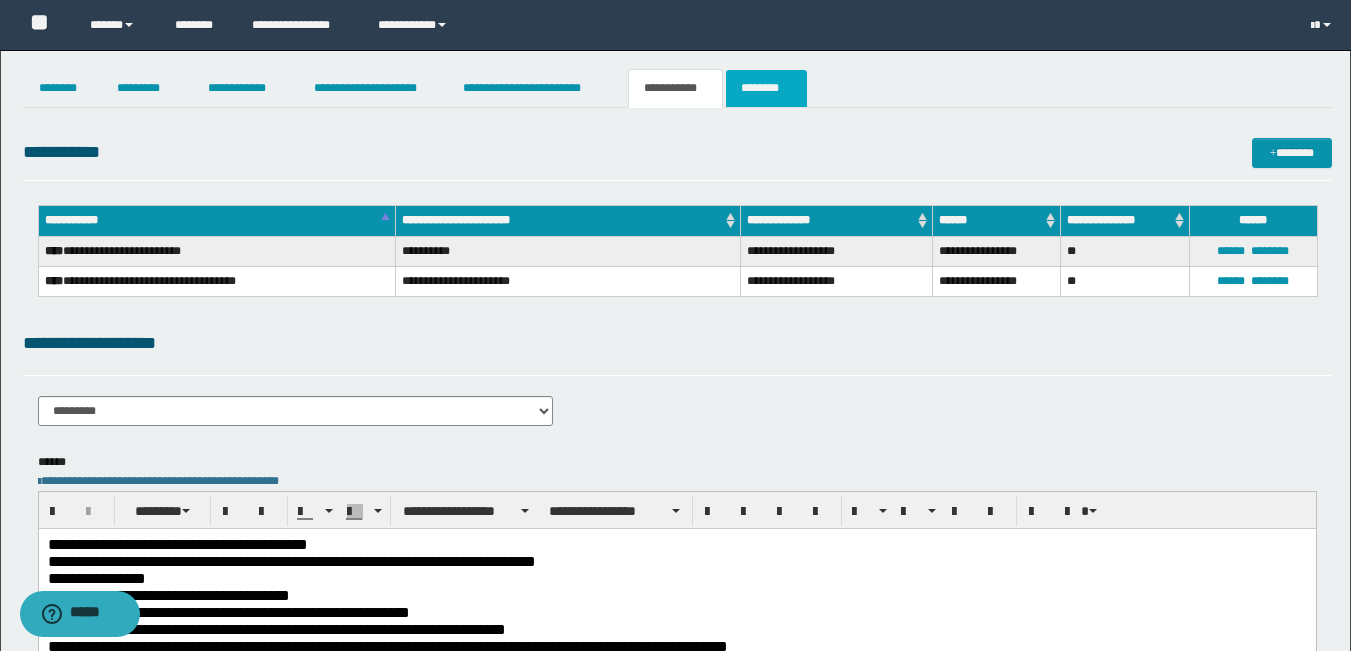 click on "********" at bounding box center [766, 88] 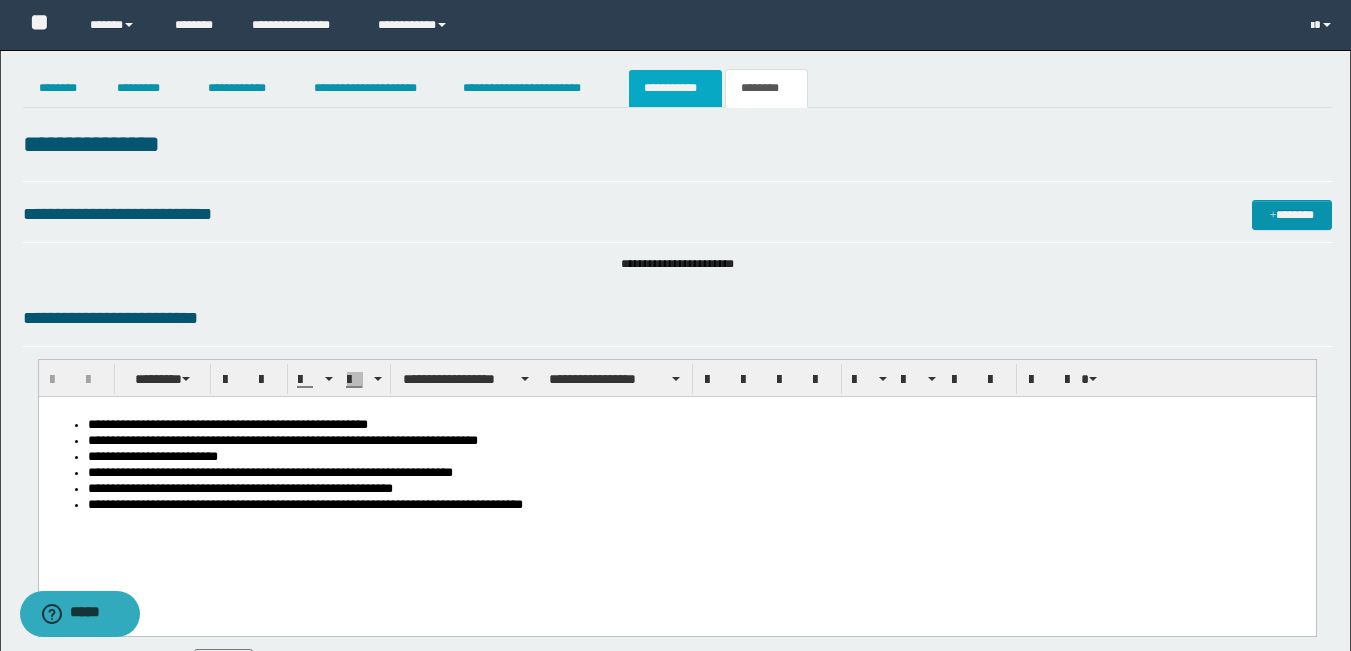 click on "**********" at bounding box center [675, 88] 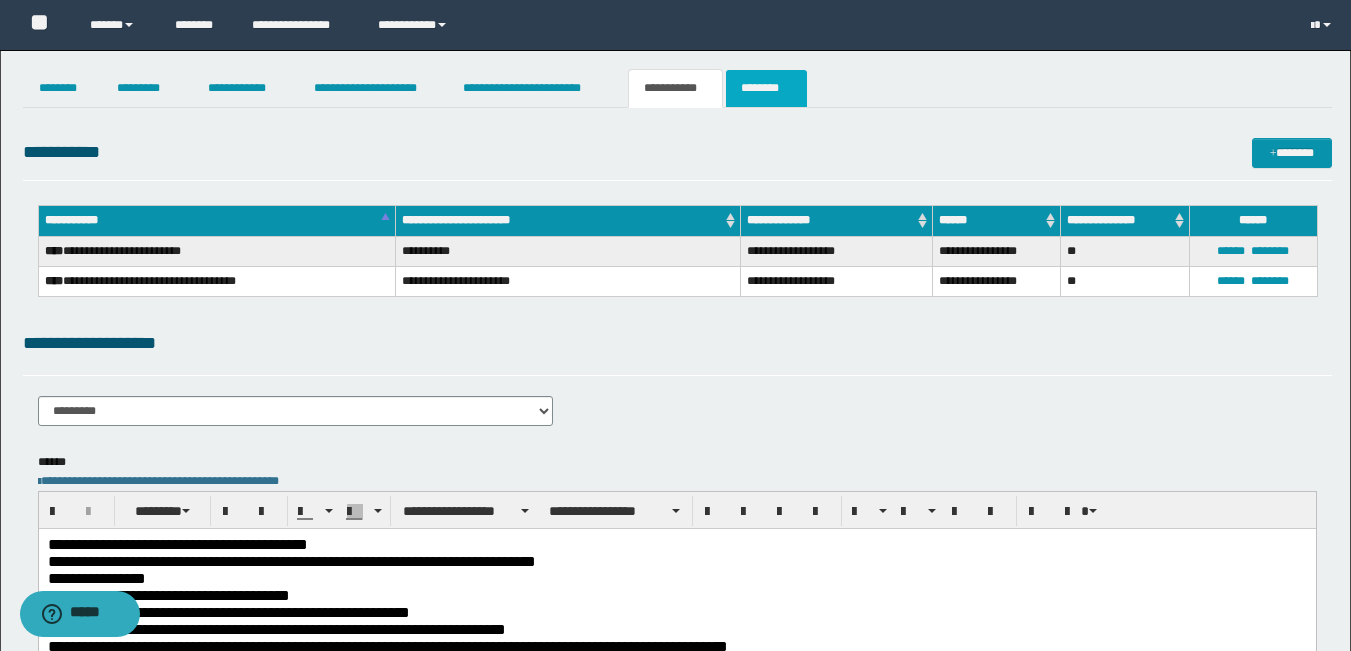 click on "********" at bounding box center [766, 88] 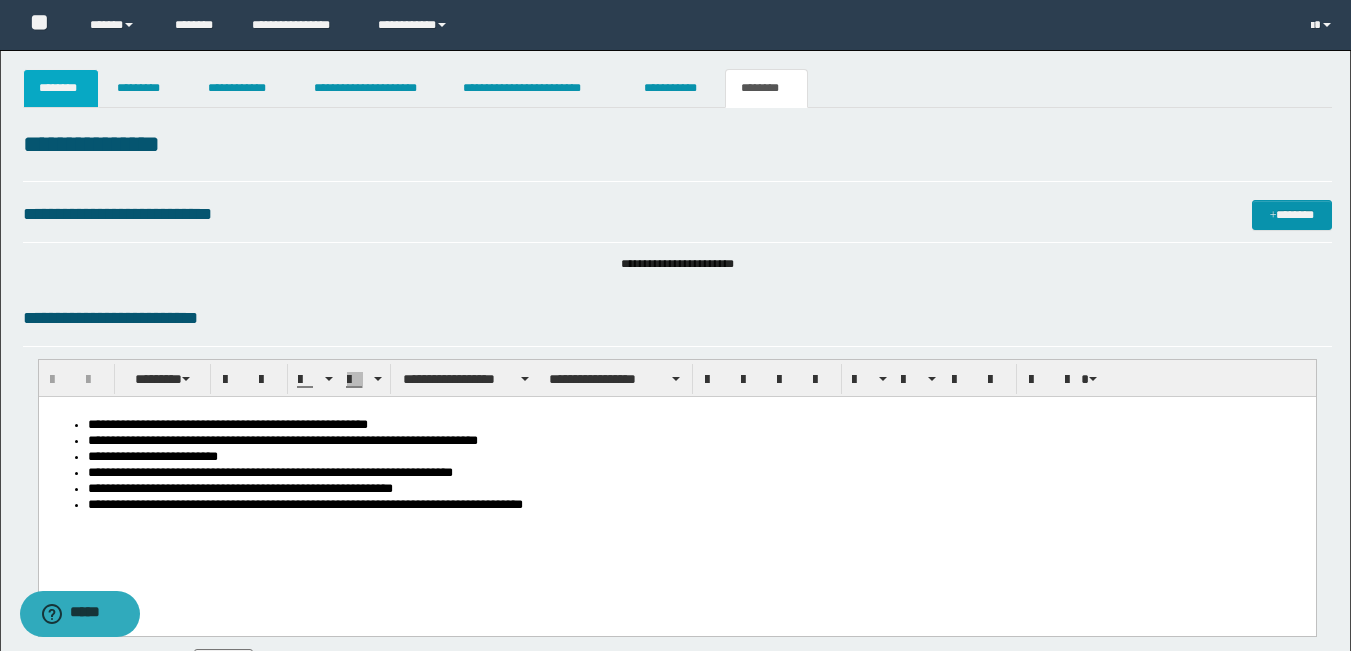 click on "********" at bounding box center (61, 88) 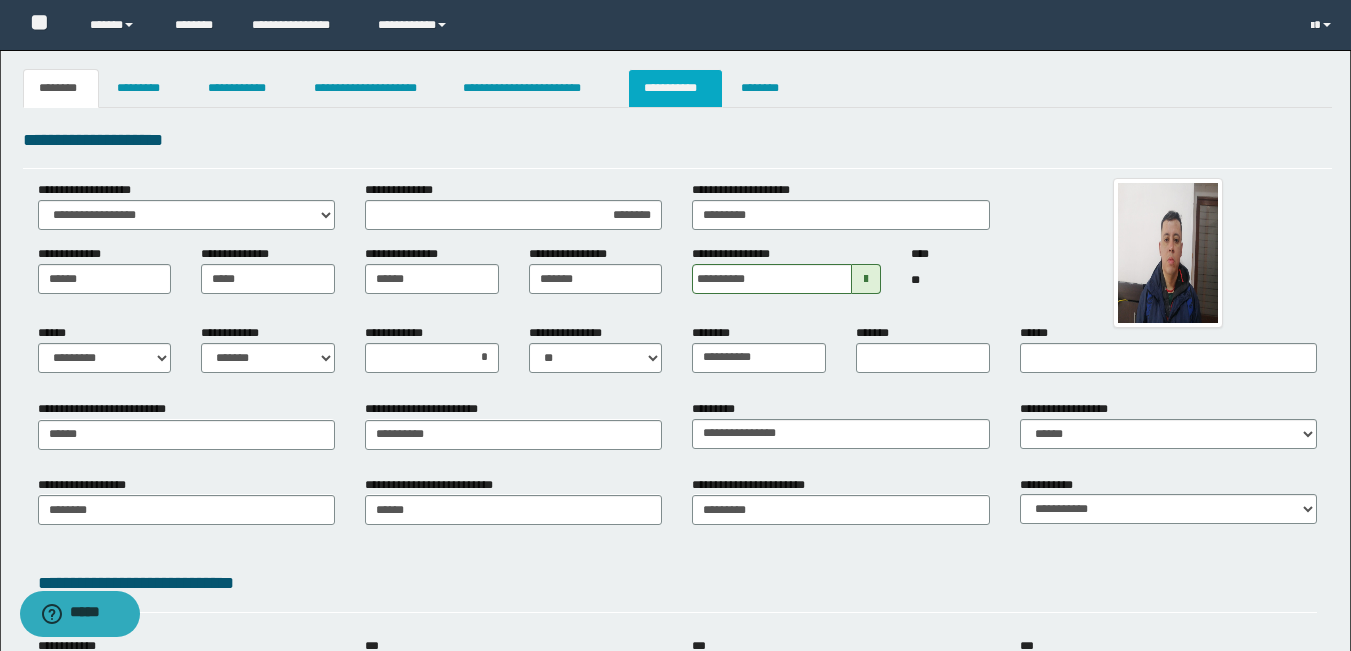 click on "**********" at bounding box center [675, 88] 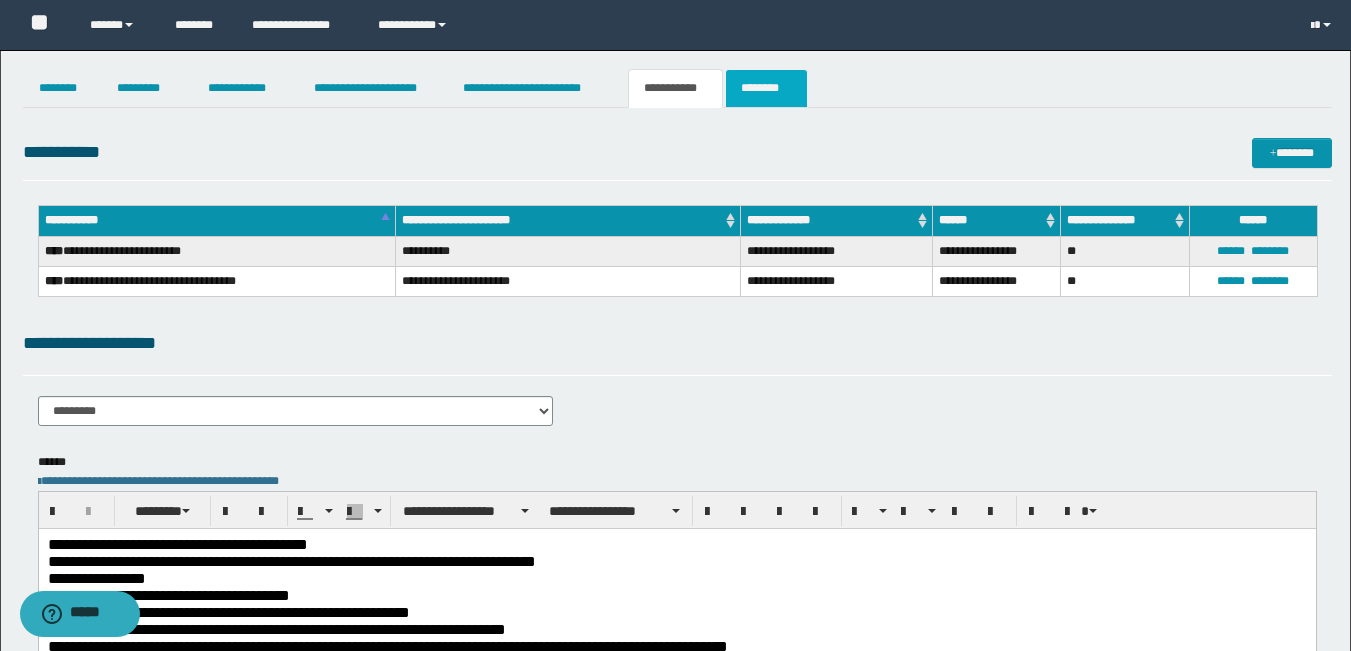 click on "********" at bounding box center (766, 88) 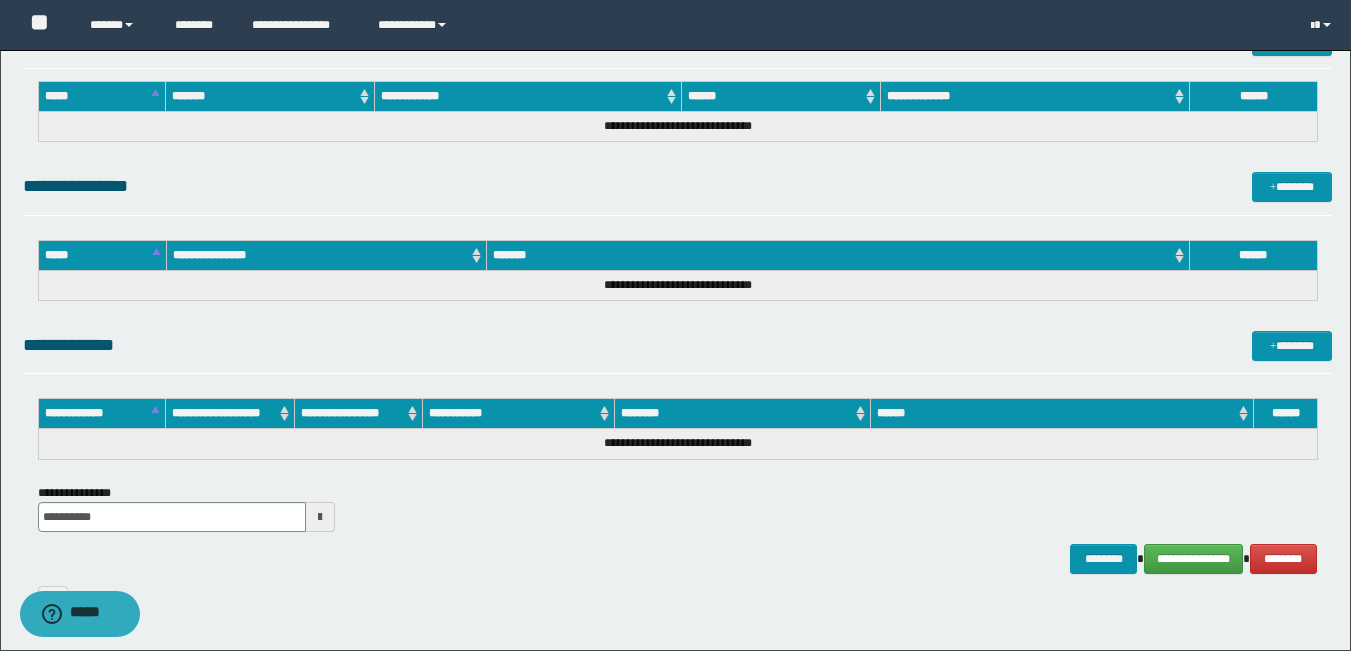 scroll, scrollTop: 980, scrollLeft: 0, axis: vertical 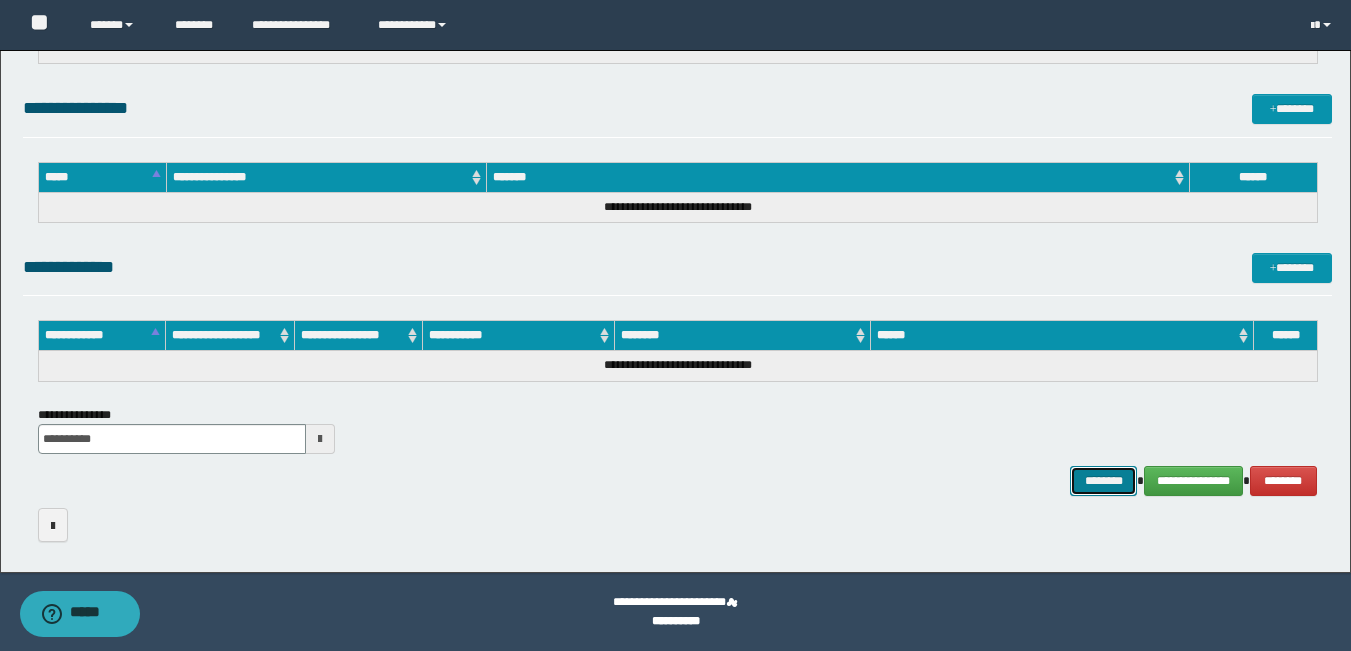 click on "********" at bounding box center (1104, 481) 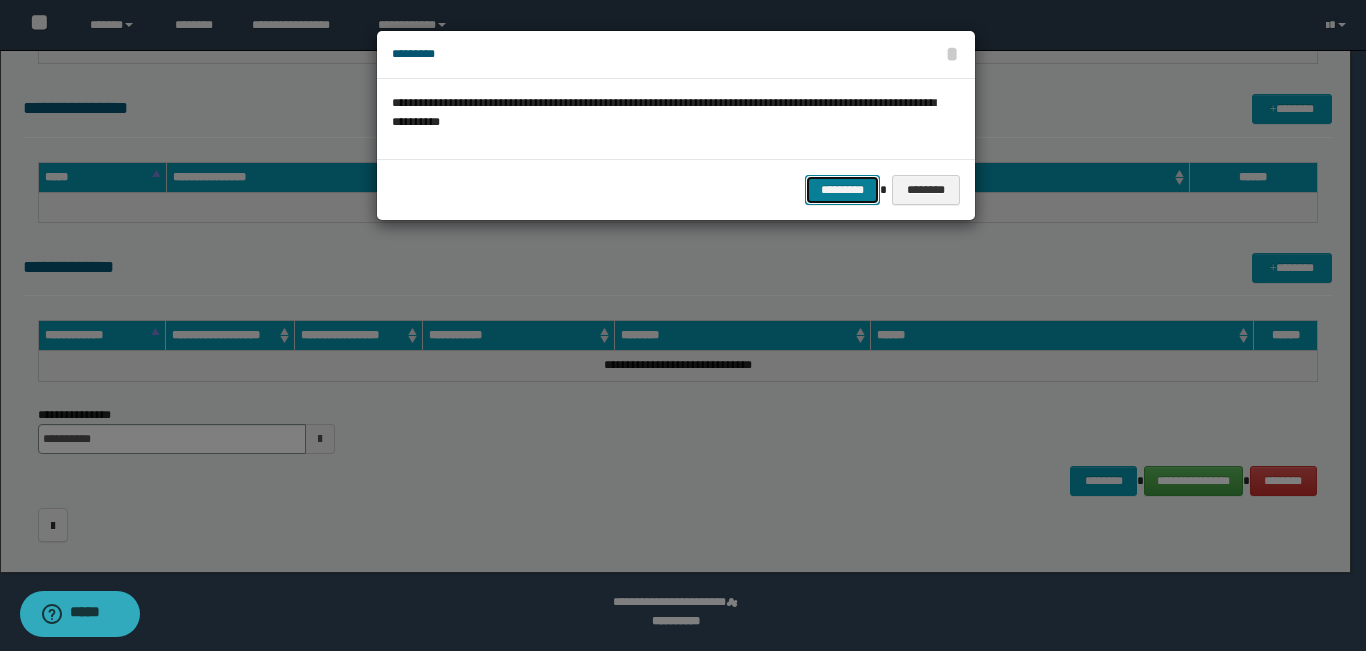 click on "*********" at bounding box center (842, 190) 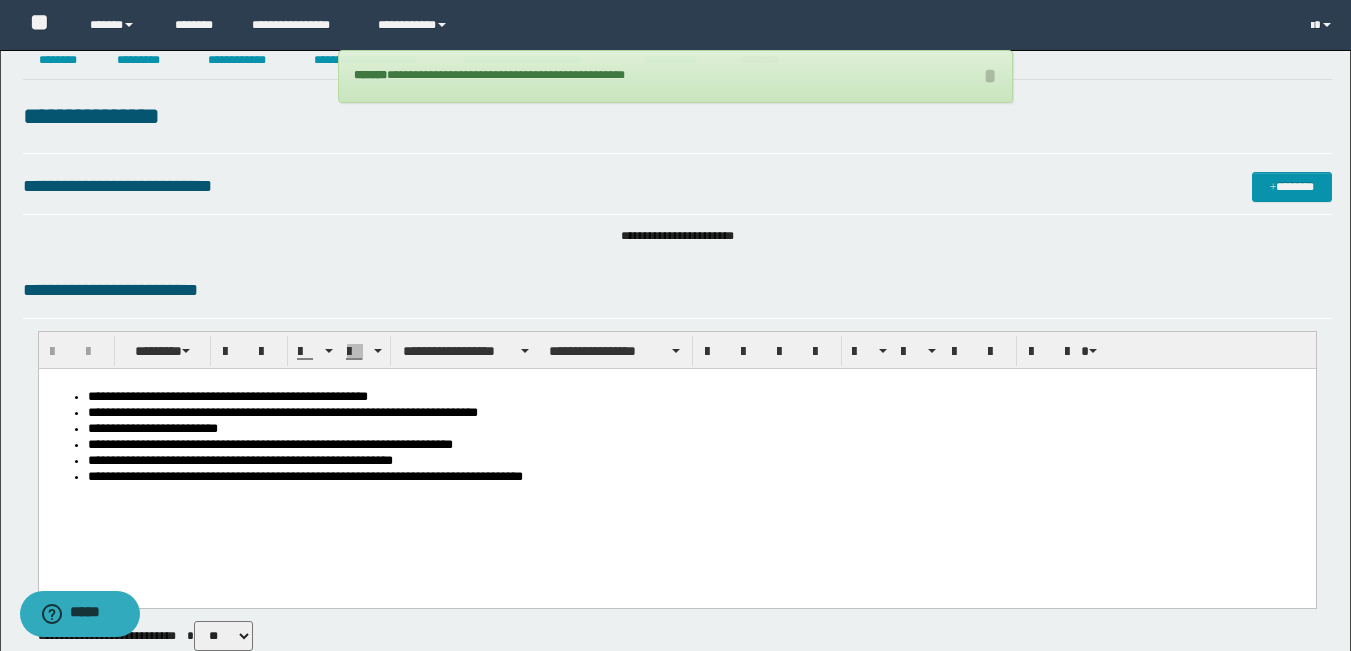scroll, scrollTop: 0, scrollLeft: 0, axis: both 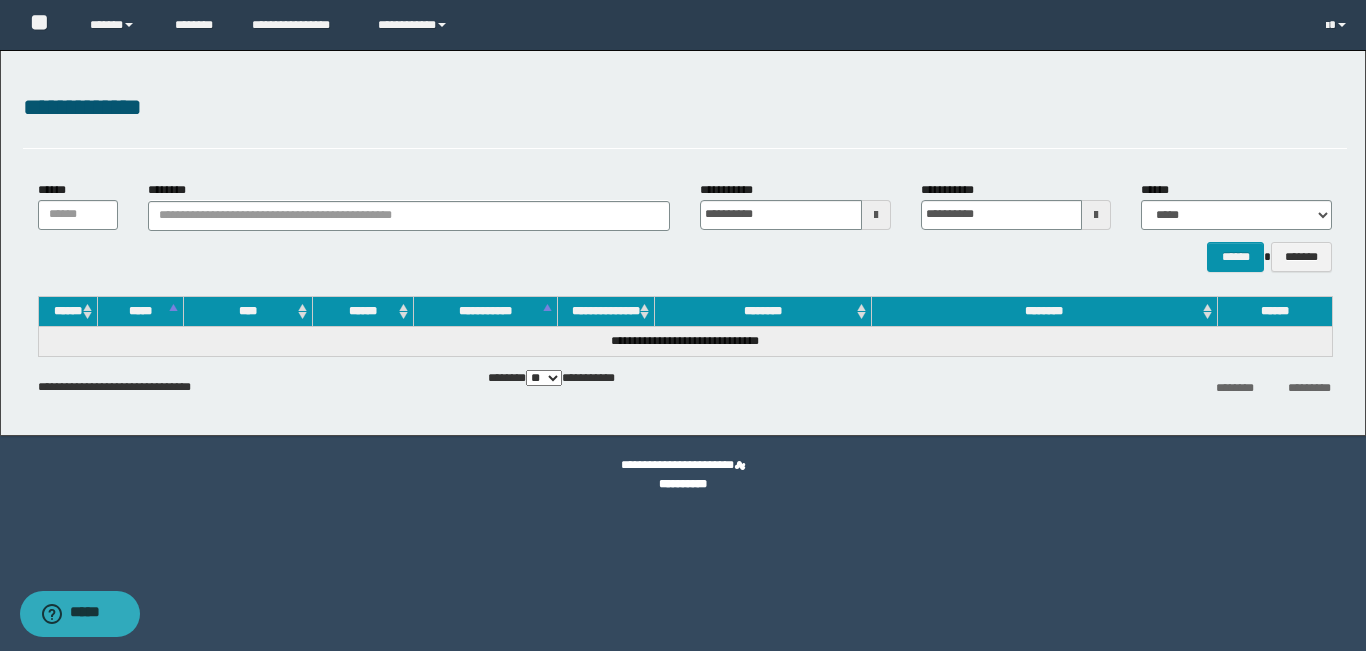 click on "**********" at bounding box center (685, 108) 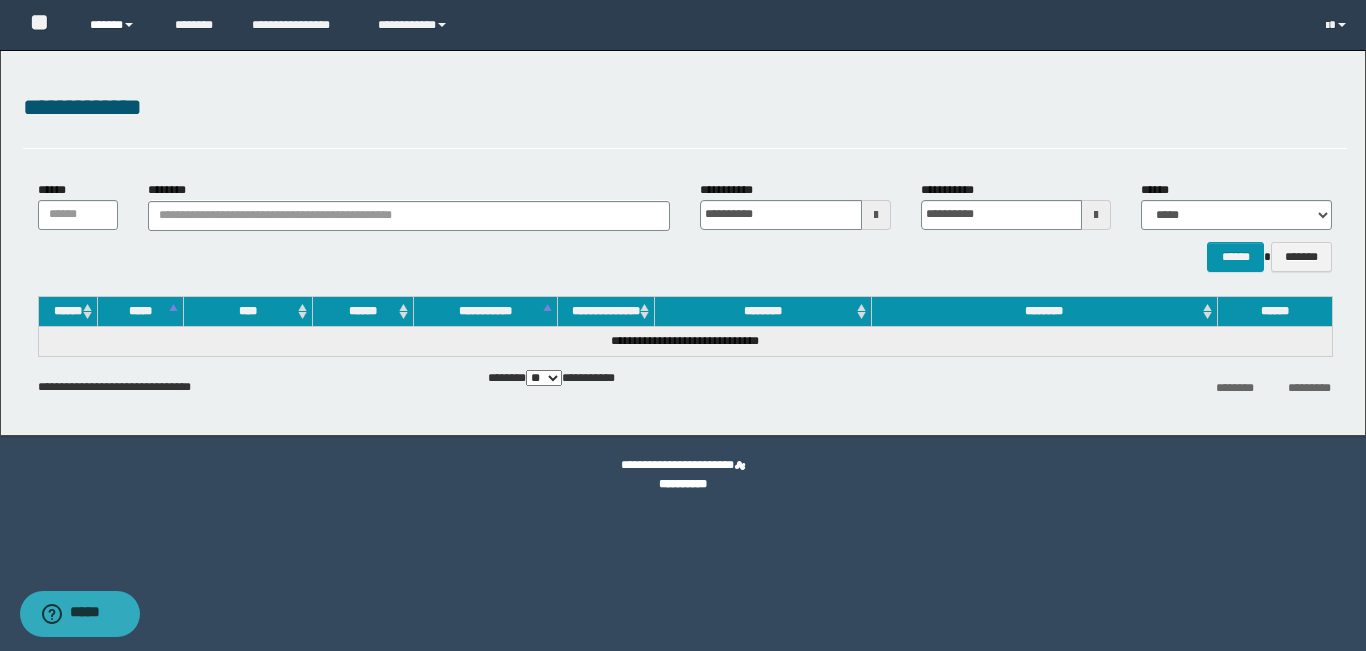 click on "******" at bounding box center [117, 25] 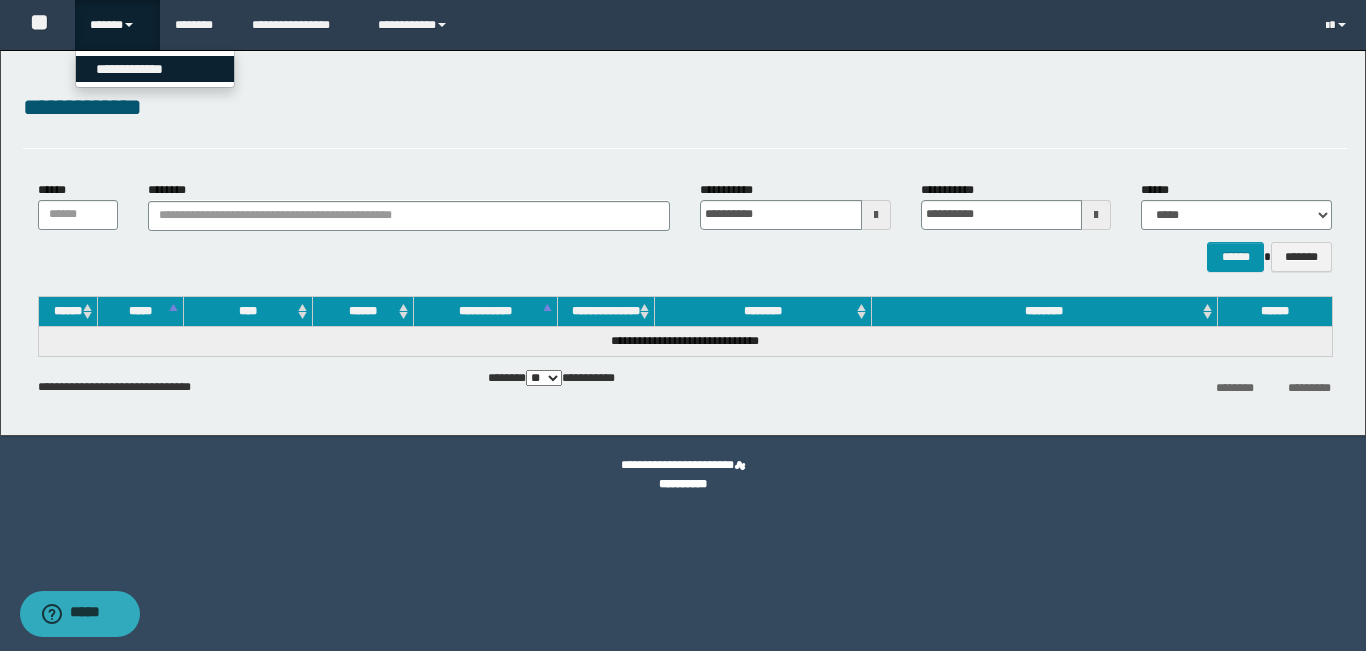 click on "**********" at bounding box center [155, 69] 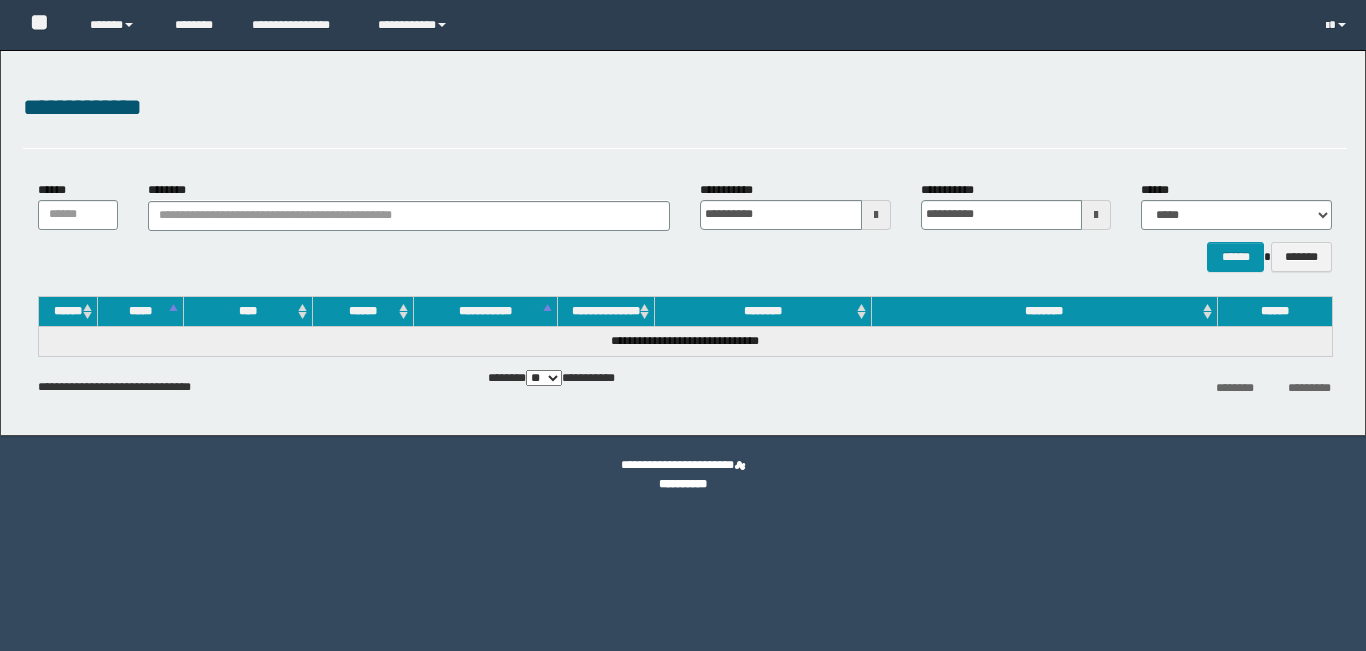 scroll, scrollTop: 0, scrollLeft: 0, axis: both 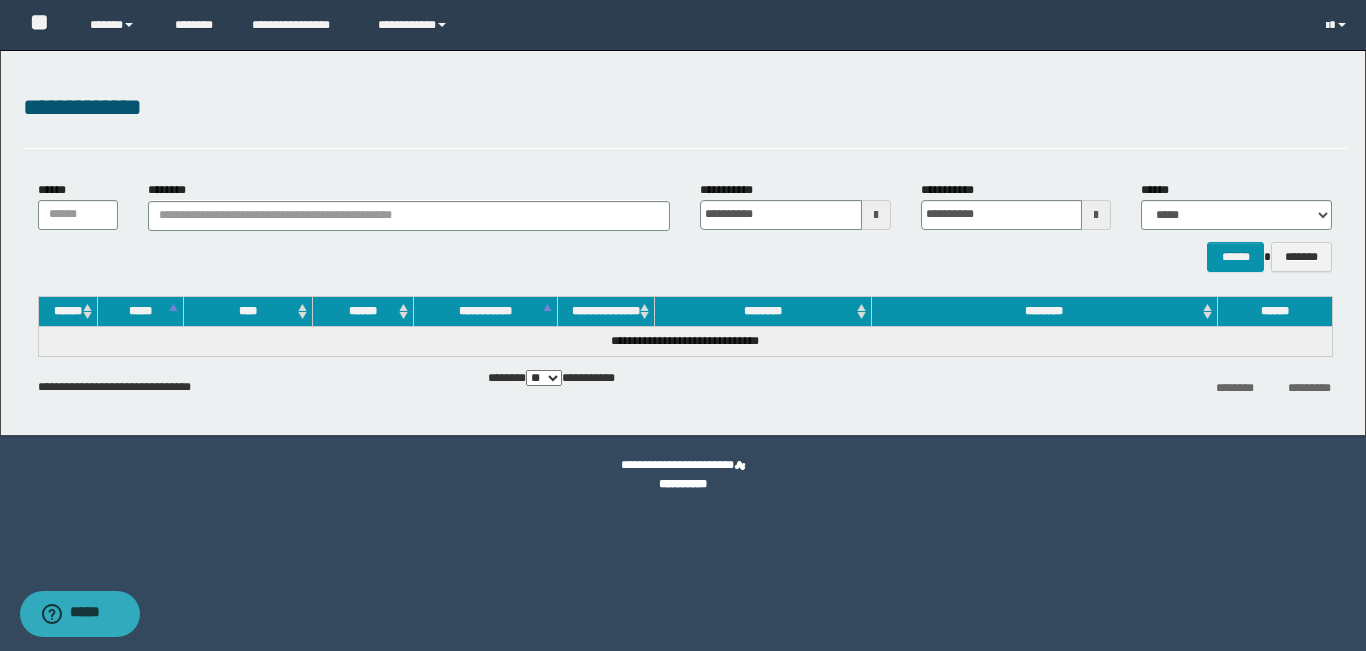 click on "**********" at bounding box center [685, 108] 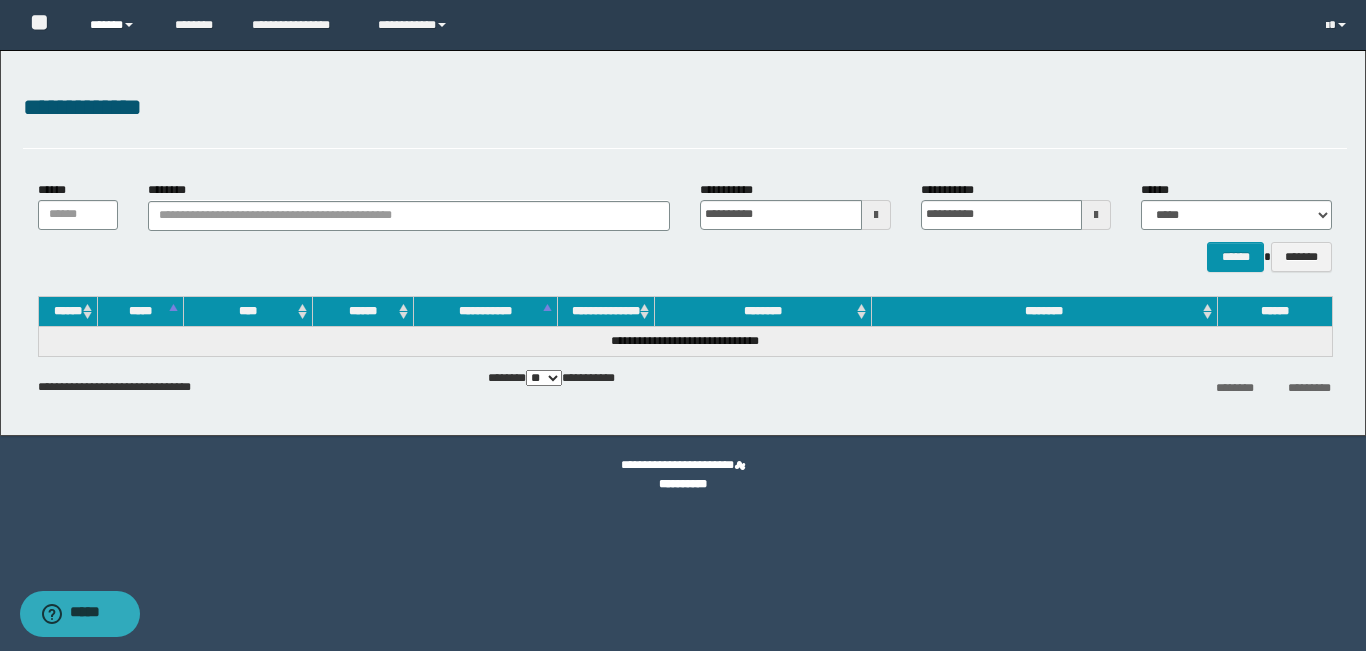 click on "******" at bounding box center (117, 25) 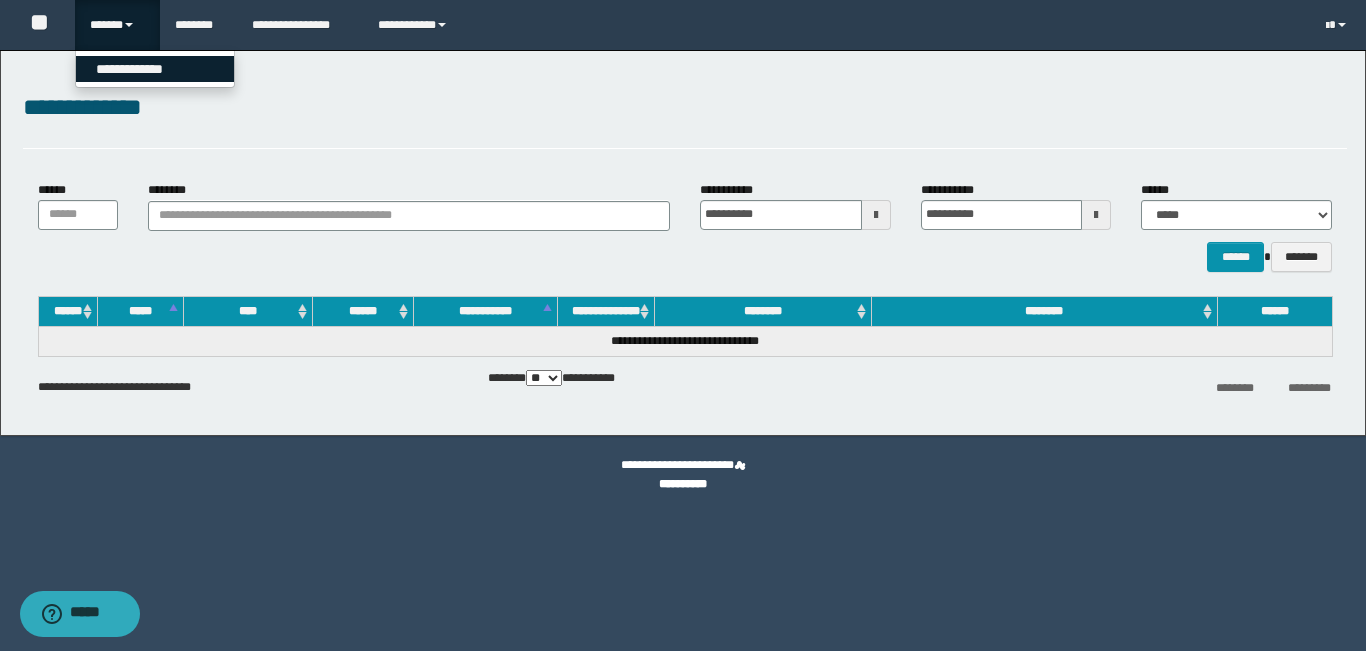 click on "**********" at bounding box center [155, 69] 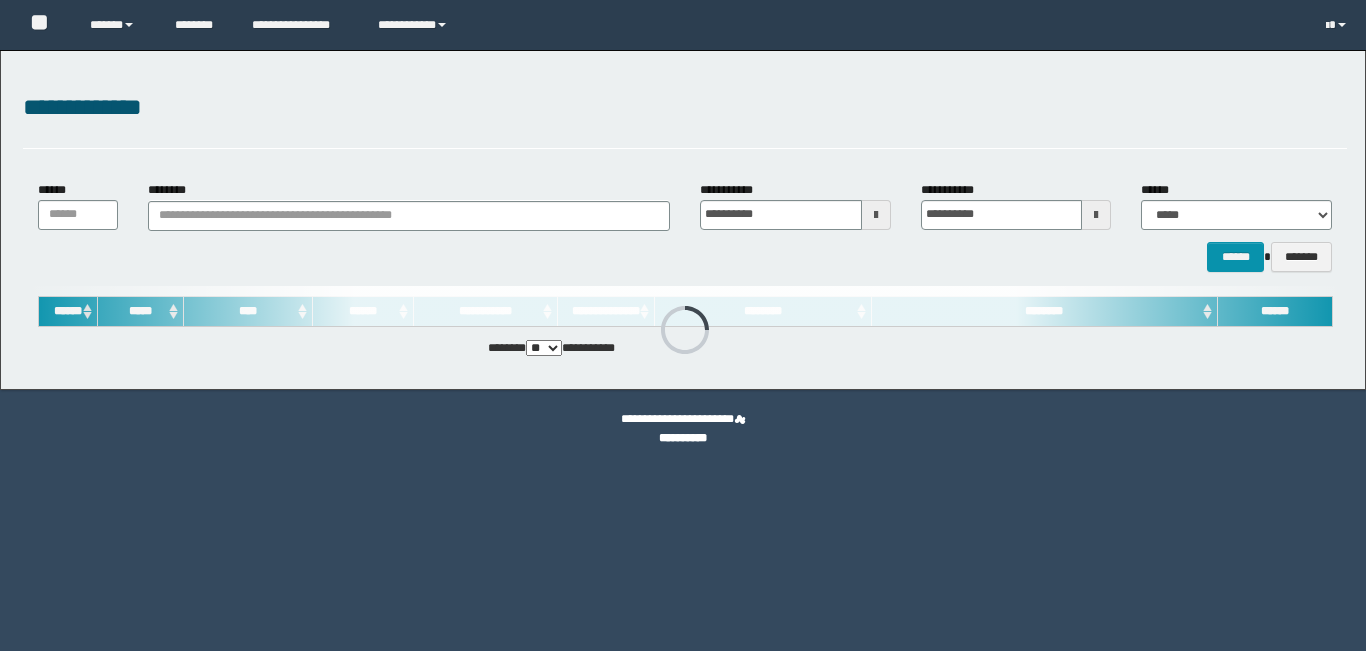 scroll, scrollTop: 0, scrollLeft: 0, axis: both 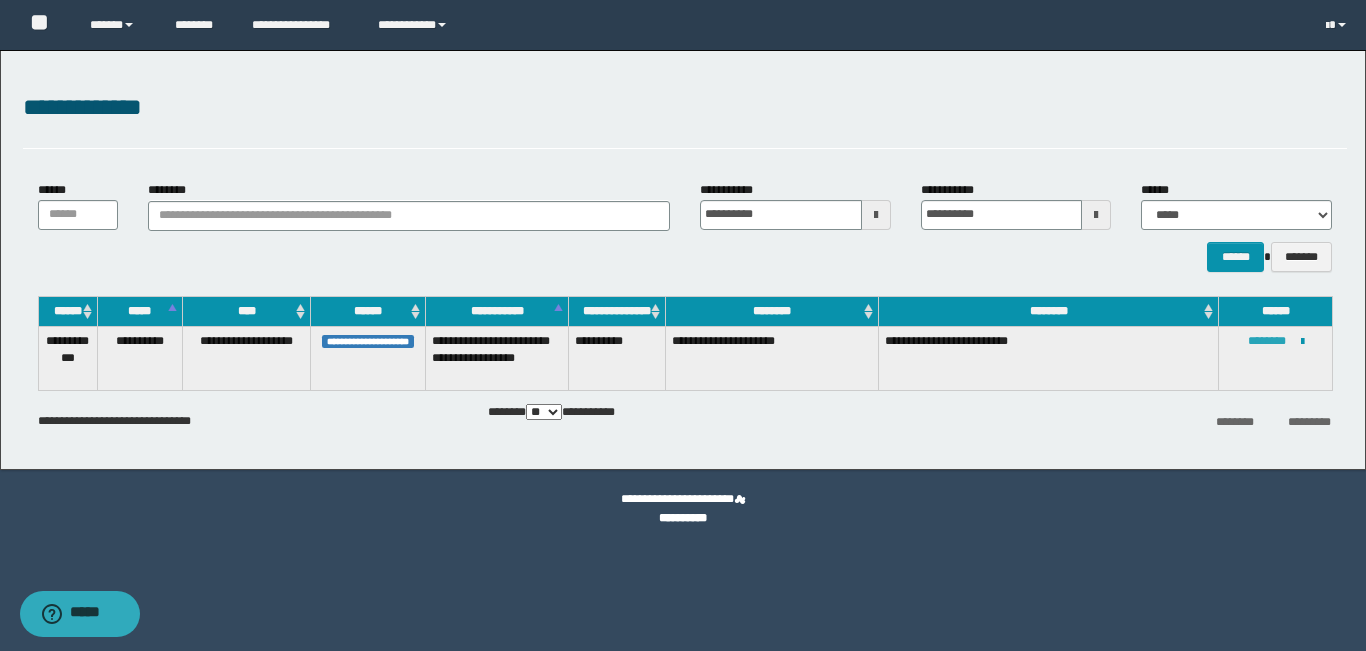 click on "********" at bounding box center [1267, 341] 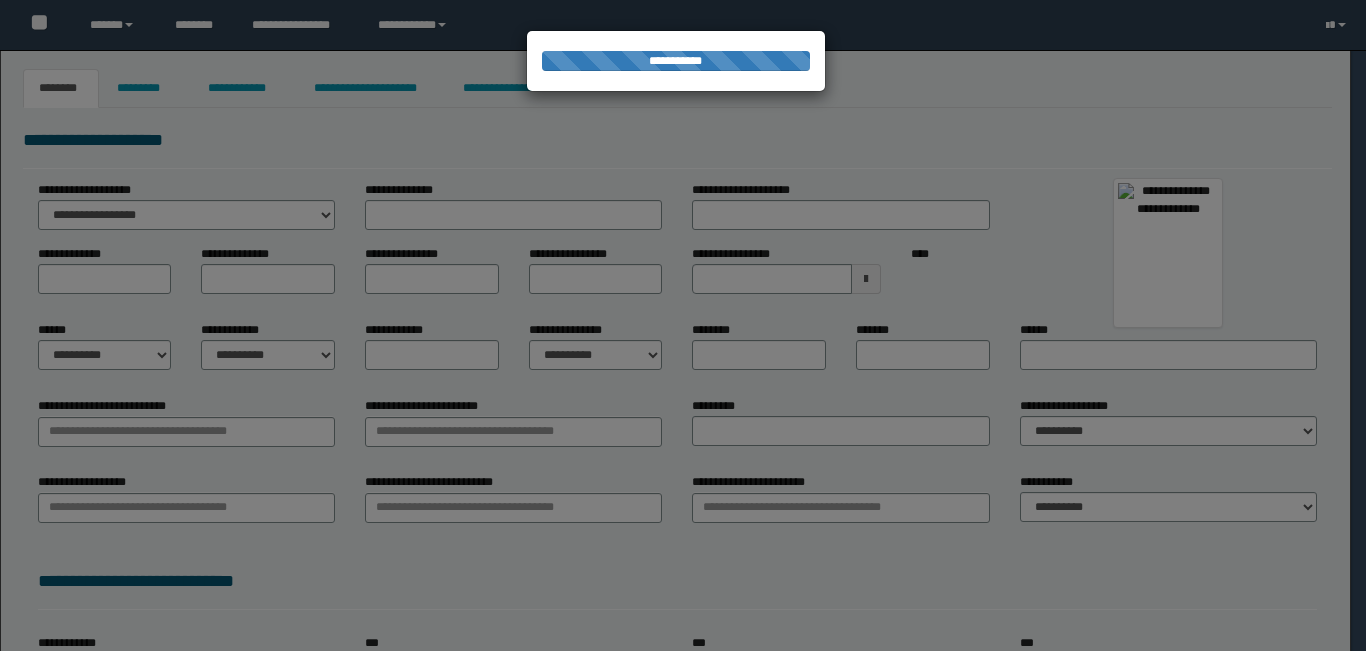 scroll, scrollTop: 0, scrollLeft: 0, axis: both 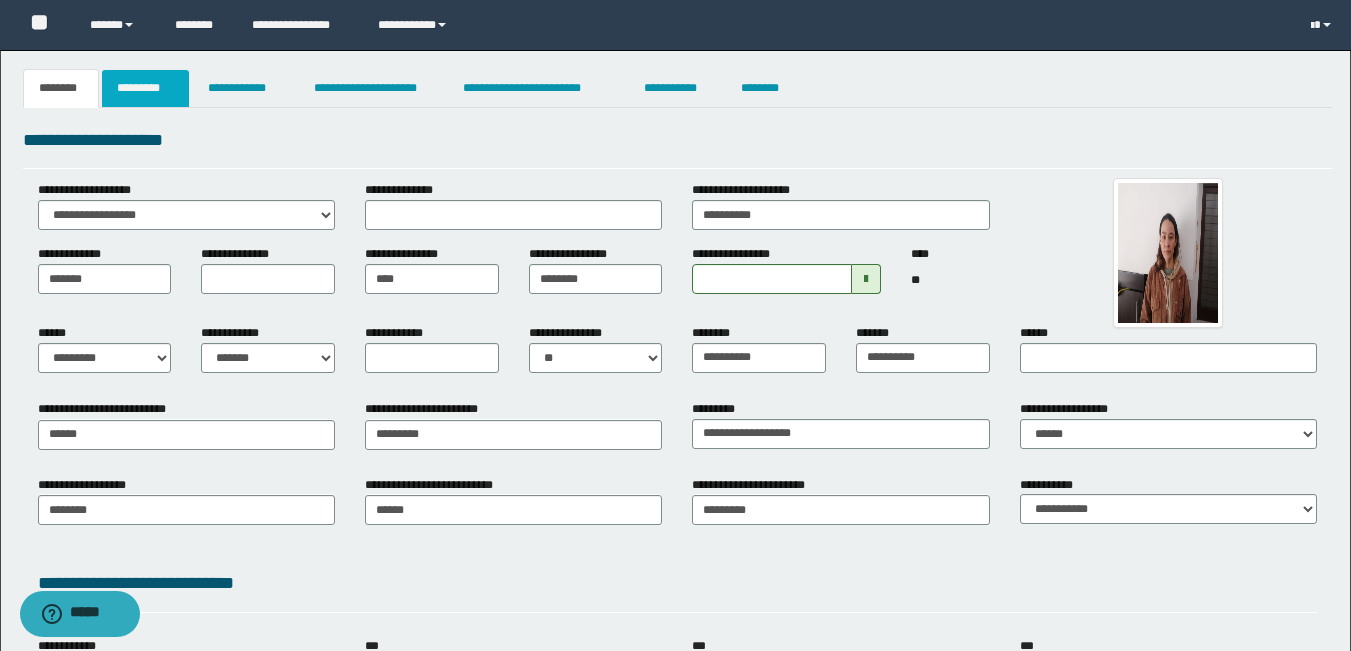 click on "*********" at bounding box center (145, 88) 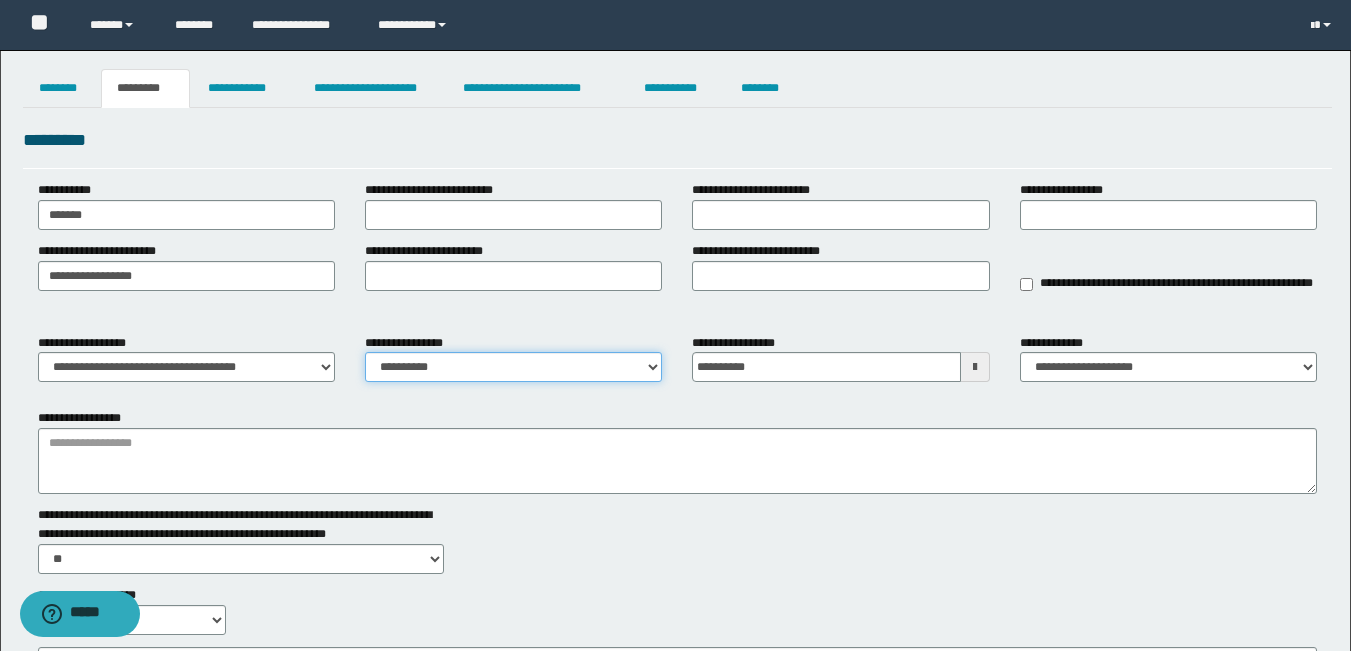 click on "**********" at bounding box center [513, 367] 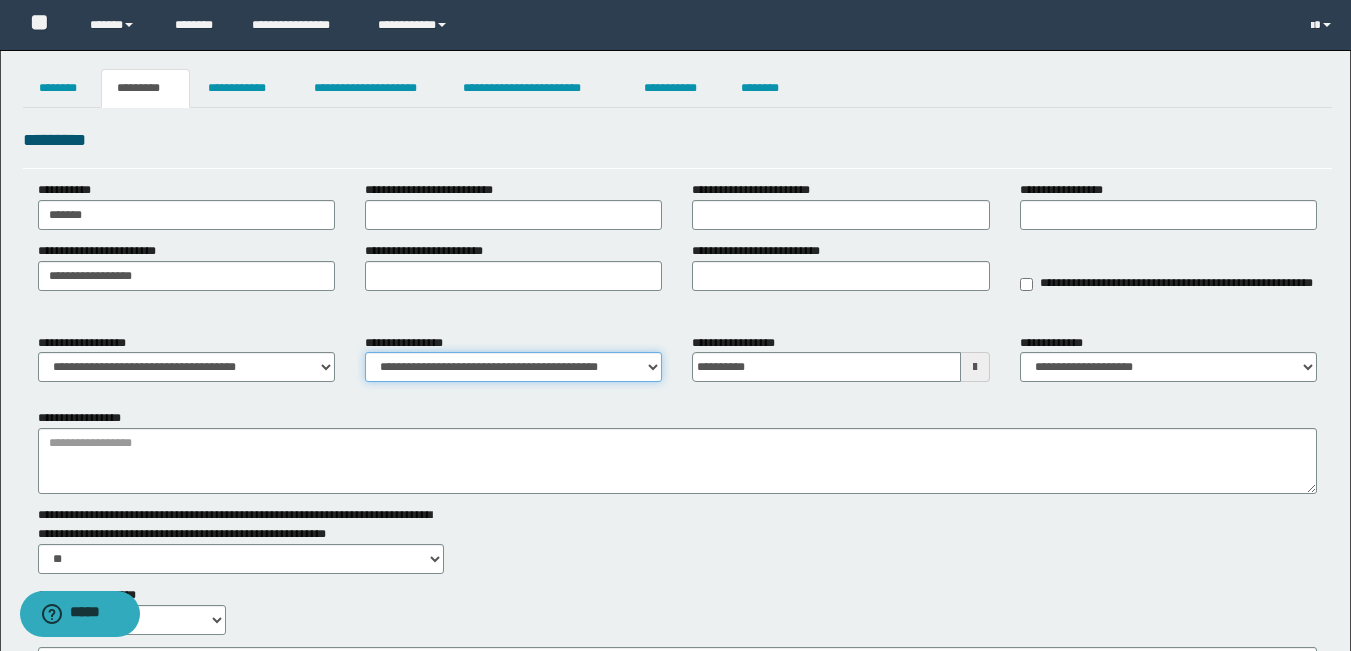 click on "**********" at bounding box center (513, 367) 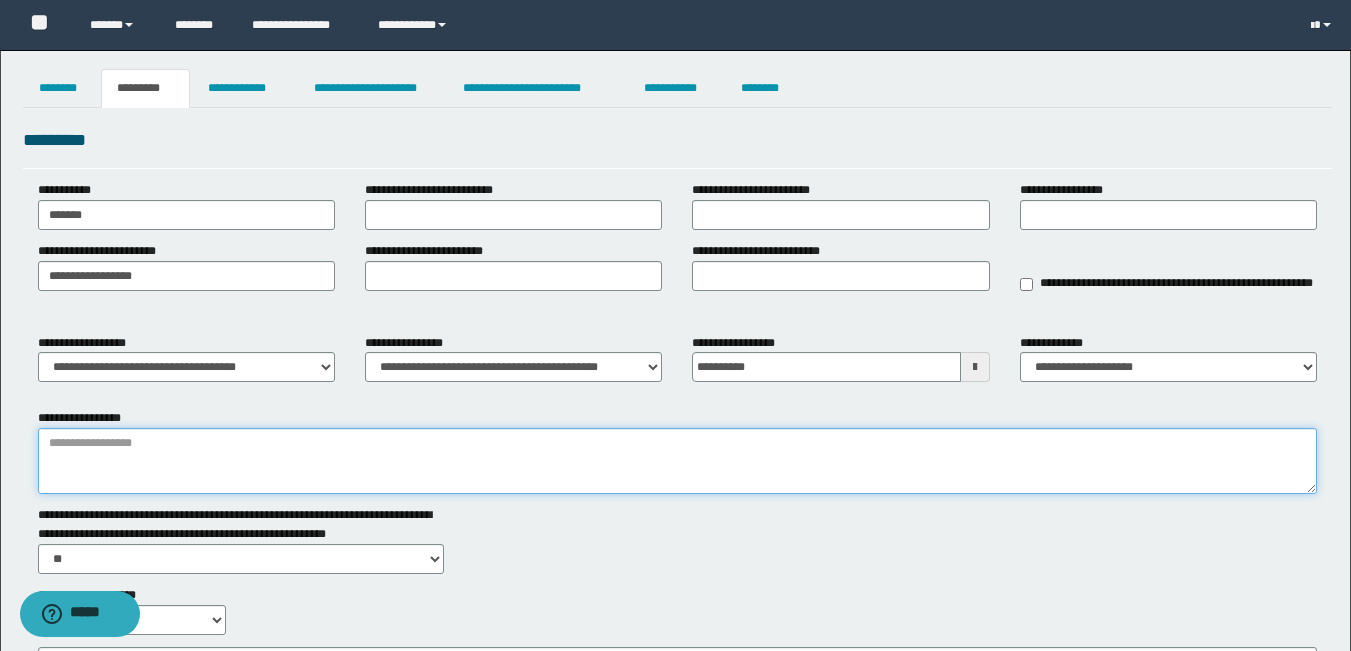 click on "**********" at bounding box center [677, 461] 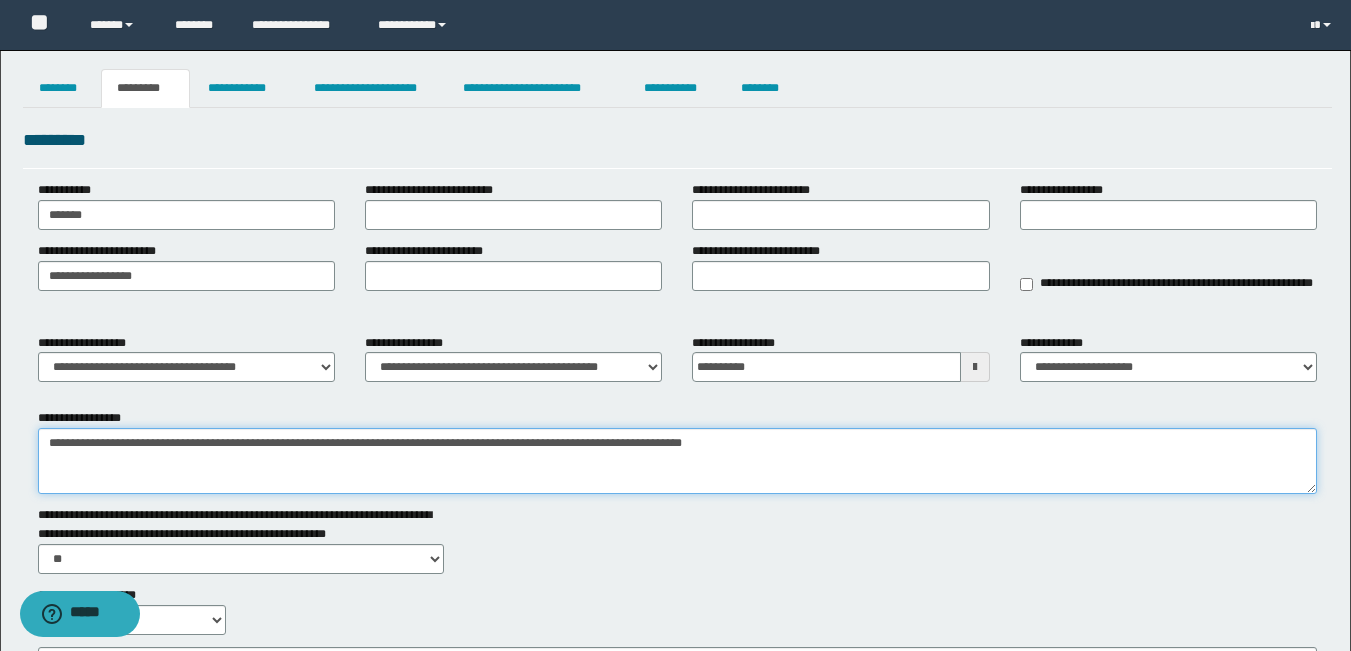 click on "**********" at bounding box center [677, 461] 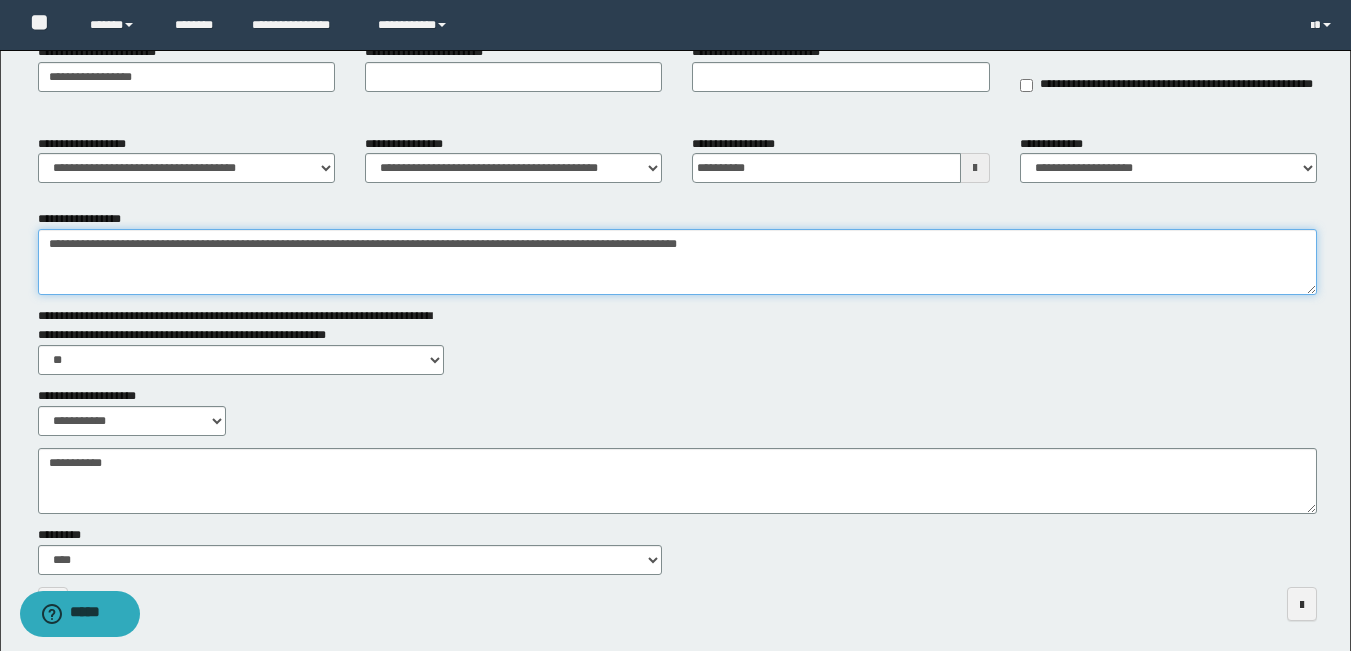 scroll, scrollTop: 200, scrollLeft: 0, axis: vertical 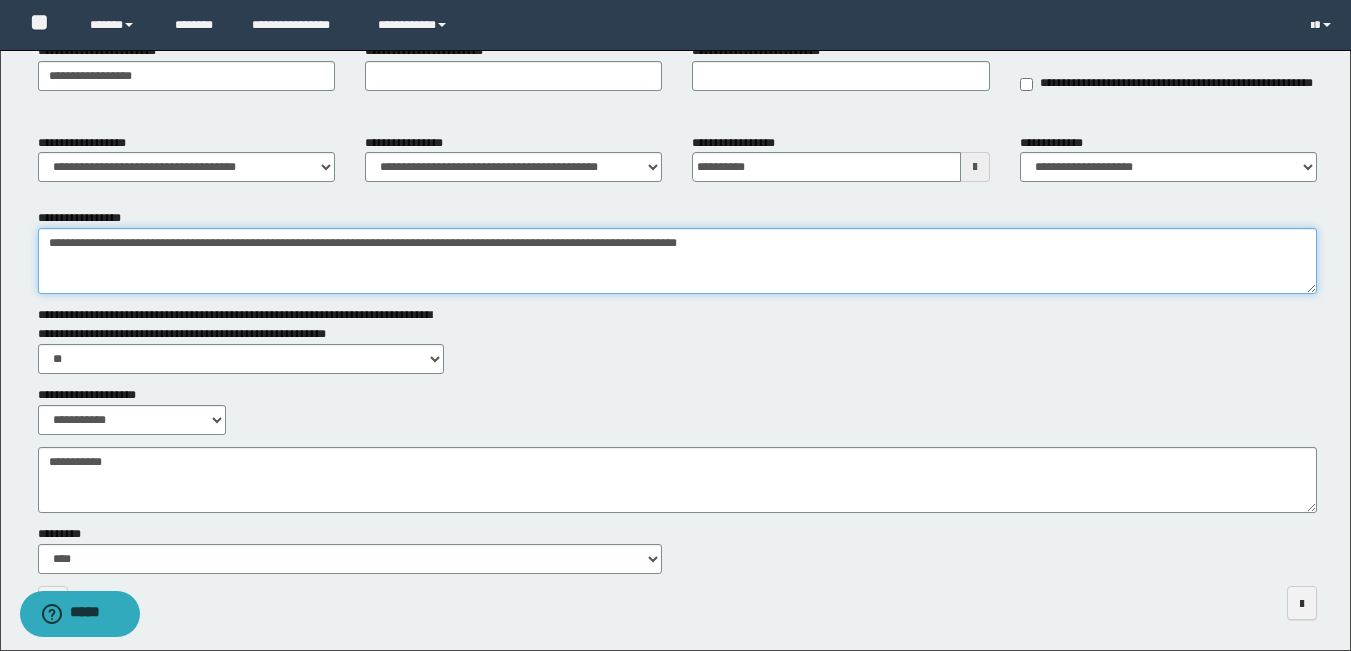 type on "**********" 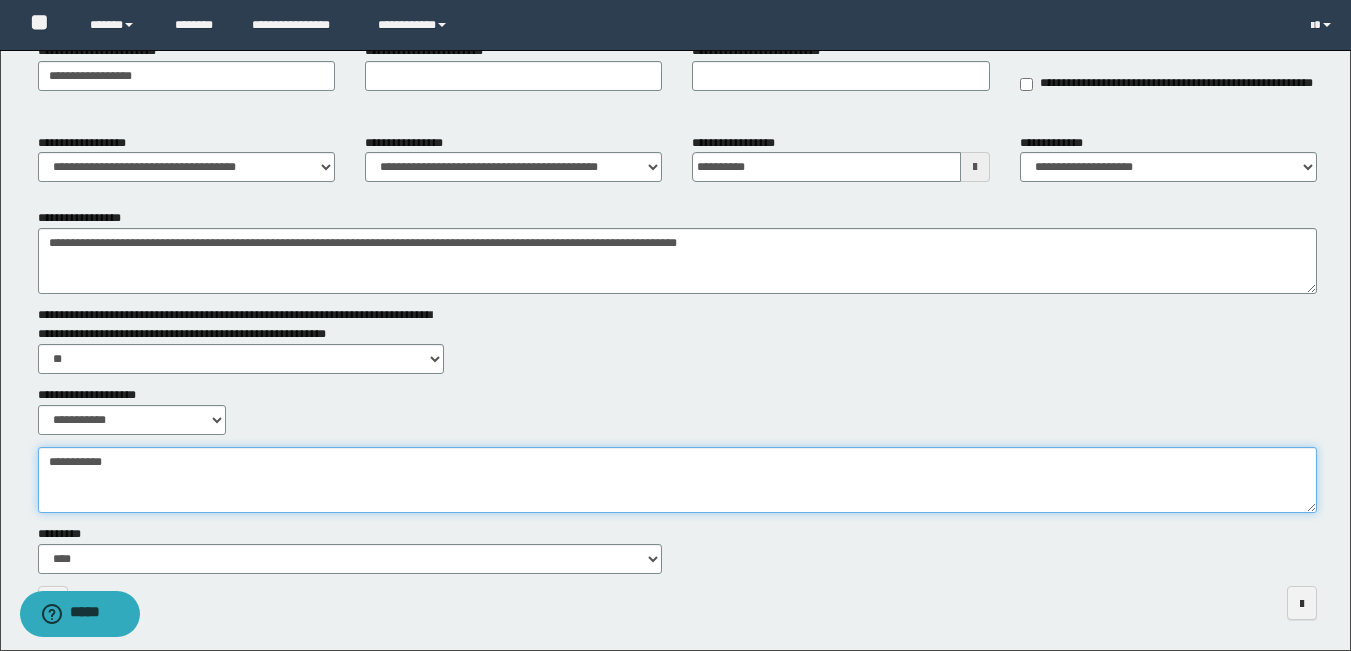 click on "**********" at bounding box center (677, 480) 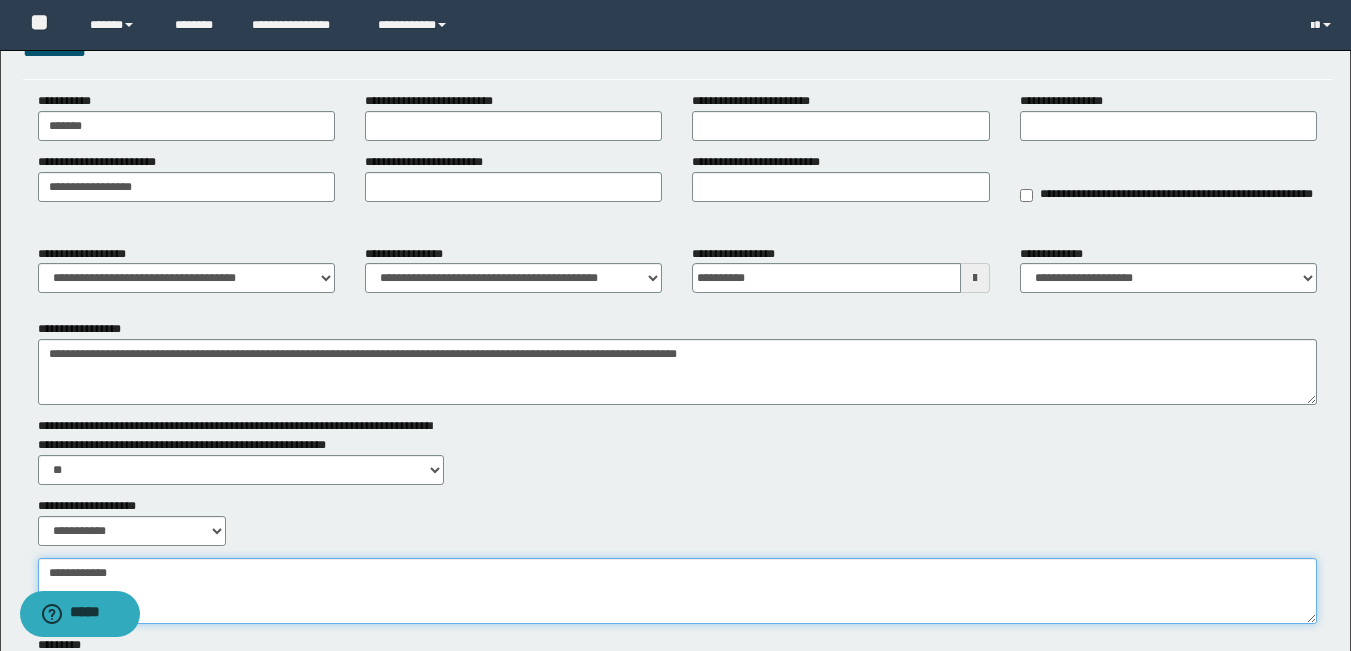scroll, scrollTop: 0, scrollLeft: 0, axis: both 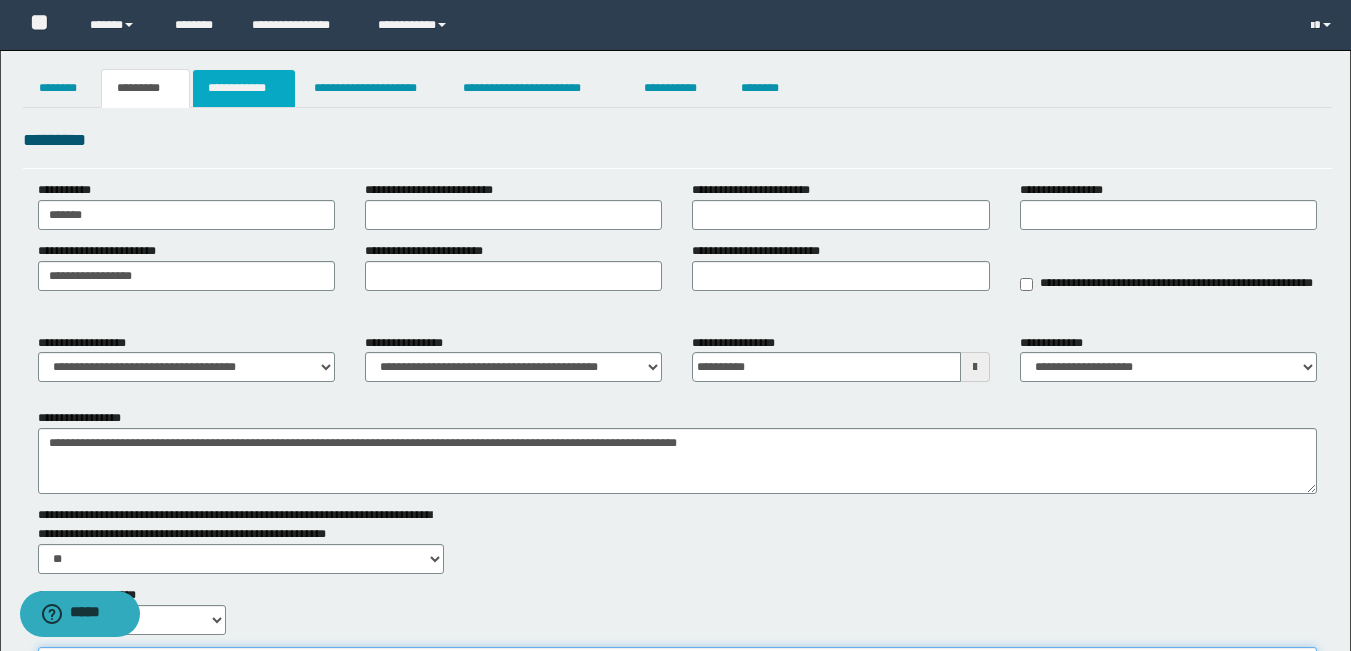 type on "**********" 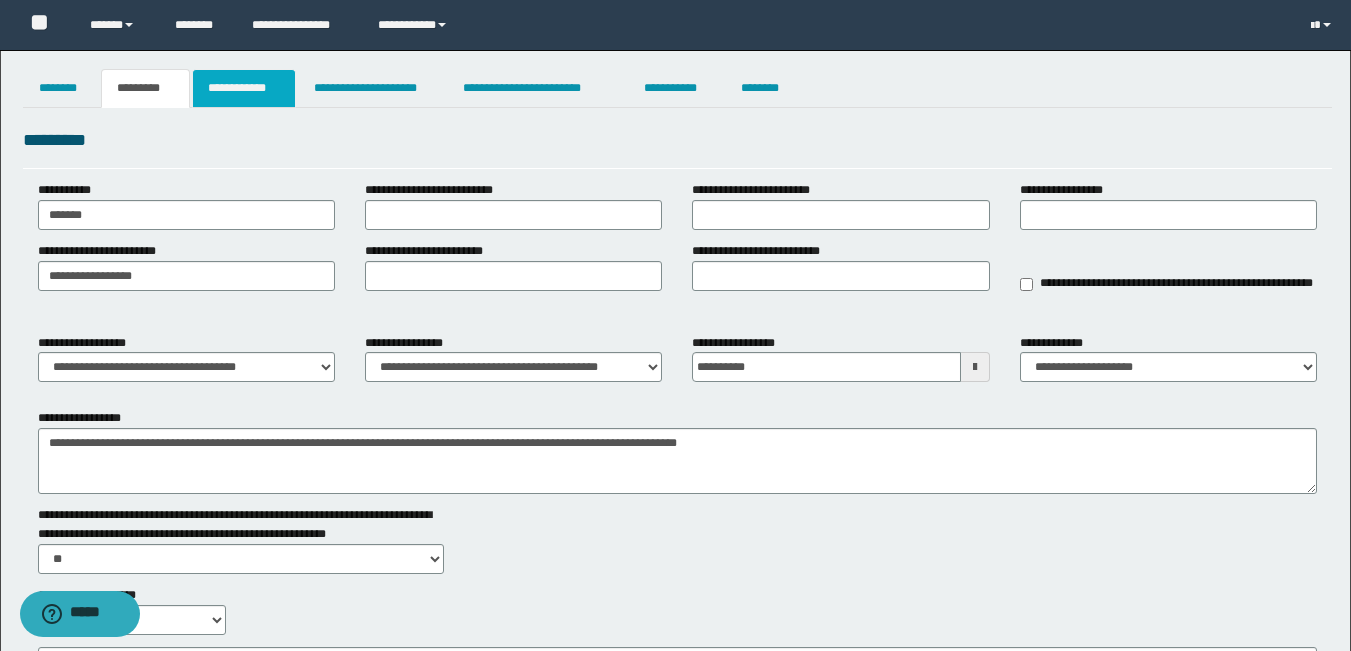 click on "**********" at bounding box center [244, 88] 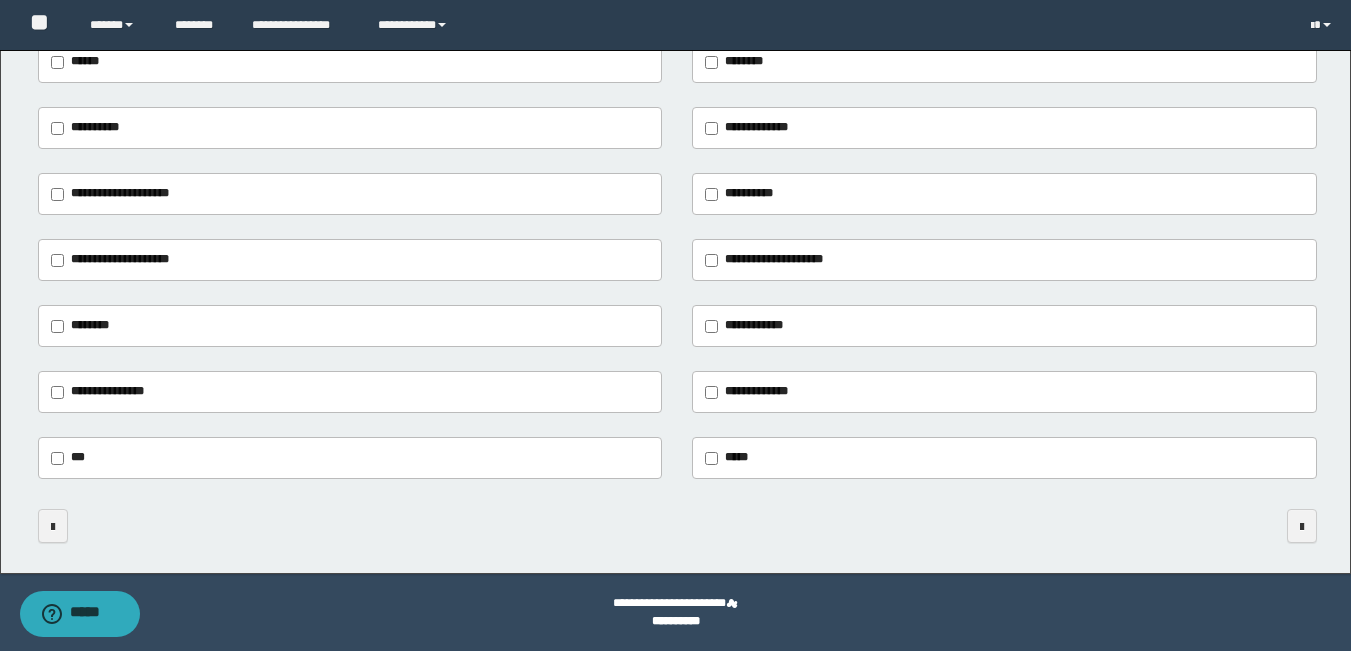scroll, scrollTop: 0, scrollLeft: 0, axis: both 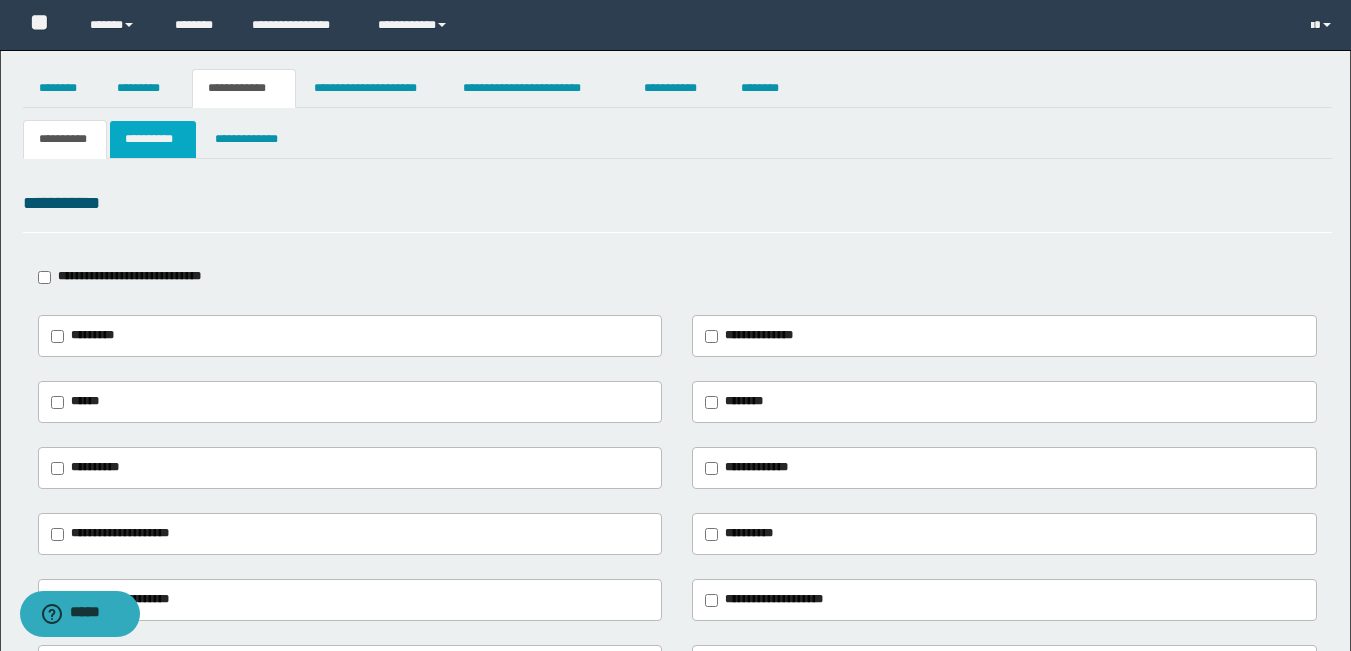 click on "**********" at bounding box center (153, 139) 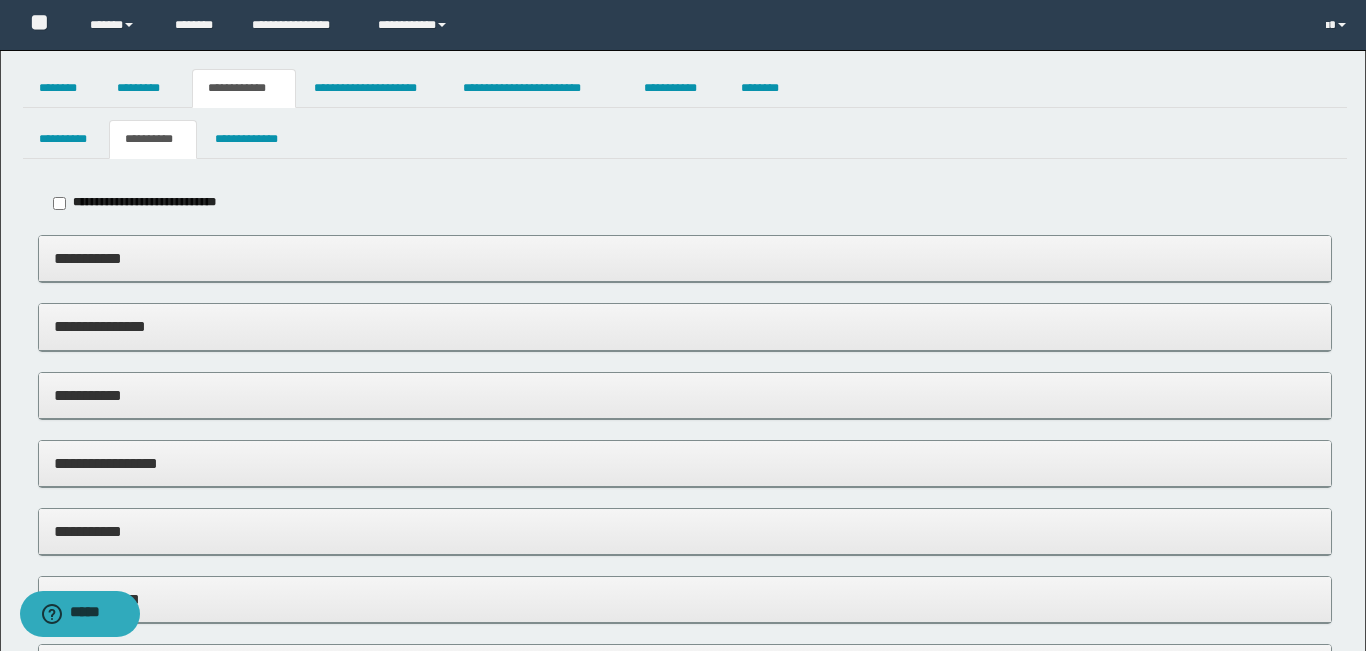 type on "*****" 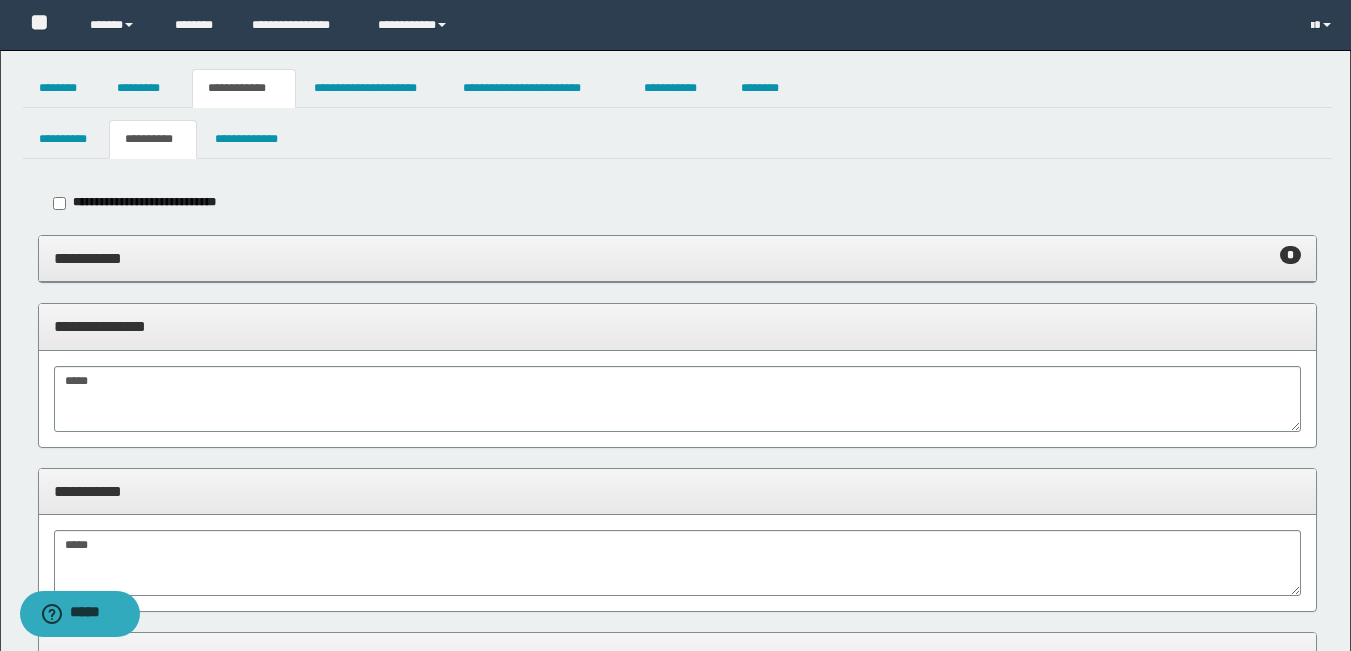click on "**********" at bounding box center (677, 326) 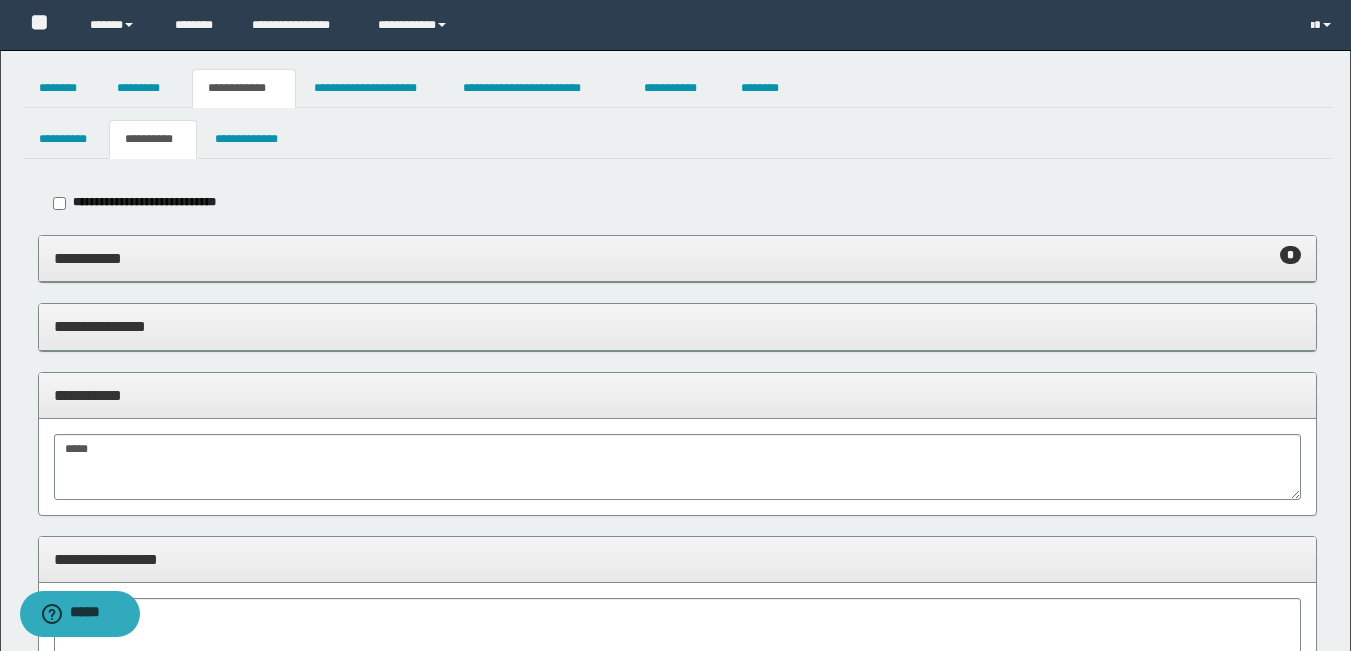 click on "**********" at bounding box center [677, 395] 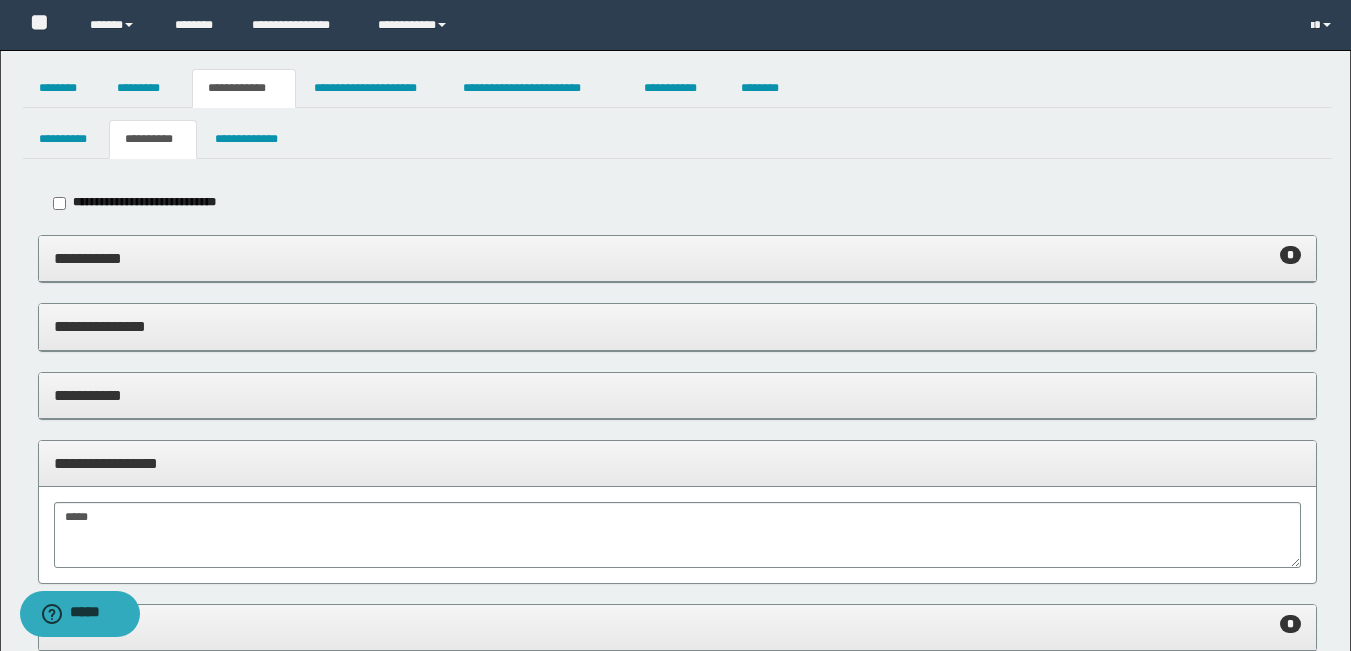 click on "**********" at bounding box center (677, 463) 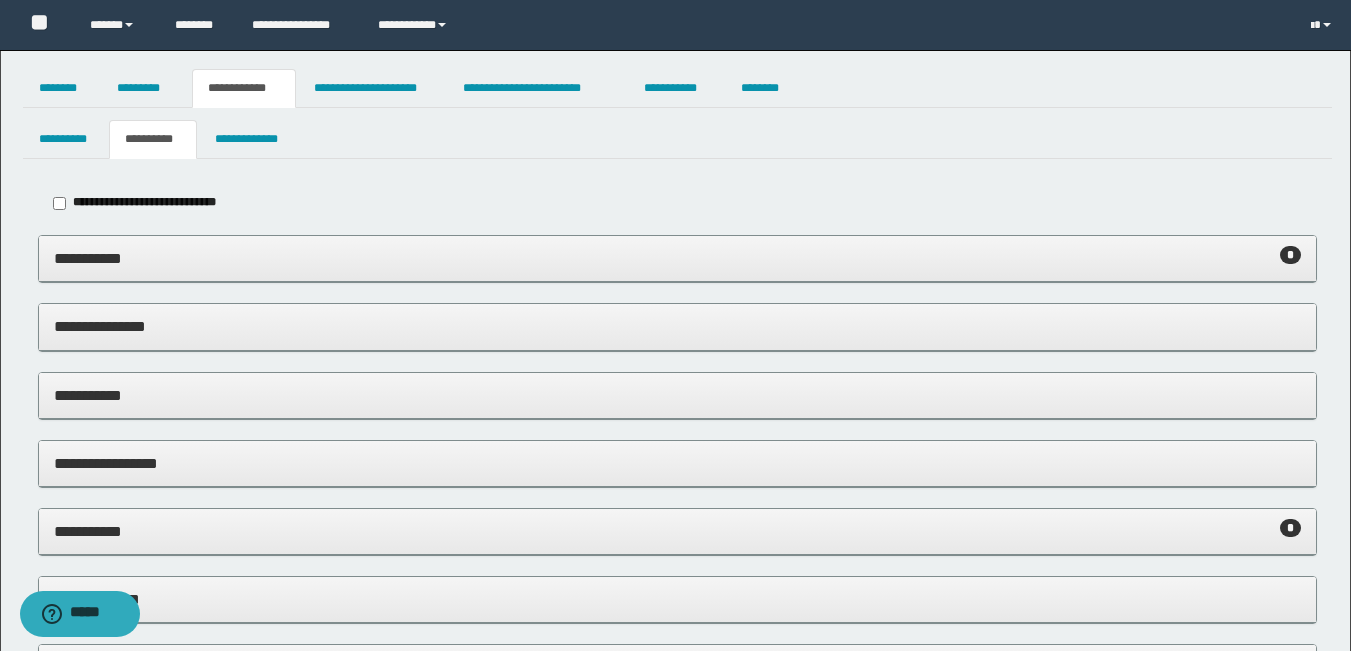click on "**********" at bounding box center (677, 531) 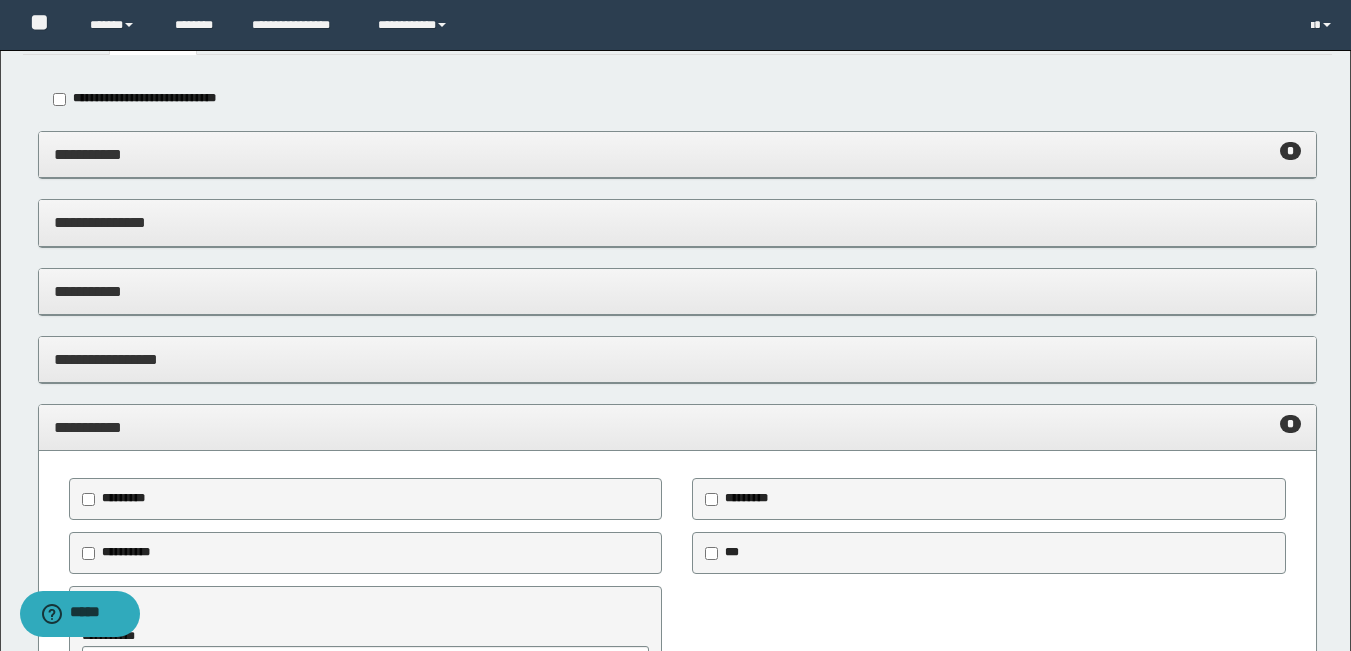 scroll, scrollTop: 100, scrollLeft: 0, axis: vertical 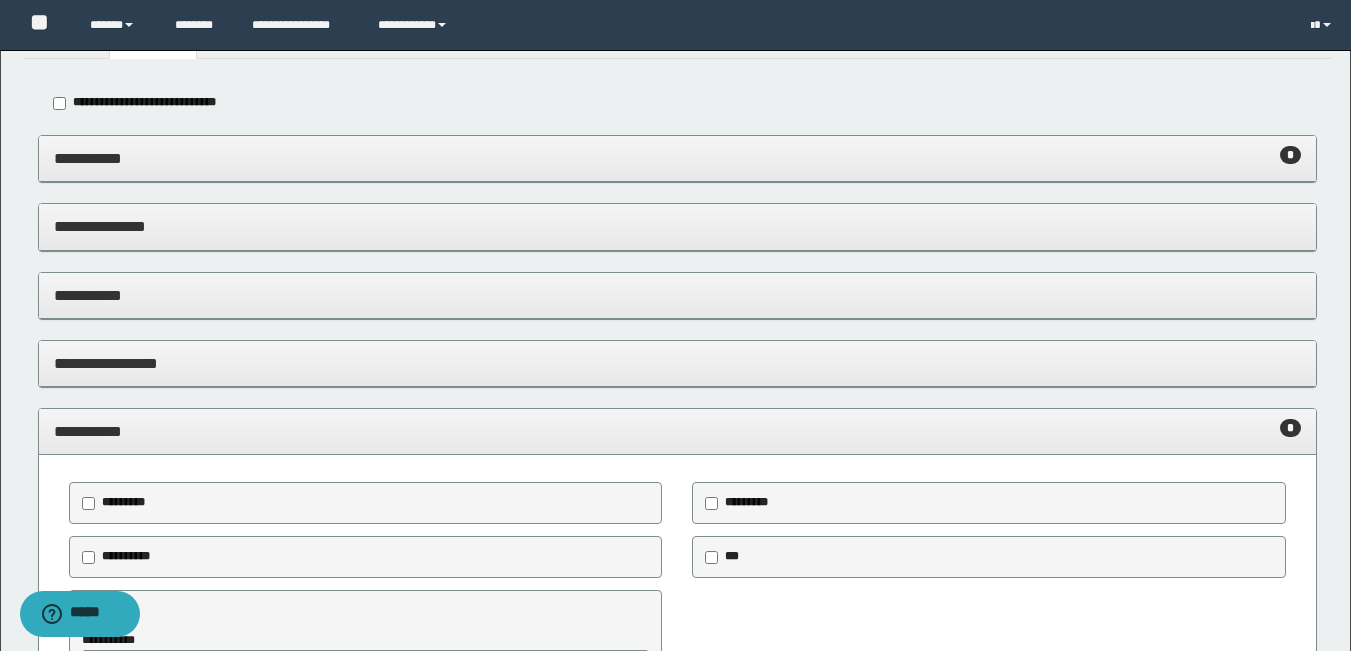 click on "**********" at bounding box center [677, 431] 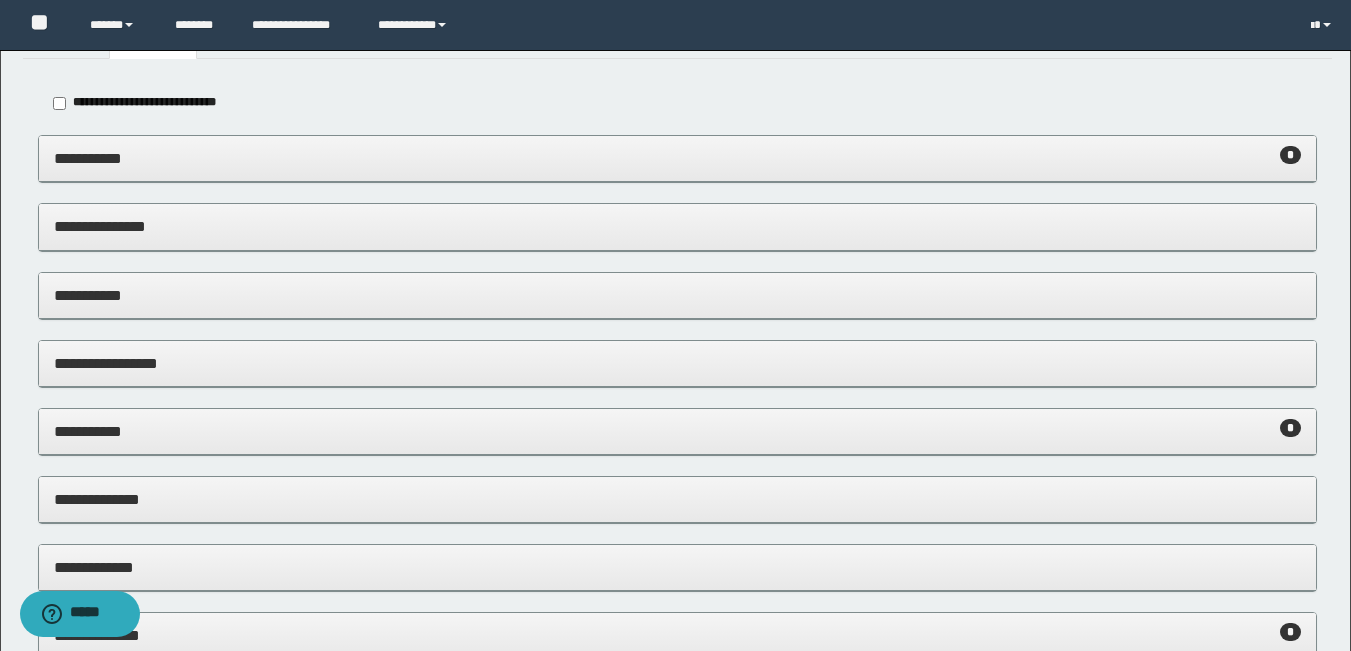 click on "**********" at bounding box center (677, 159) 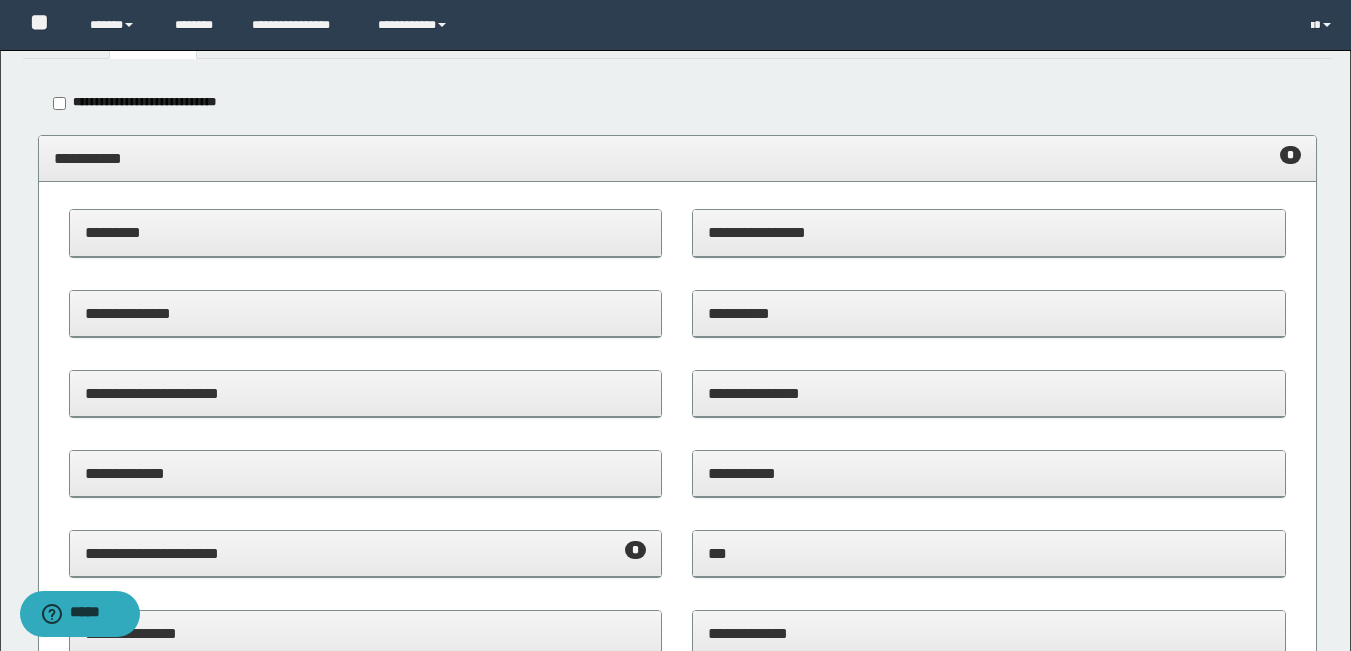 click on "**********" at bounding box center (677, 158) 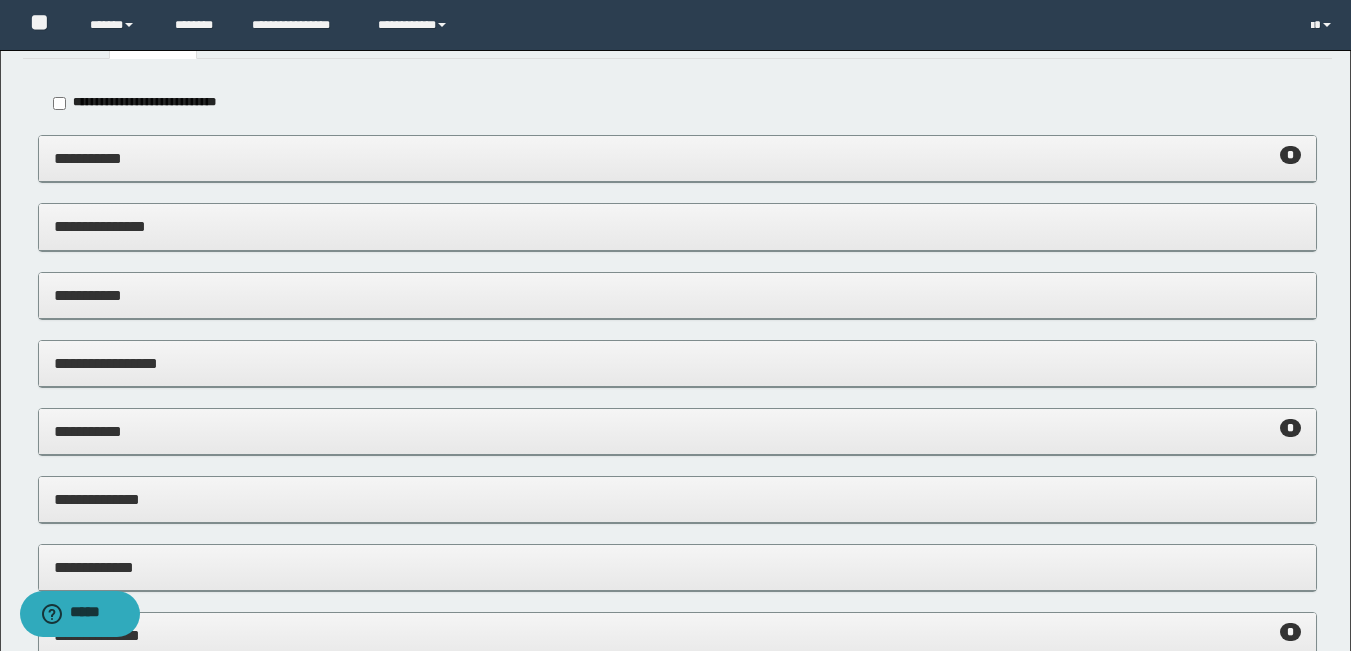 scroll, scrollTop: 0, scrollLeft: 0, axis: both 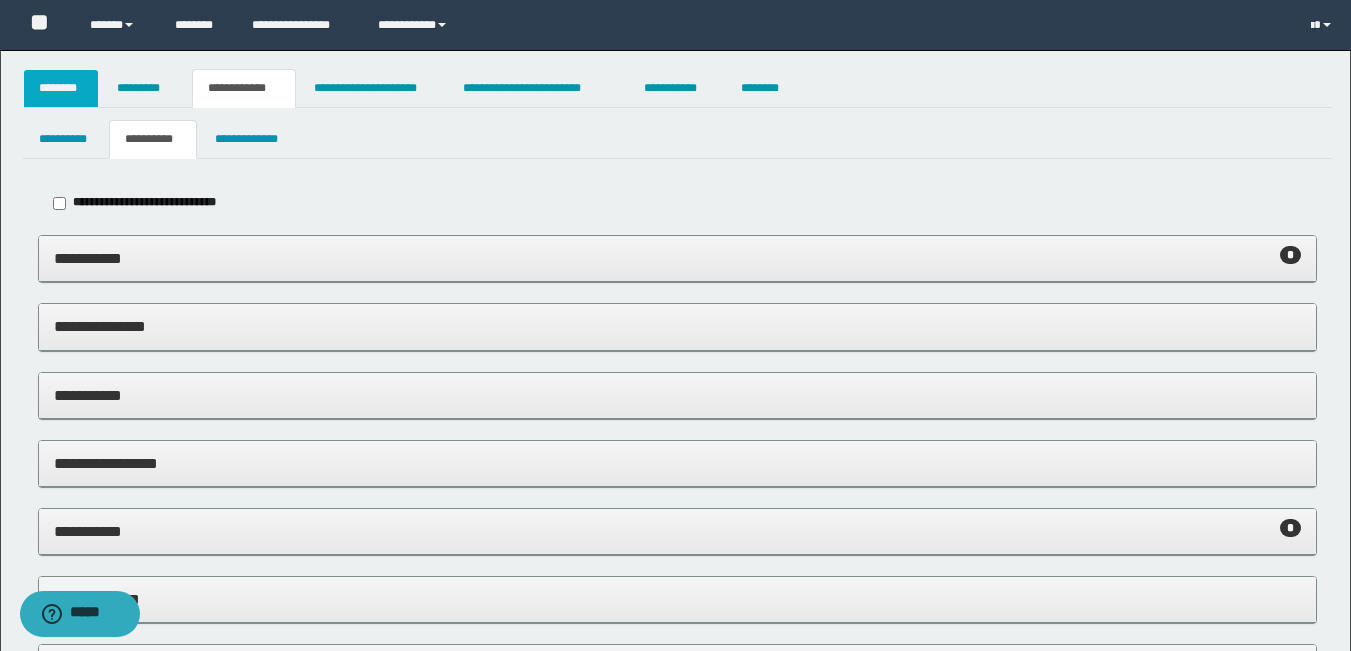 click on "********" at bounding box center [61, 88] 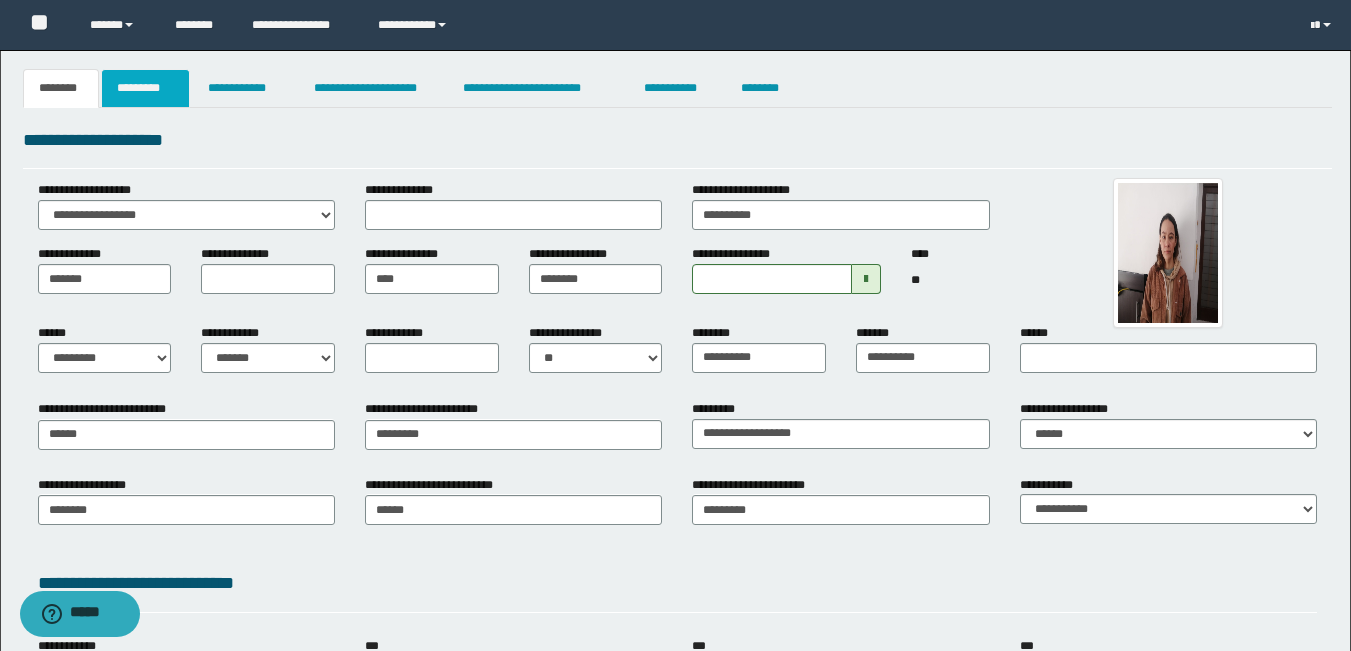 click on "*********" at bounding box center [145, 88] 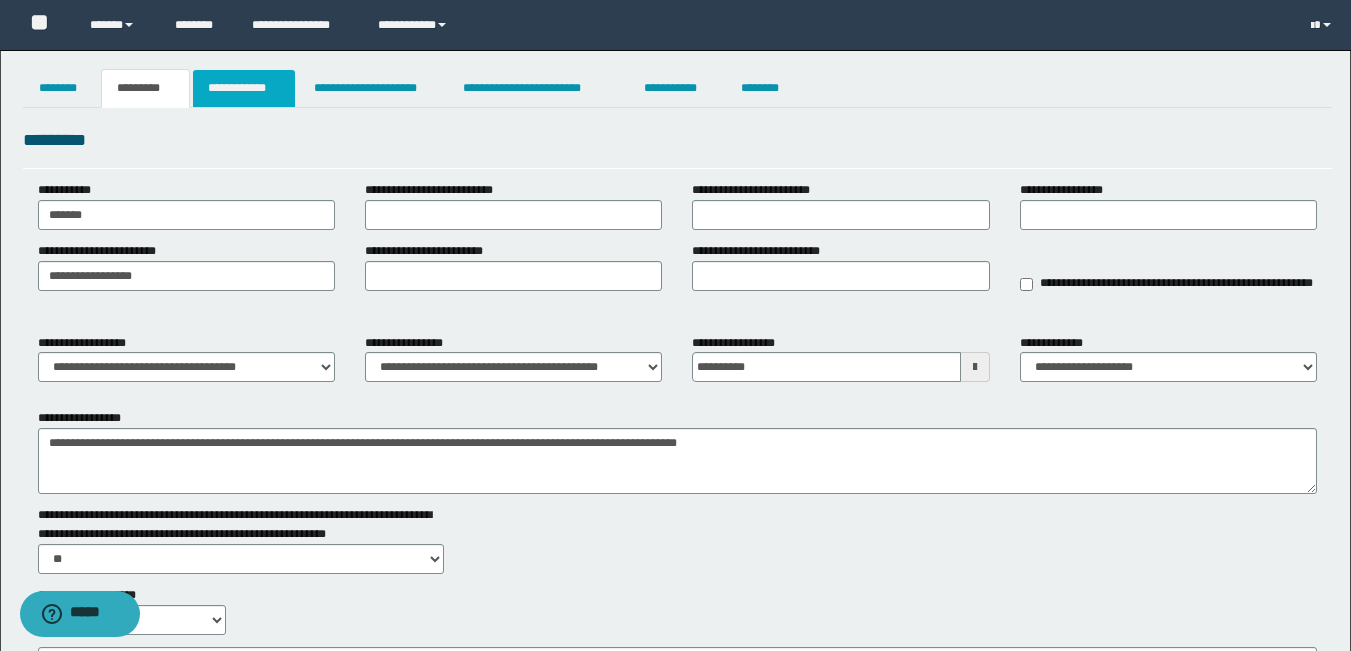 click on "**********" at bounding box center [244, 88] 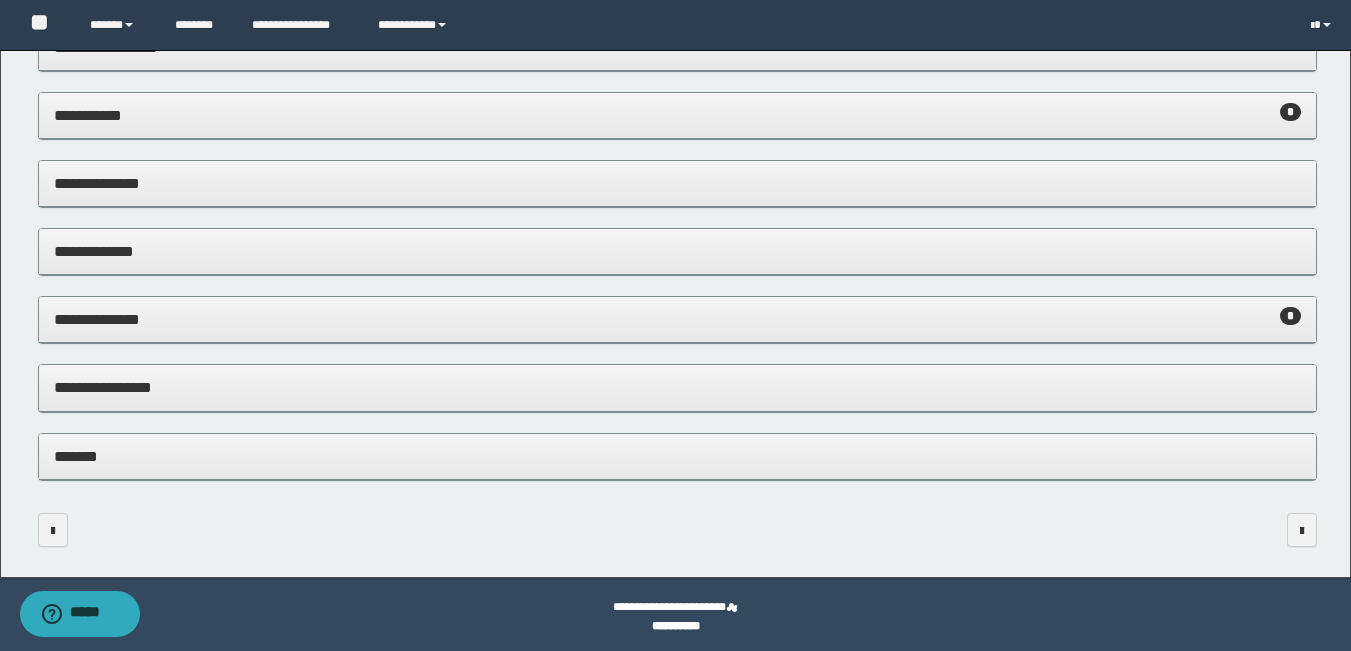 scroll, scrollTop: 420, scrollLeft: 0, axis: vertical 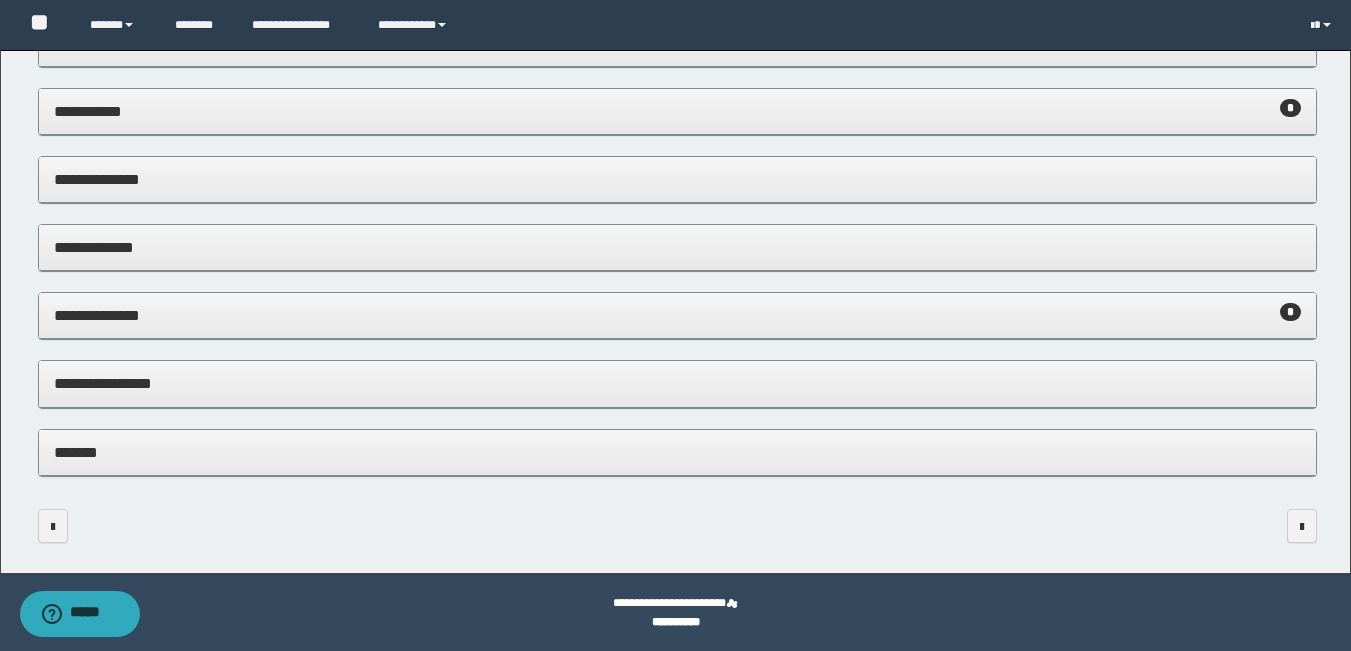 click on "**********" at bounding box center (677, 383) 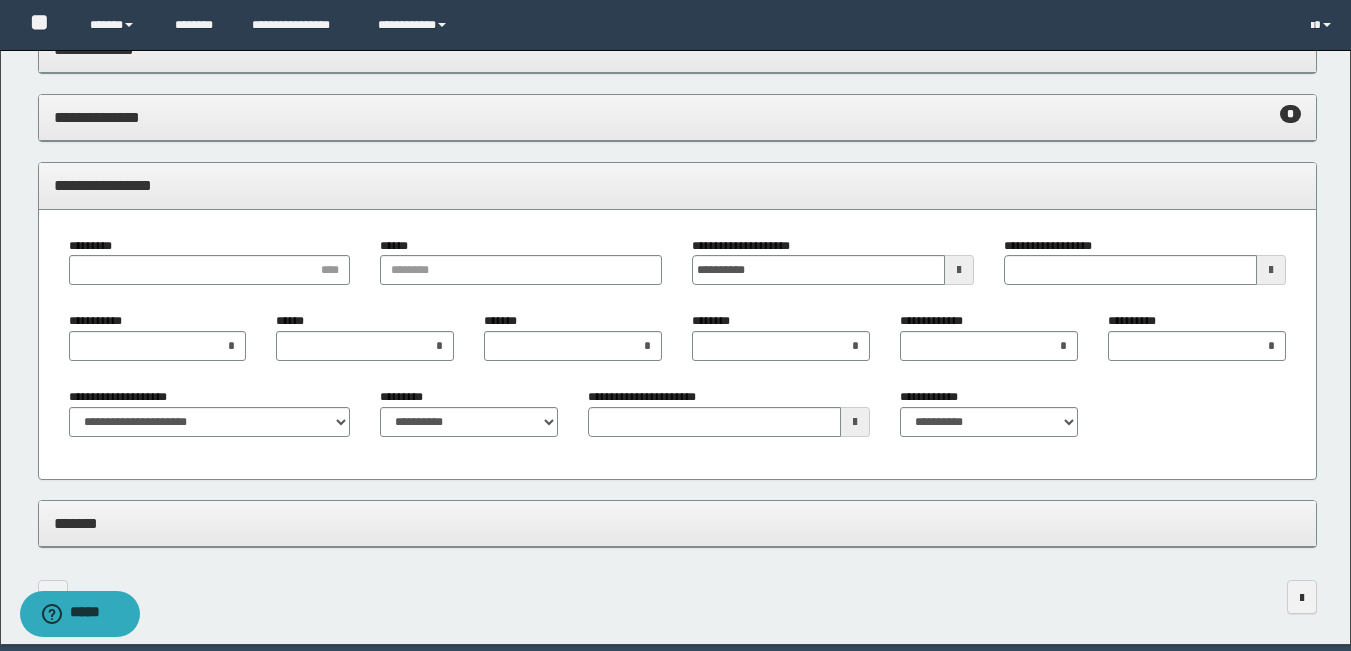 scroll, scrollTop: 620, scrollLeft: 0, axis: vertical 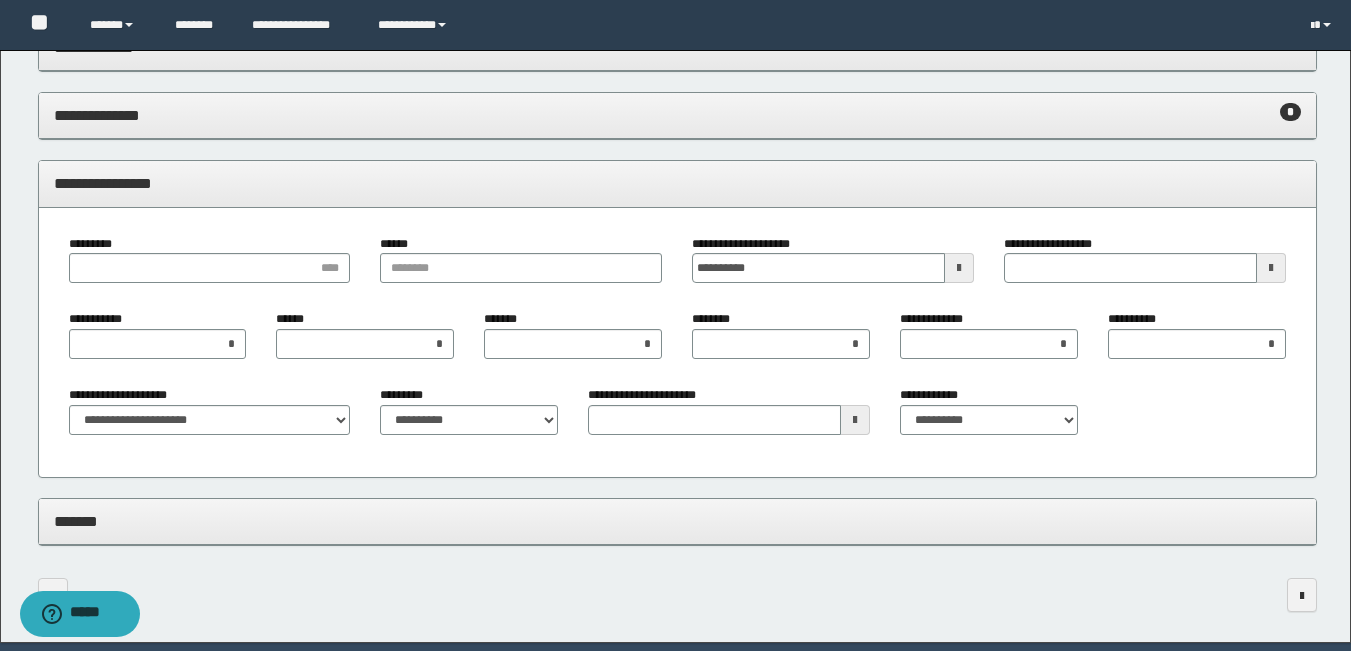 type 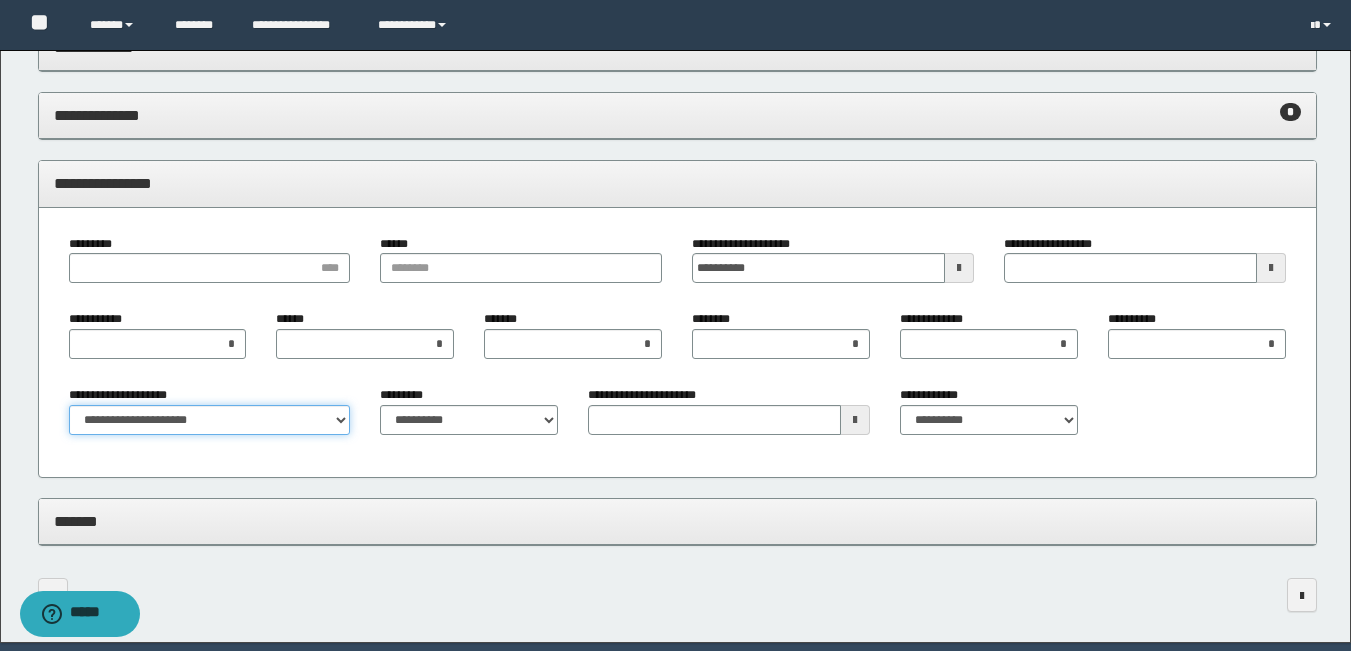 click on "**********" at bounding box center [210, 420] 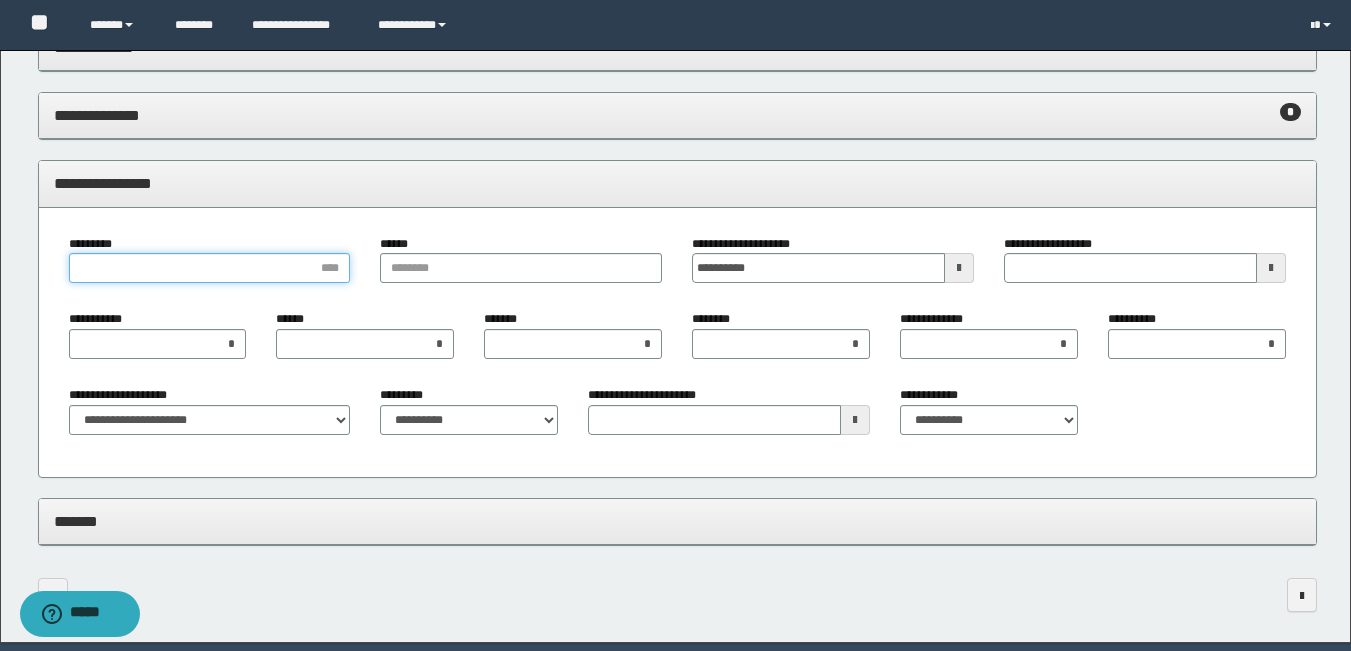 click on "*********" at bounding box center (210, 268) 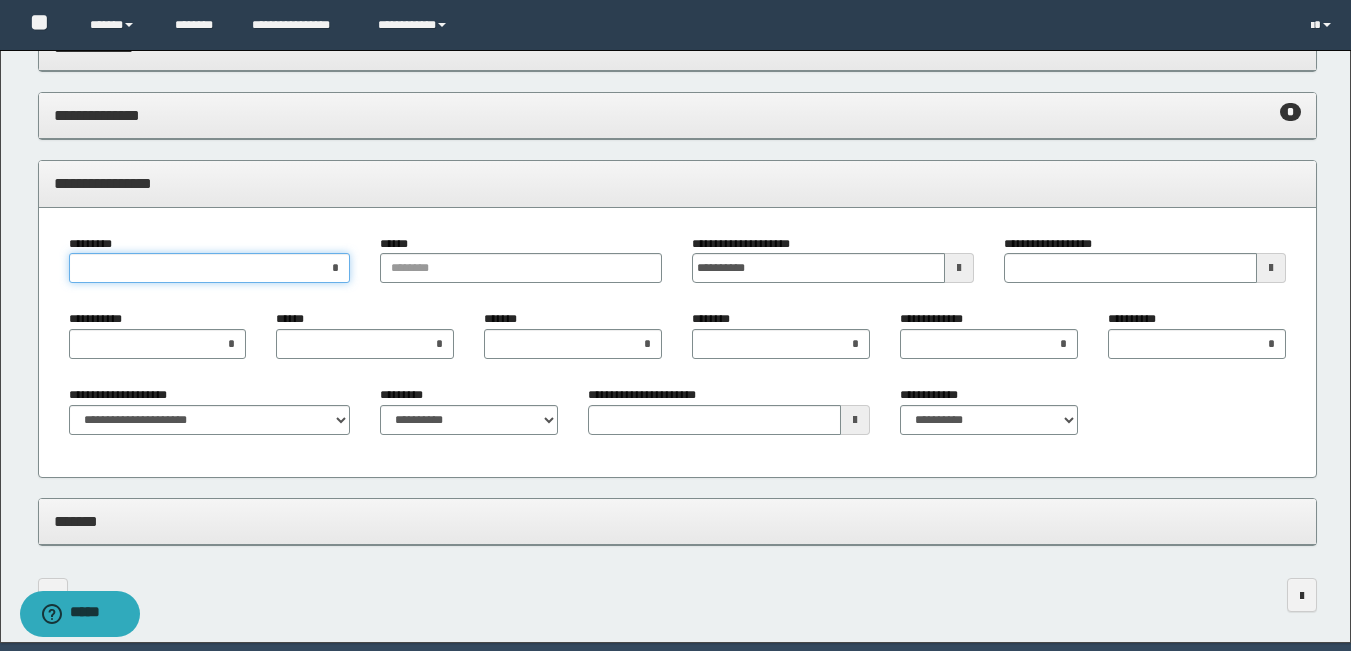type on "**" 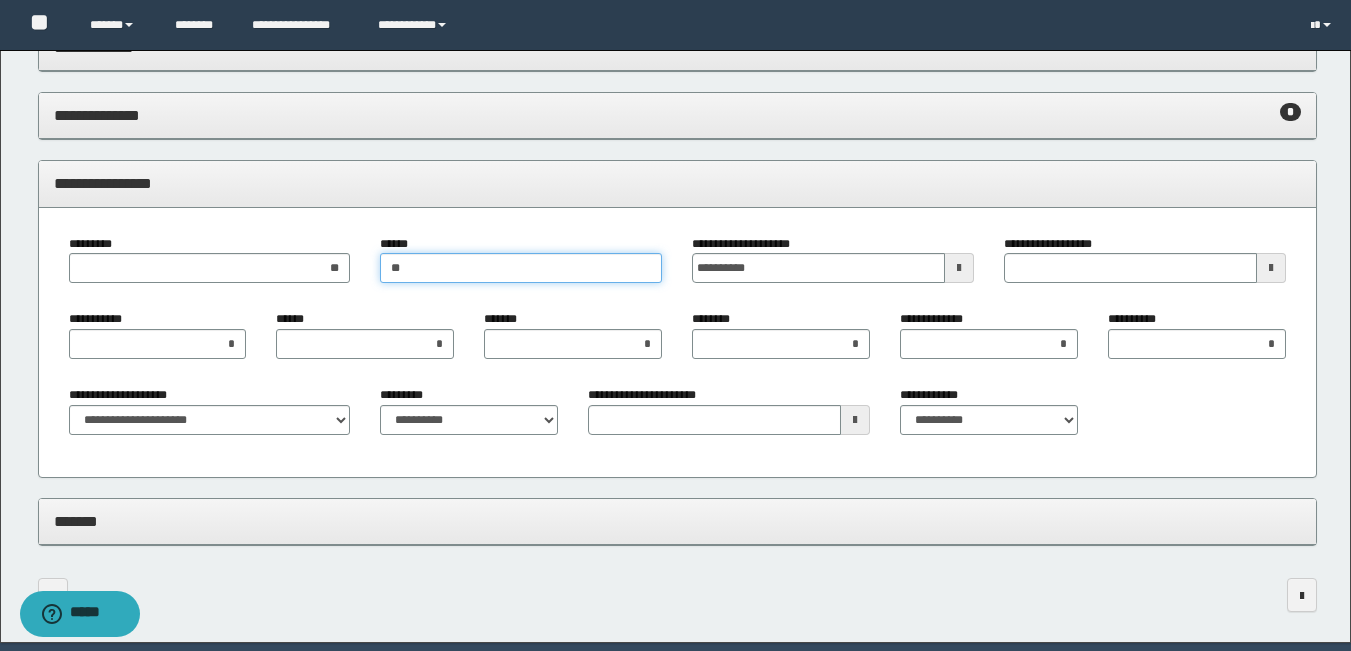 type on "**" 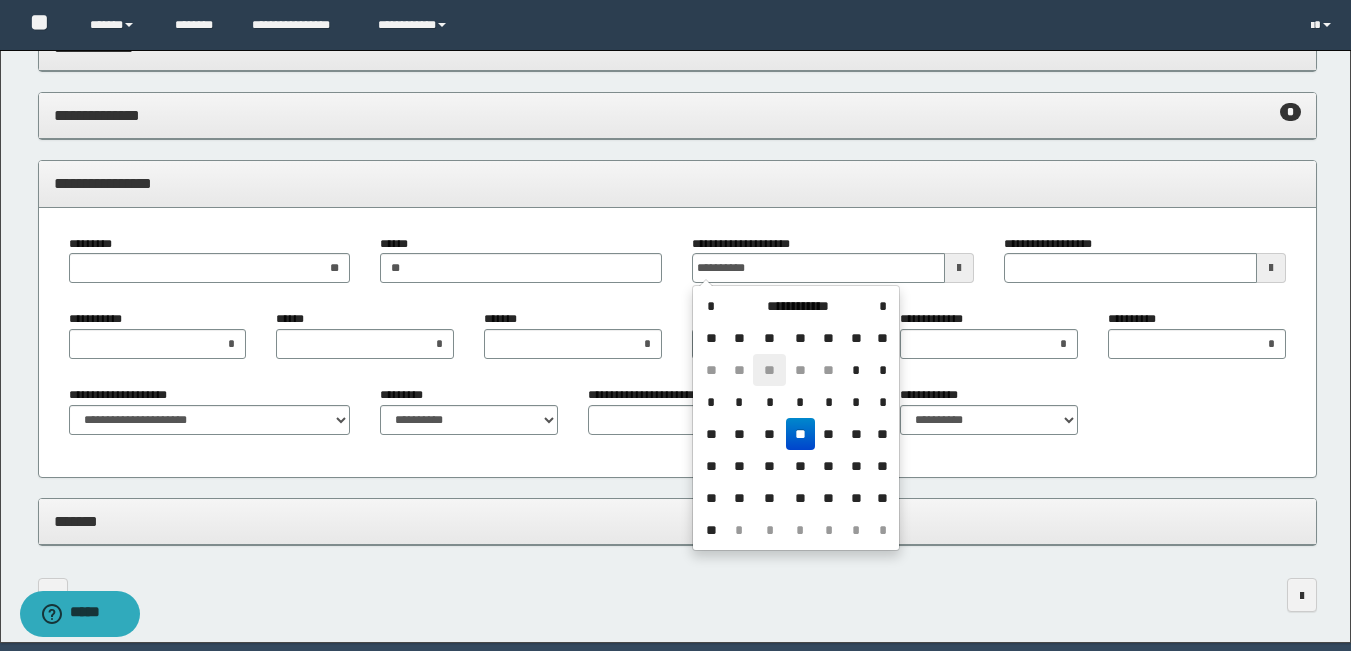 click on "**" at bounding box center (769, 370) 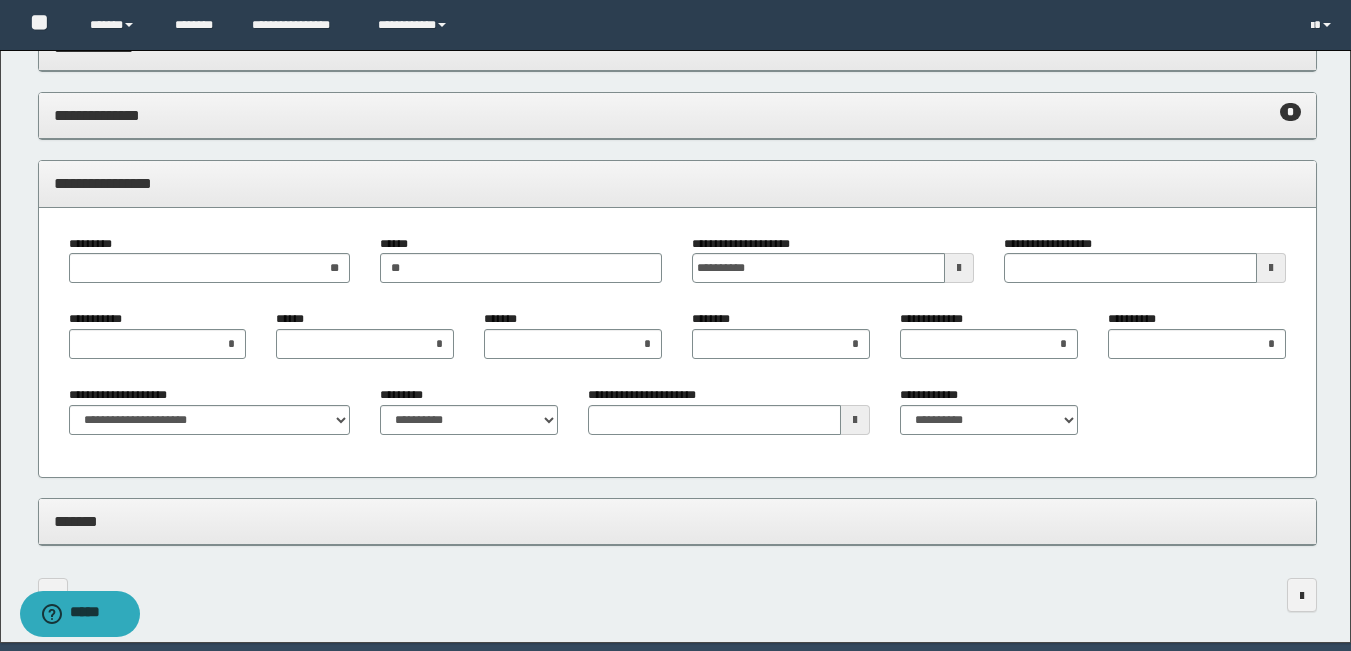 type 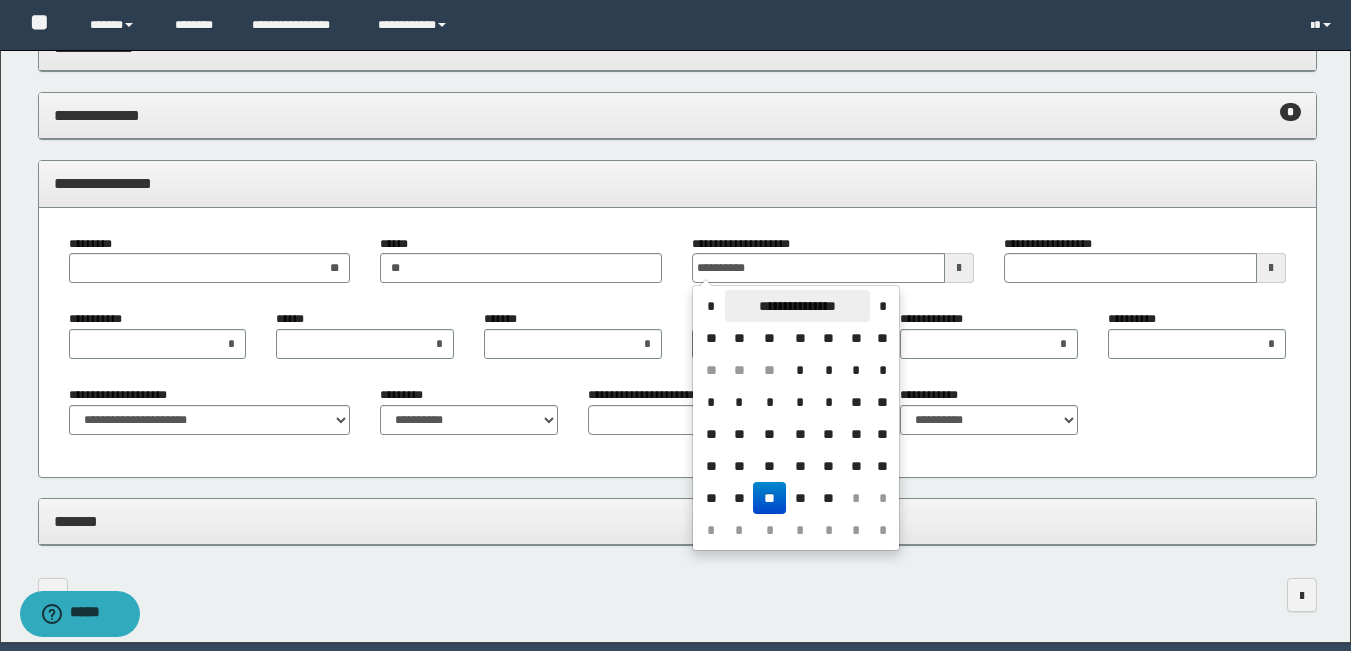 click on "**********" at bounding box center [797, 306] 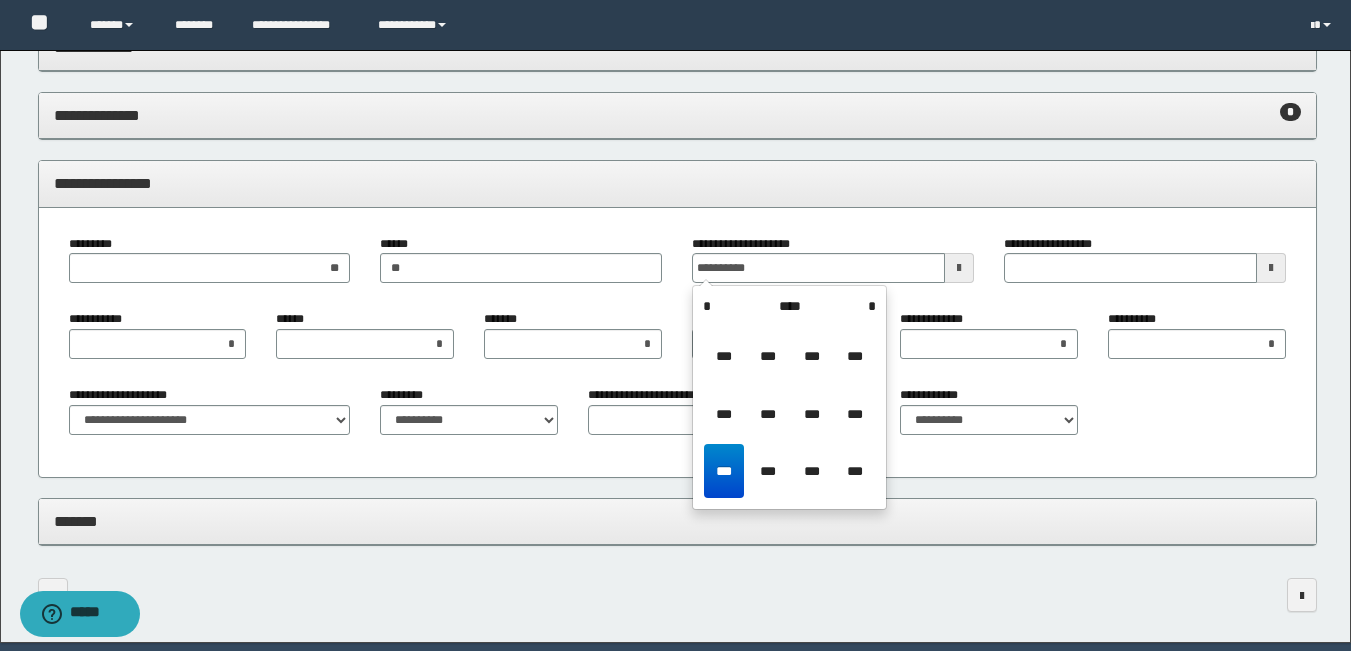 click on "****" at bounding box center (789, 306) 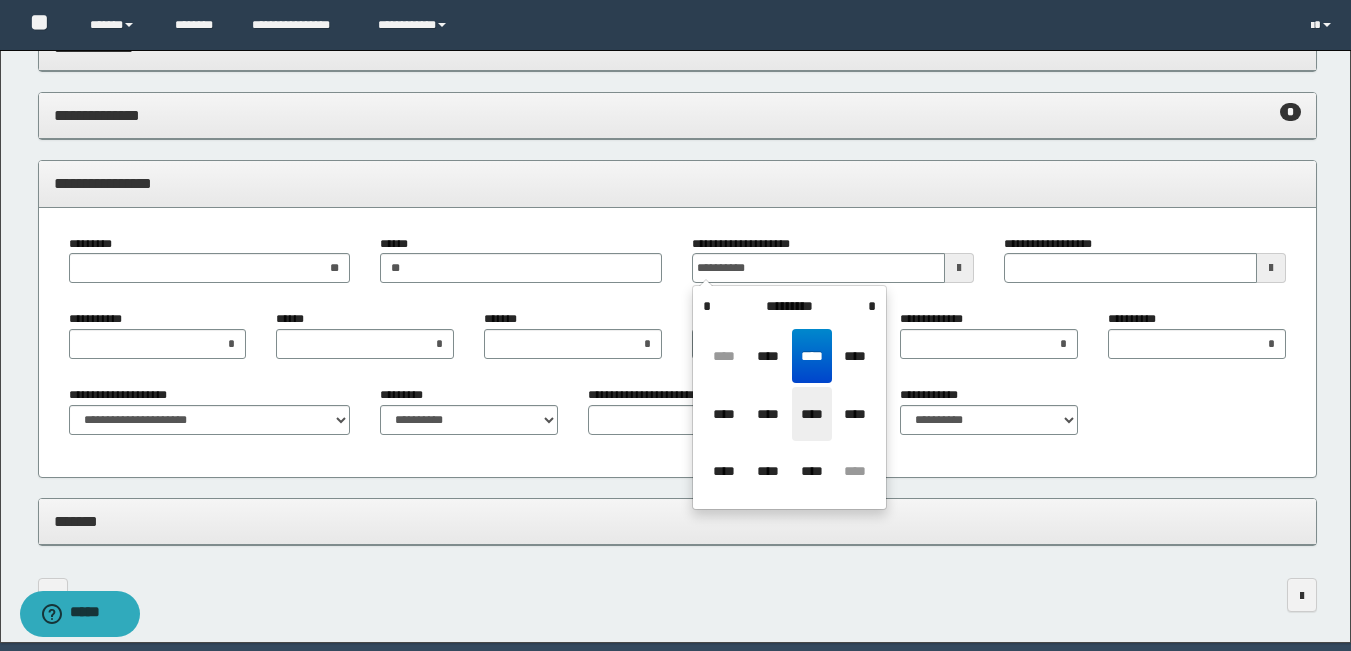 click on "****" at bounding box center (812, 414) 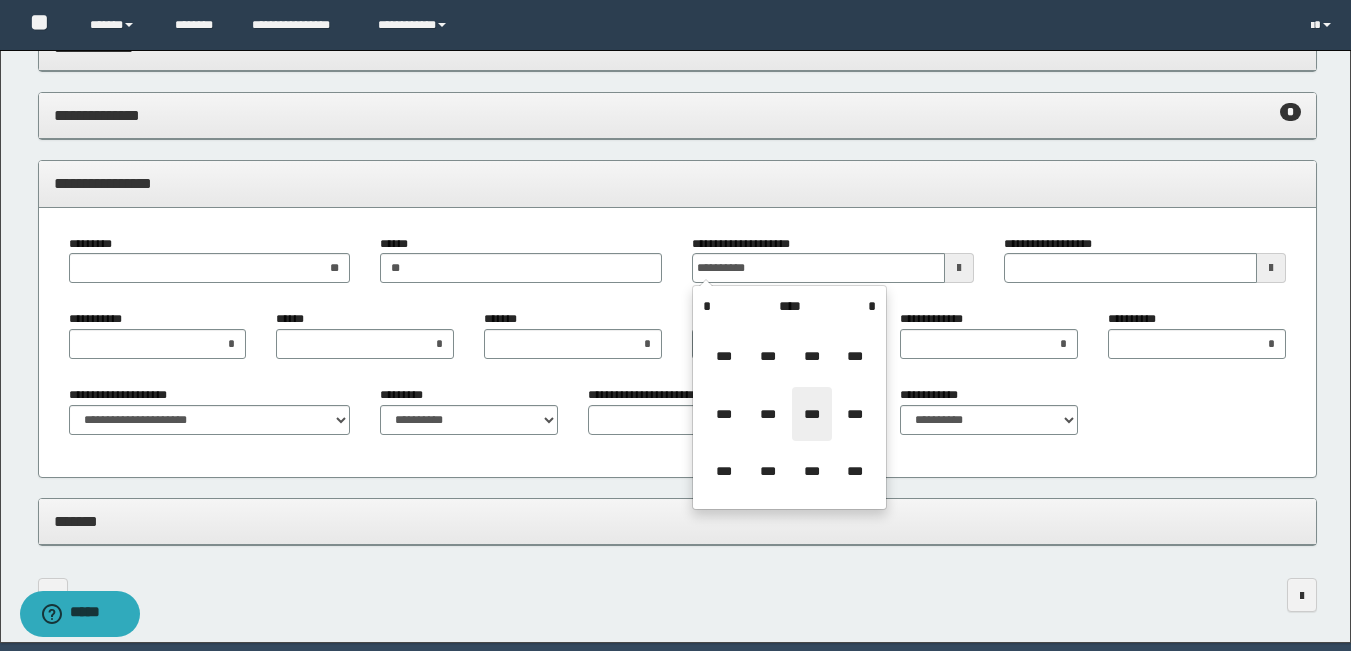 click on "***" at bounding box center [812, 414] 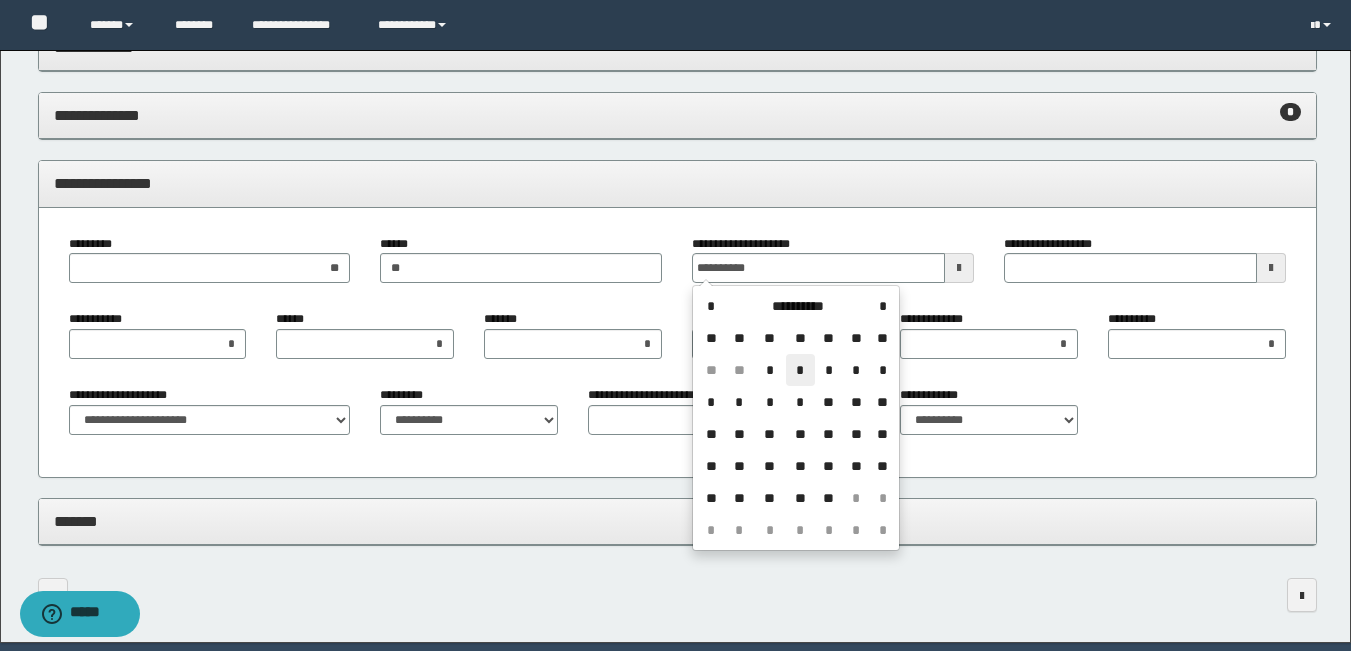 click on "*" at bounding box center [800, 370] 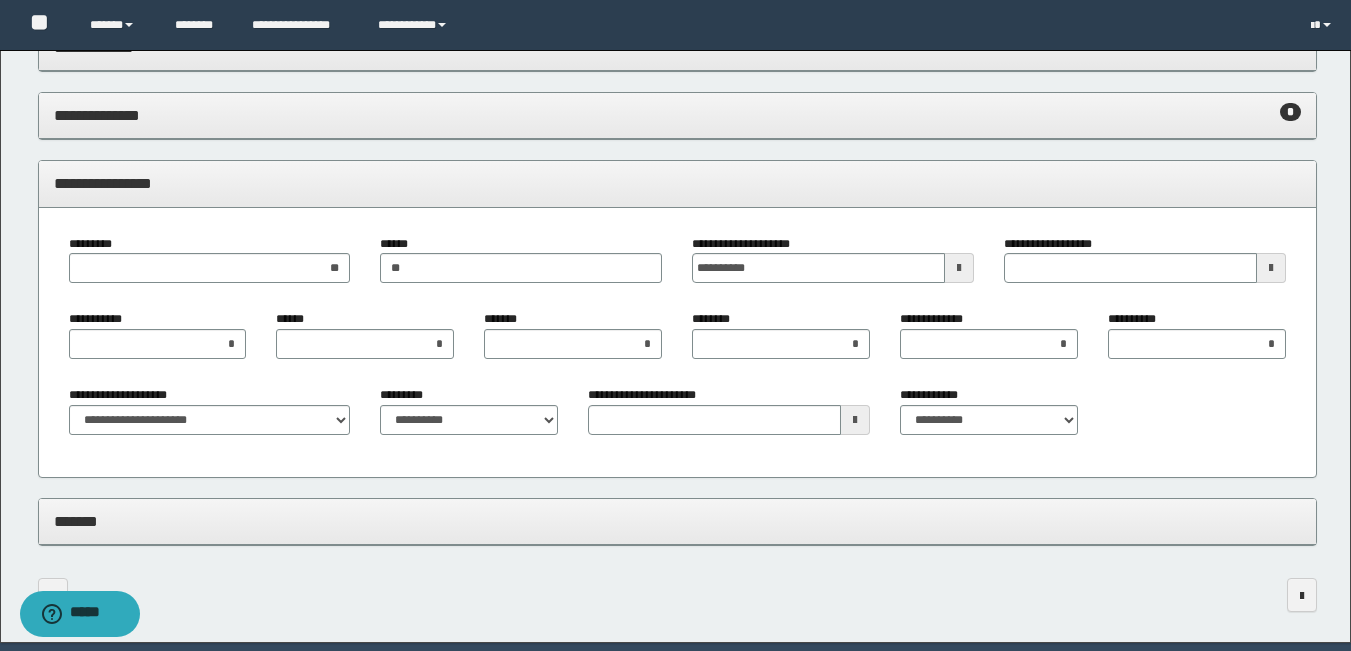 type 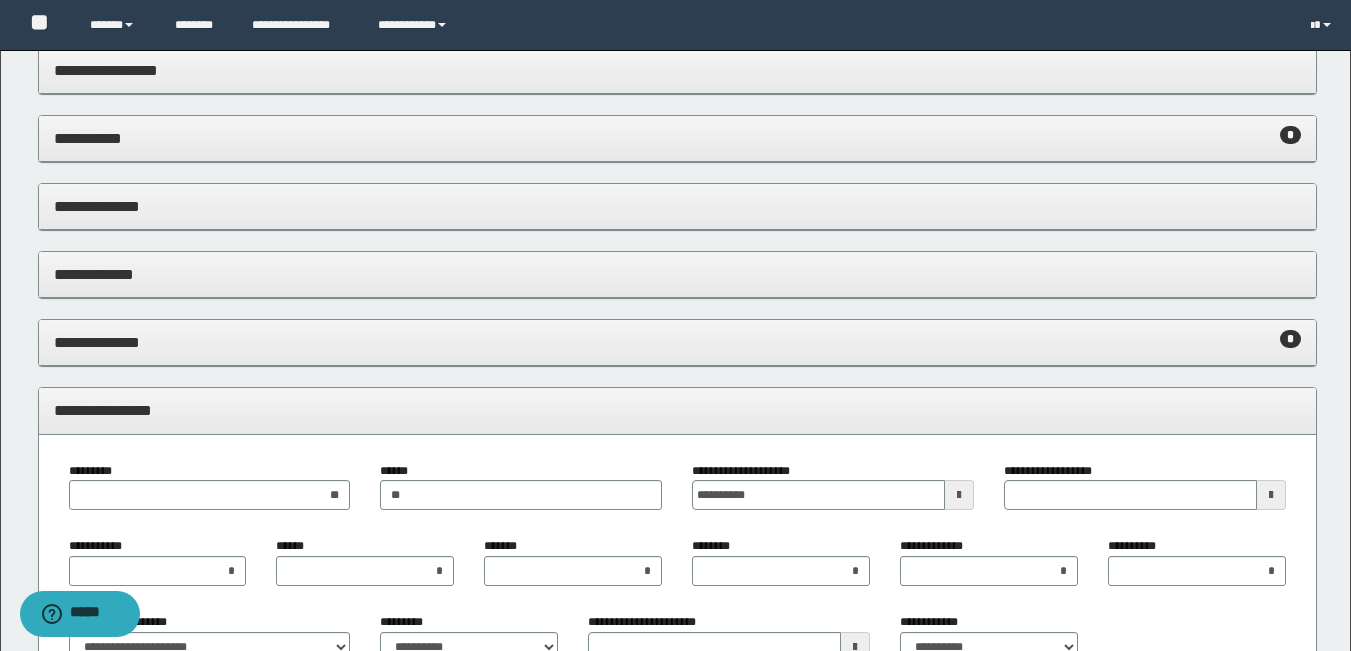 scroll, scrollTop: 620, scrollLeft: 0, axis: vertical 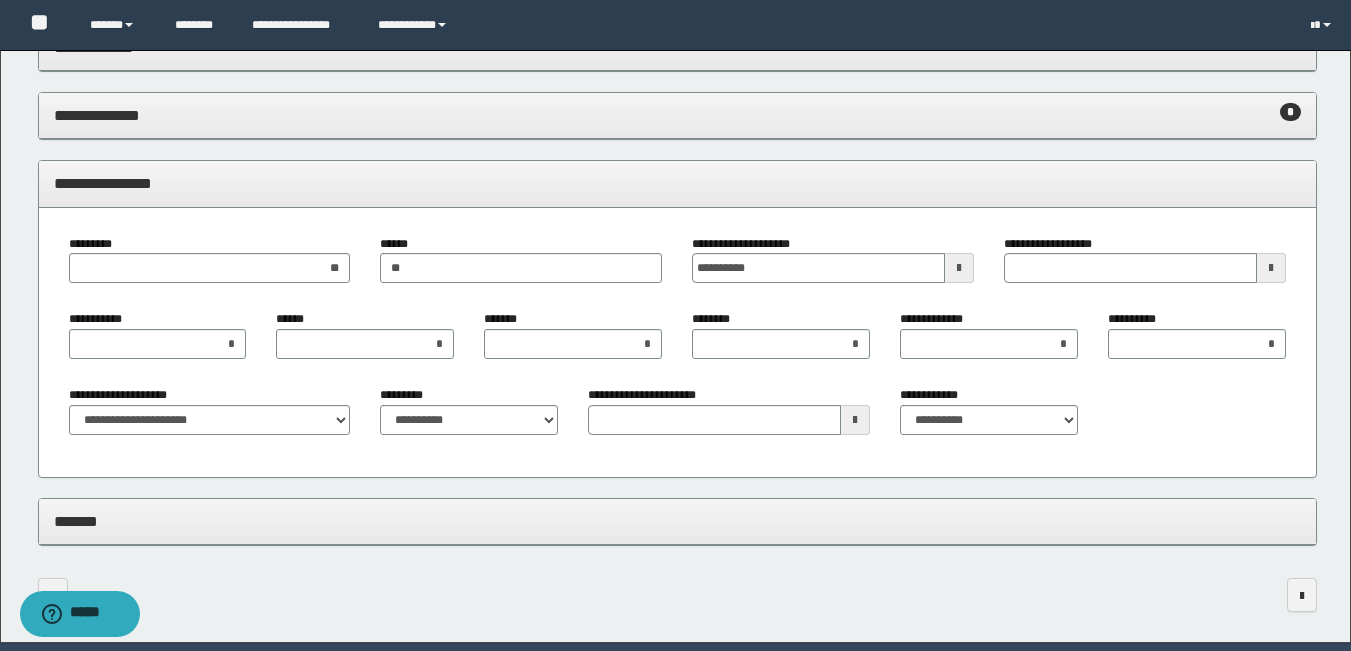click on "**********" at bounding box center [677, 183] 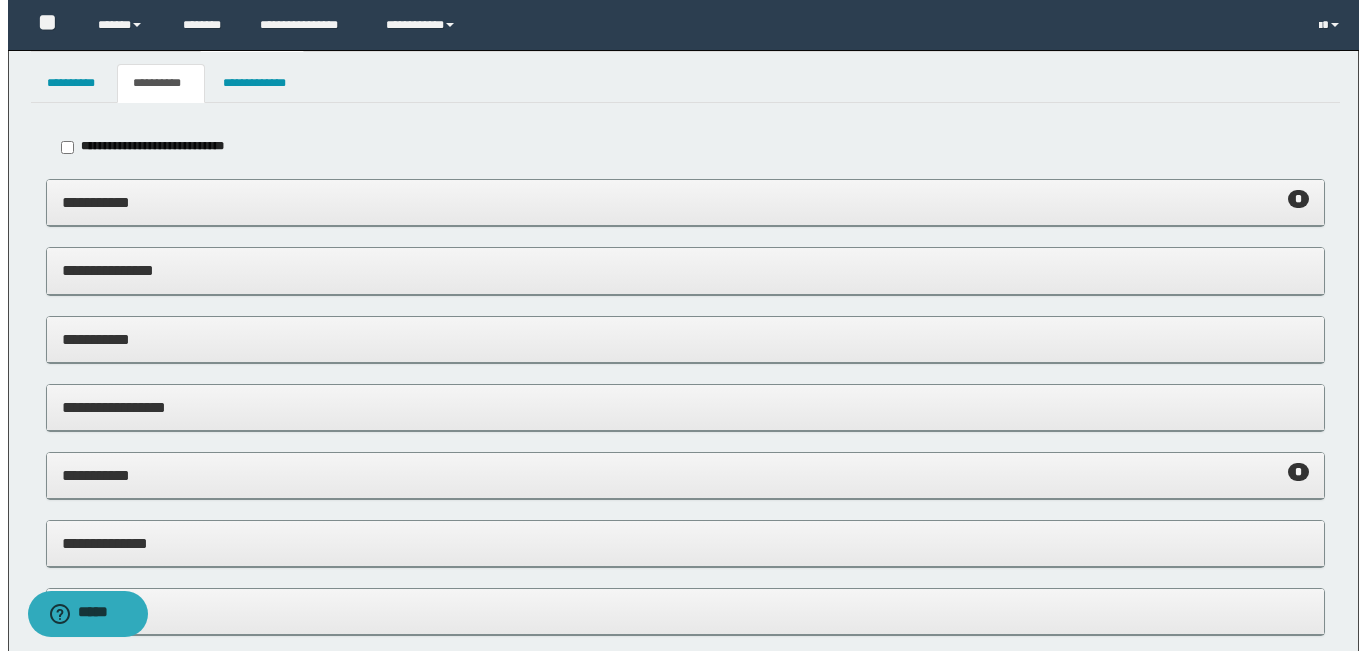 scroll, scrollTop: 0, scrollLeft: 0, axis: both 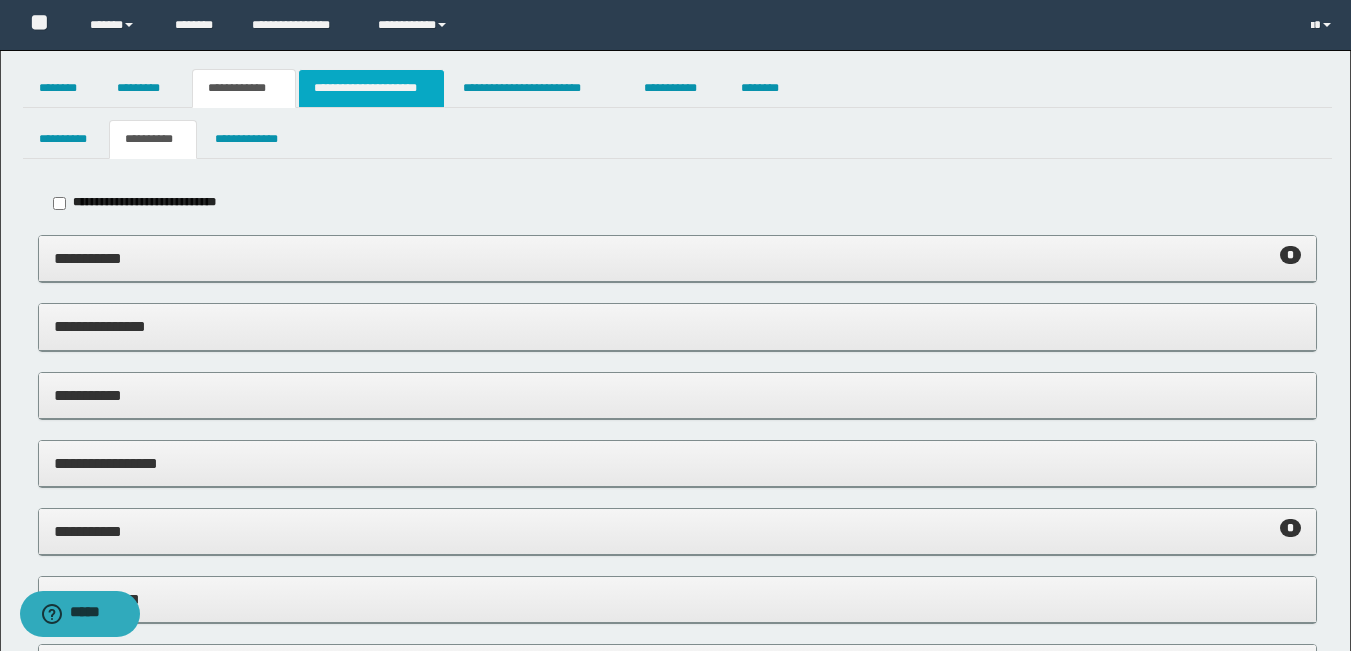 click on "**********" at bounding box center (371, 88) 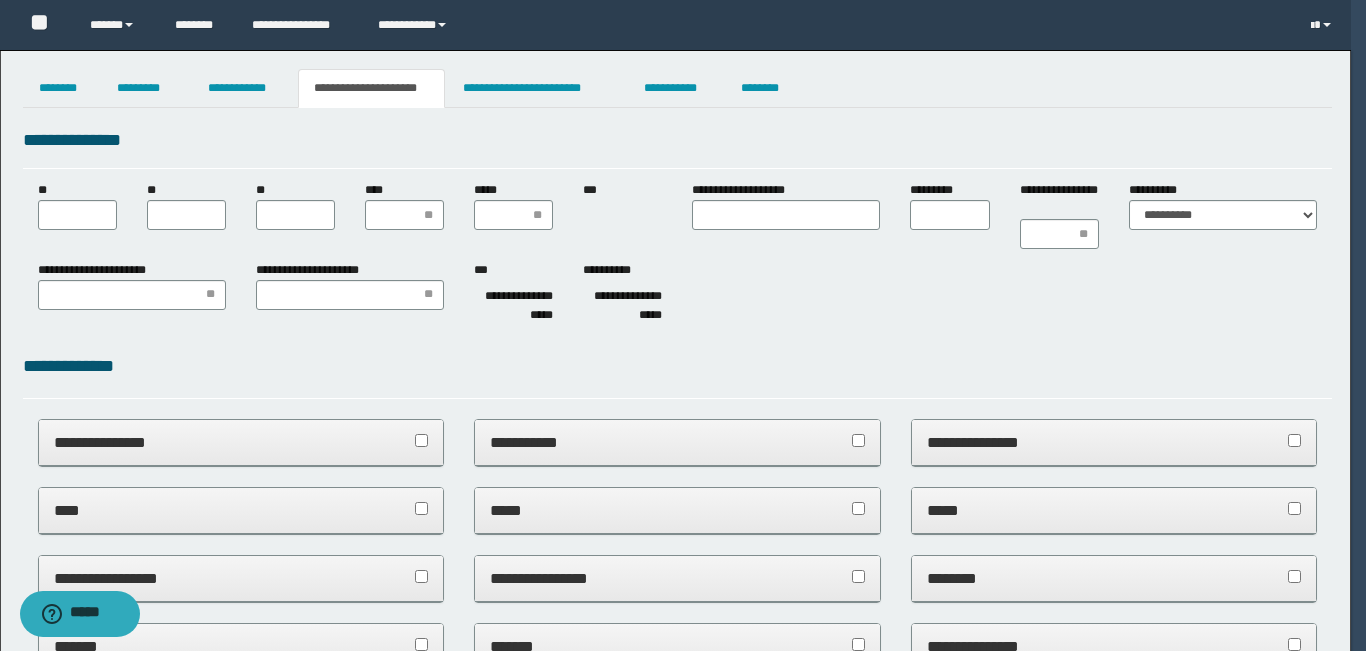 scroll, scrollTop: 0, scrollLeft: 0, axis: both 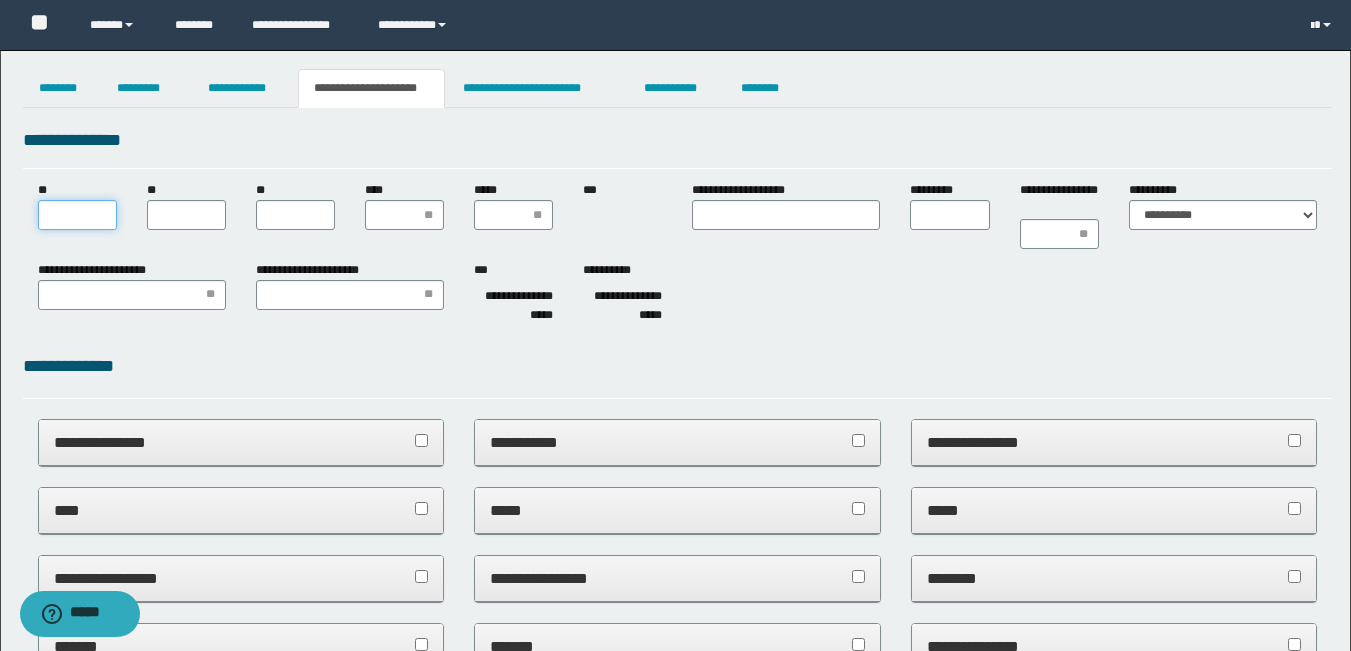 click on "**" at bounding box center [77, 215] 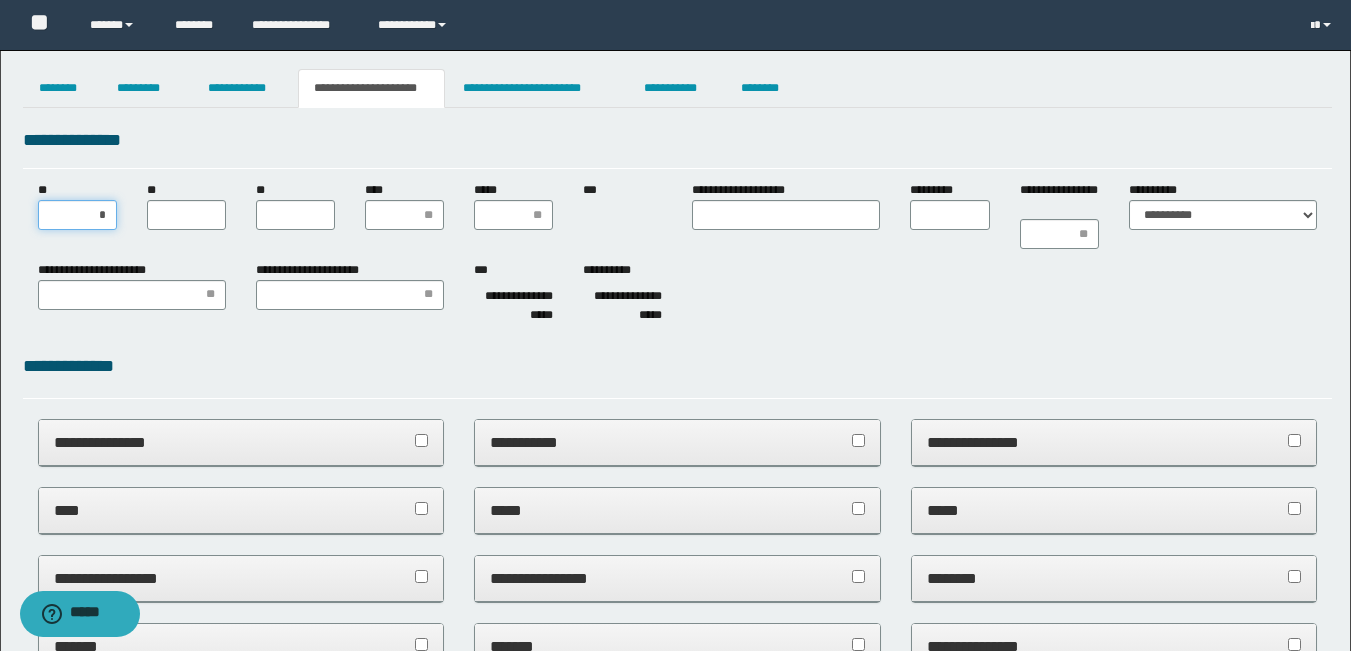 type on "**" 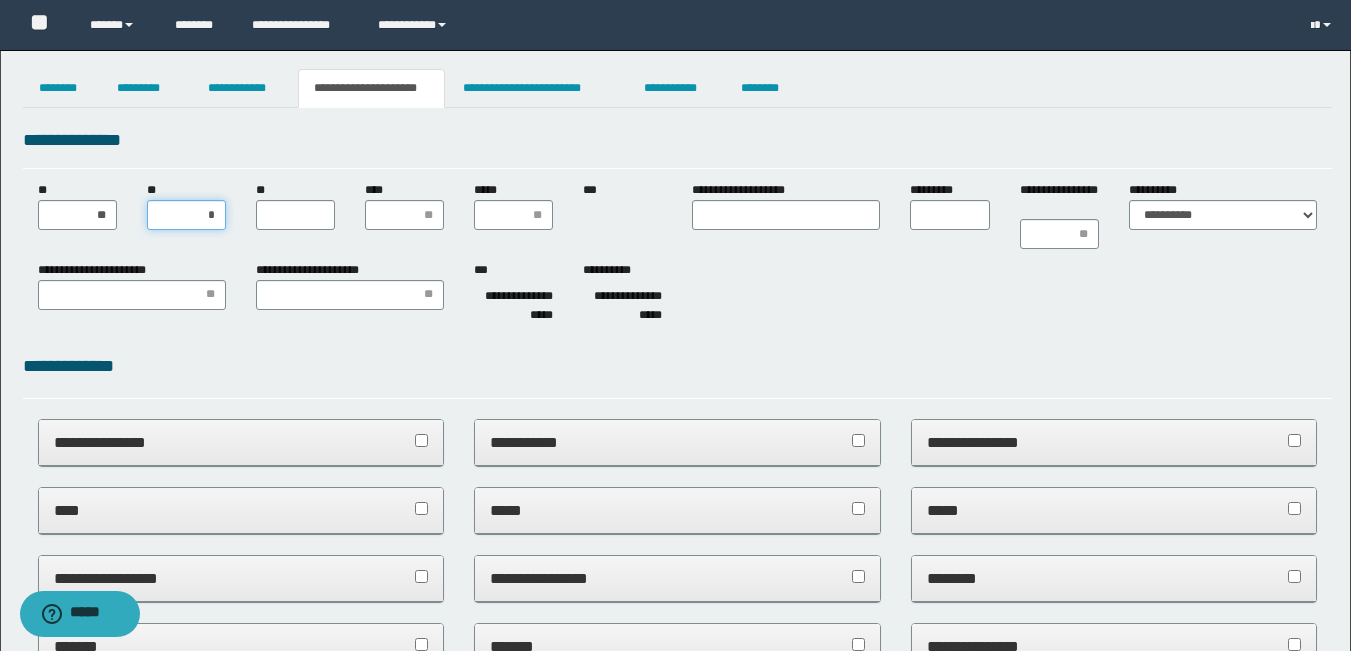 type on "**" 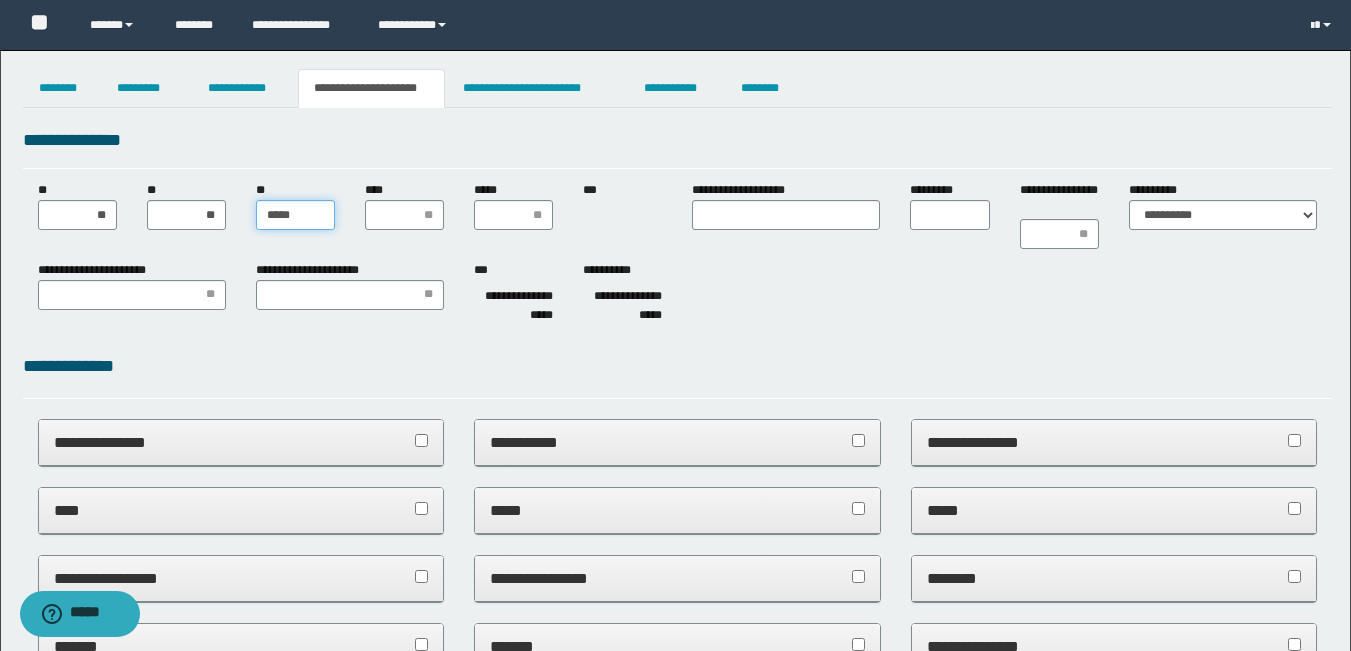 type on "******" 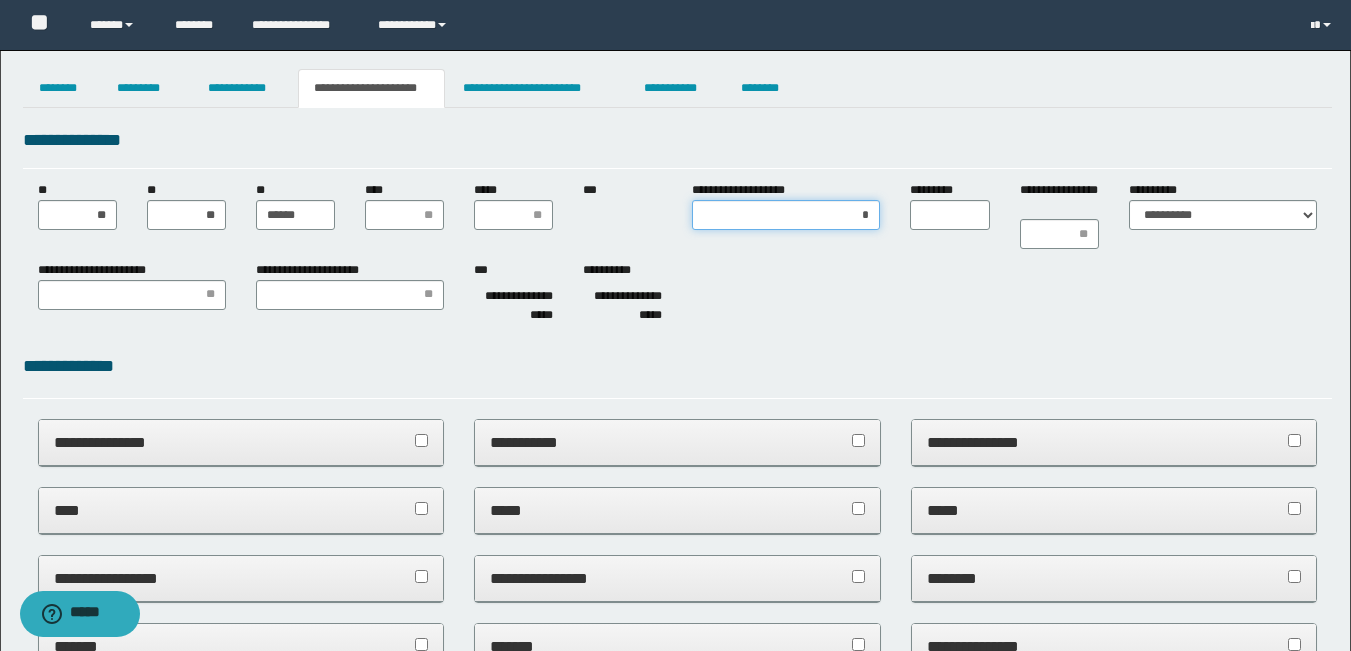 type on "**" 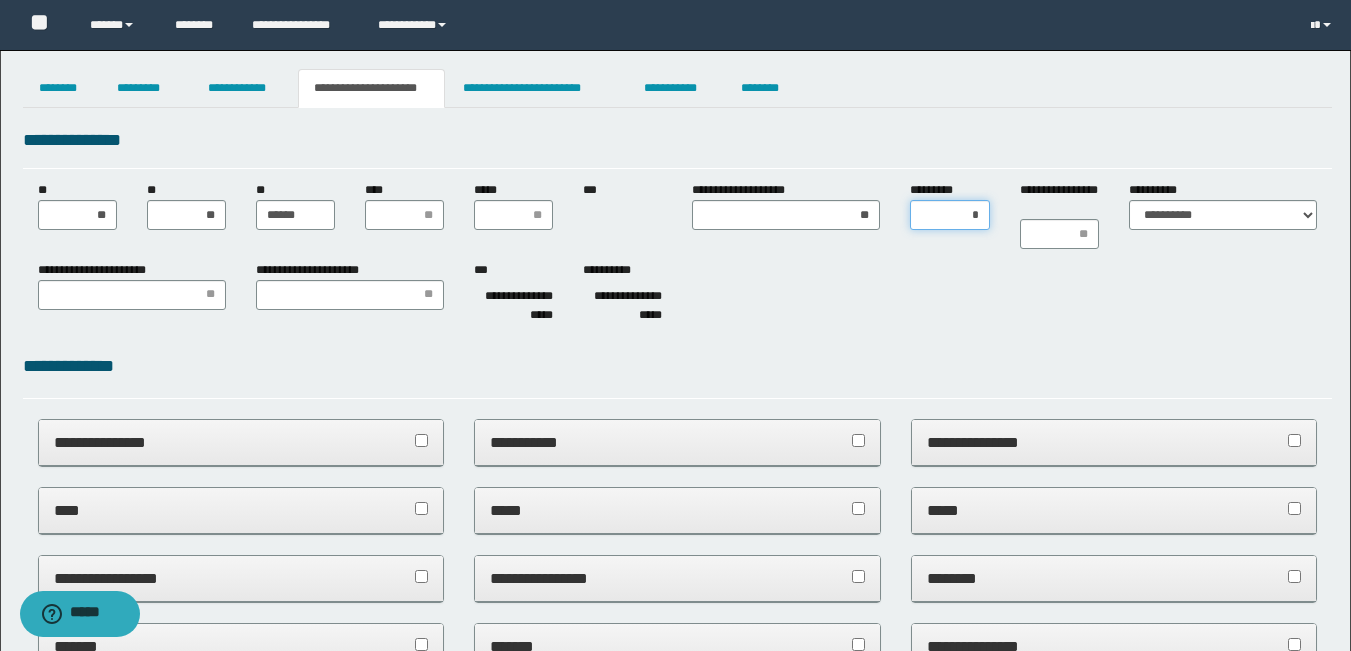 type on "**" 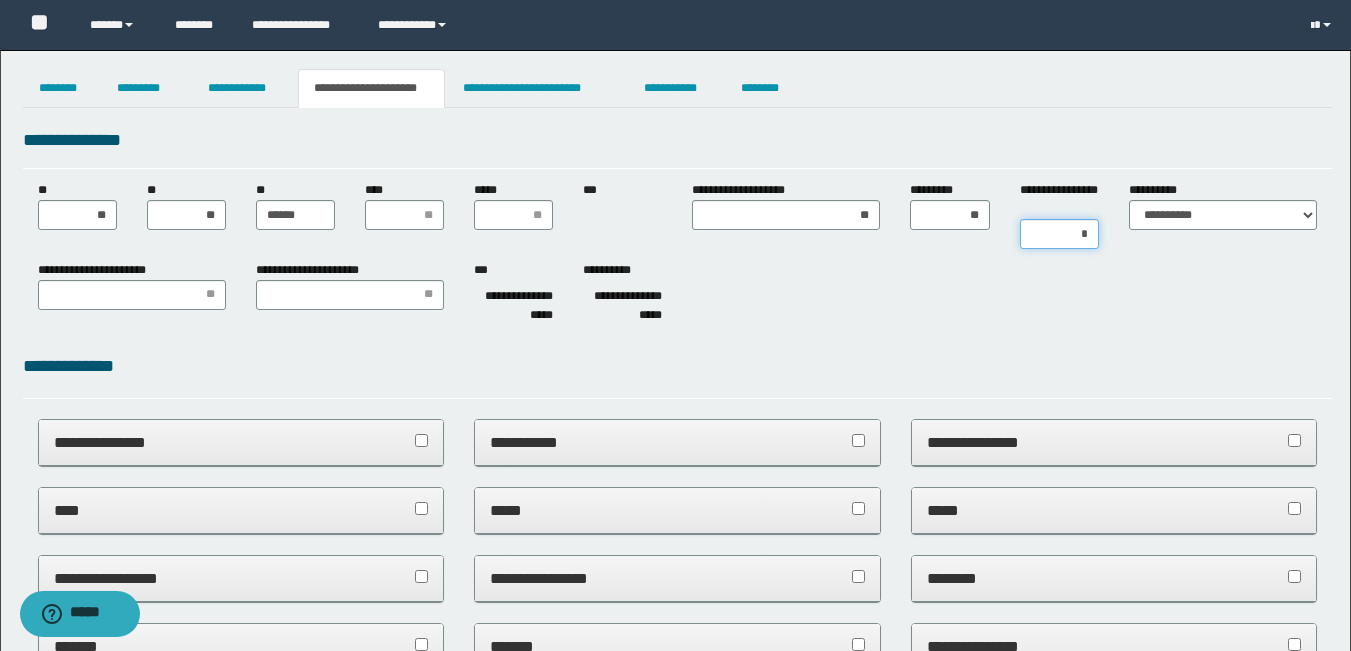 type on "**" 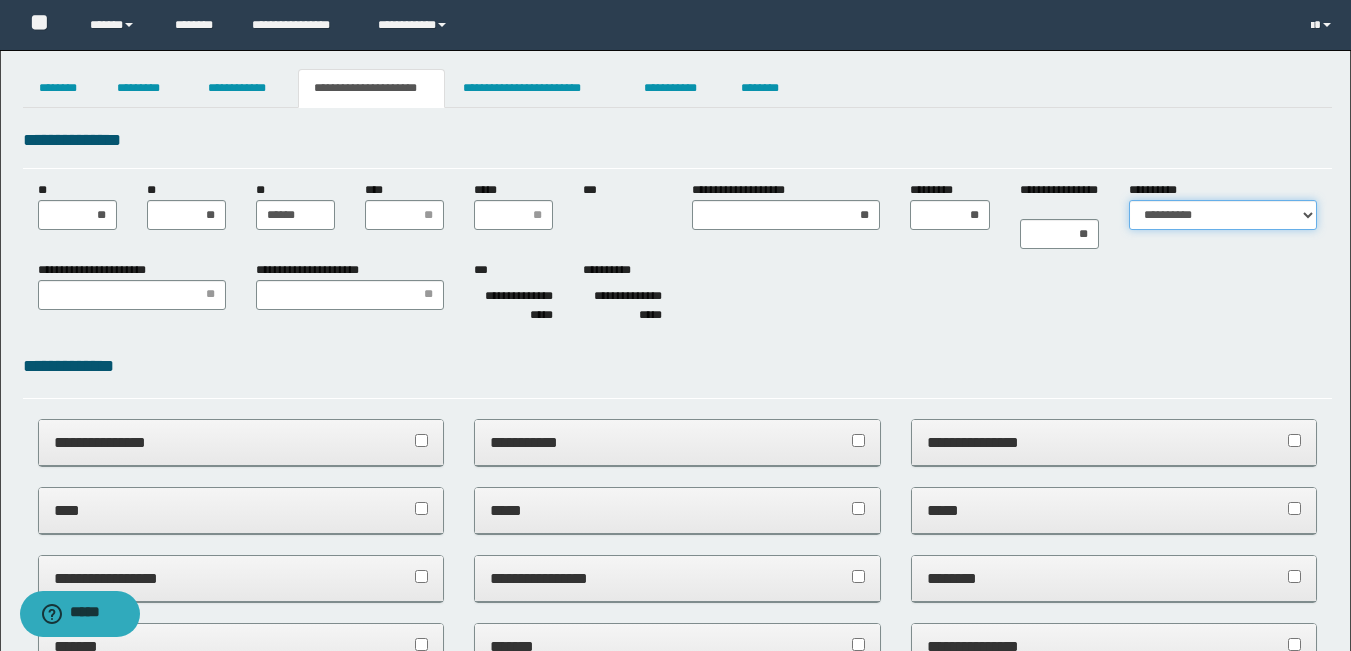 click on "**********" at bounding box center [1223, 215] 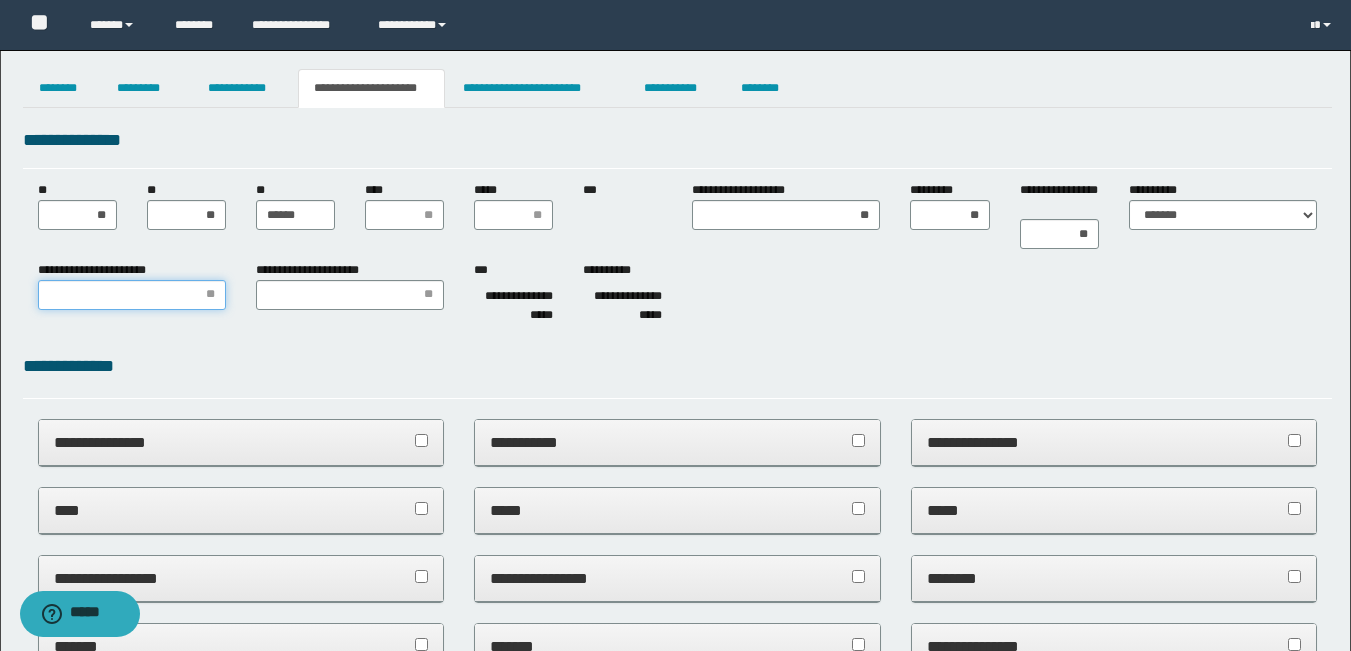 click on "**********" at bounding box center (132, 295) 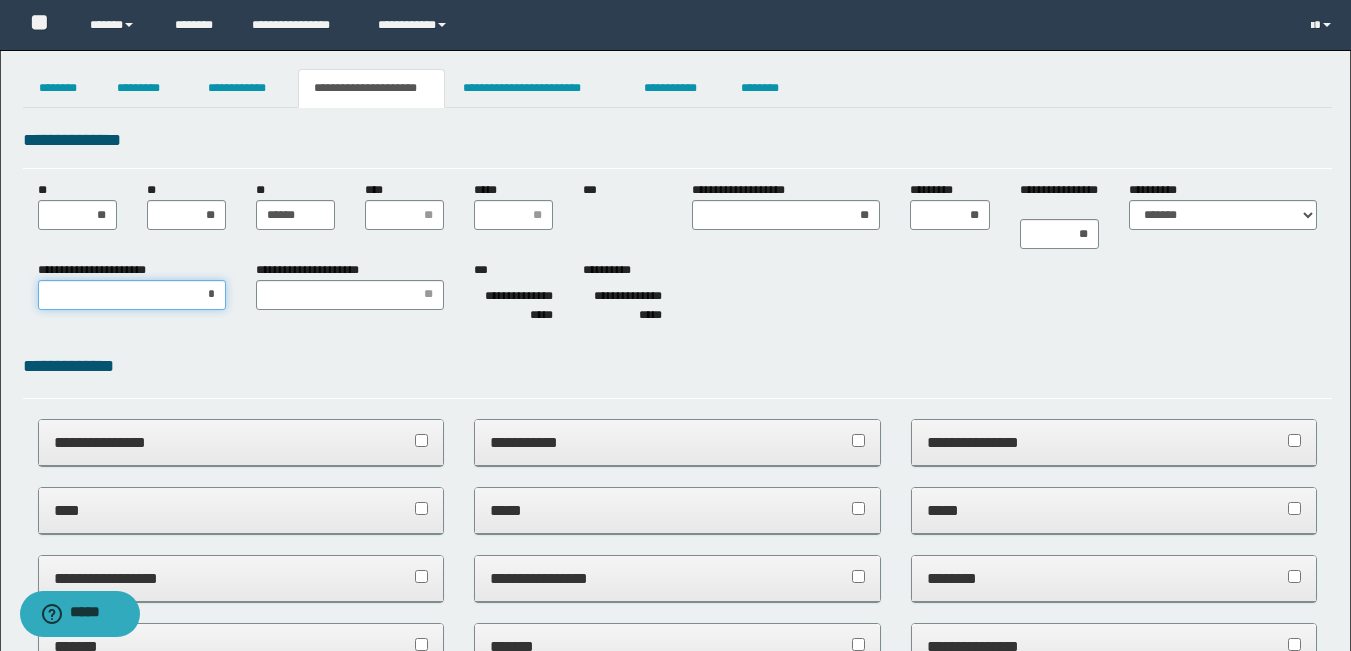 type on "**" 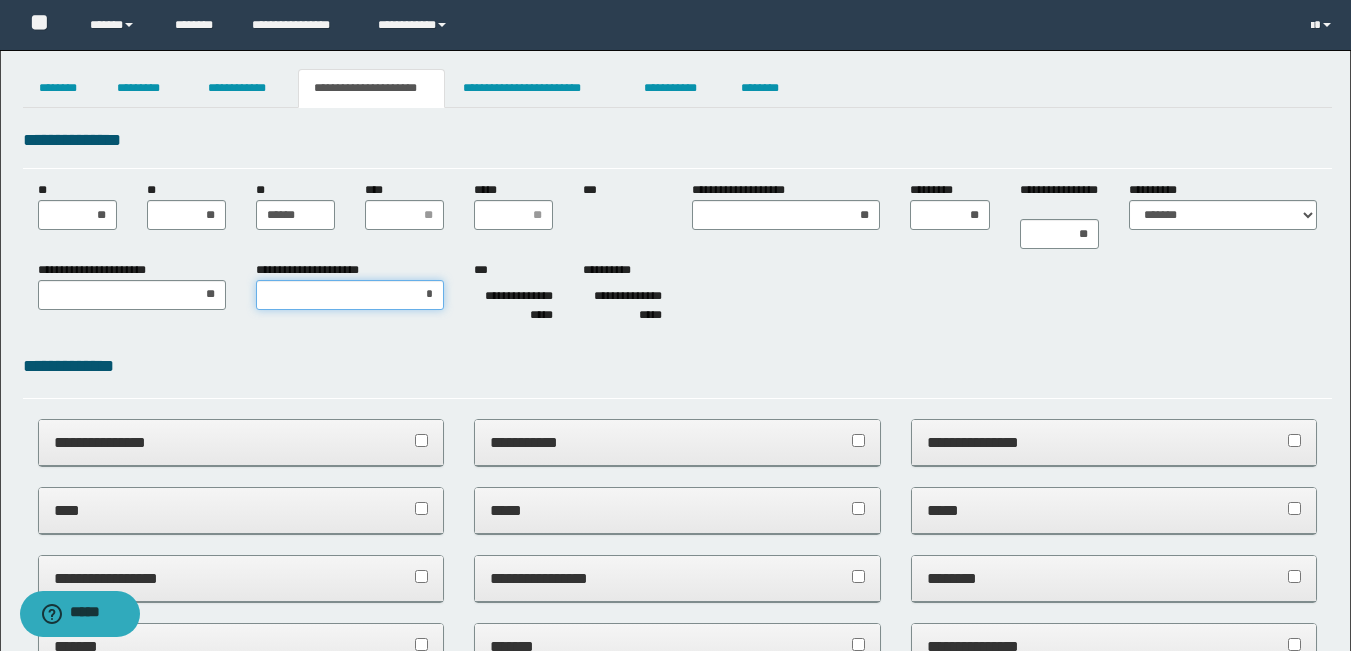 type on "**" 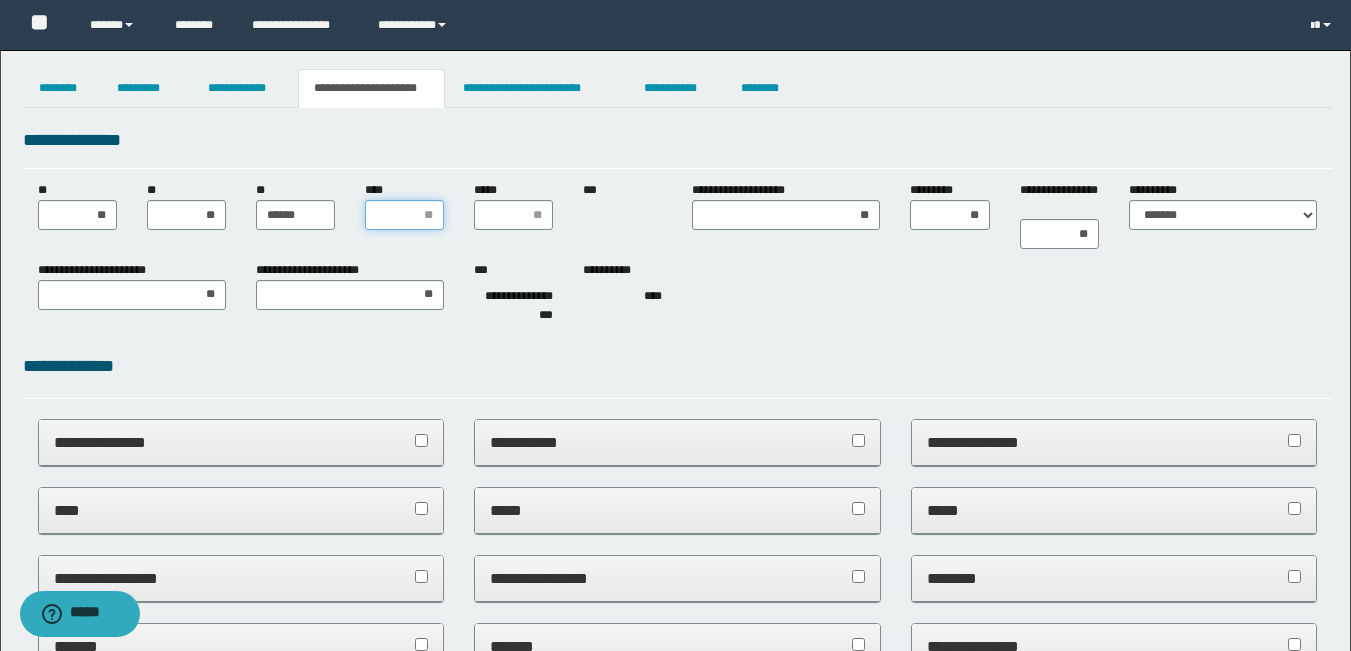 click on "****" at bounding box center (404, 215) 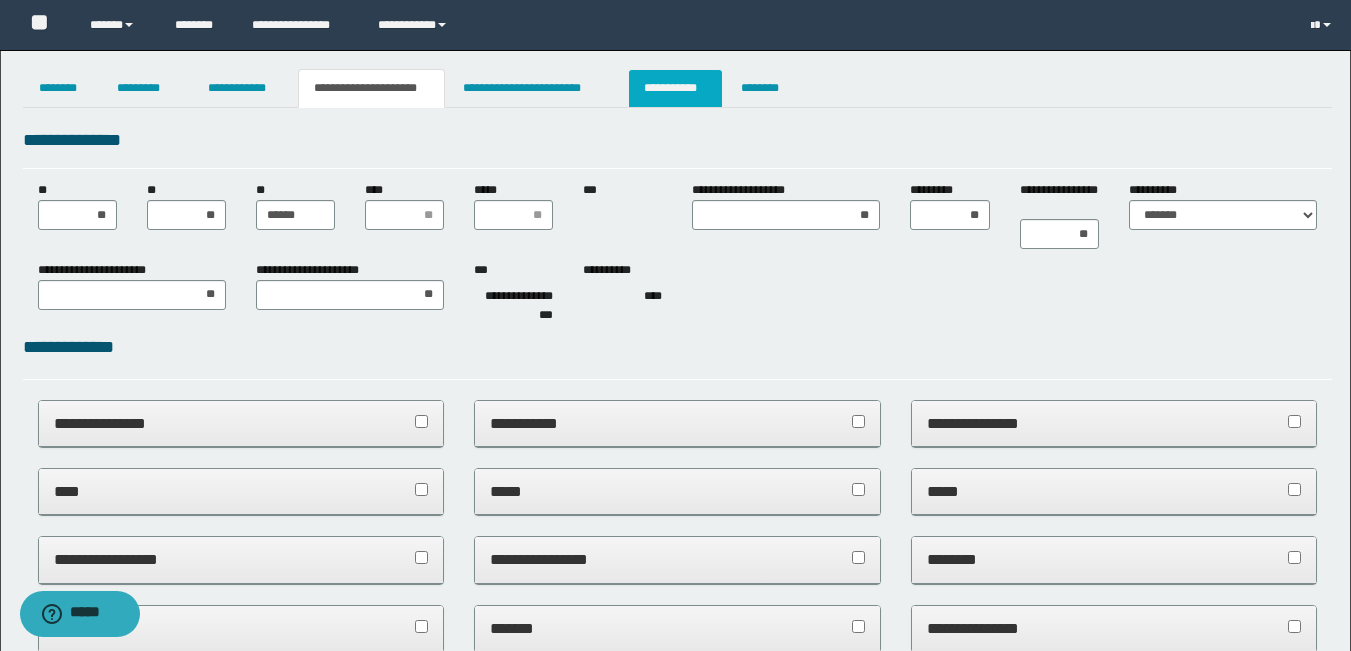 click on "**********" at bounding box center (675, 88) 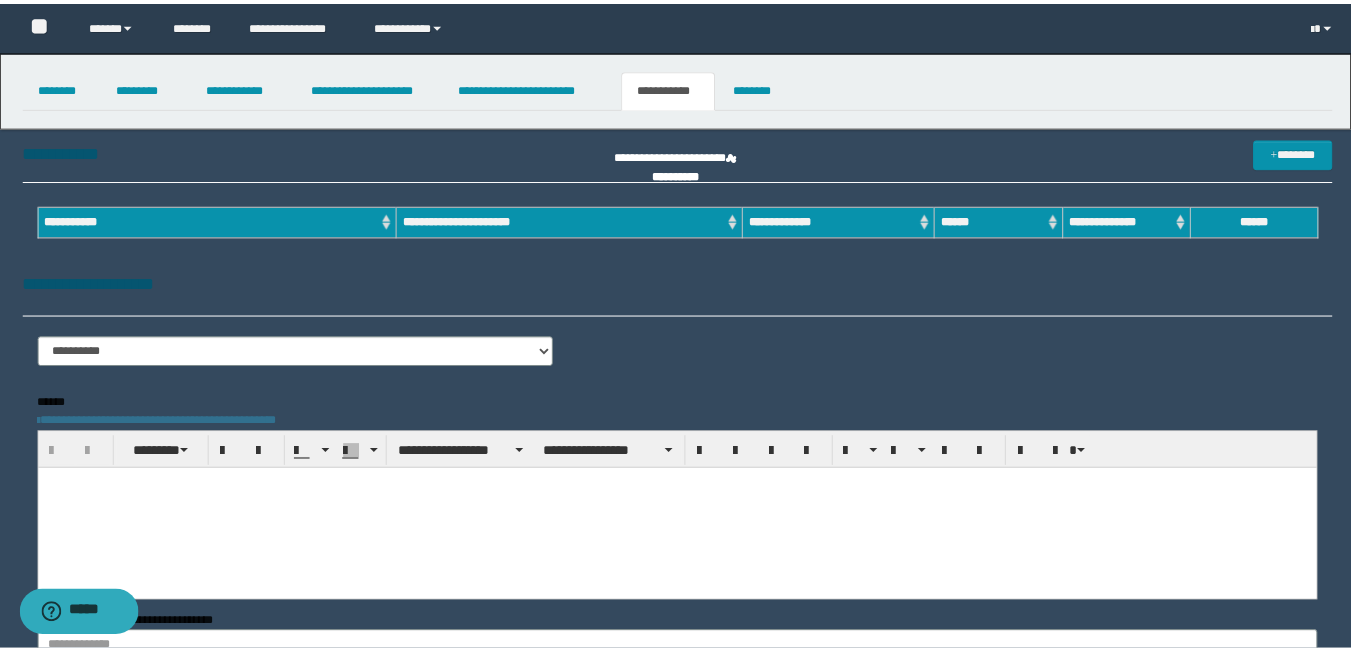scroll, scrollTop: 0, scrollLeft: 0, axis: both 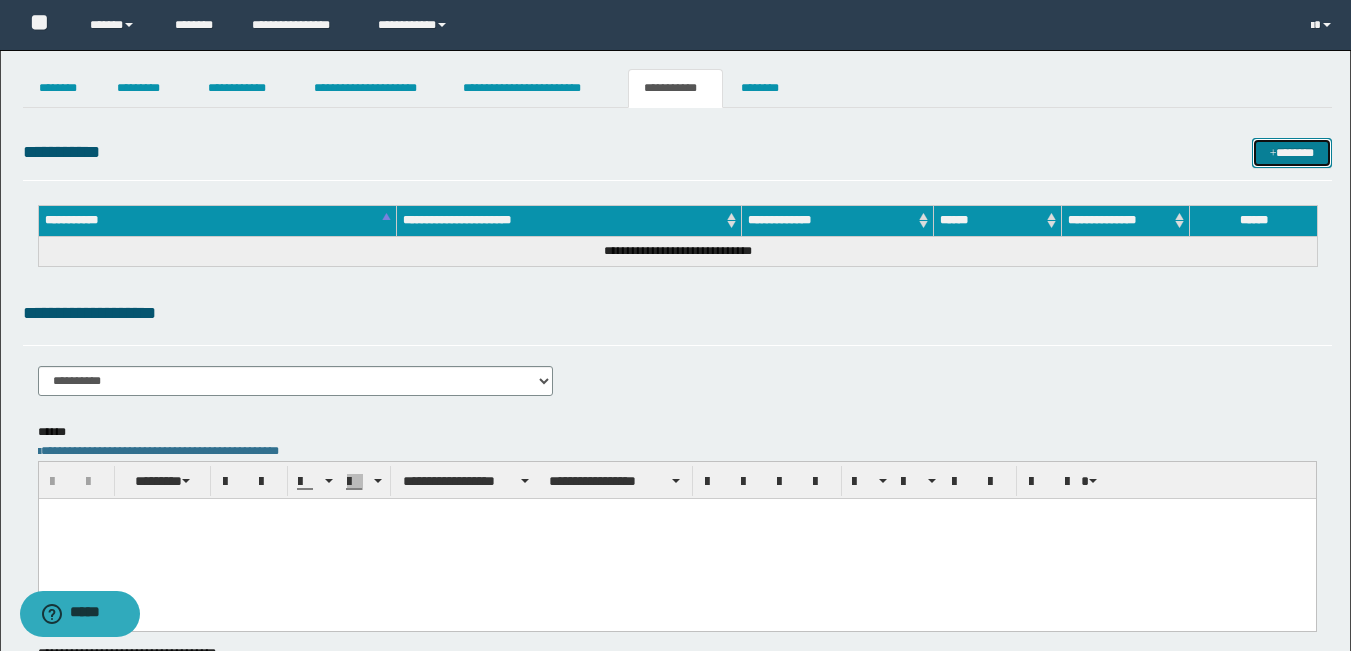 click on "*******" at bounding box center [1292, 153] 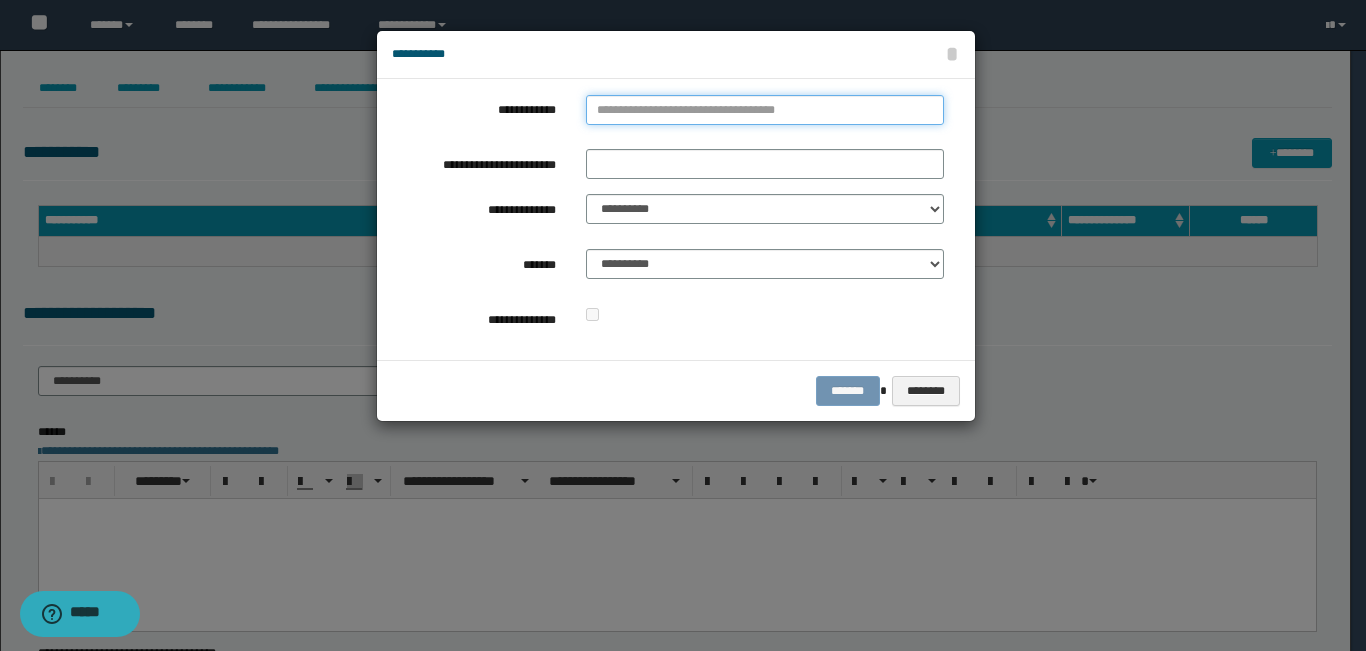 click on "**********" at bounding box center (765, 110) 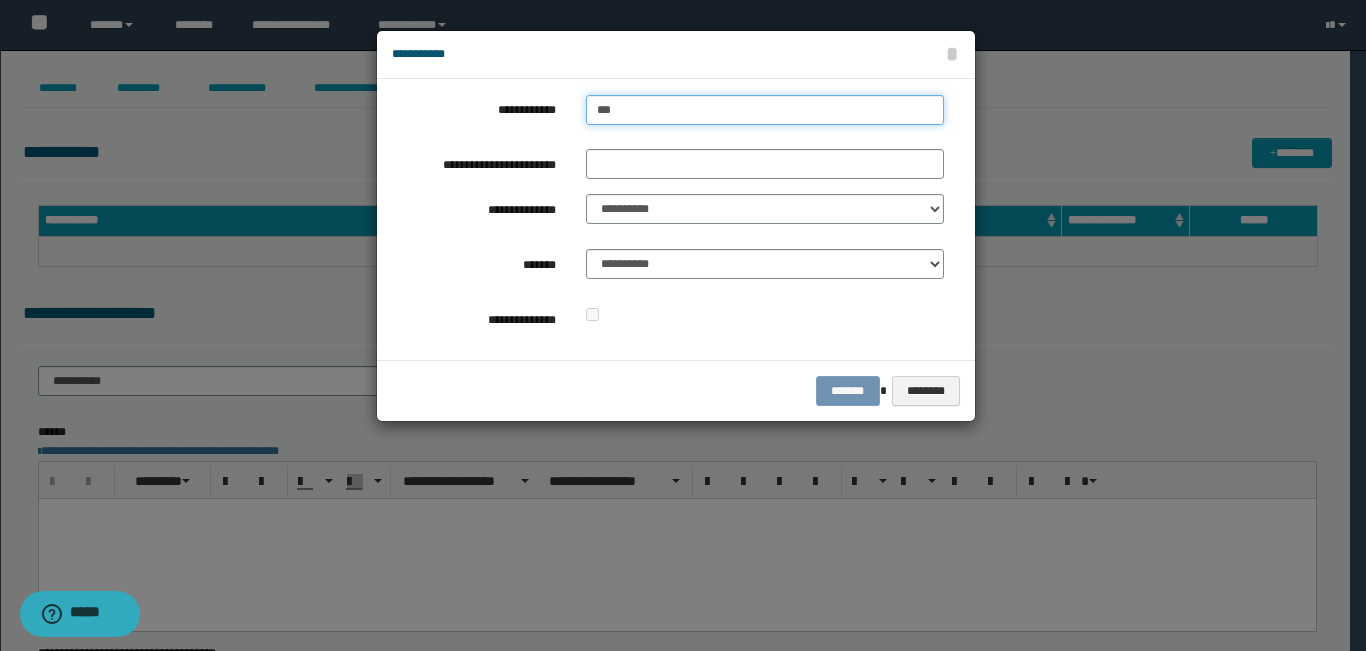 type on "****" 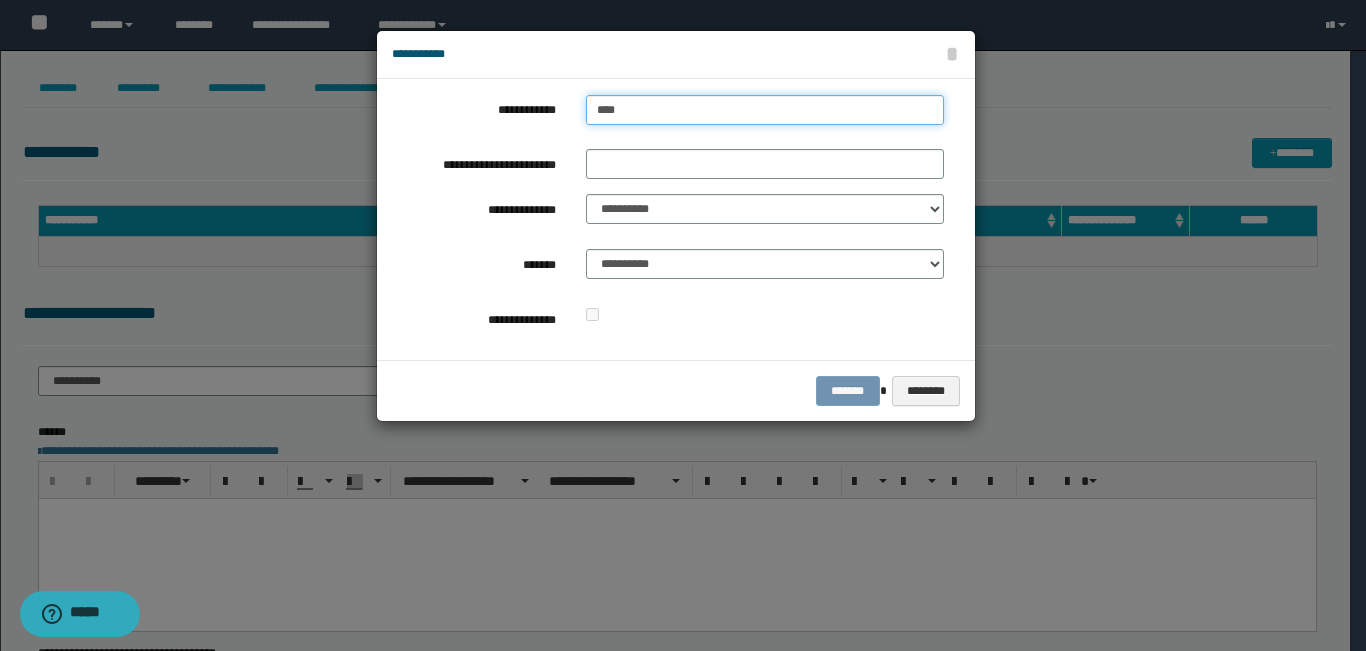 type on "****" 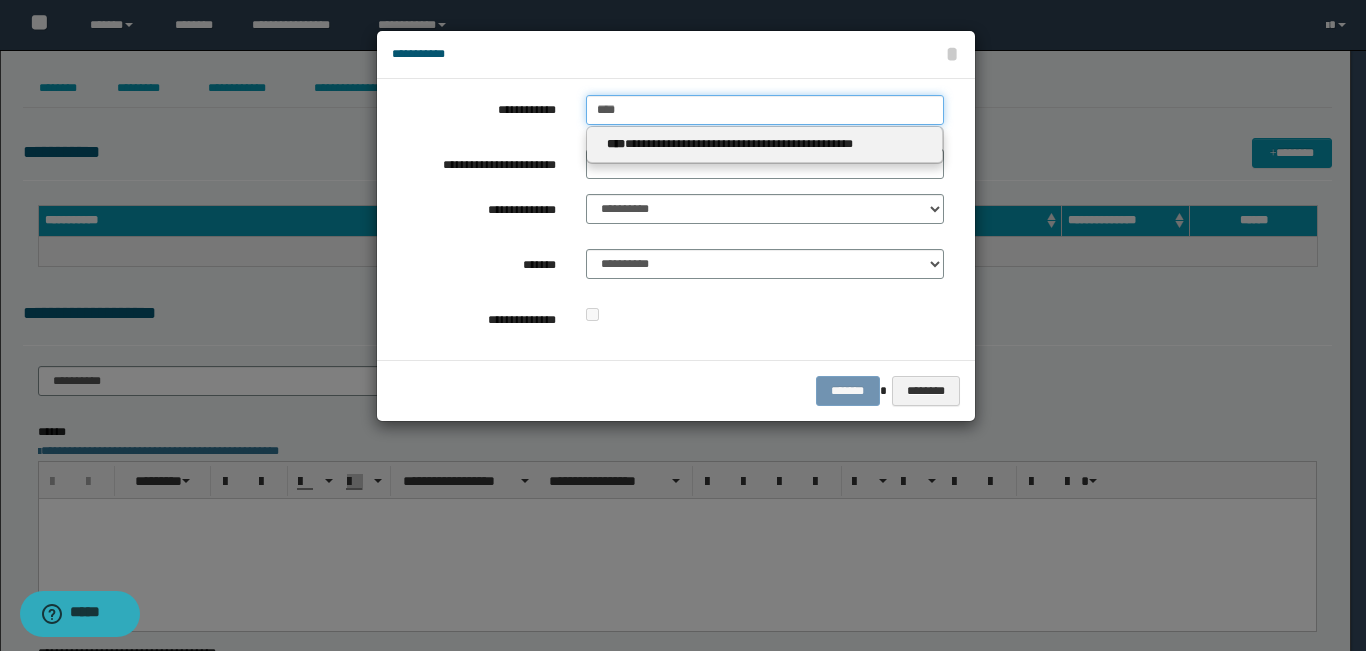 type on "****" 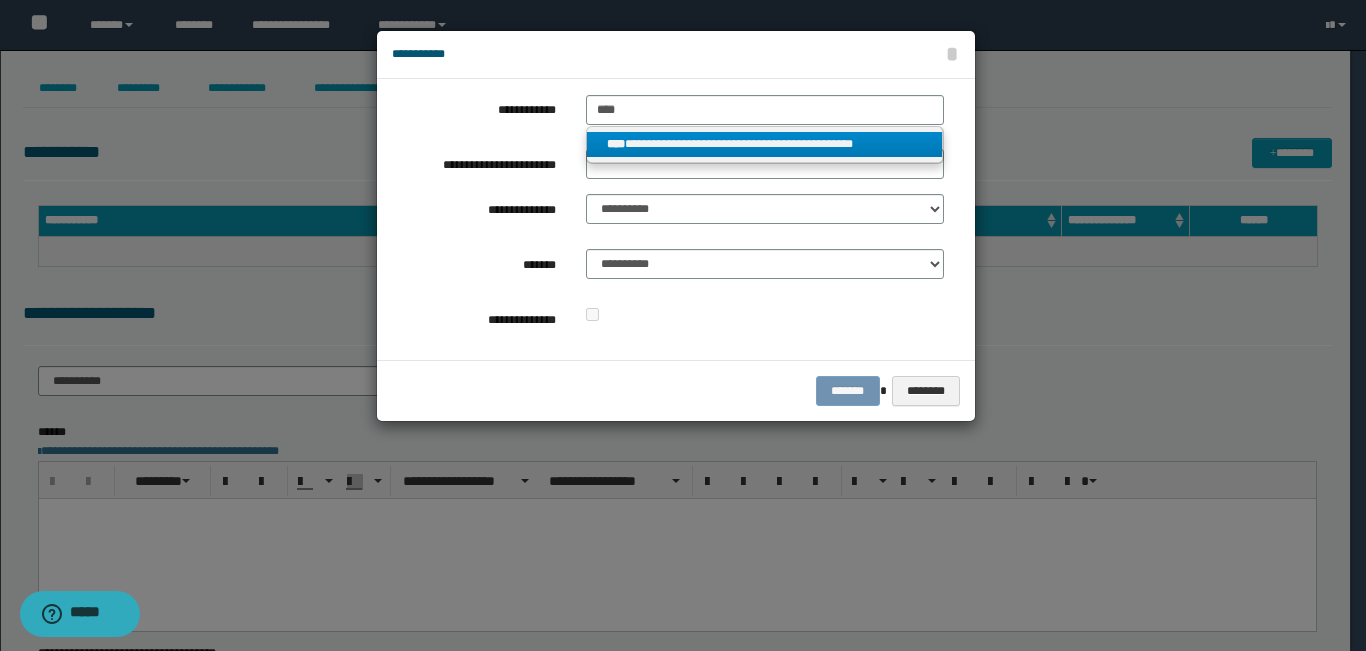 click on "**********" at bounding box center [765, 144] 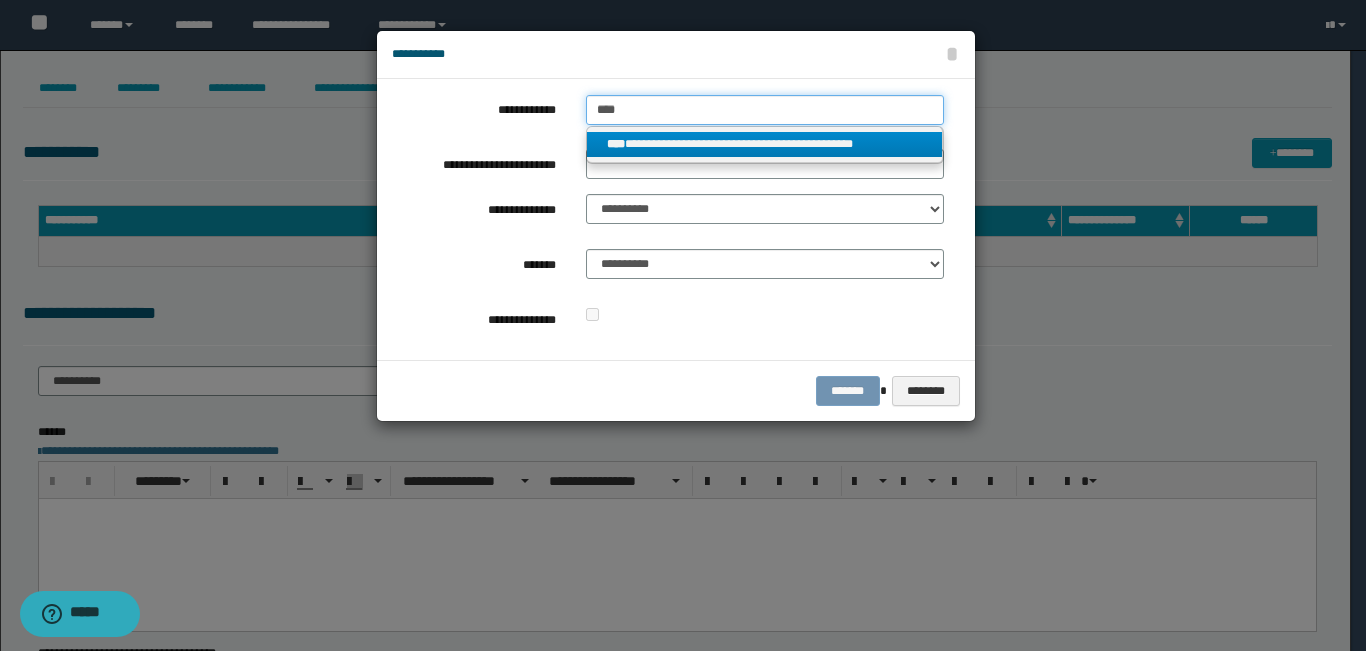 type 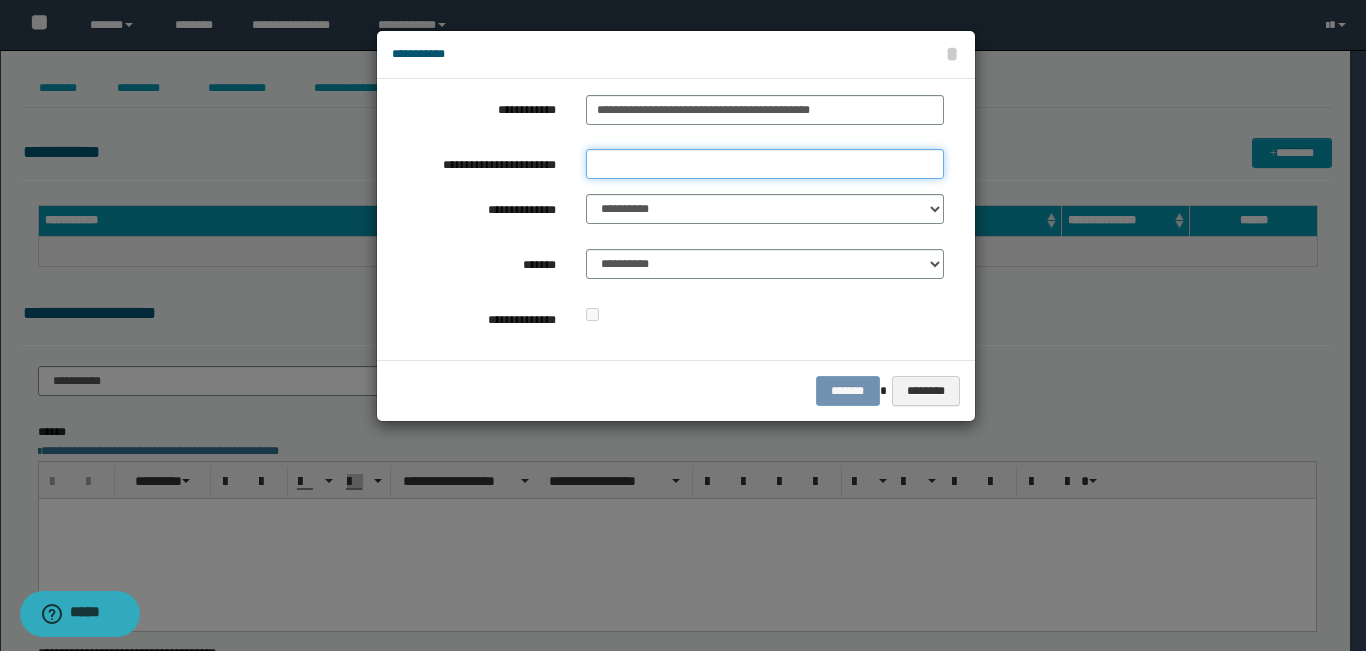 click on "**********" at bounding box center (765, 164) 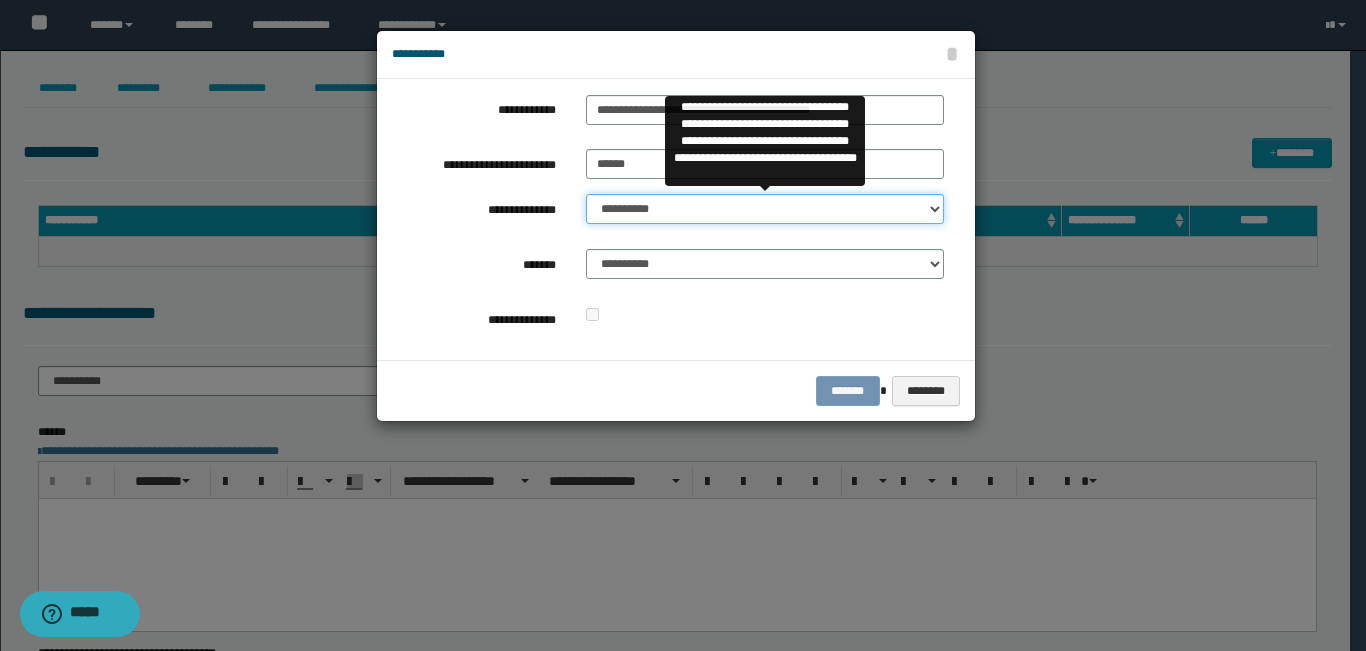 click on "**********" at bounding box center (765, 209) 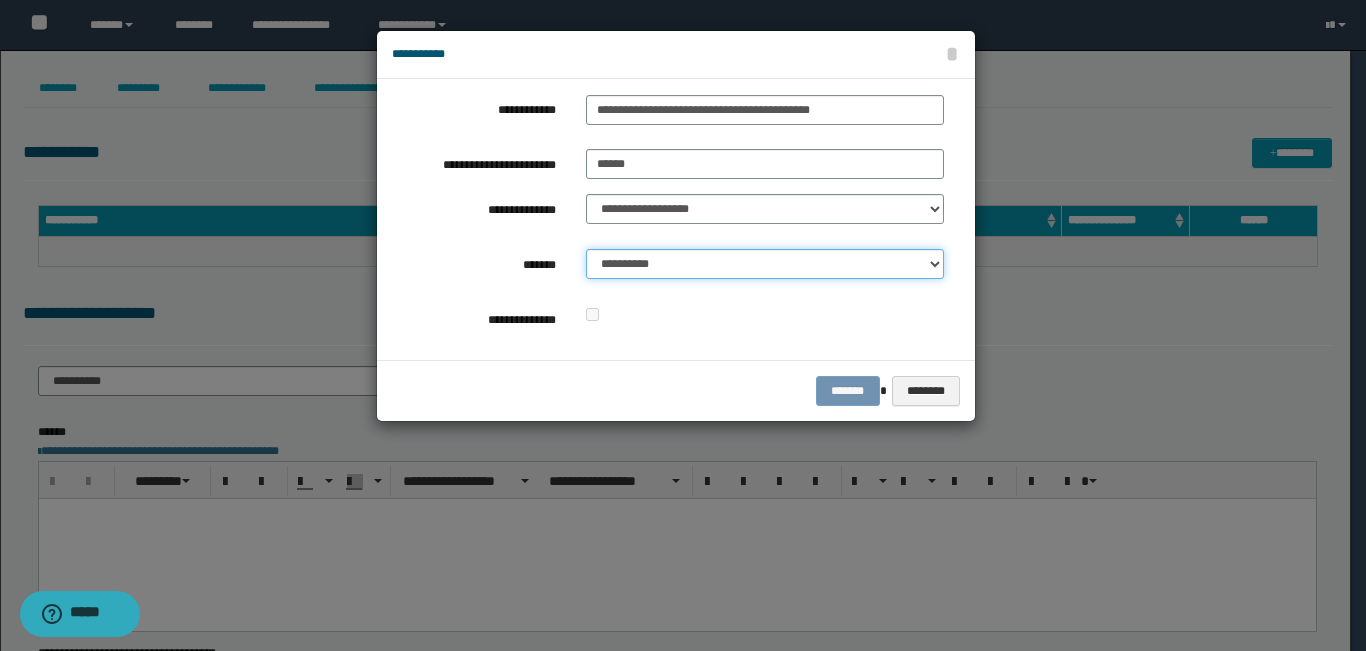 click on "**********" at bounding box center (765, 264) 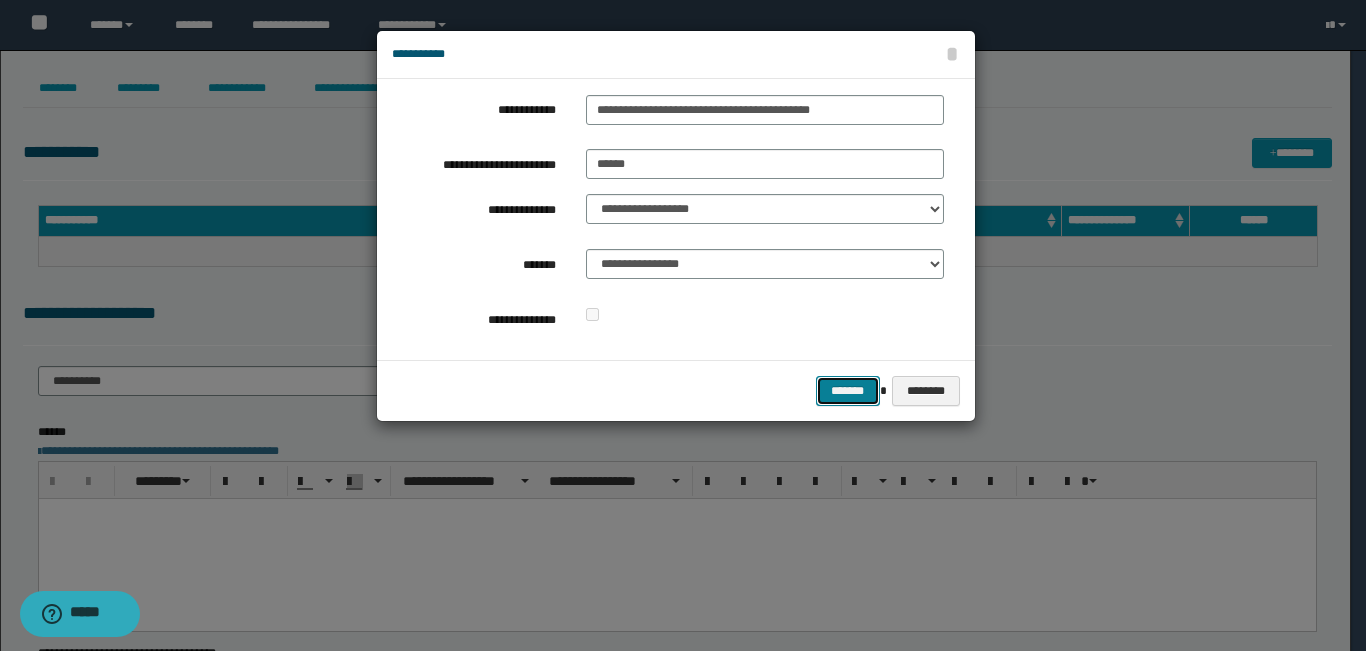 click on "*******" at bounding box center (848, 391) 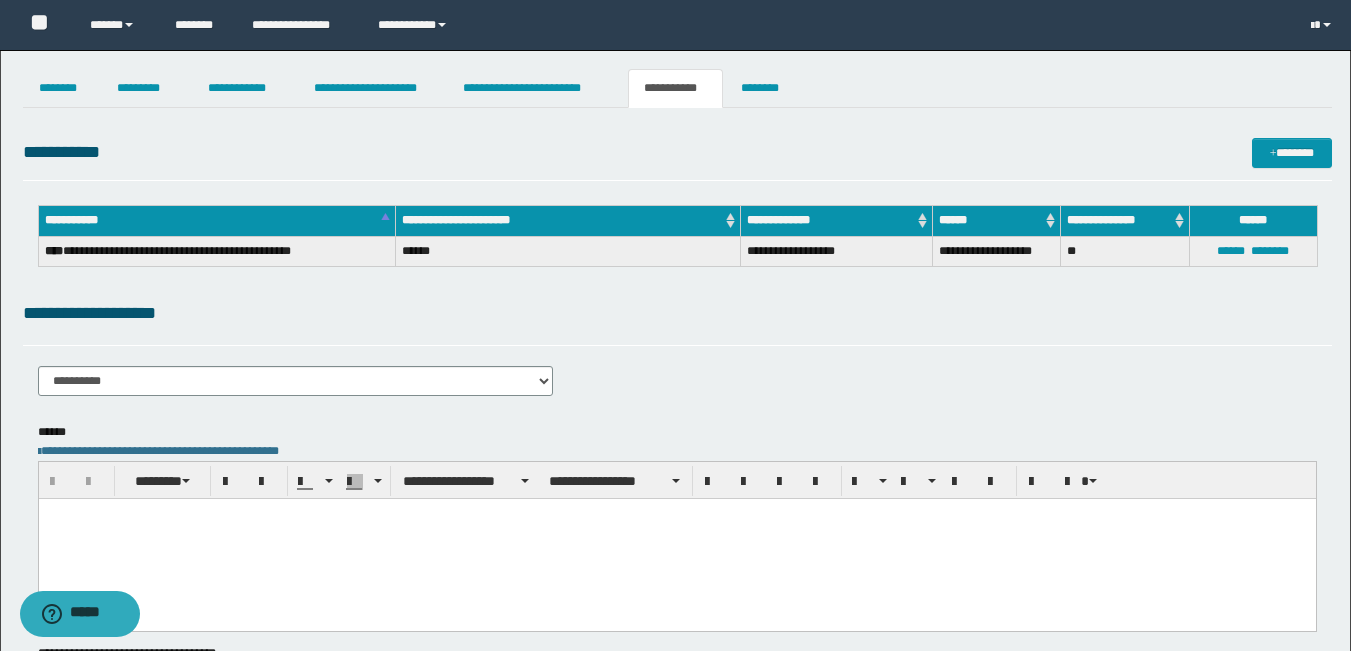 click at bounding box center [676, 513] 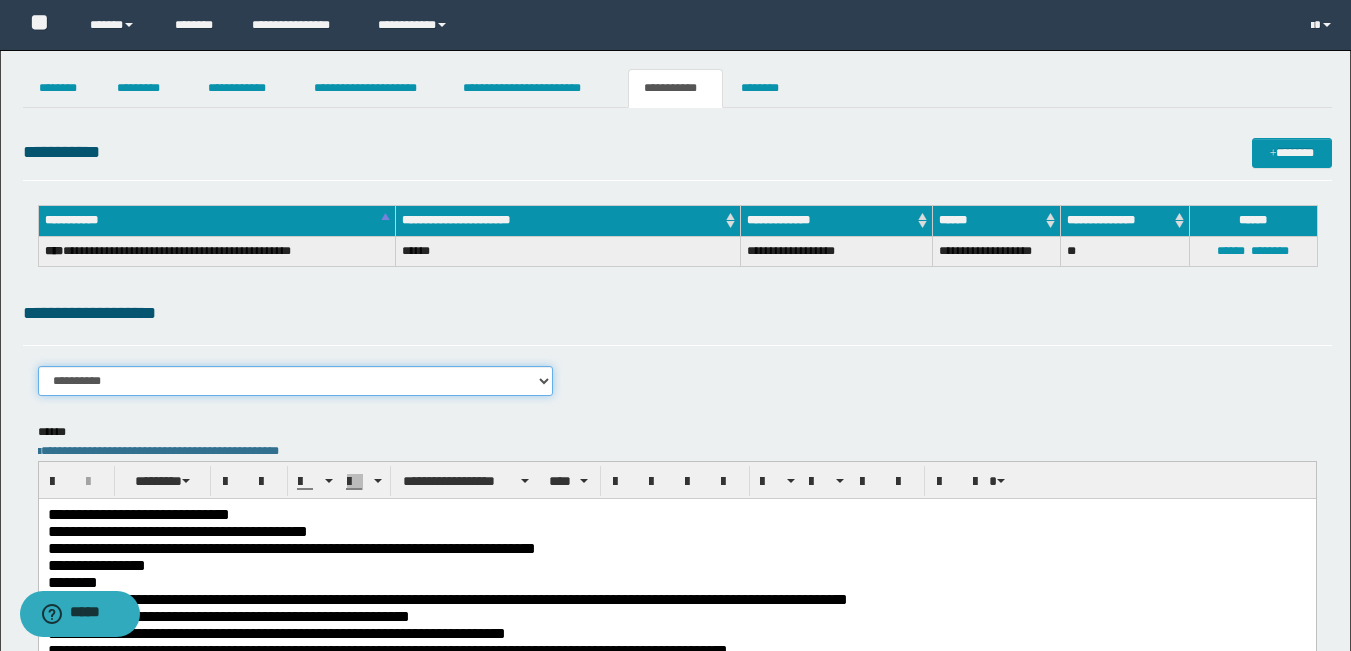click on "**********" at bounding box center [296, 381] 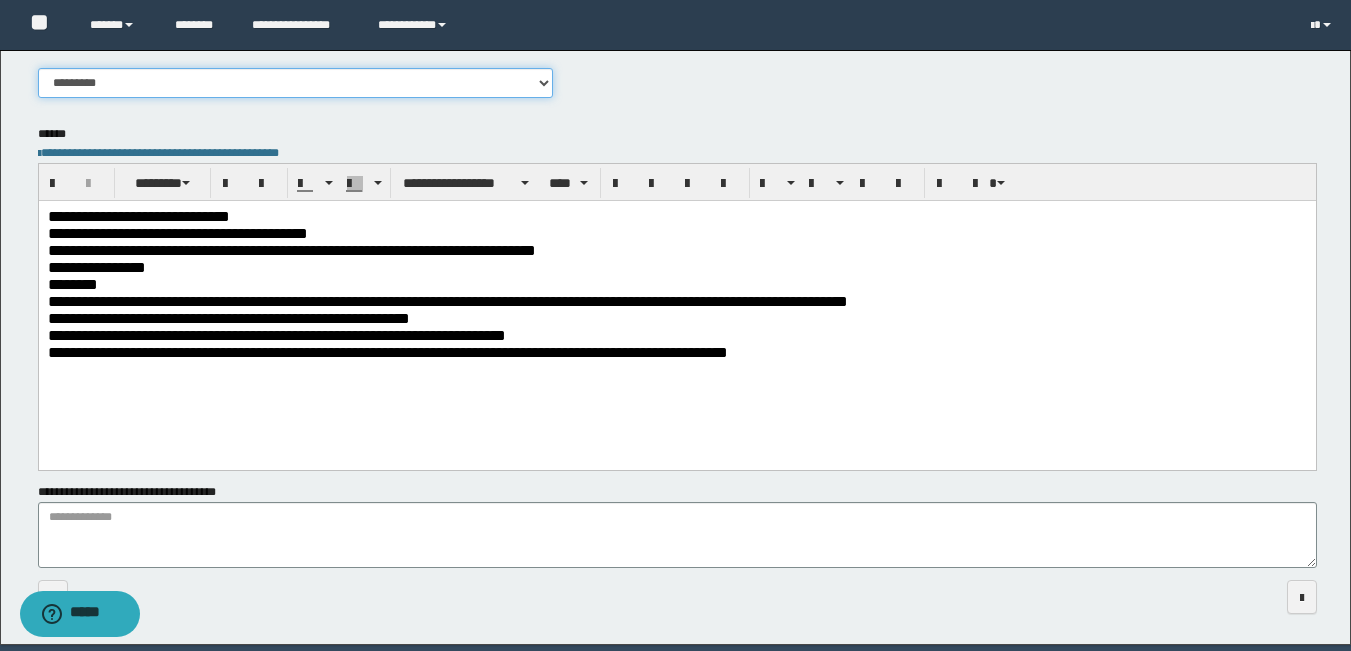 scroll, scrollTop: 300, scrollLeft: 0, axis: vertical 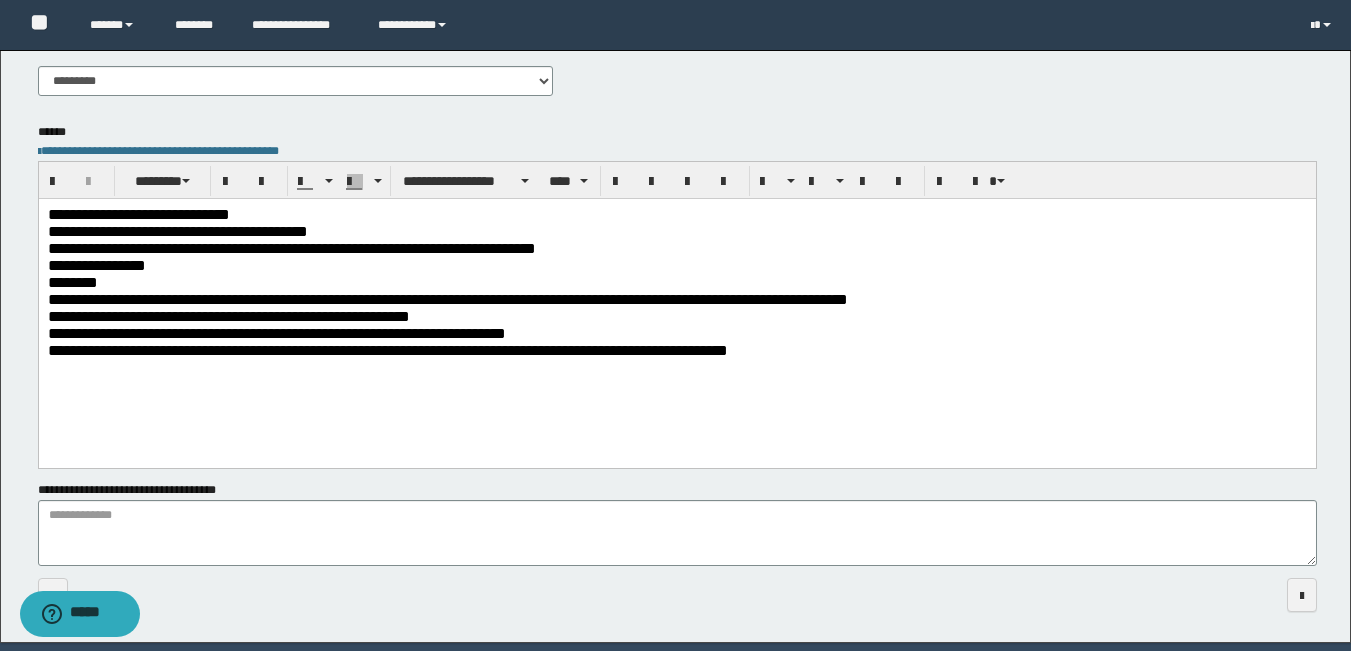 click on "**********" at bounding box center [676, 350] 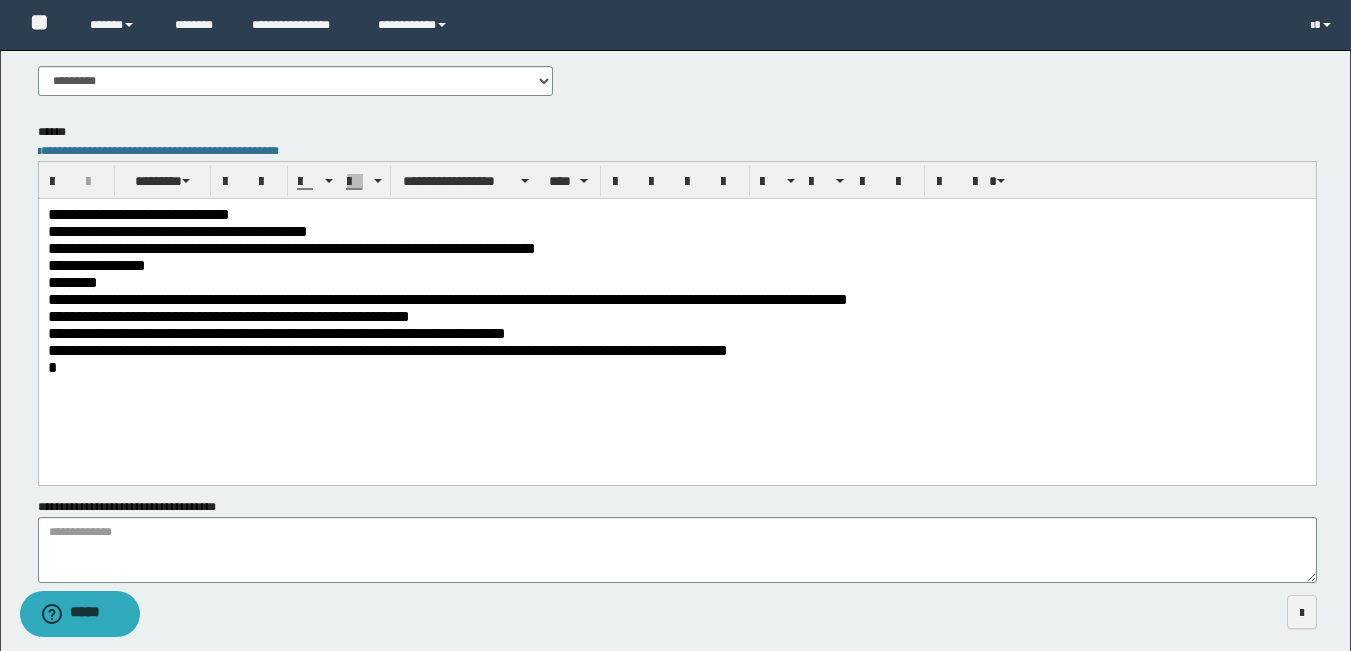 type 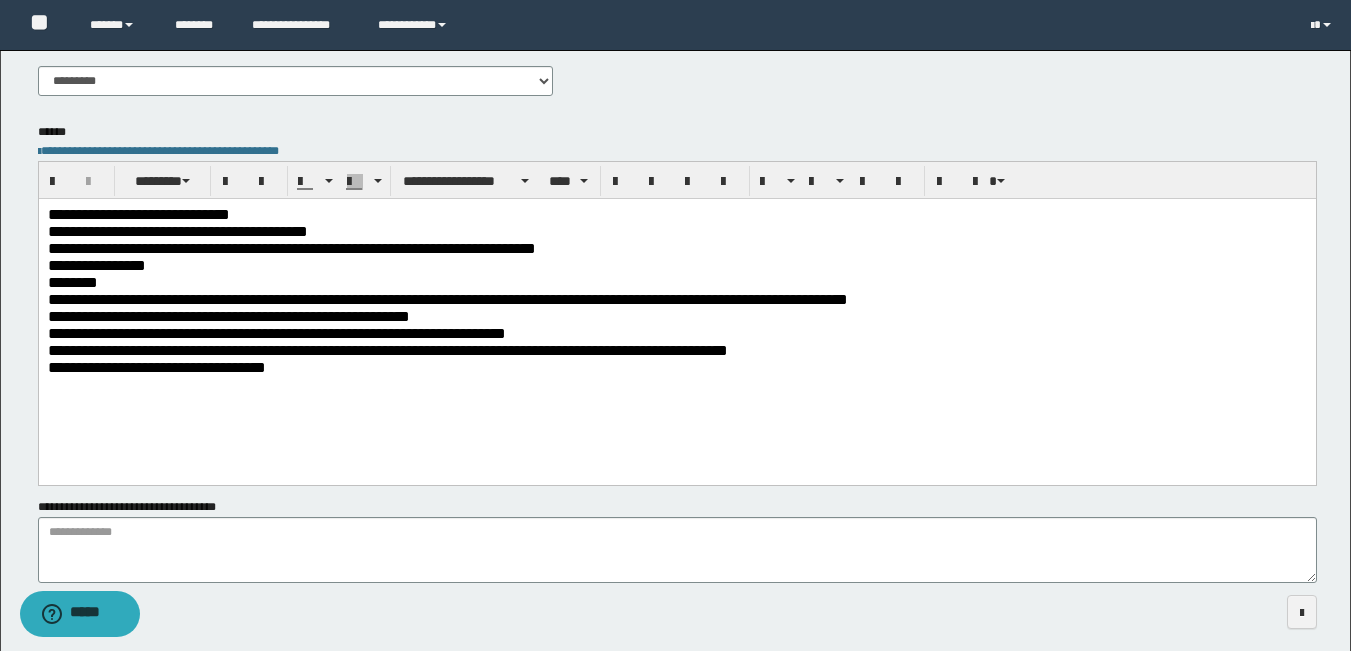 click on "**********" at bounding box center (676, 367) 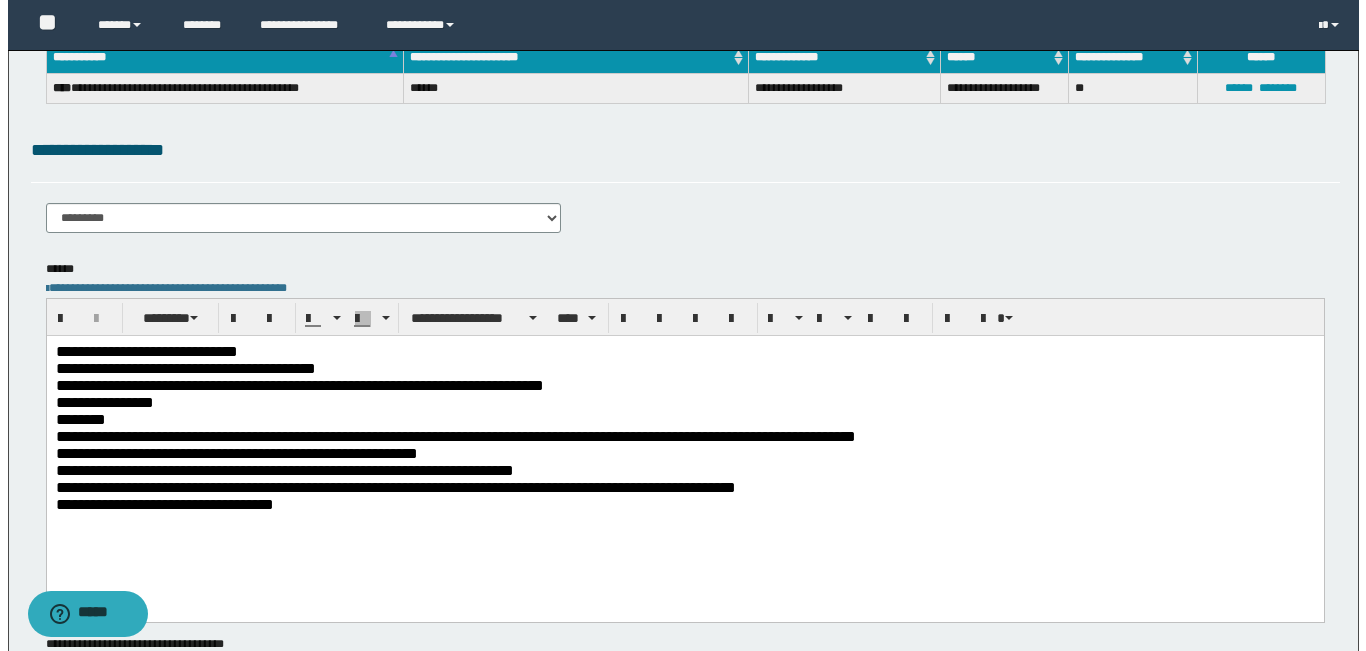scroll, scrollTop: 0, scrollLeft: 0, axis: both 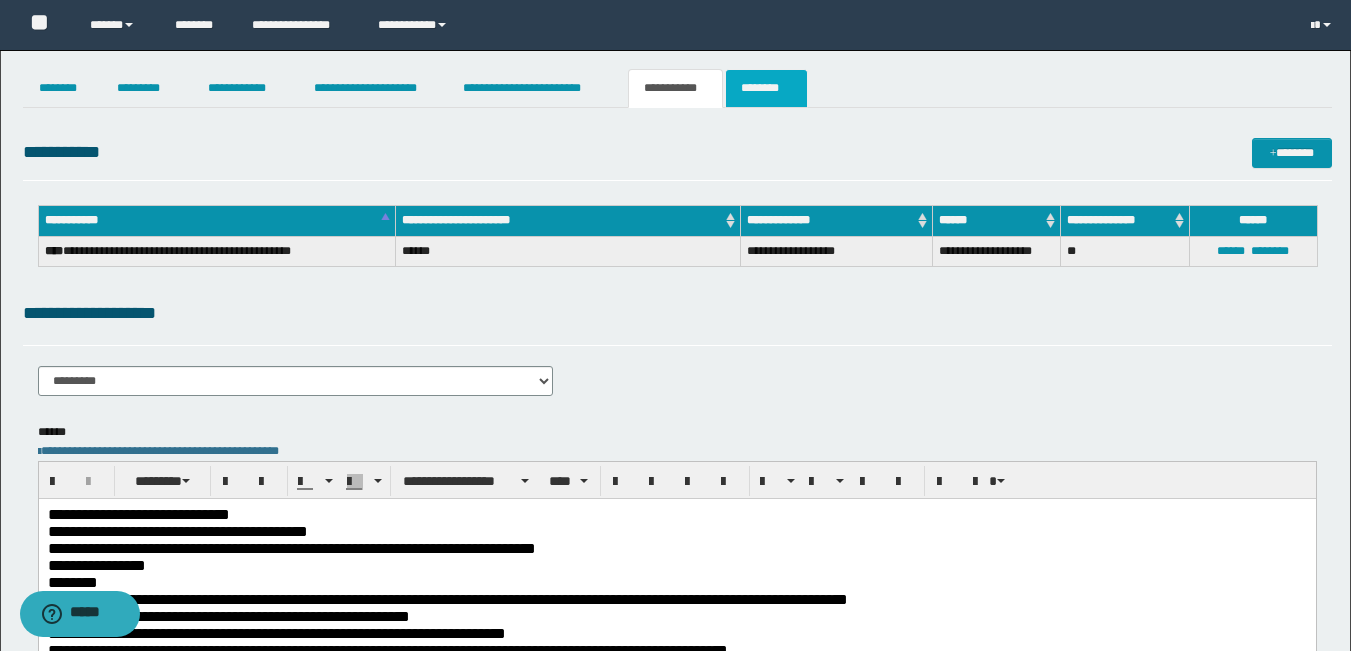 click on "********" at bounding box center (766, 88) 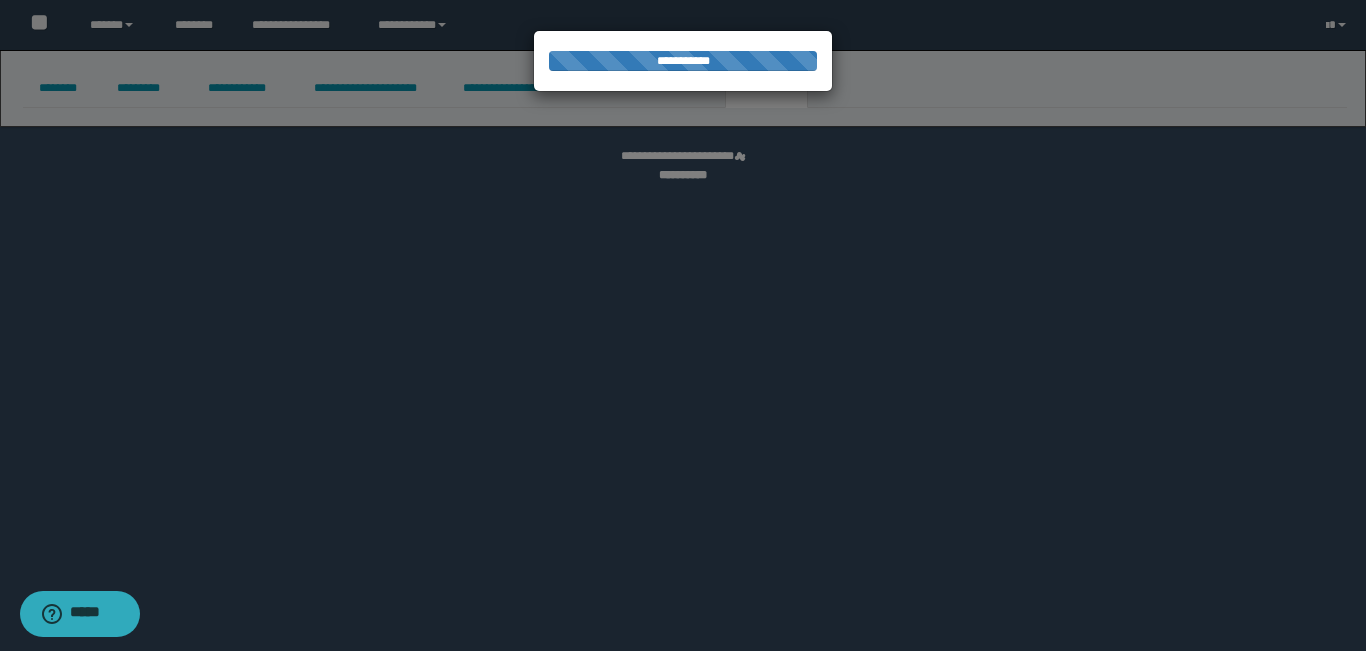 select 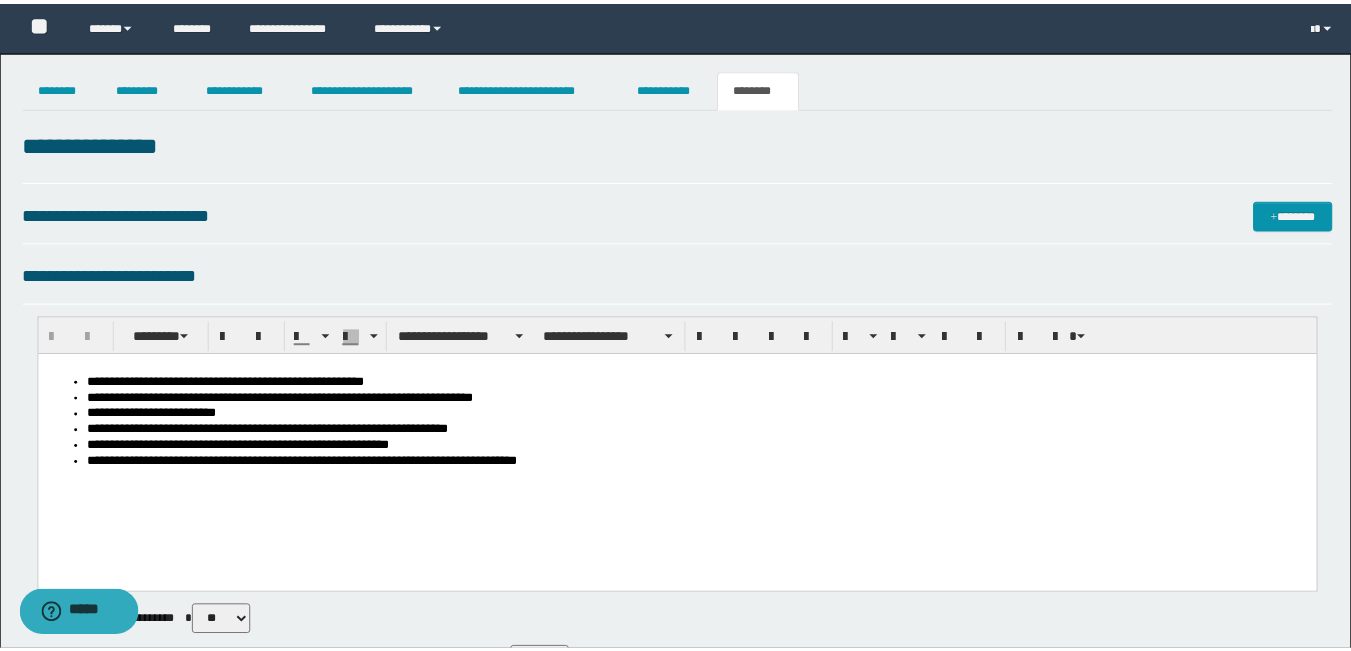 scroll, scrollTop: 0, scrollLeft: 0, axis: both 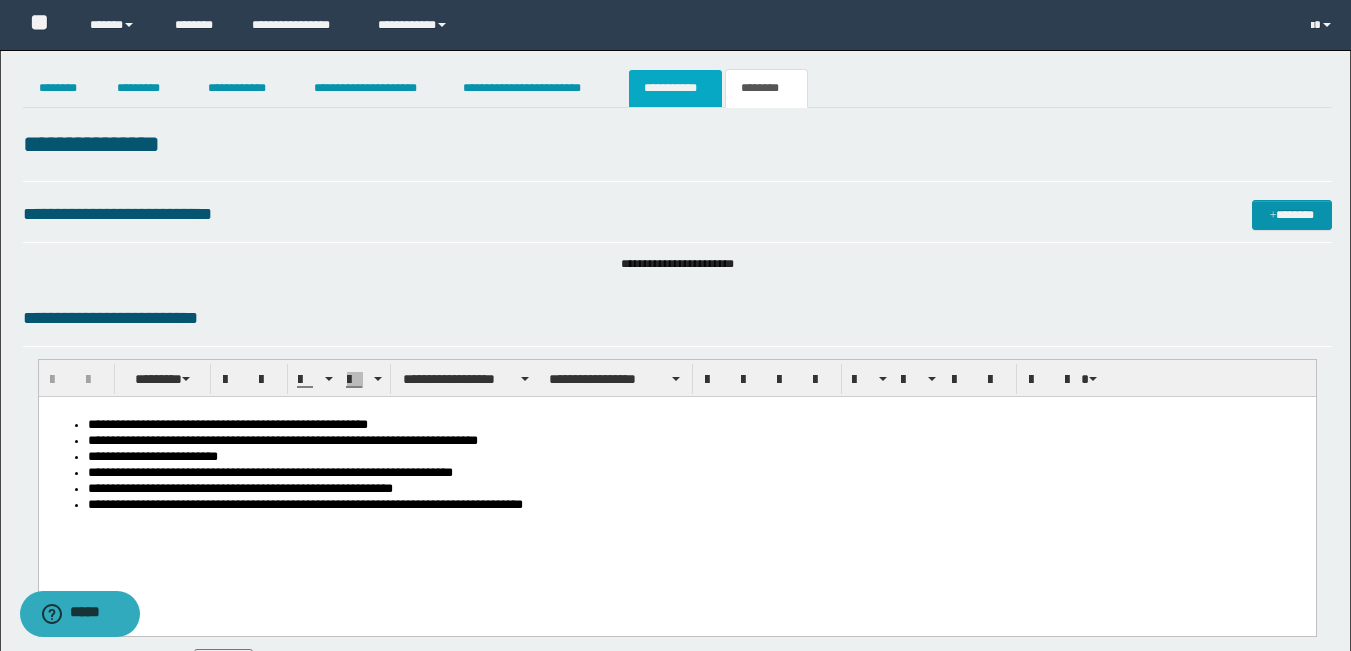 click on "**********" at bounding box center (675, 88) 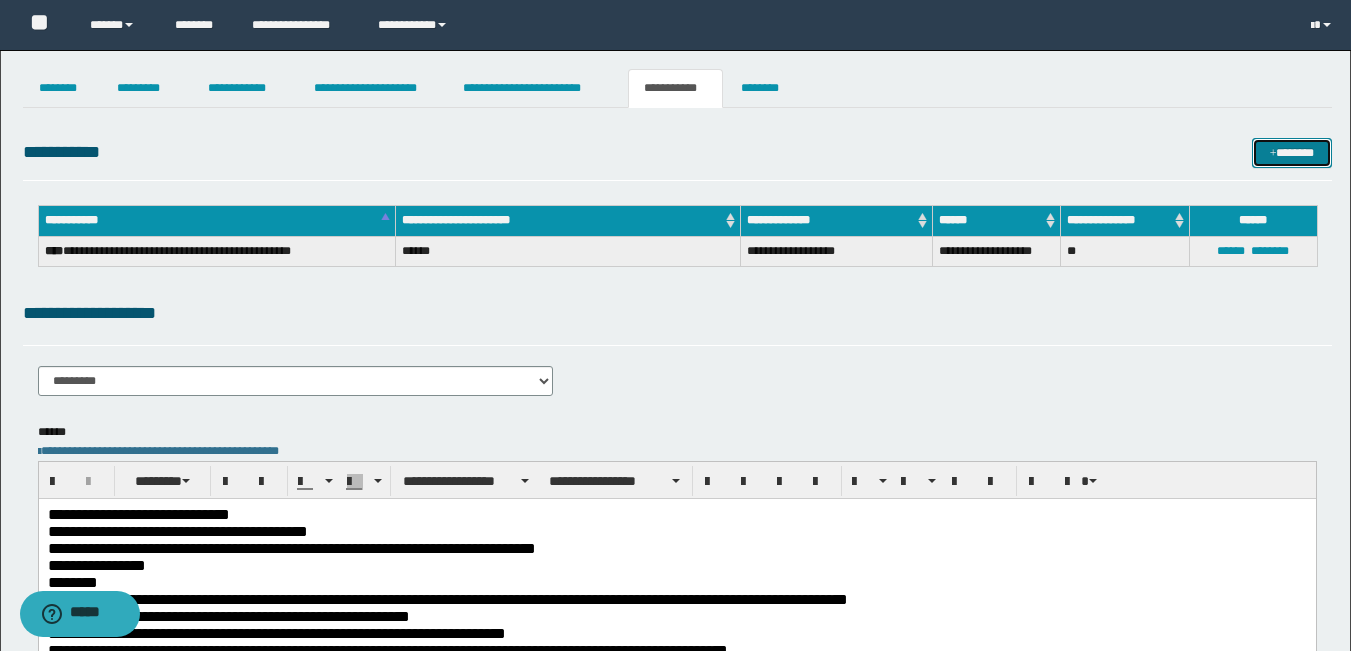 click on "*******" at bounding box center [1292, 153] 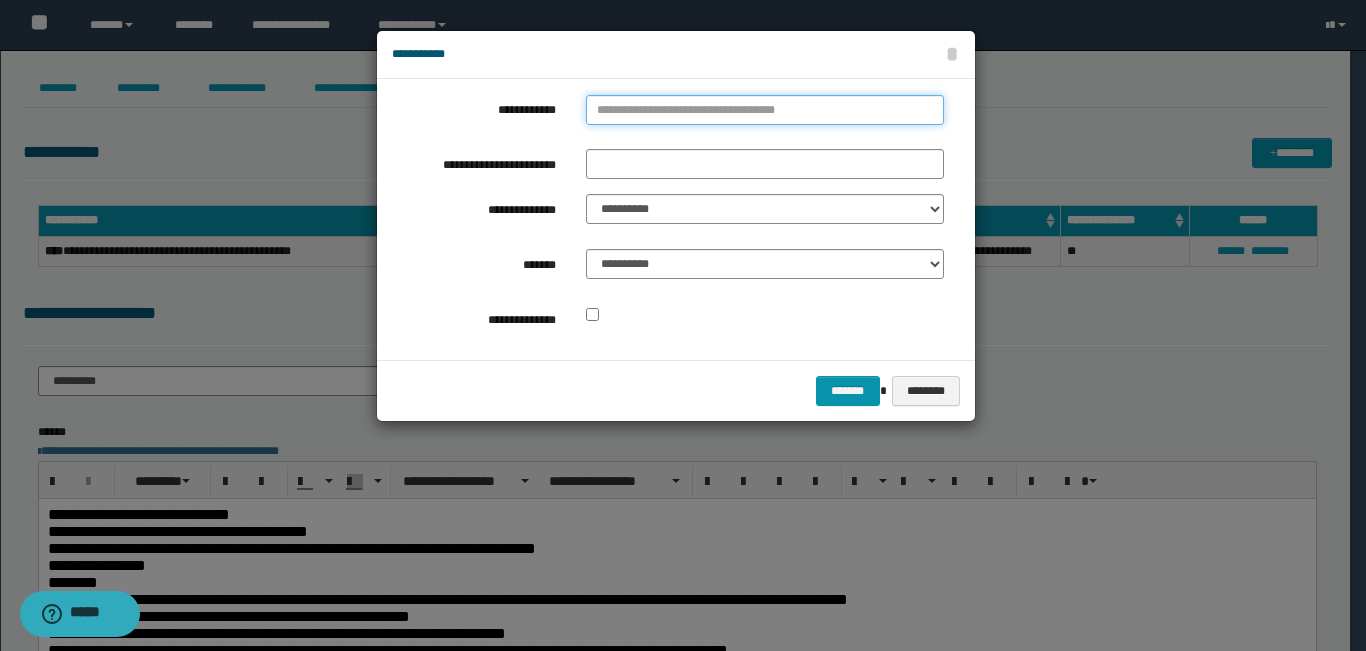 type on "**********" 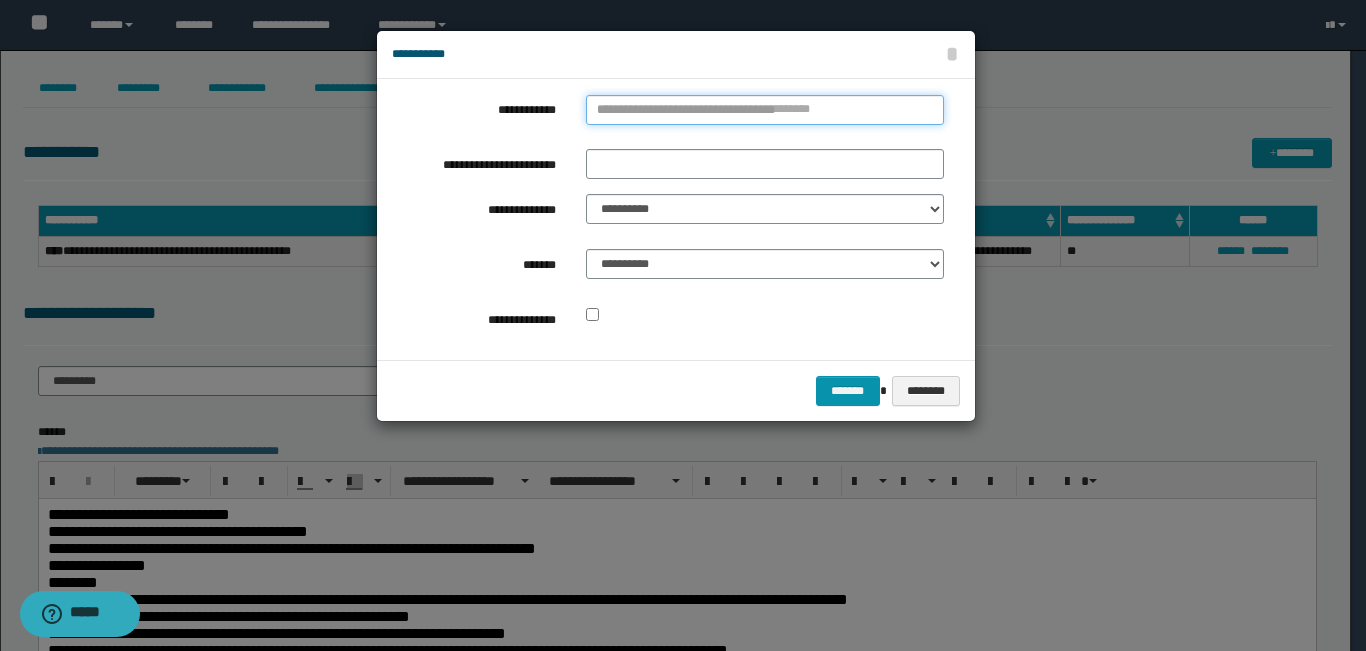 click on "**********" at bounding box center [765, 110] 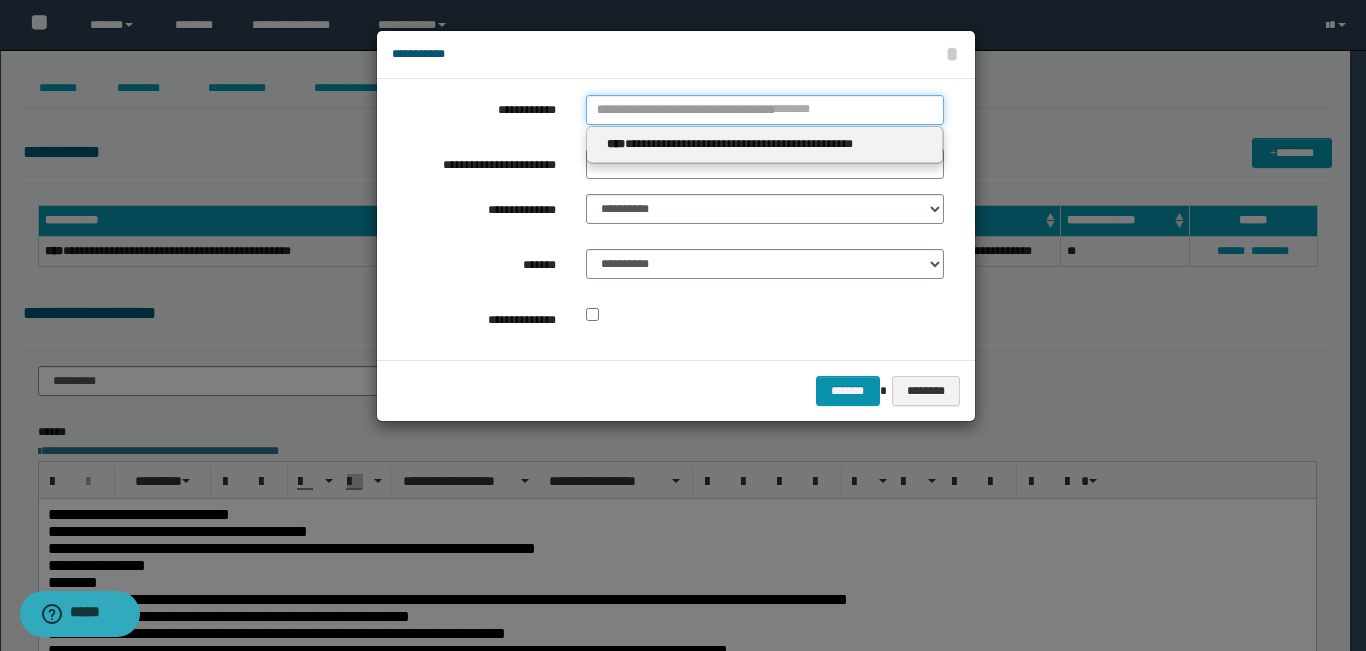 type 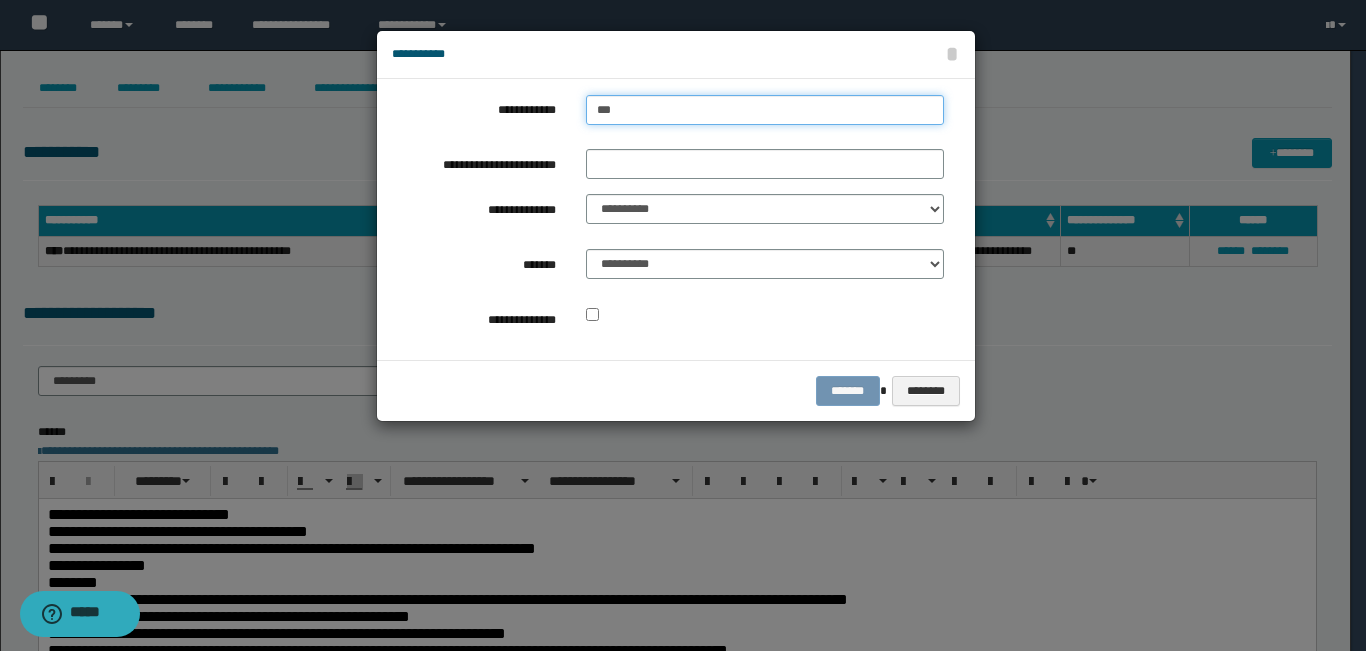 type on "****" 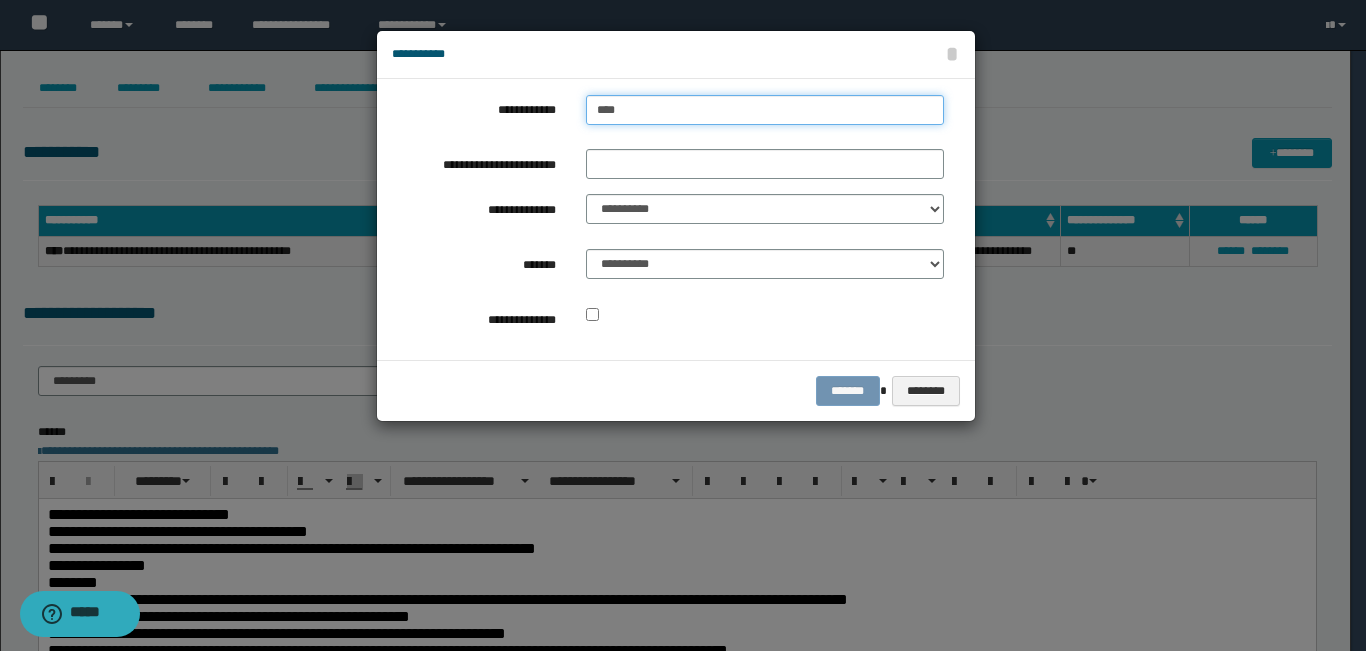 type on "****" 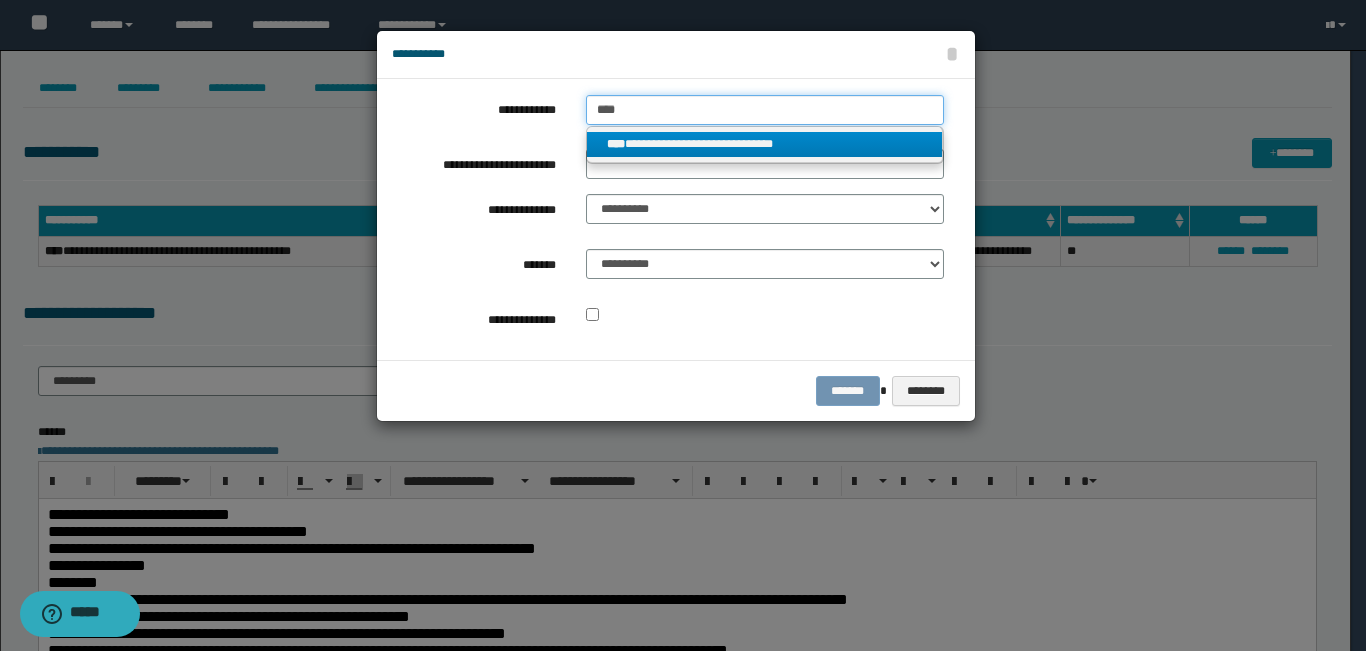 type on "****" 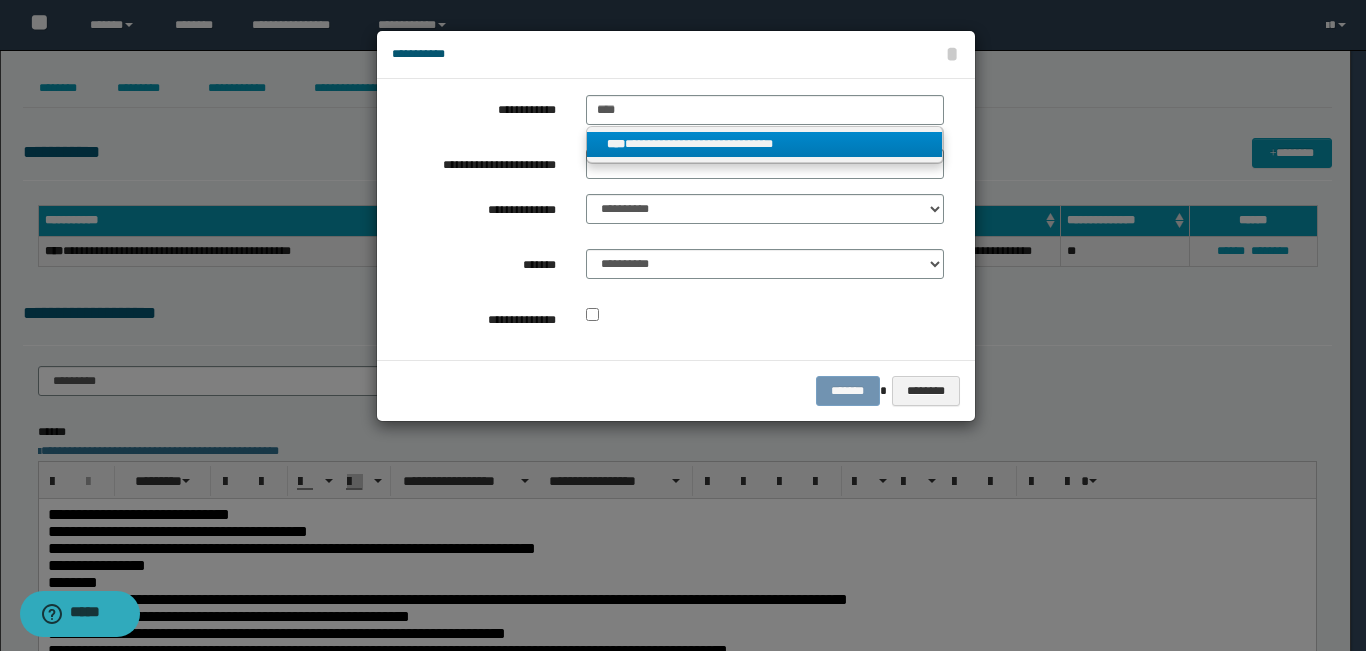click on "****" at bounding box center [616, 144] 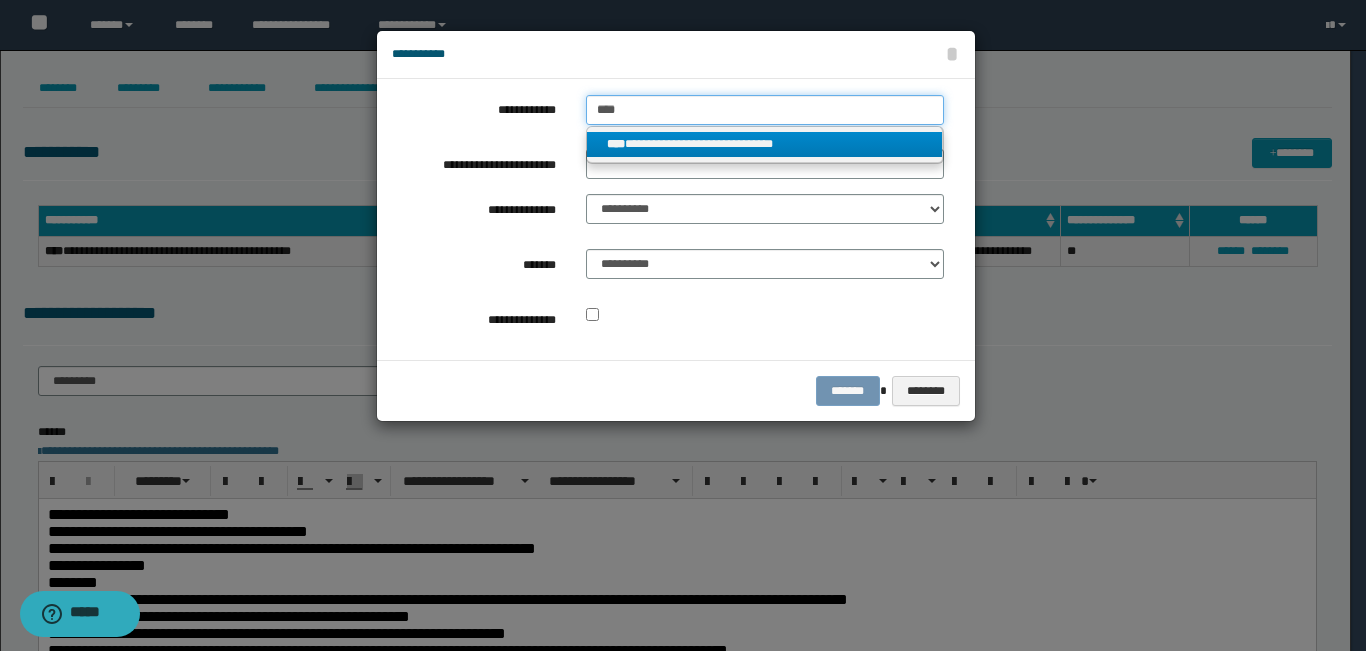 type 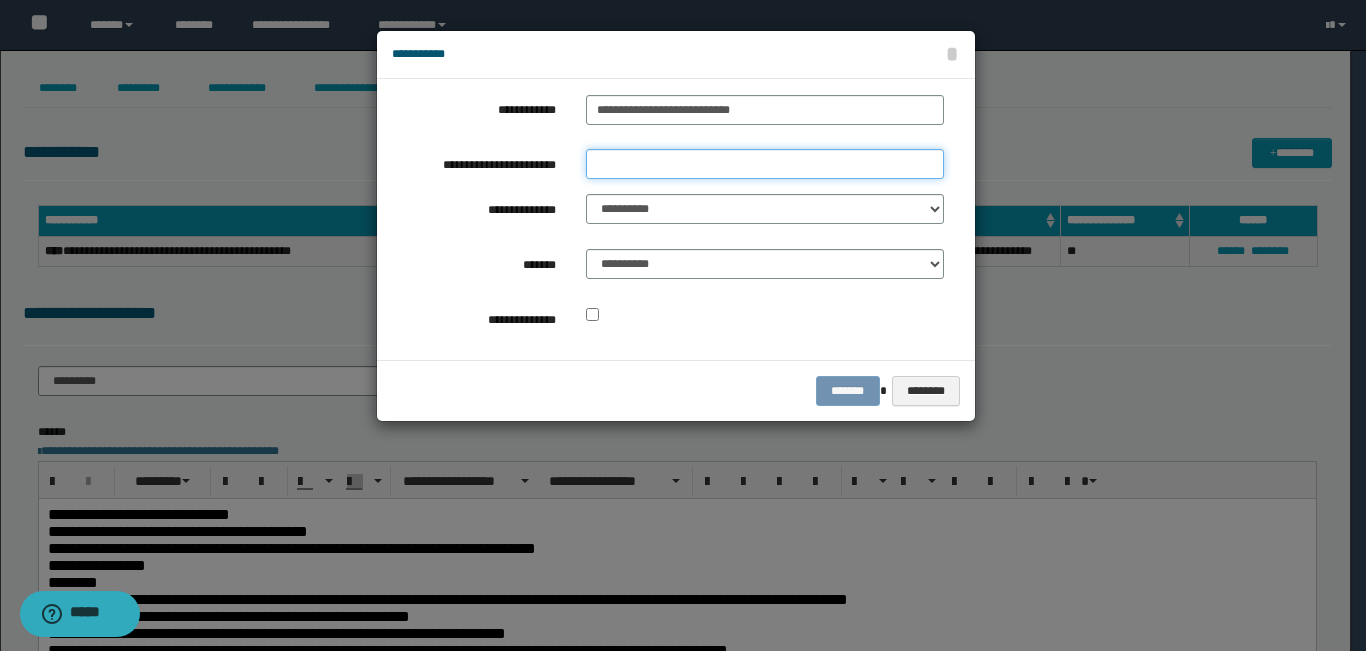 click on "**********" at bounding box center (765, 164) 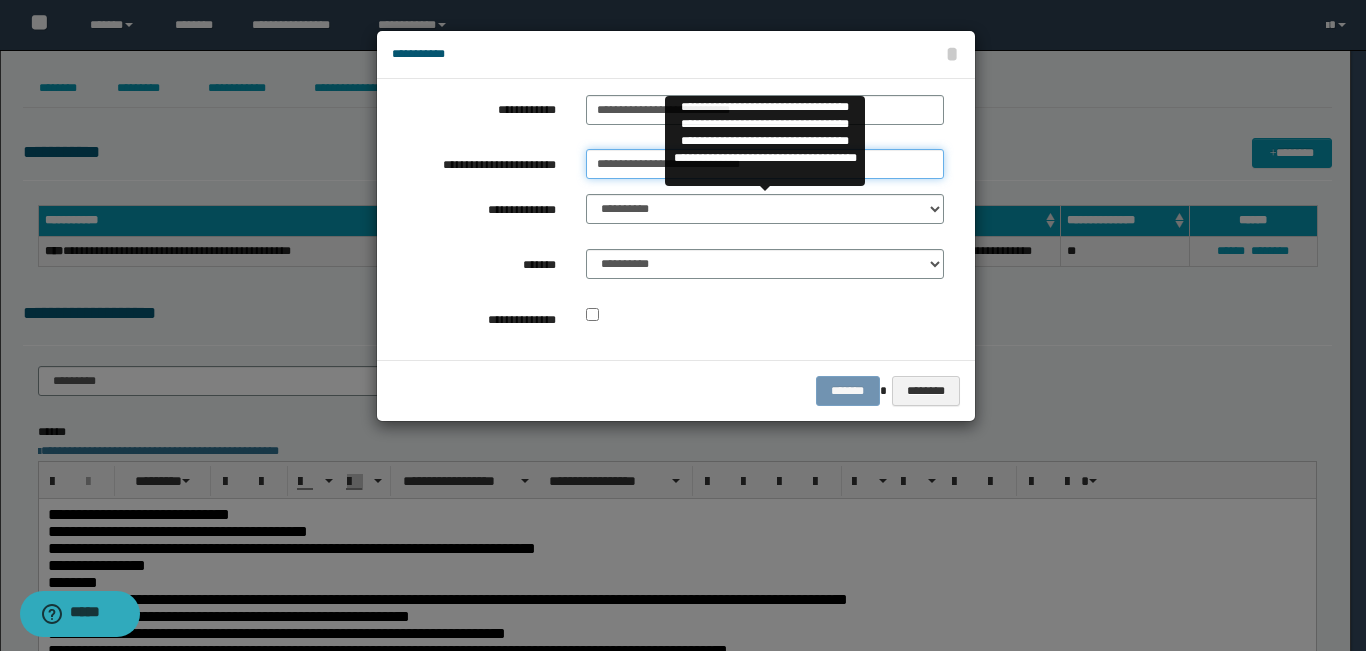 type on "**********" 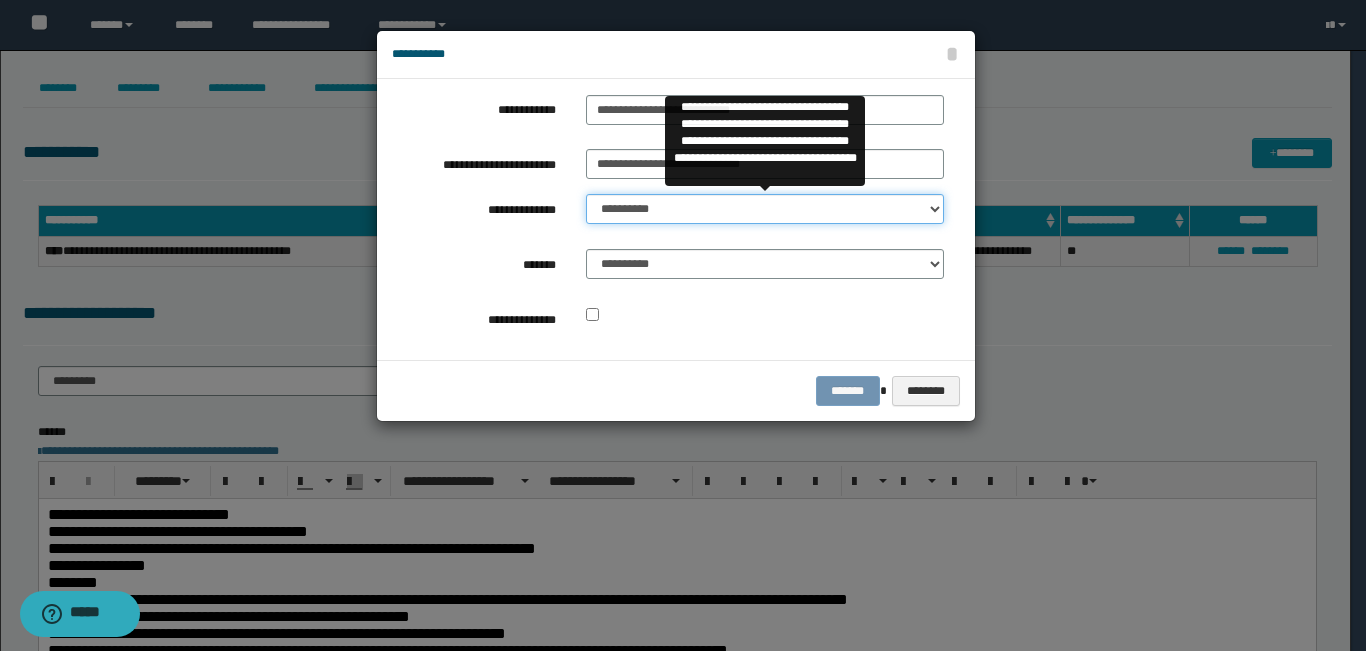 click on "**********" at bounding box center (765, 209) 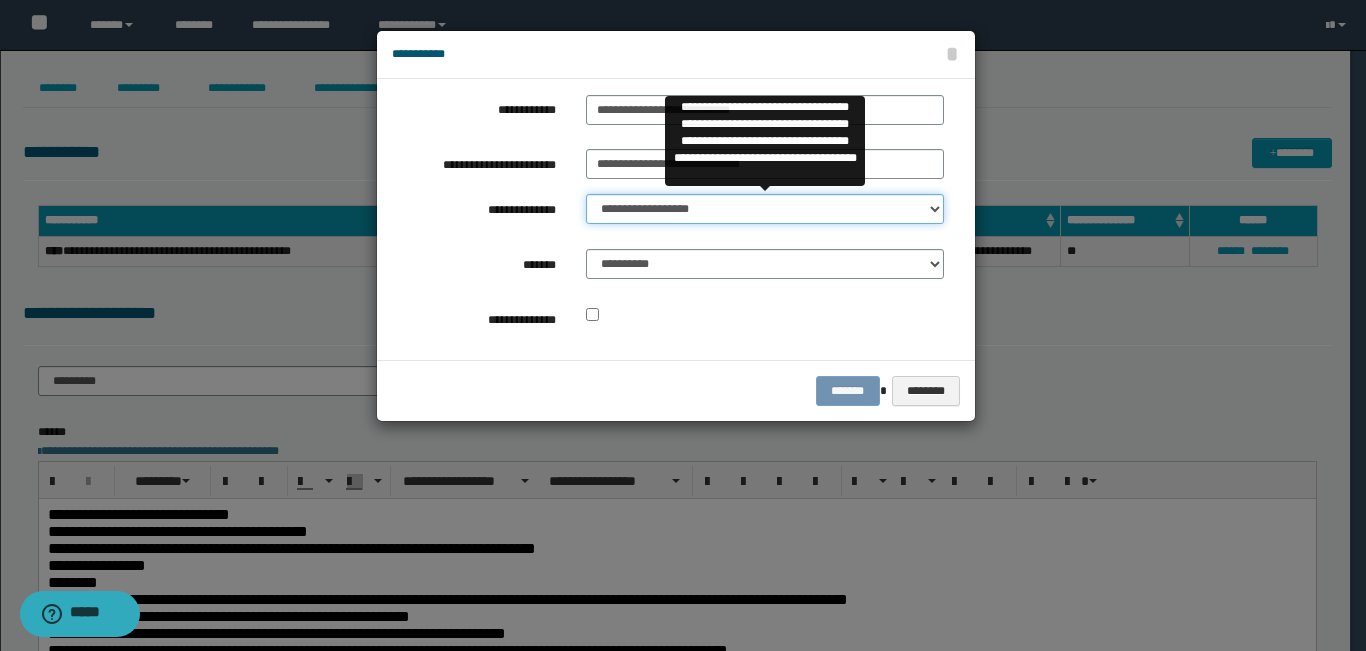 click on "**********" at bounding box center [765, 209] 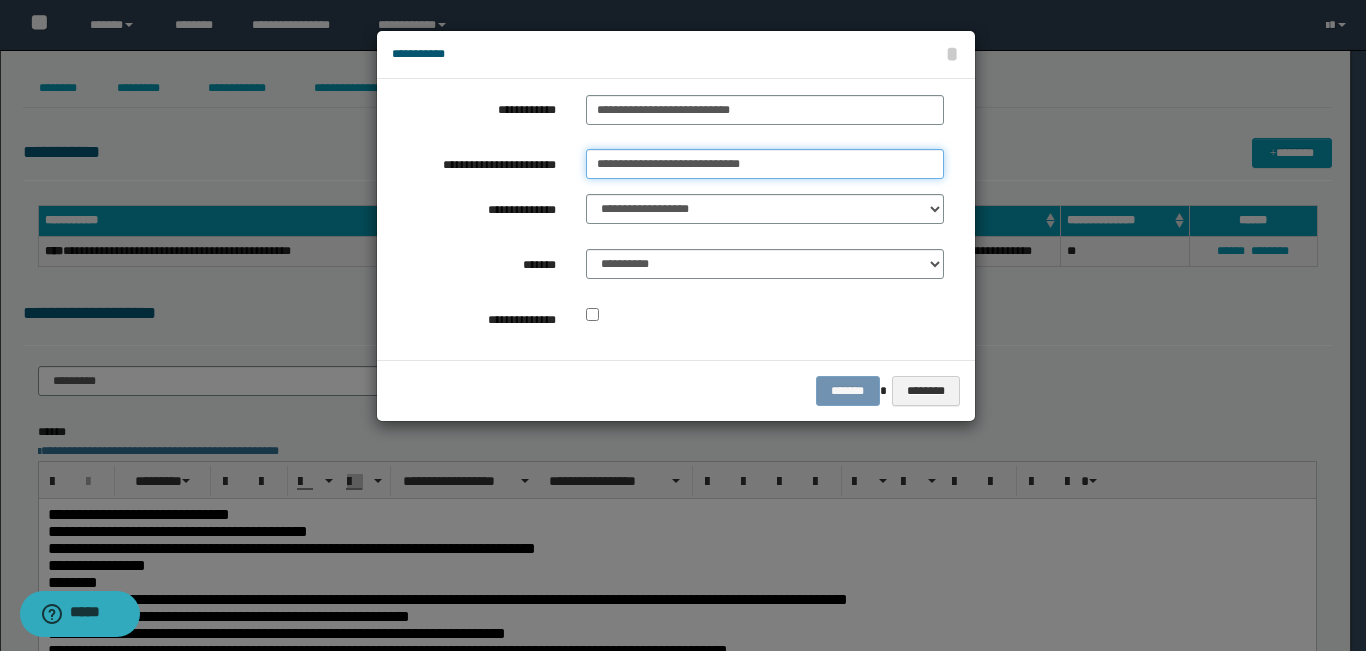 drag, startPoint x: 676, startPoint y: 170, endPoint x: 670, endPoint y: 161, distance: 10.816654 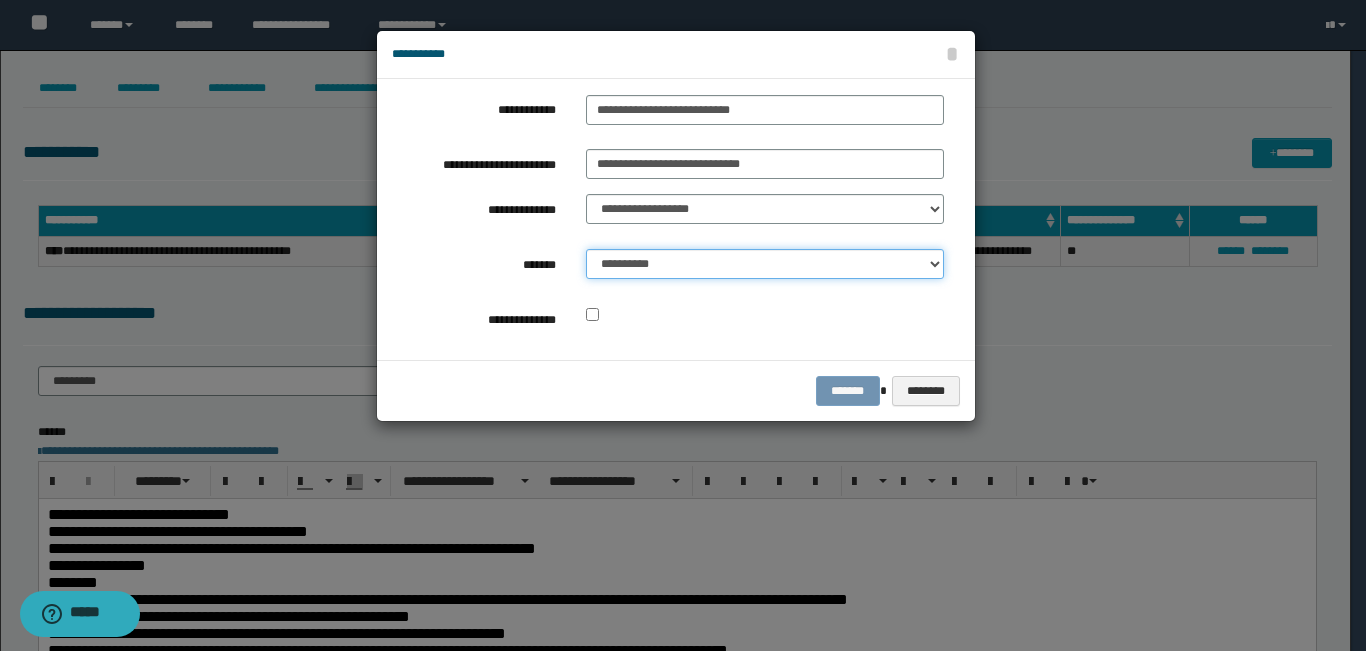 click on "**********" at bounding box center [765, 264] 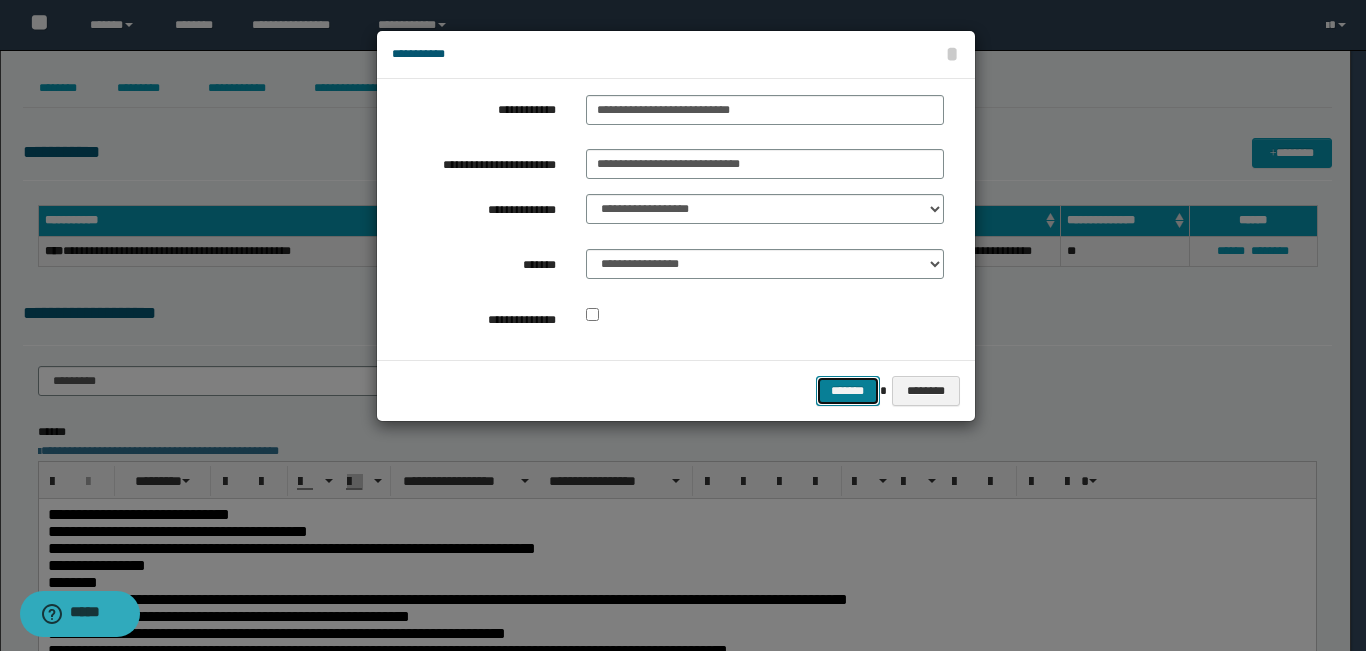 click on "*******" at bounding box center [848, 391] 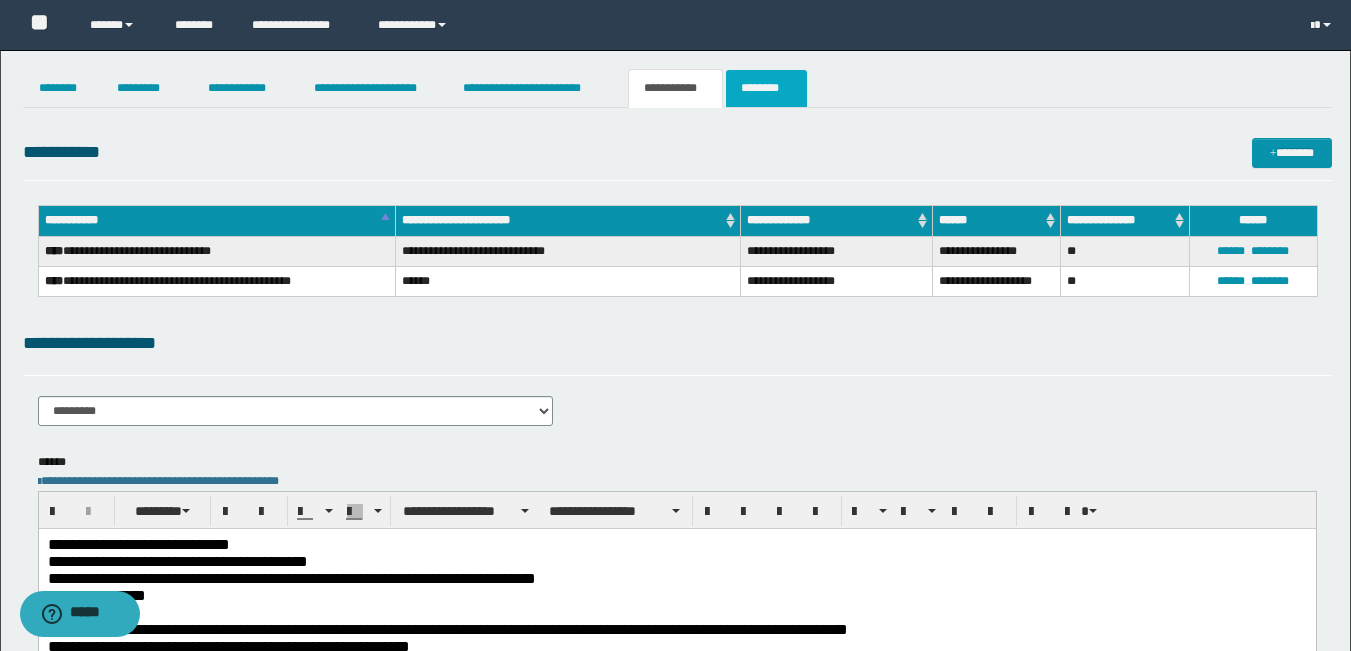 click on "********" at bounding box center [766, 88] 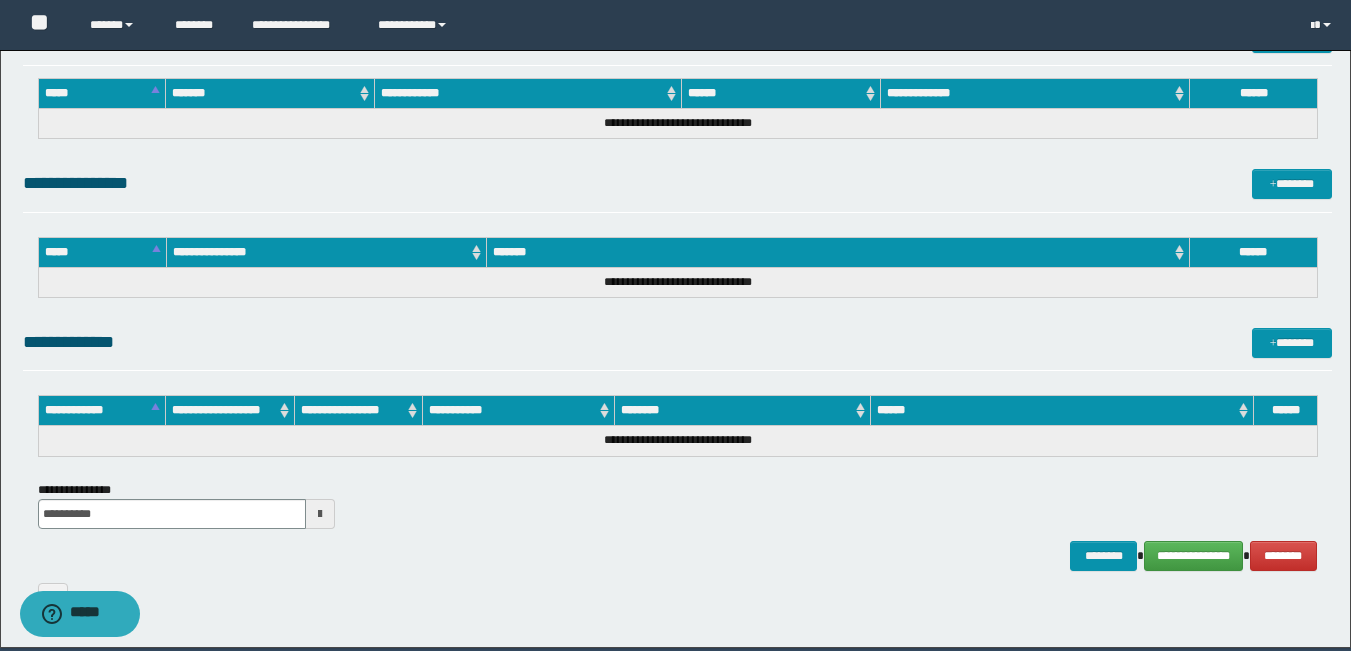scroll, scrollTop: 825, scrollLeft: 0, axis: vertical 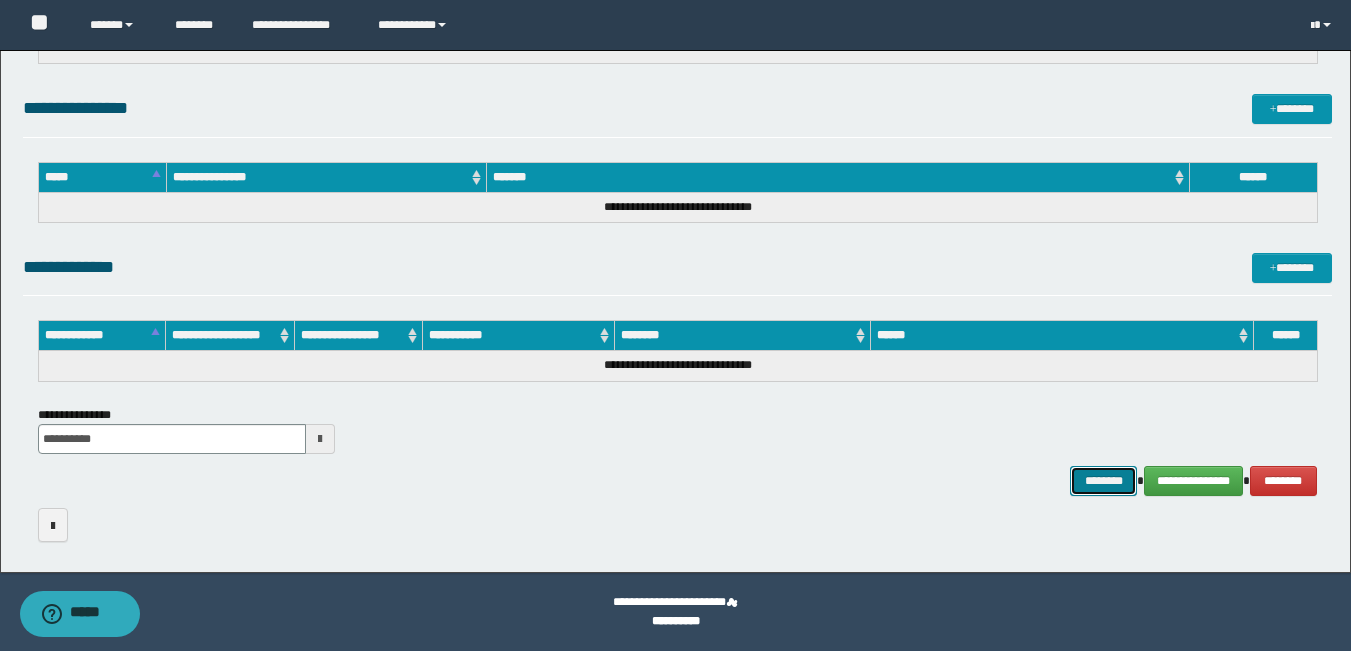click on "********" at bounding box center [1104, 481] 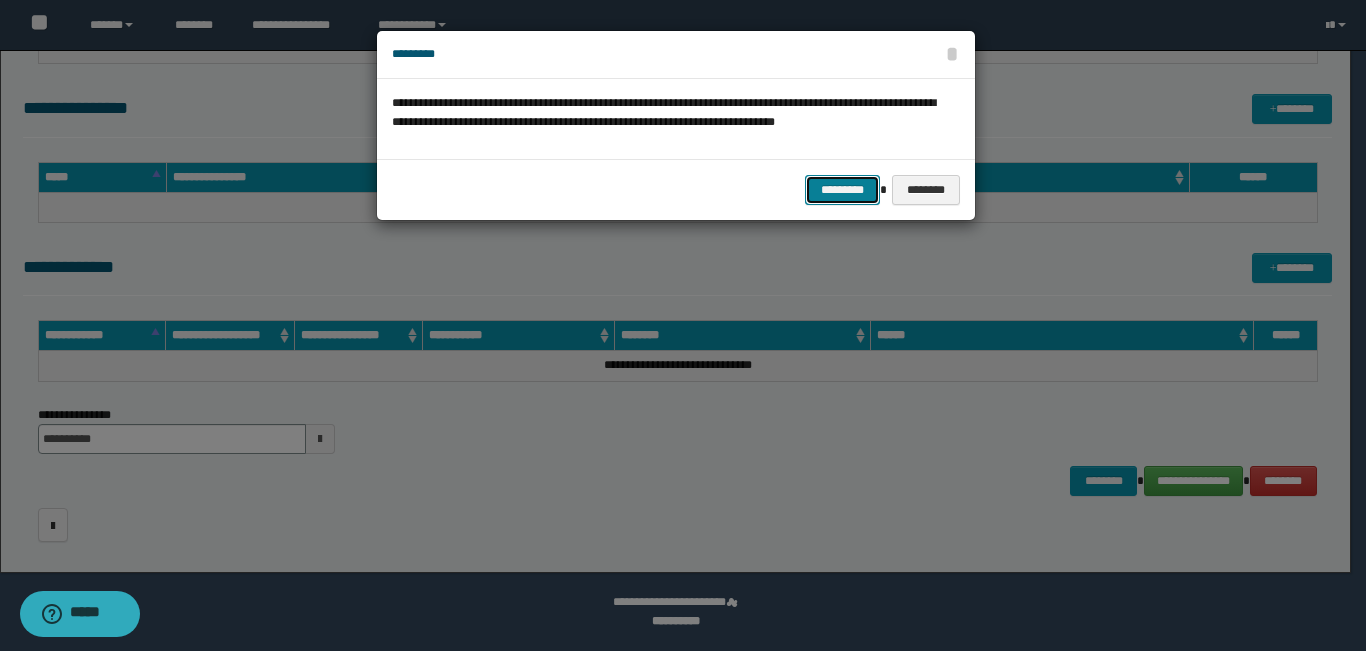 click on "*********" at bounding box center [842, 190] 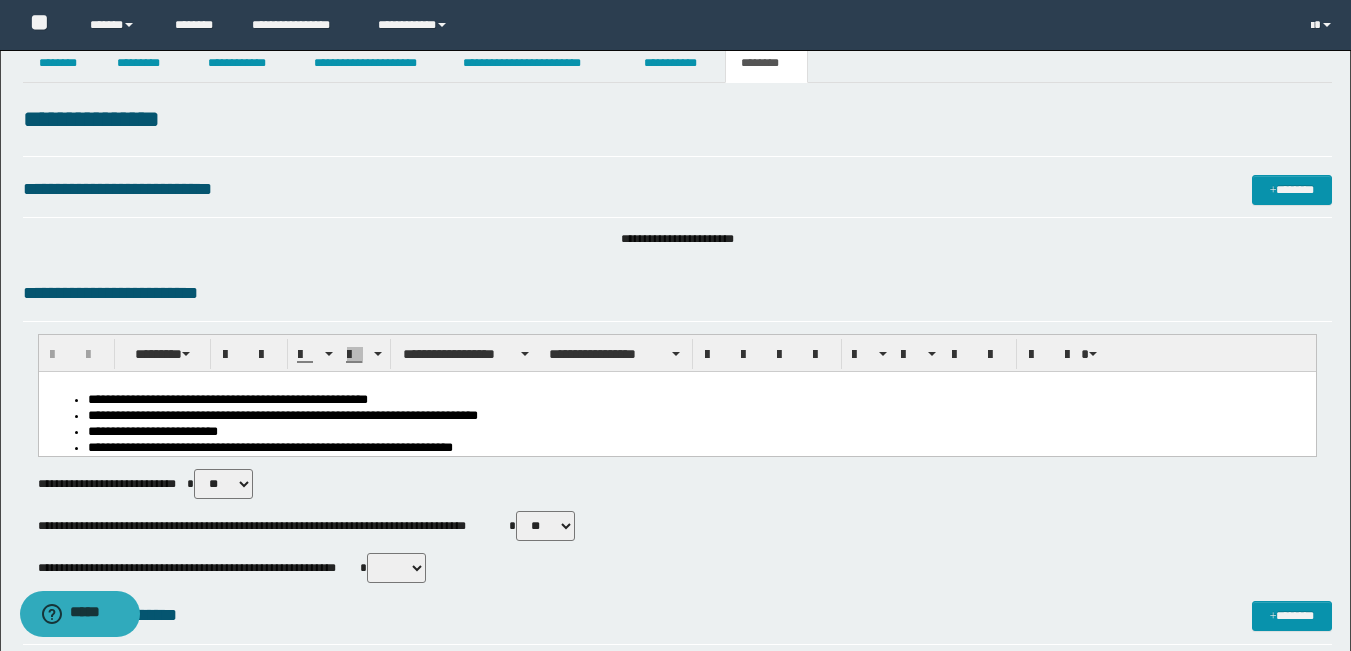 scroll, scrollTop: 0, scrollLeft: 0, axis: both 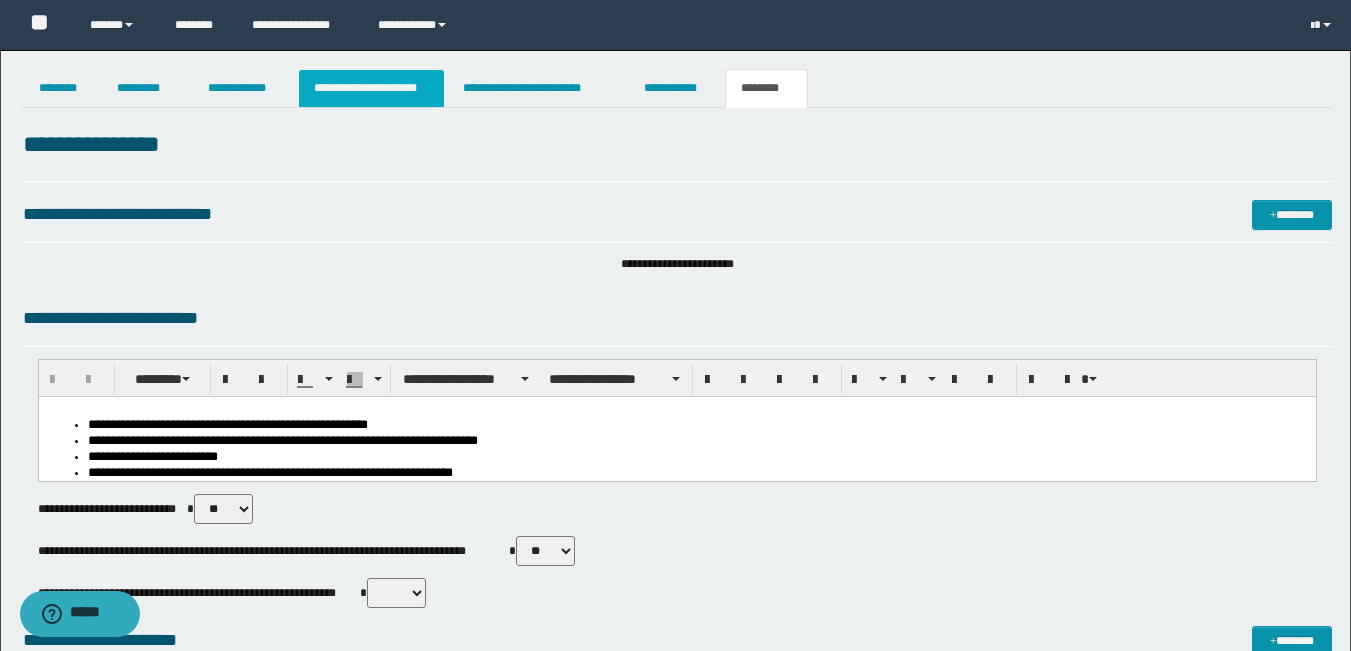 click on "**********" at bounding box center [371, 88] 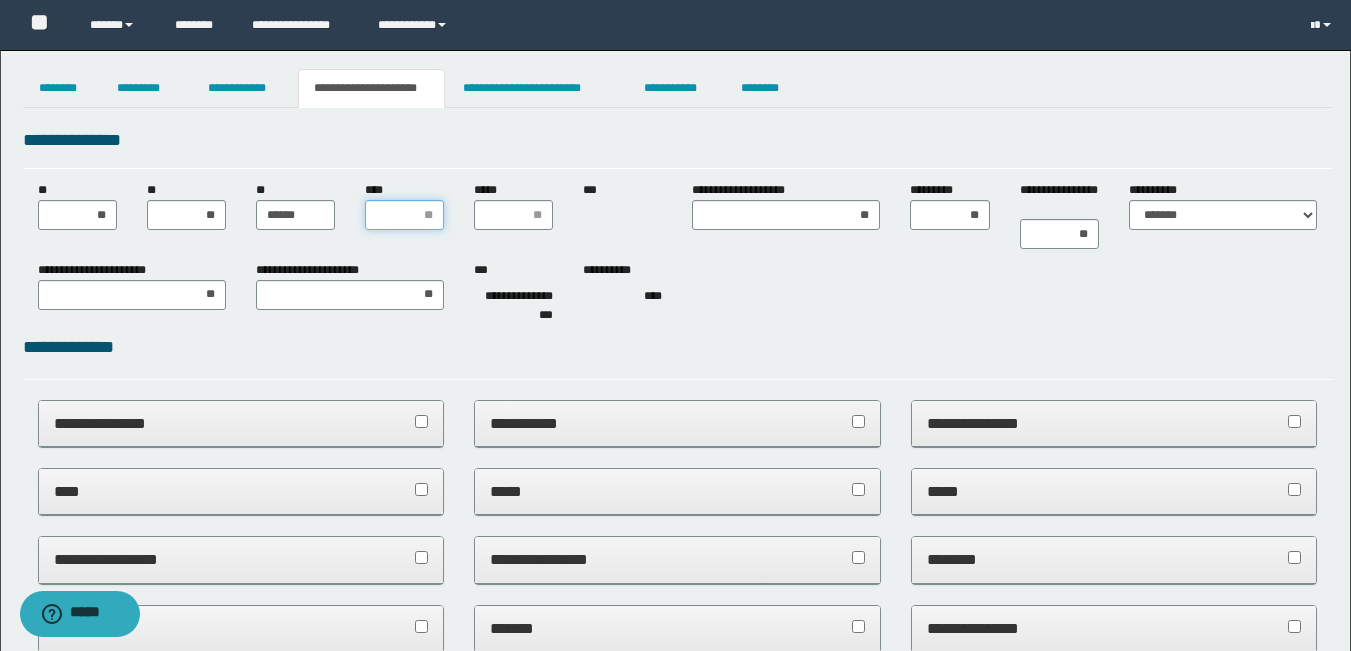 click on "****" at bounding box center (404, 215) 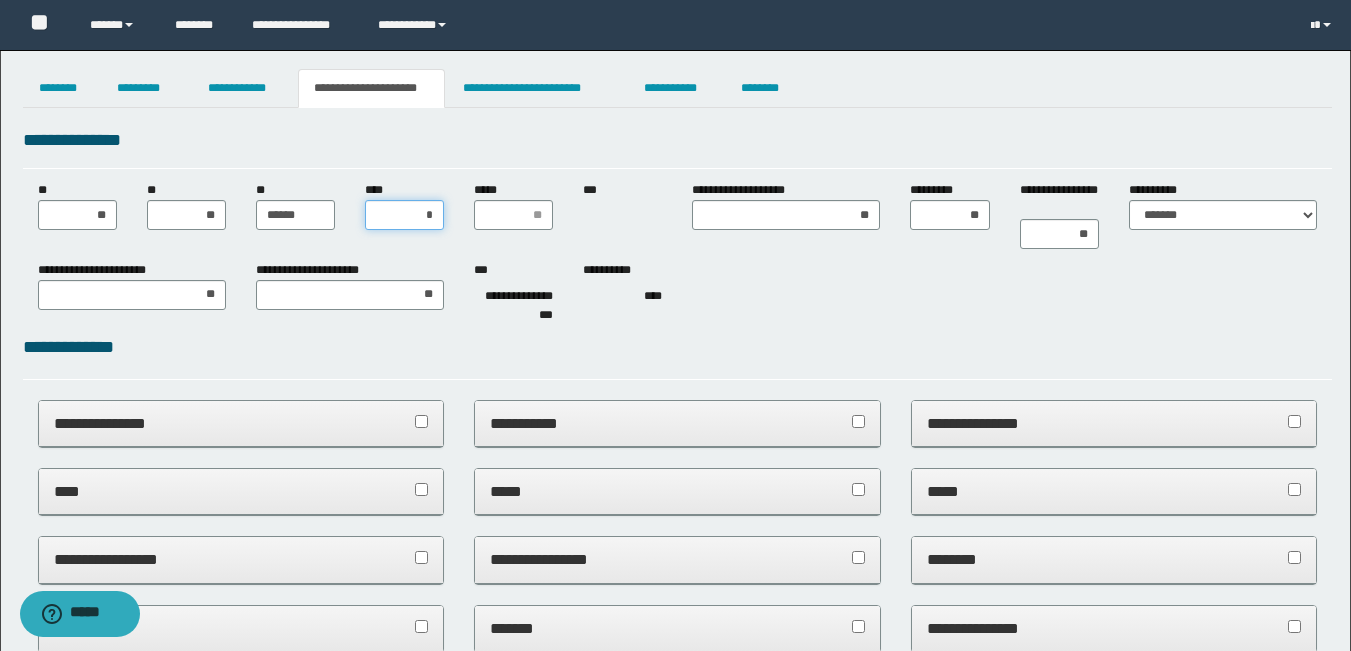 type on "**" 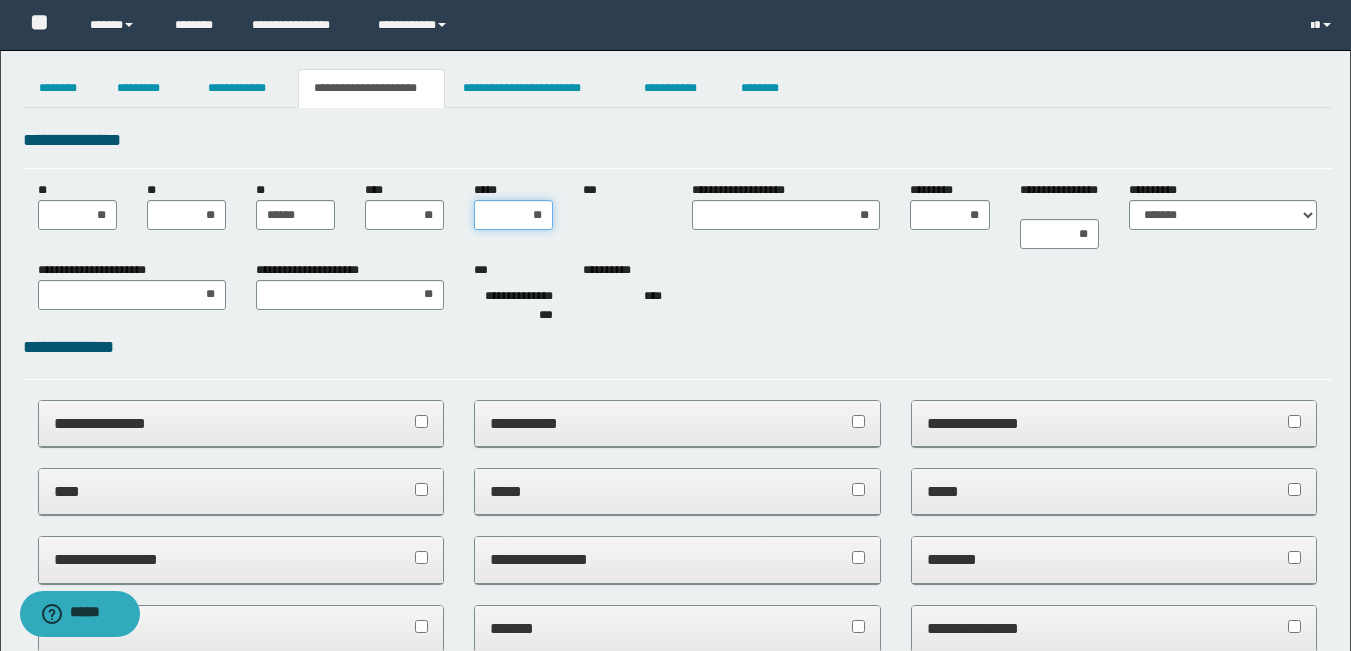 type on "***" 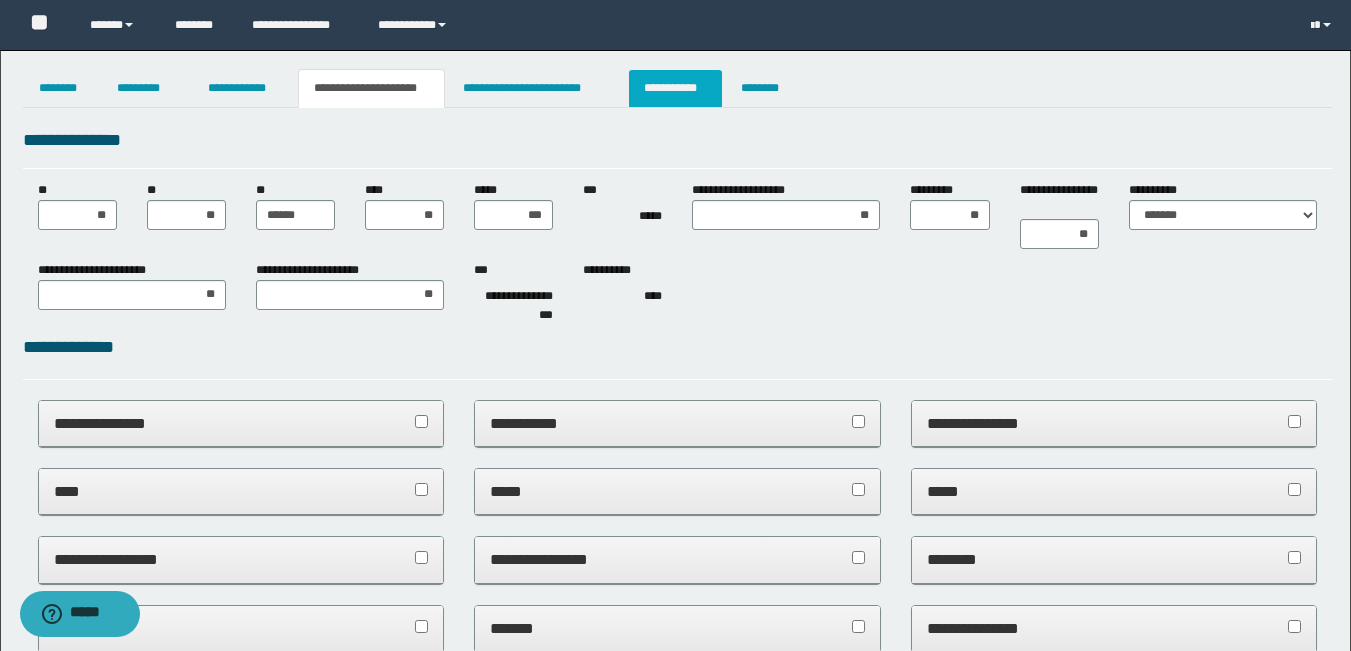 click on "**********" at bounding box center (675, 88) 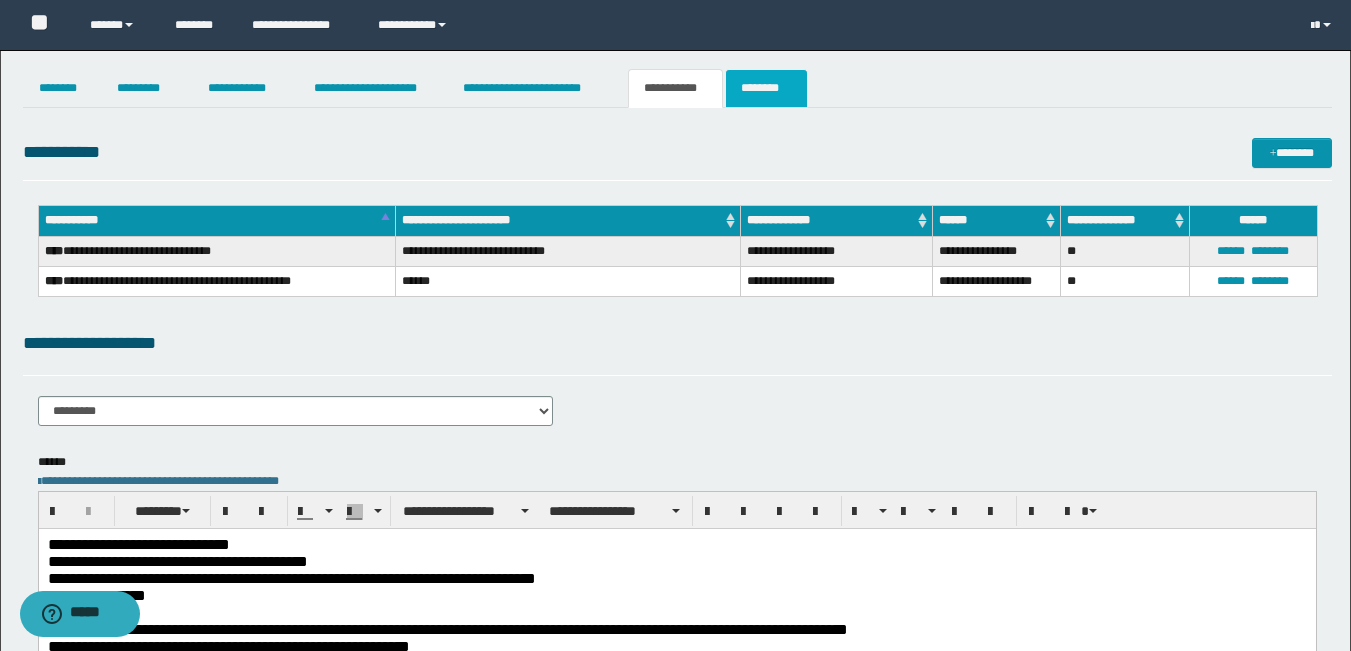 drag, startPoint x: 770, startPoint y: 94, endPoint x: 1007, endPoint y: 64, distance: 238.89119 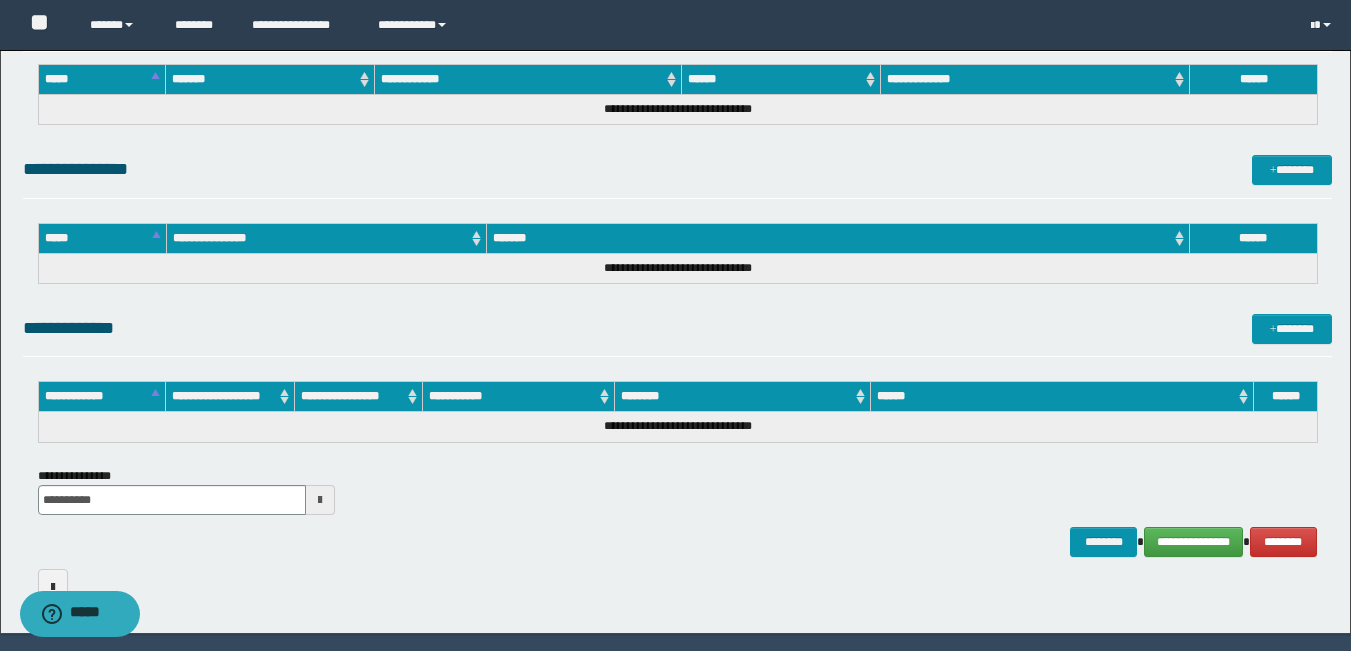 scroll, scrollTop: 825, scrollLeft: 0, axis: vertical 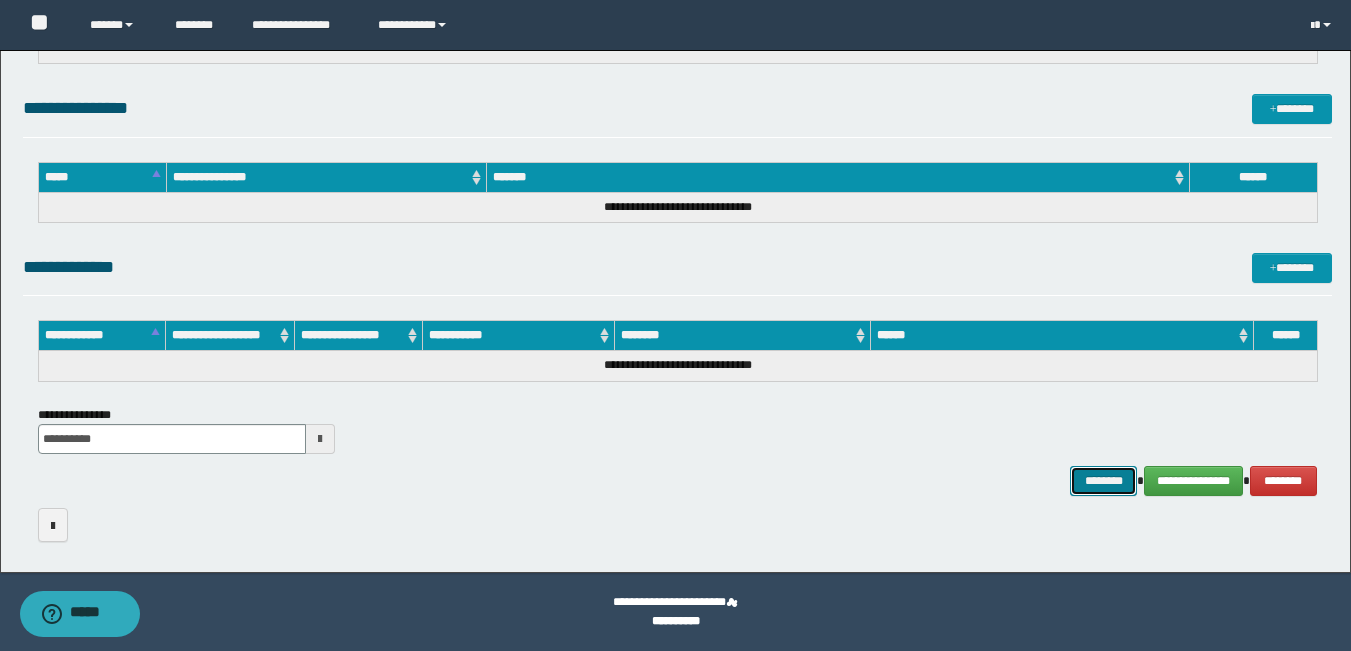 click on "********" at bounding box center (1104, 481) 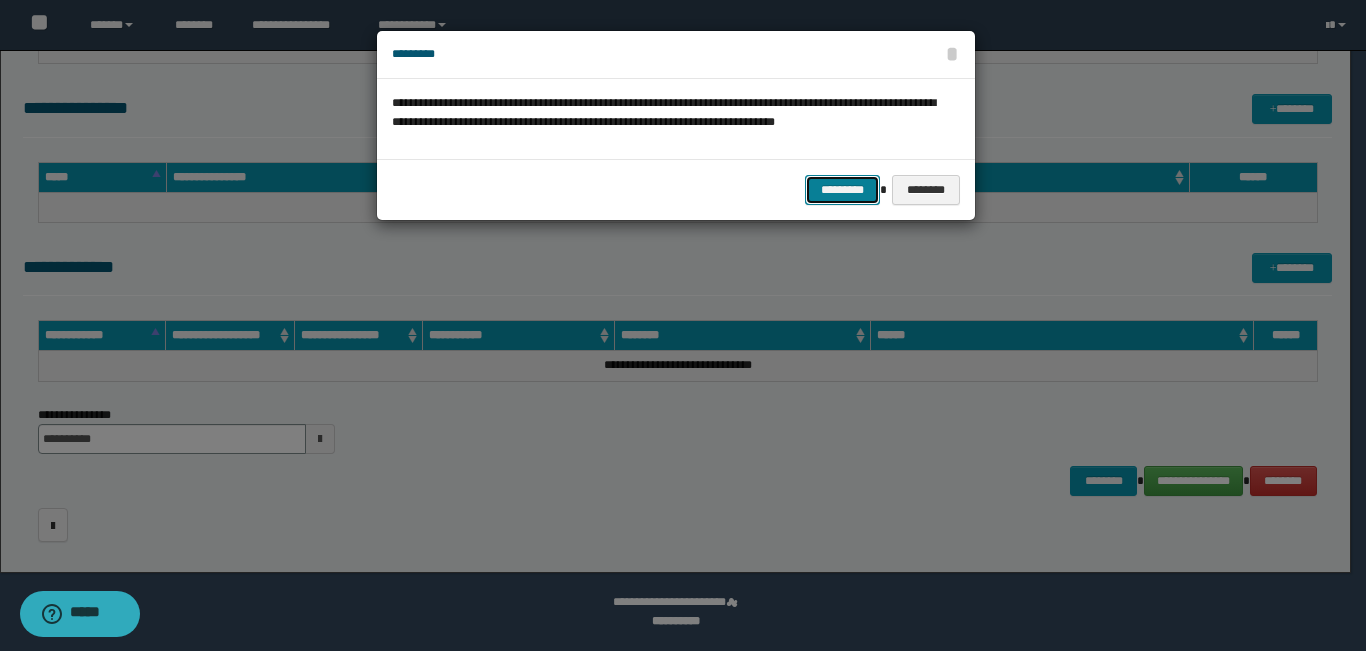 click on "*********" at bounding box center [842, 190] 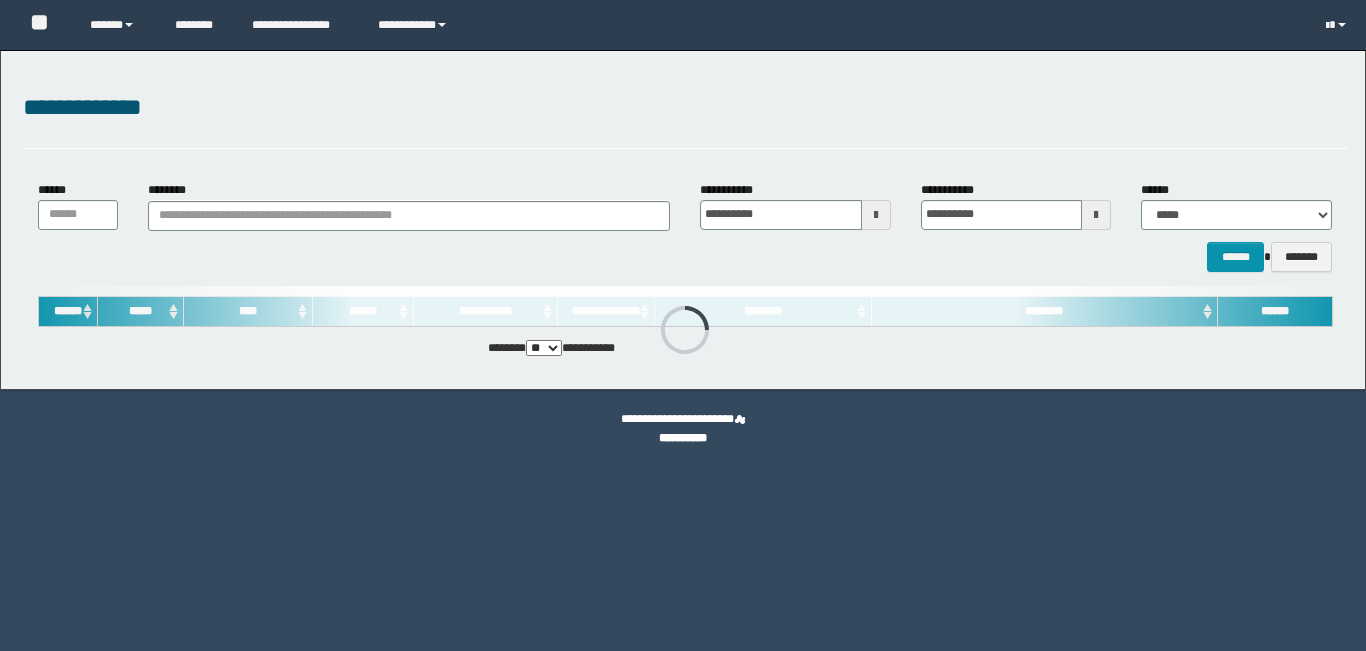 scroll, scrollTop: 0, scrollLeft: 0, axis: both 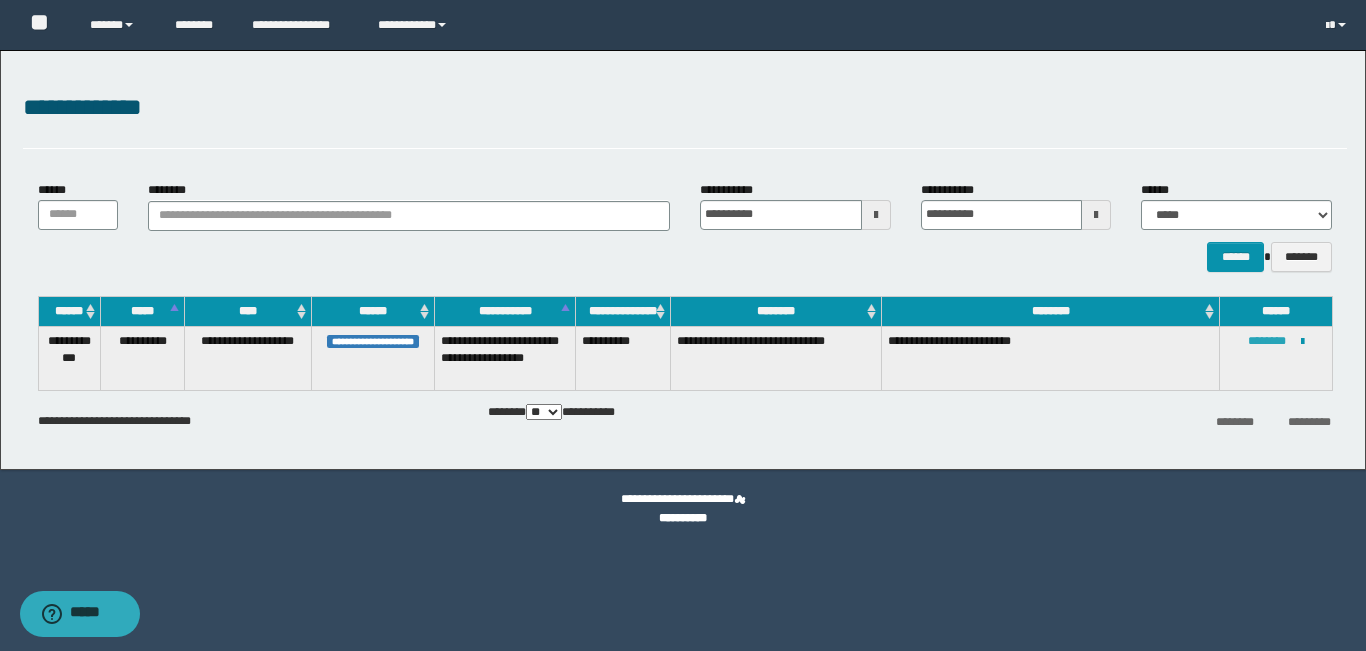 click on "********" at bounding box center [1267, 341] 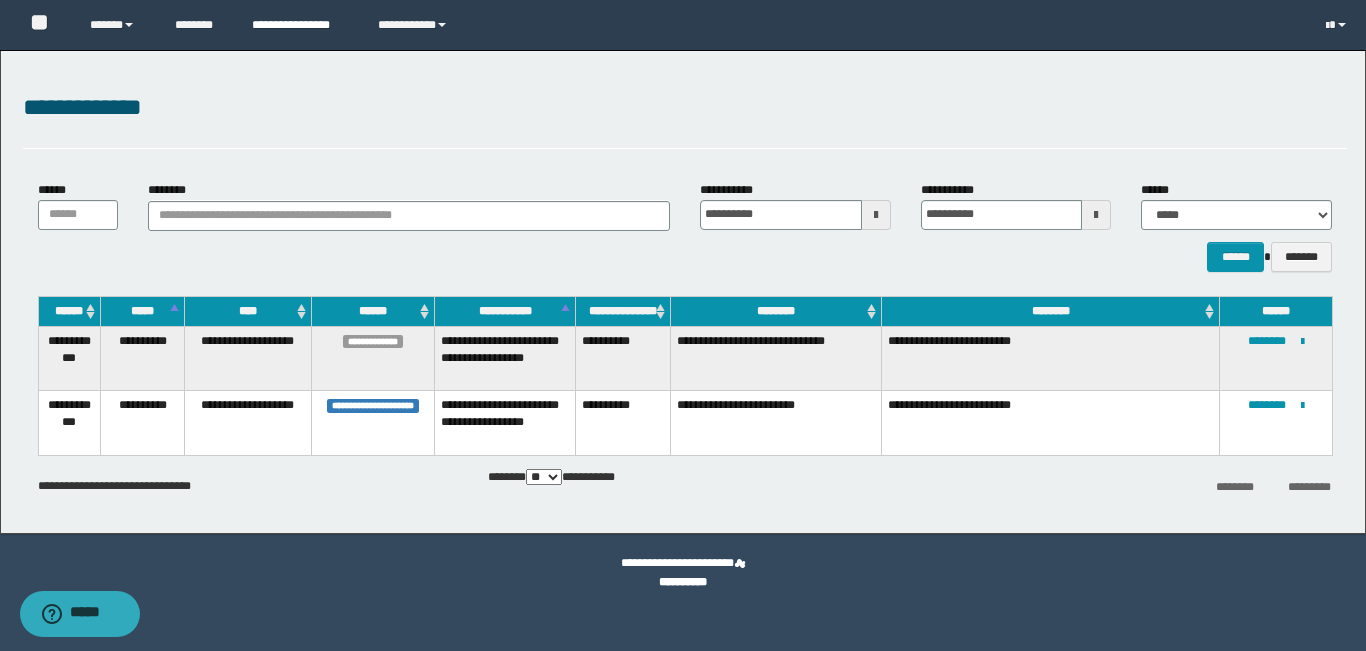 click on "**********" at bounding box center (300, 25) 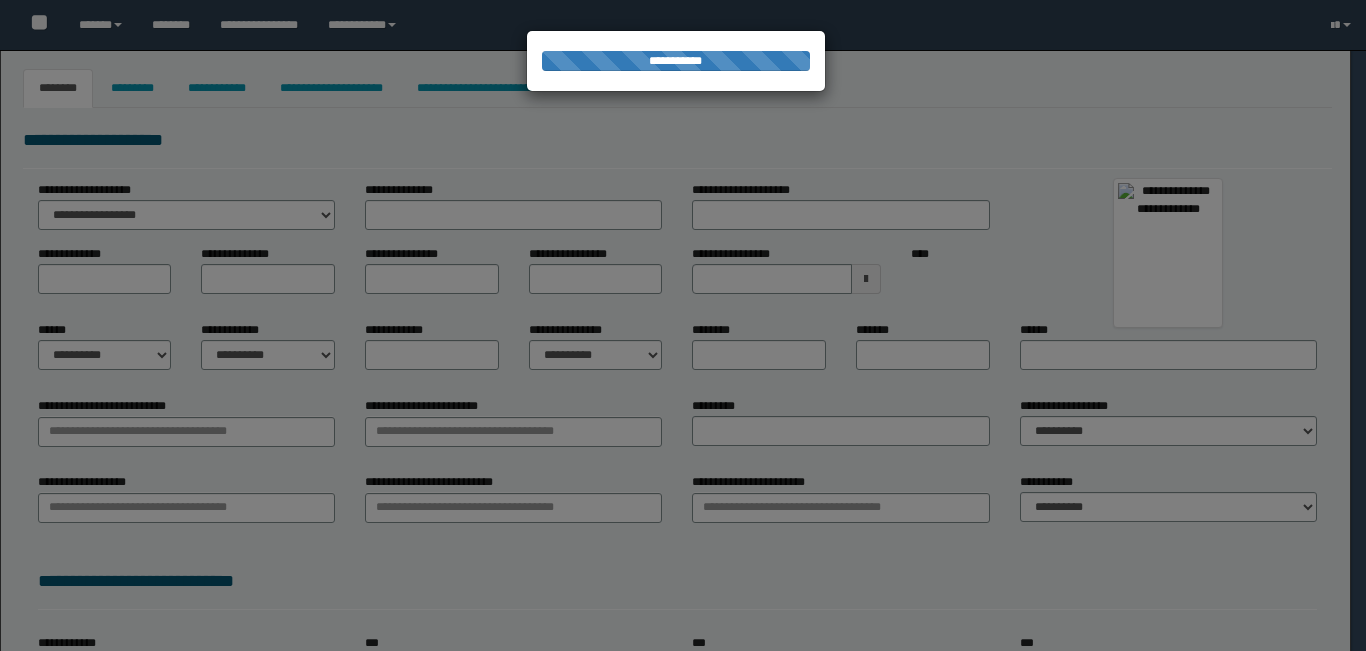 type on "*********" 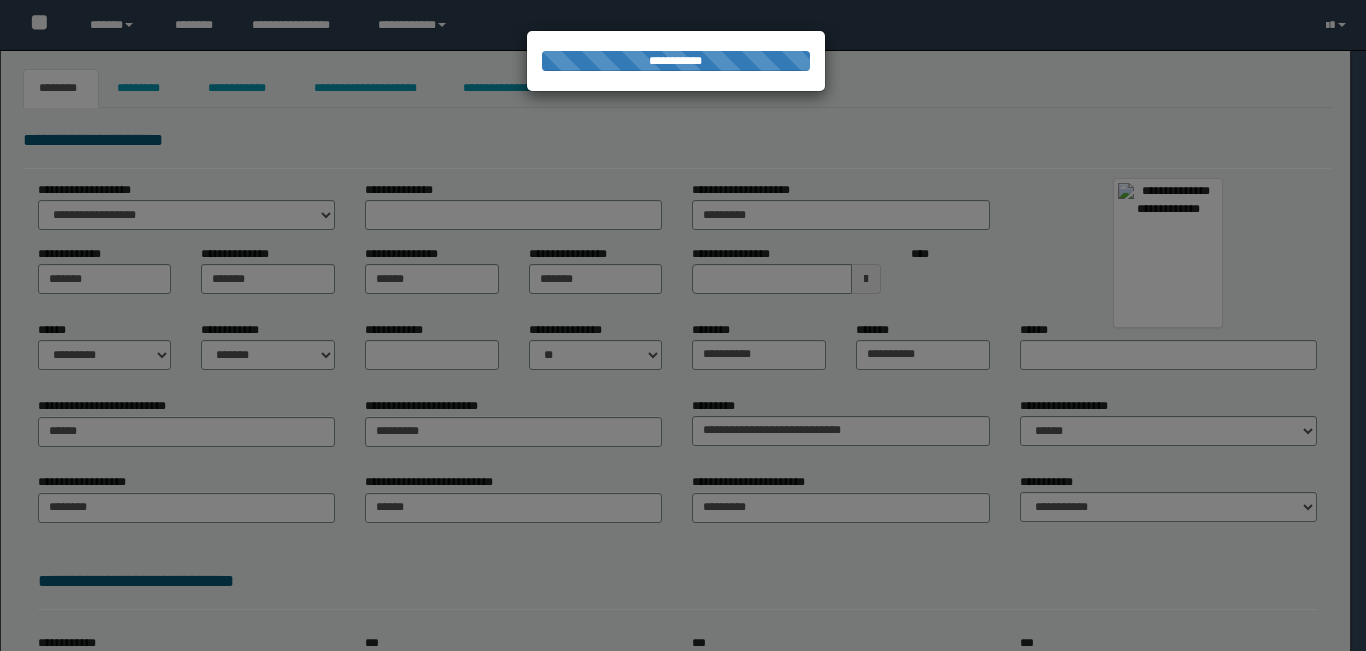 scroll, scrollTop: 0, scrollLeft: 0, axis: both 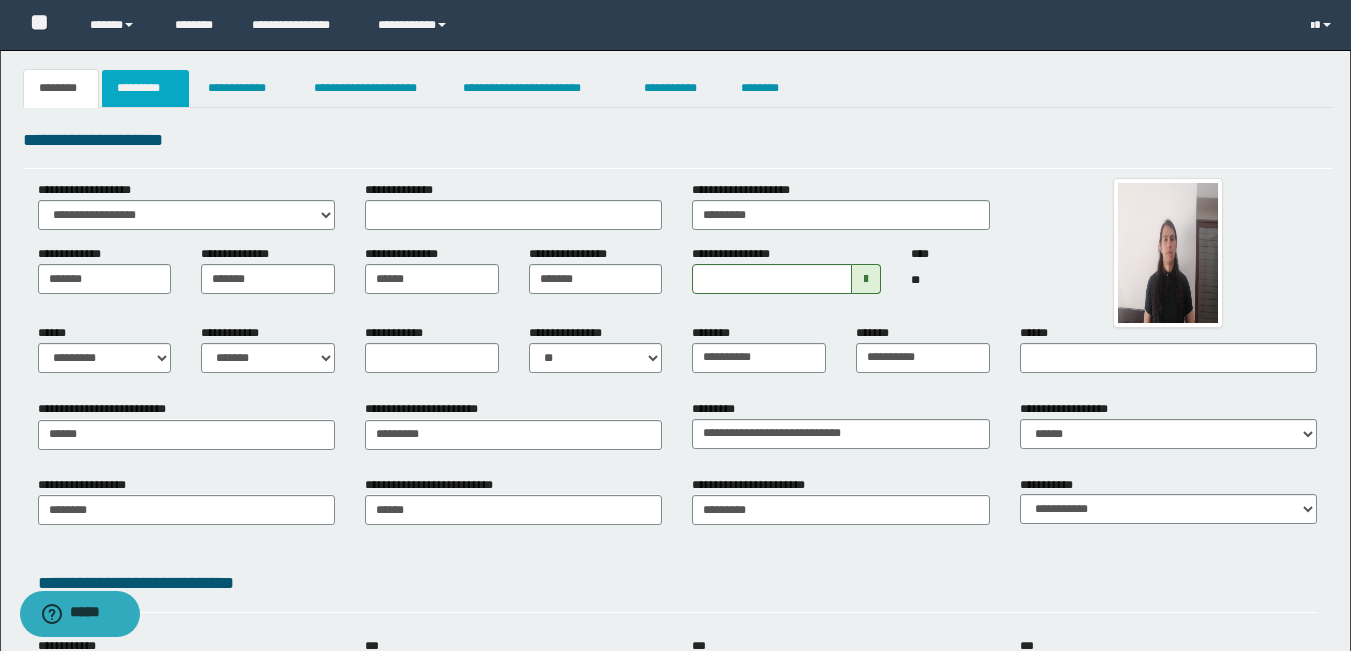 click on "*********" at bounding box center (145, 88) 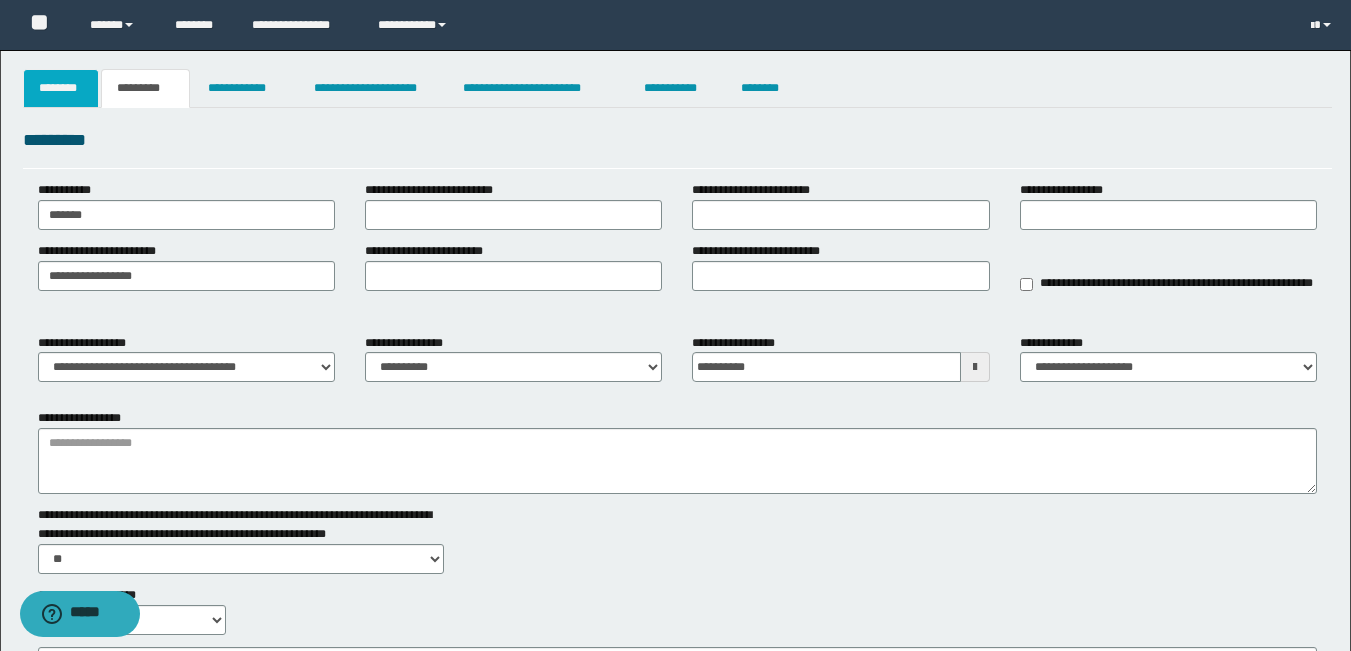 click on "********" at bounding box center (61, 88) 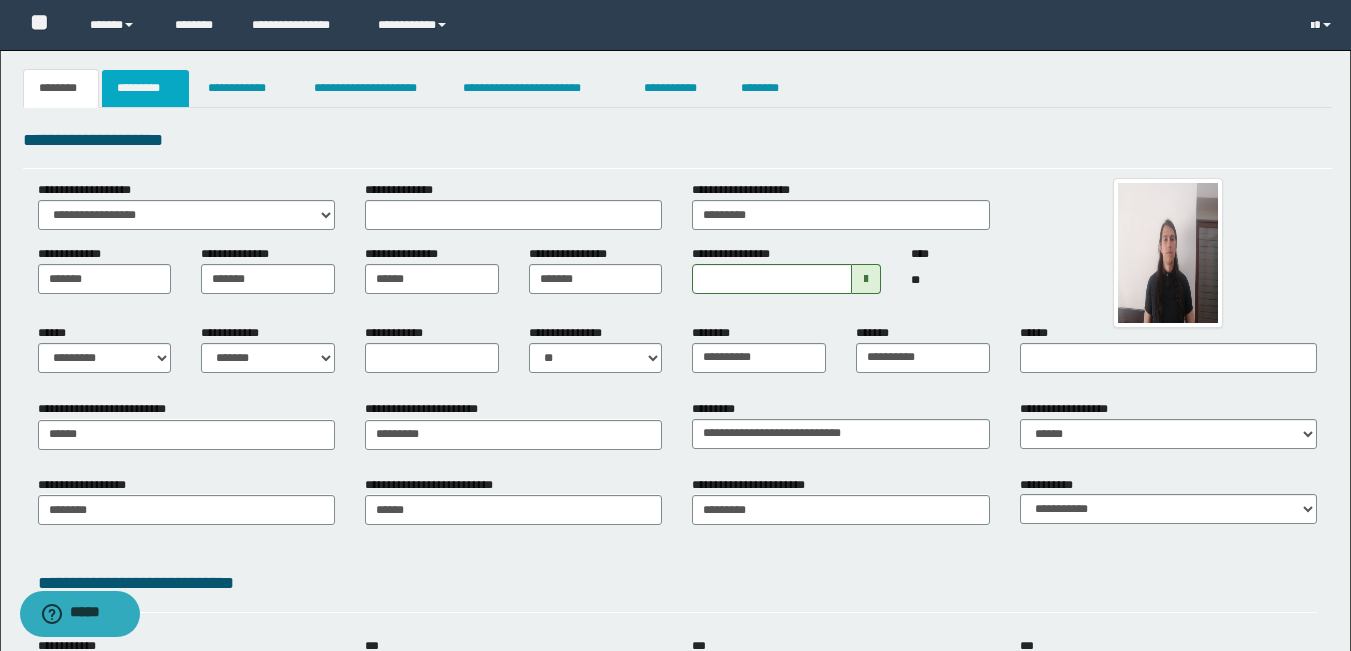 click on "*********" at bounding box center (145, 88) 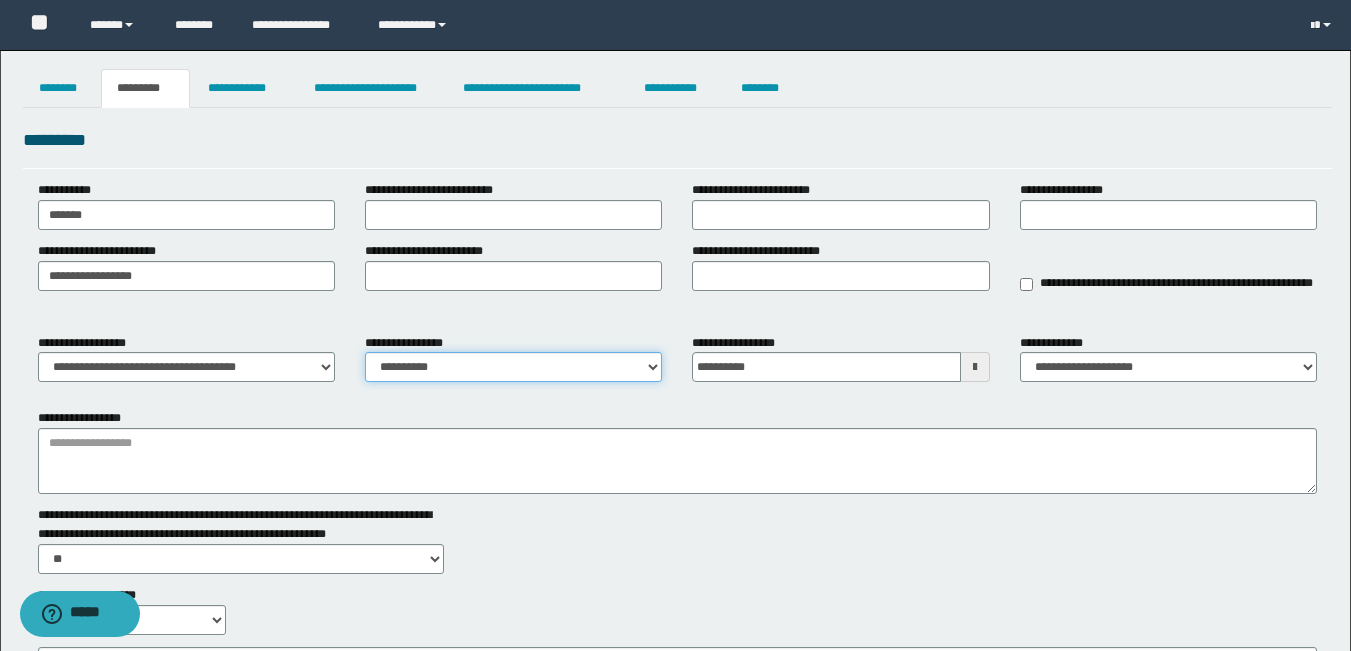 click on "**********" at bounding box center (513, 367) 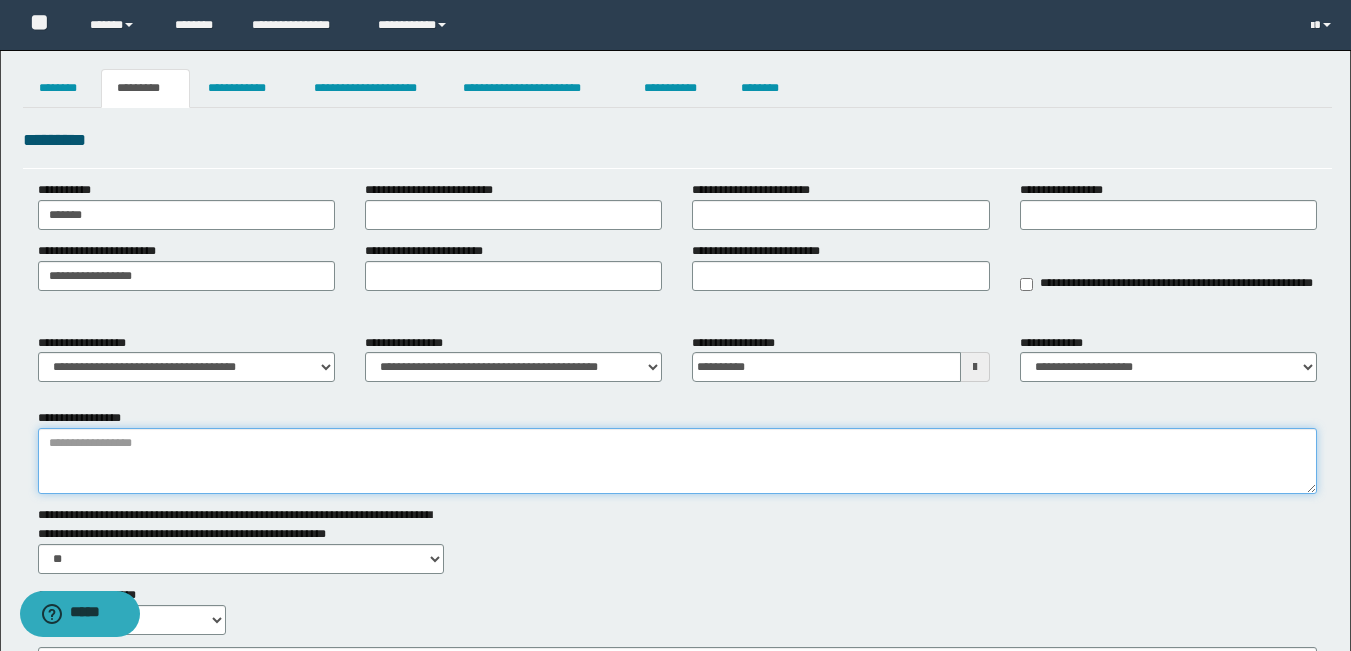 click on "**********" at bounding box center (677, 461) 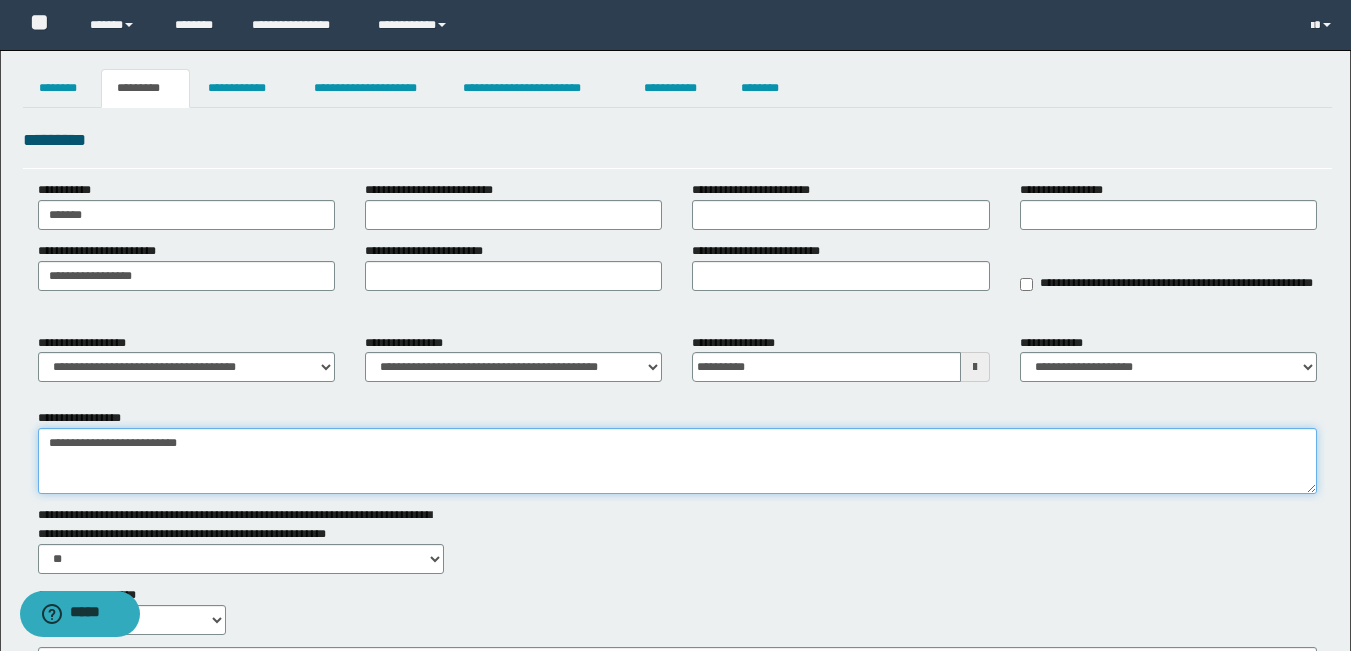 click on "**********" at bounding box center (677, 461) 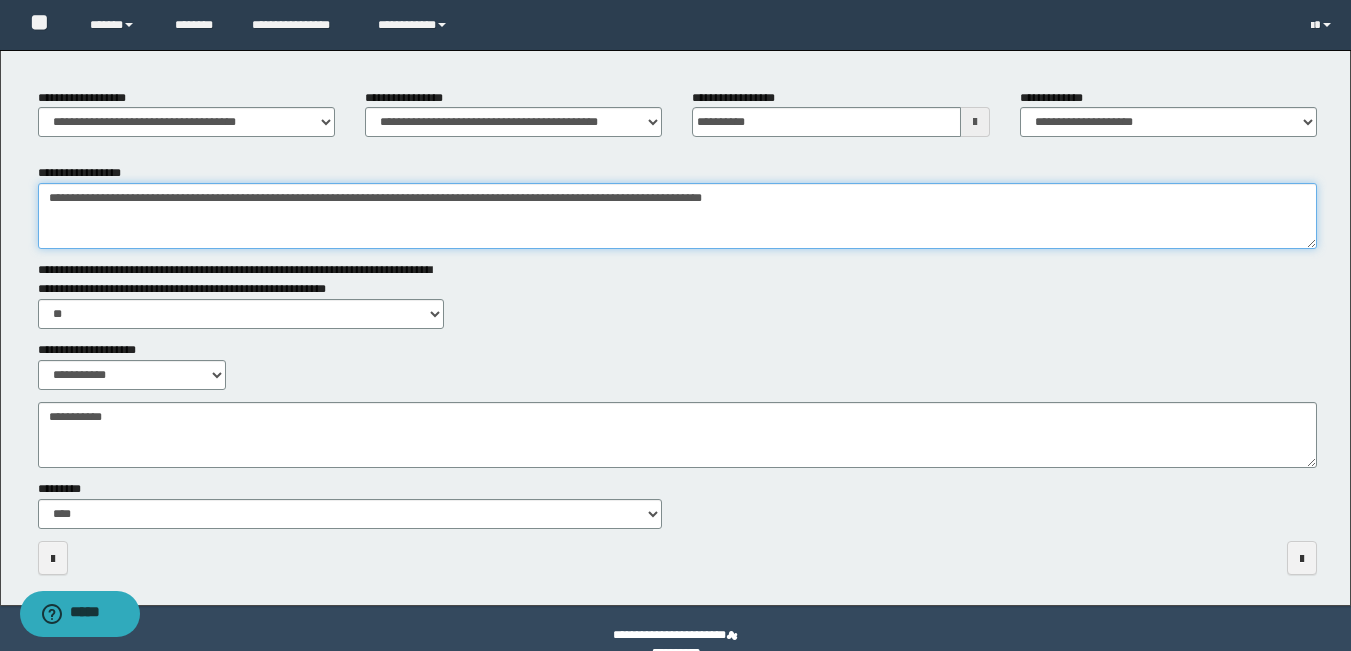 scroll, scrollTop: 277, scrollLeft: 0, axis: vertical 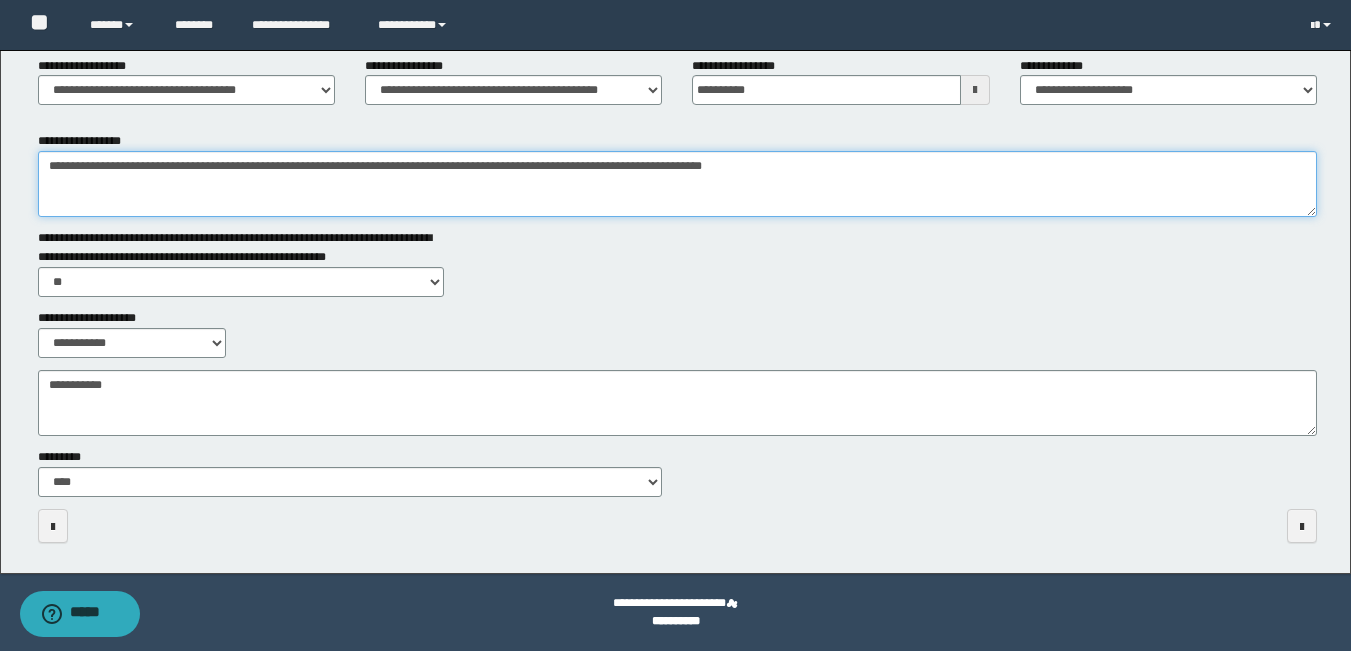 type on "**********" 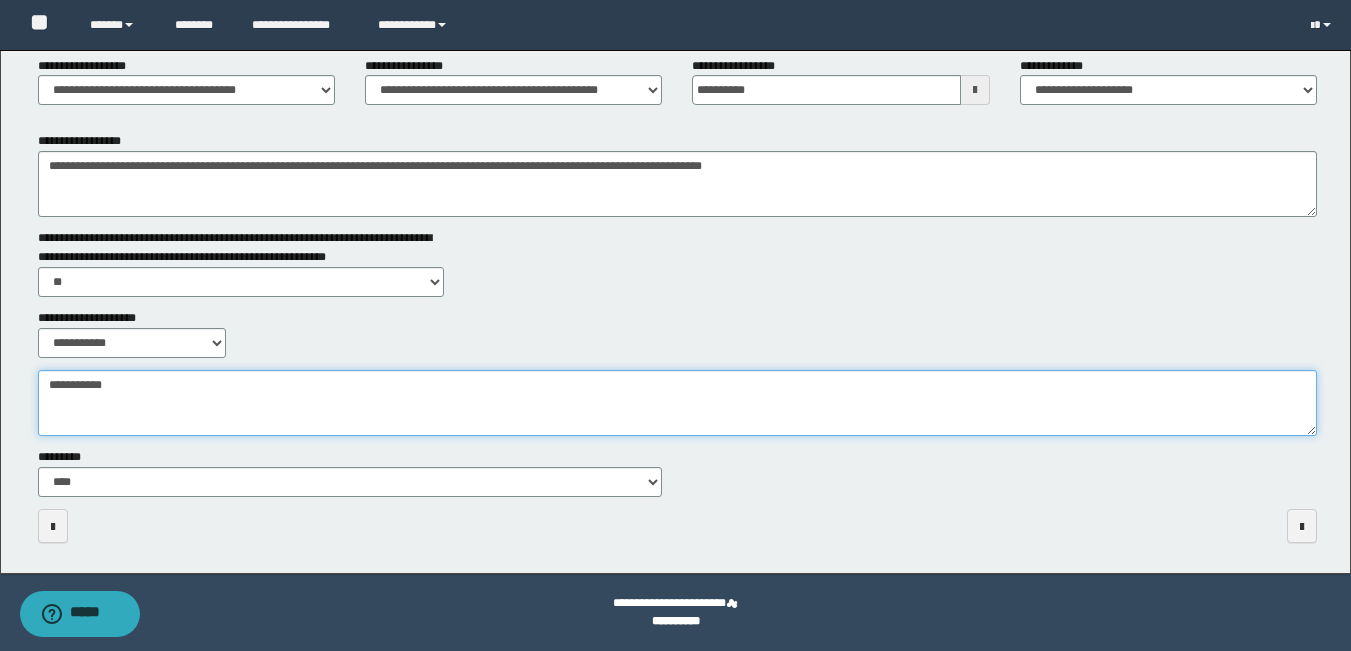 click on "**********" at bounding box center (677, 403) 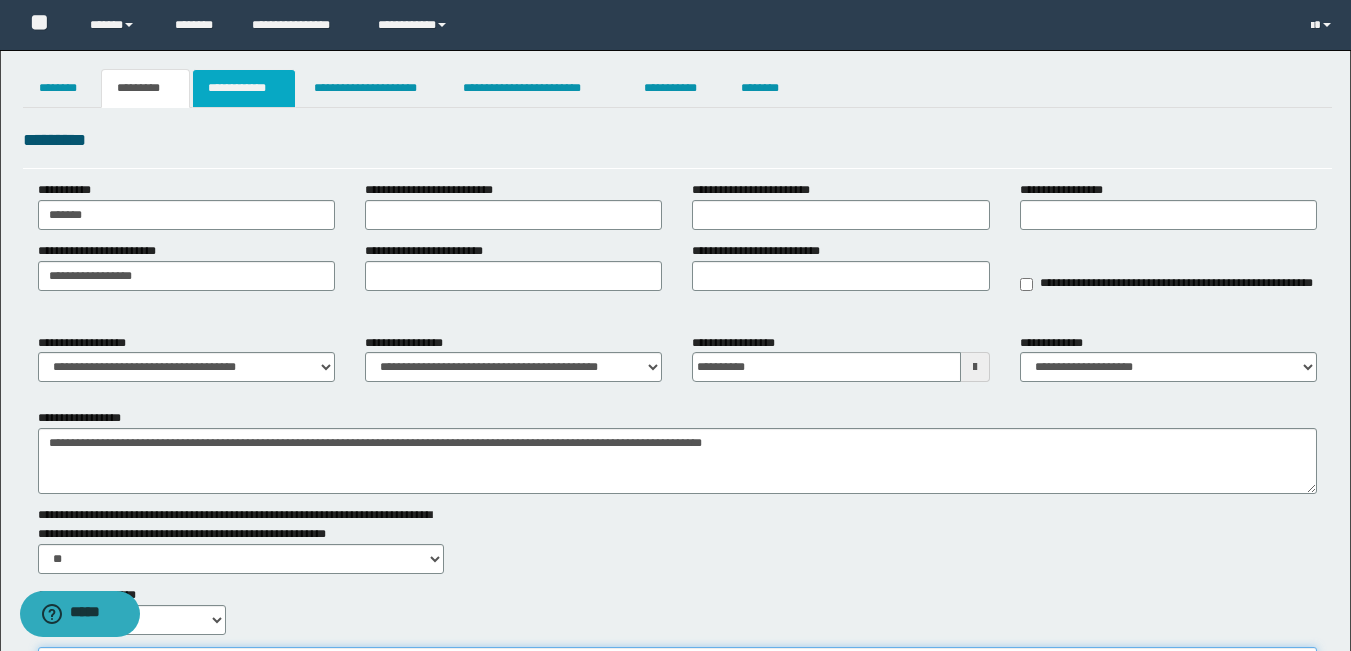 type on "**********" 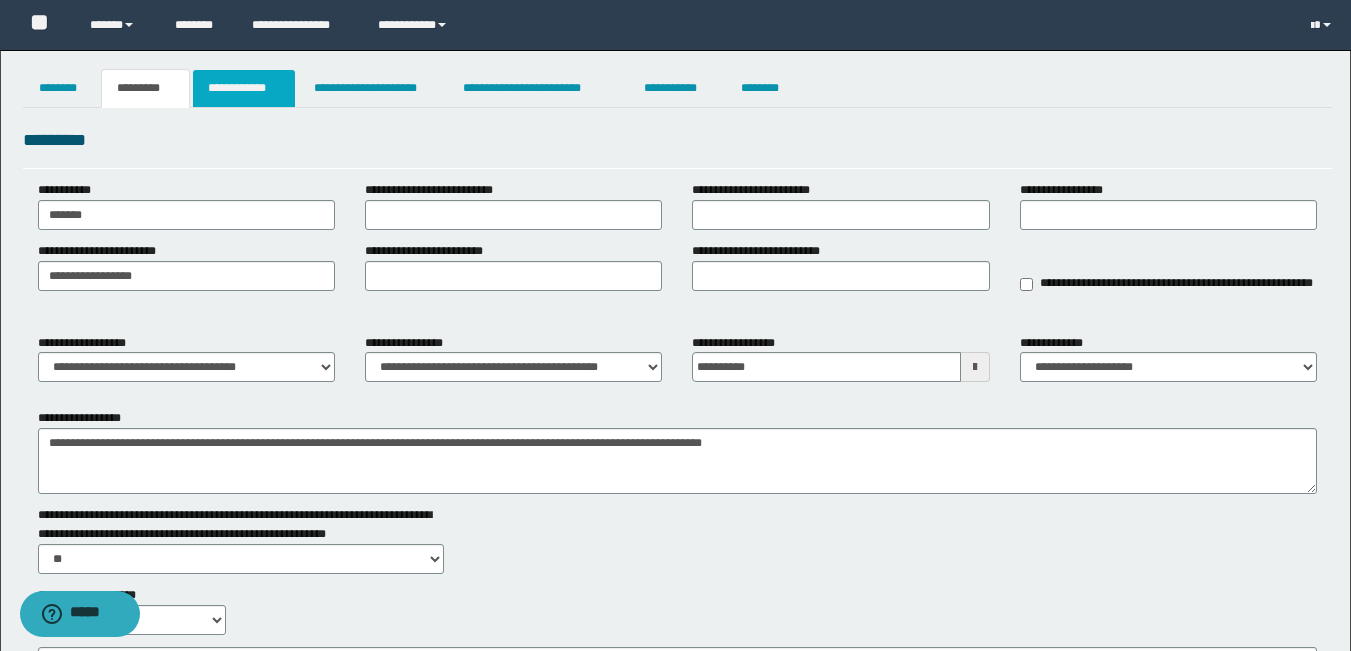 click on "**********" at bounding box center [244, 88] 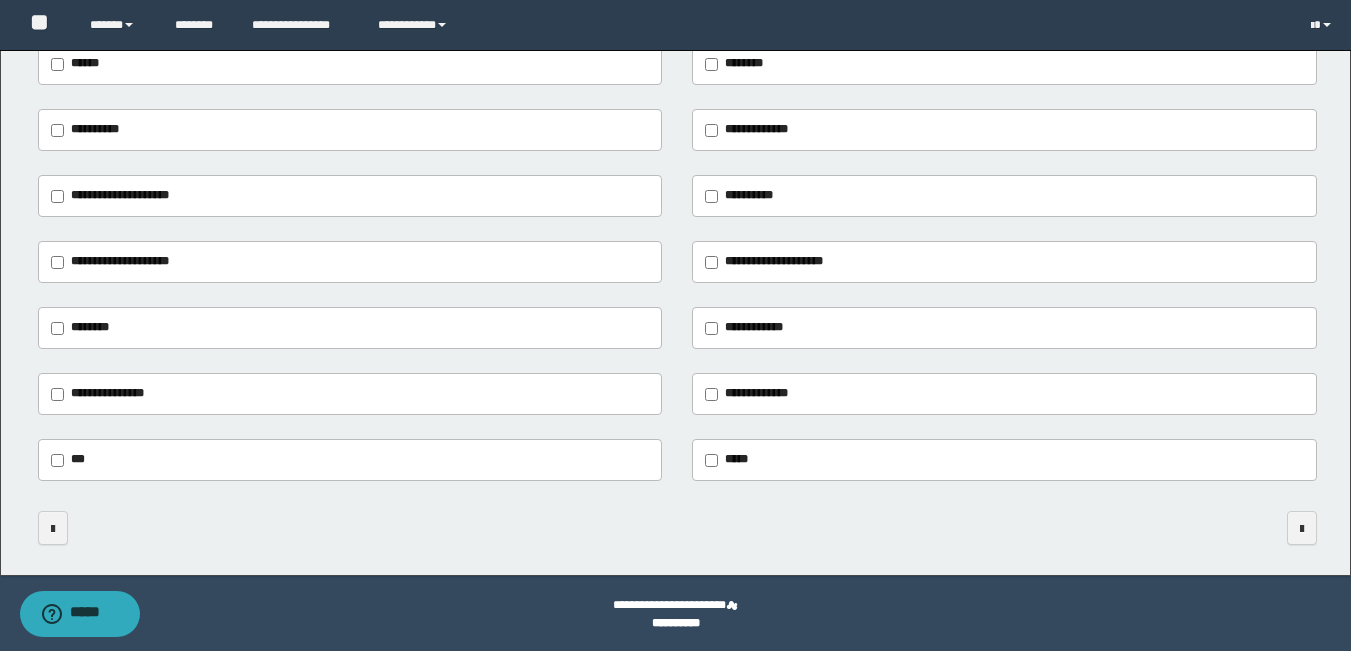 scroll, scrollTop: 340, scrollLeft: 0, axis: vertical 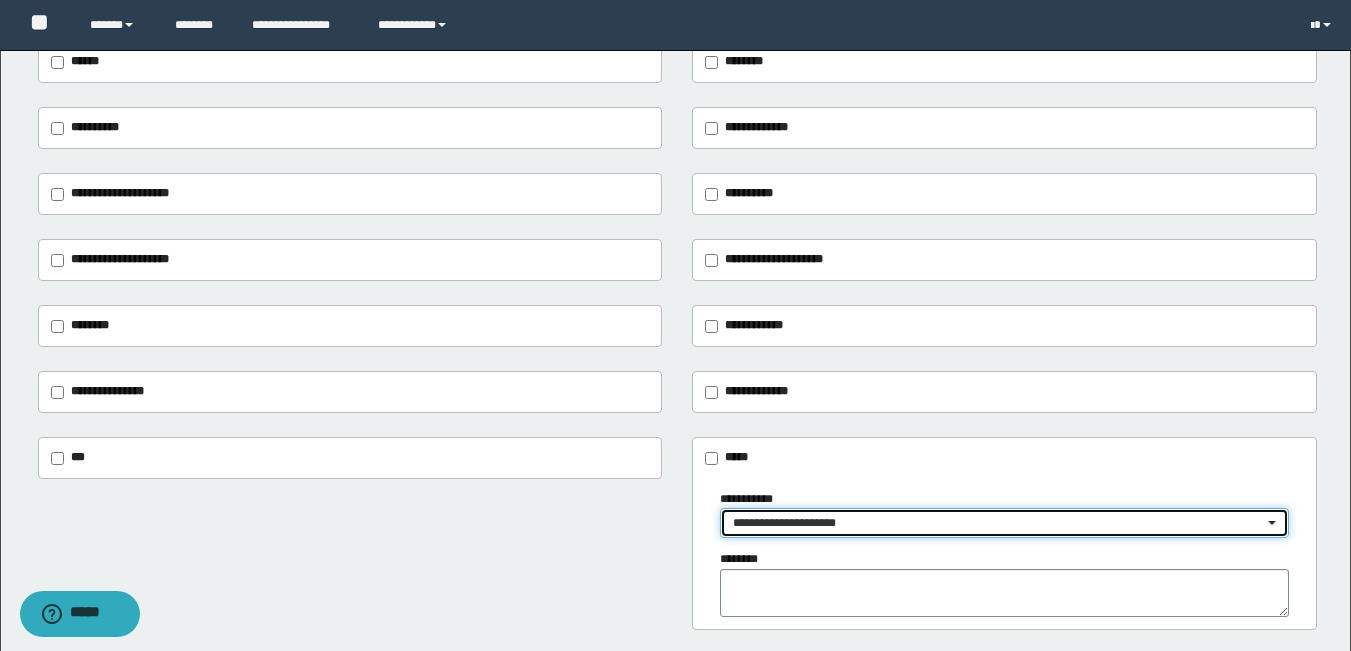 click on "**********" at bounding box center (1004, 523) 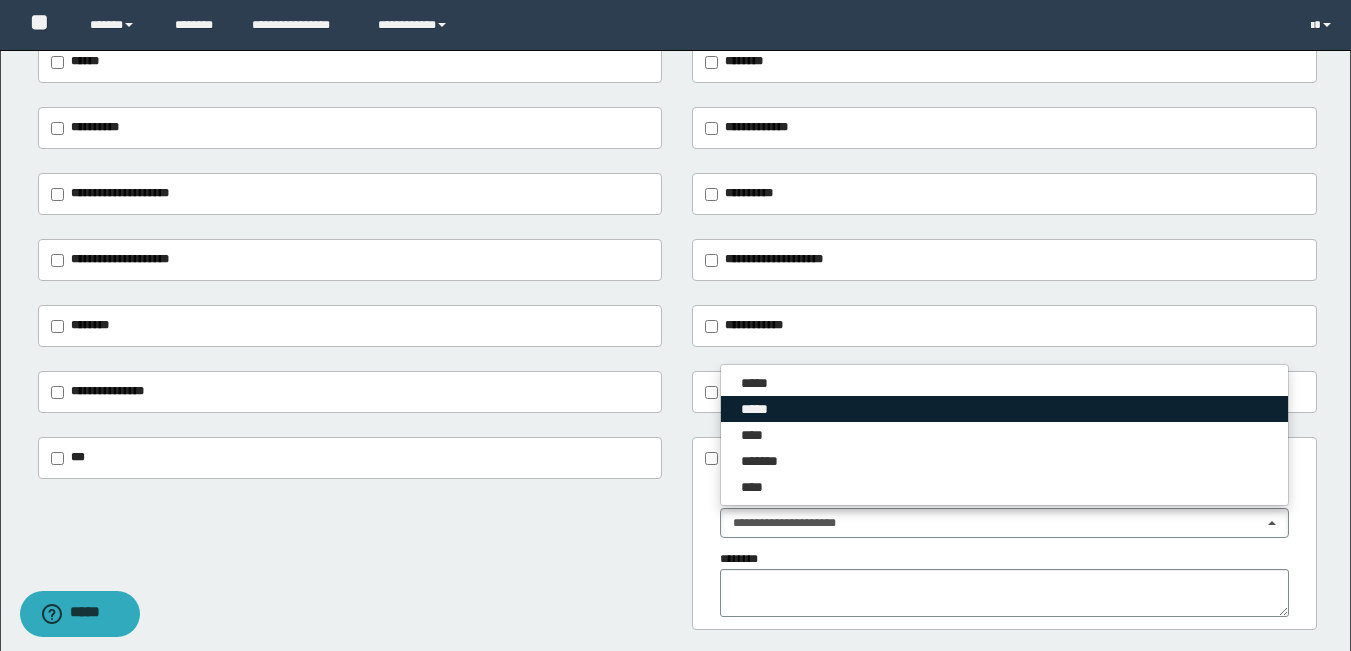 click on "*****" at bounding box center (1004, 409) 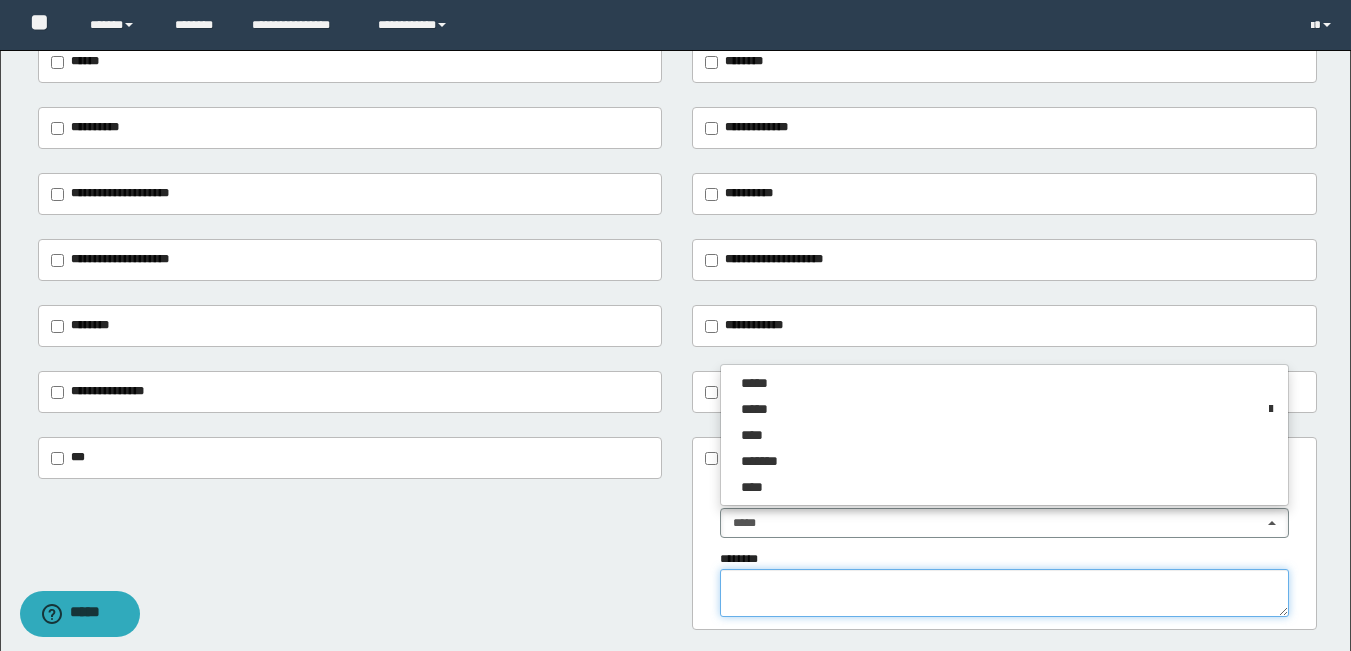 click at bounding box center [1004, 593] 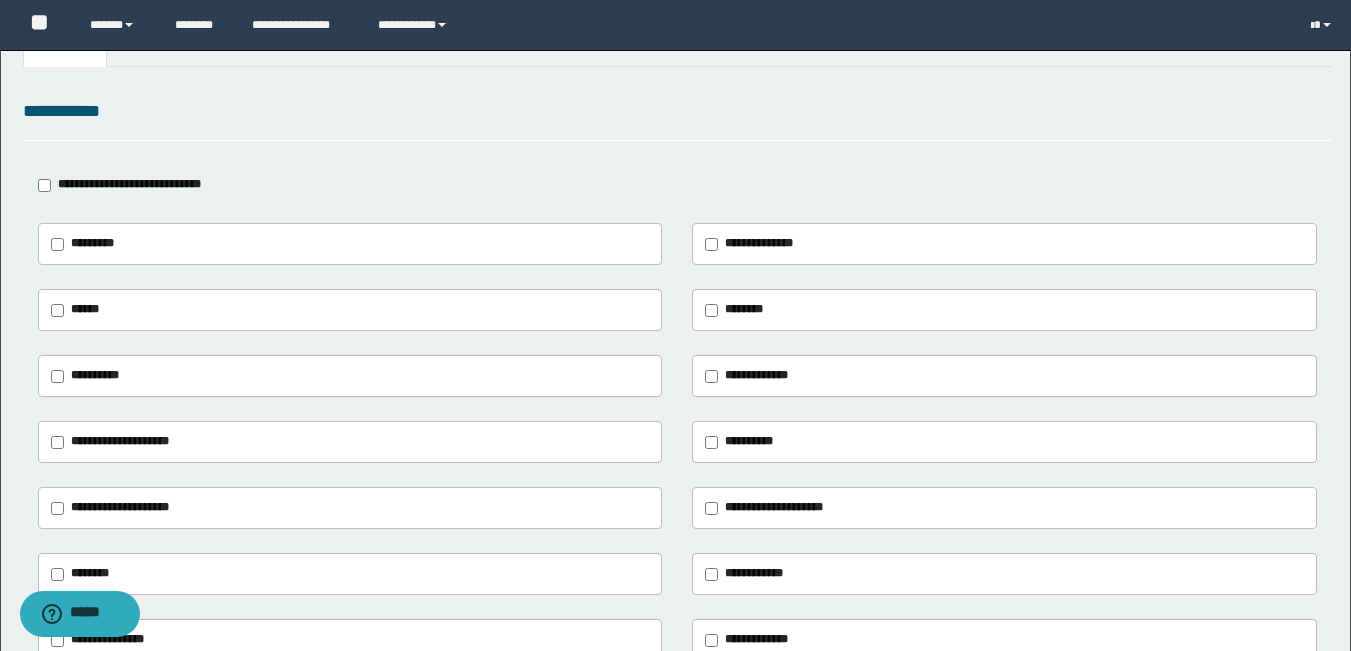 scroll, scrollTop: 0, scrollLeft: 0, axis: both 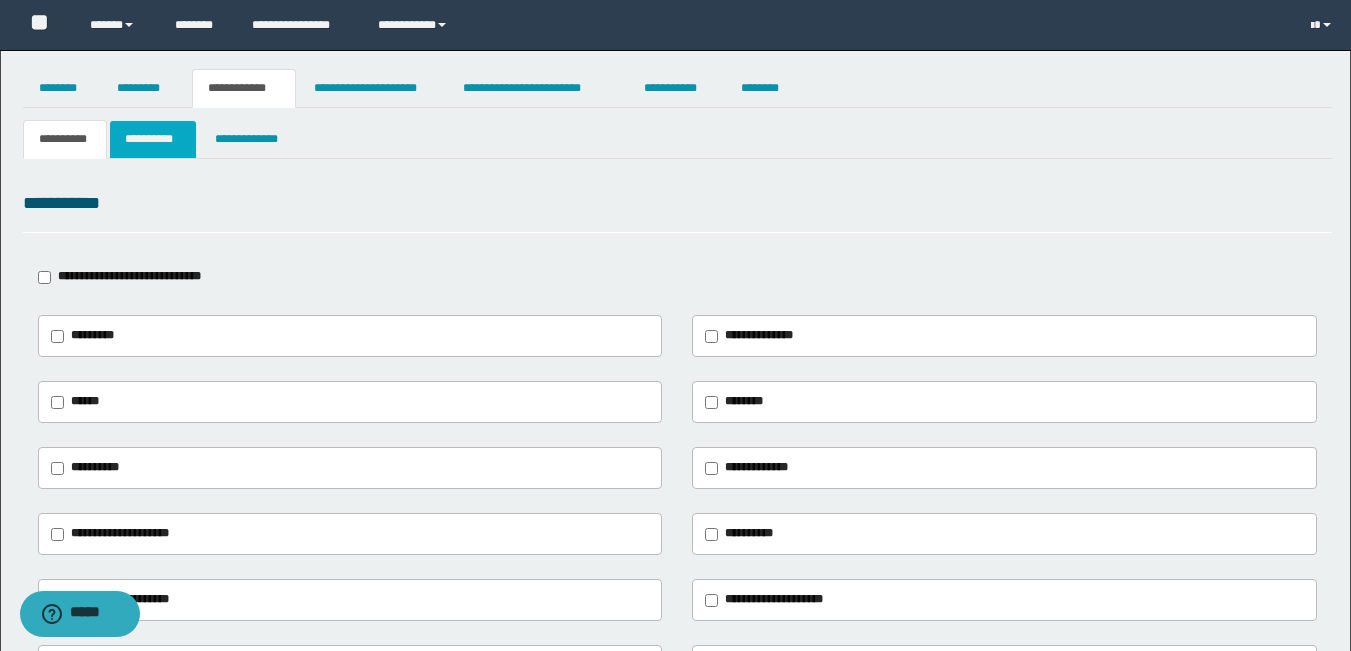 type on "**********" 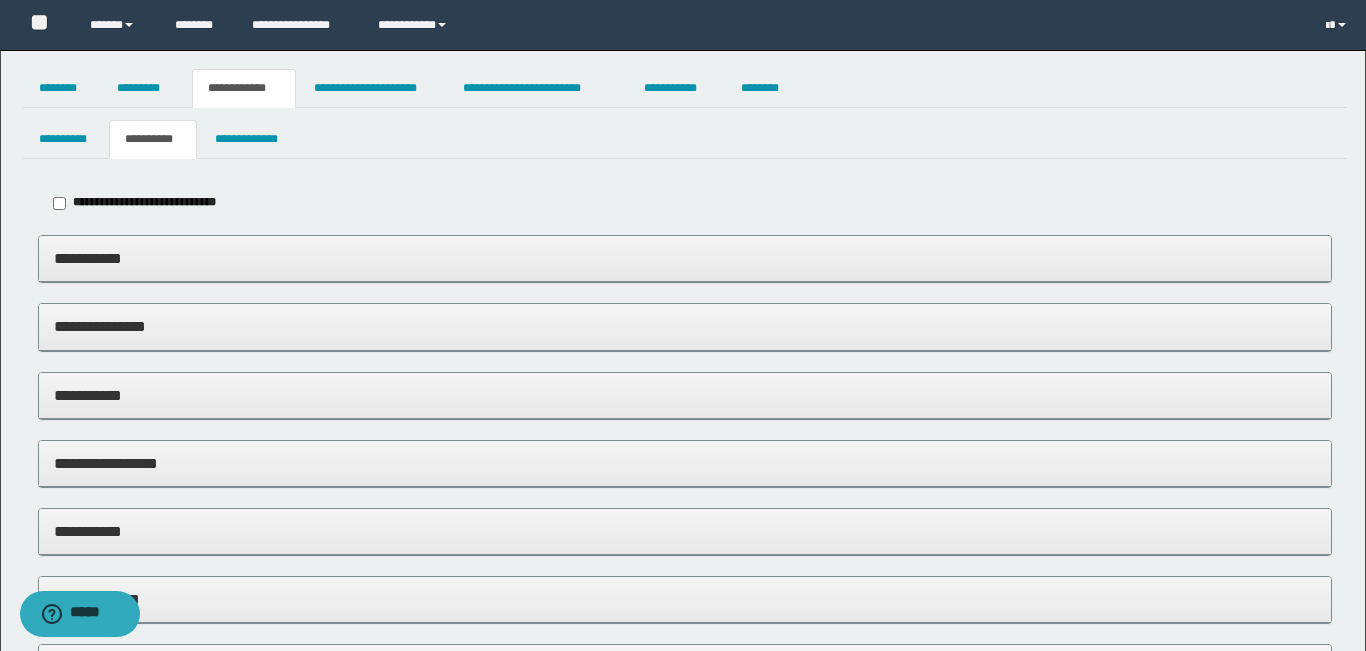type on "**********" 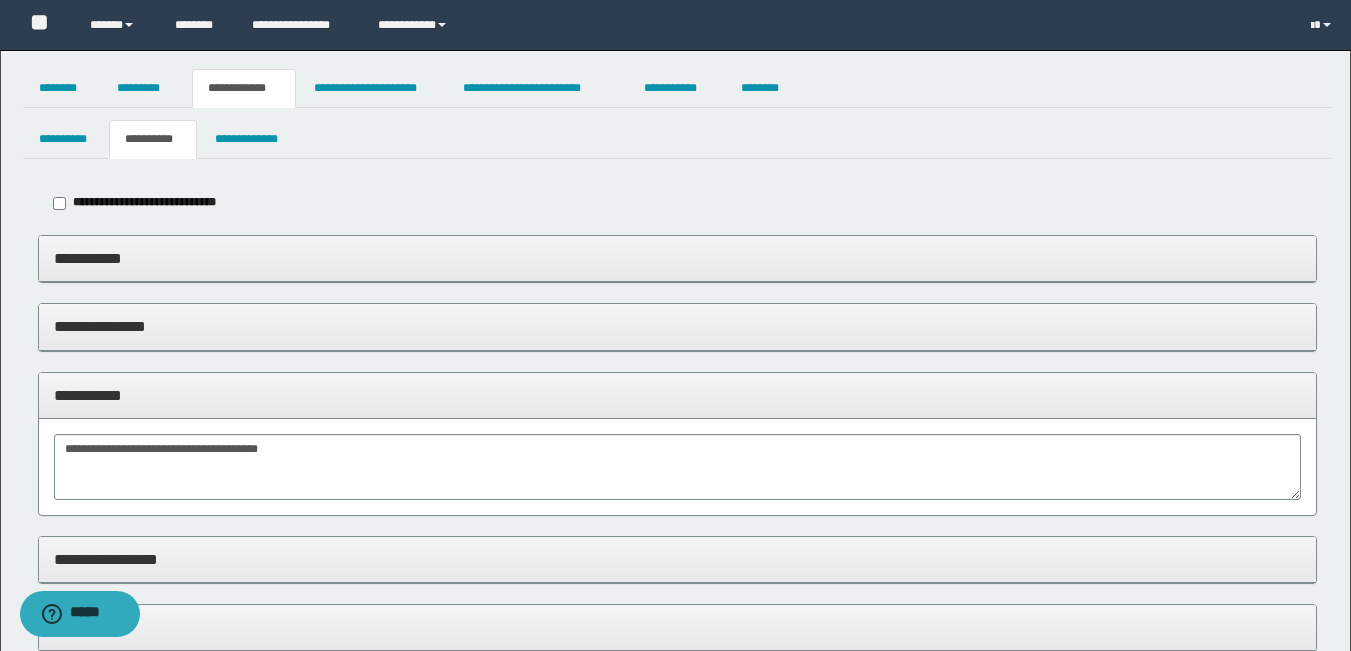 click on "**********" at bounding box center (677, 258) 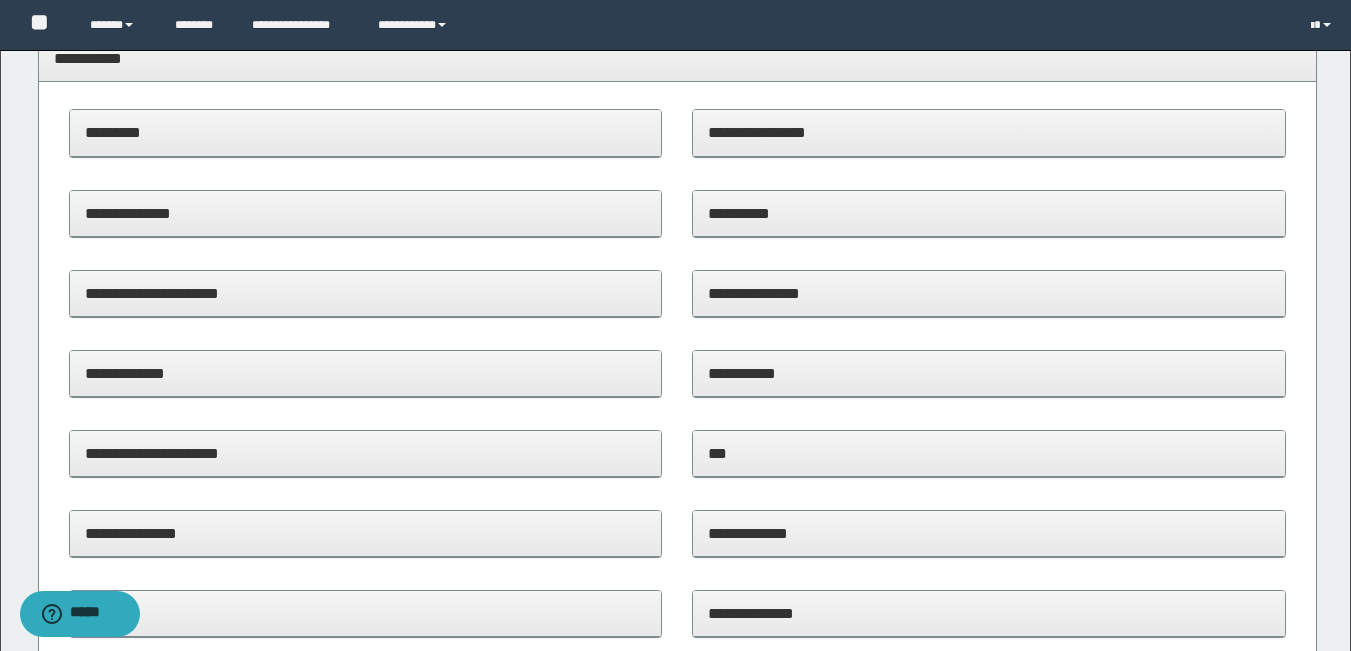 scroll, scrollTop: 0, scrollLeft: 0, axis: both 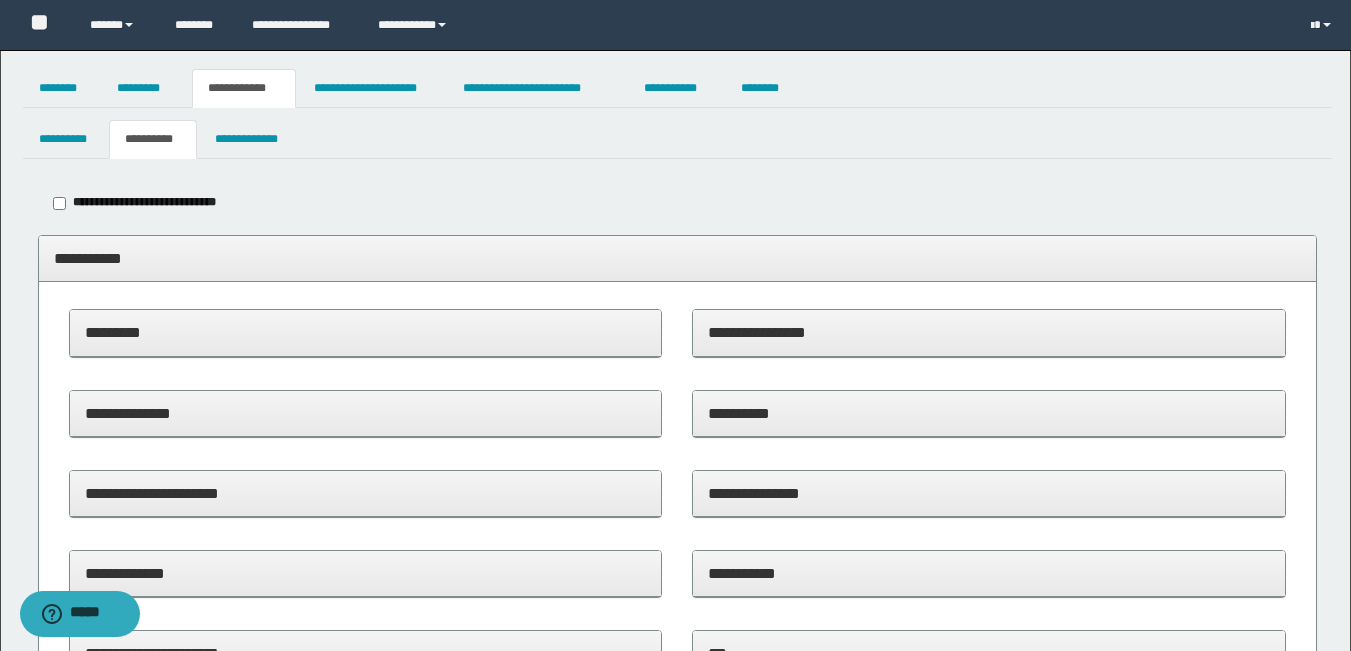 click on "**********" at bounding box center (677, 258) 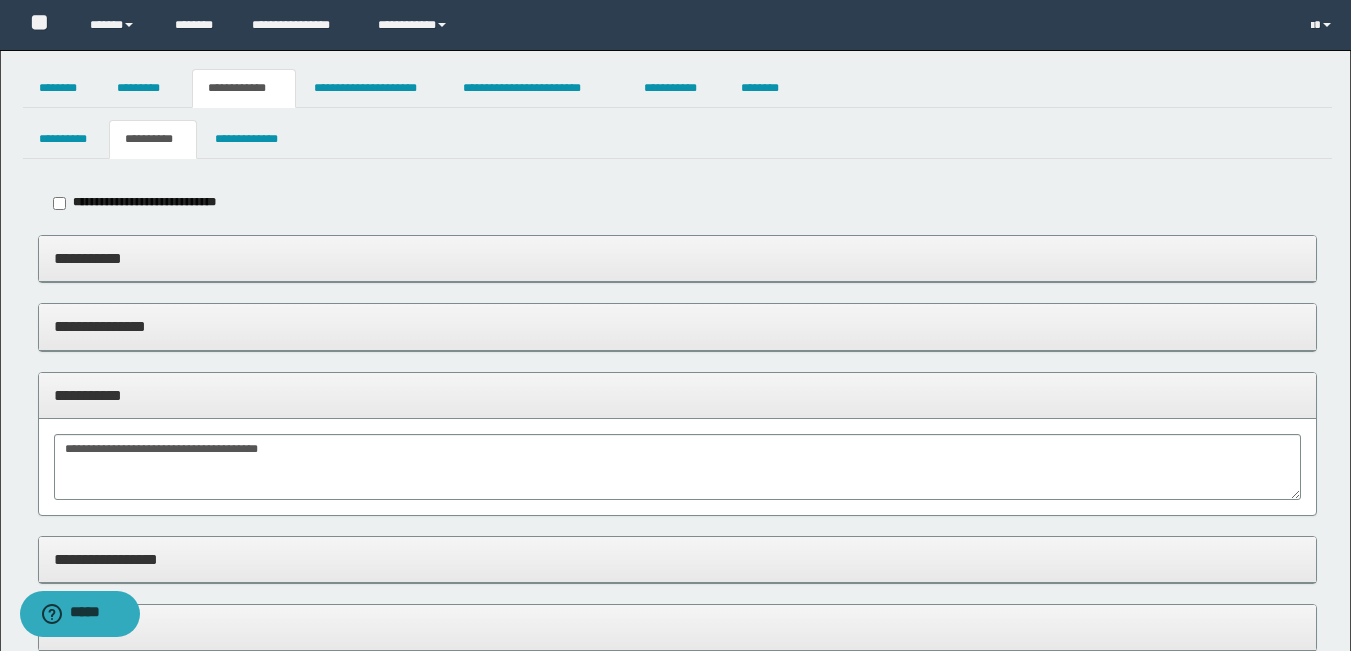 click on "**********" at bounding box center (677, 258) 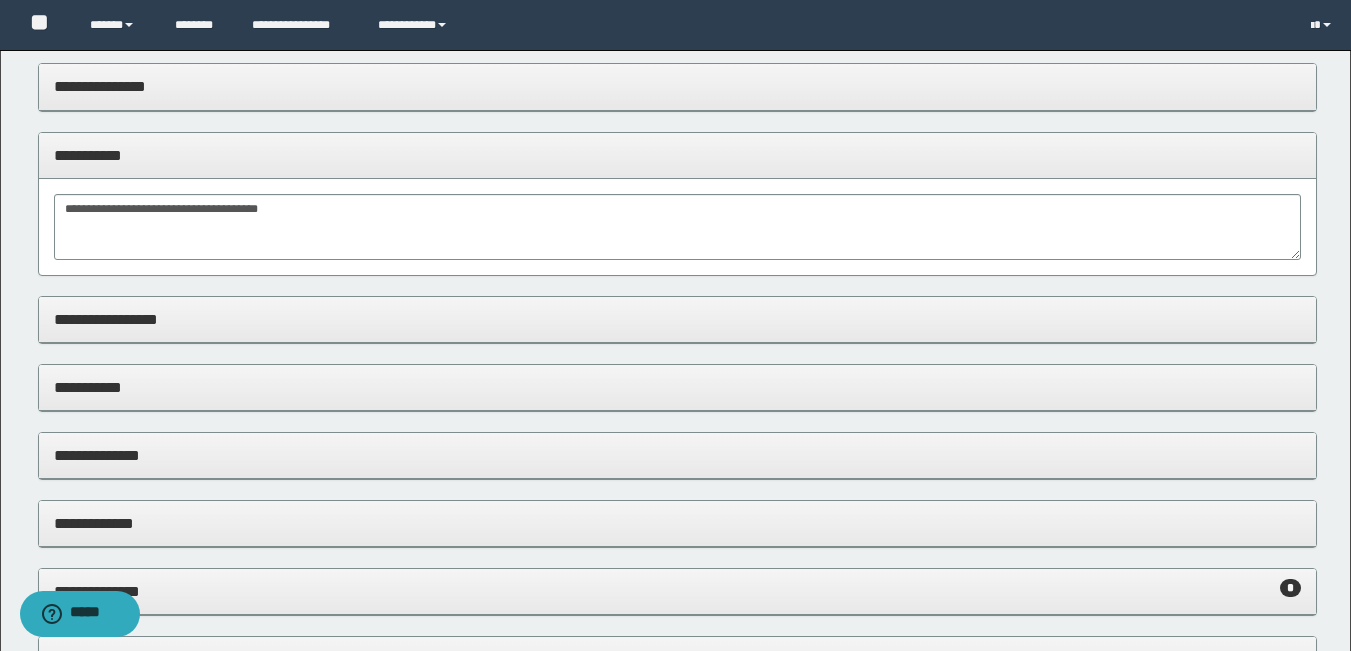 scroll, scrollTop: 1051, scrollLeft: 0, axis: vertical 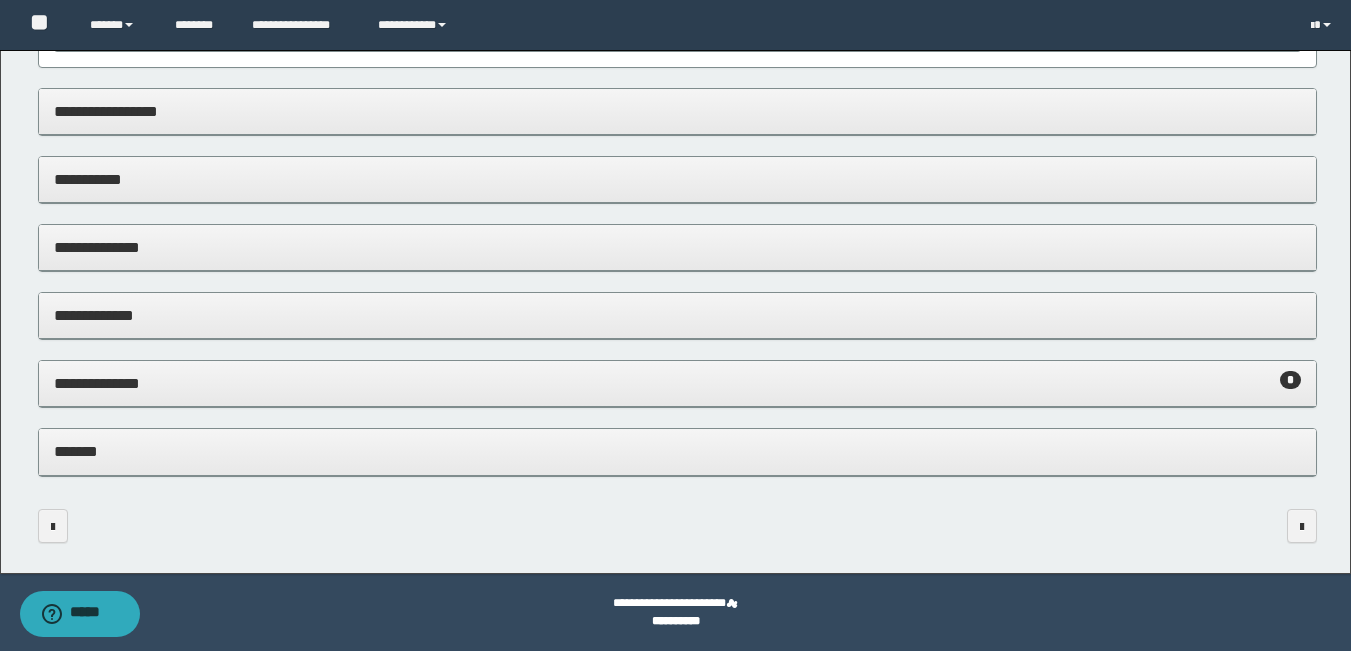 click on "**********" at bounding box center (677, 383) 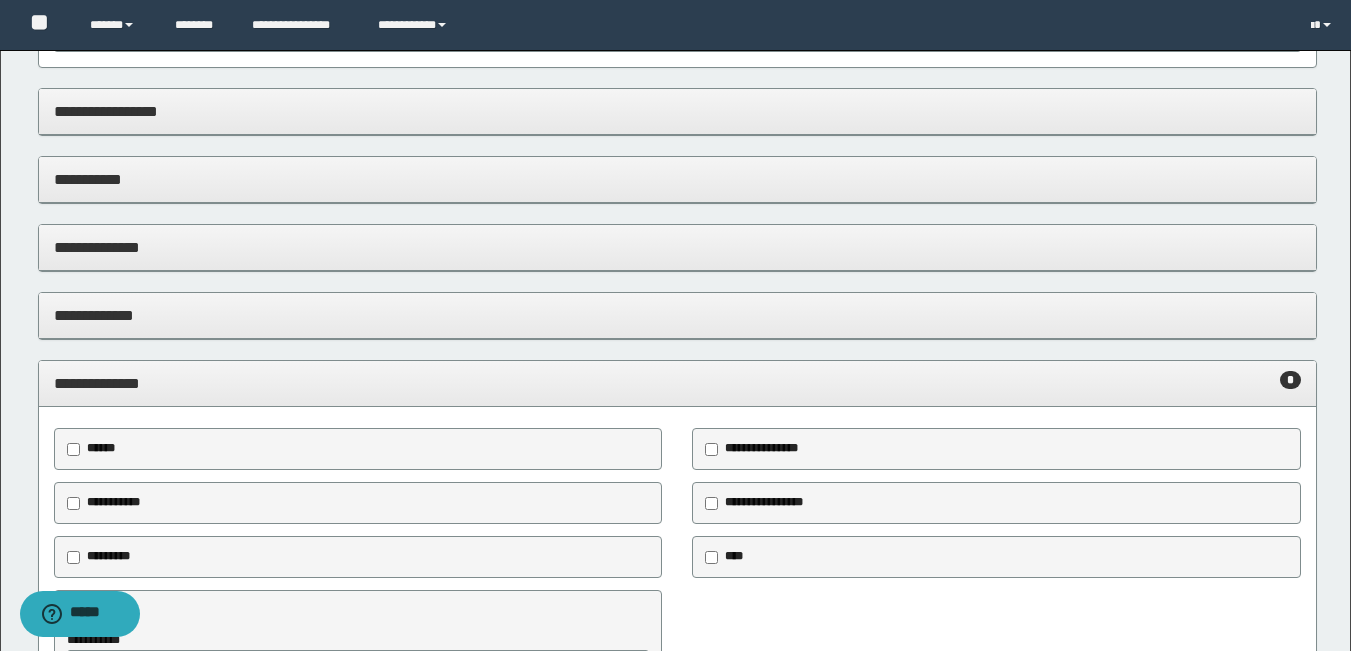 click on "**********" at bounding box center (677, 383) 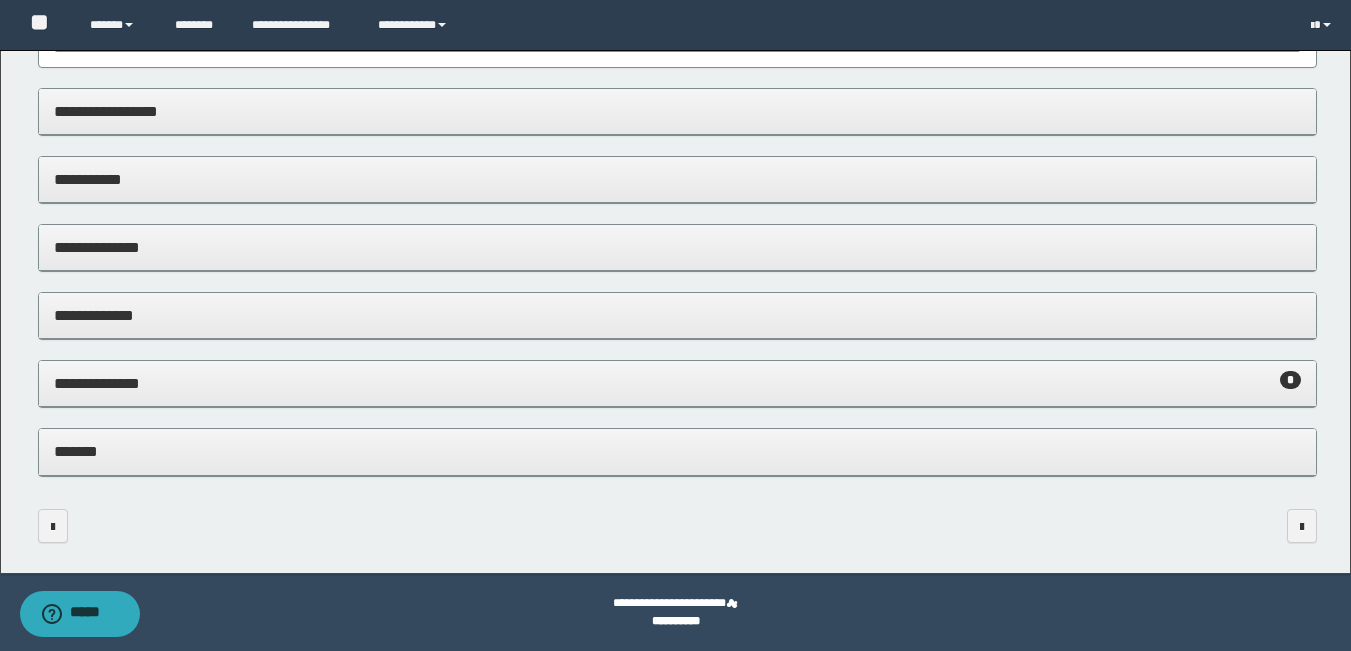click on "*******" at bounding box center (677, 451) 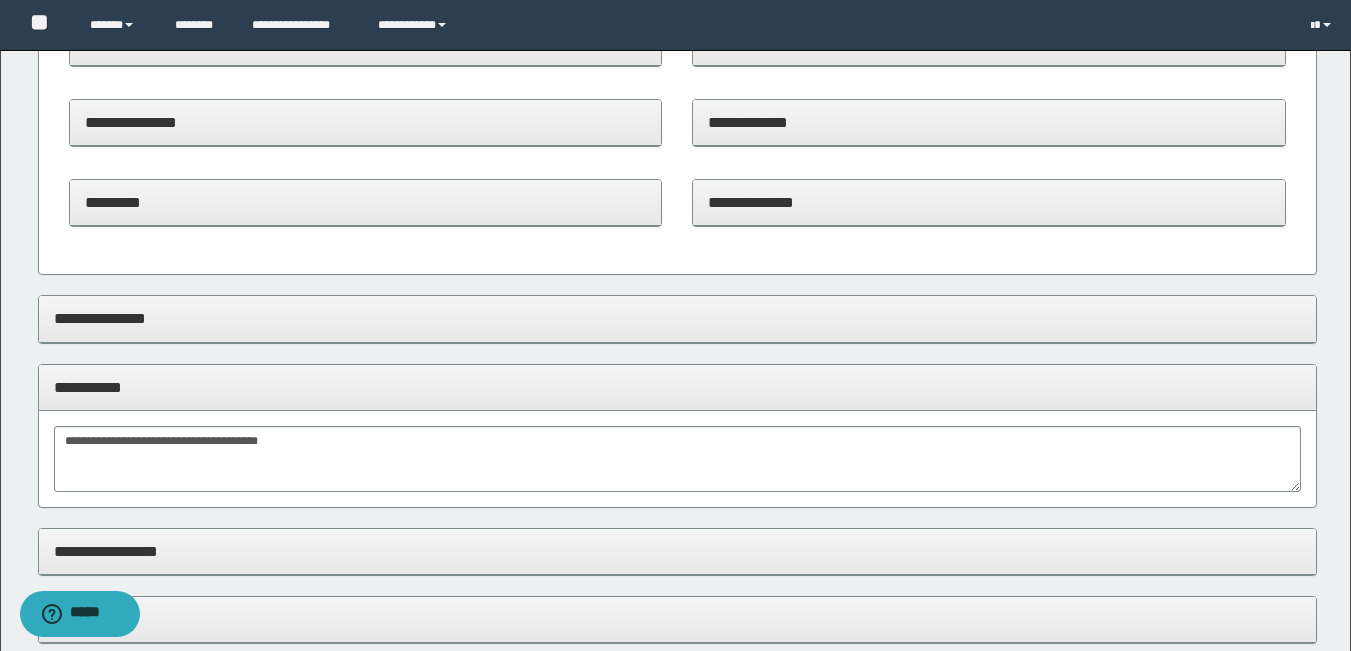 scroll, scrollTop: 751, scrollLeft: 0, axis: vertical 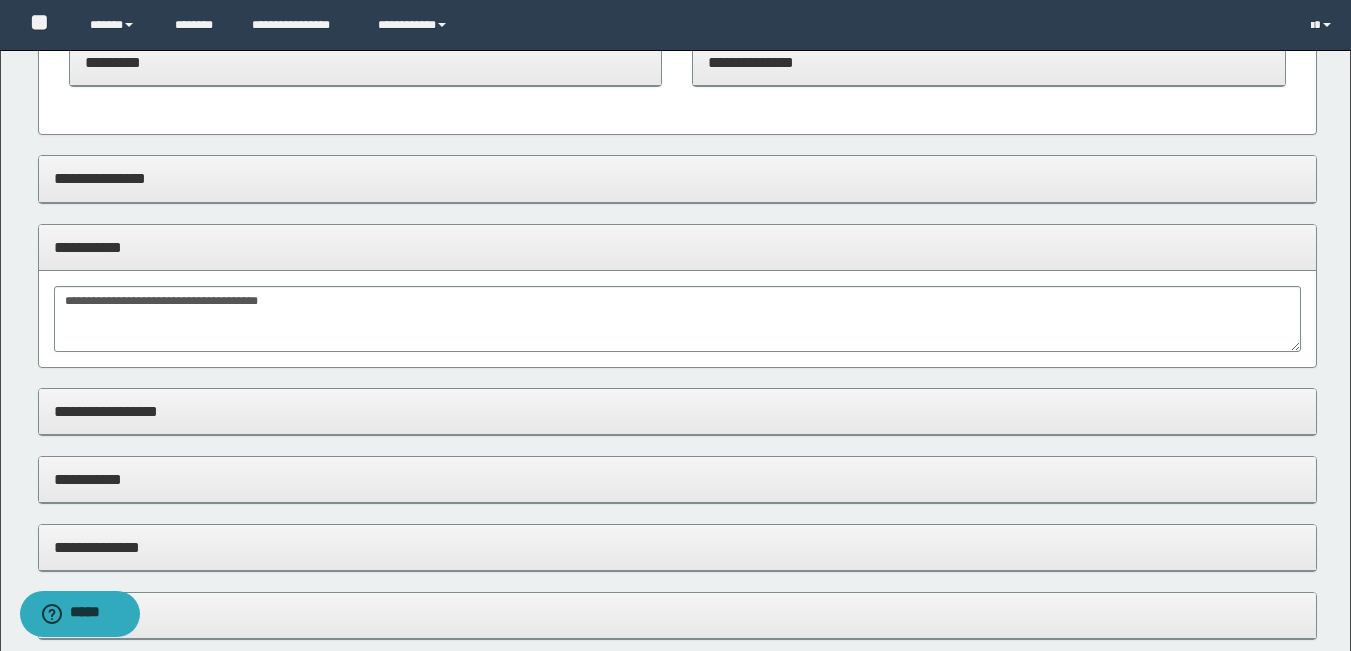 click on "**********" at bounding box center (677, 248) 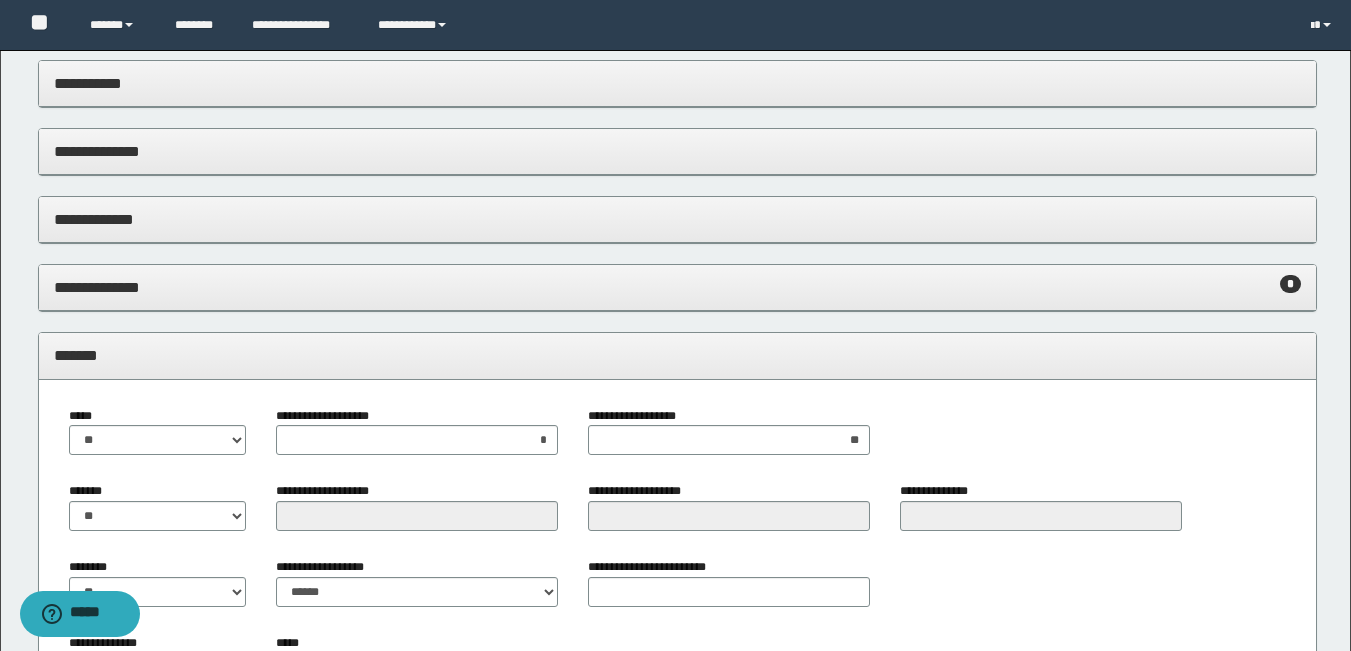 click on "*******" at bounding box center [677, 355] 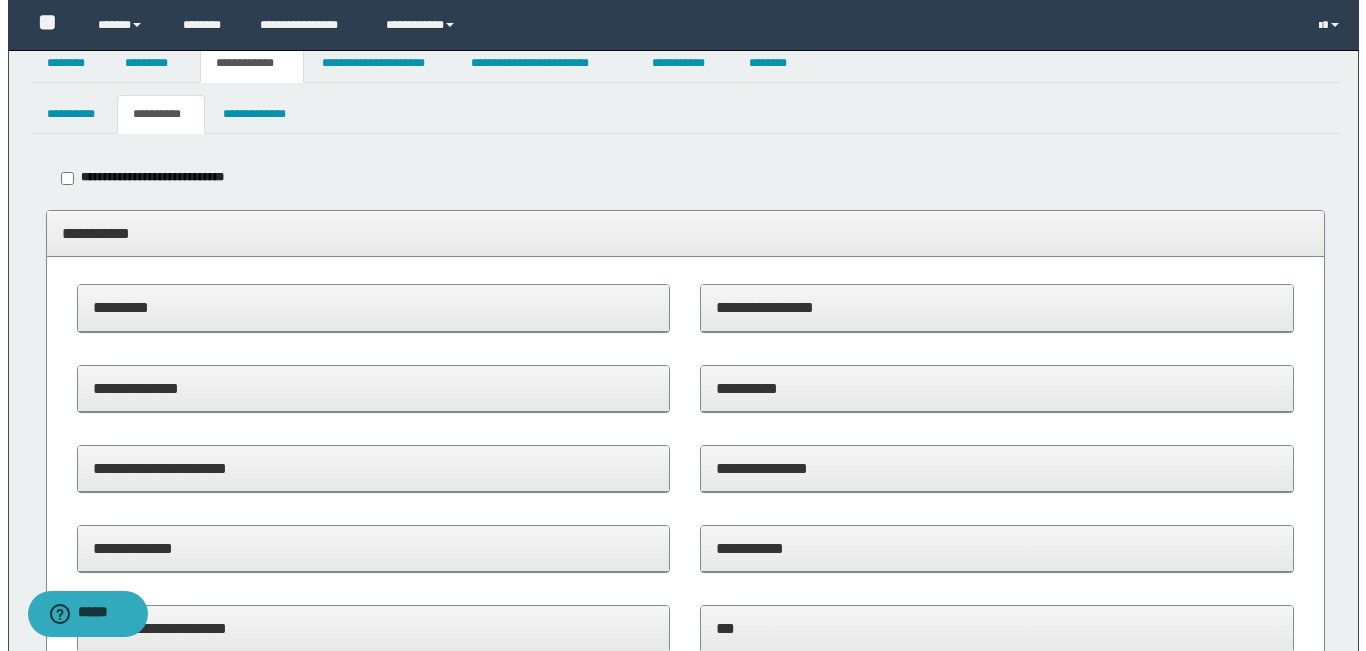 scroll, scrollTop: 0, scrollLeft: 0, axis: both 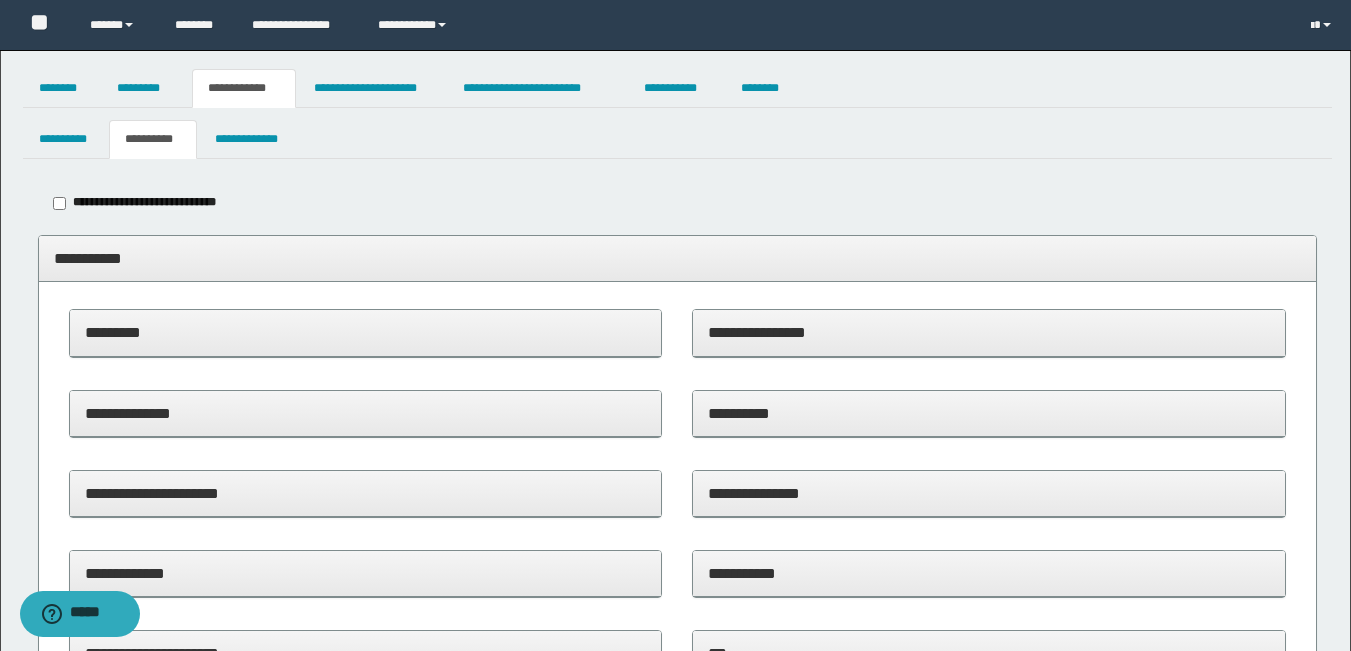 click on "**********" at bounding box center [677, 258] 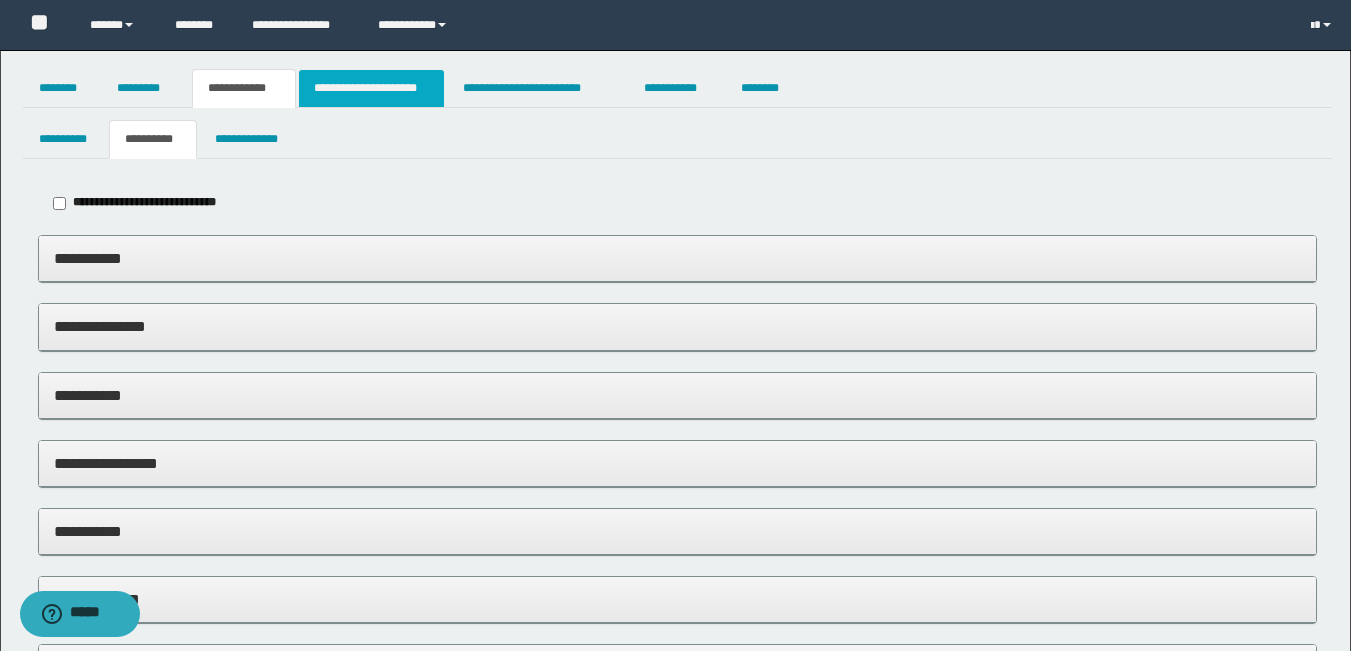 click on "**********" at bounding box center (371, 88) 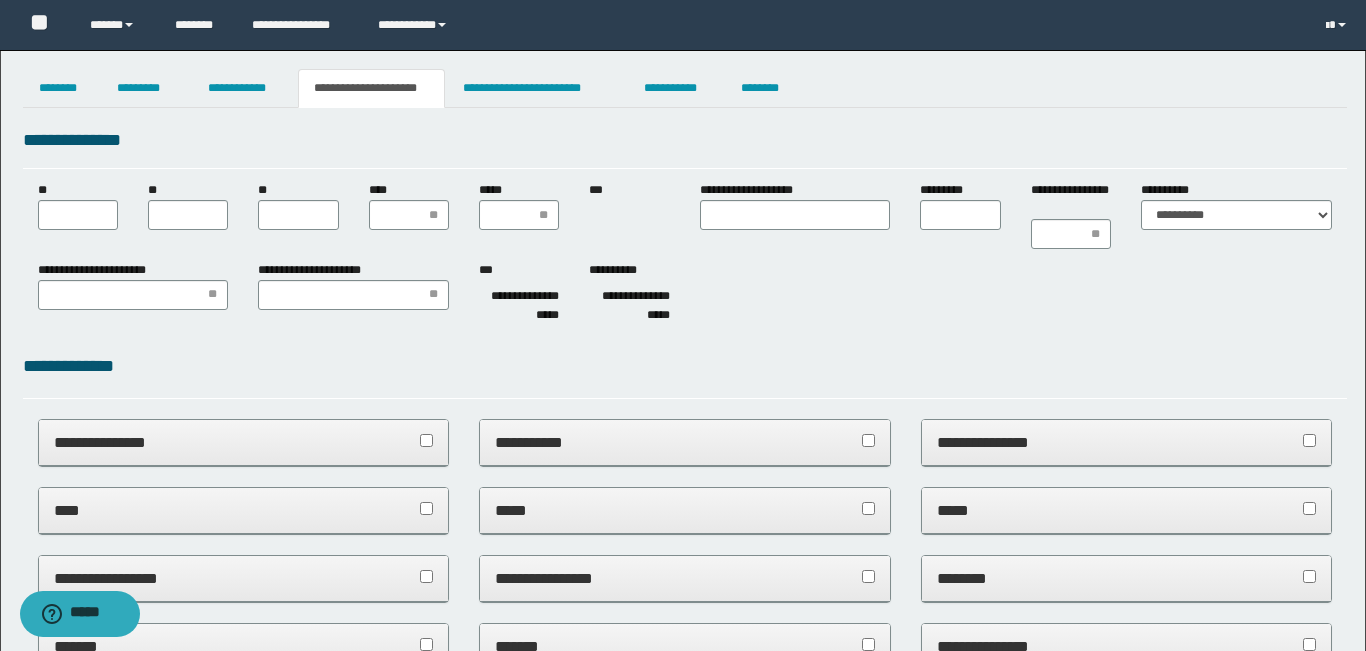 scroll, scrollTop: 0, scrollLeft: 0, axis: both 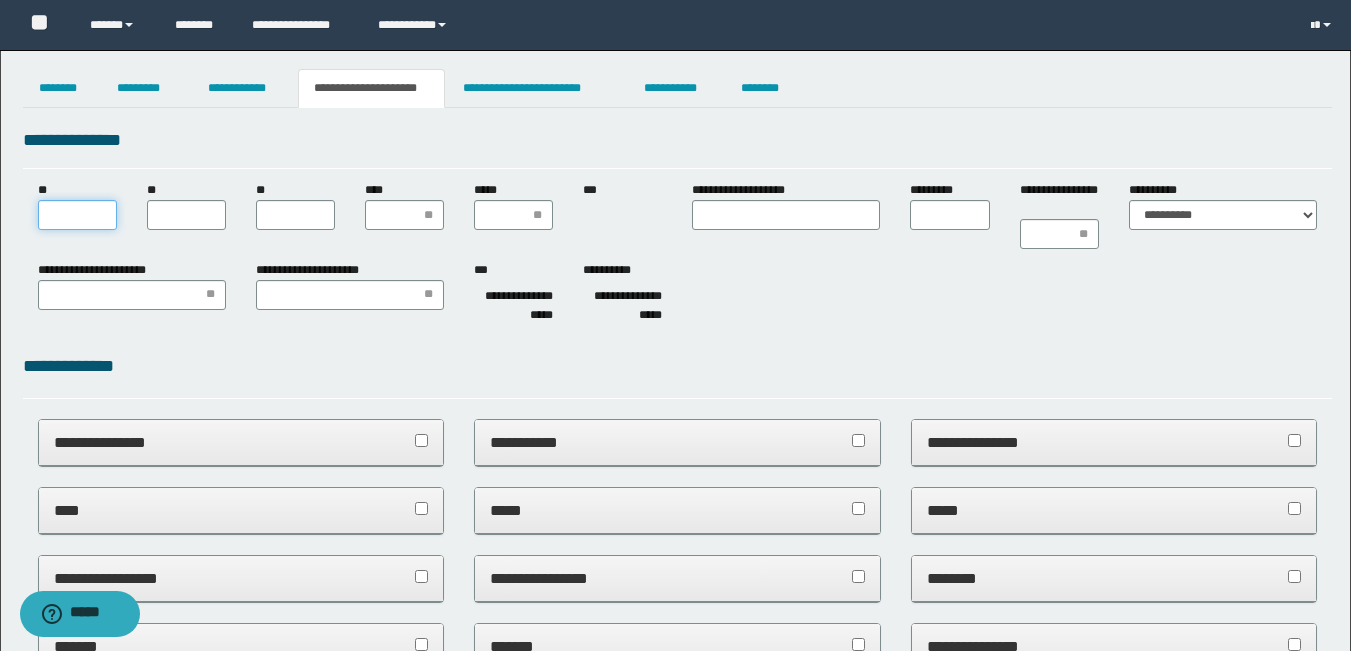 click on "**" at bounding box center (77, 215) 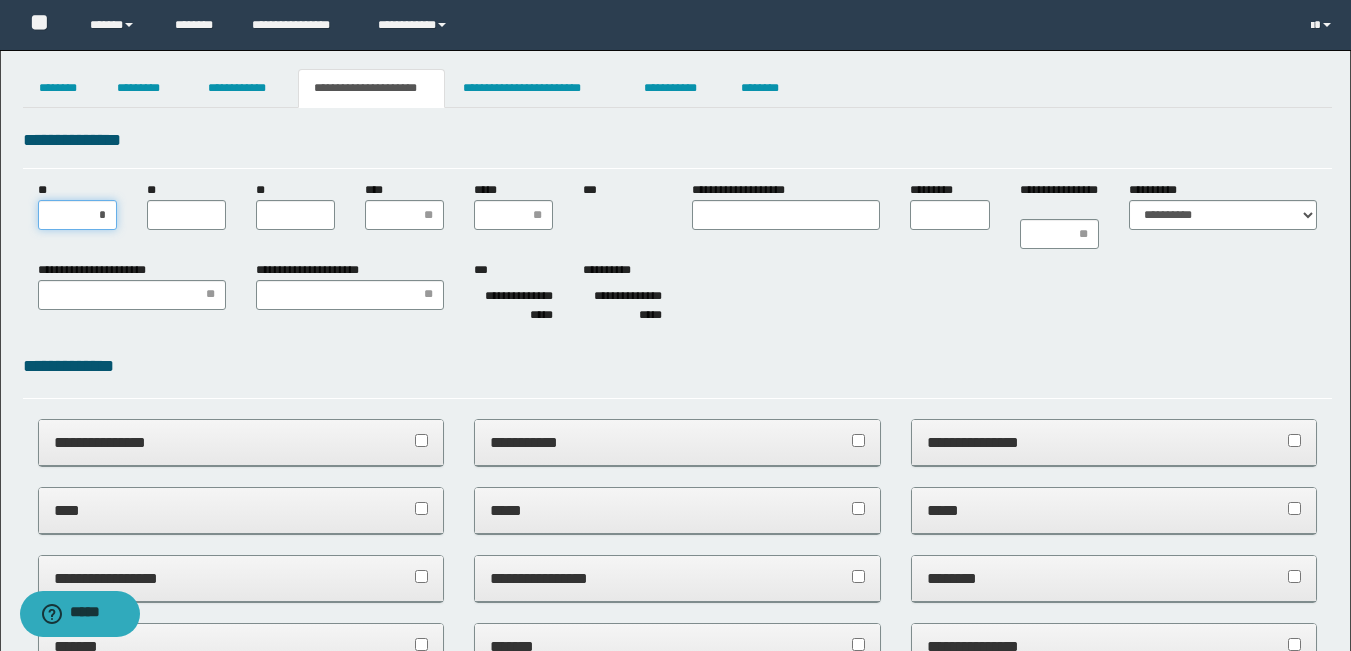 type on "**" 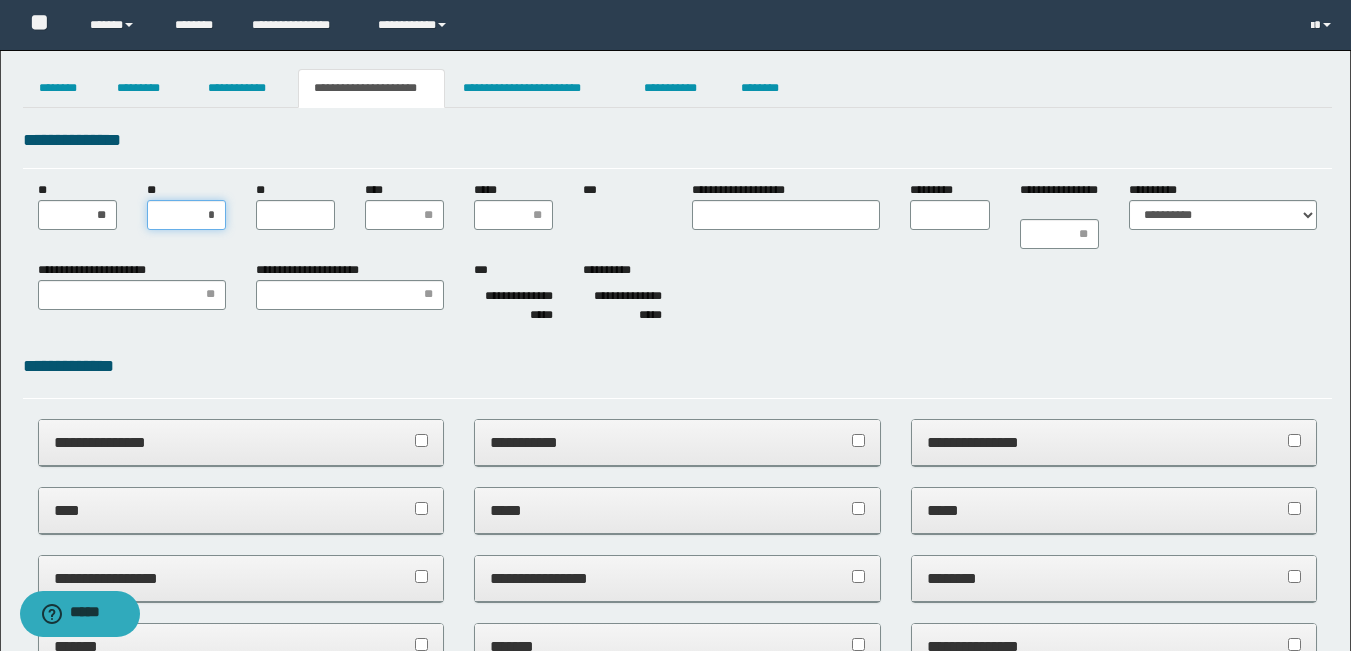 type on "**" 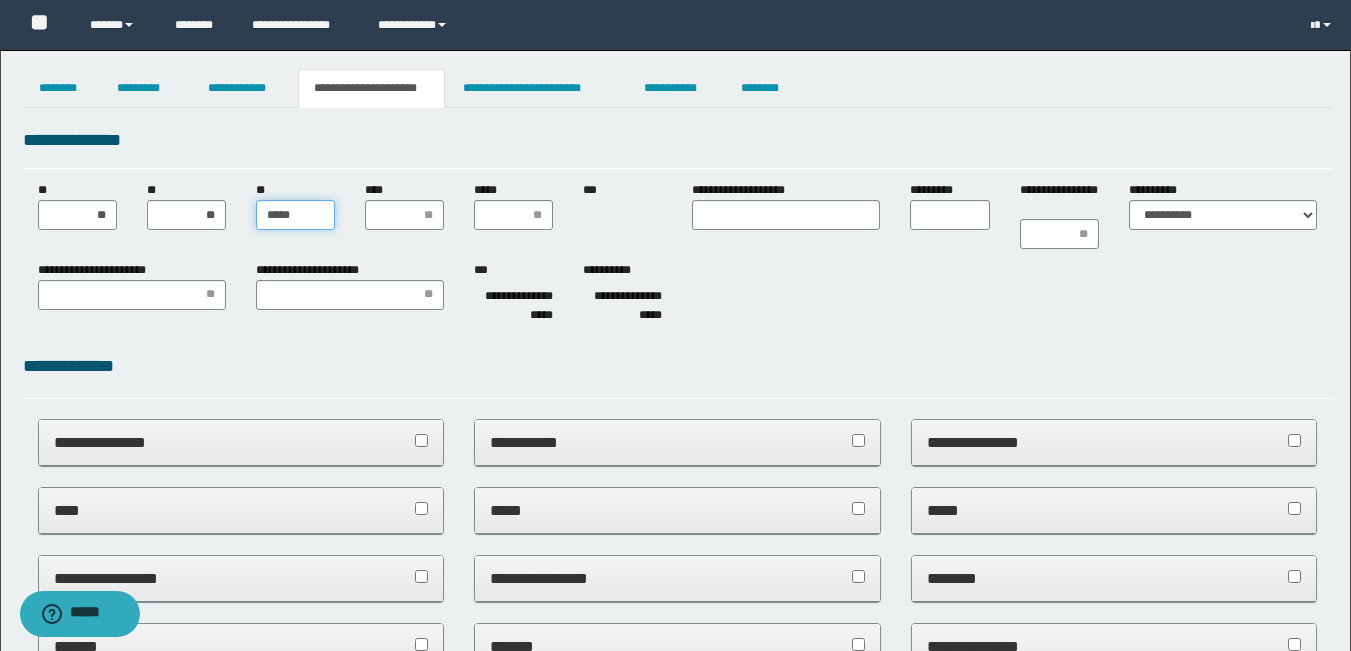 type on "******" 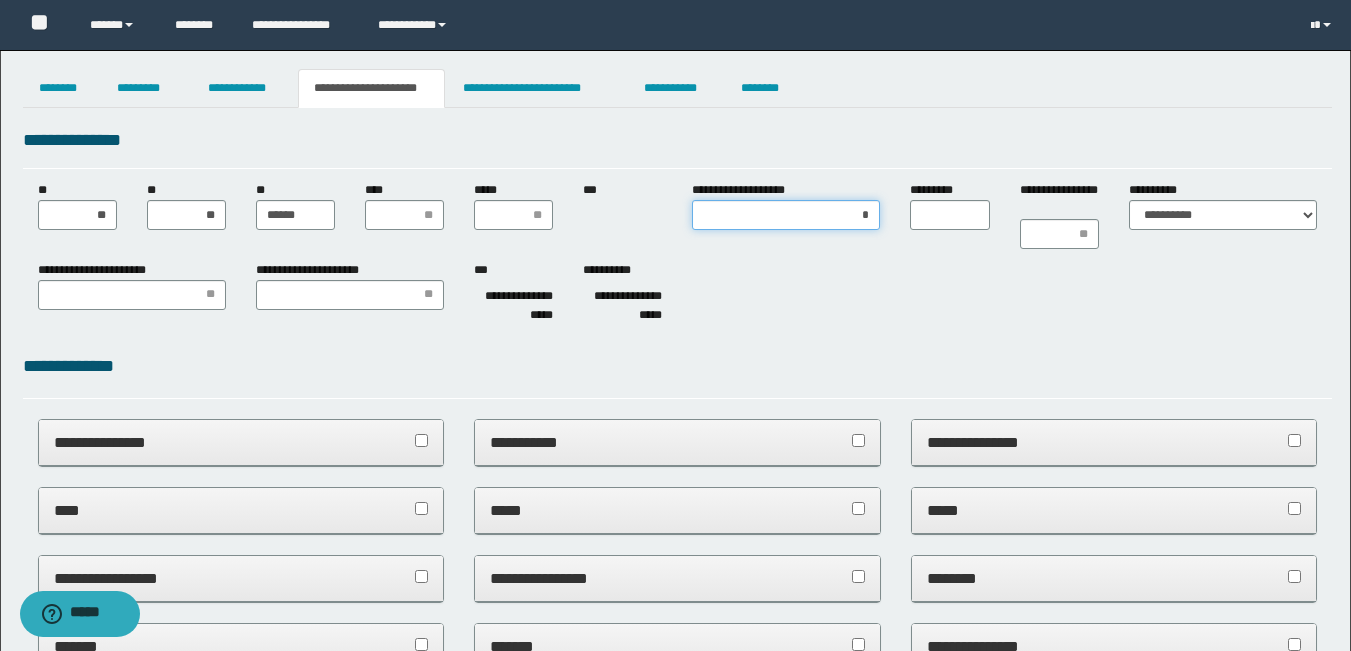 type on "**" 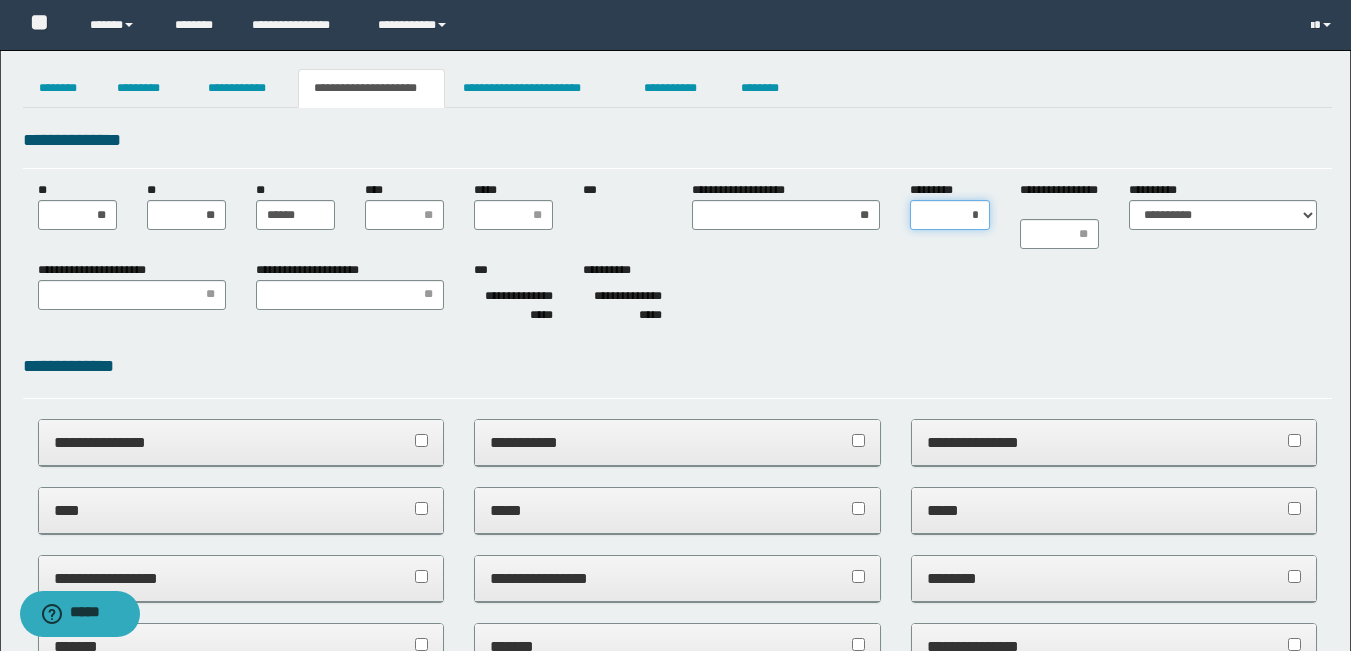 type on "**" 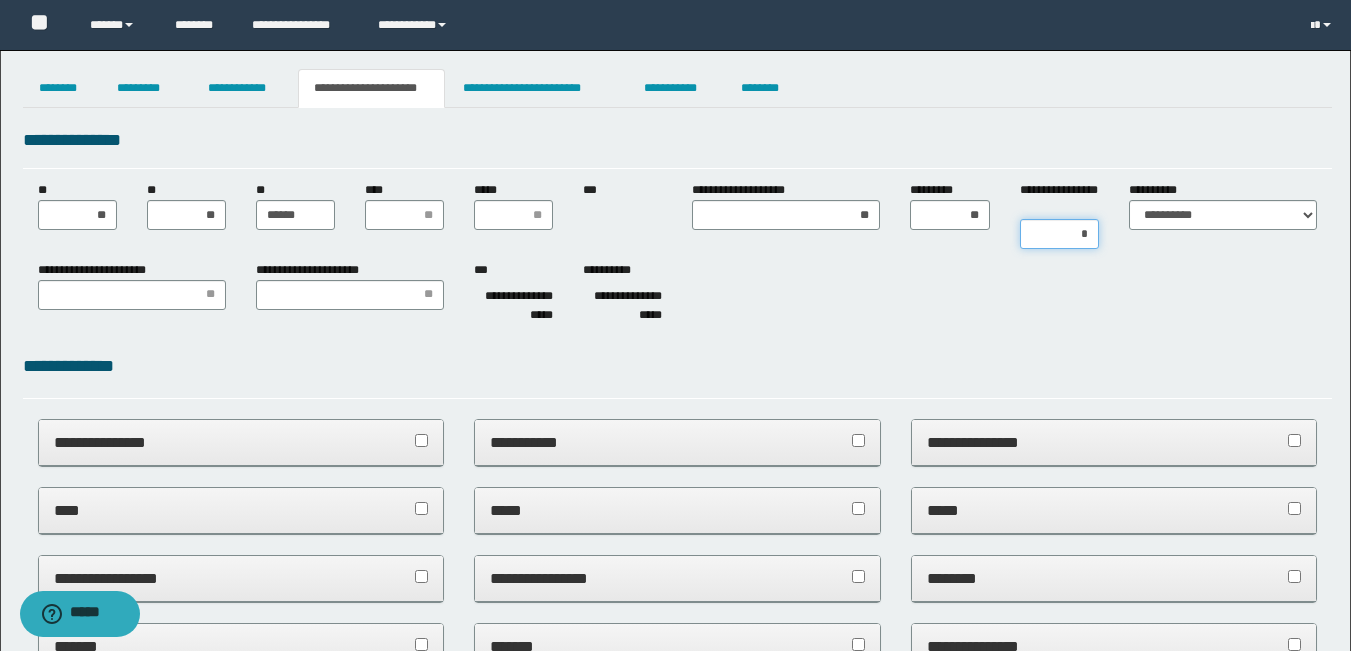 type on "**" 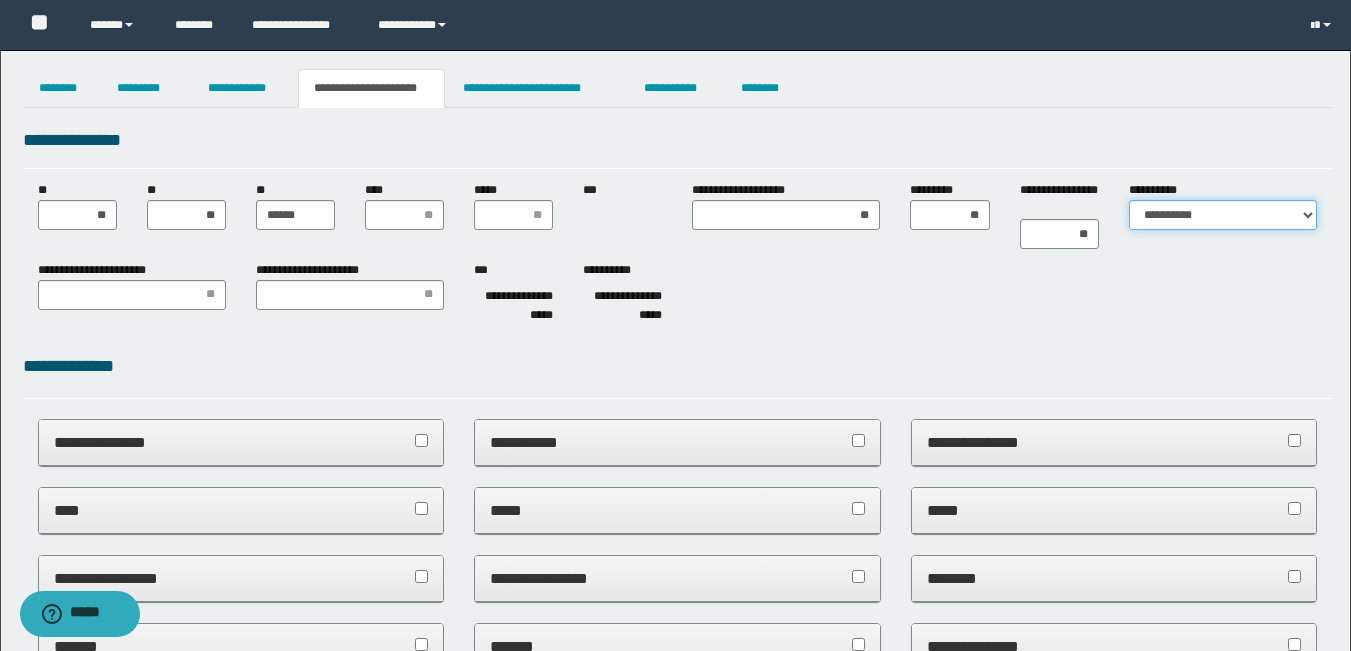 click on "**********" at bounding box center (1223, 215) 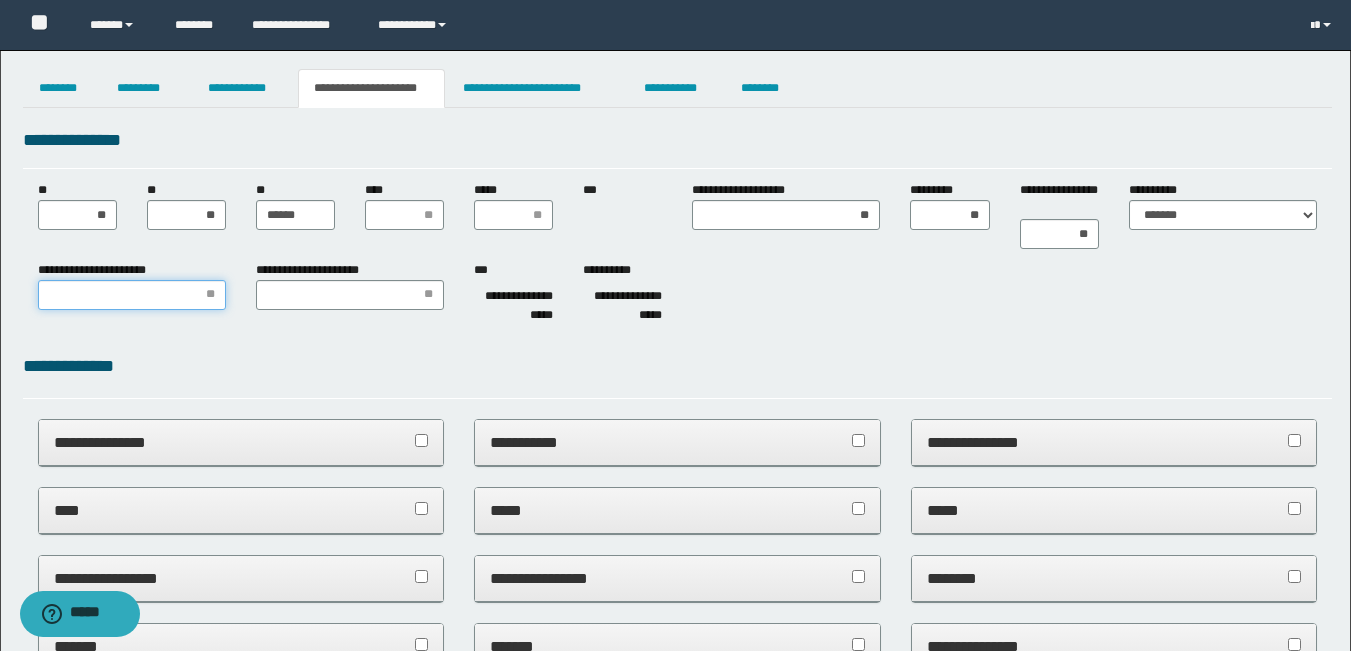 click on "**********" at bounding box center [132, 295] 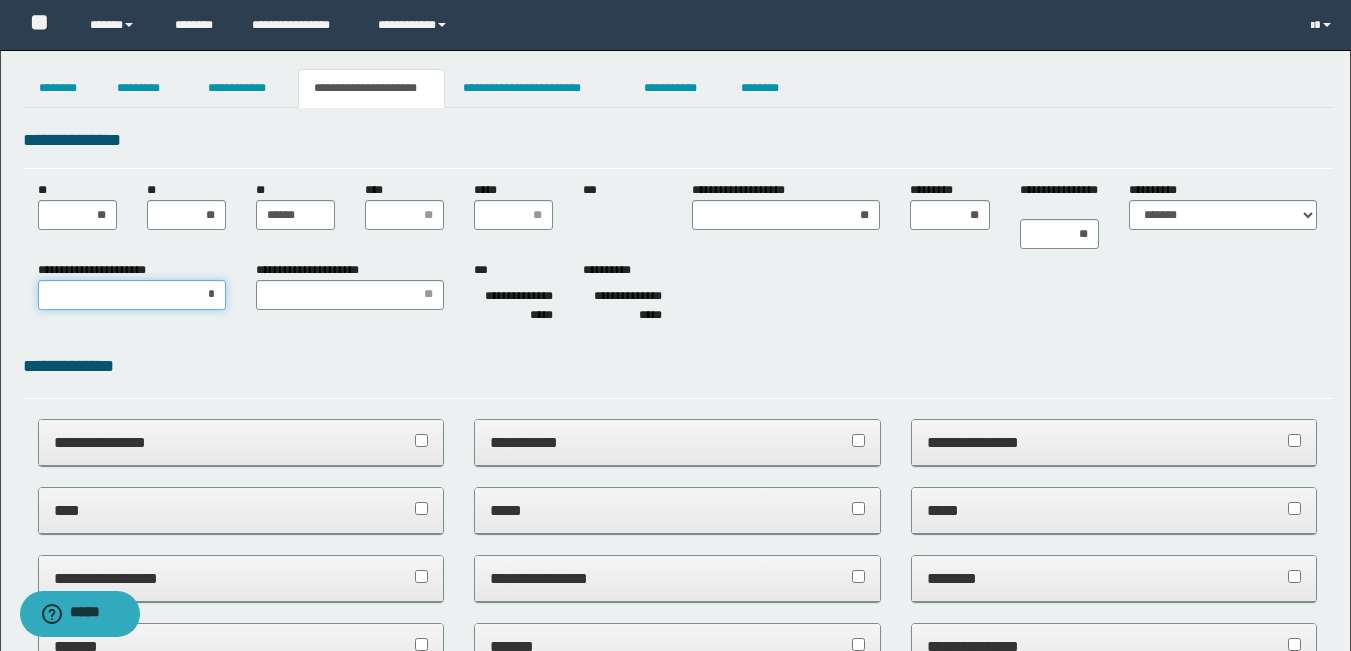 type on "**" 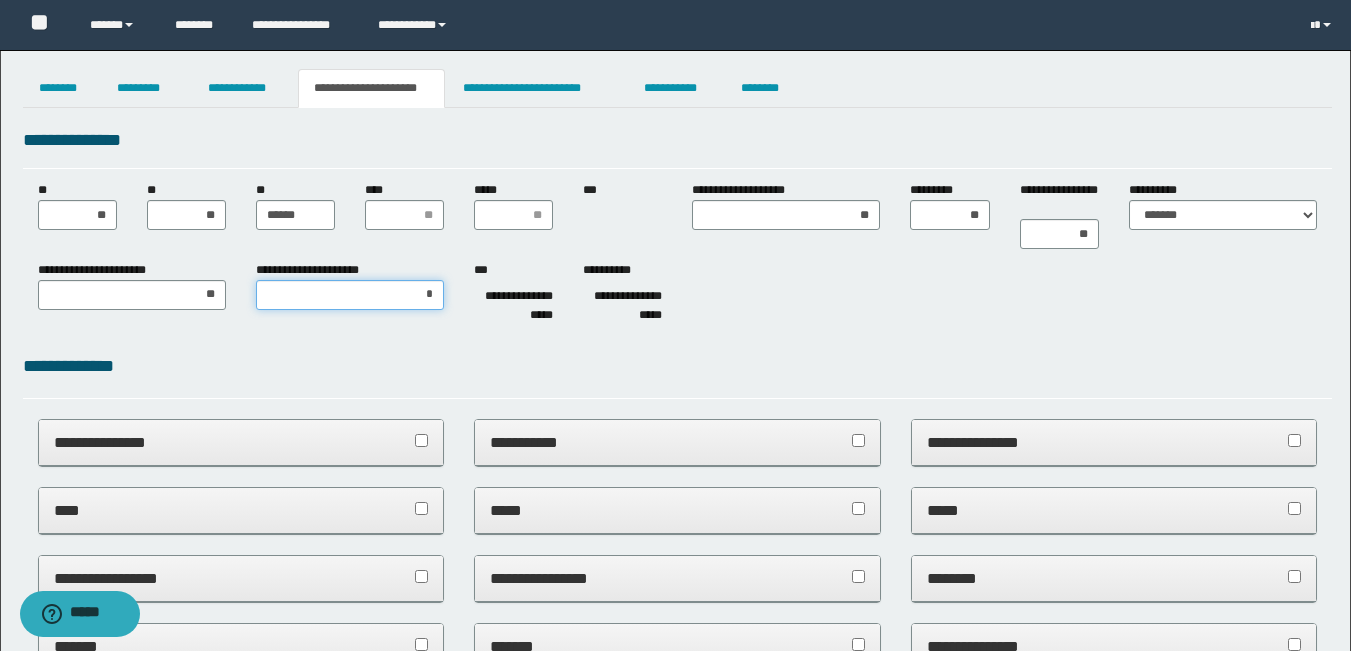 type on "**" 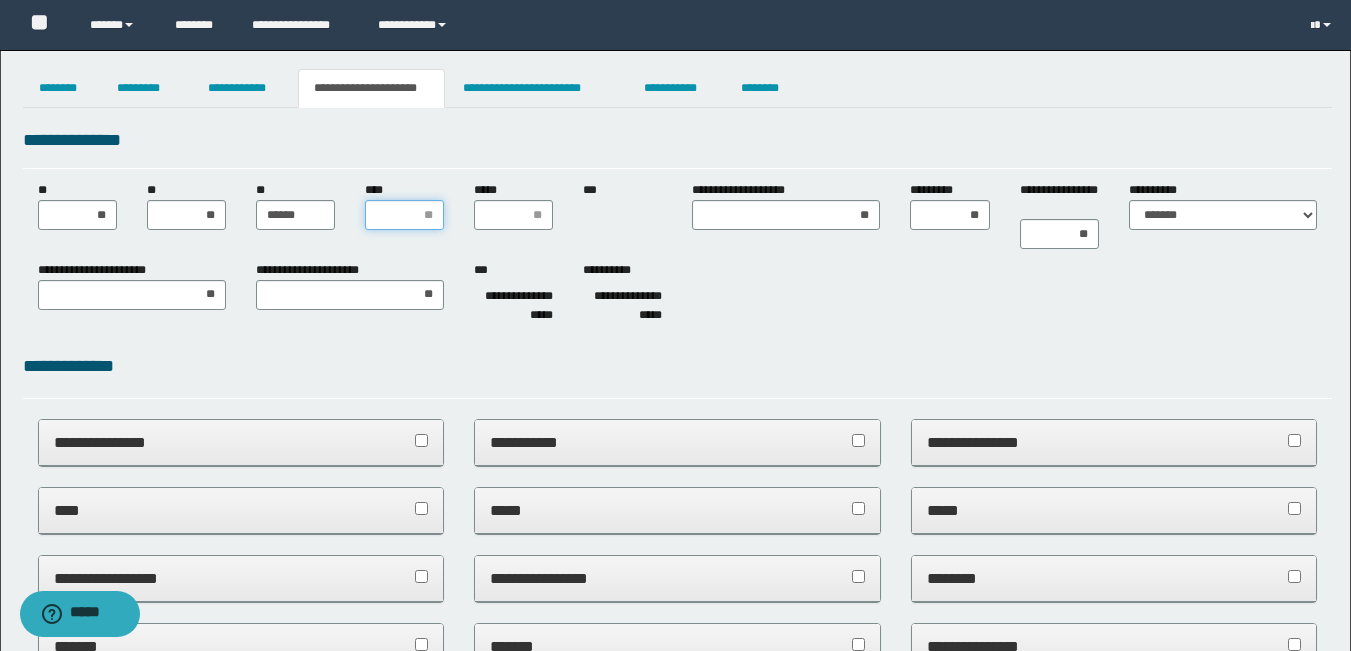 click on "****" at bounding box center (404, 215) 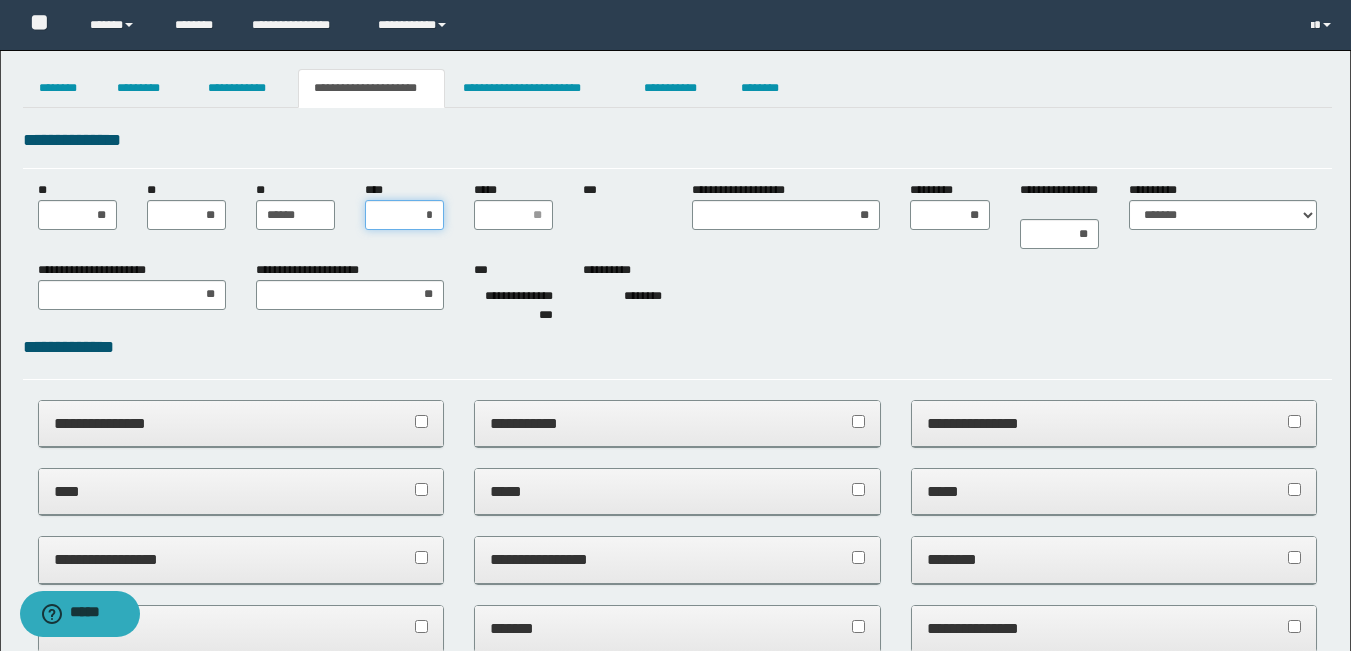 type on "**" 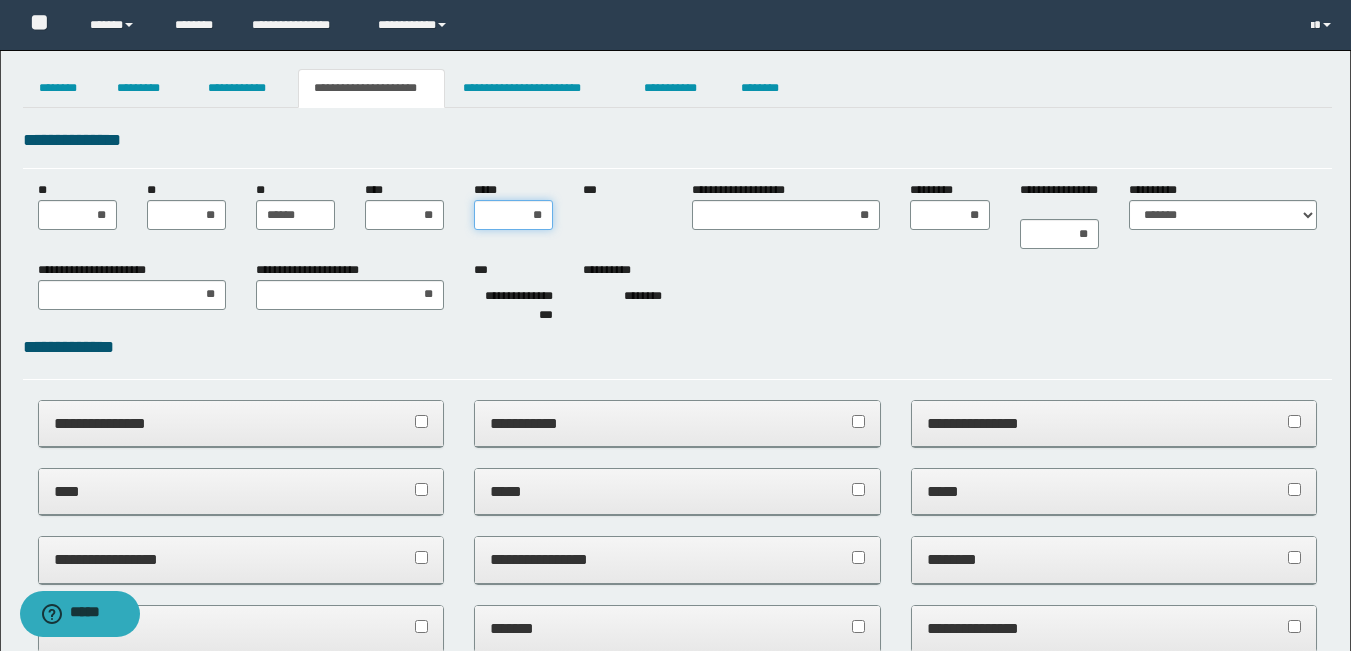 type on "***" 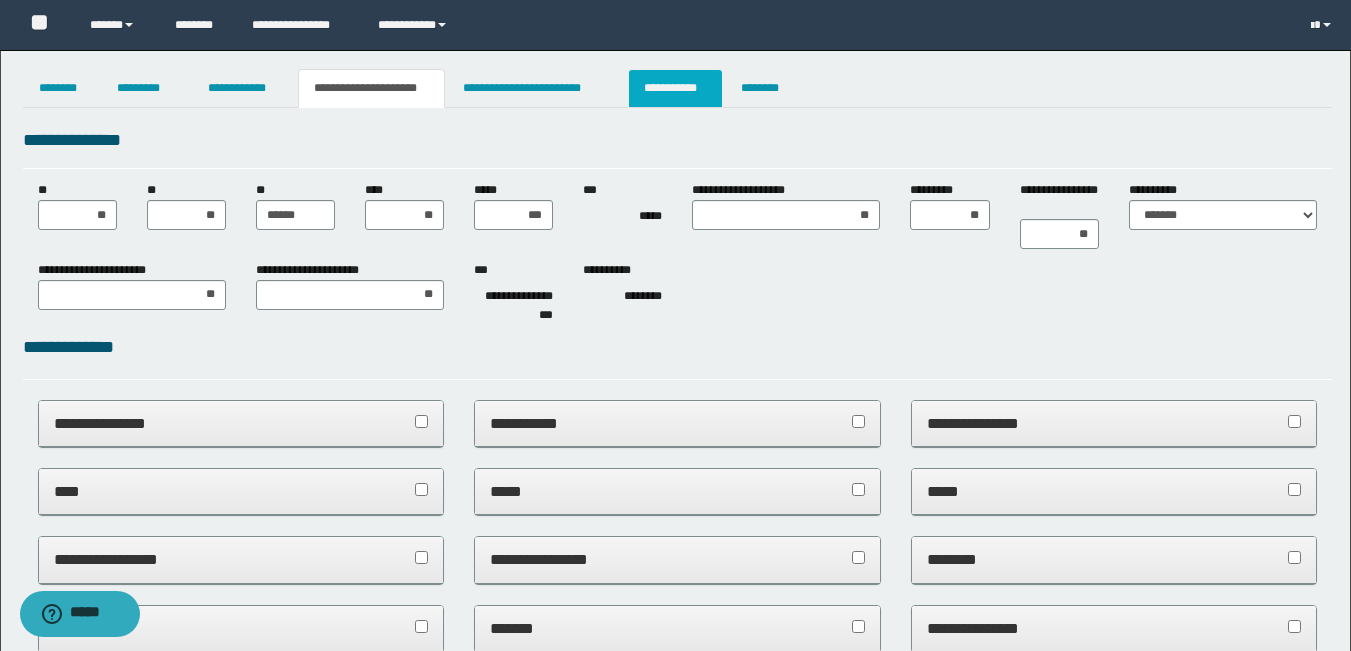 click on "**********" at bounding box center (675, 88) 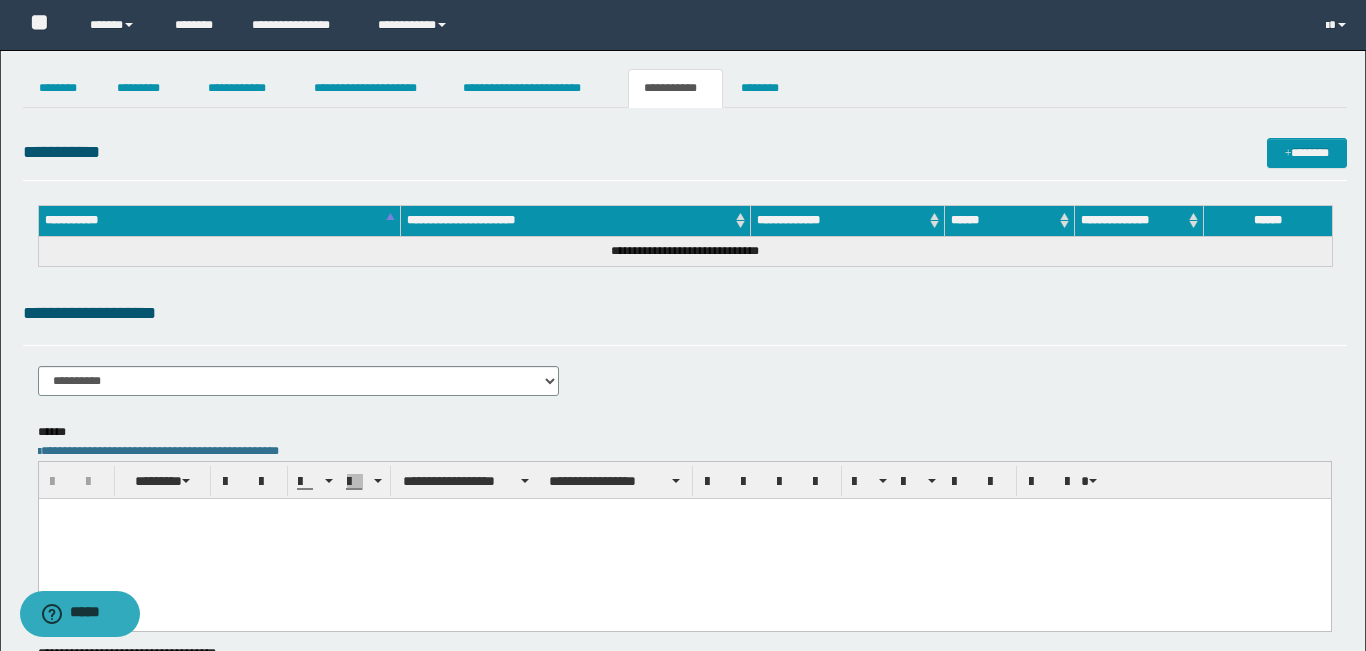 scroll, scrollTop: 0, scrollLeft: 0, axis: both 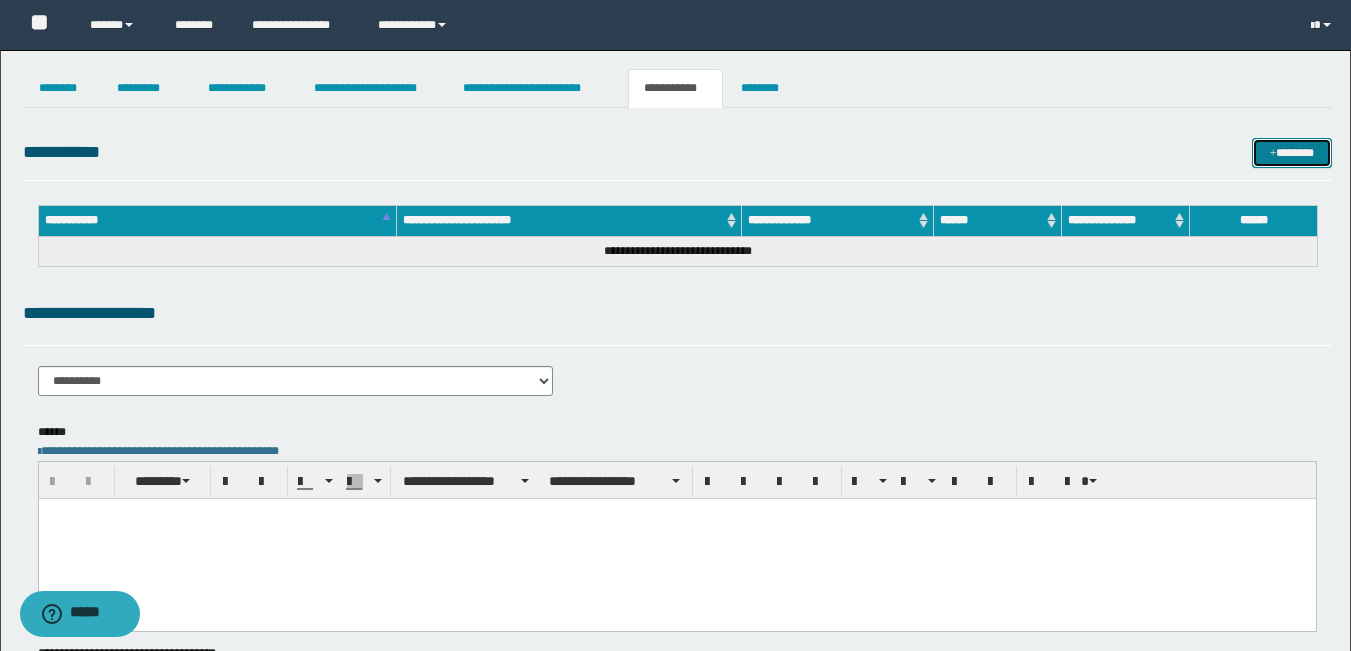 click on "*******" at bounding box center [1292, 153] 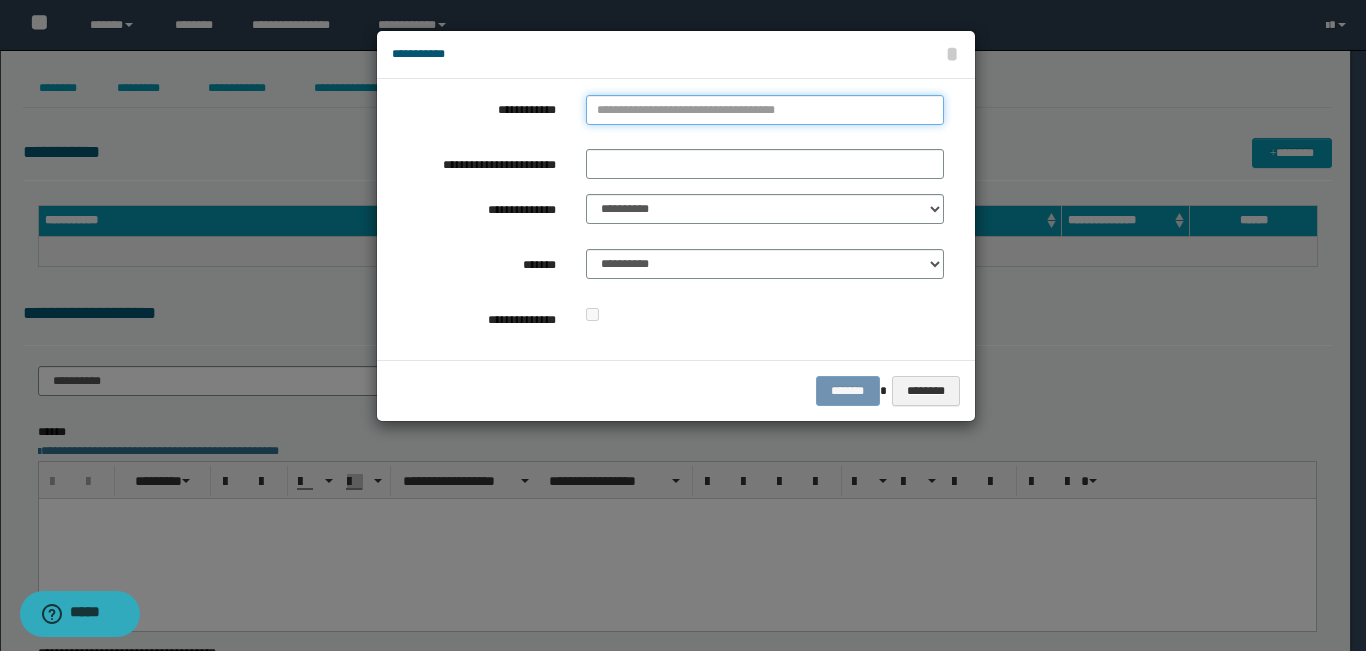 click on "**********" at bounding box center [765, 110] 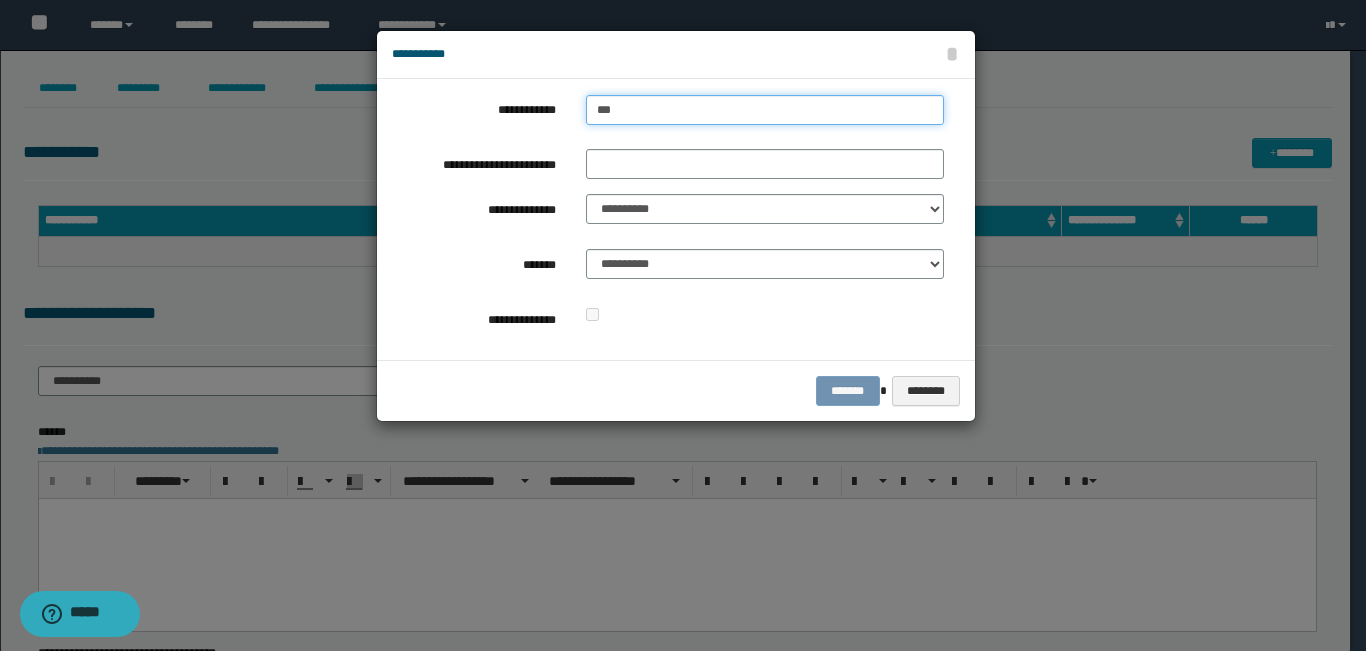 type on "****" 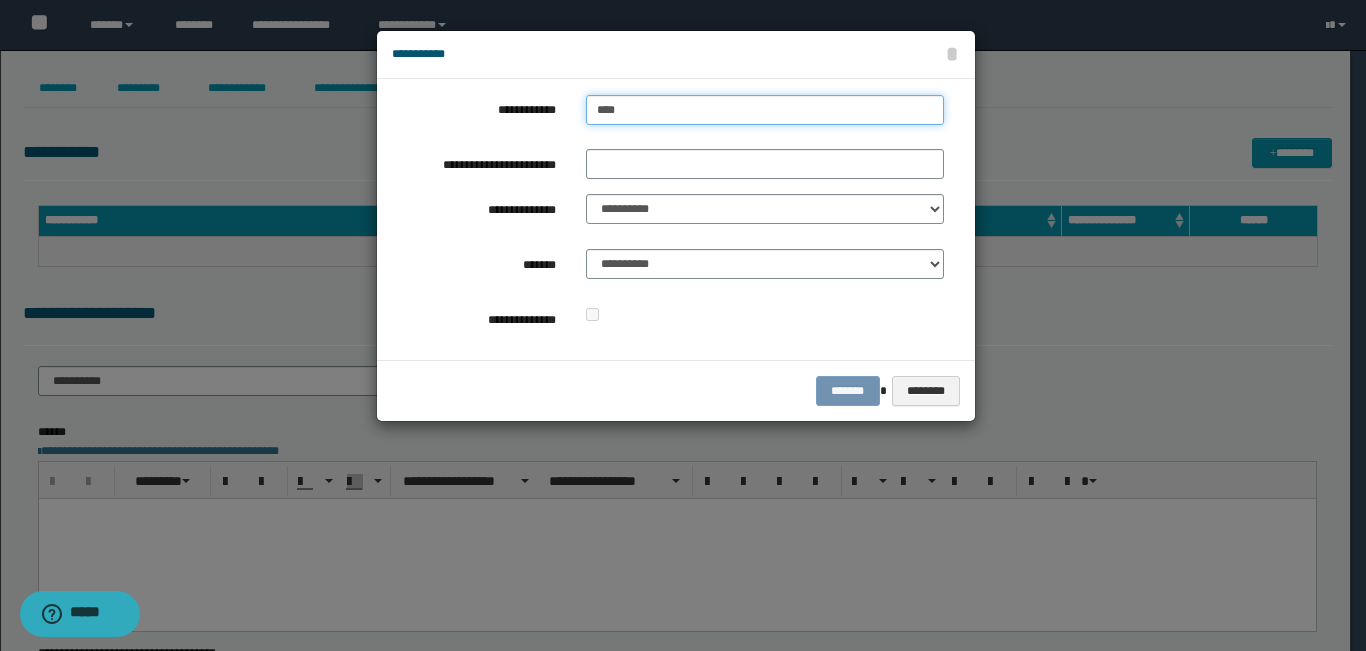 type on "****" 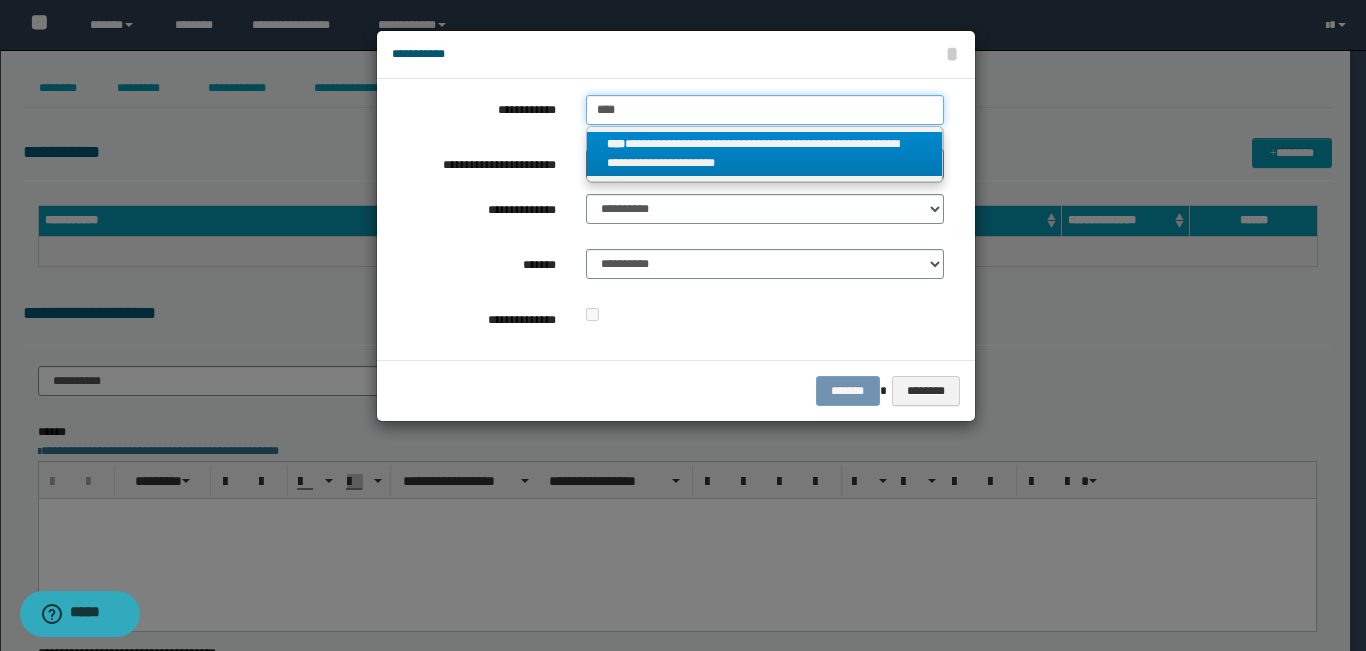 type on "****" 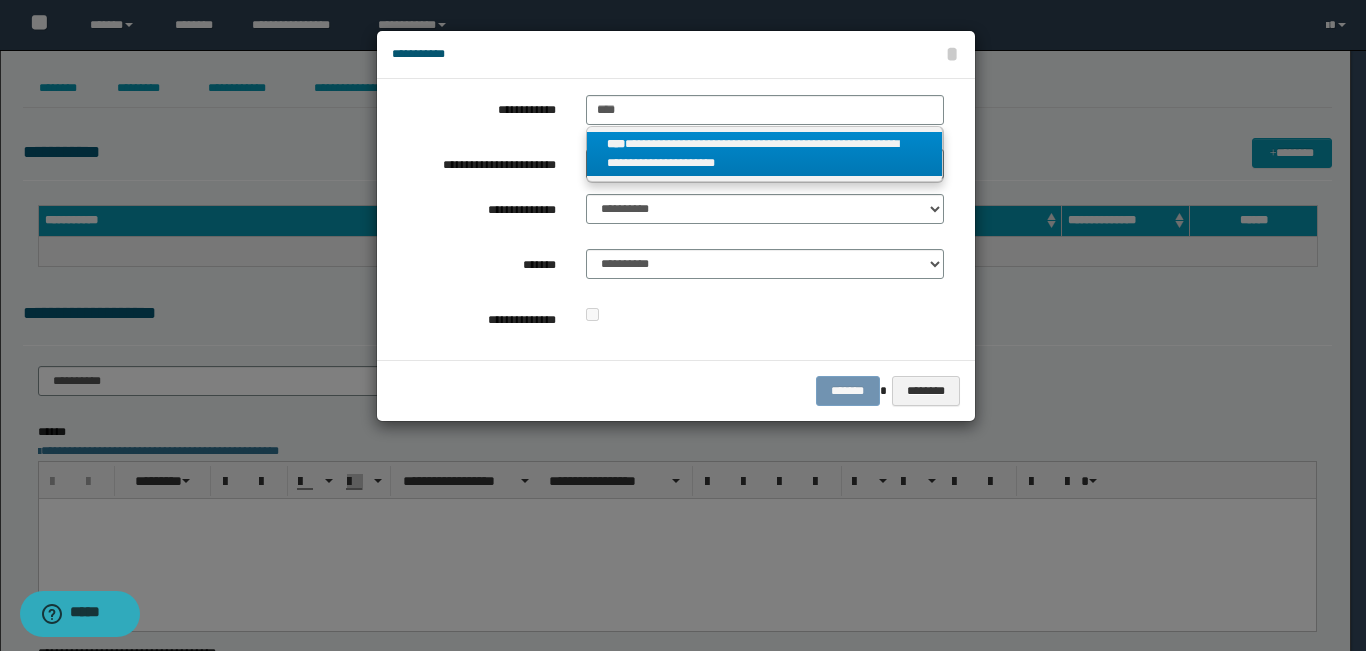 click on "**********" at bounding box center (765, 154) 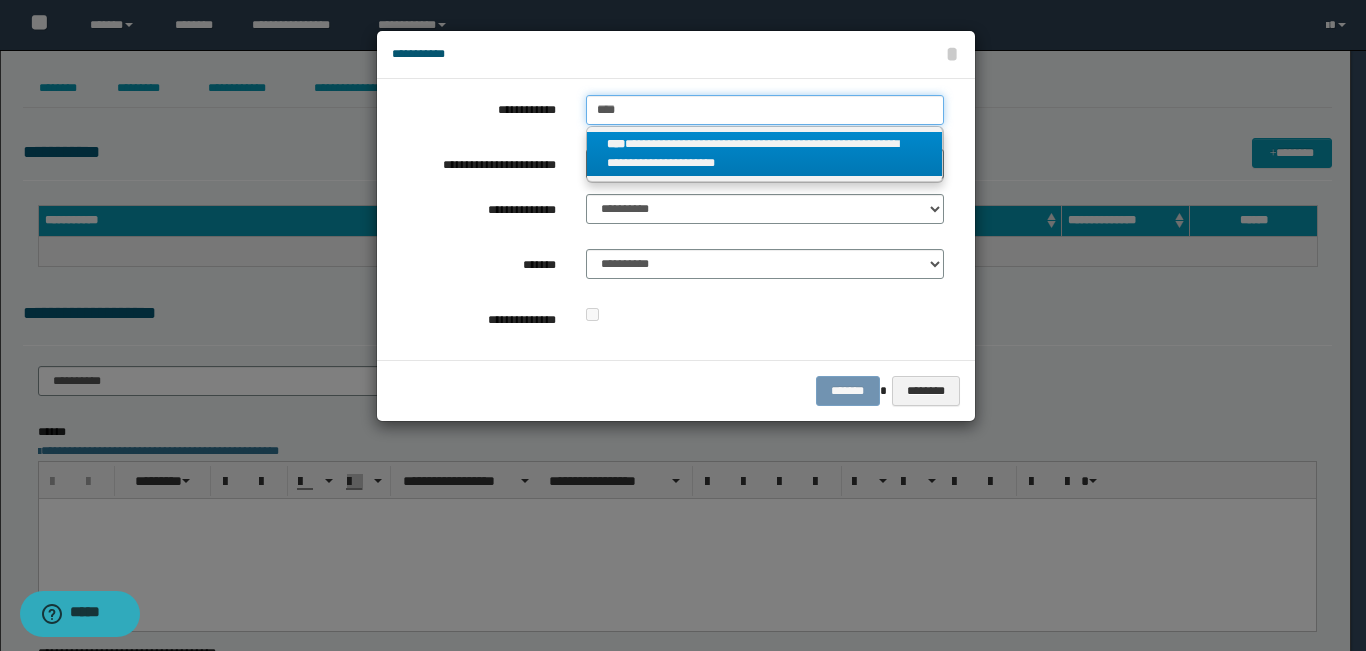 type 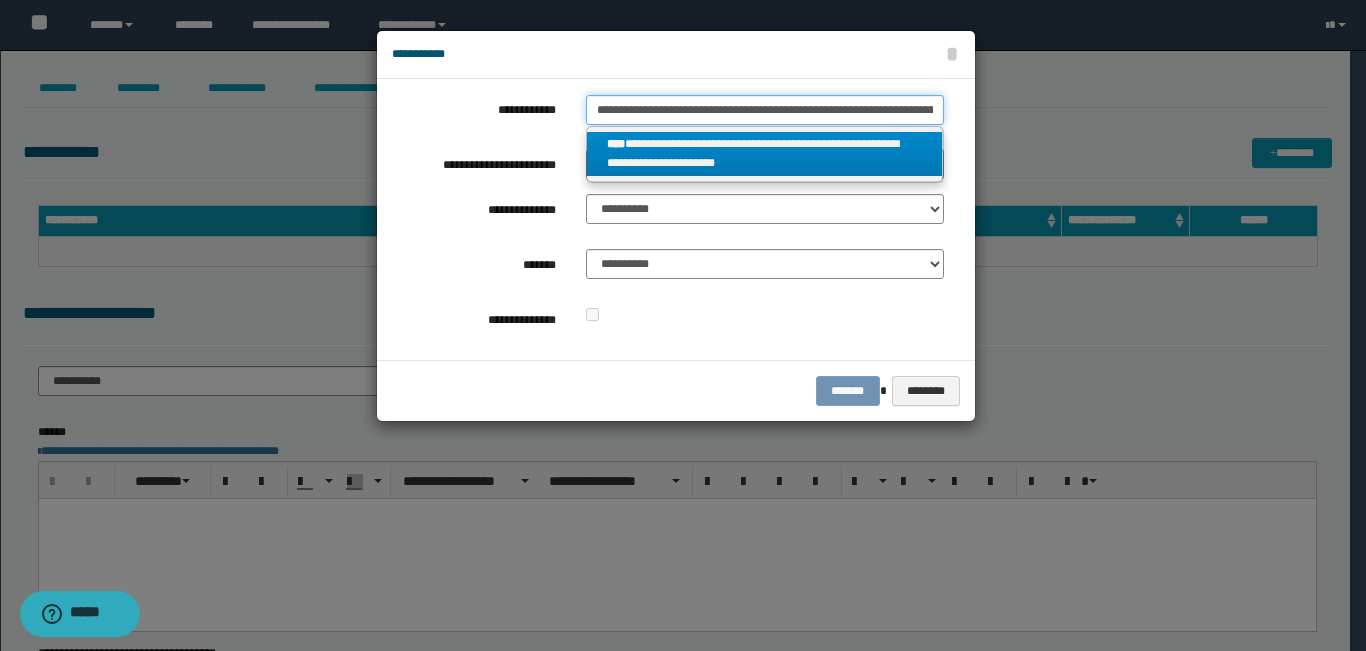scroll, scrollTop: 0, scrollLeft: 47, axis: horizontal 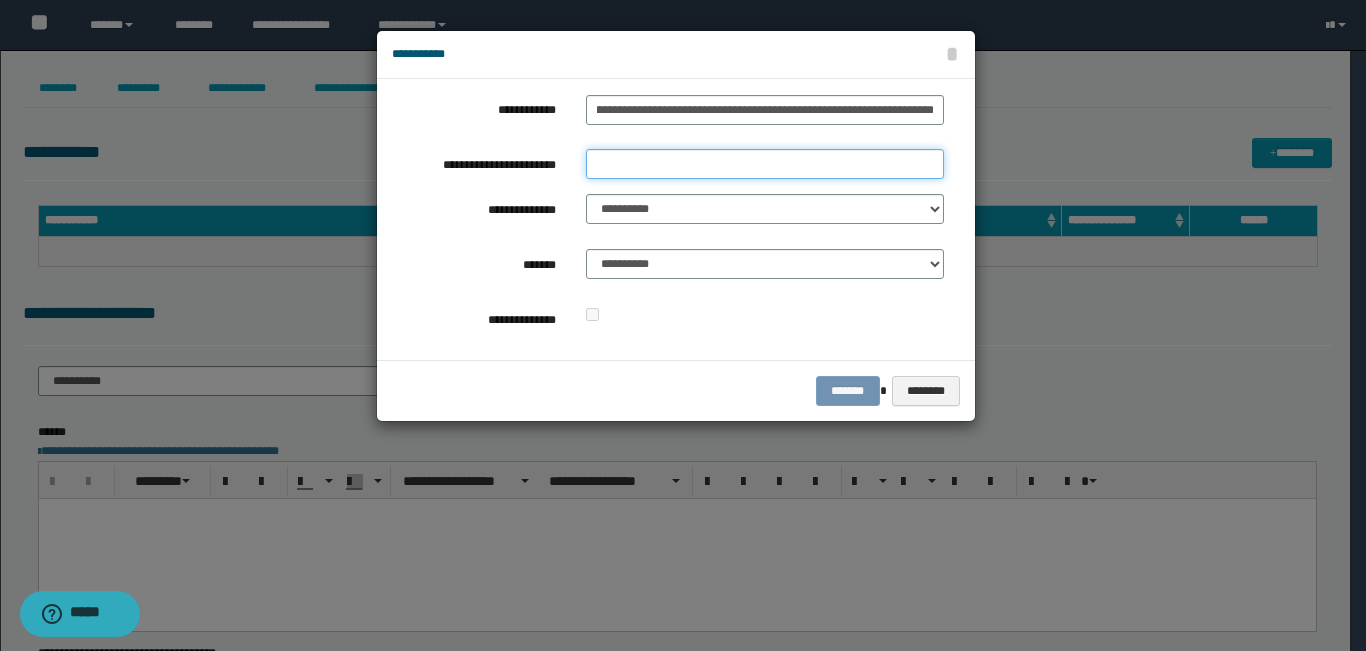click on "**********" at bounding box center [765, 164] 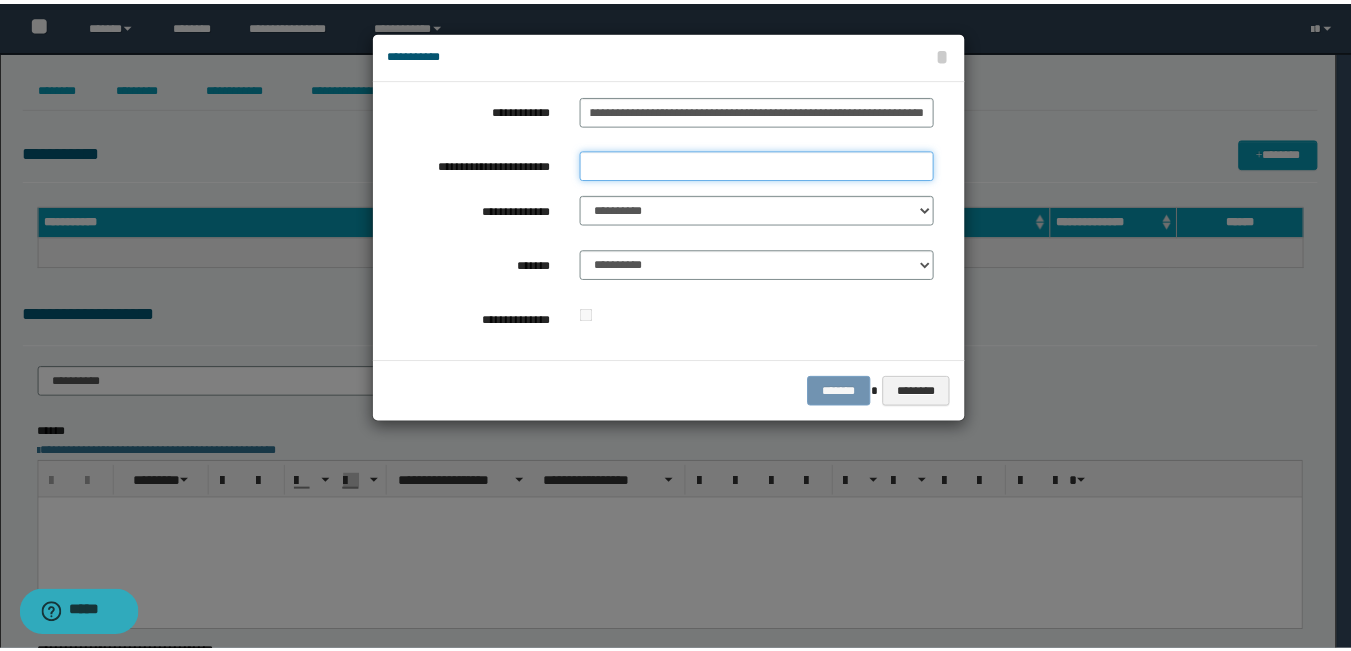 scroll, scrollTop: 0, scrollLeft: 0, axis: both 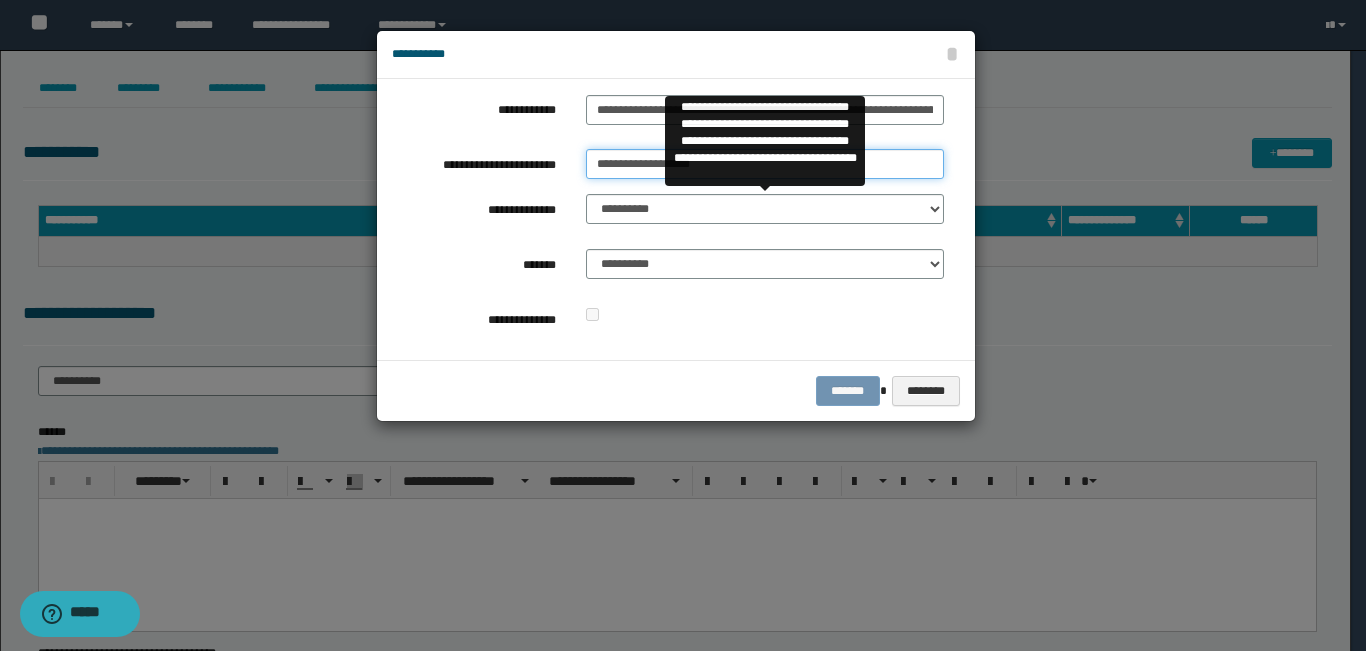 type on "**********" 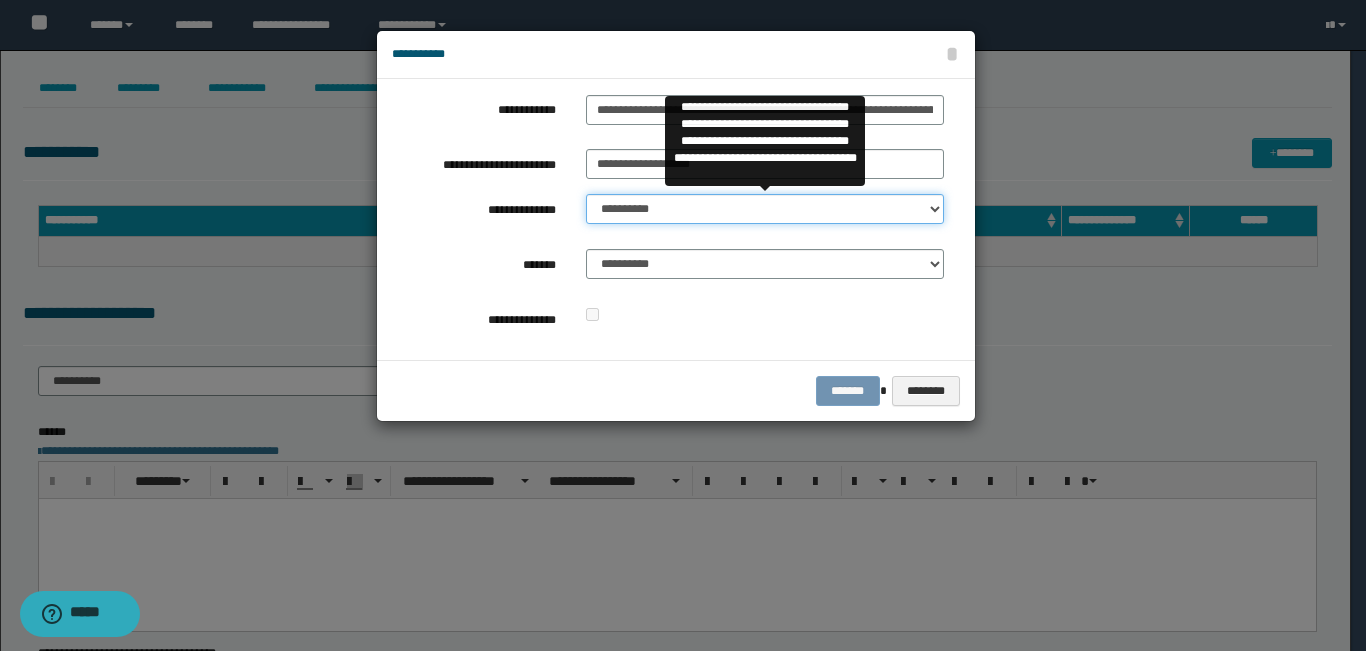 click on "**********" at bounding box center (765, 209) 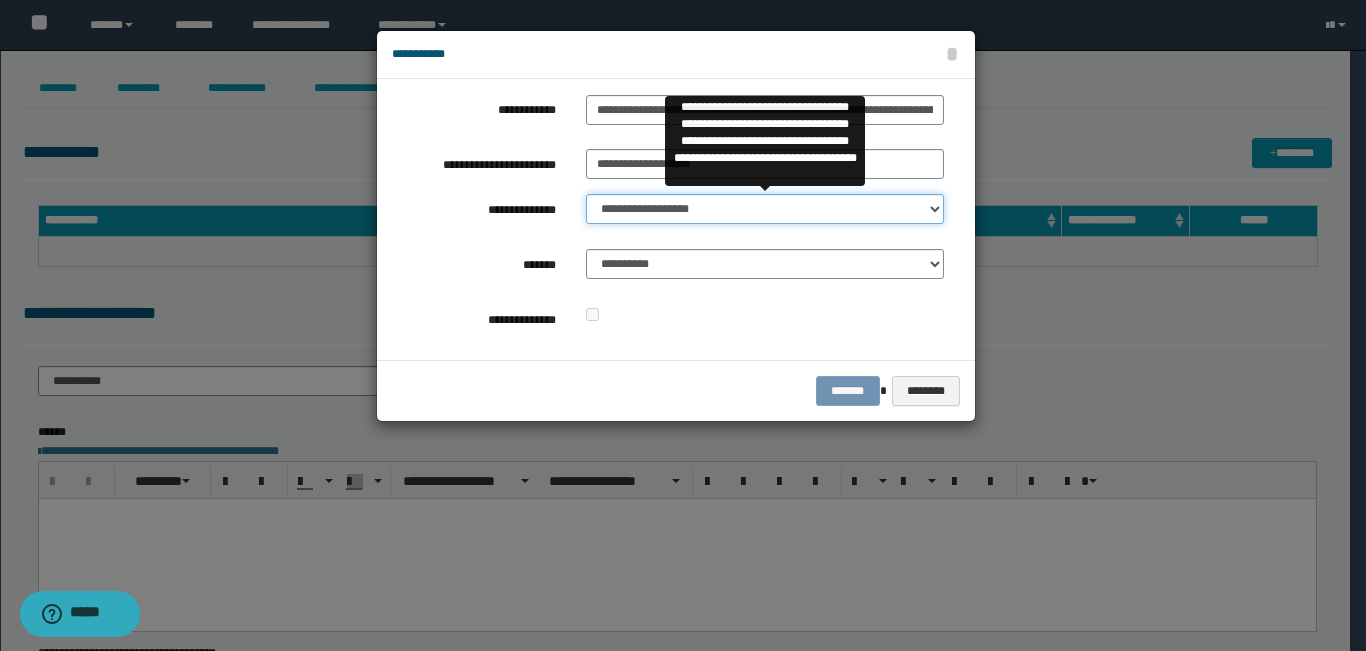 click on "**********" at bounding box center [765, 209] 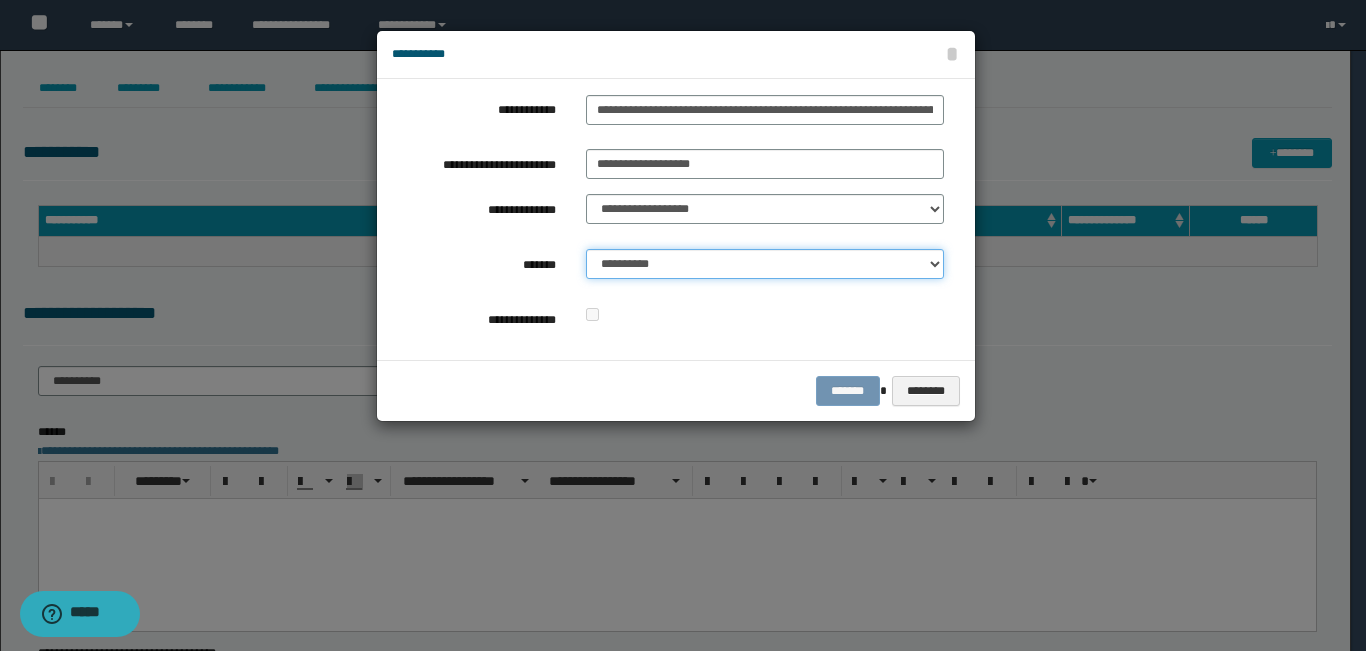 click on "**********" at bounding box center [765, 264] 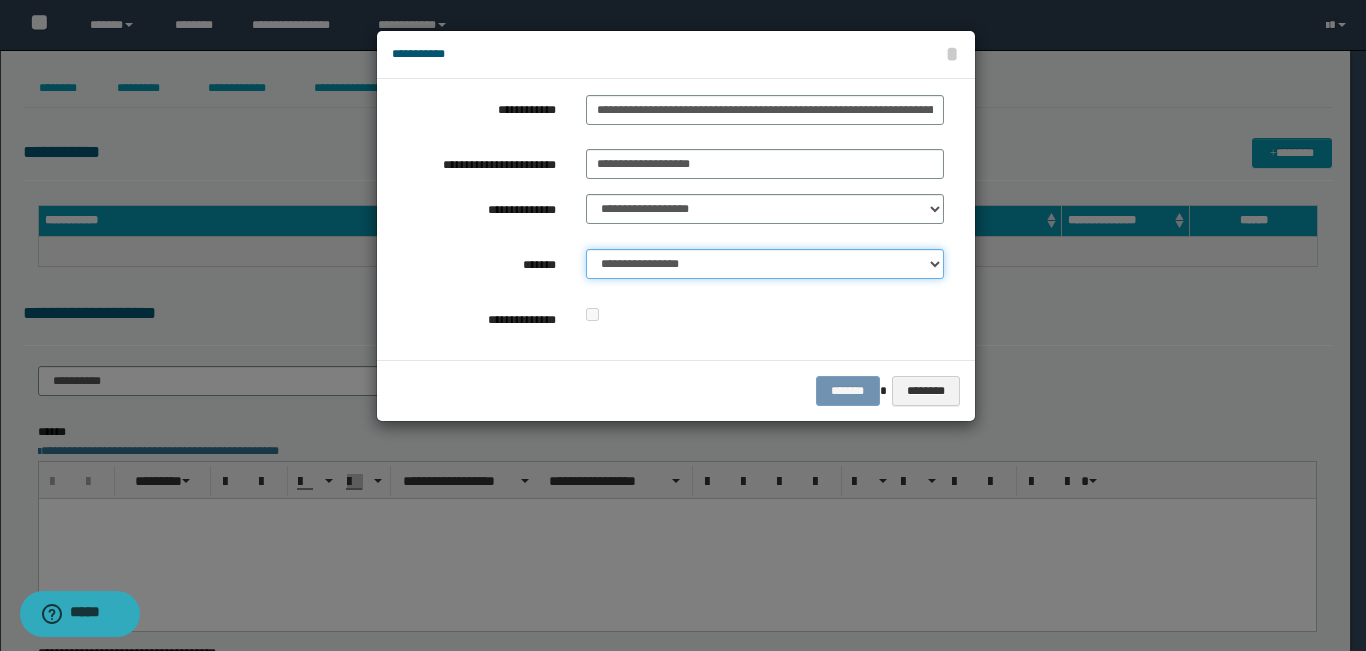 click on "**********" at bounding box center (765, 264) 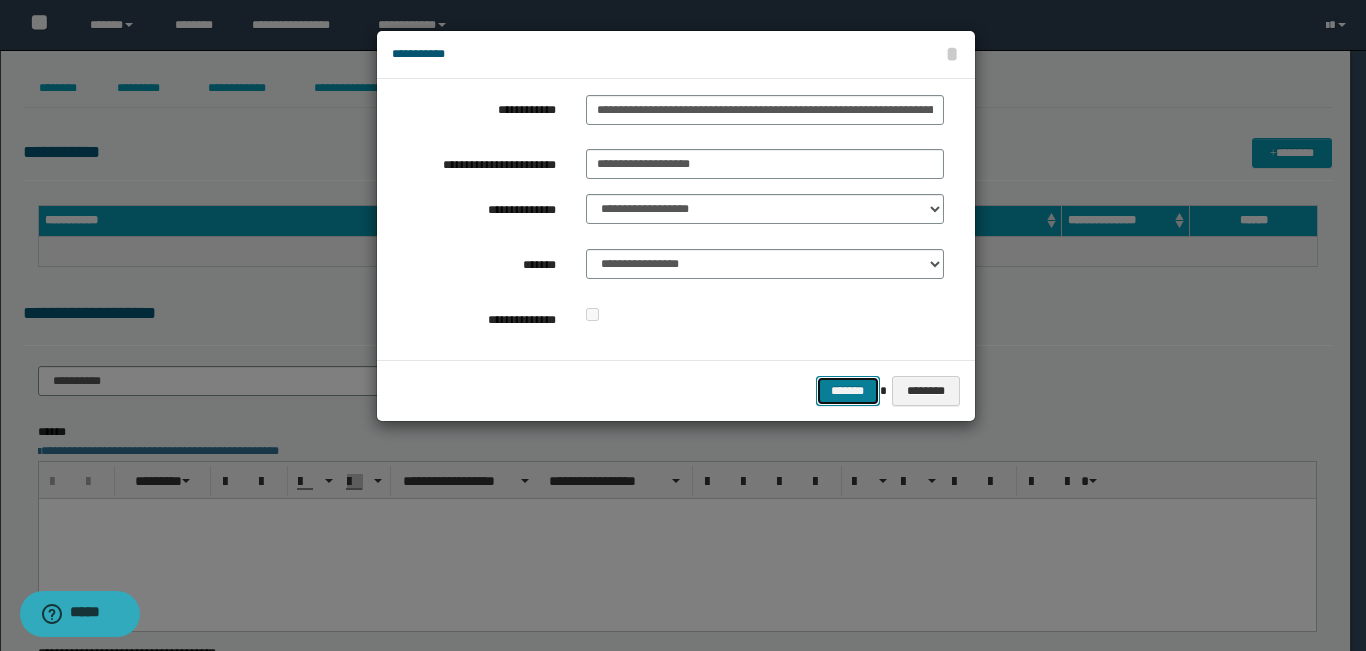 click on "*******" at bounding box center [848, 391] 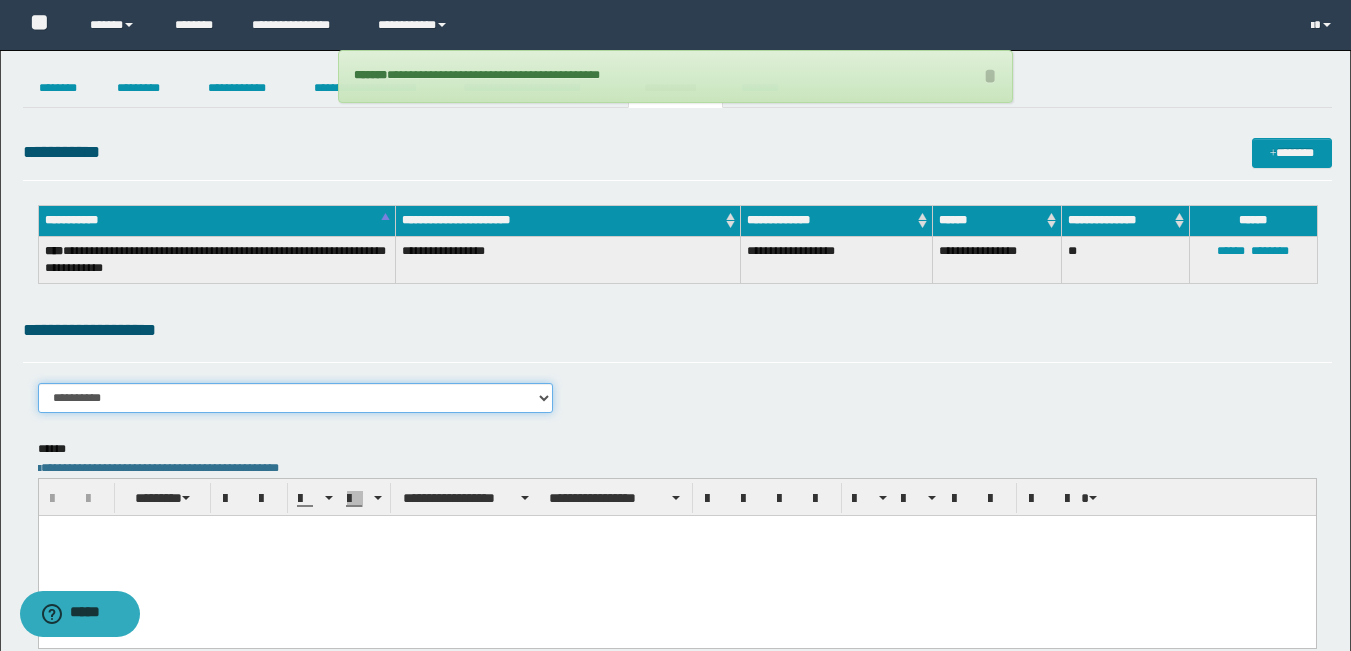 click on "**********" at bounding box center [296, 398] 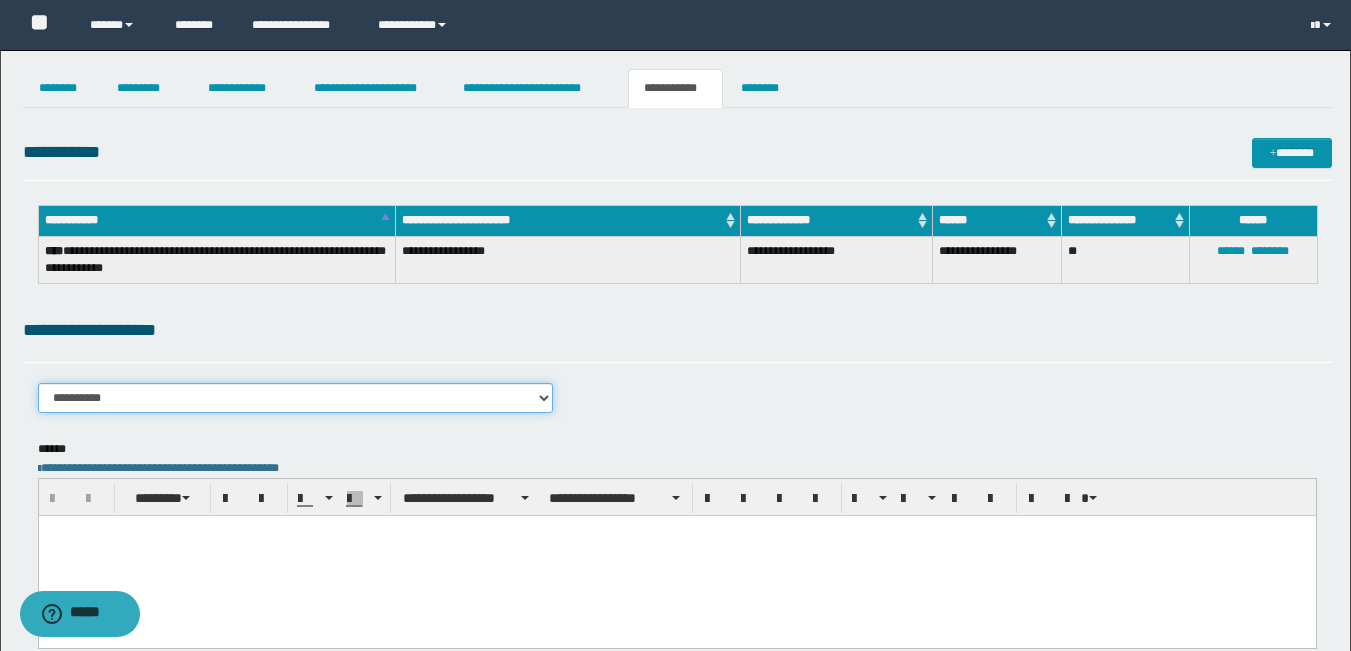 select on "****" 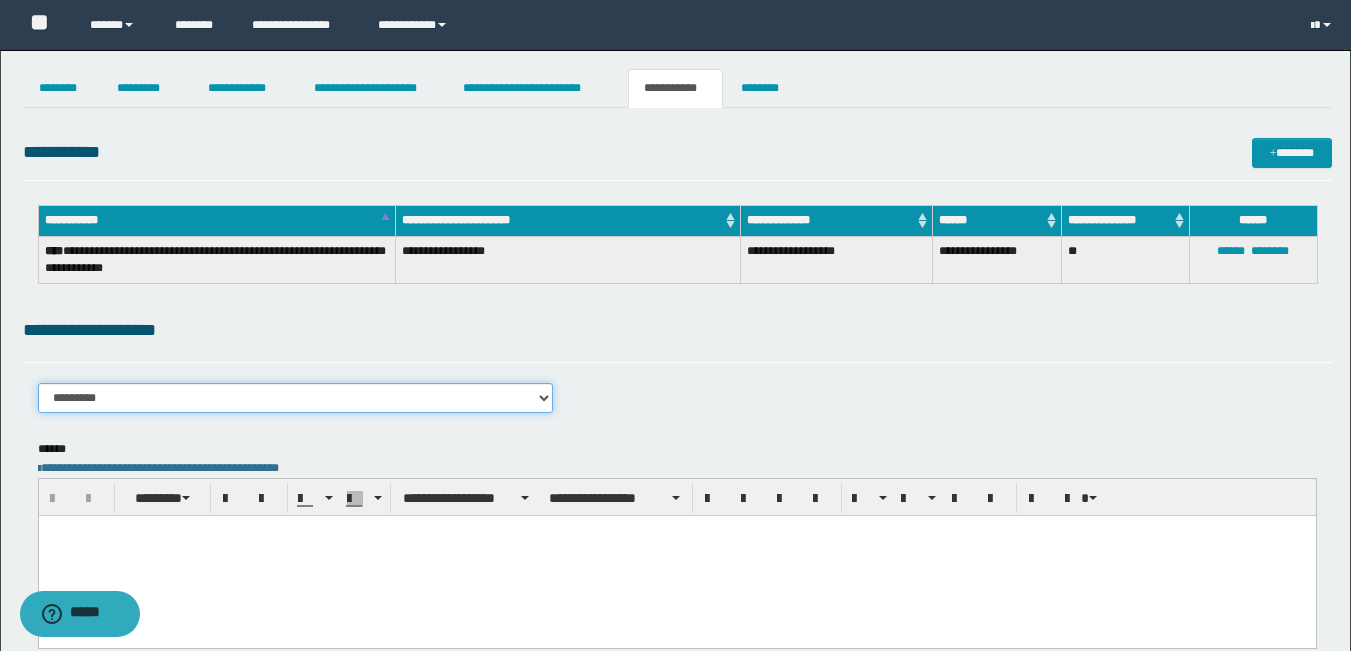click on "**********" at bounding box center [296, 398] 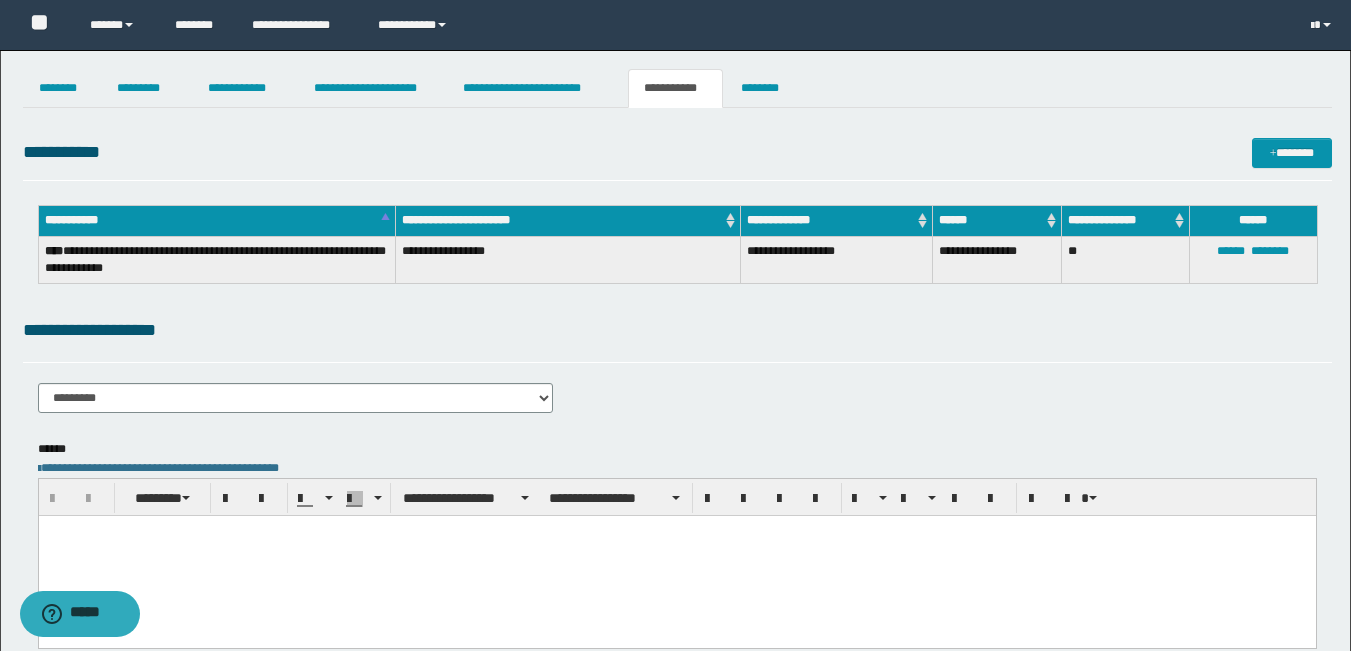 click at bounding box center [676, 555] 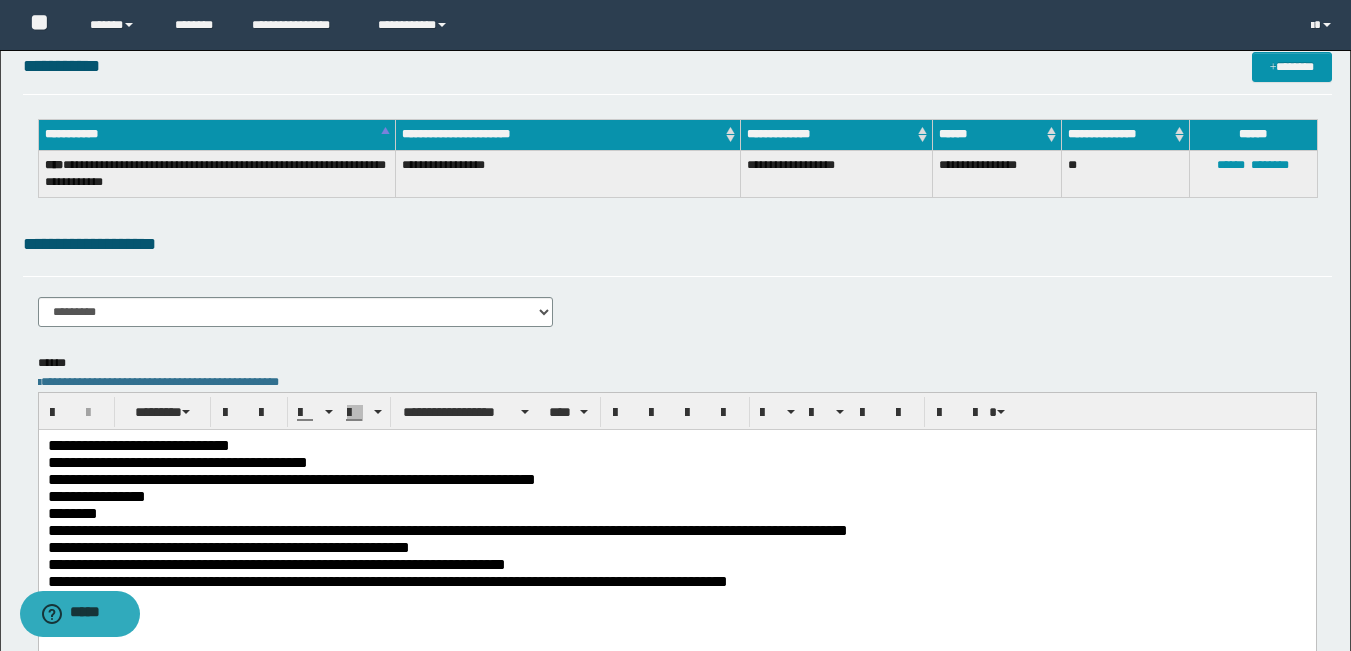 scroll, scrollTop: 0, scrollLeft: 0, axis: both 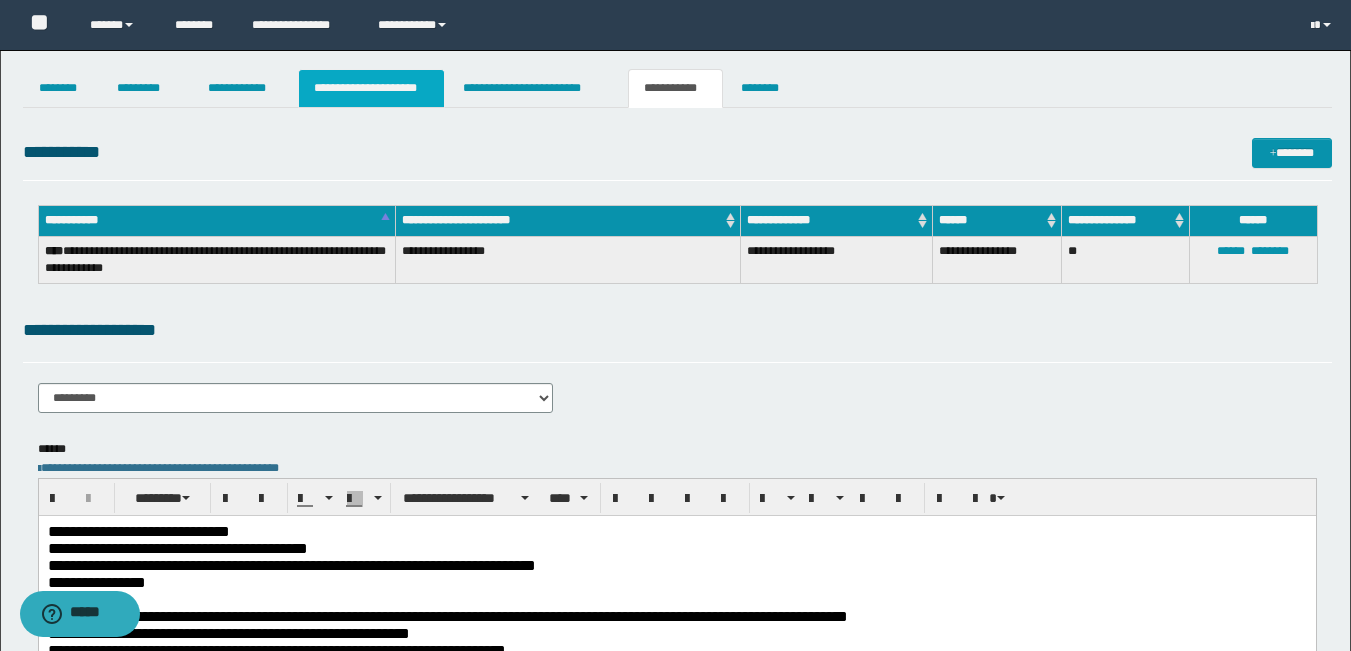 click on "**********" at bounding box center [371, 88] 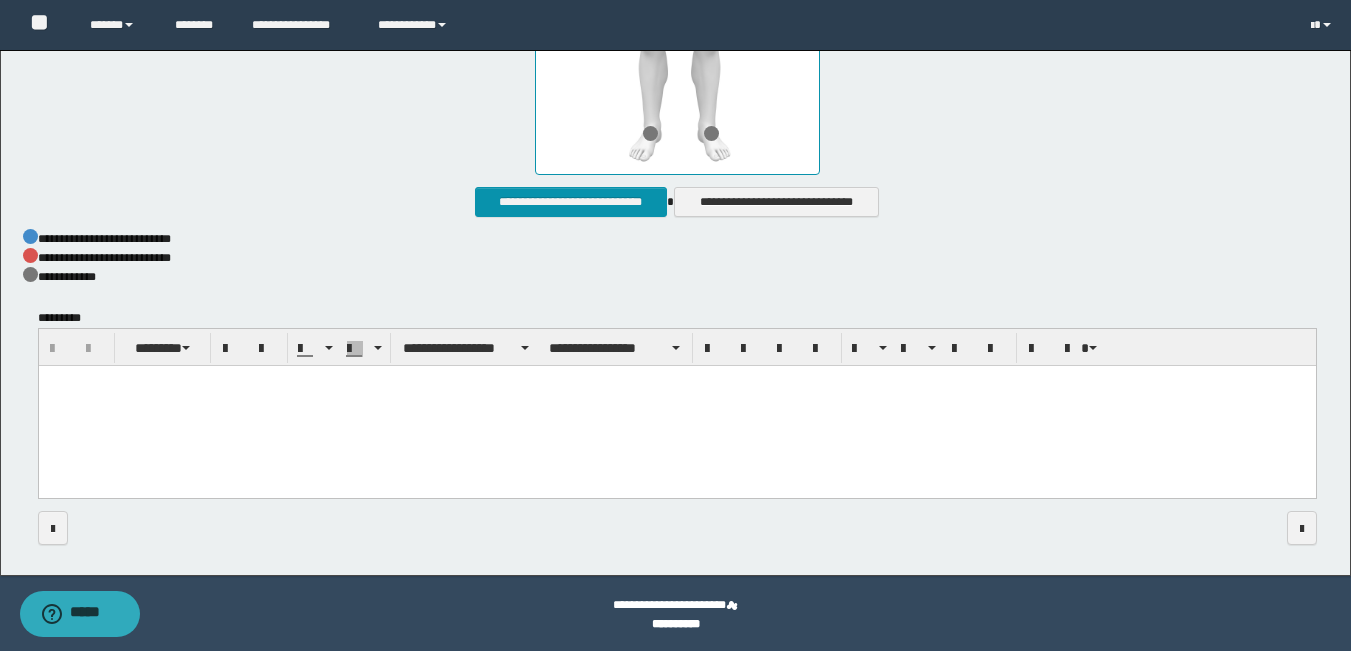 scroll, scrollTop: 1108, scrollLeft: 0, axis: vertical 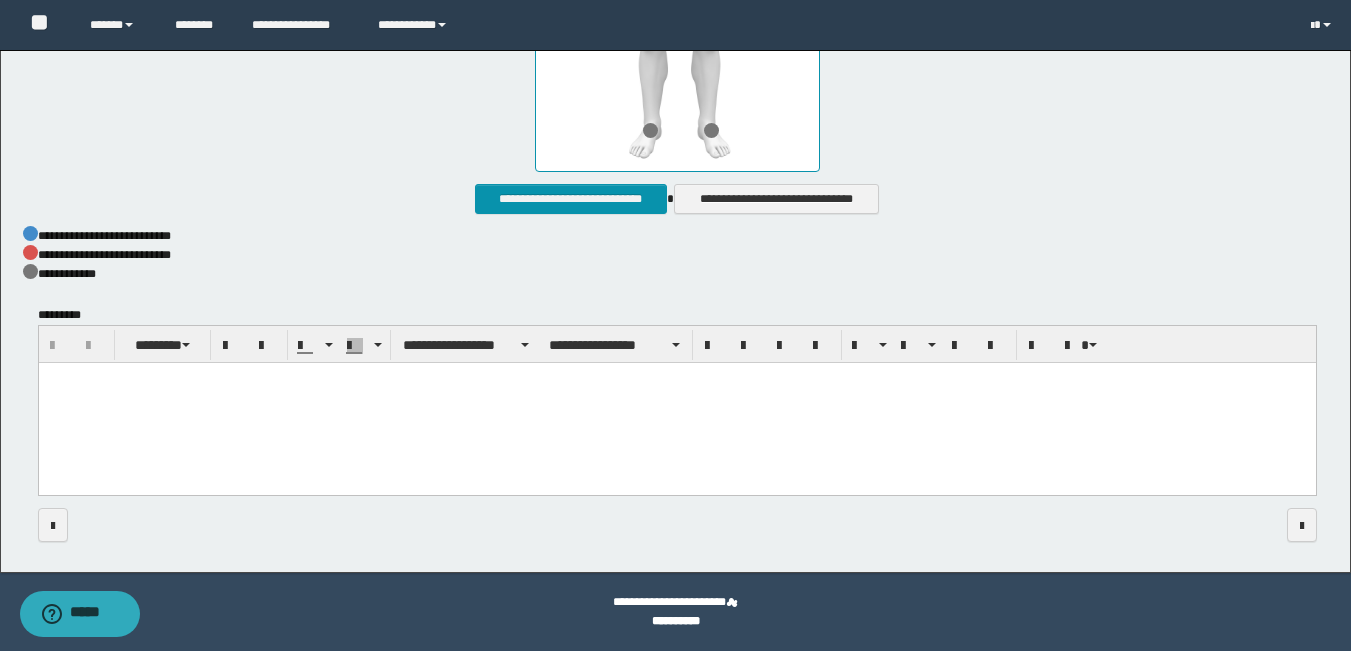 click at bounding box center [676, 404] 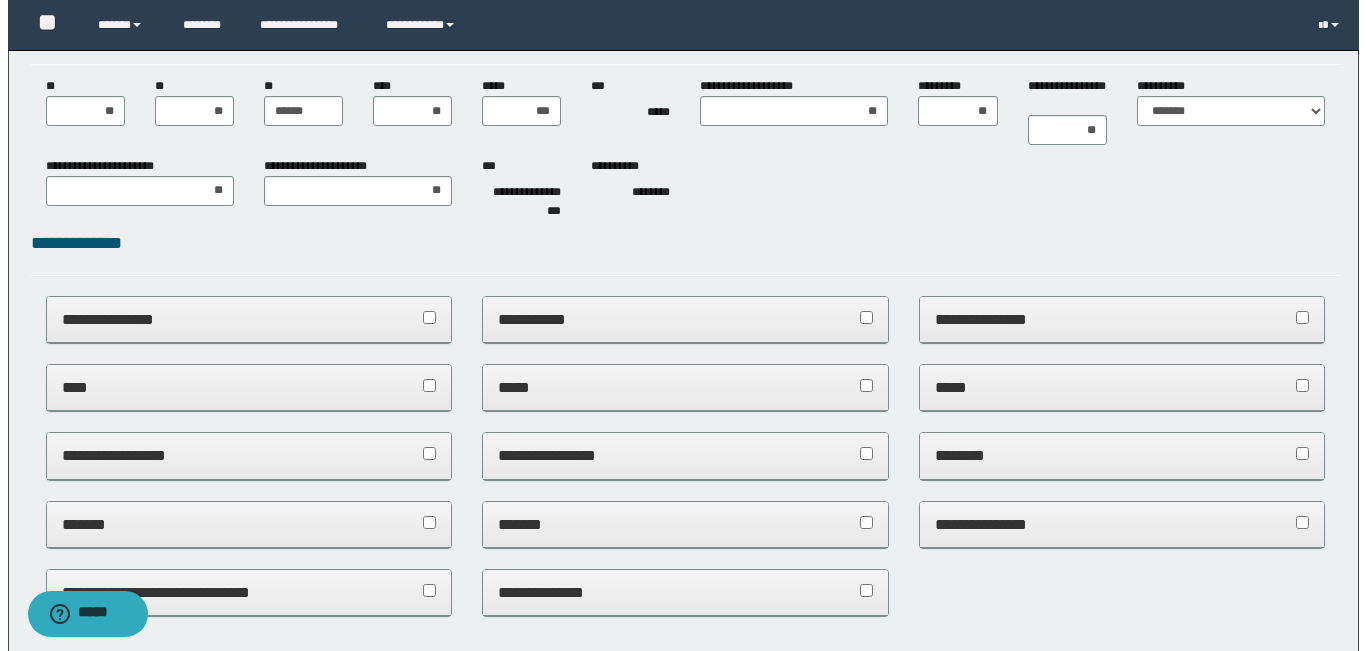 scroll, scrollTop: 0, scrollLeft: 0, axis: both 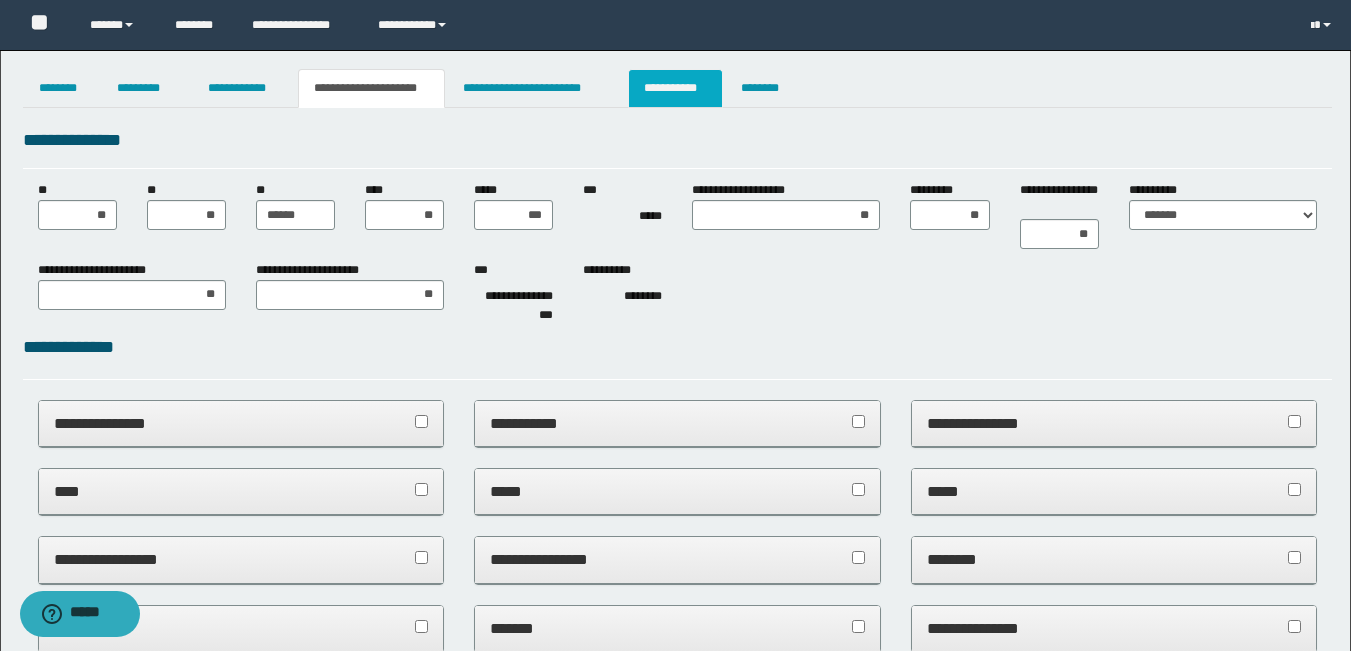 click on "**********" at bounding box center [675, 88] 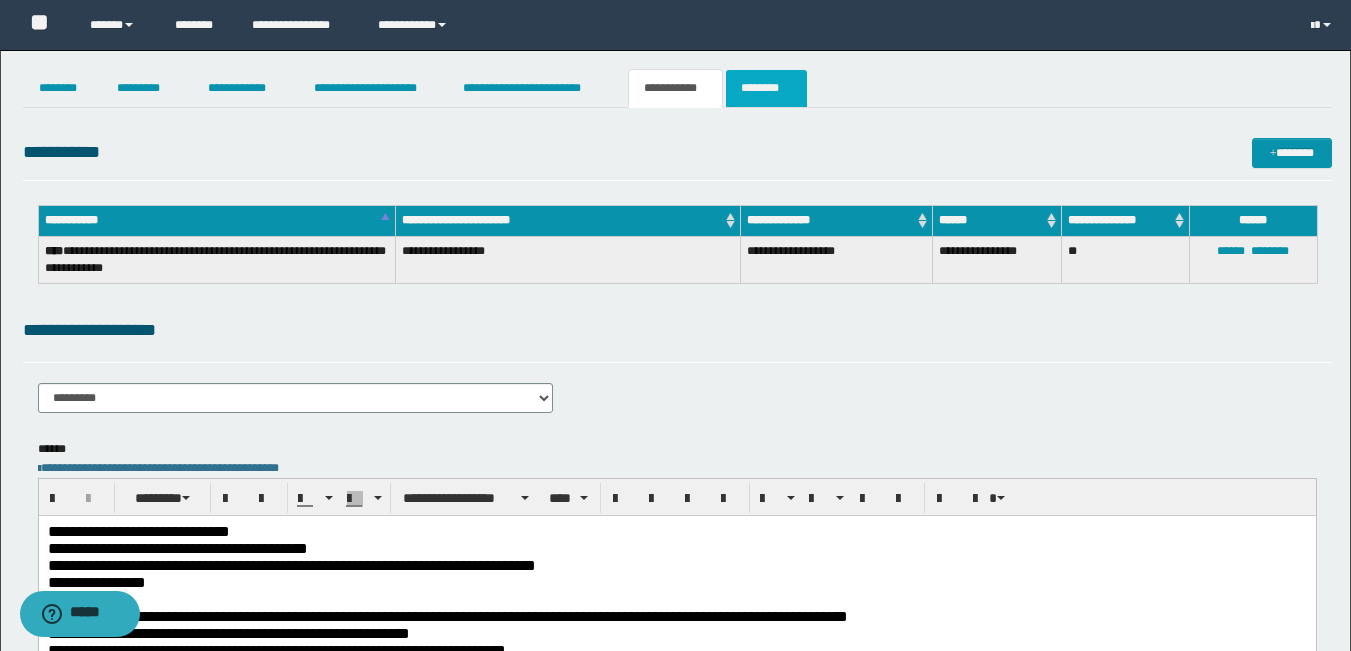 click on "********" at bounding box center [766, 88] 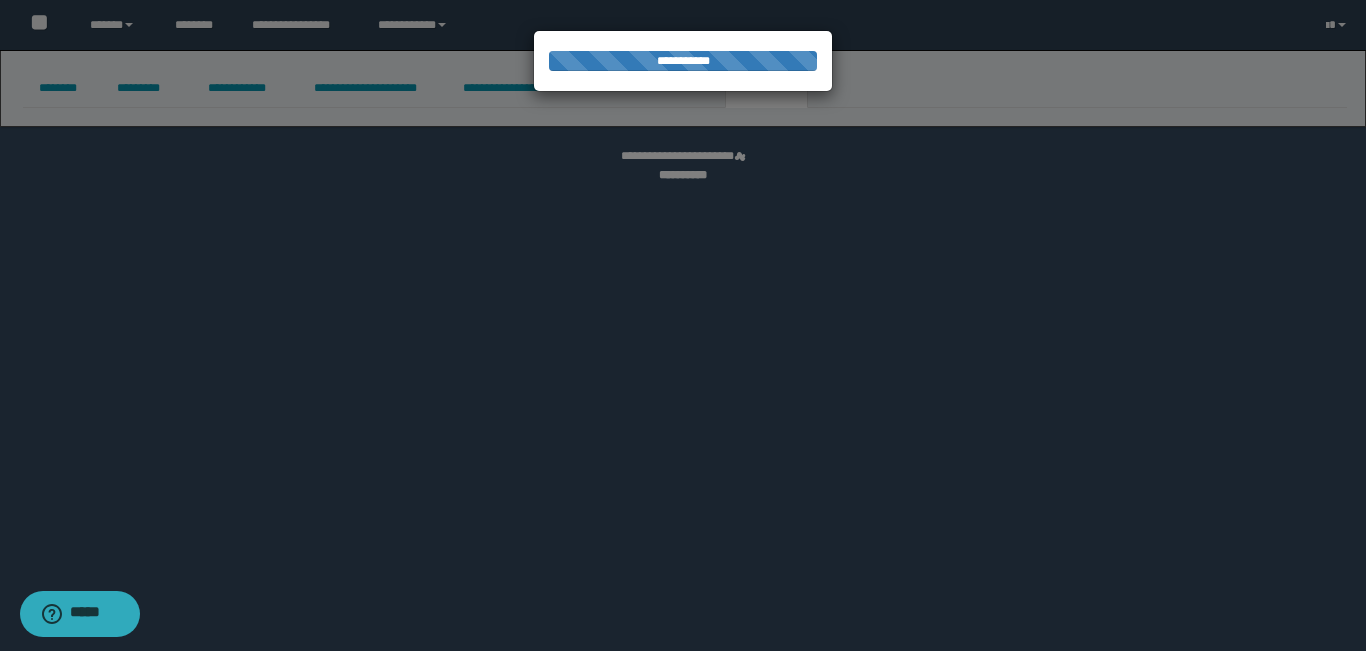 select 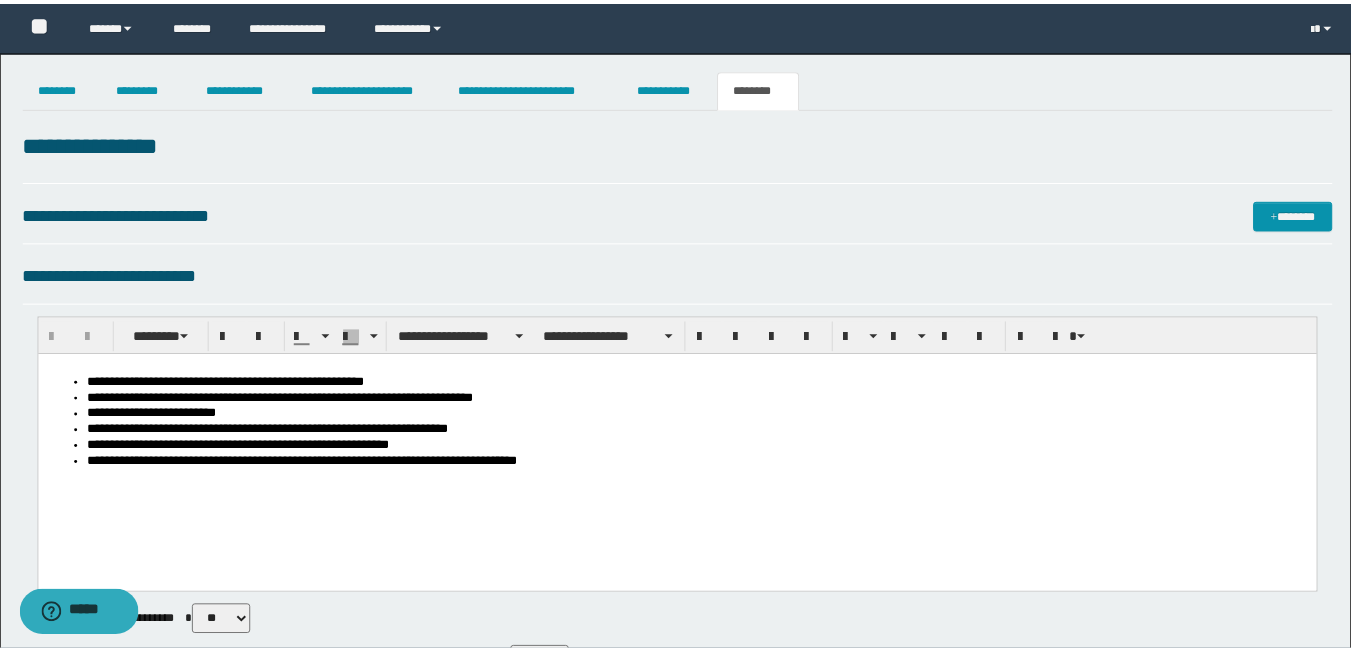 scroll, scrollTop: 0, scrollLeft: 0, axis: both 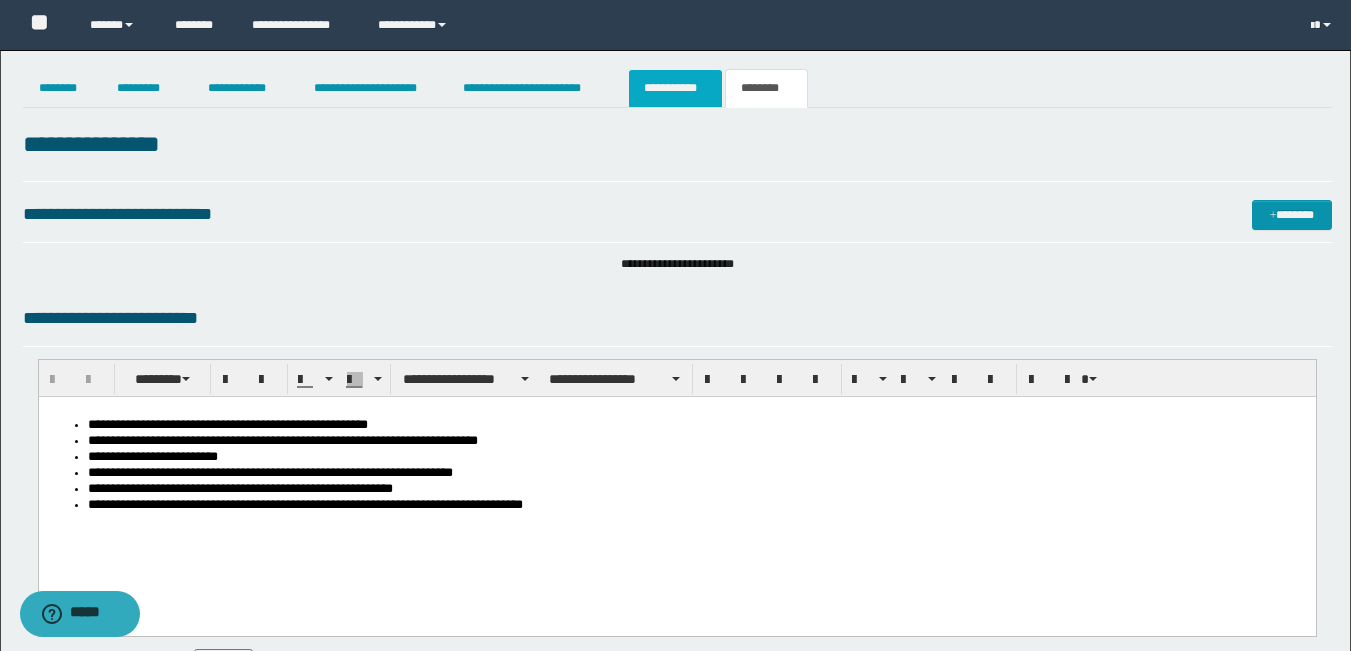 click on "**********" at bounding box center (675, 88) 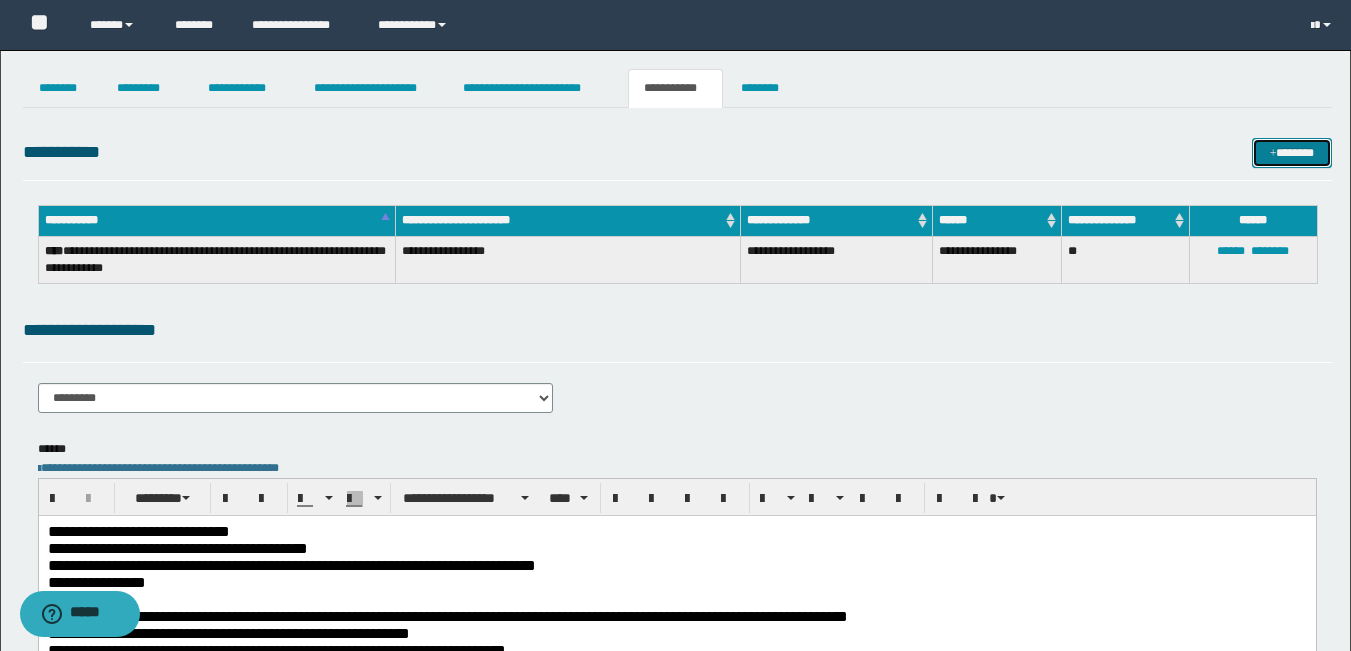 click on "*******" at bounding box center [1292, 153] 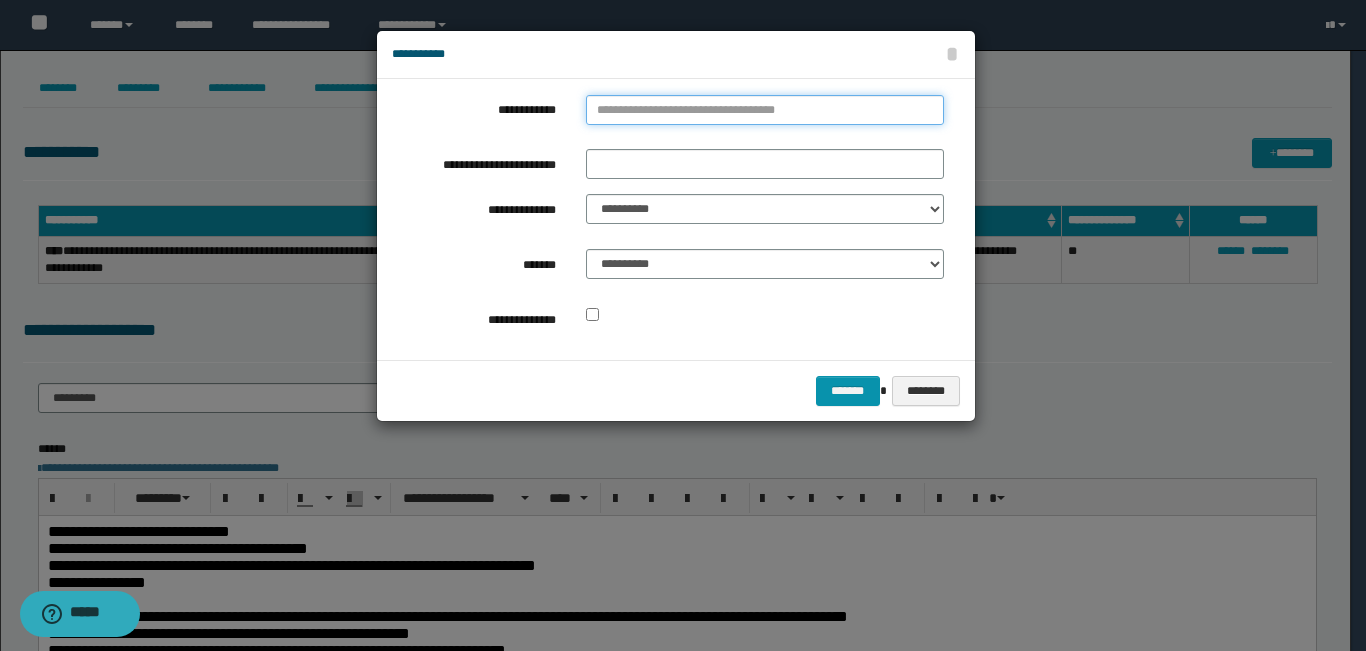 type on "**********" 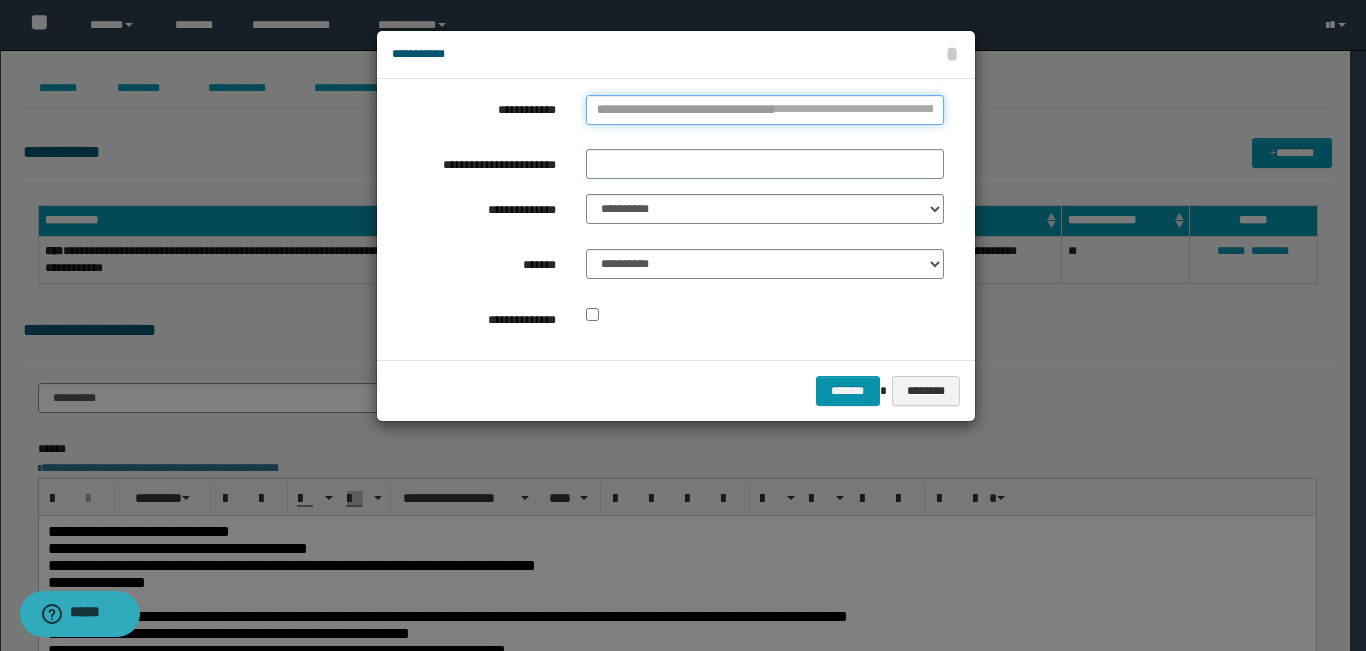 click on "**********" at bounding box center [765, 110] 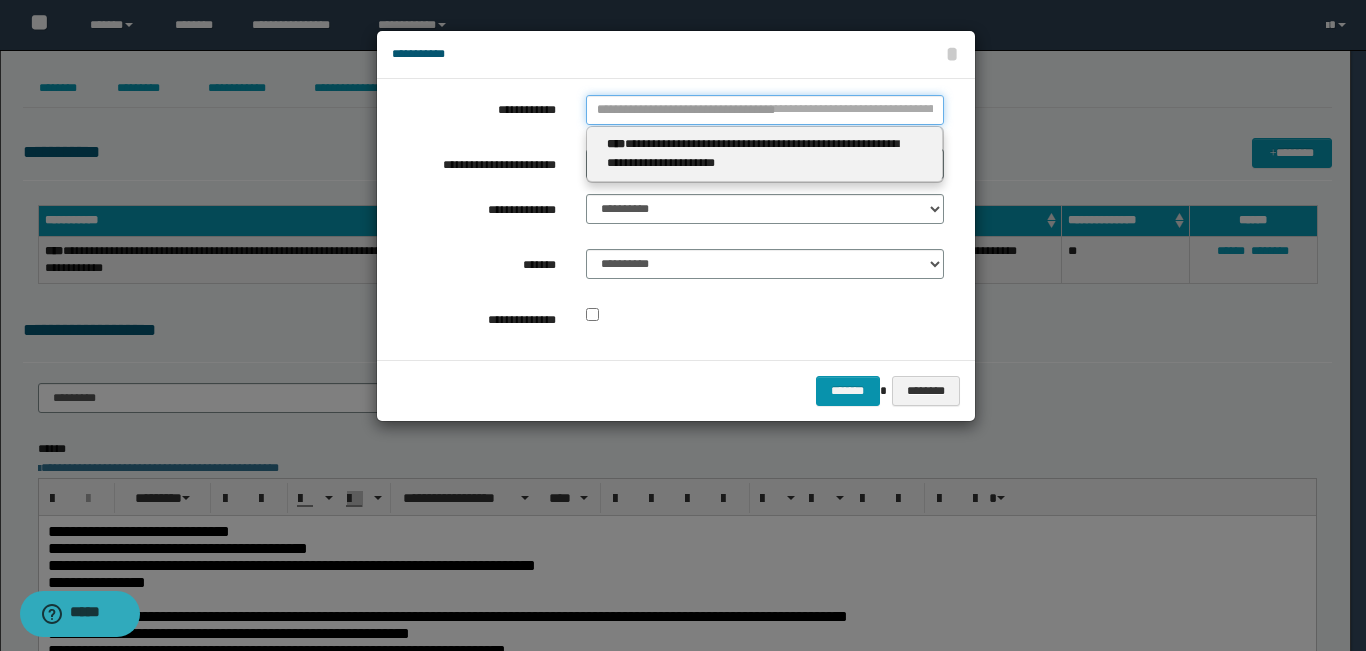 type 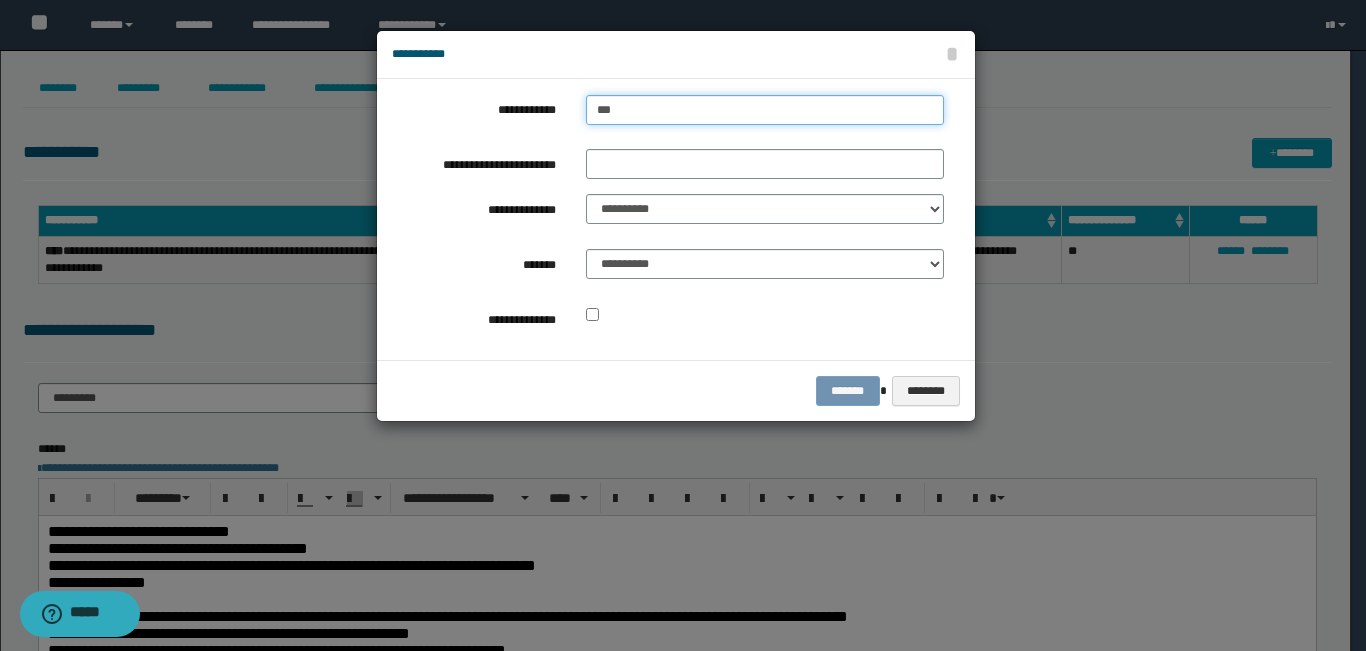type on "****" 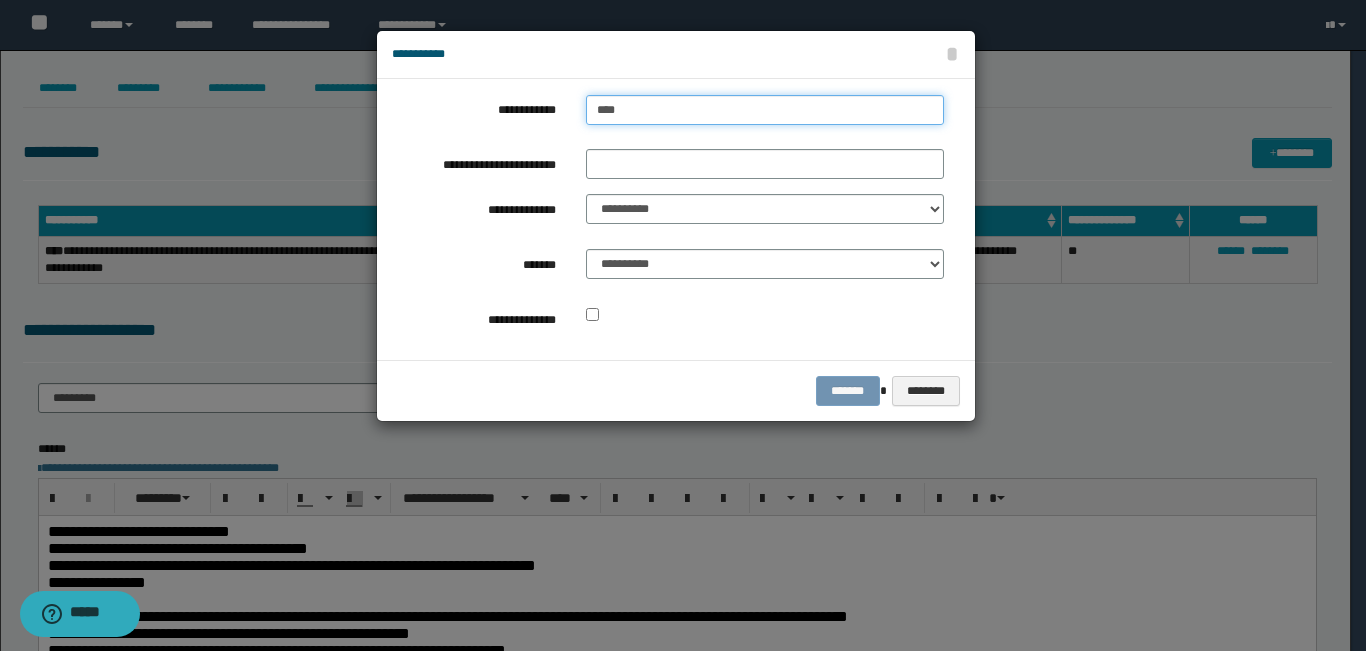 type on "****" 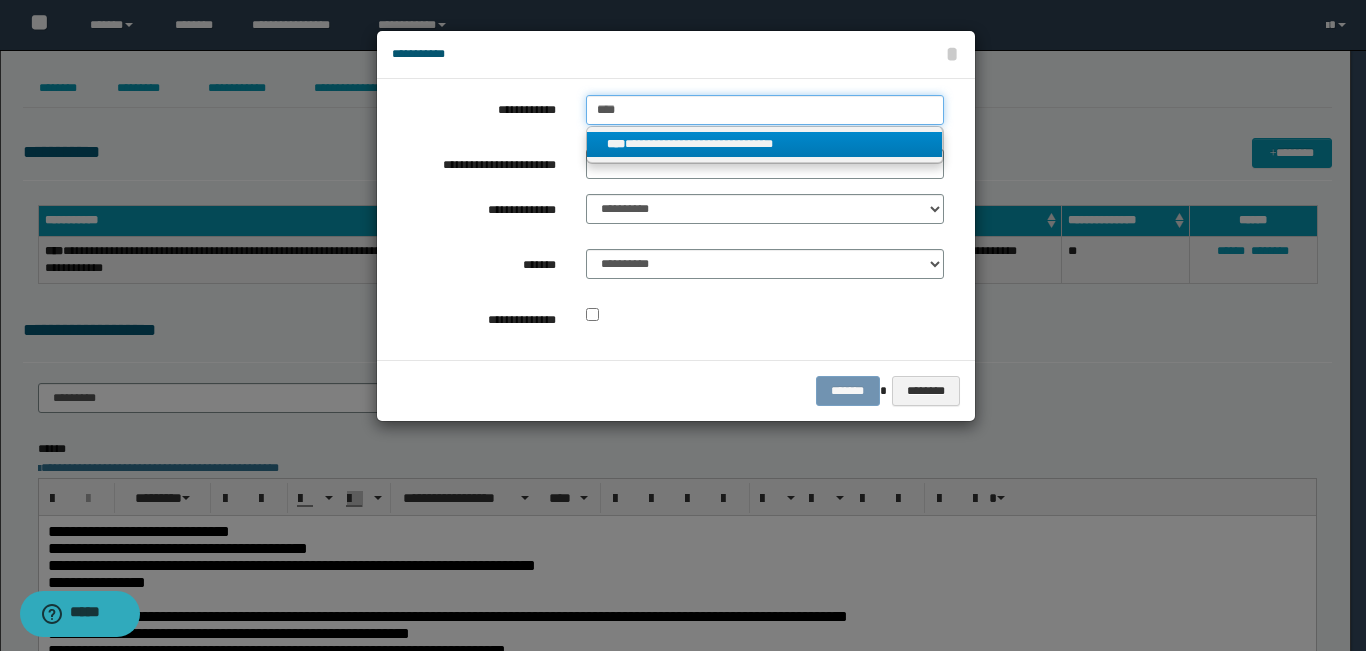 type on "****" 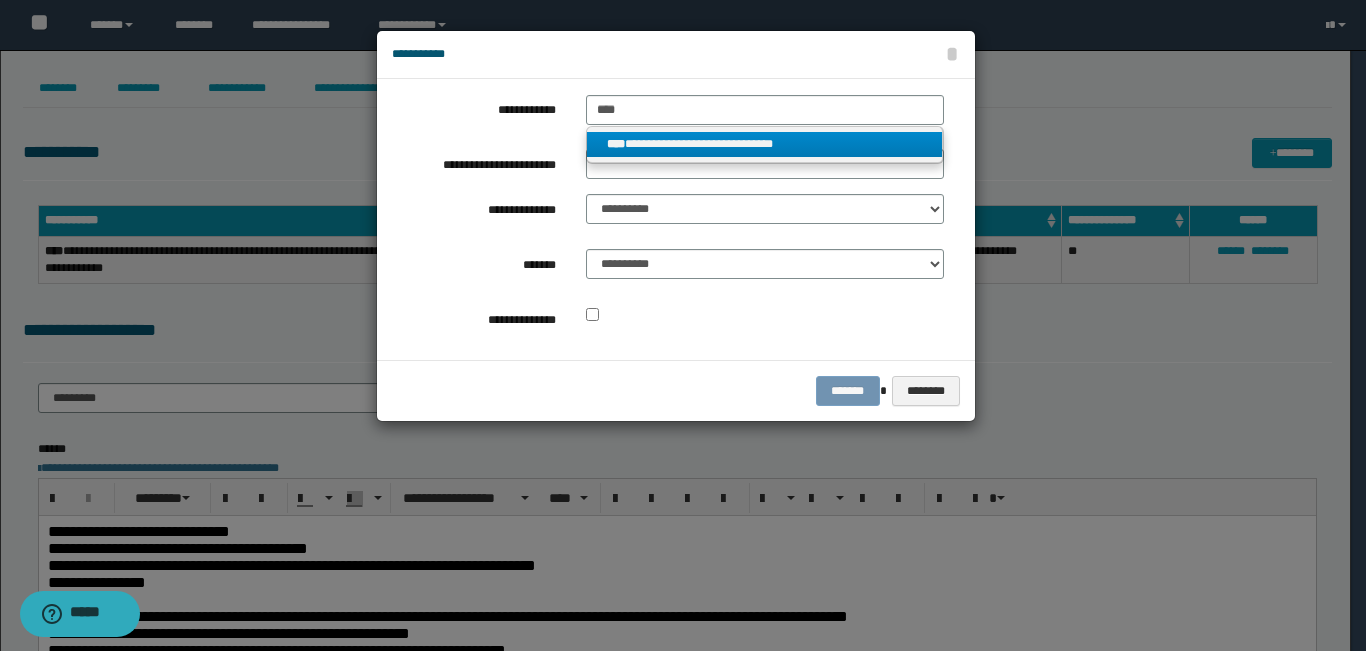 click on "**********" at bounding box center [765, 144] 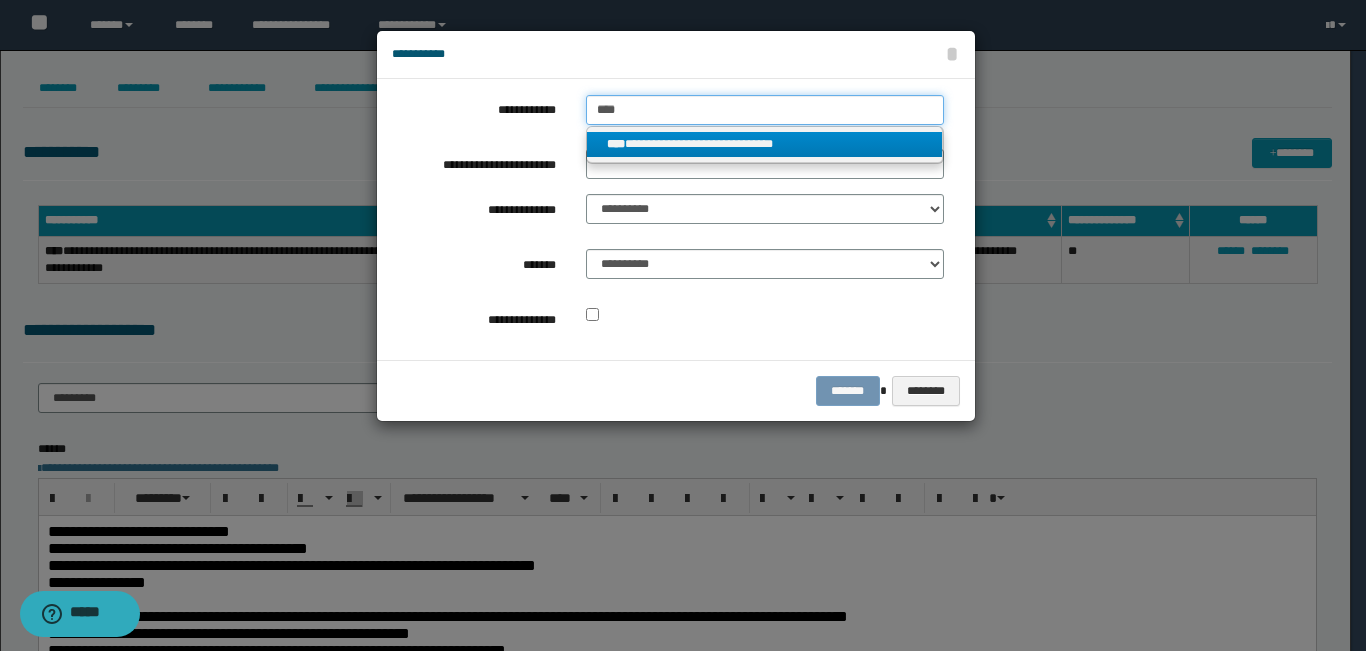 type 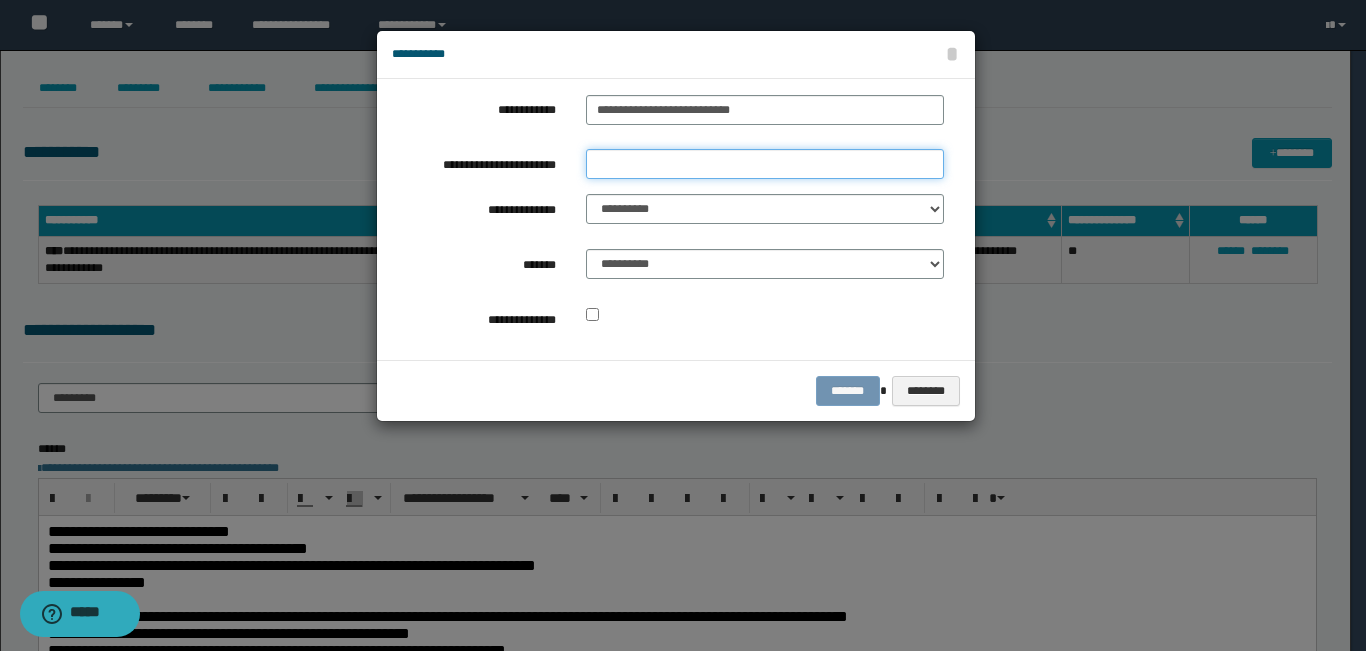 click on "**********" at bounding box center [765, 164] 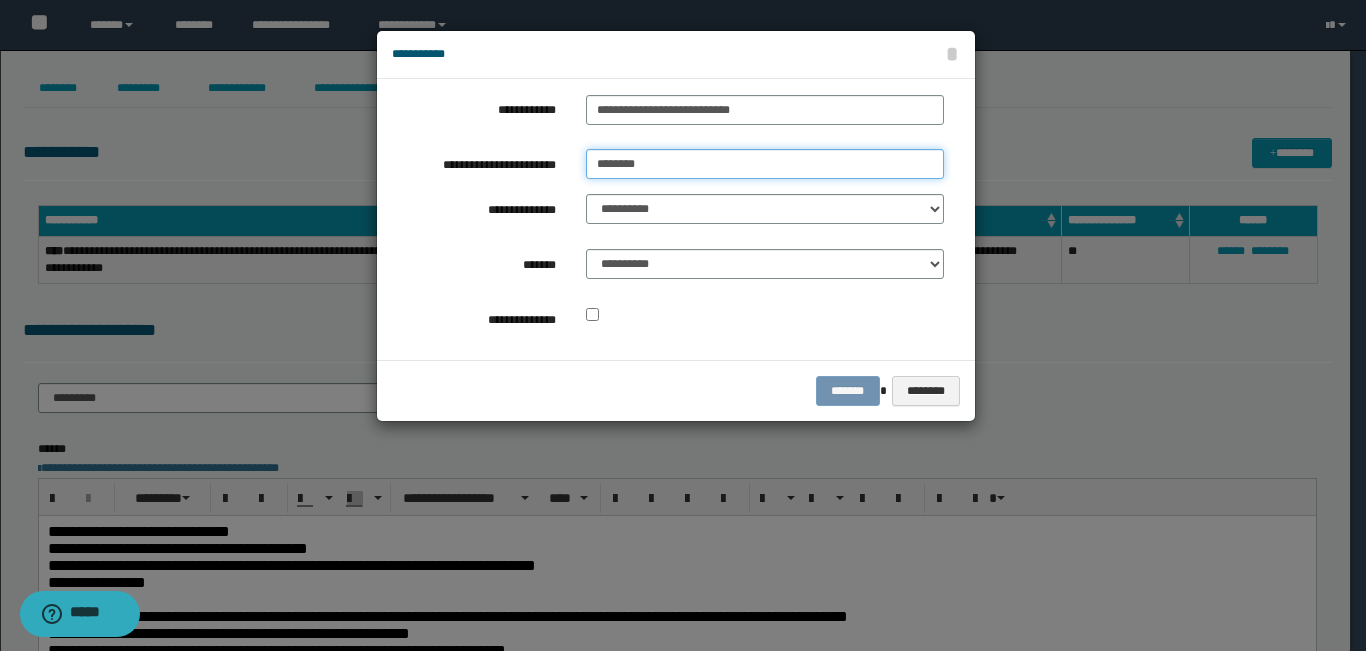 type on "**********" 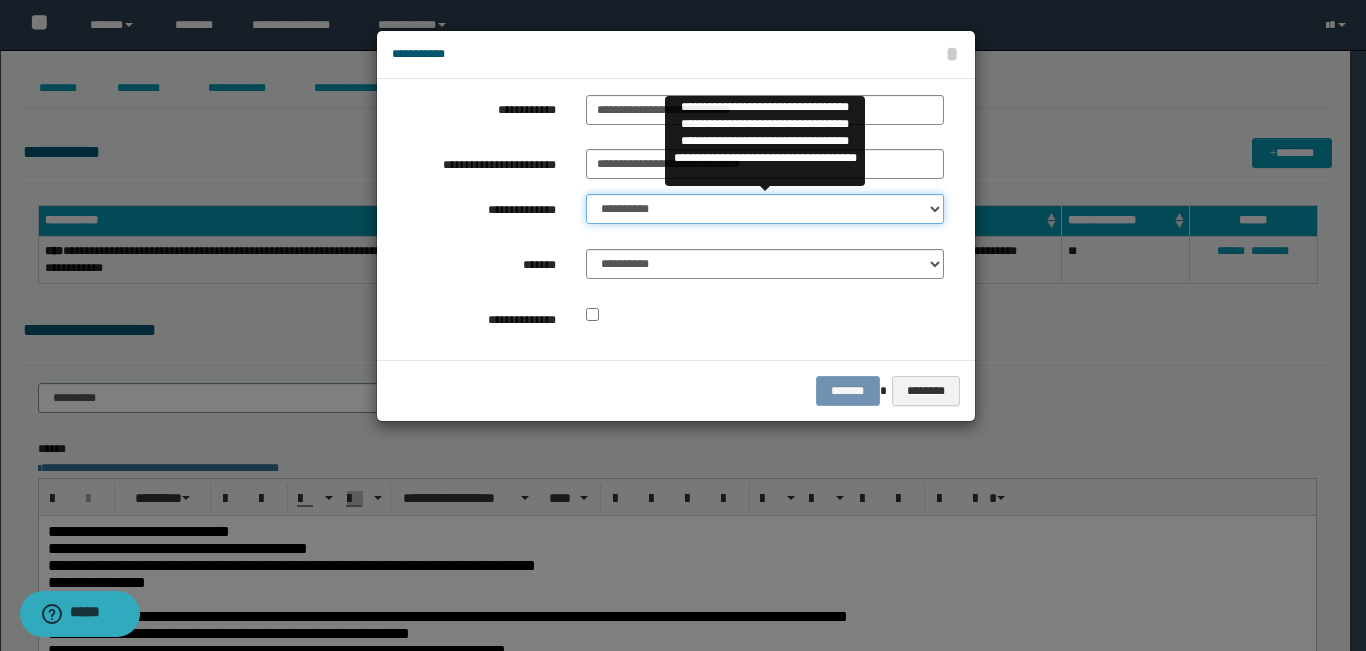 click on "**********" at bounding box center (765, 209) 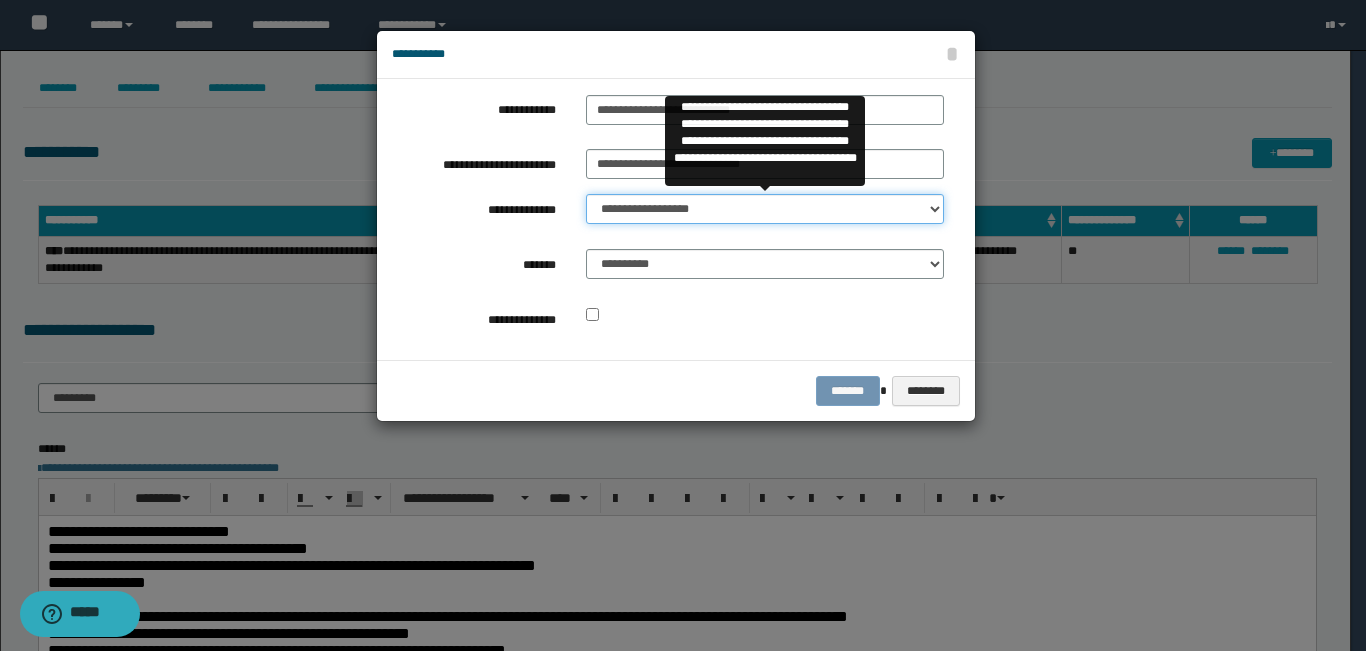 click on "**********" at bounding box center (765, 209) 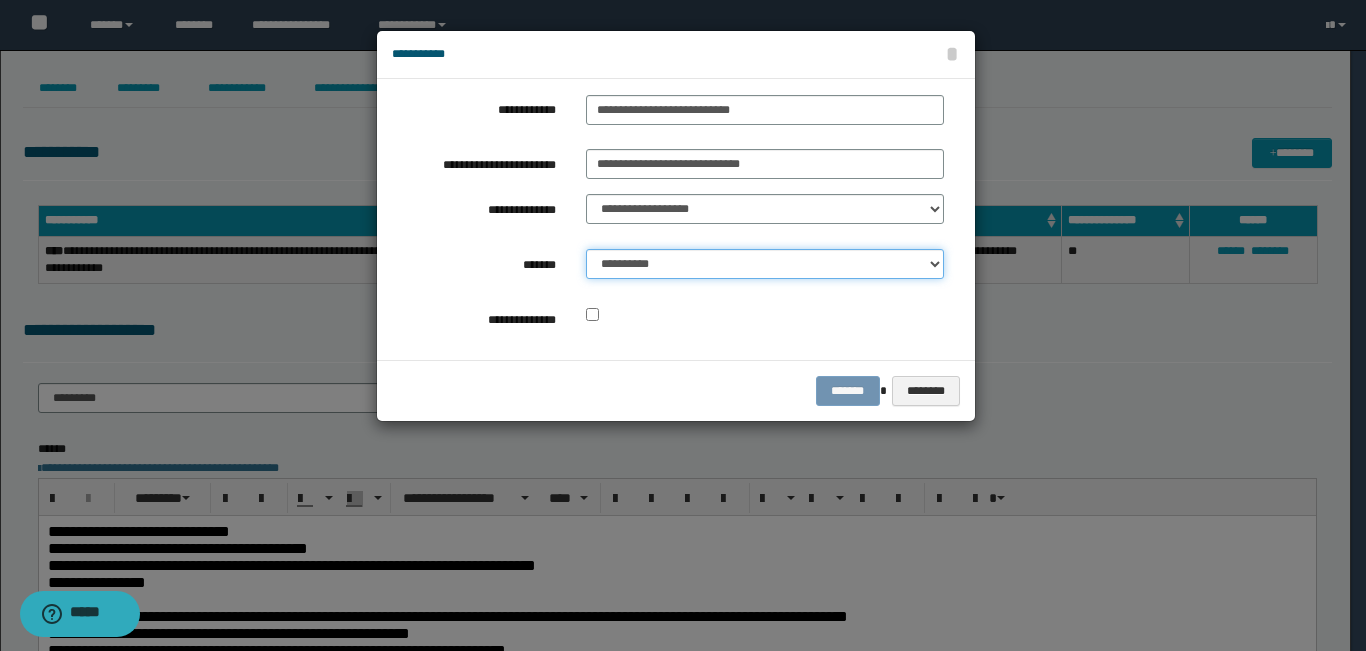 click on "**********" at bounding box center (765, 264) 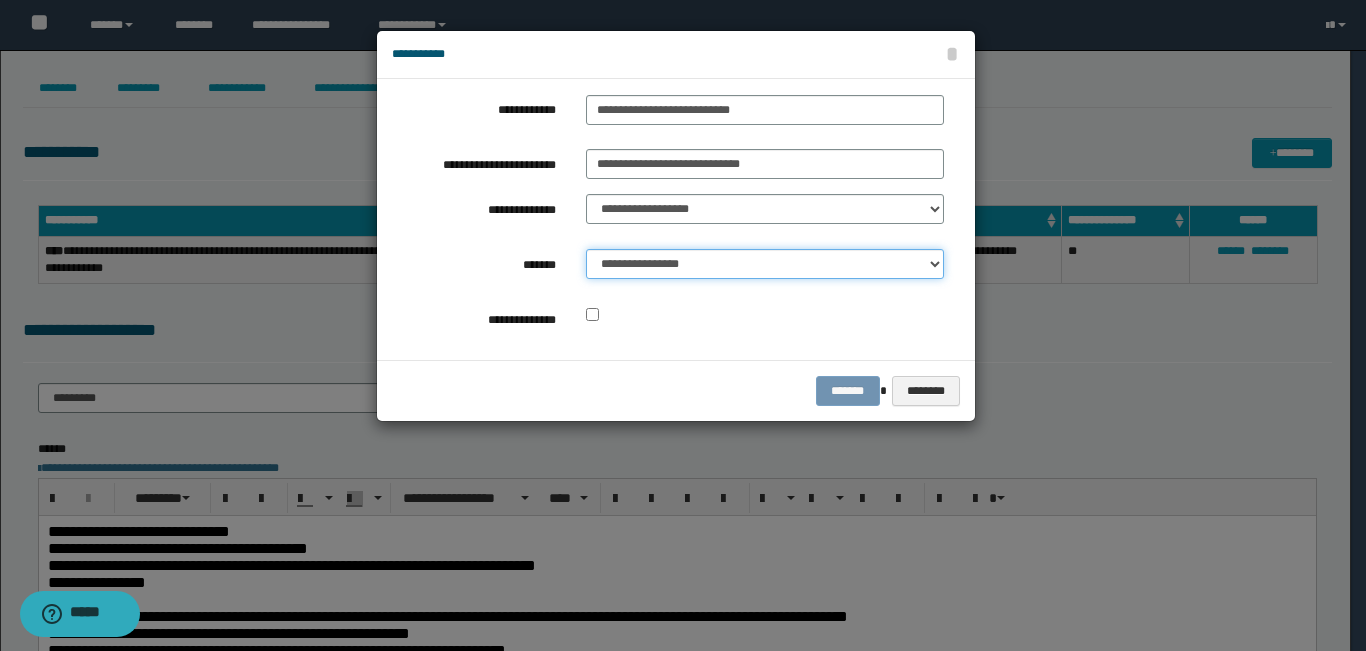 click on "**********" at bounding box center (765, 264) 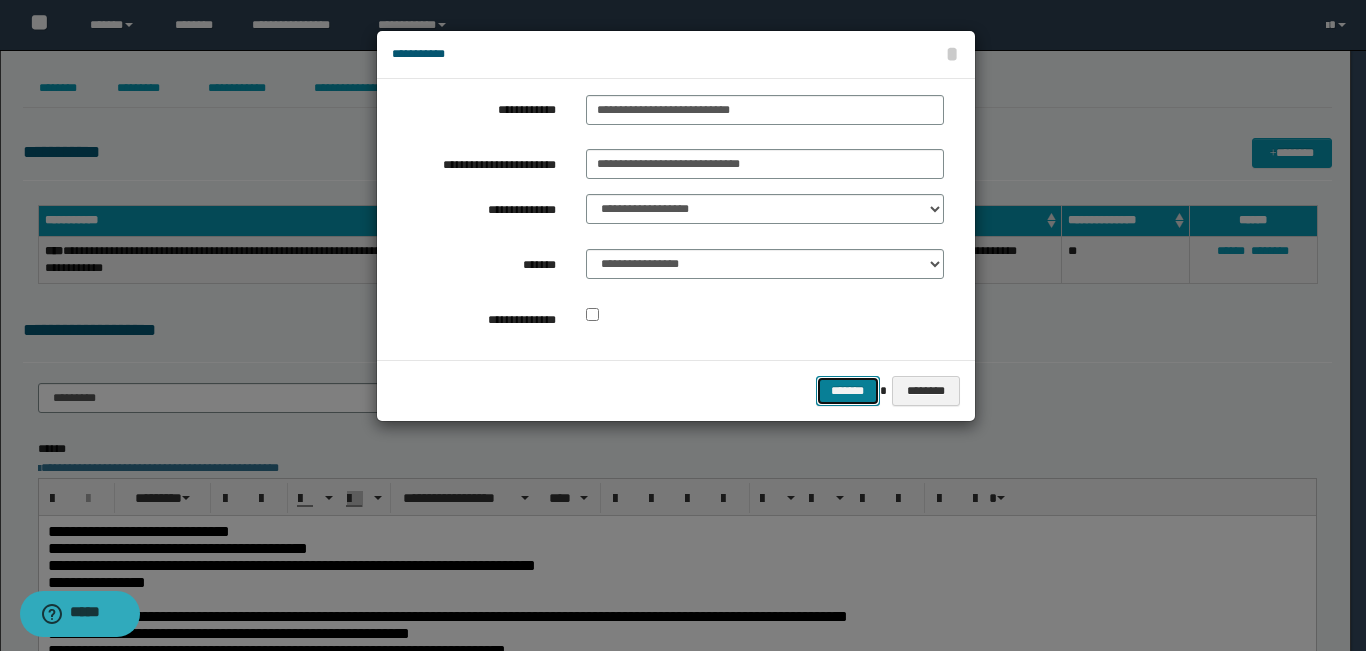 click on "*******" at bounding box center (848, 391) 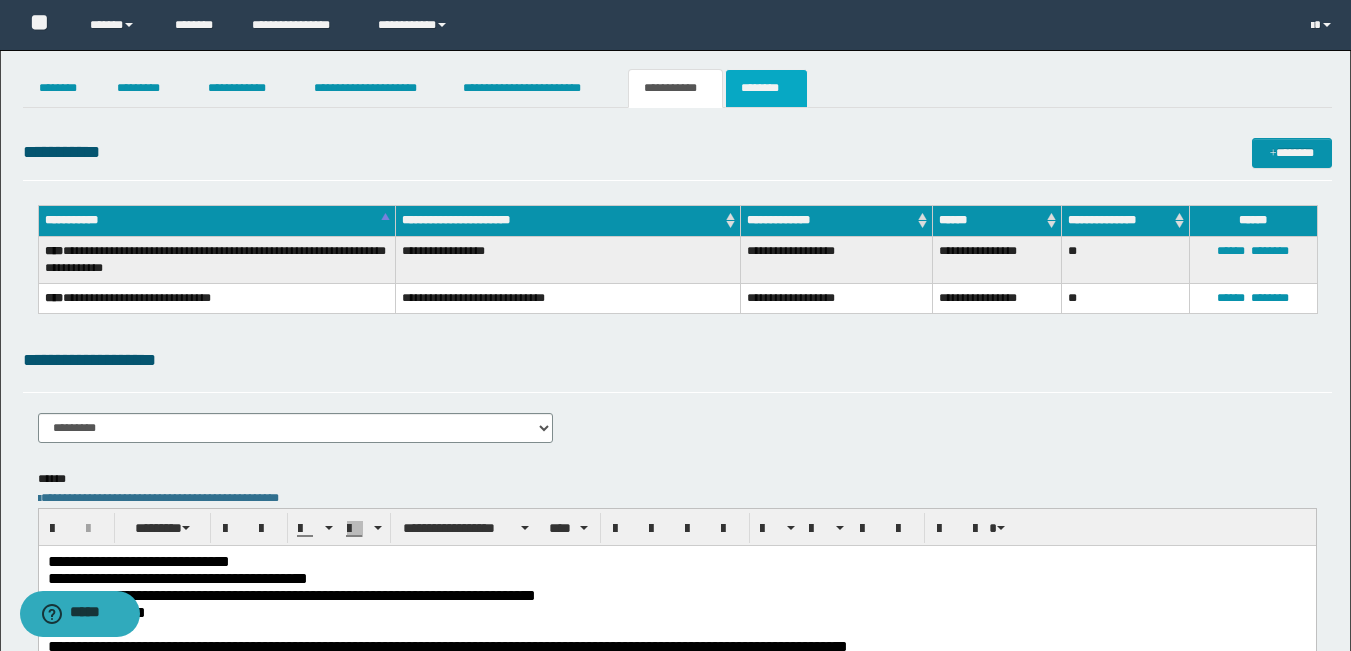 click on "********" at bounding box center (766, 88) 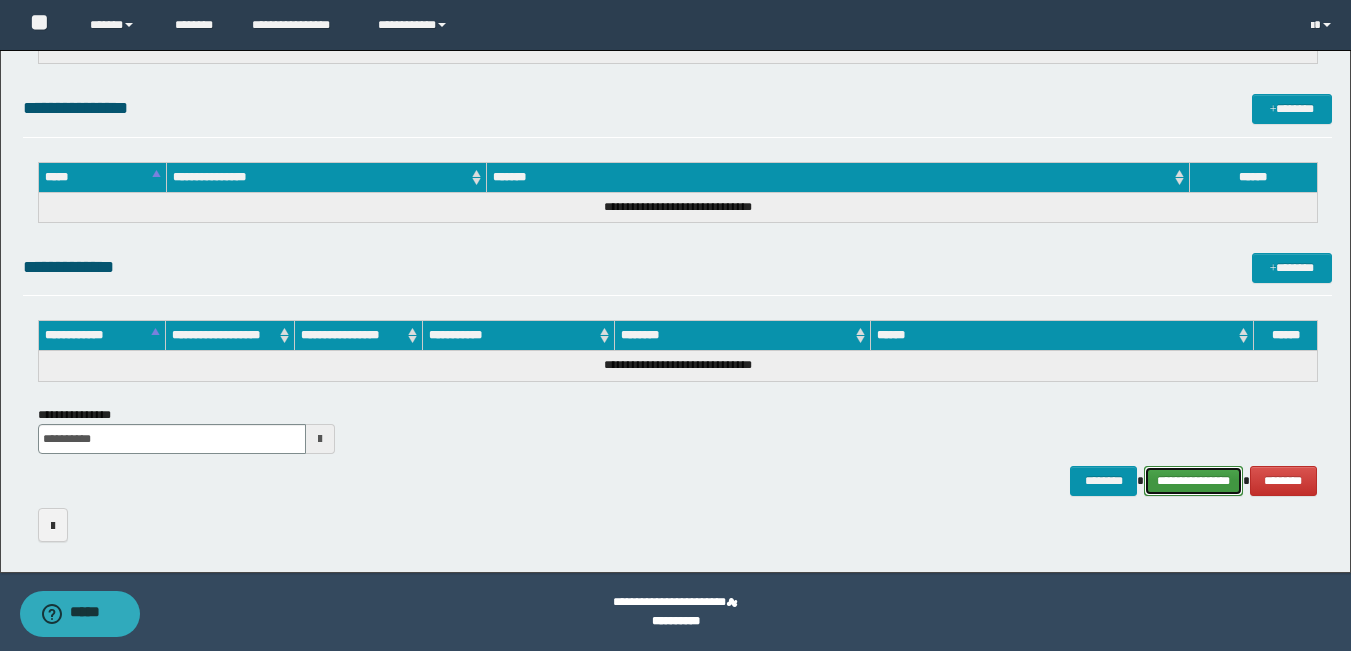 click on "**********" at bounding box center [1193, 481] 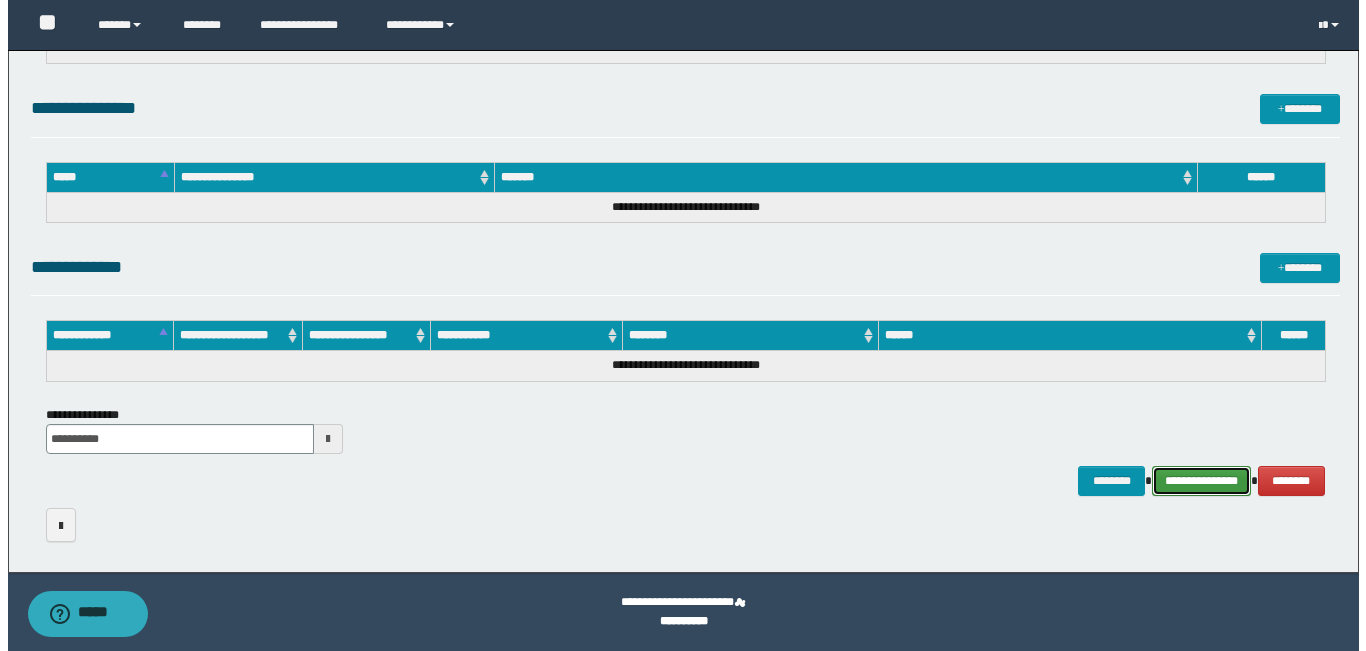scroll, scrollTop: 980, scrollLeft: 0, axis: vertical 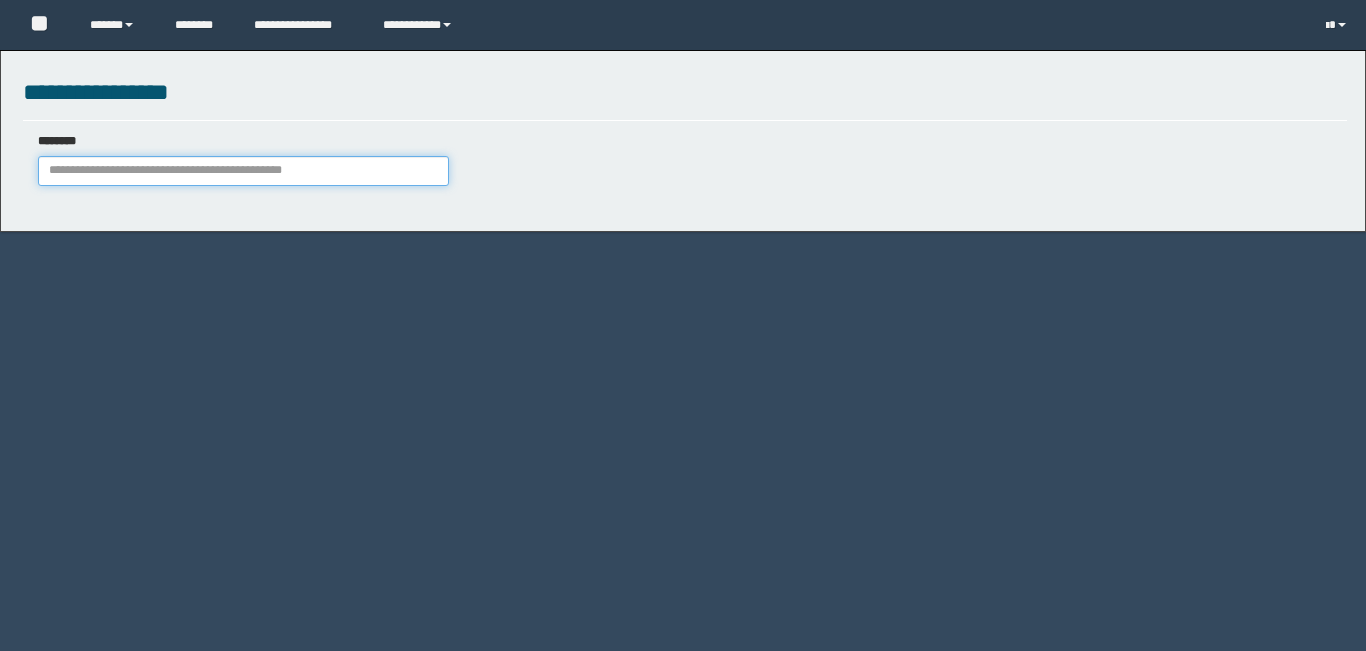 click on "********" at bounding box center [243, 171] 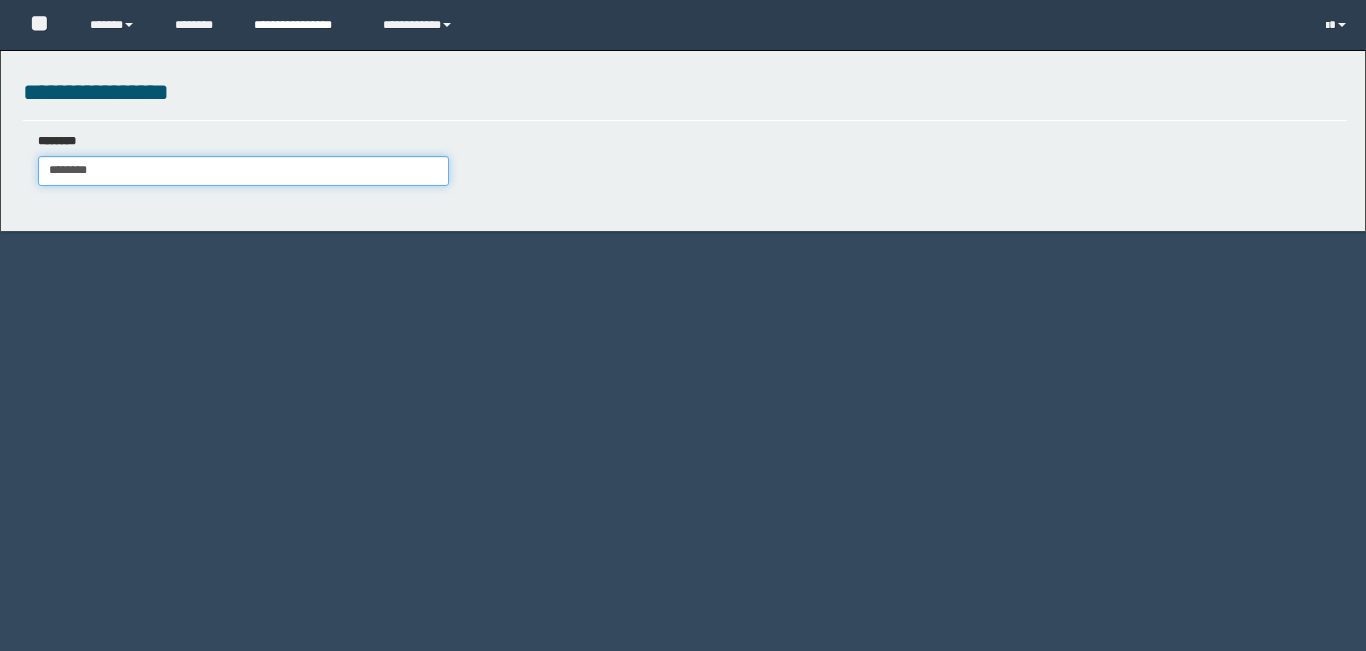 type on "********" 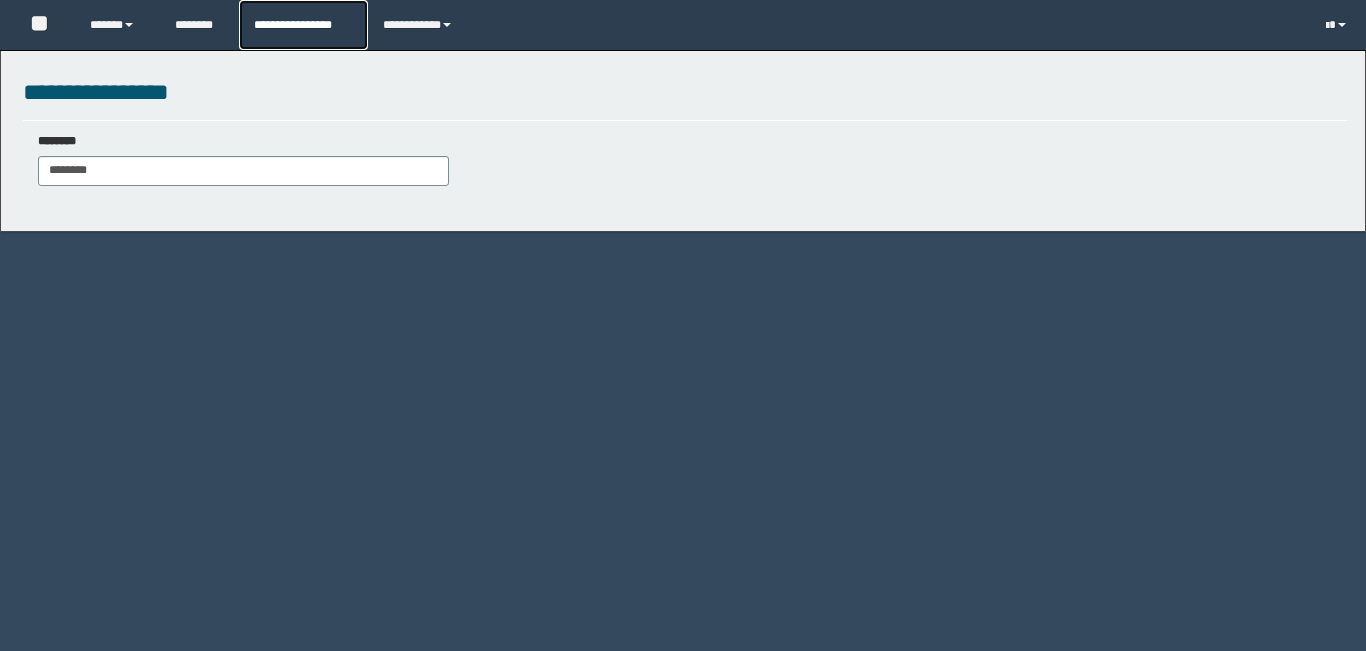 click on "**********" at bounding box center [303, 25] 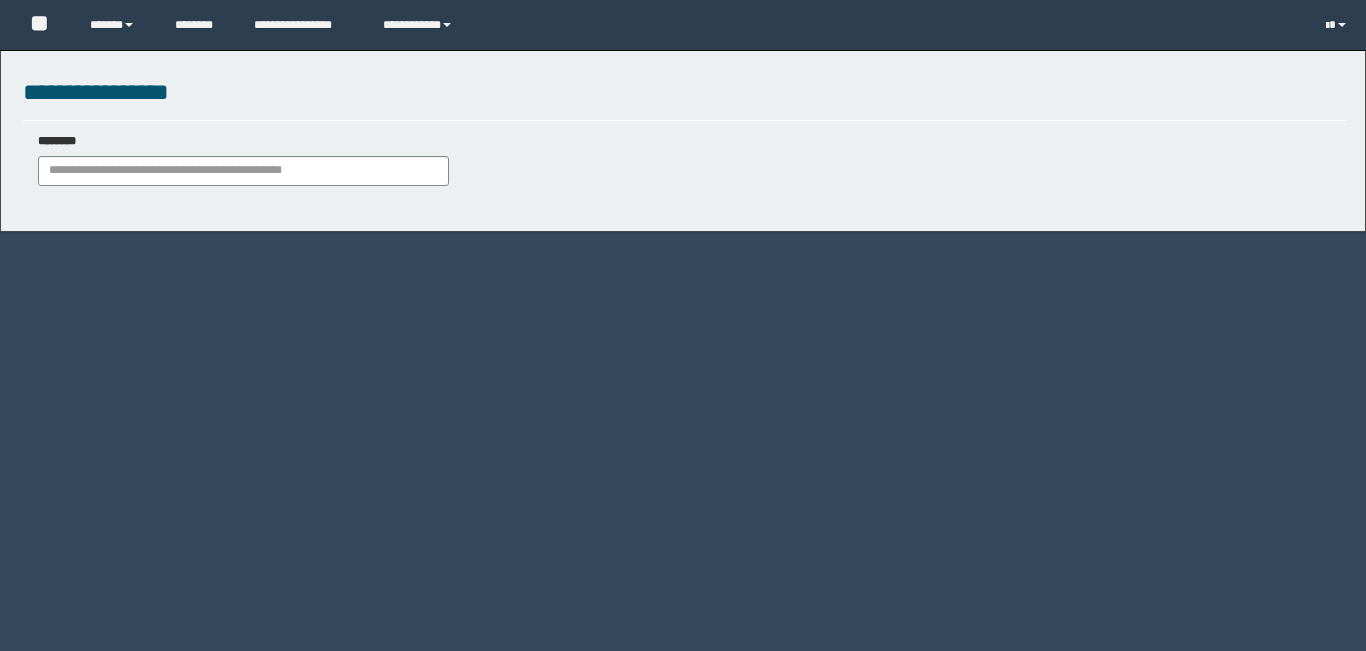 scroll, scrollTop: 0, scrollLeft: 0, axis: both 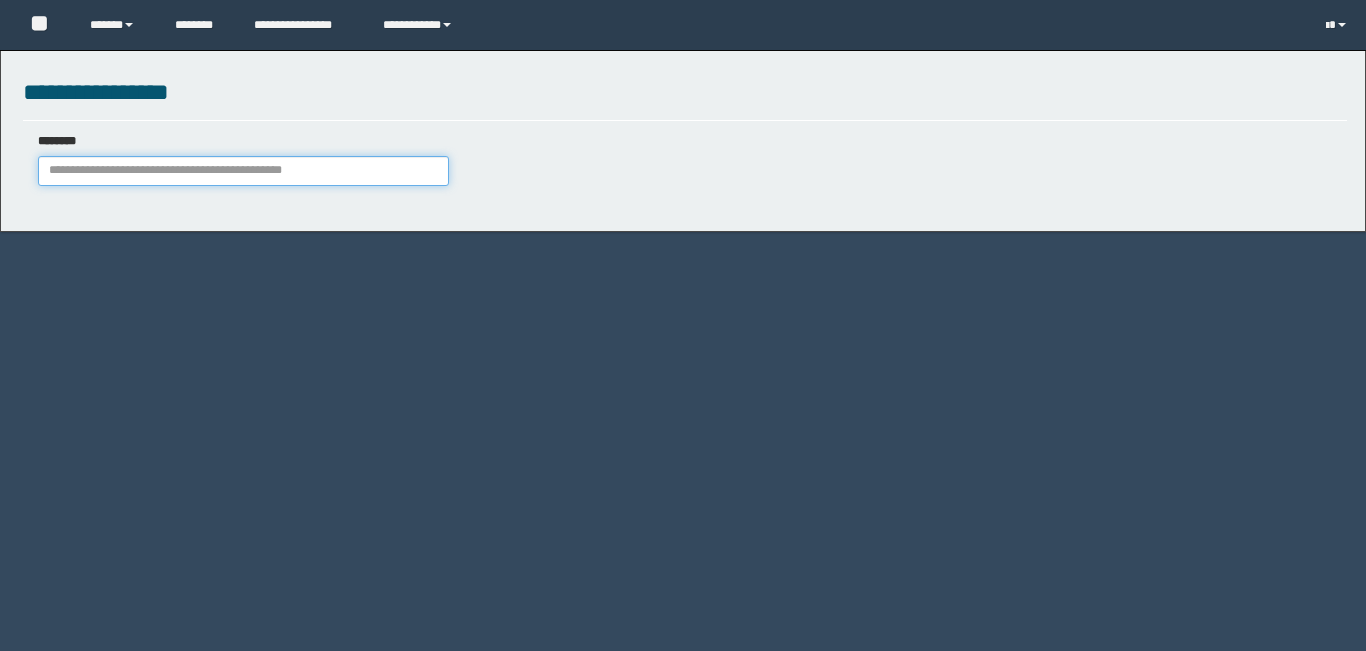 click on "********" at bounding box center (243, 171) 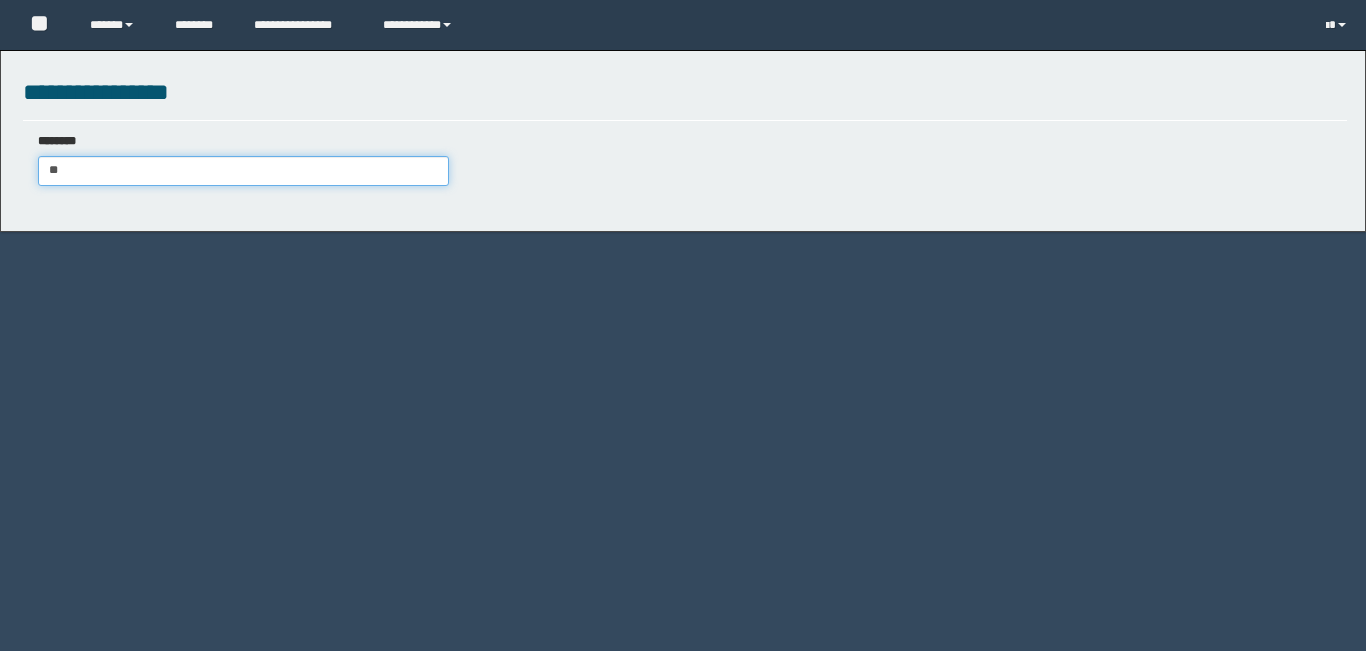 type on "*" 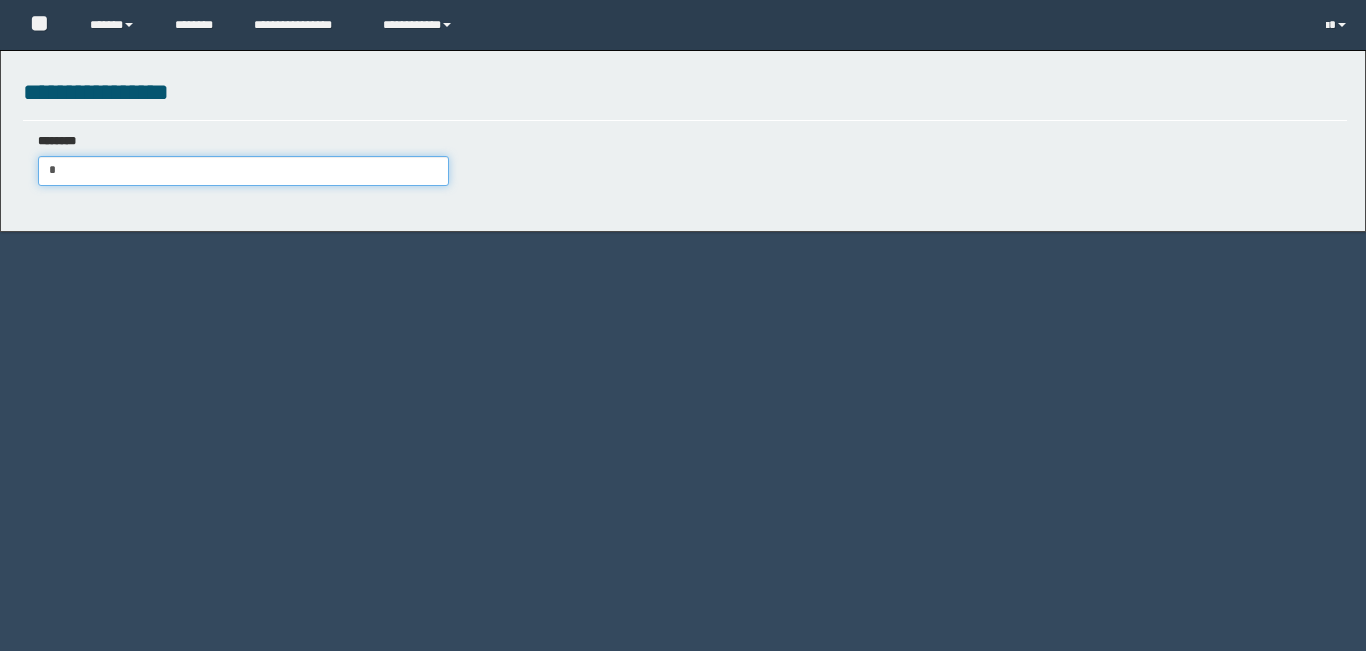 type 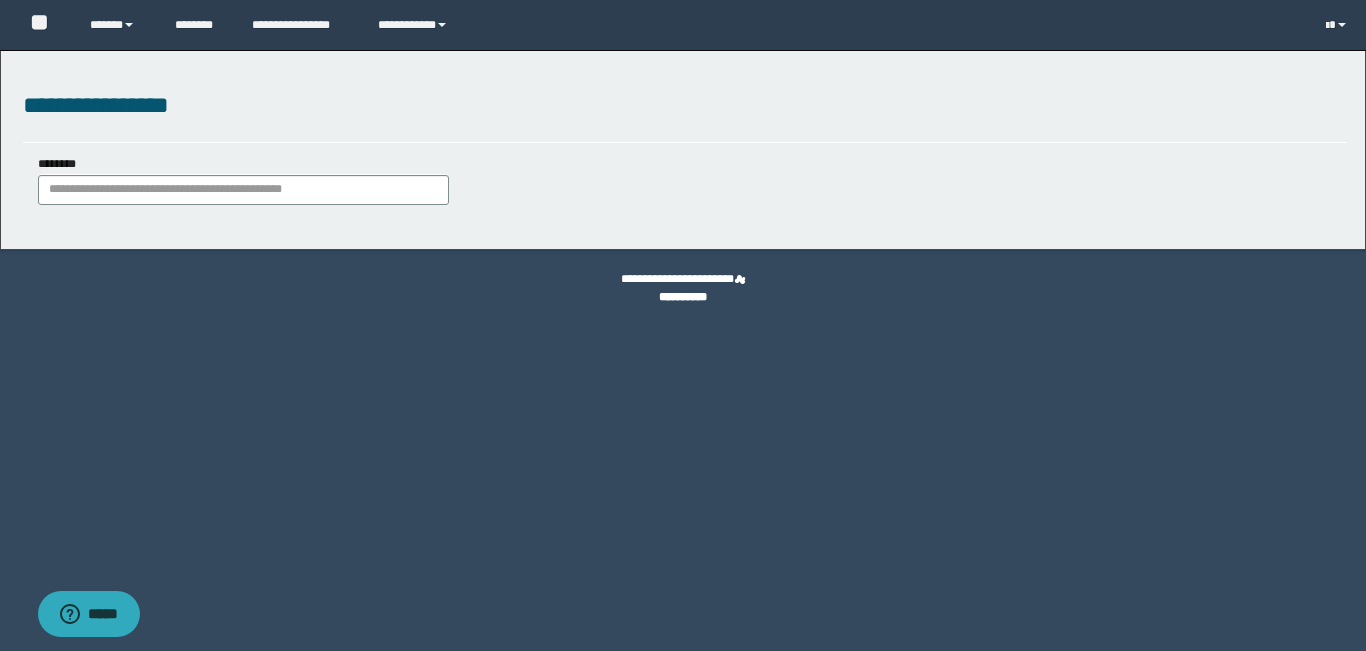 scroll, scrollTop: 0, scrollLeft: 0, axis: both 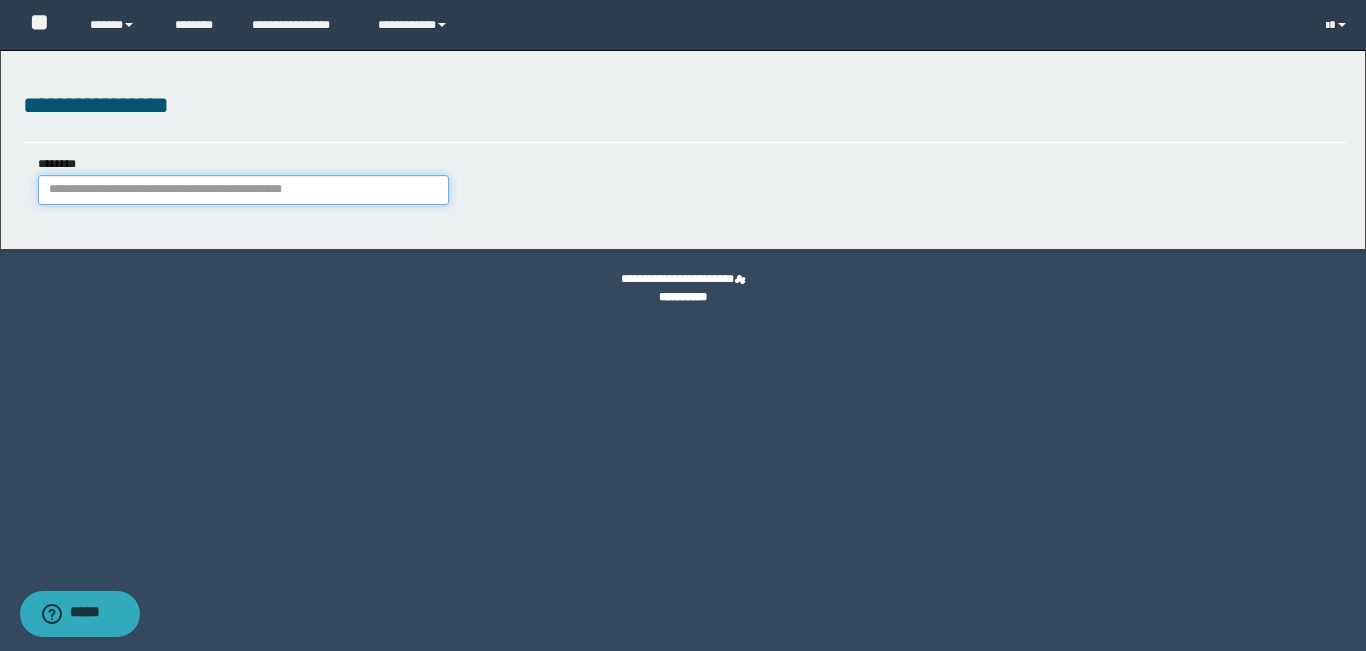 click on "********" at bounding box center (243, 190) 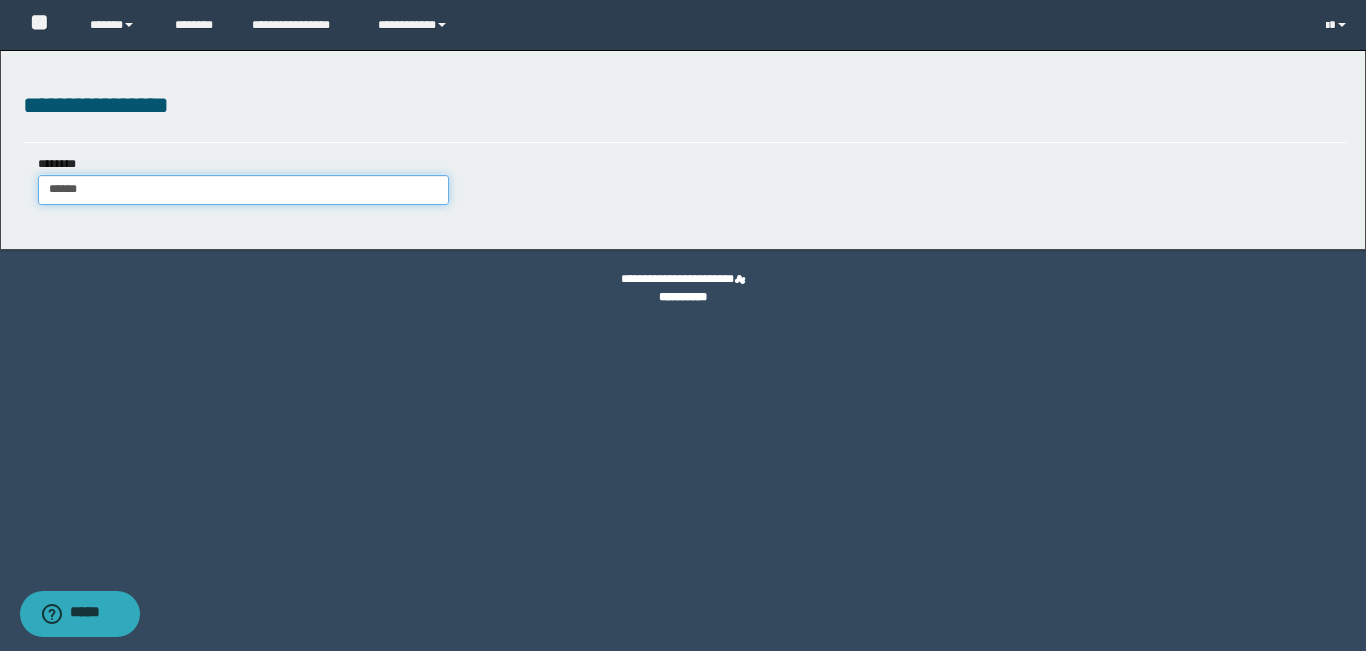 type on "*******" 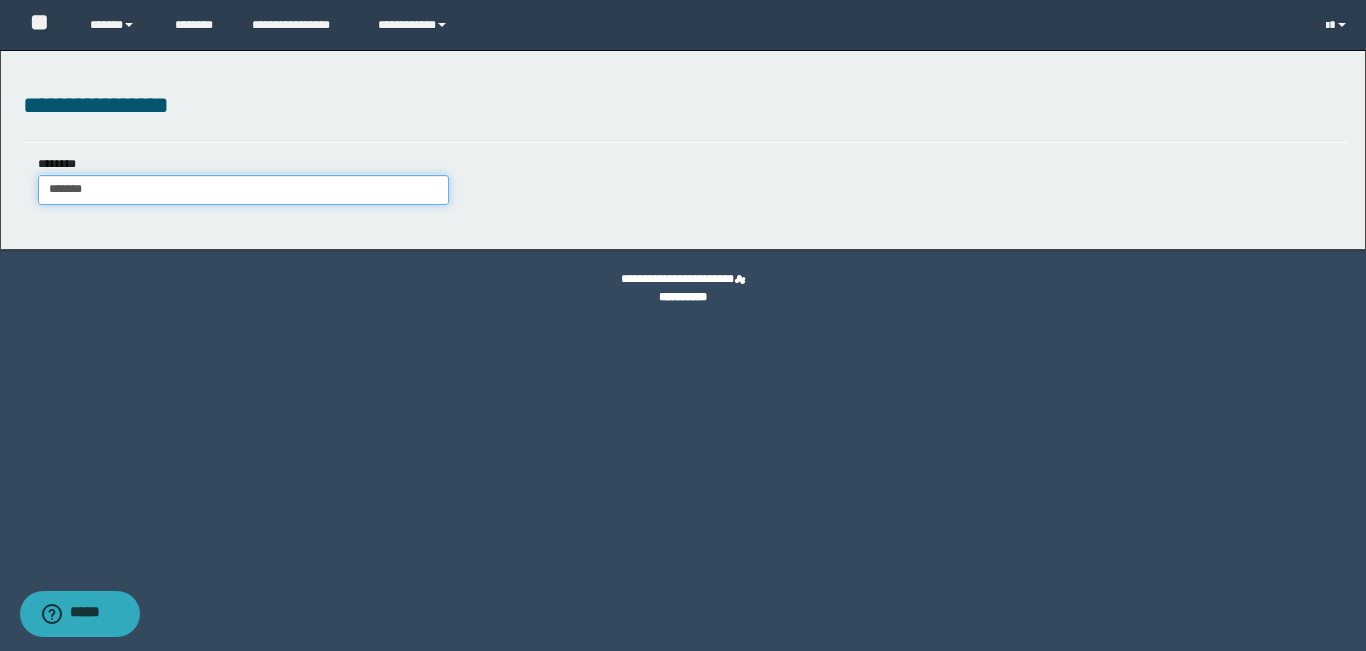type on "*******" 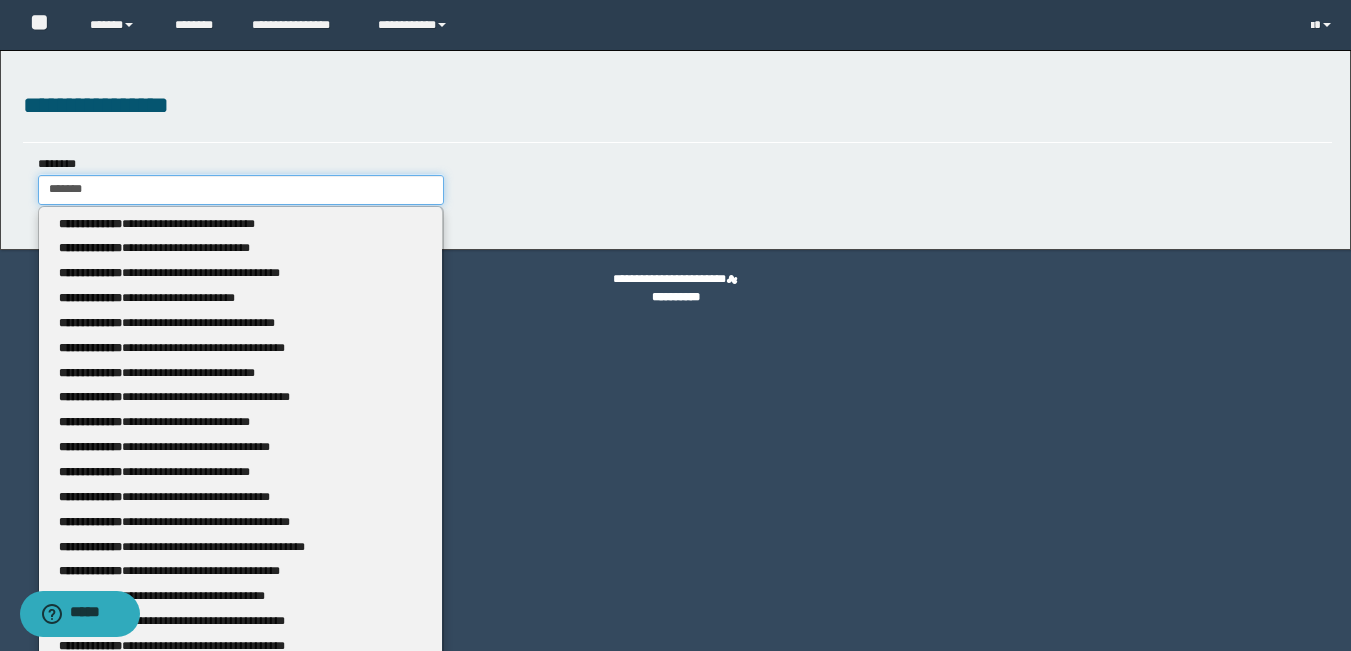 type 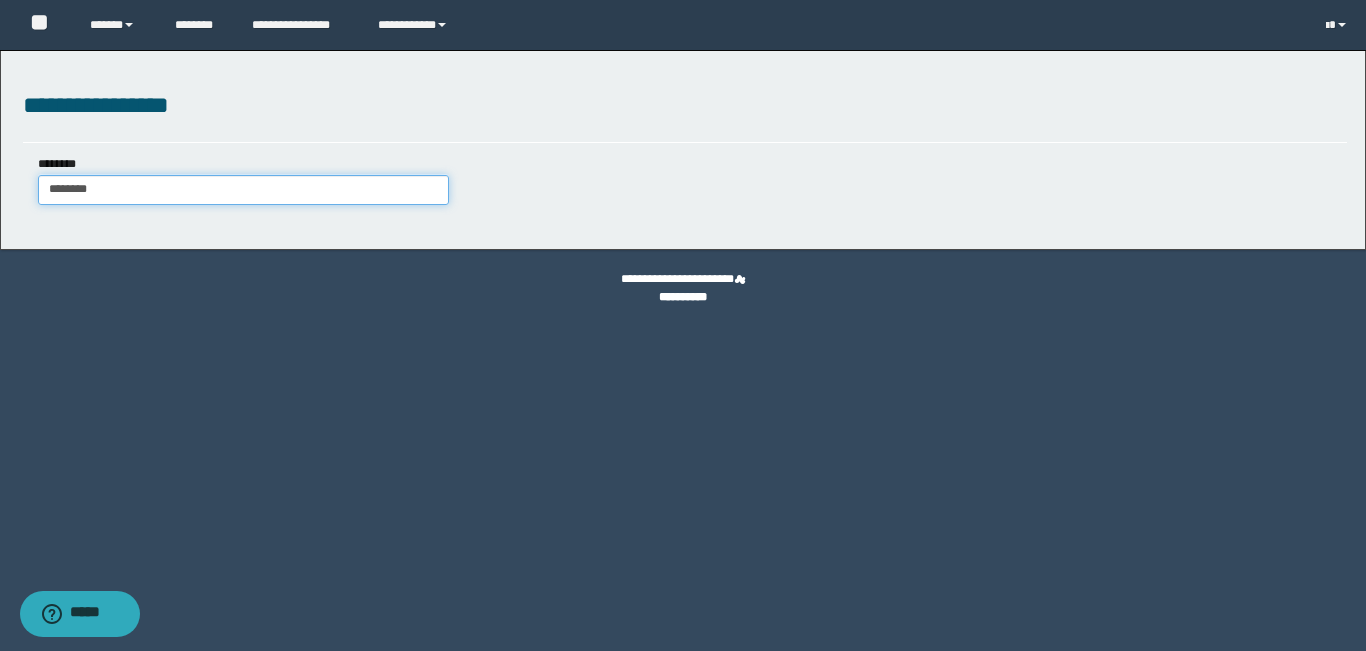 type on "********" 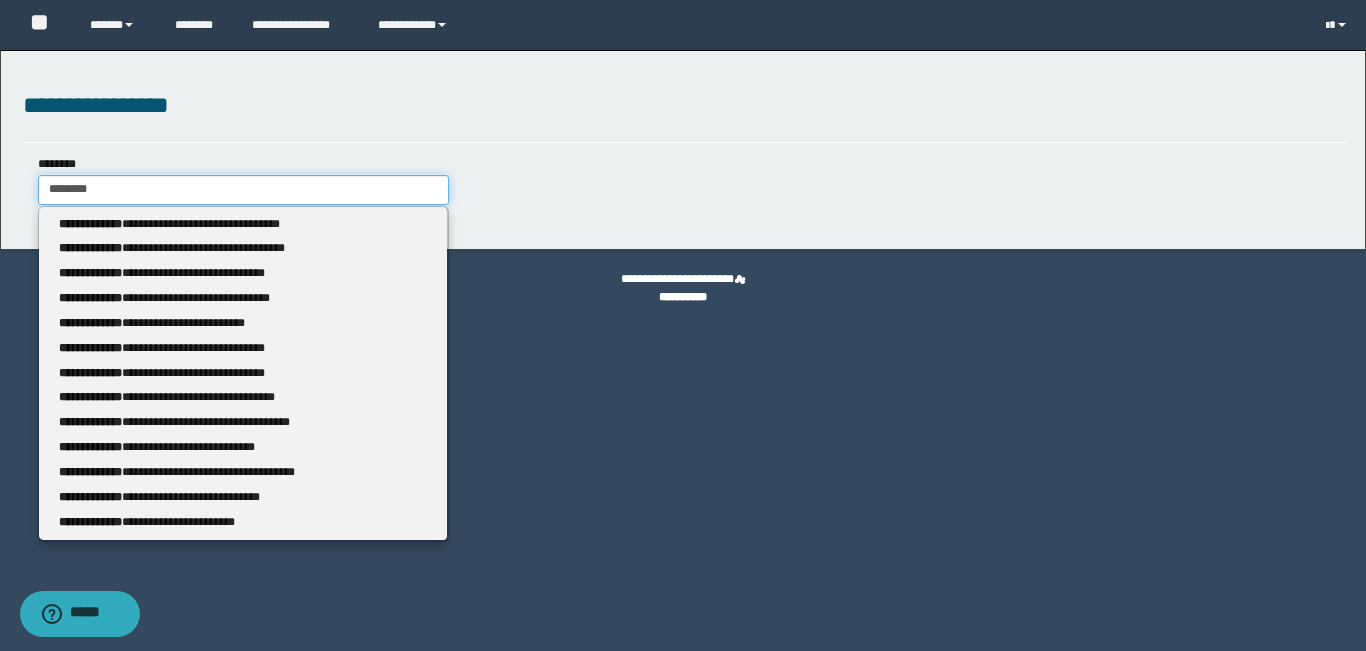type 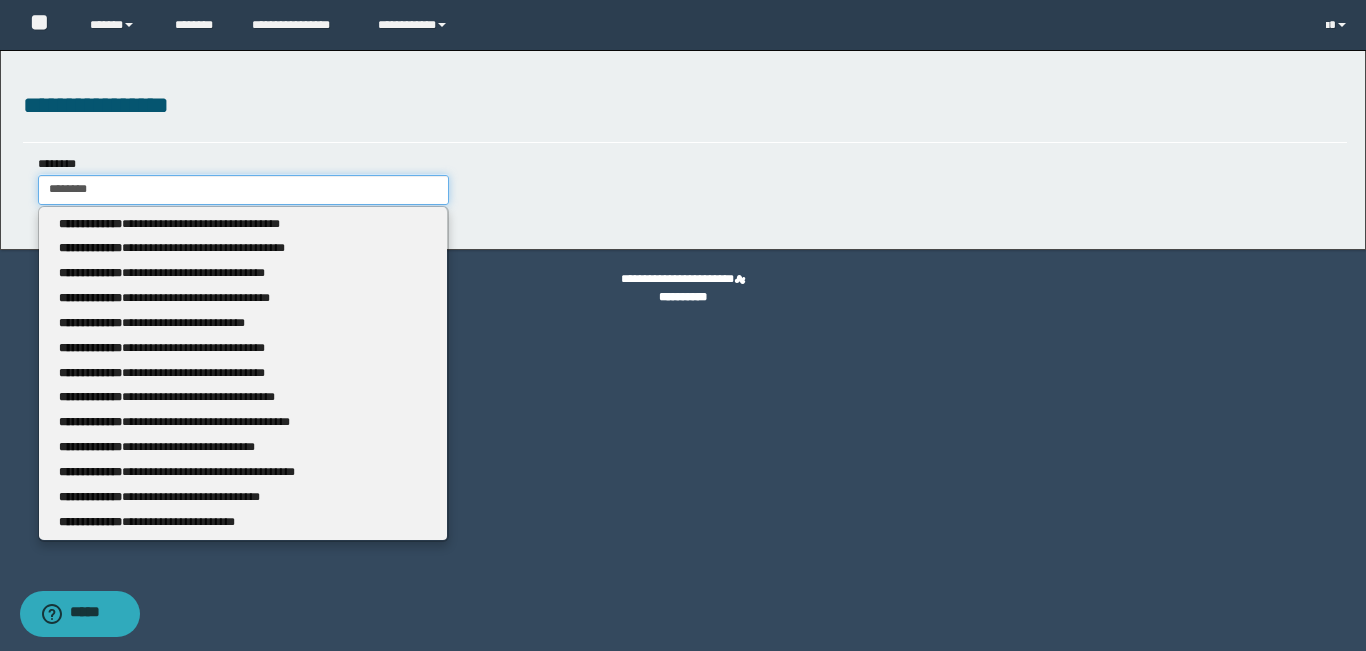 type on "*********" 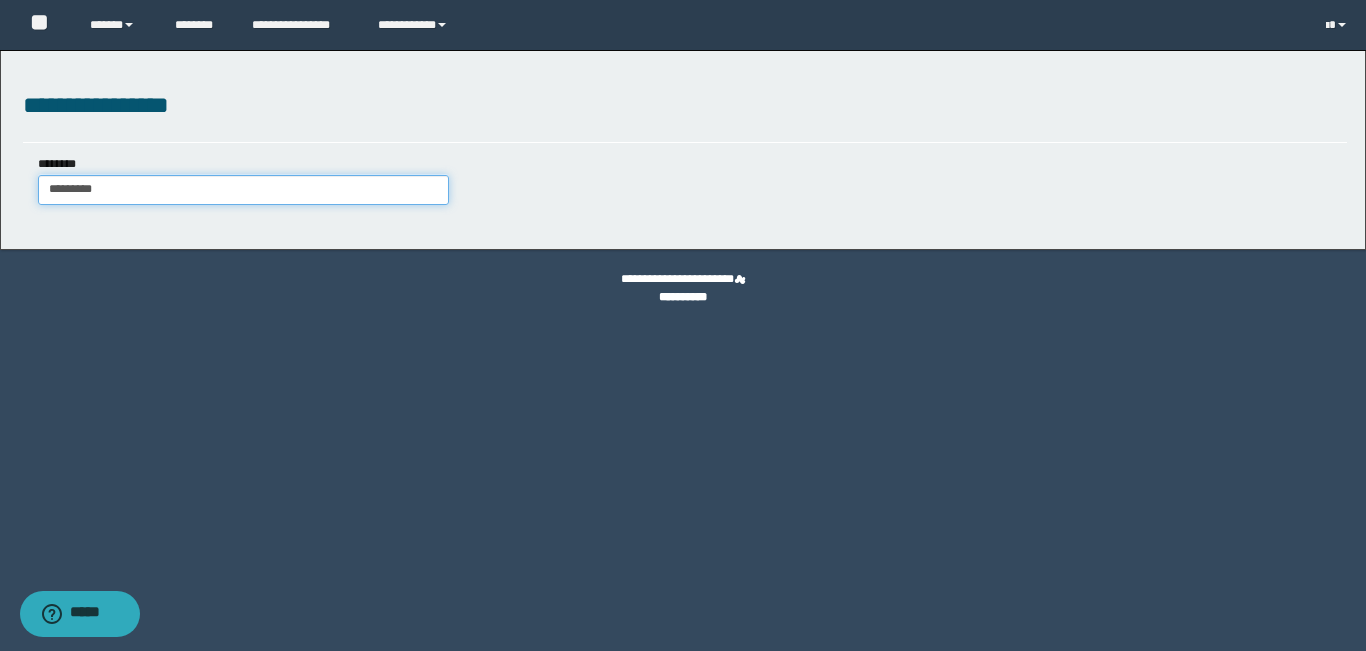 type on "*********" 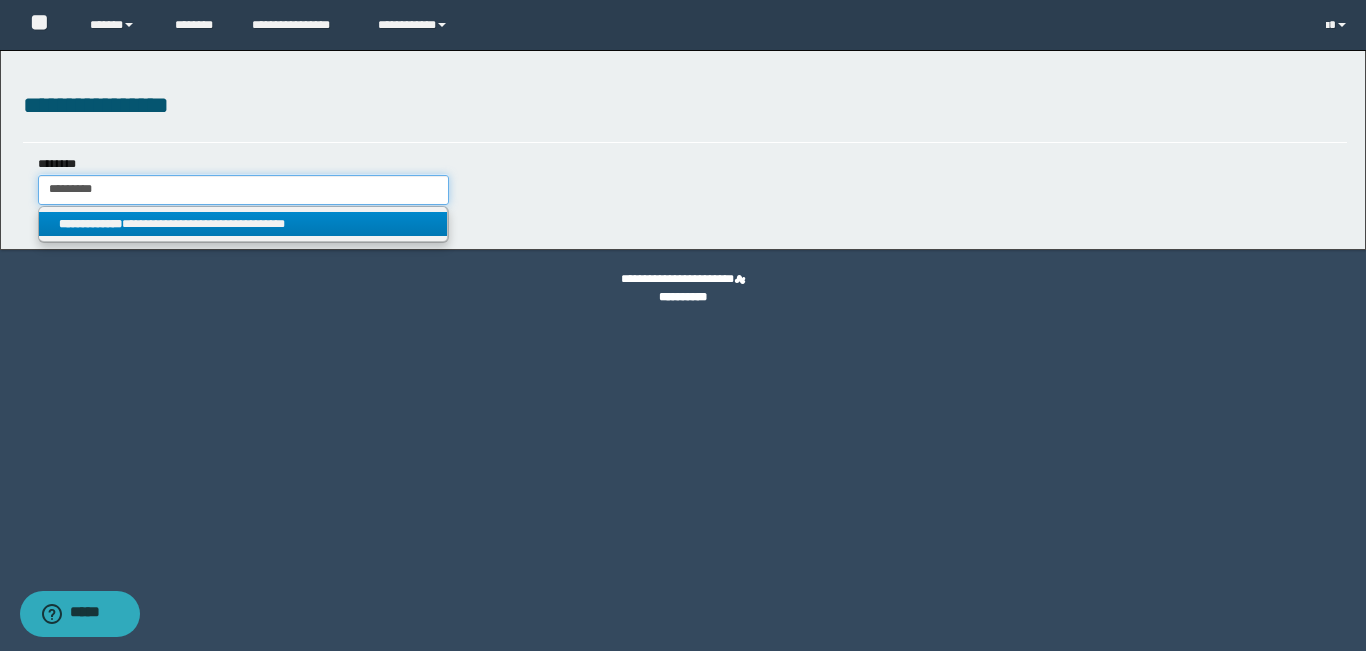 type on "*********" 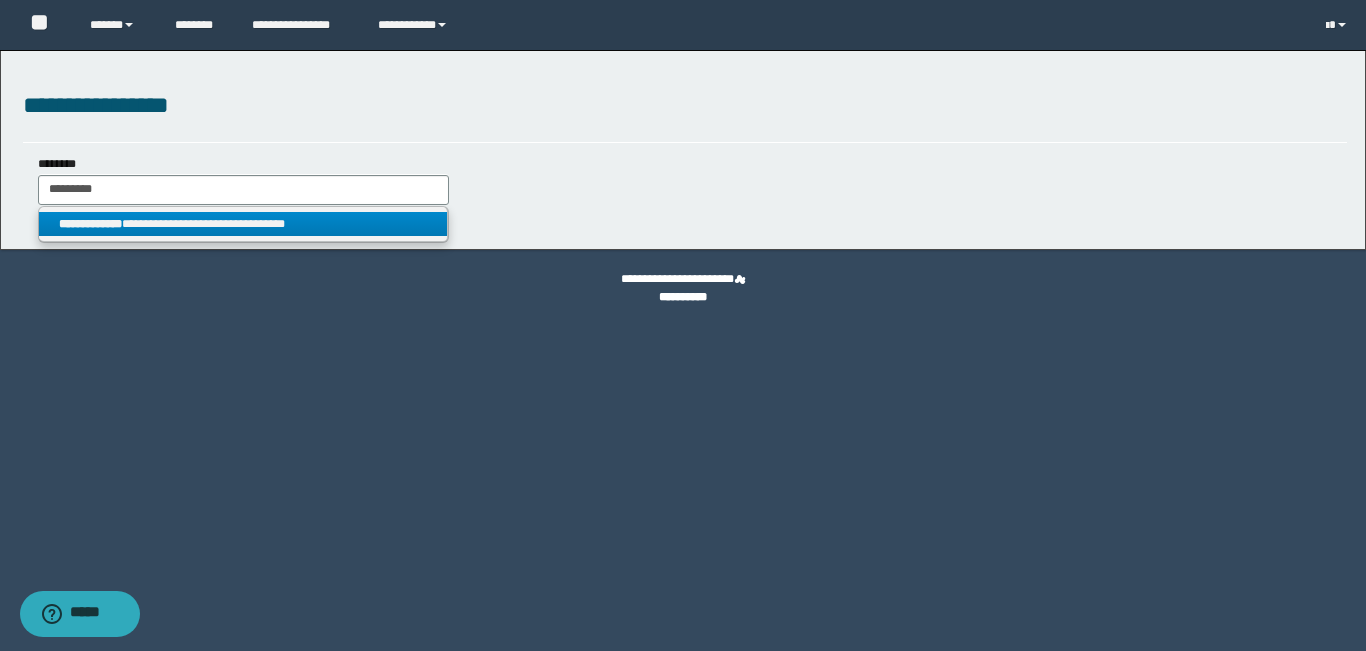 click on "**********" at bounding box center [243, 224] 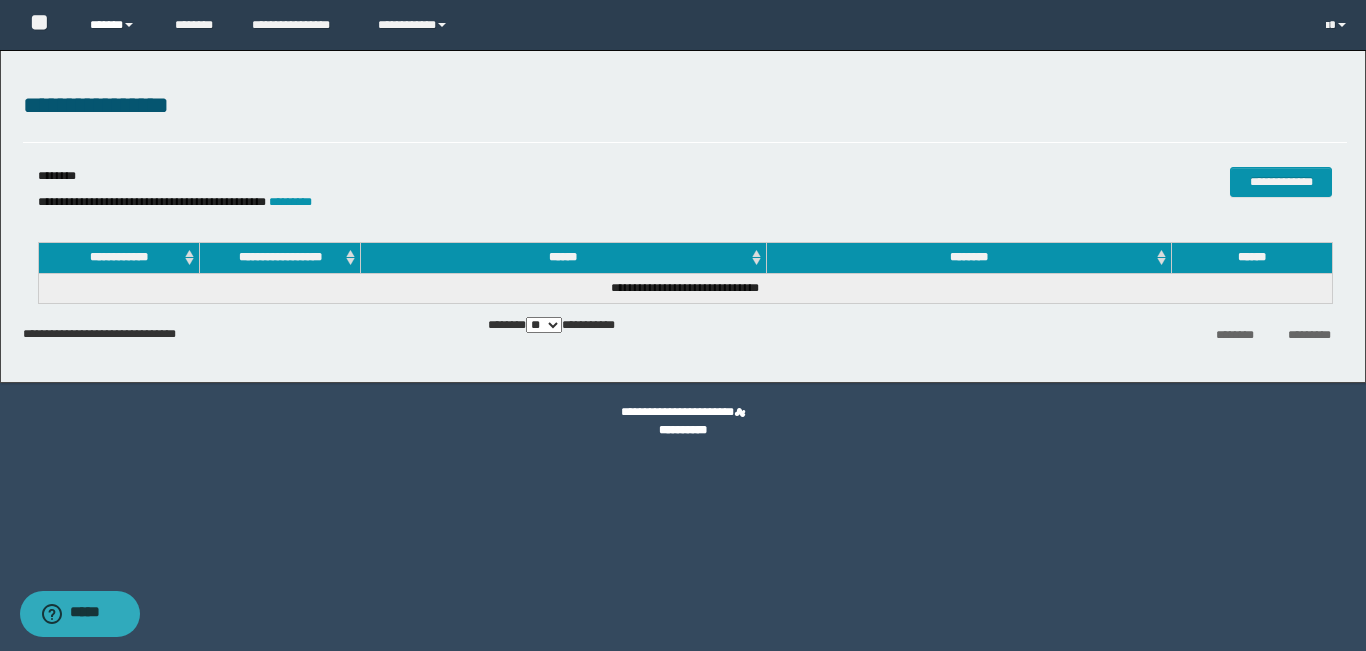 click on "******" at bounding box center (117, 25) 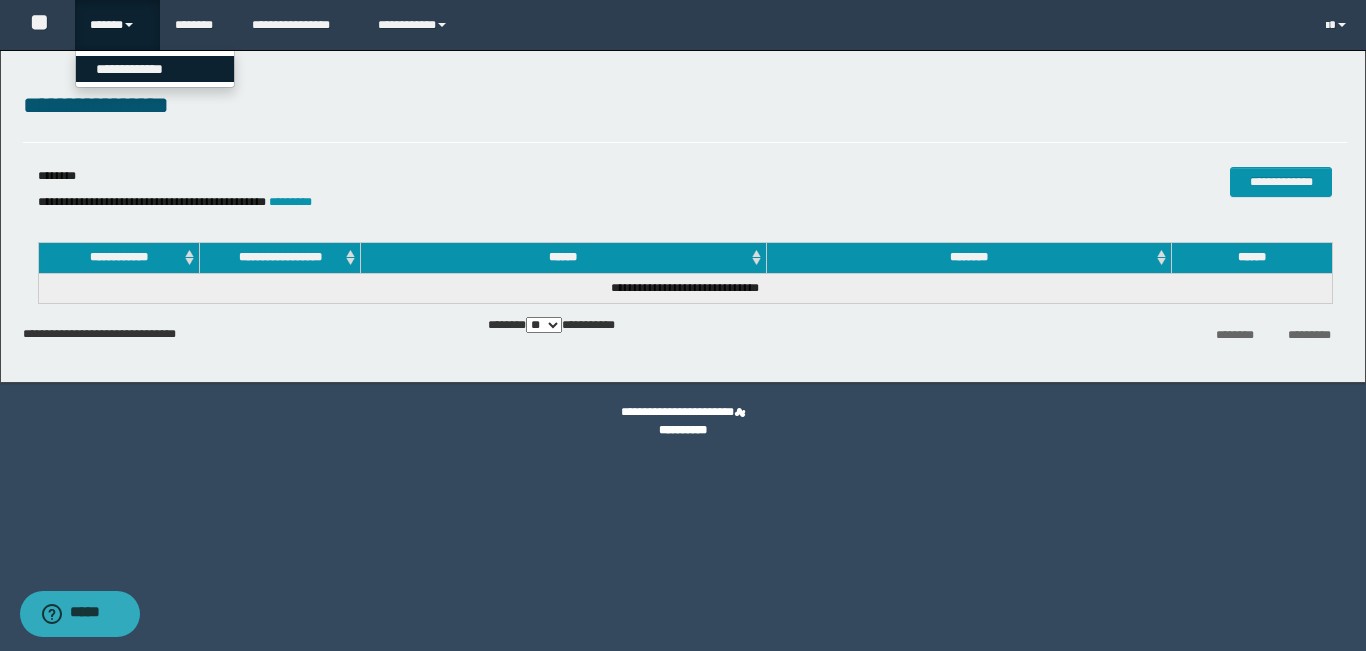 click on "**********" at bounding box center [155, 69] 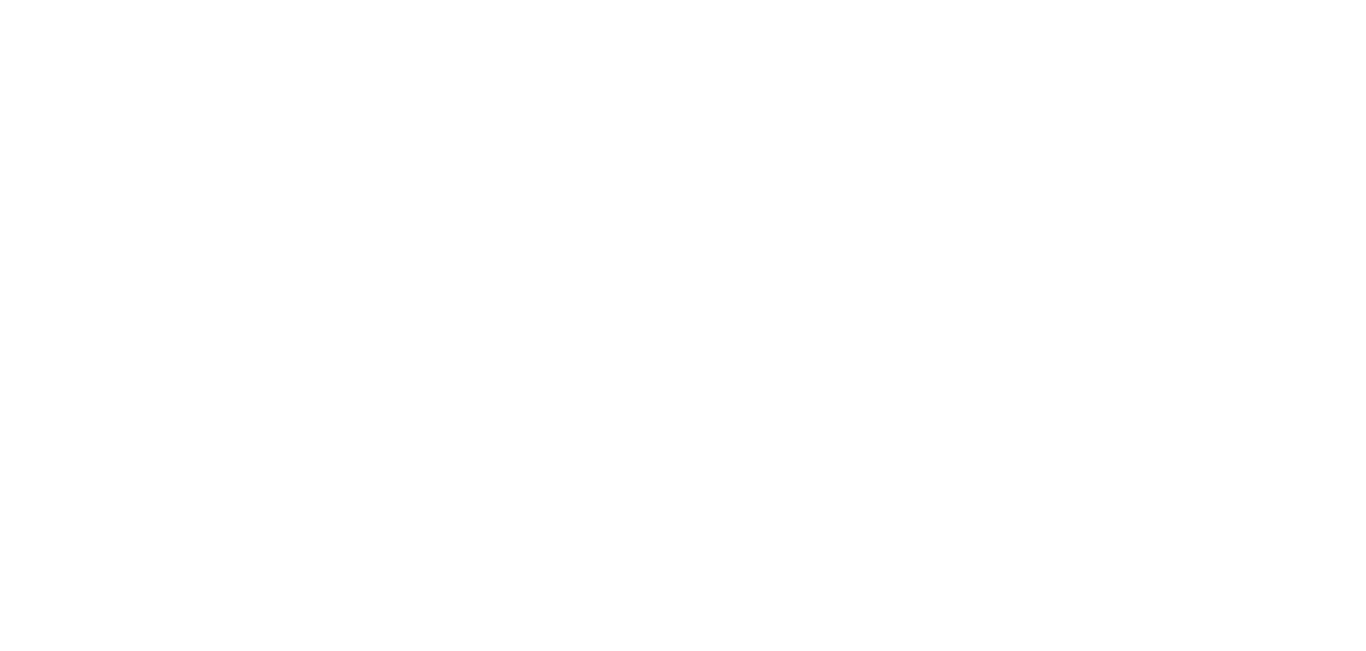 scroll, scrollTop: 0, scrollLeft: 0, axis: both 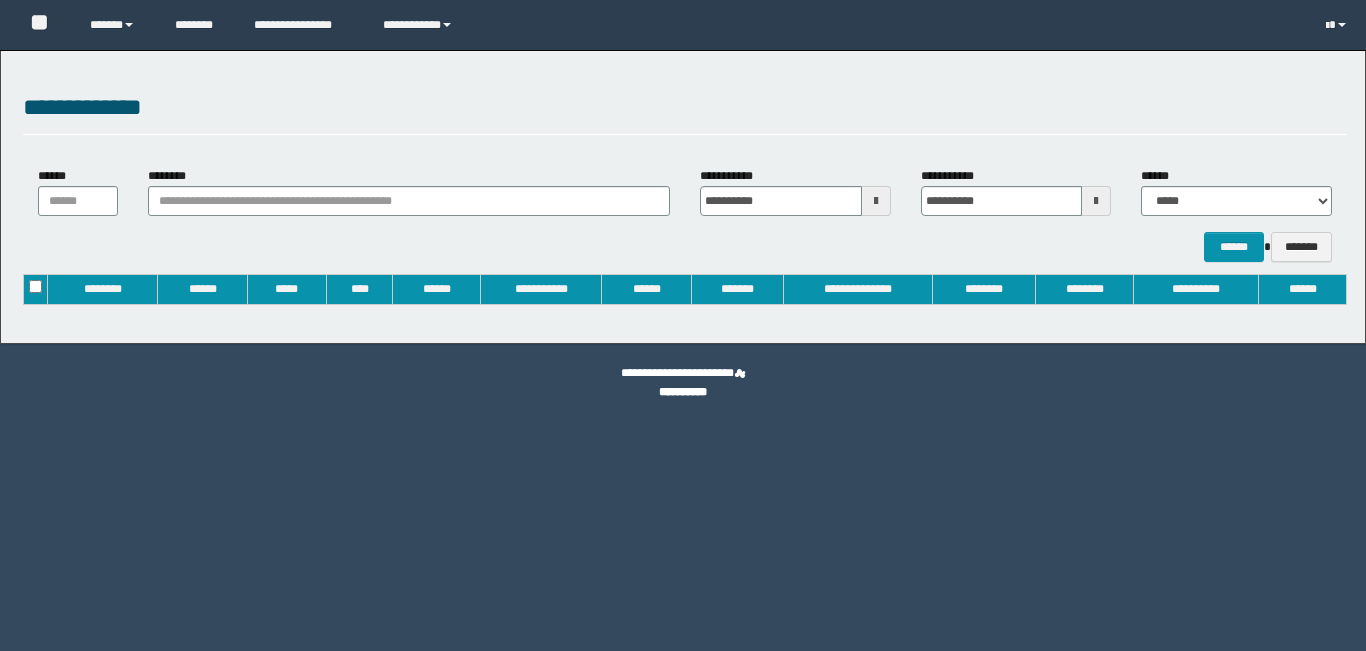 type on "**********" 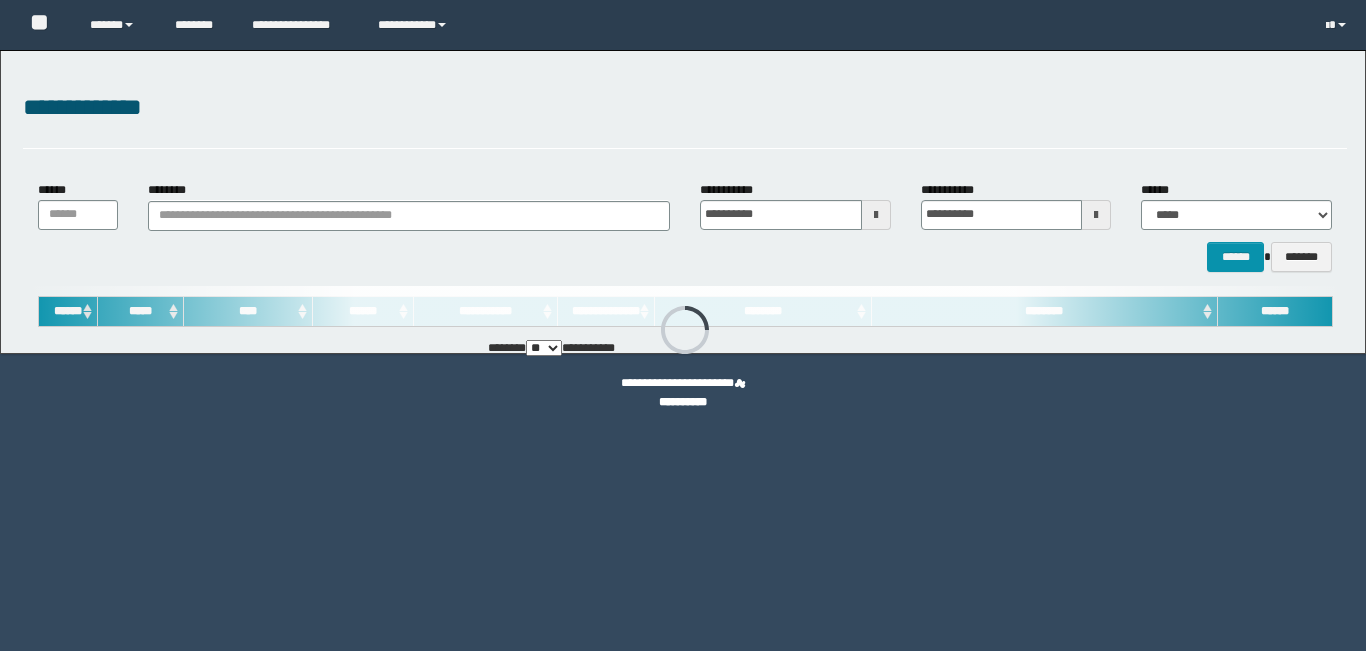 scroll, scrollTop: 0, scrollLeft: 0, axis: both 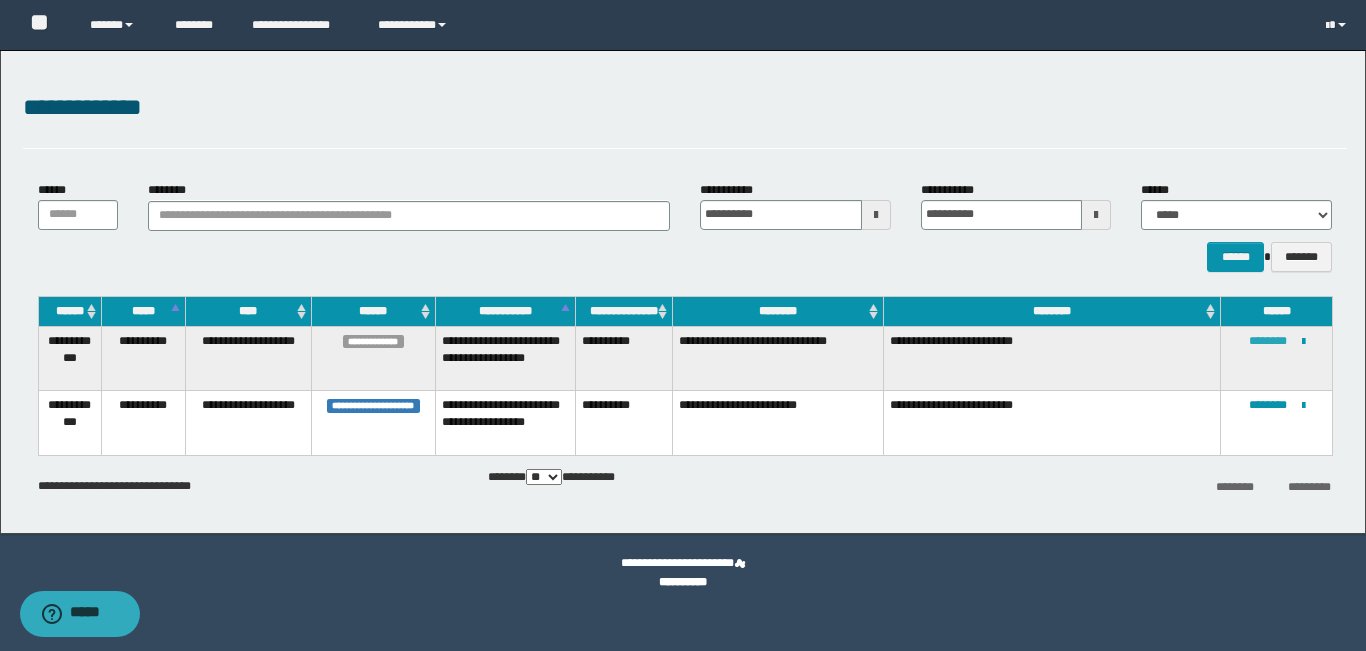 click on "********" at bounding box center [1268, 341] 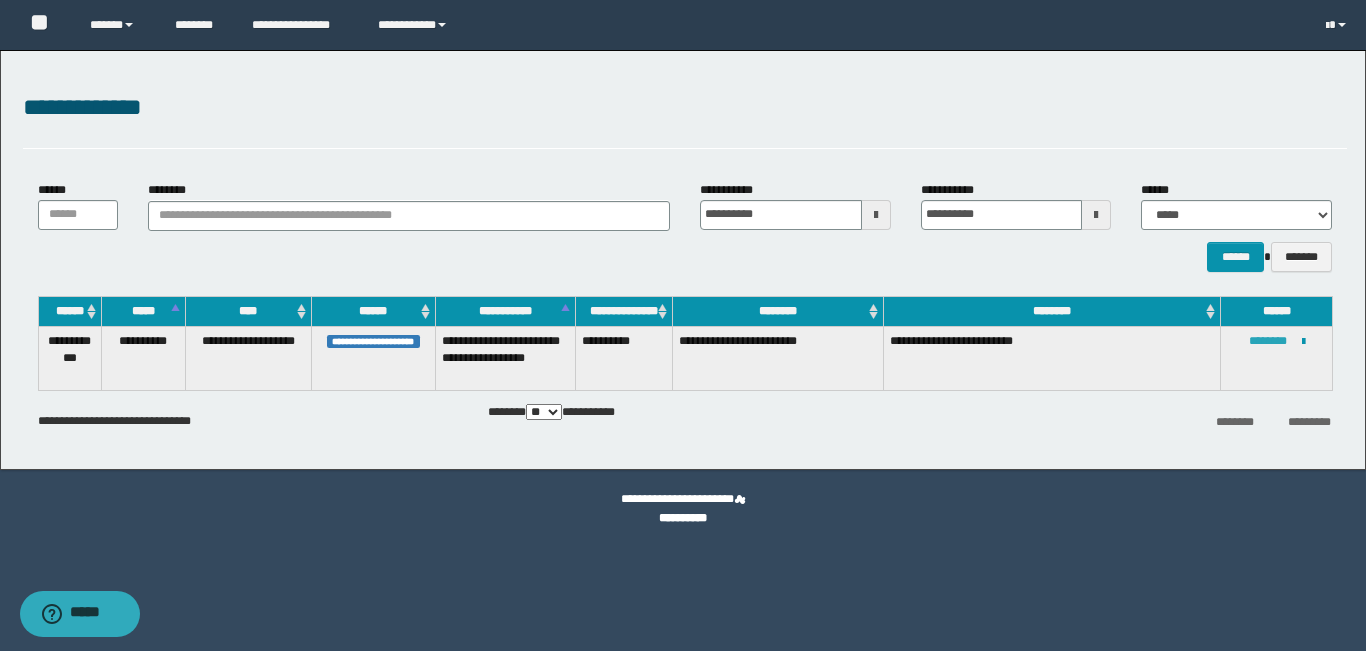 click on "********" at bounding box center (1268, 341) 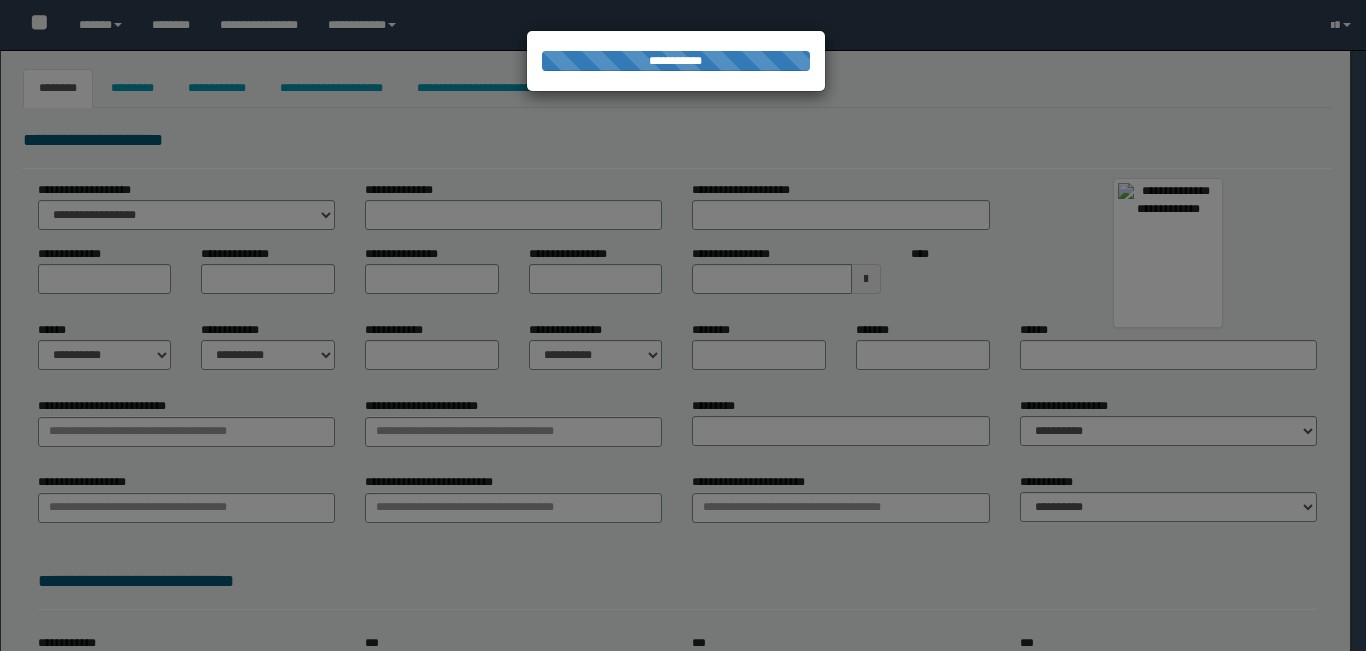 type on "*********" 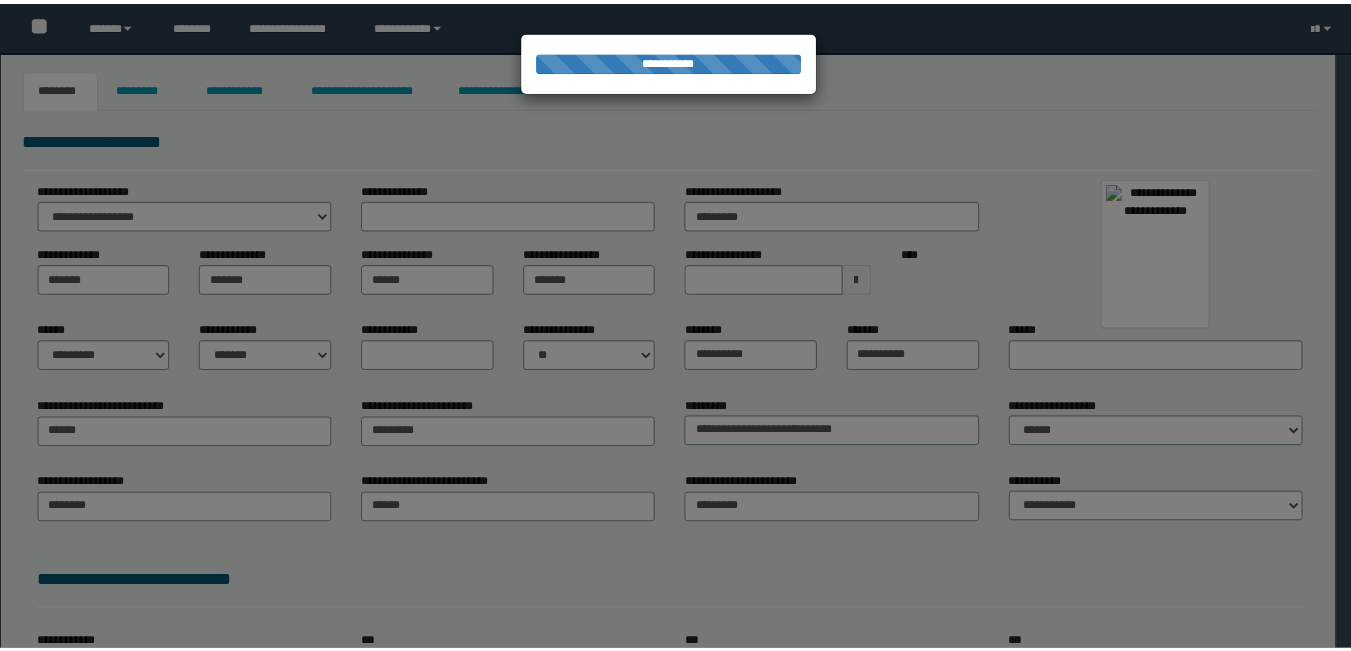 scroll, scrollTop: 0, scrollLeft: 0, axis: both 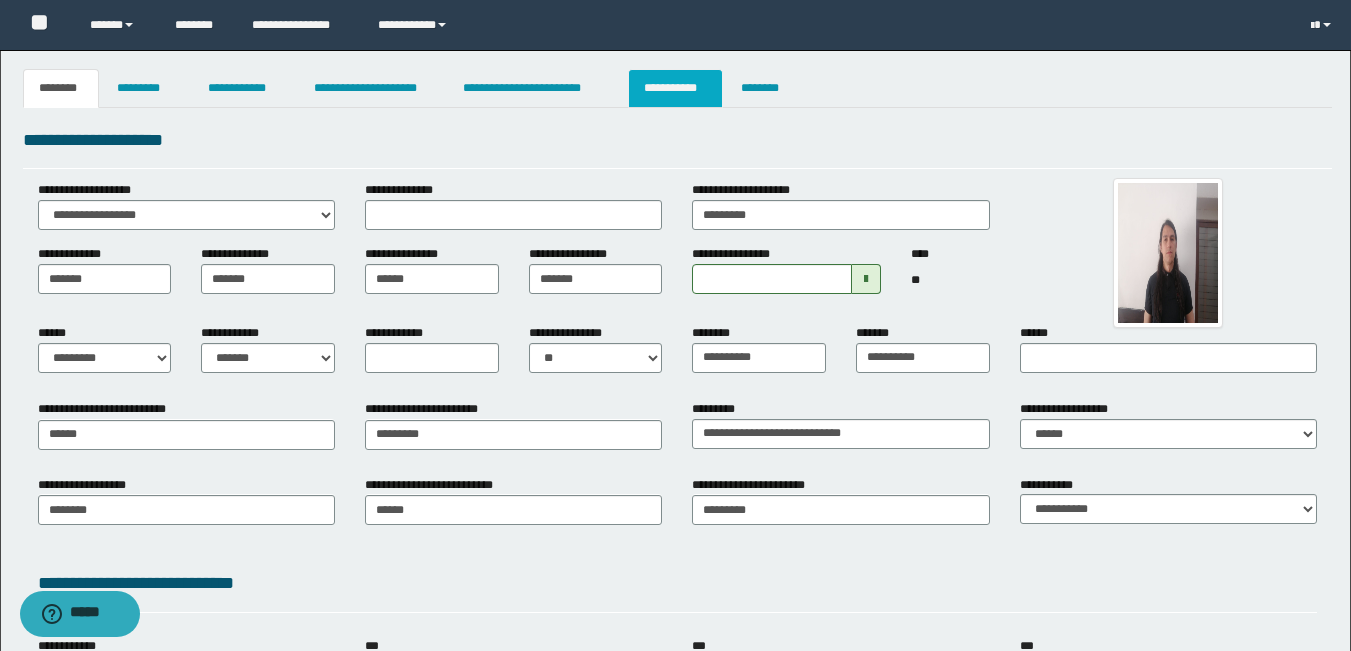 click on "**********" at bounding box center [675, 88] 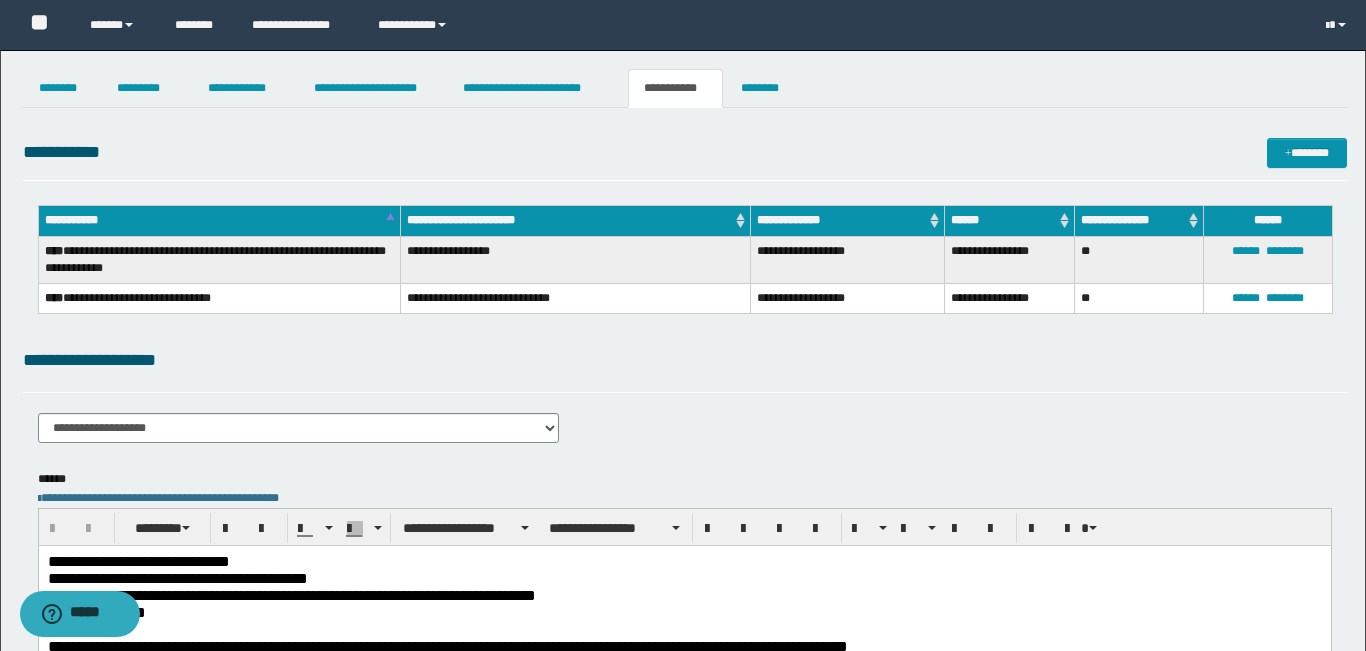 scroll, scrollTop: 0, scrollLeft: 0, axis: both 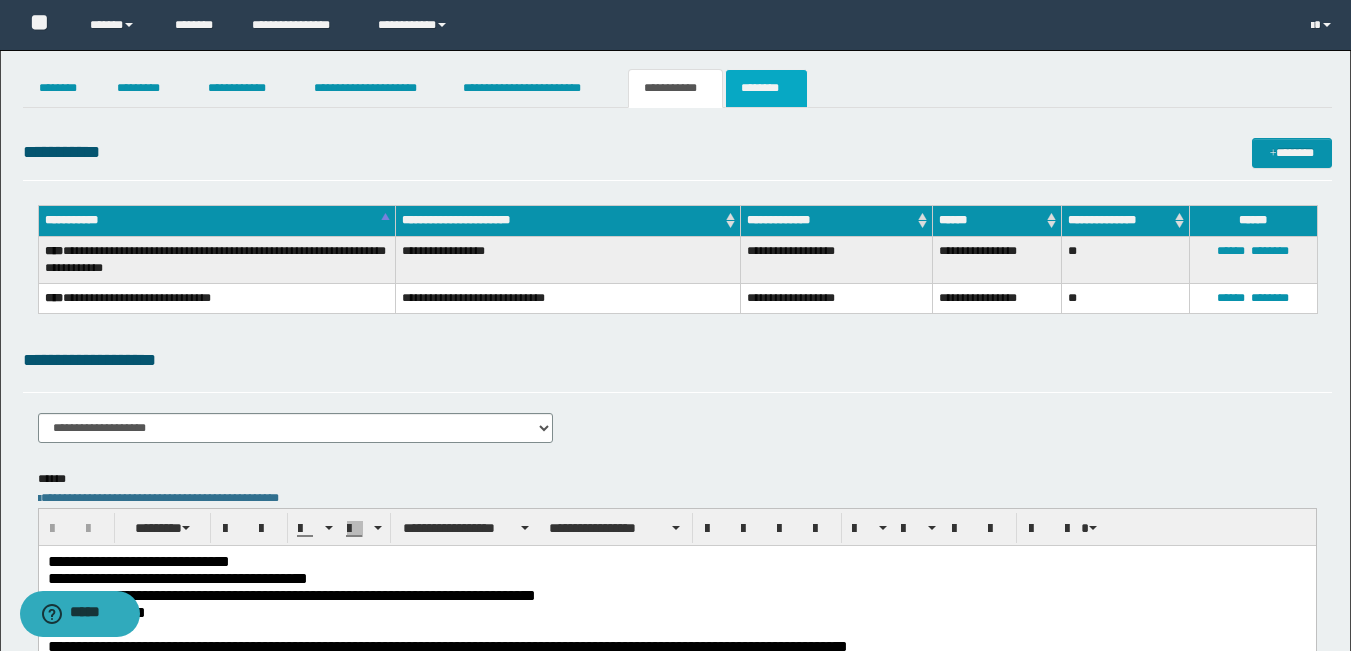click on "********" at bounding box center (766, 88) 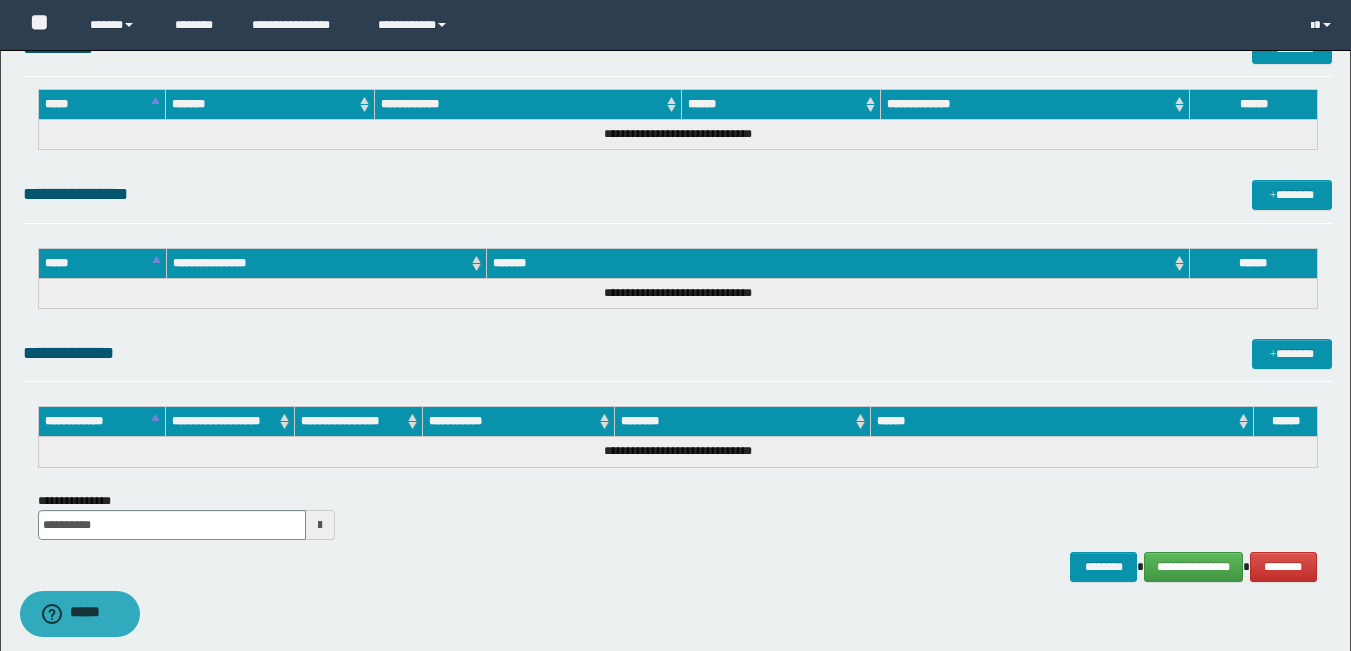 scroll, scrollTop: 980, scrollLeft: 0, axis: vertical 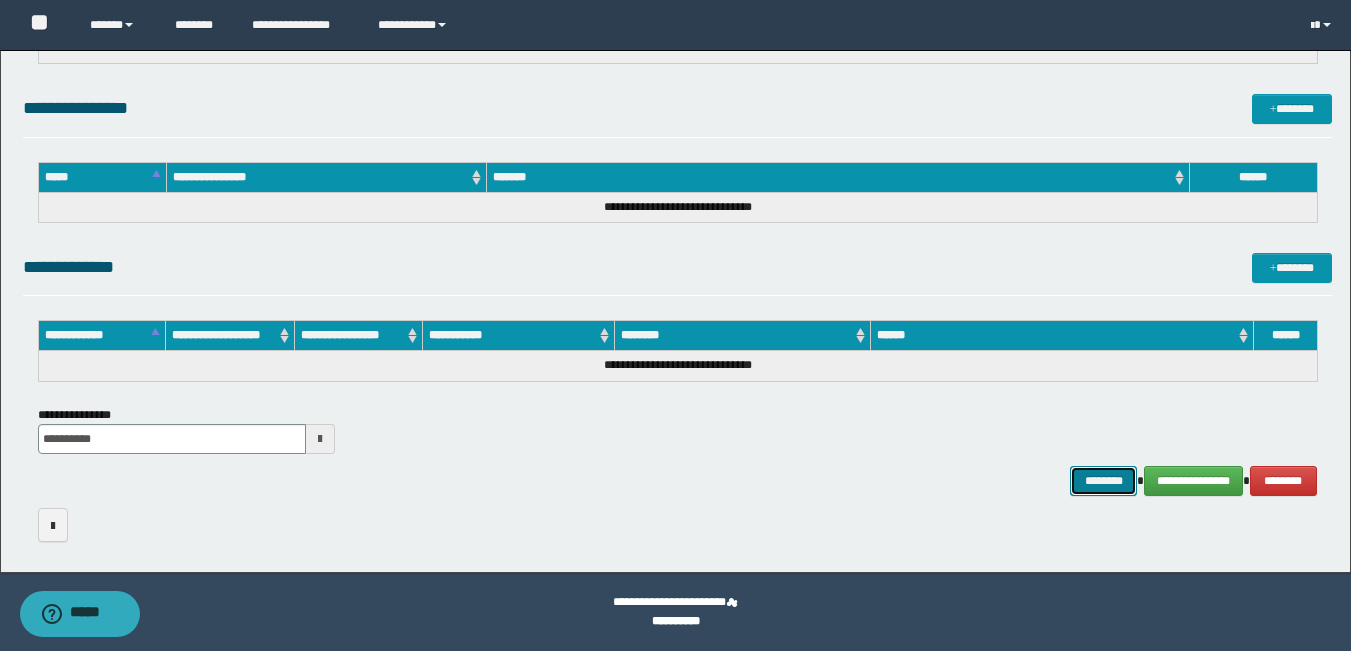 click on "********" at bounding box center [1104, 481] 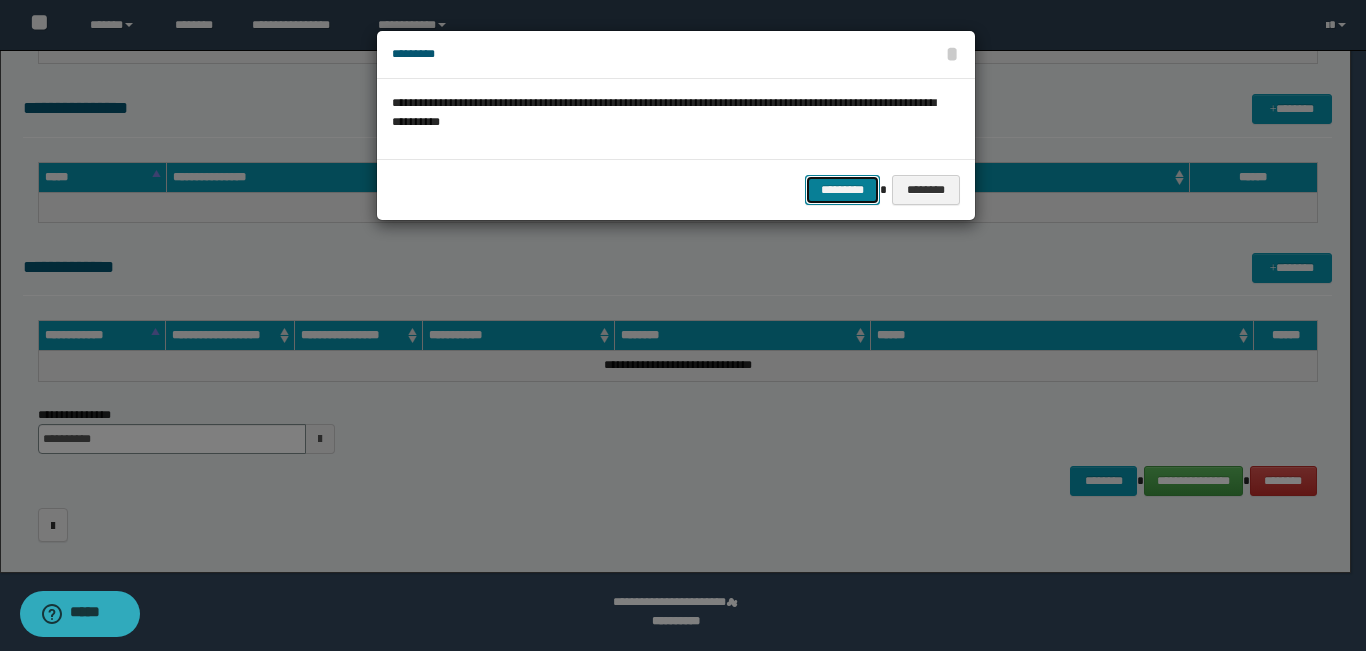 click on "*********" at bounding box center [842, 190] 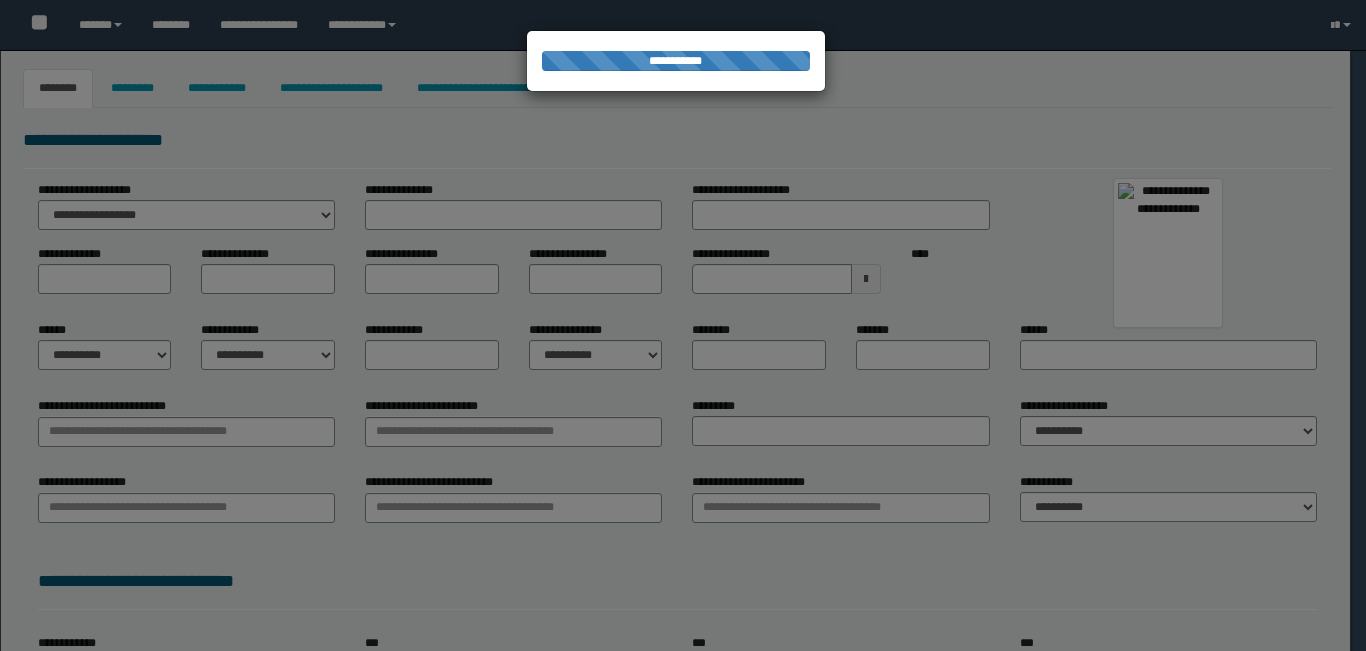 type on "*********" 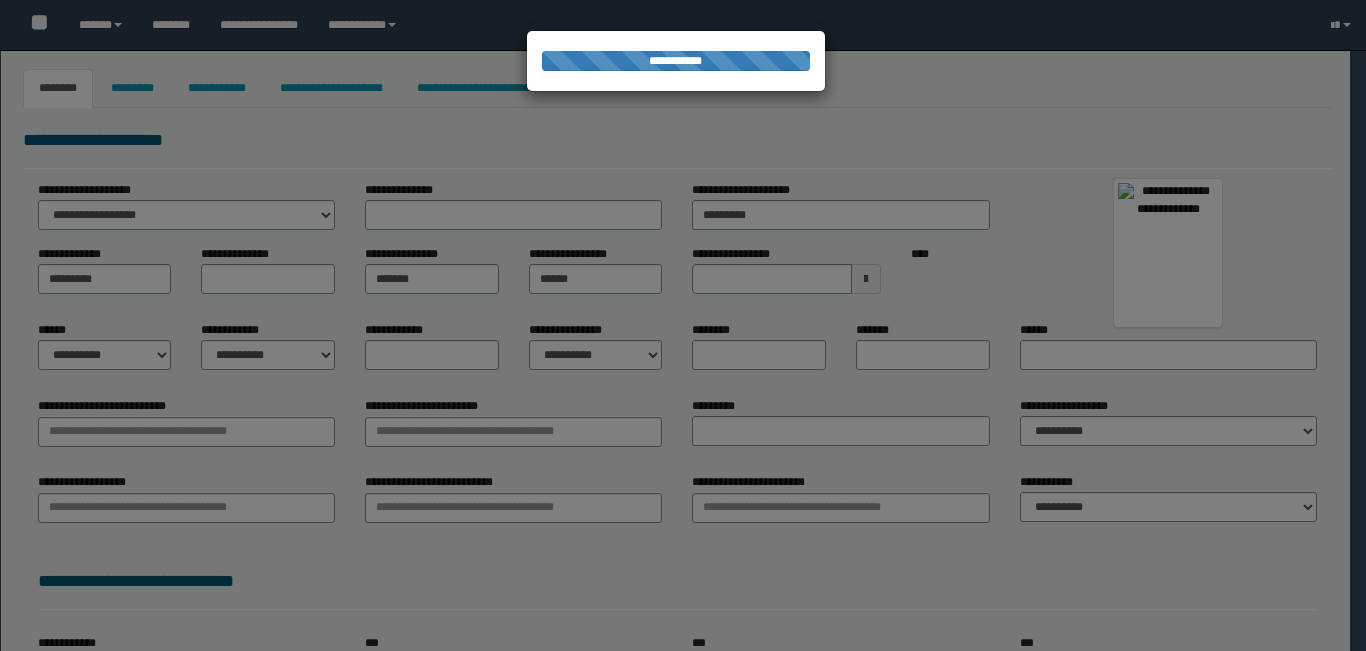 select on "*" 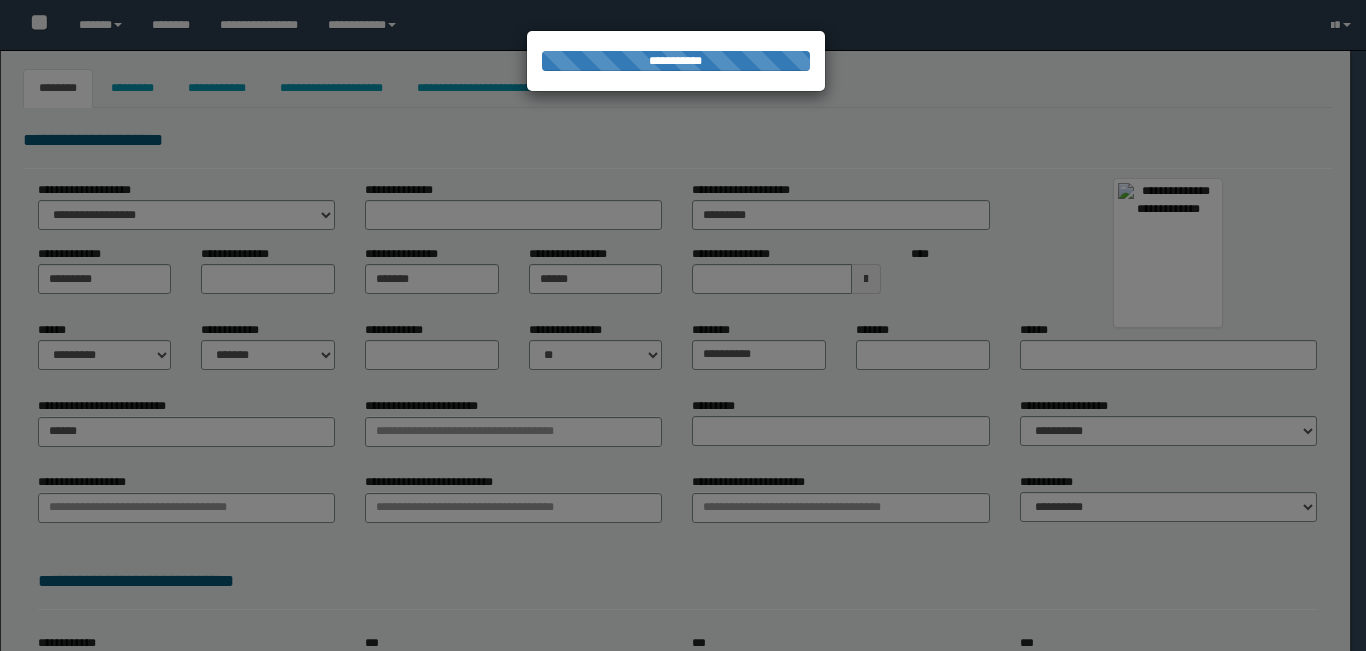 type on "*********" 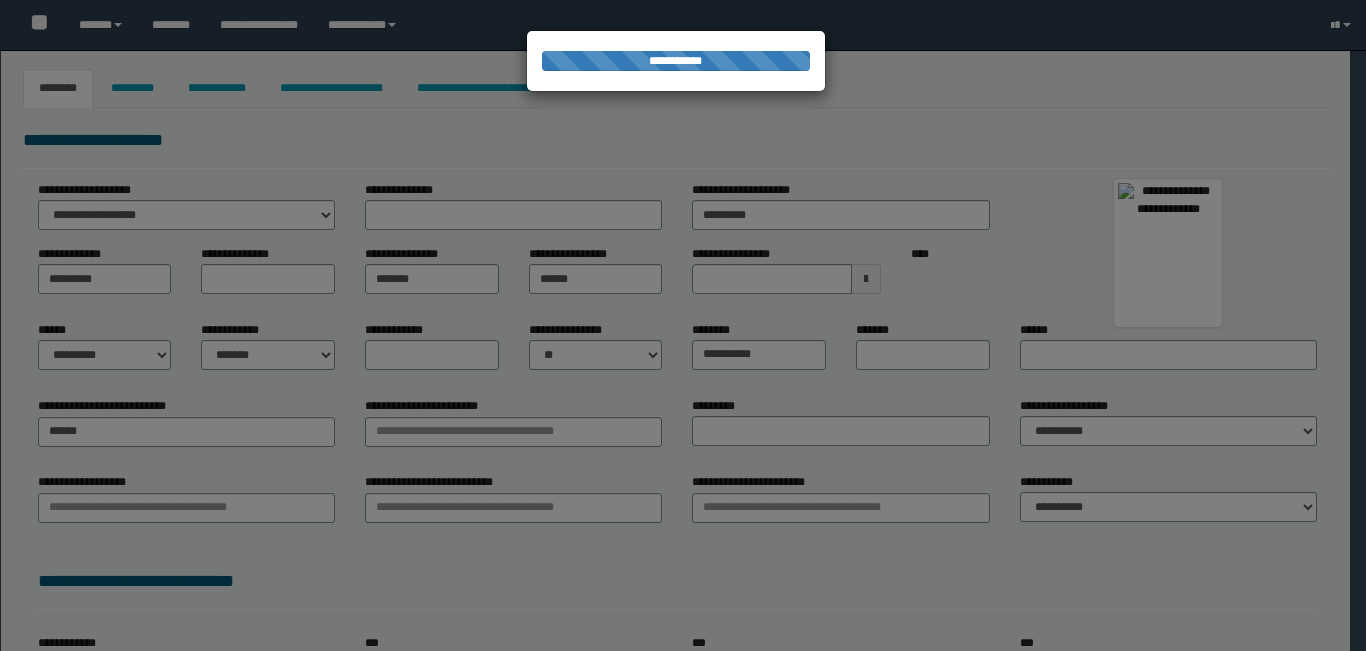 type on "**********" 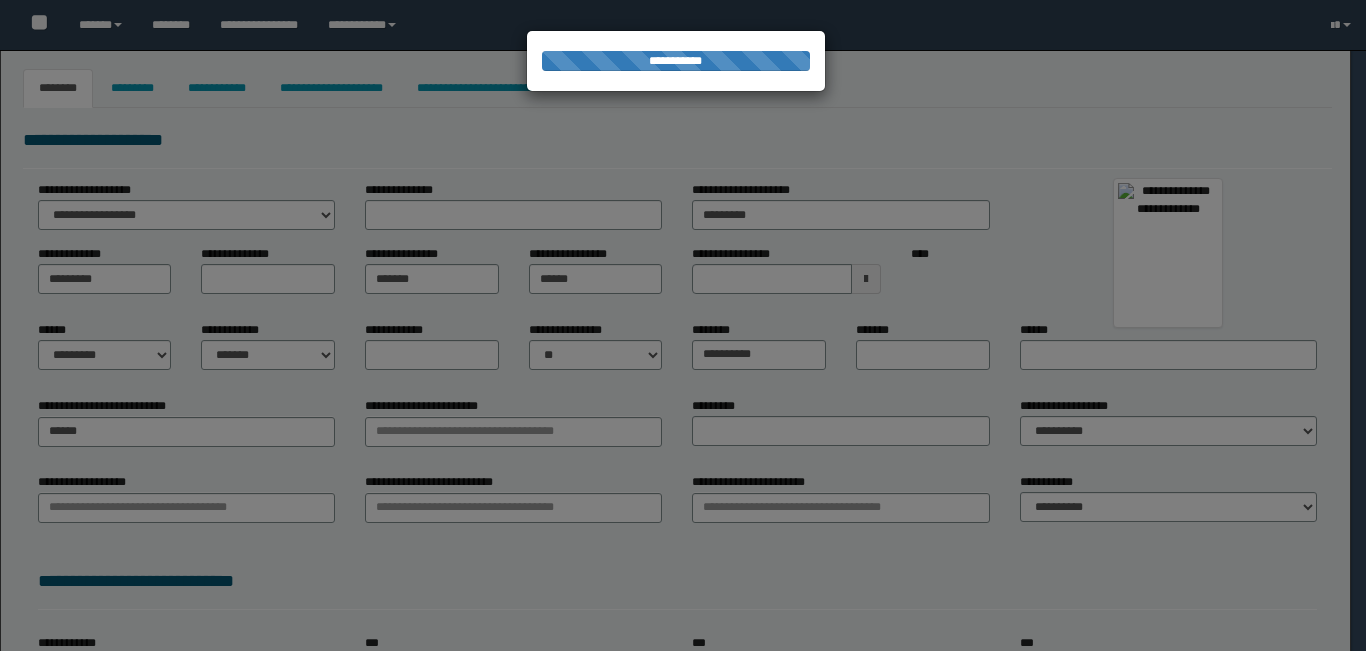 type on "**********" 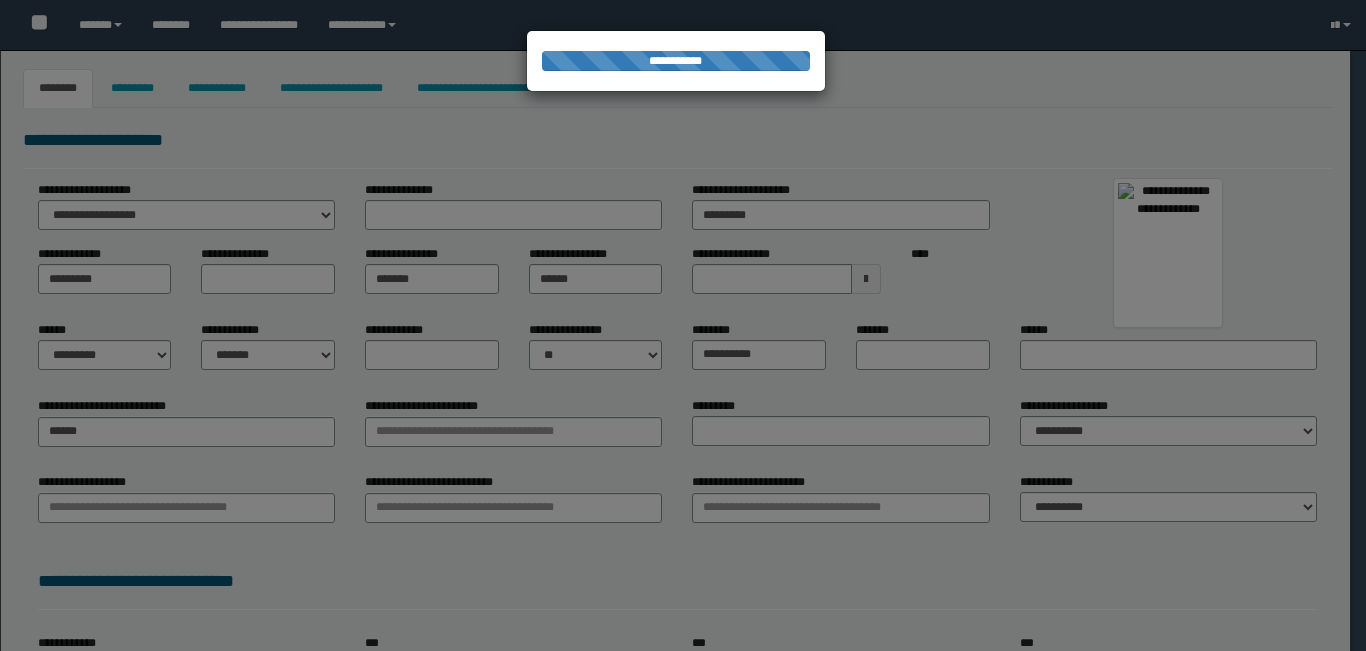 type on "**********" 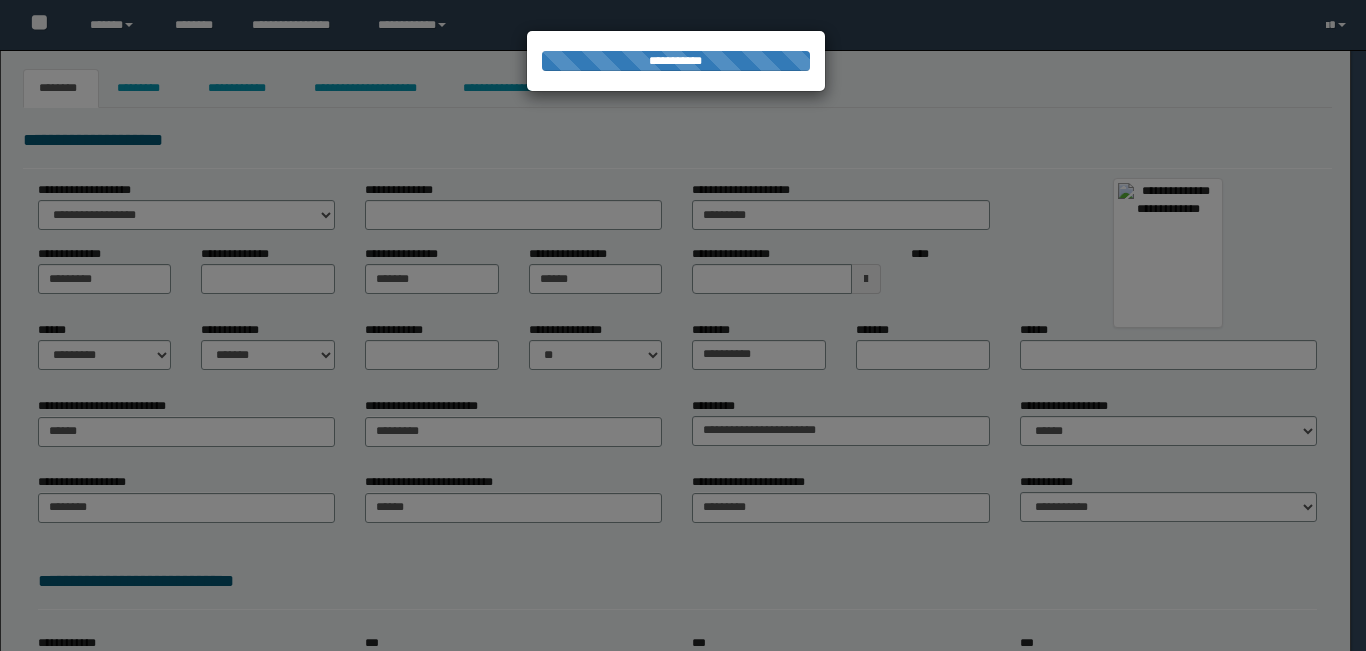 scroll, scrollTop: 0, scrollLeft: 0, axis: both 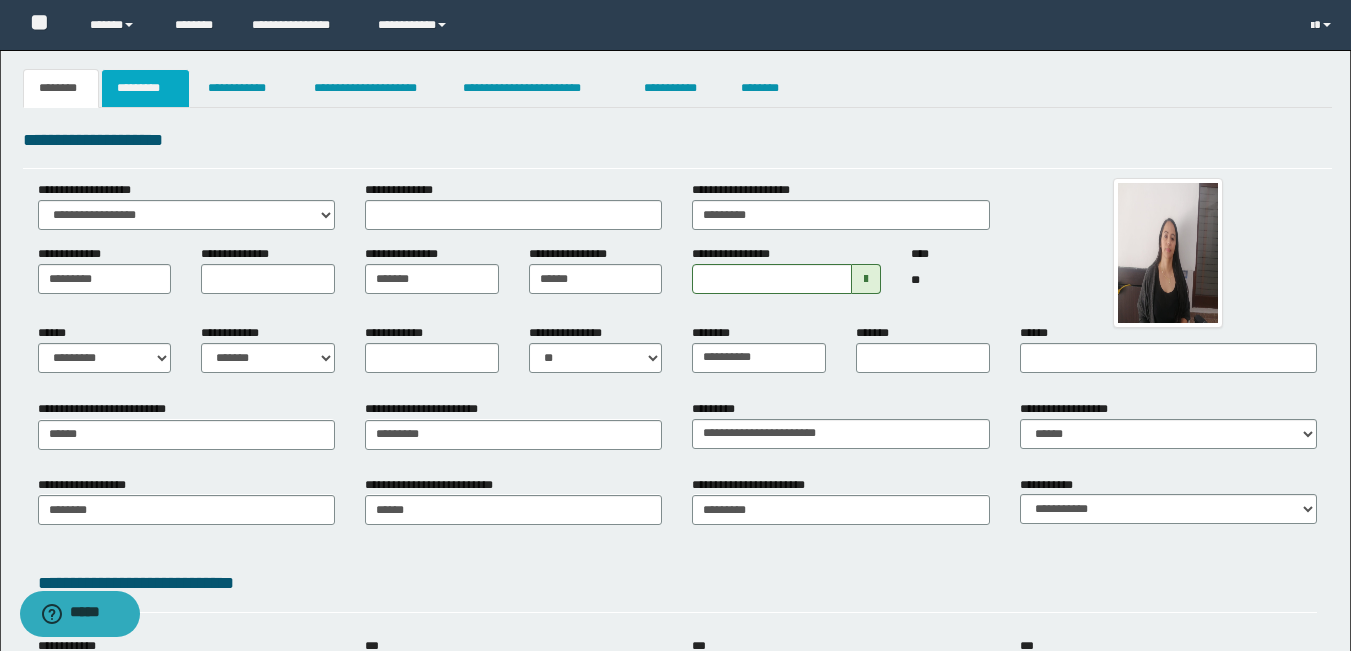 click on "*********" at bounding box center (145, 88) 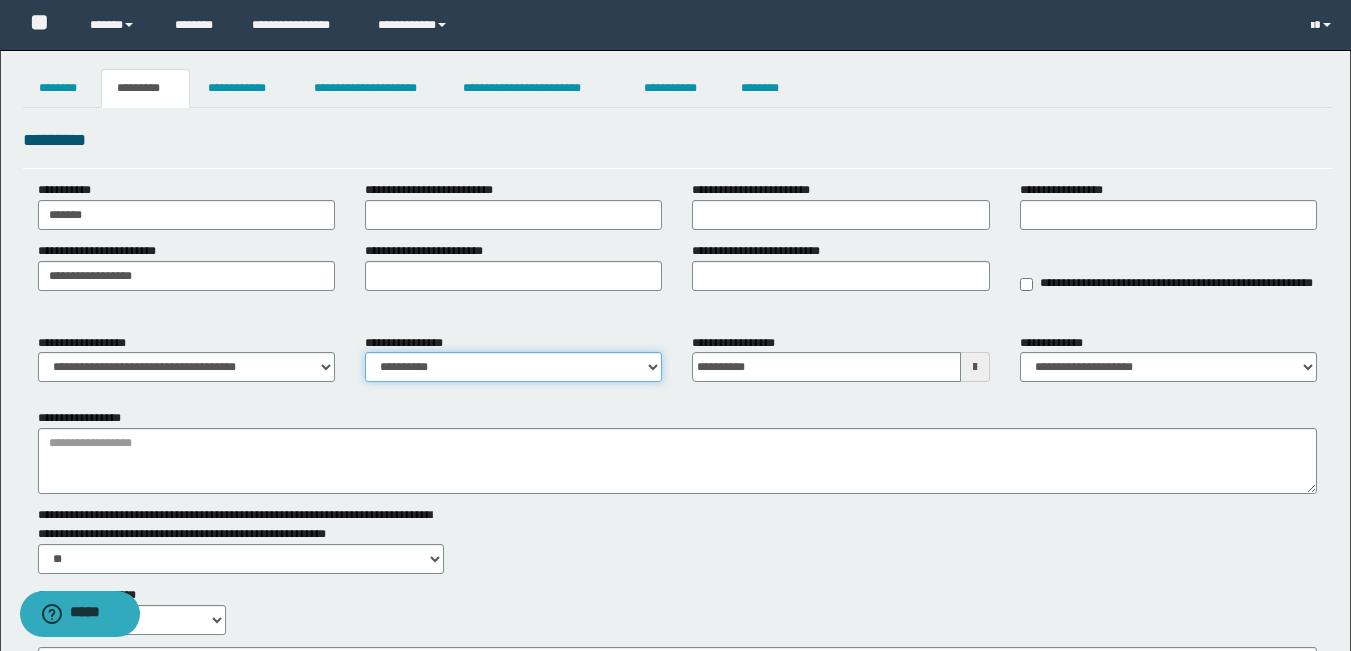 click on "**********" at bounding box center [513, 367] 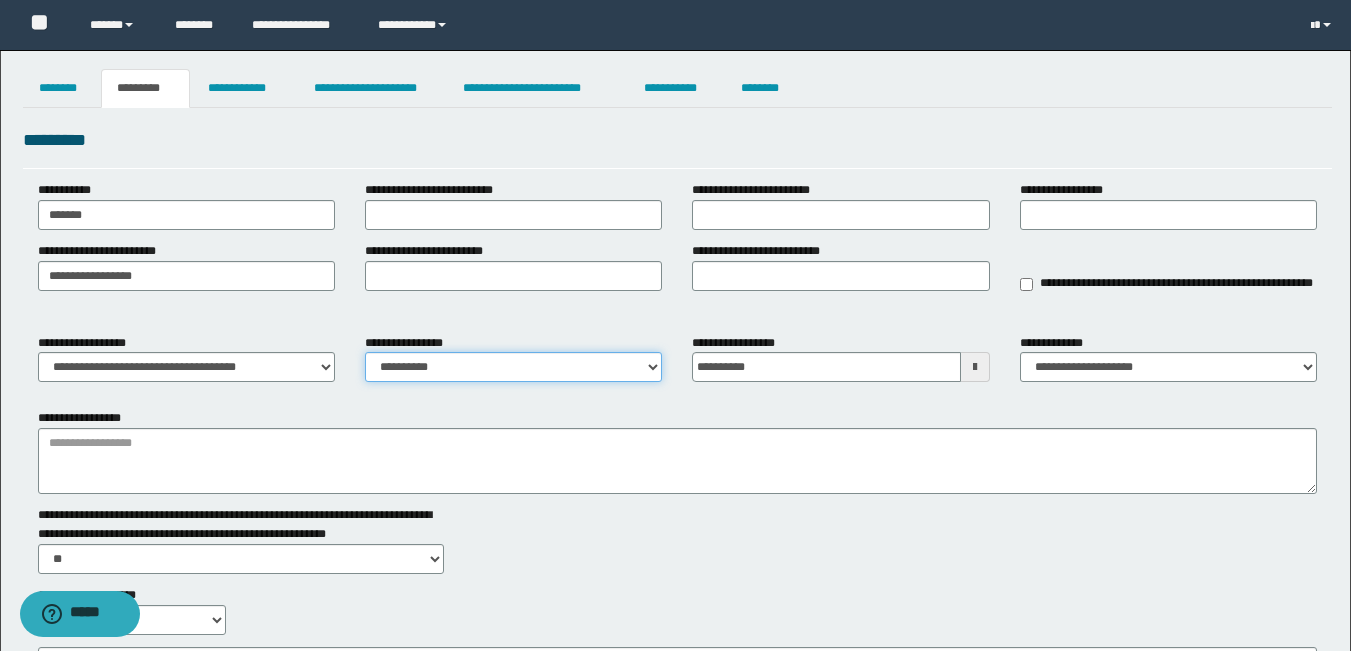 select on "****" 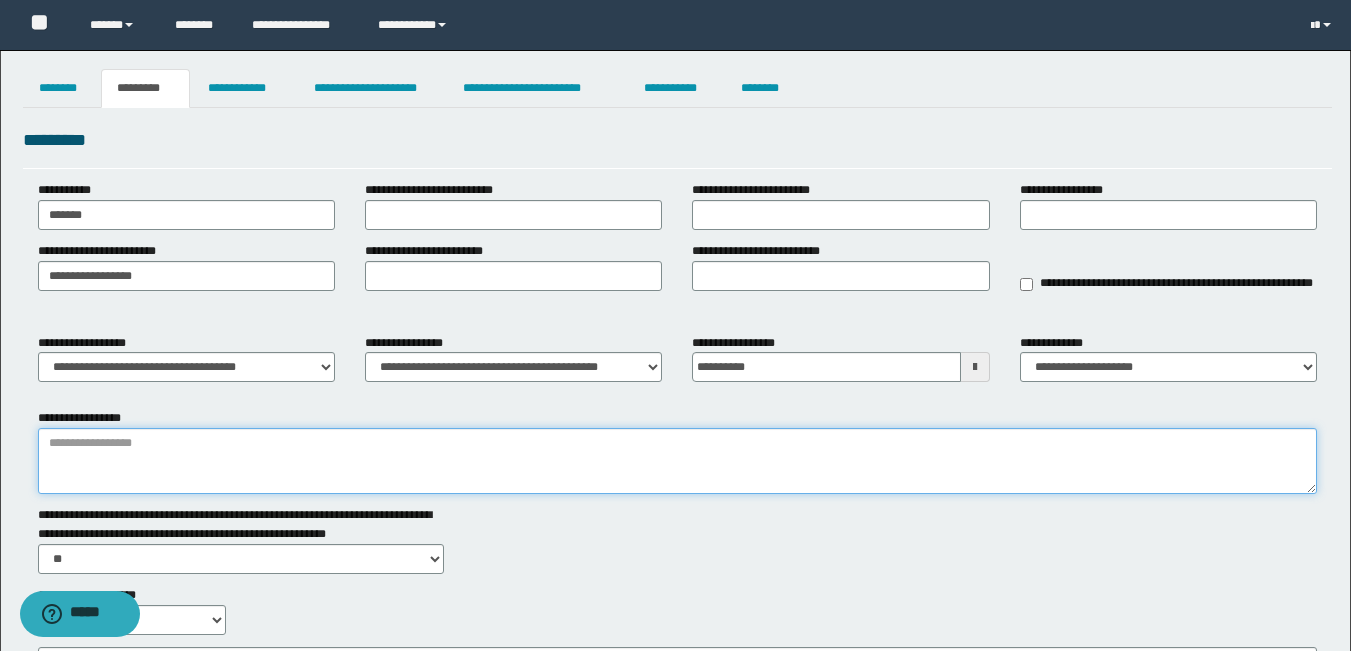 click on "**********" at bounding box center (677, 461) 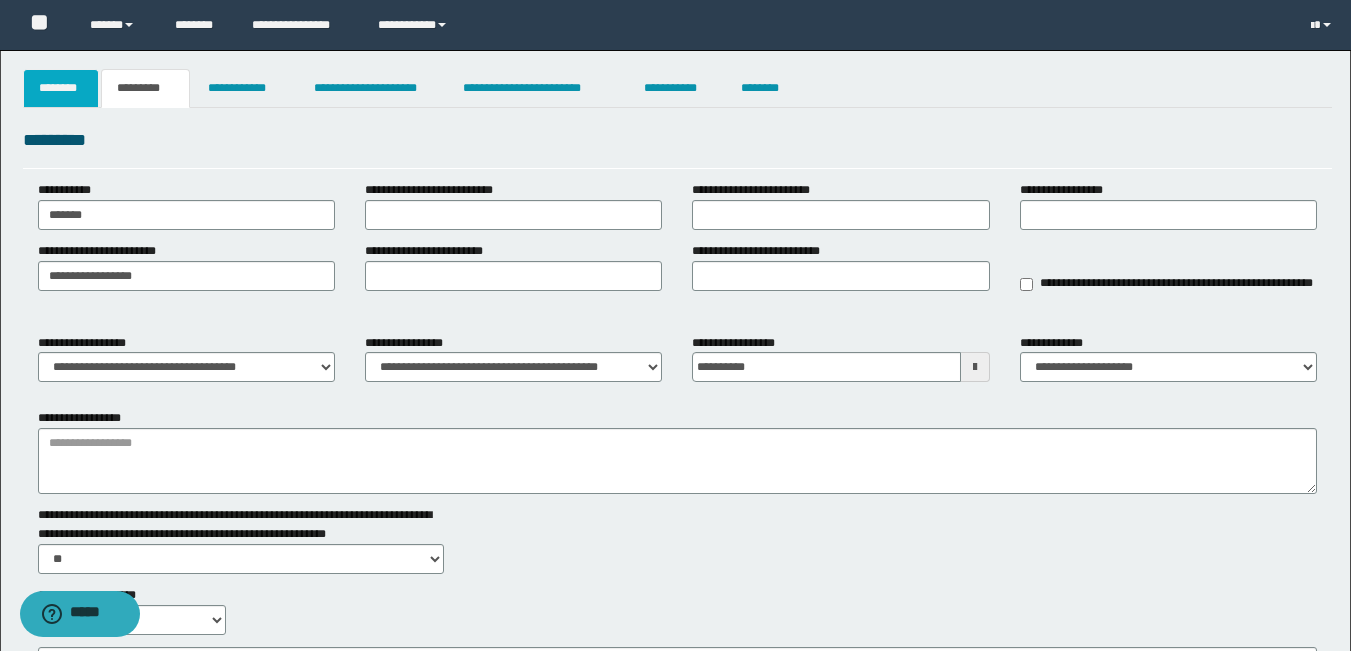 click on "********" at bounding box center (61, 88) 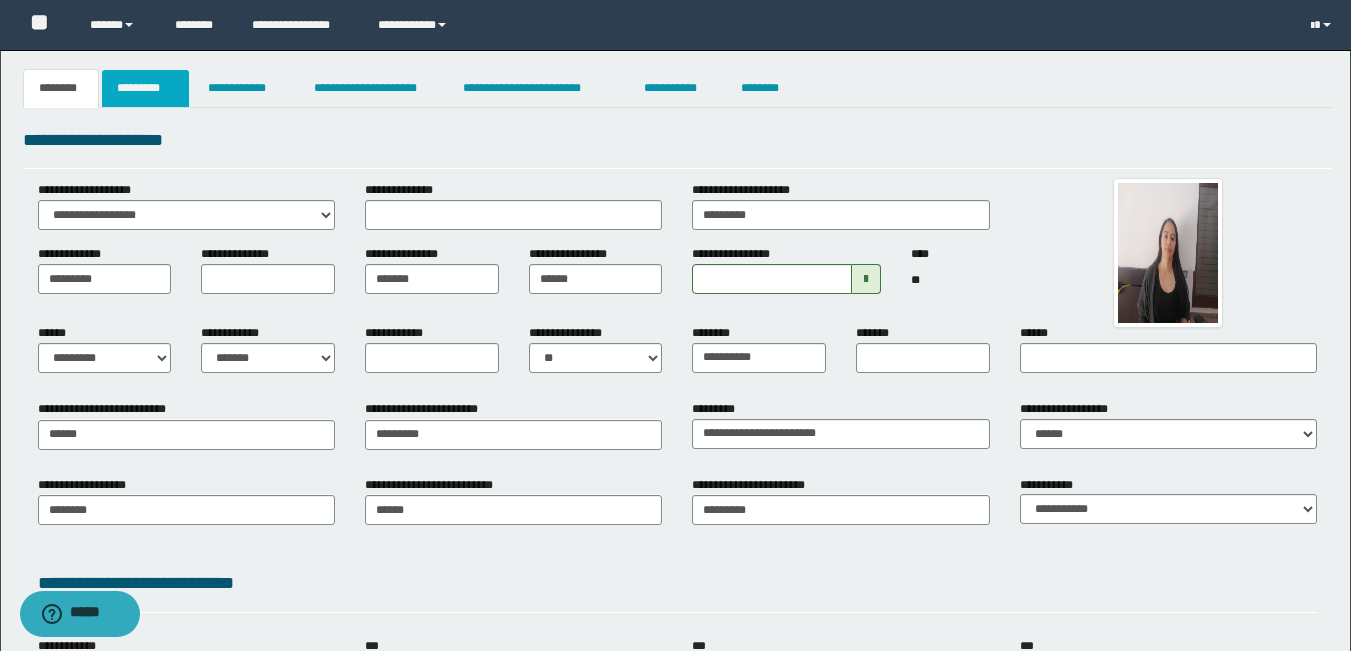 click on "*********" at bounding box center [145, 88] 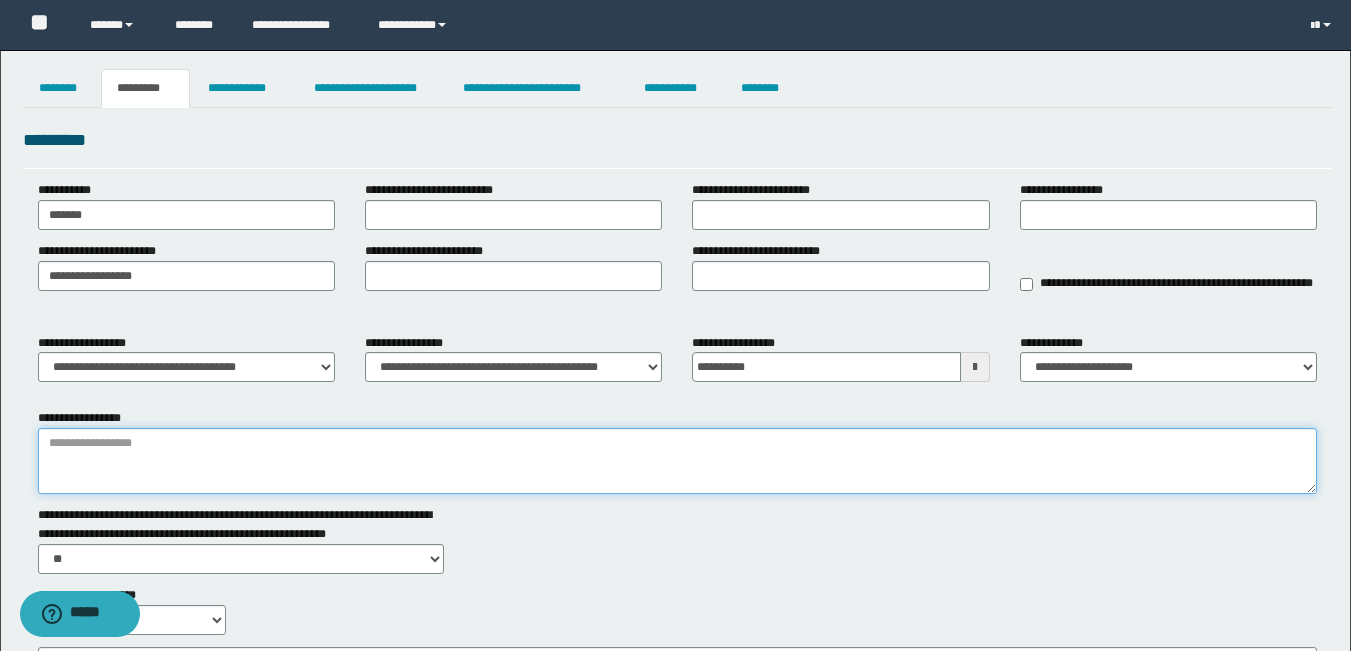 click on "**********" at bounding box center (677, 461) 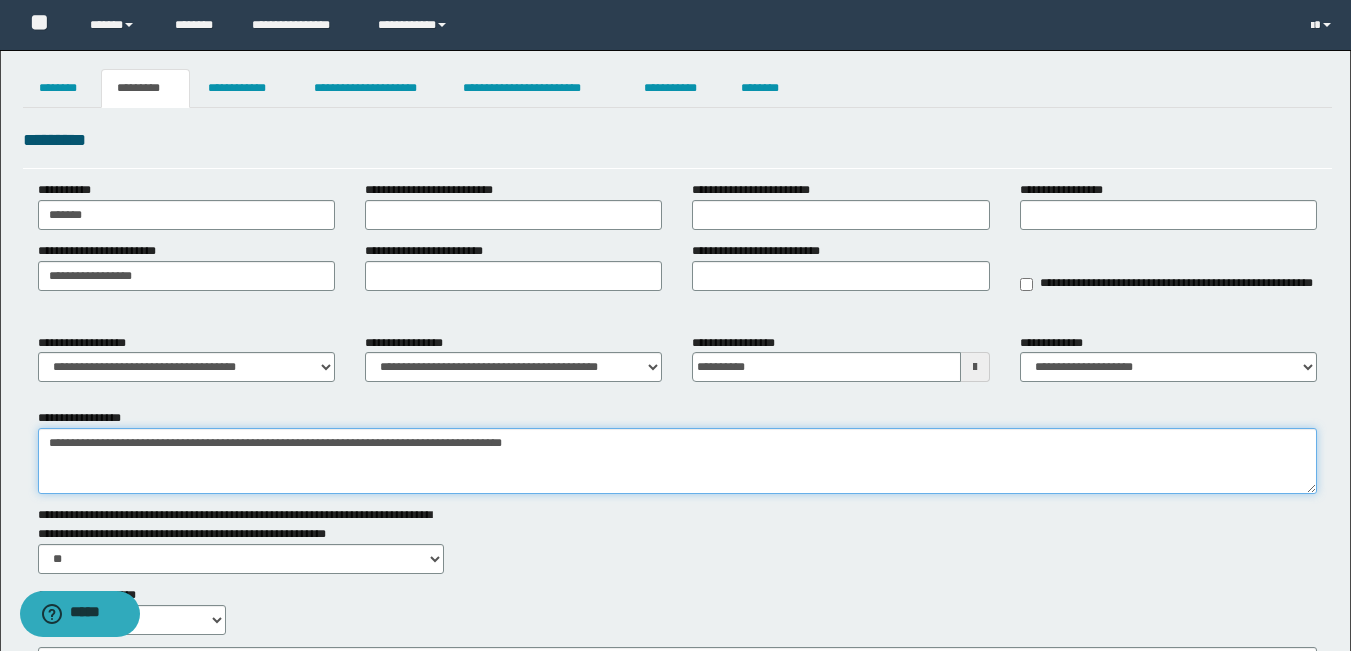 click on "**********" at bounding box center [677, 461] 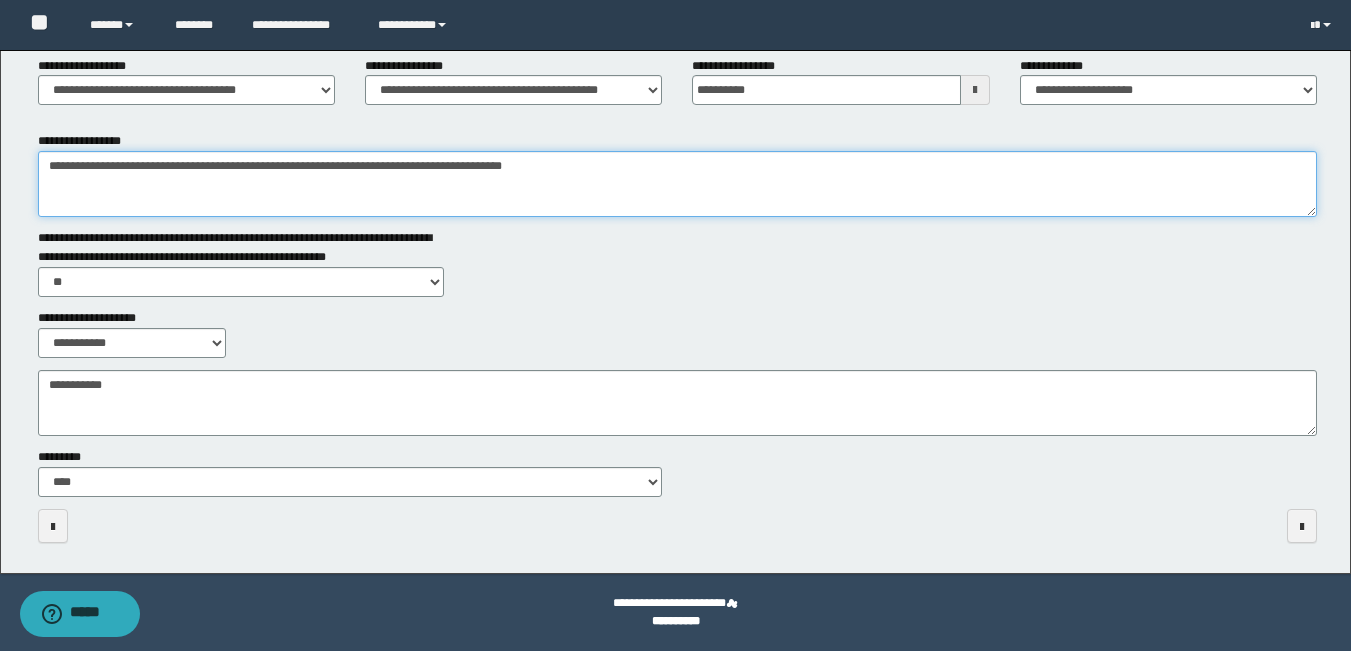 type on "**********" 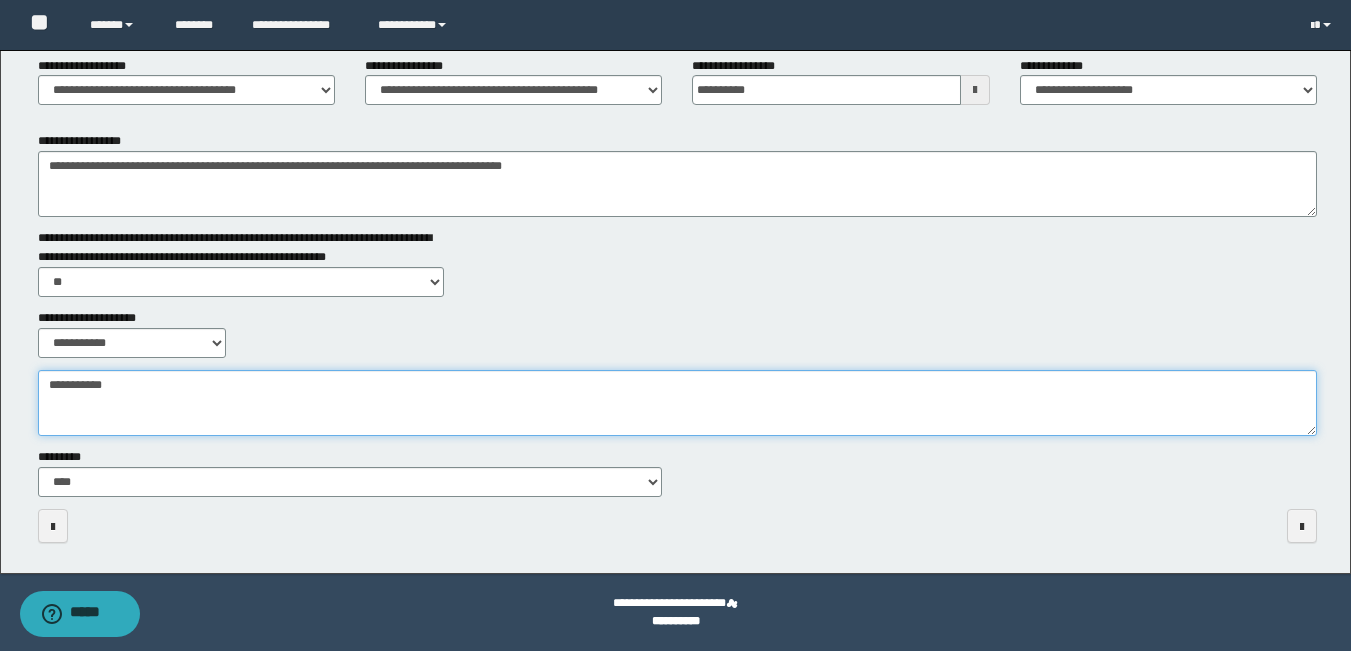 click on "**********" at bounding box center (677, 403) 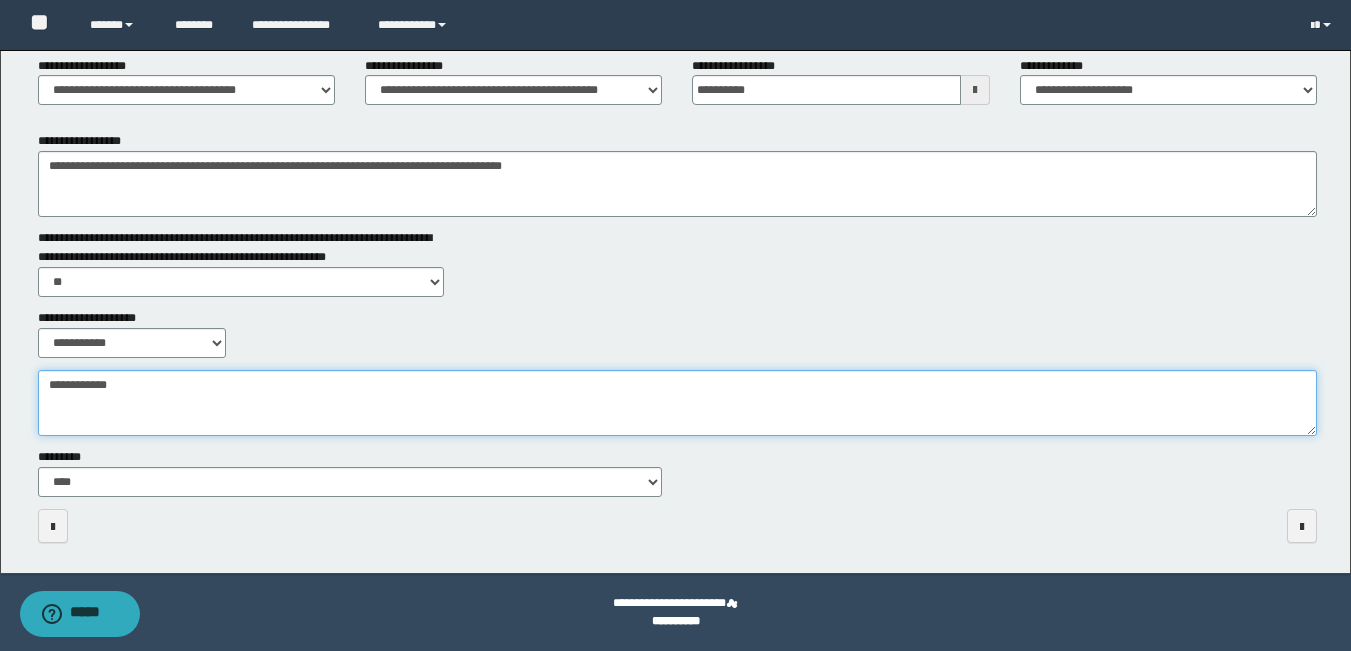 type on "**********" 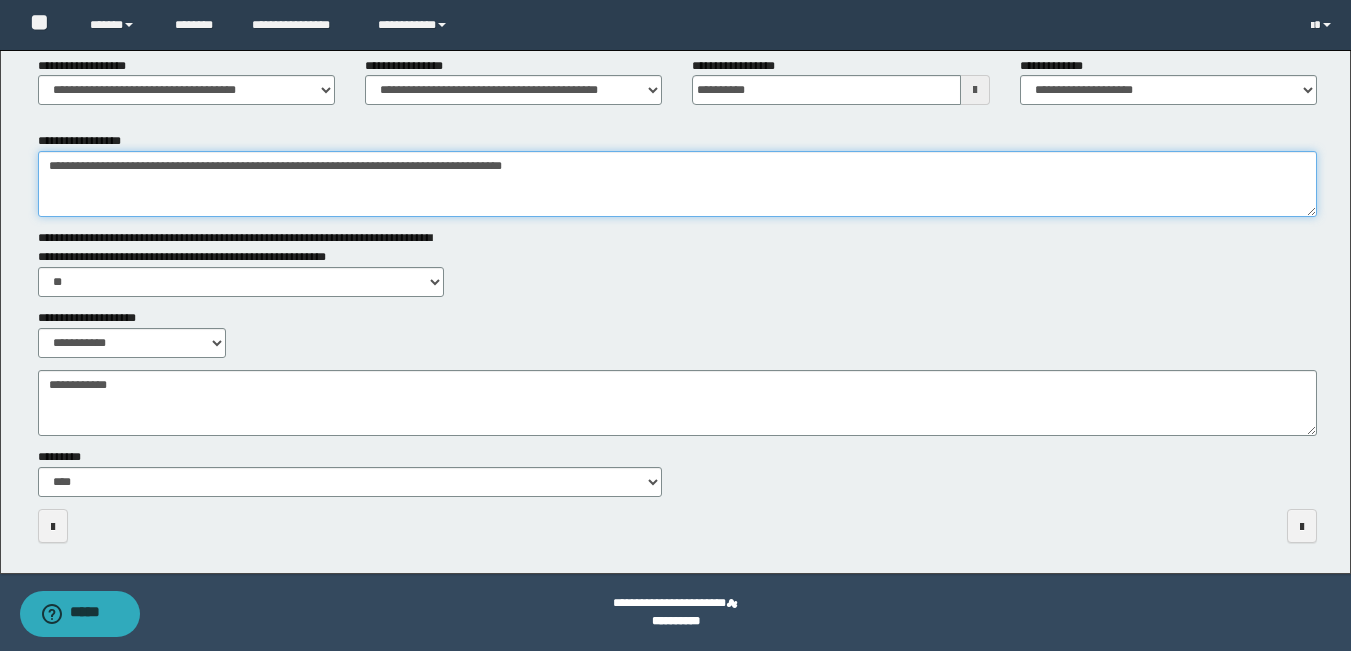 click on "**********" at bounding box center (677, 184) 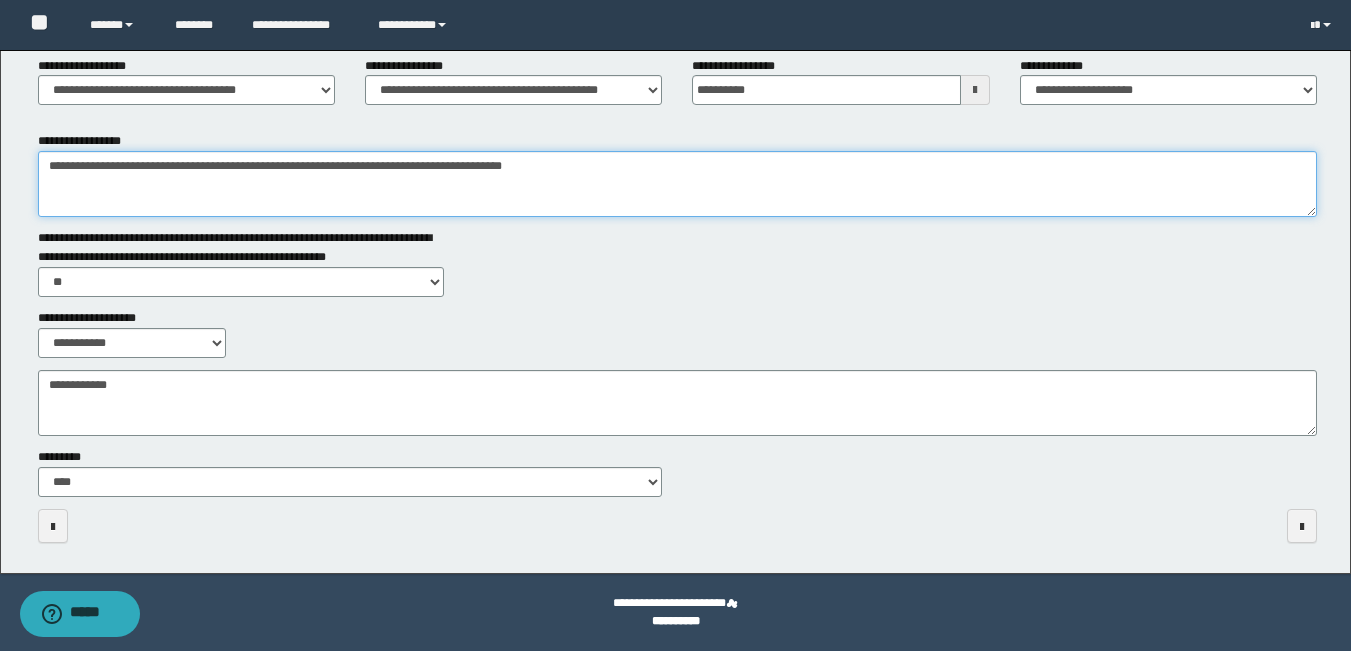 click on "**********" at bounding box center [677, 184] 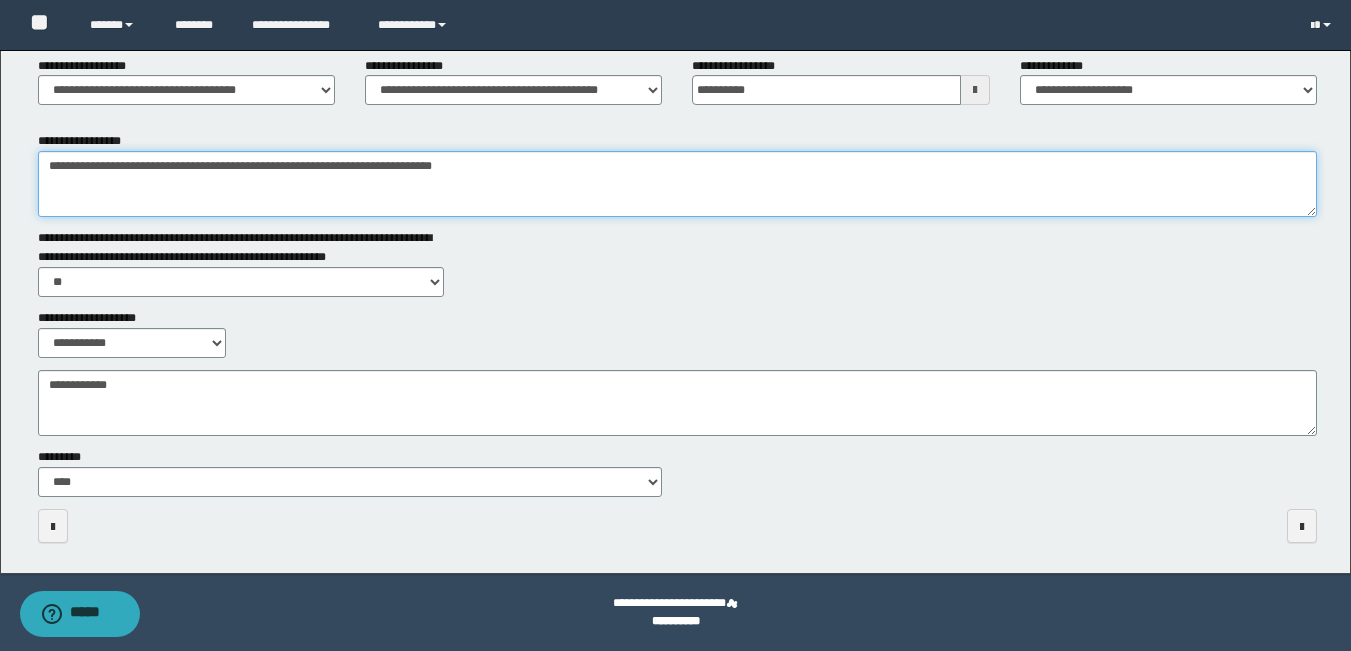 click on "**********" at bounding box center (677, 184) 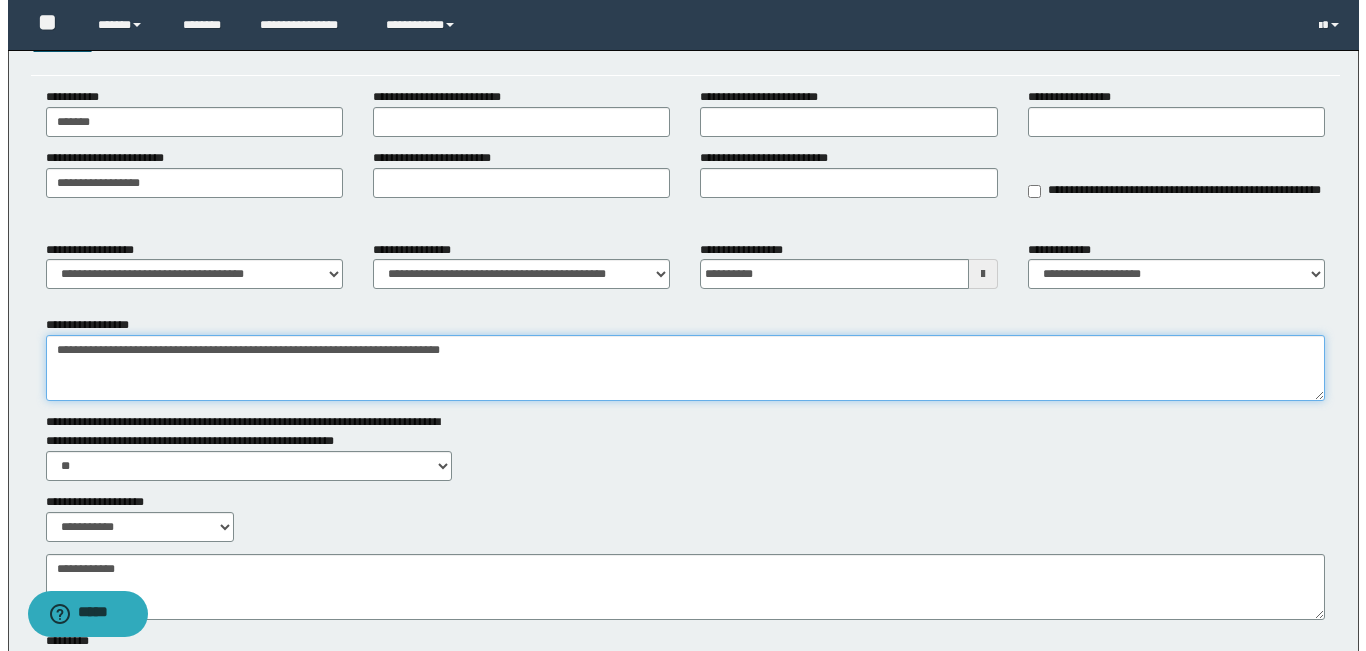 scroll, scrollTop: 0, scrollLeft: 0, axis: both 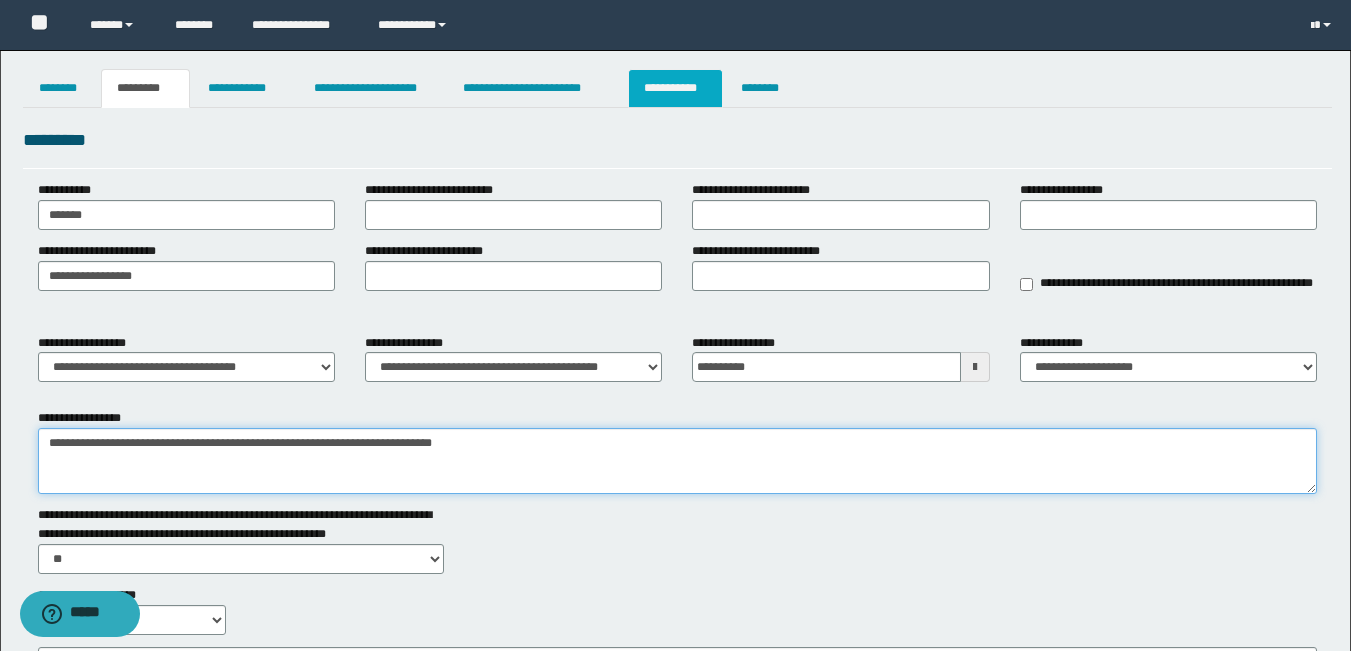type on "**********" 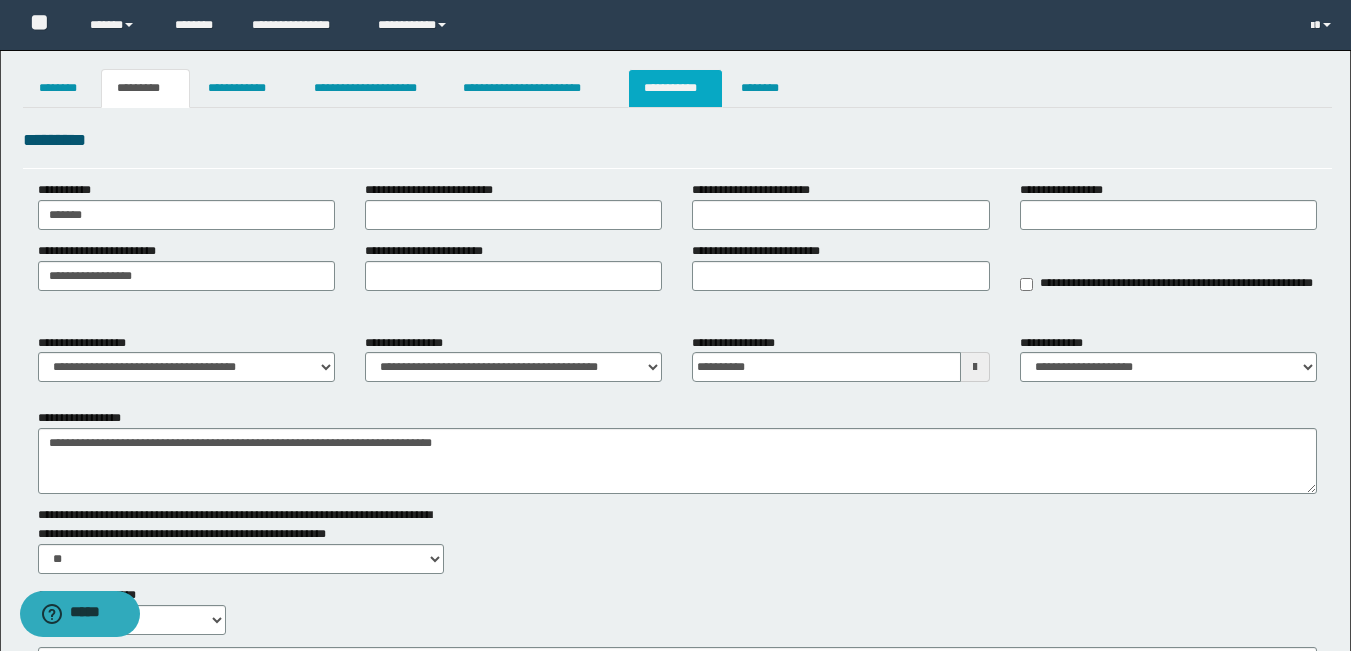 click on "**********" at bounding box center (675, 88) 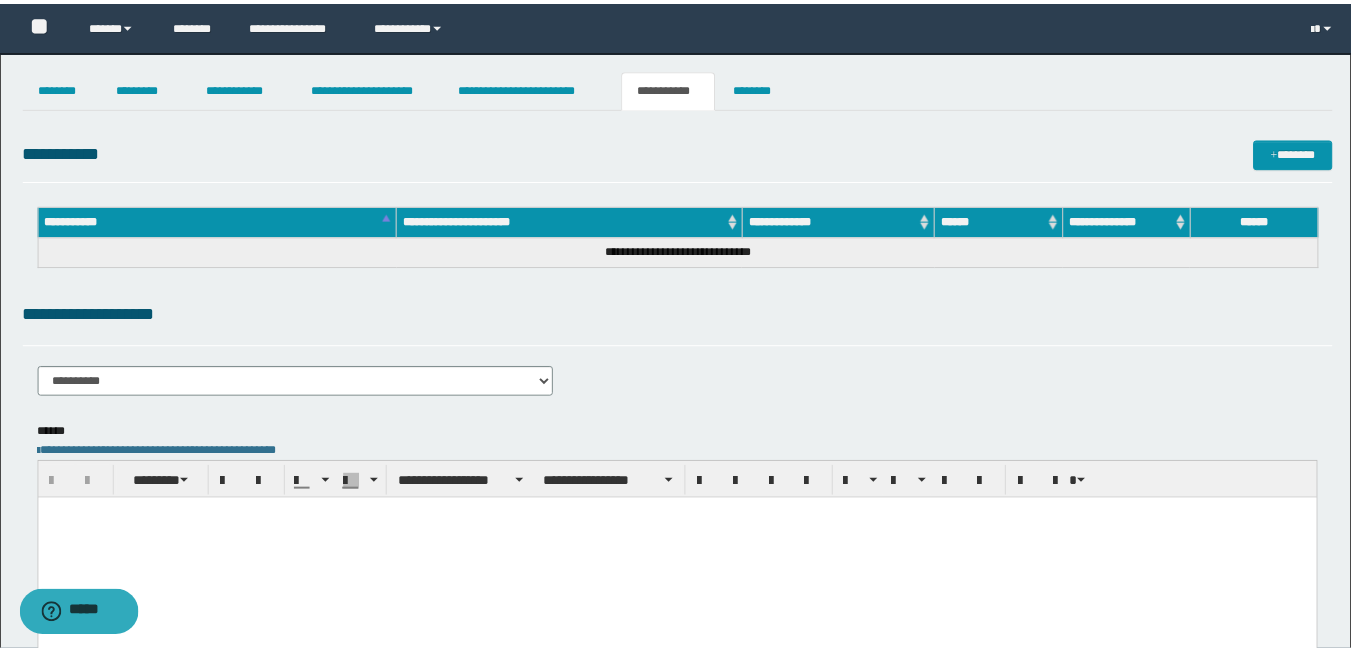 scroll, scrollTop: 0, scrollLeft: 0, axis: both 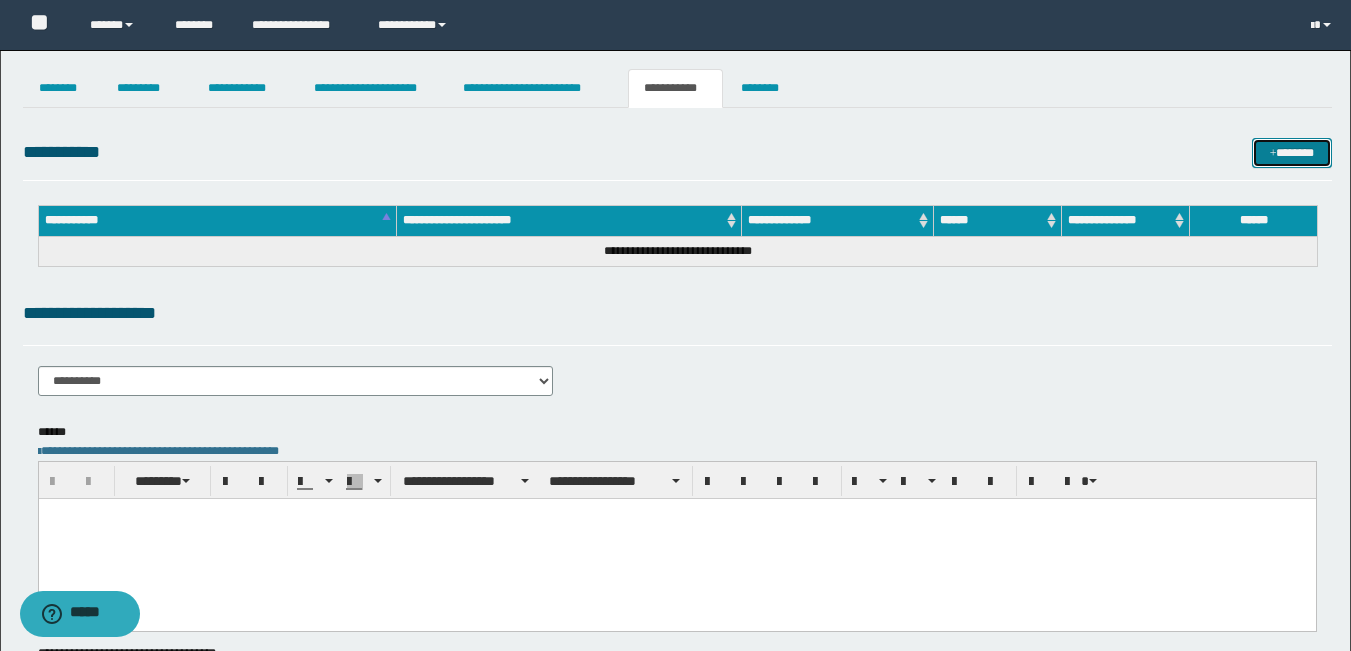 click on "*******" at bounding box center (1292, 153) 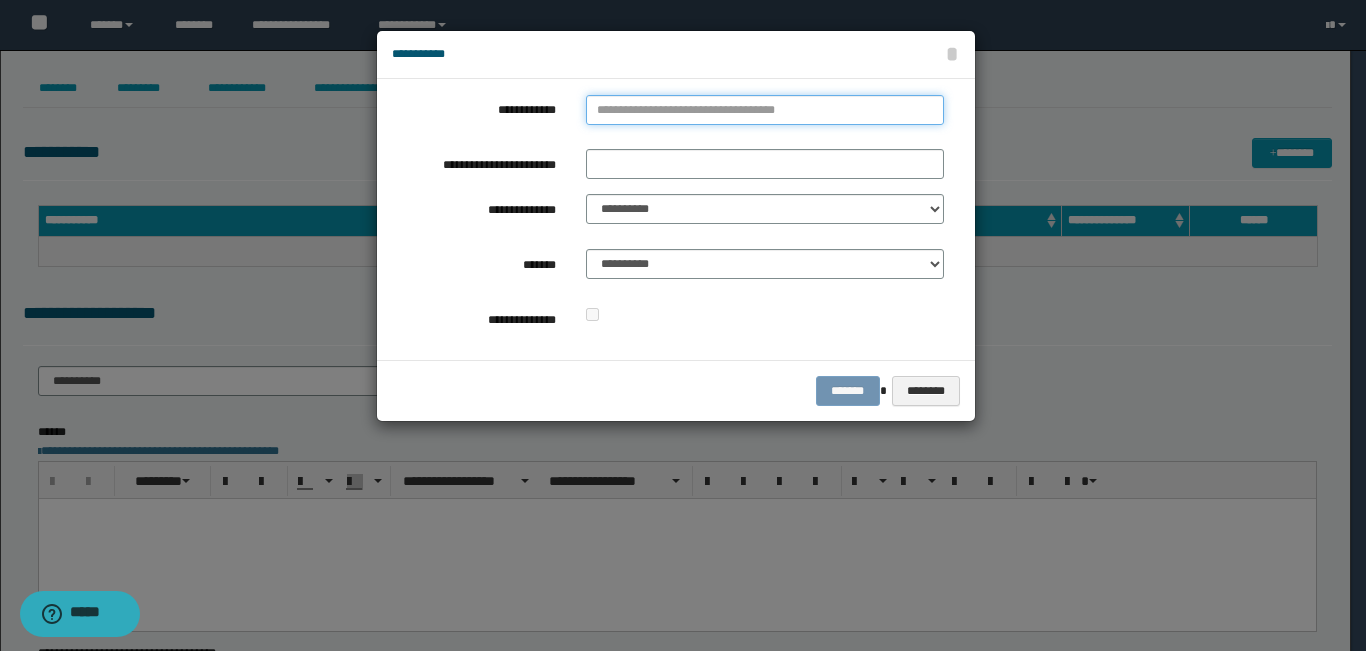 click on "**********" at bounding box center [765, 110] 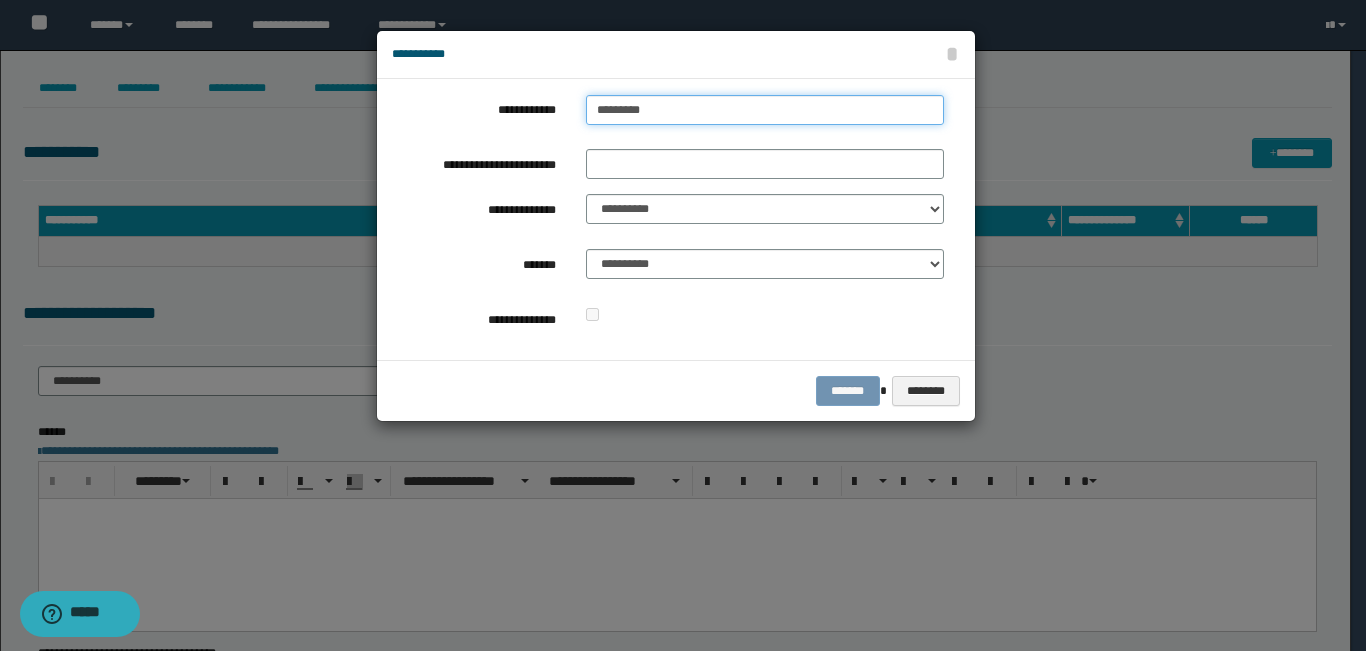 type on "**********" 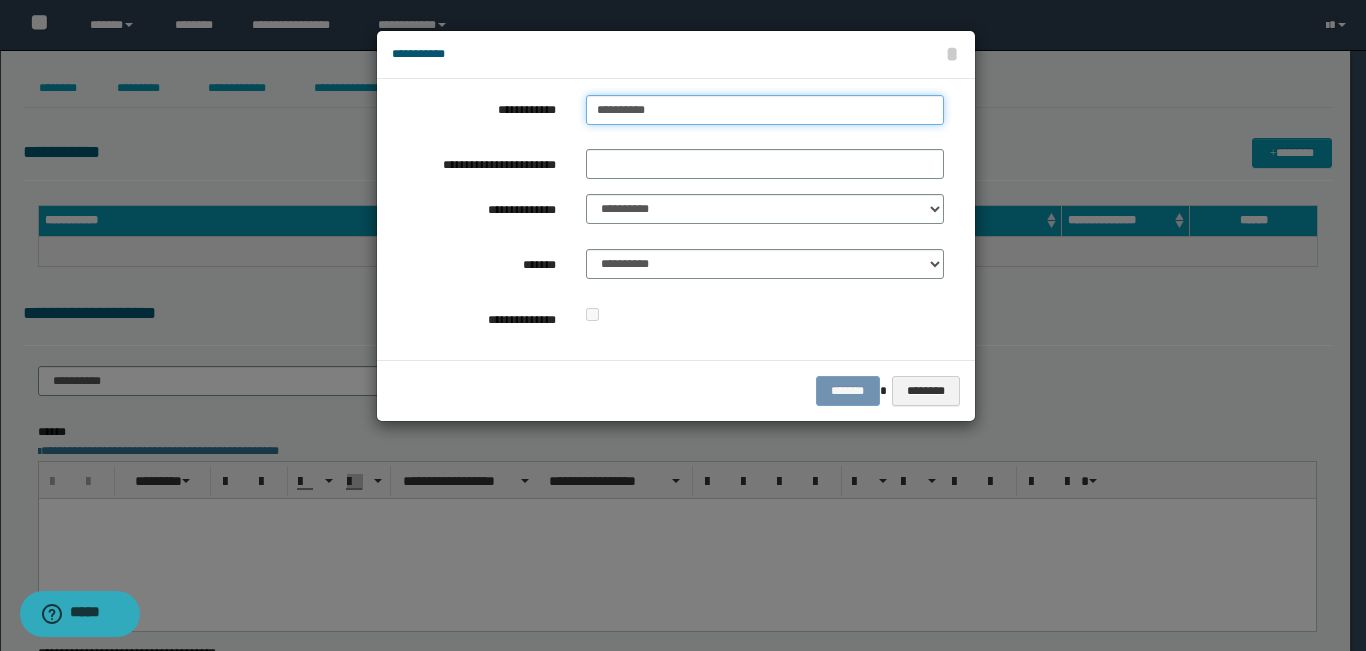 type on "**********" 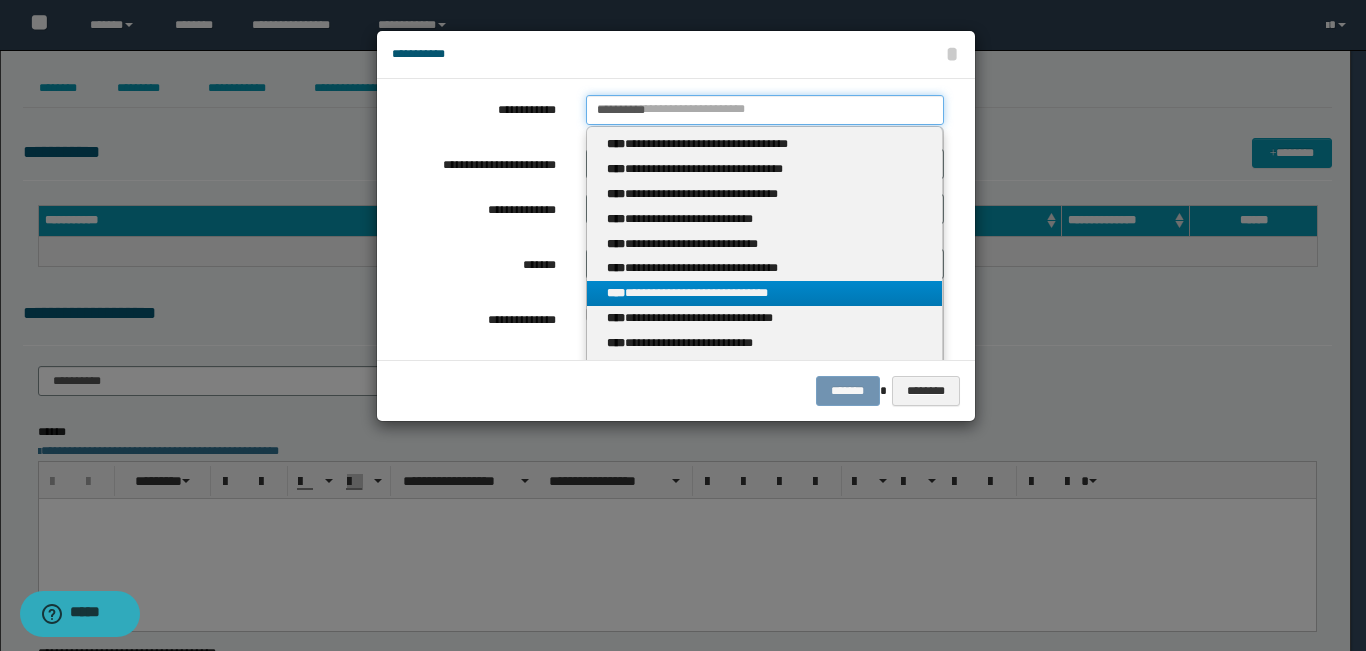 type on "**********" 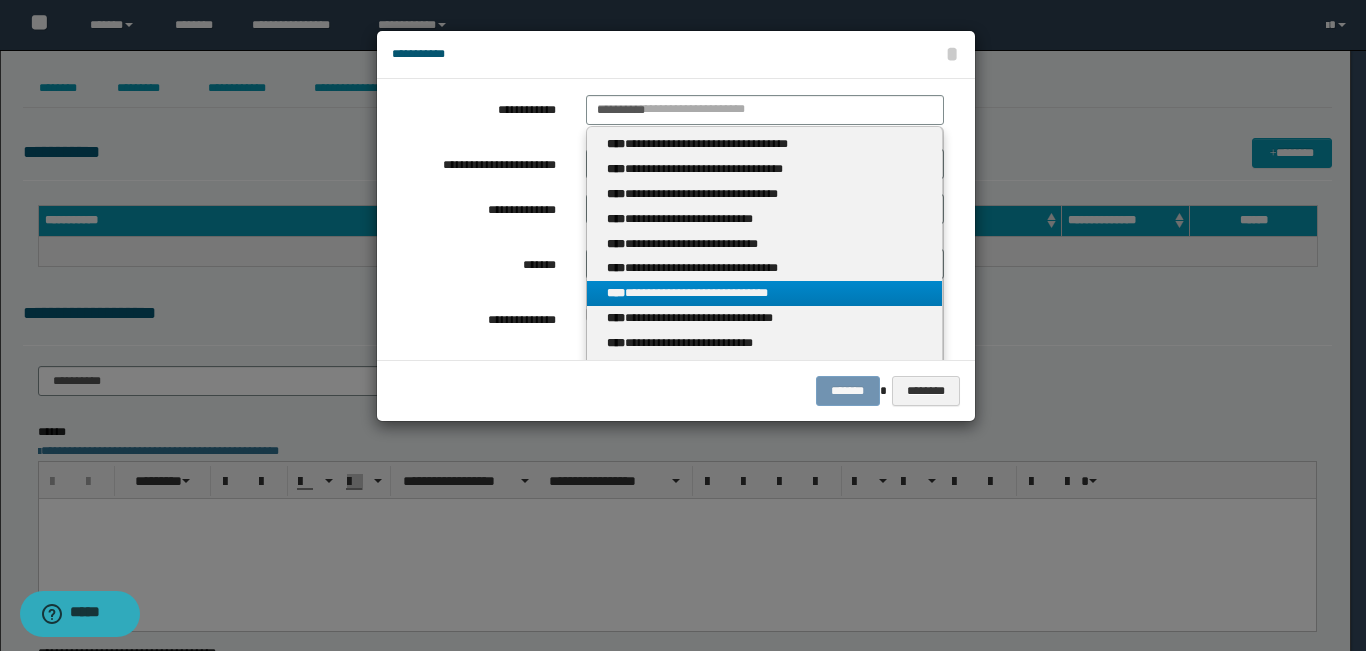 click on "**********" at bounding box center [765, 293] 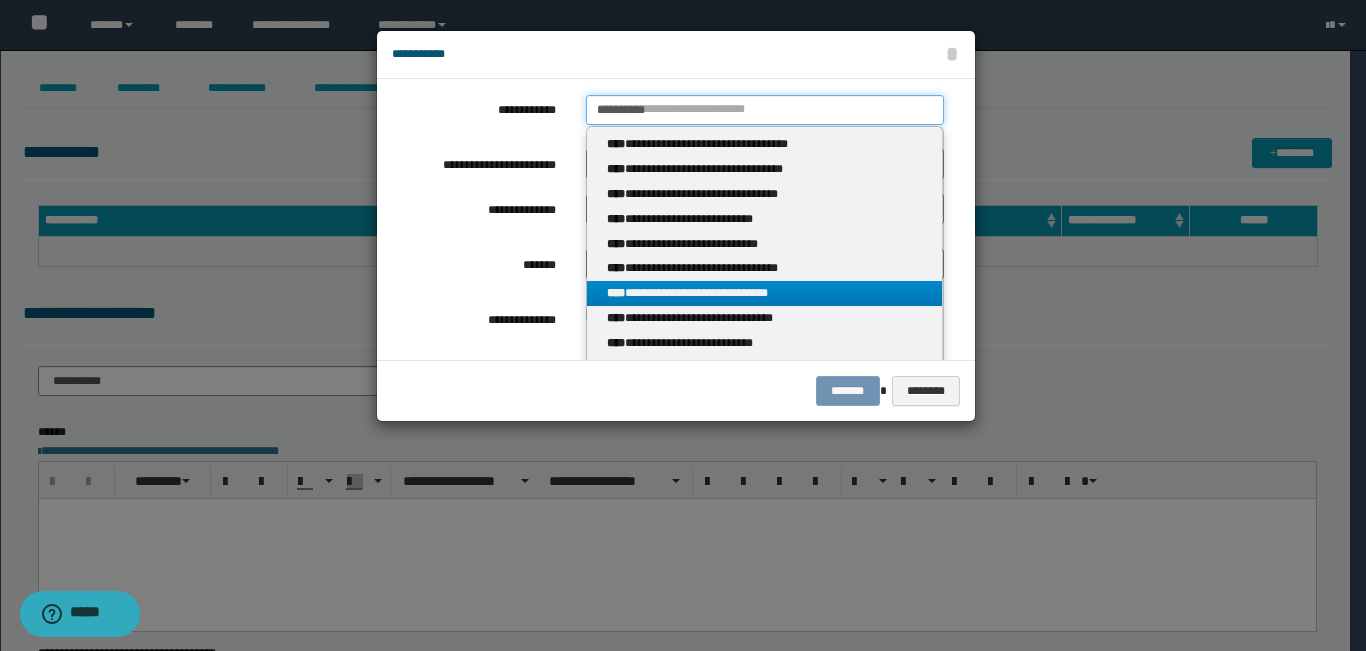 type 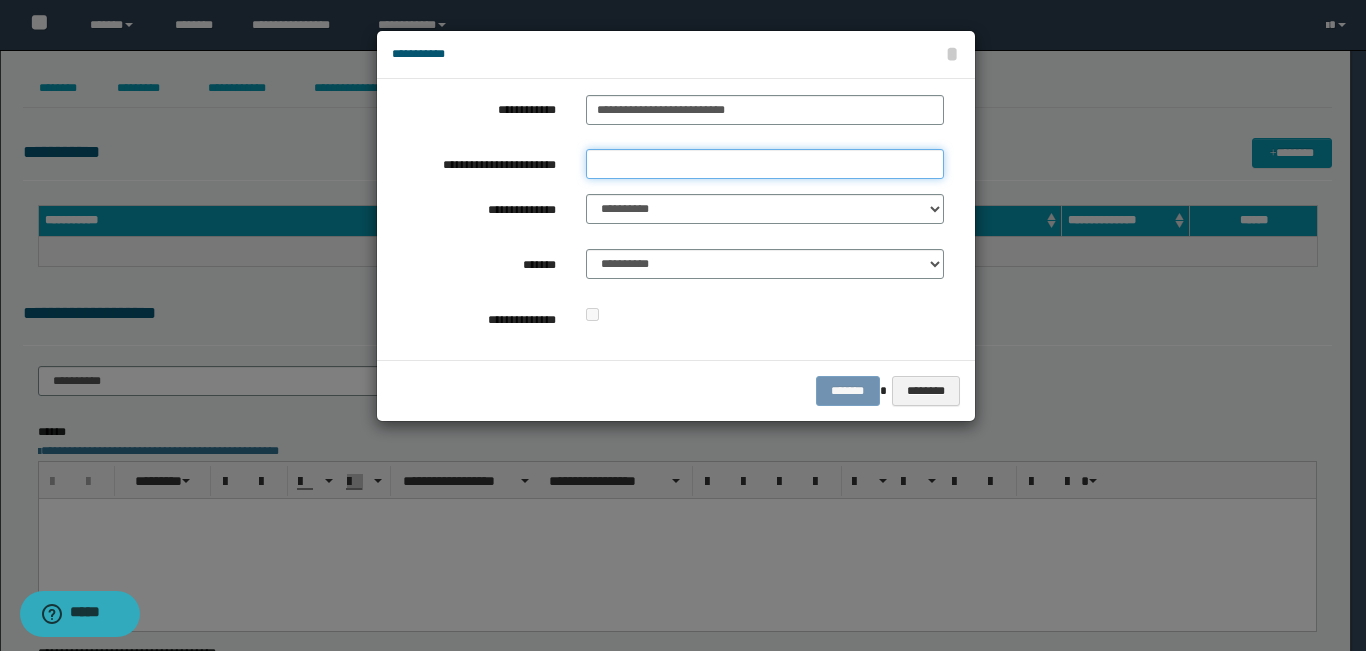click on "**********" at bounding box center (765, 164) 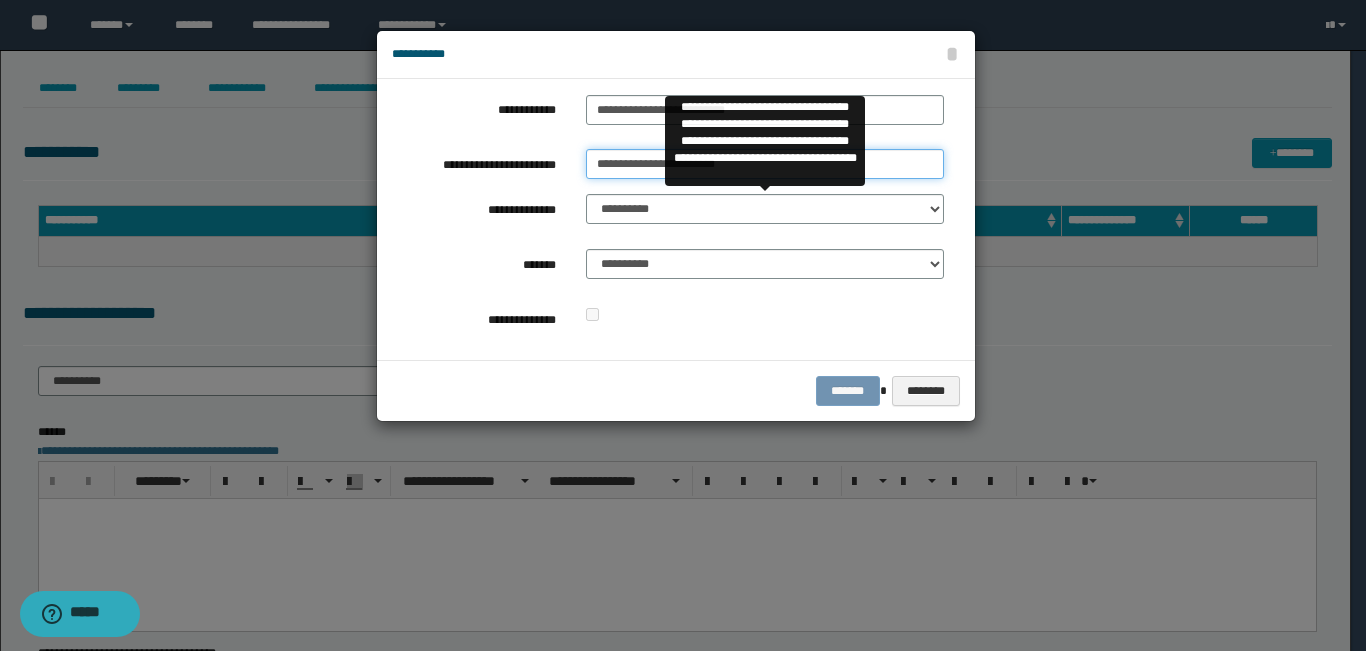 type on "**********" 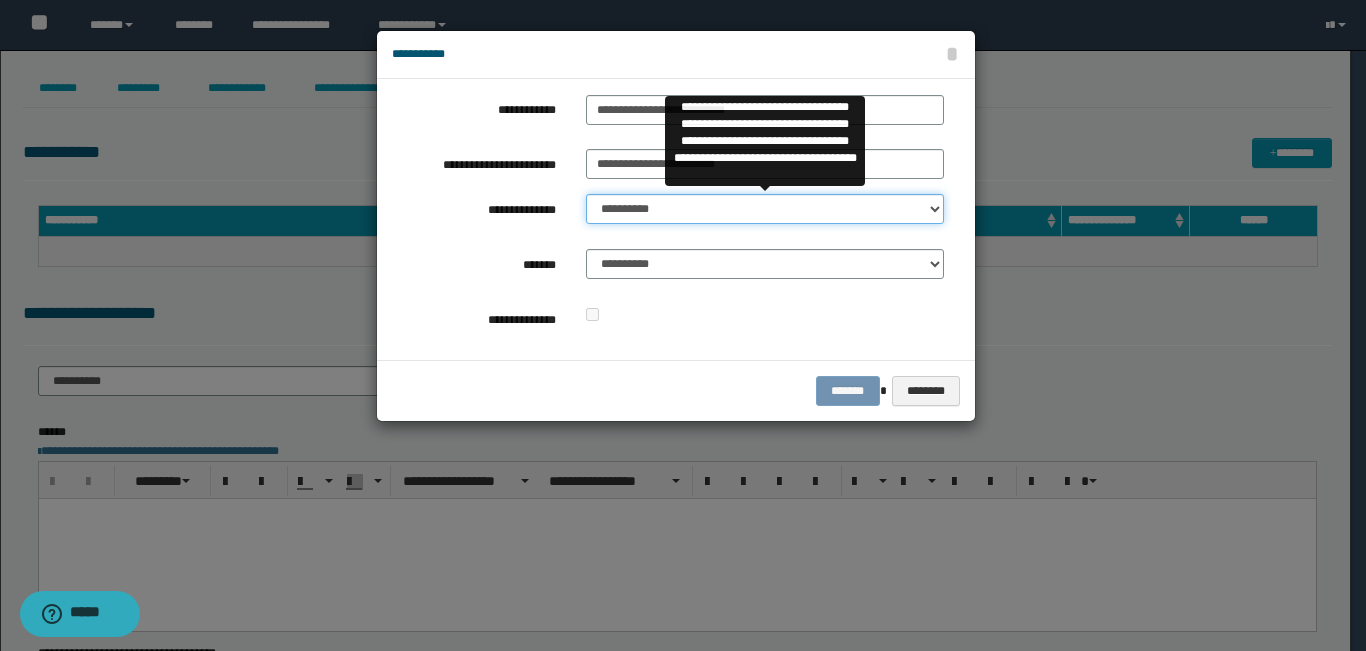 click on "**********" at bounding box center [765, 209] 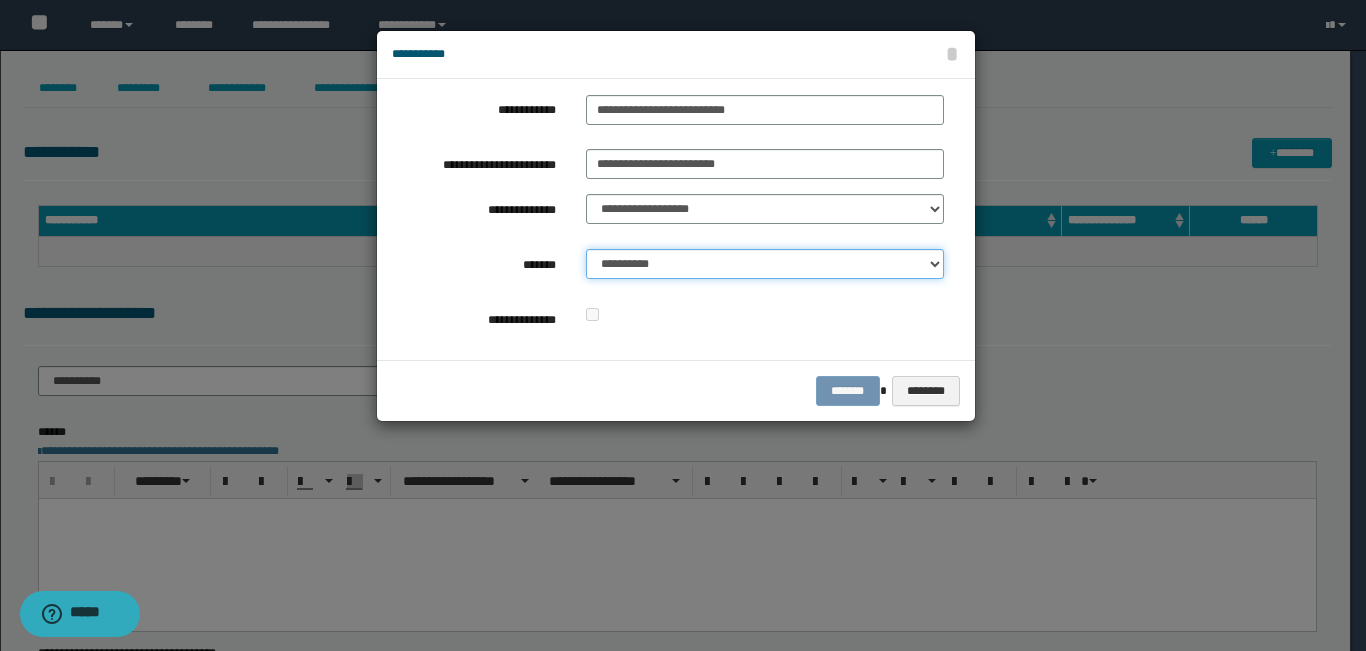 click on "**********" at bounding box center (765, 264) 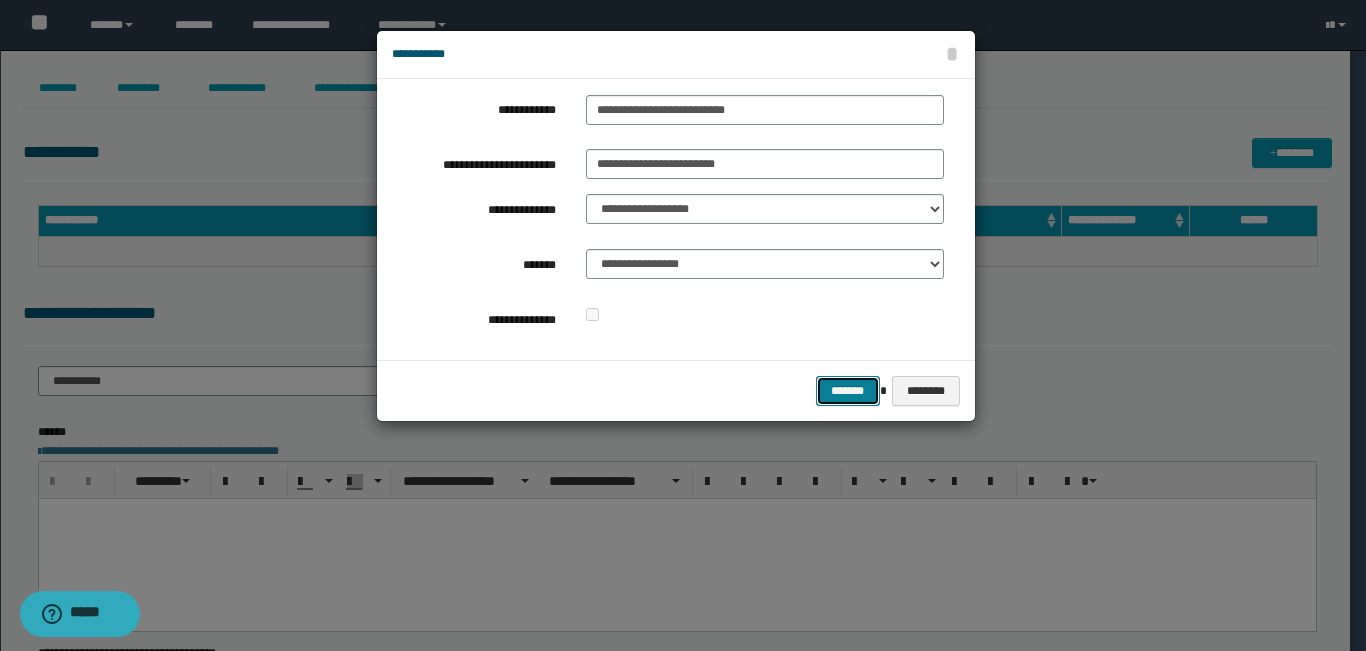 click on "*******" at bounding box center (848, 391) 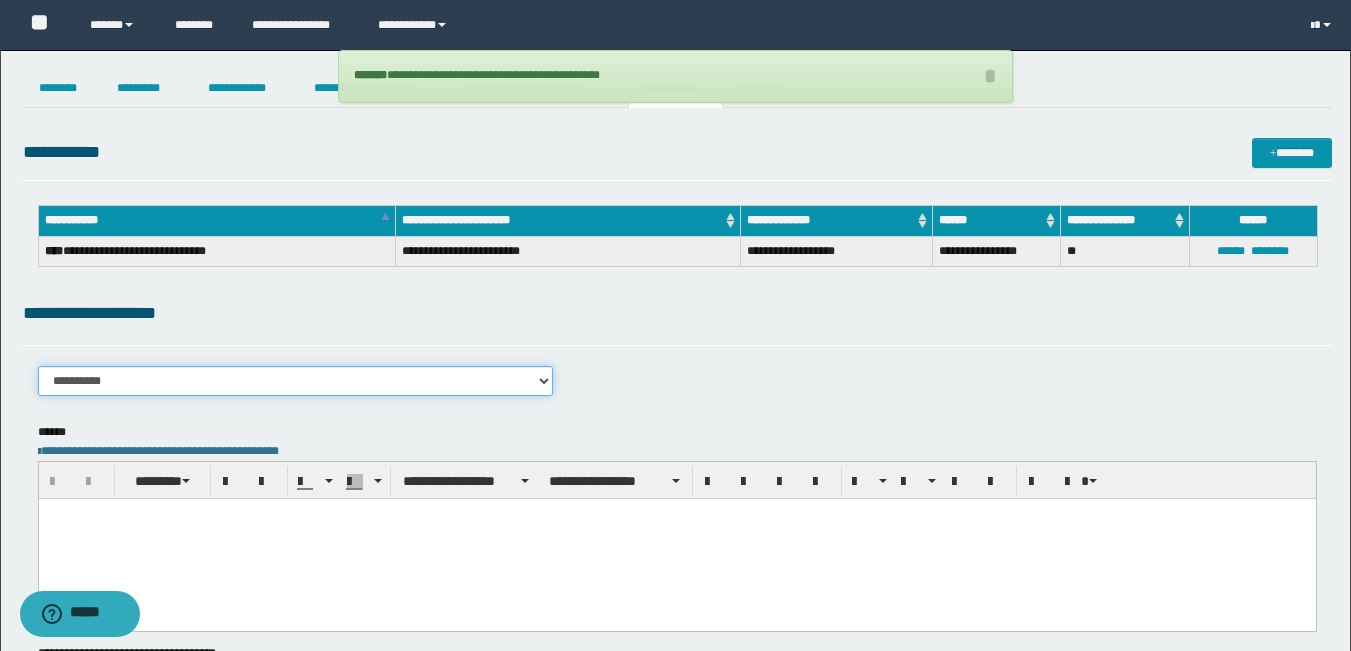 click on "**********" at bounding box center (296, 381) 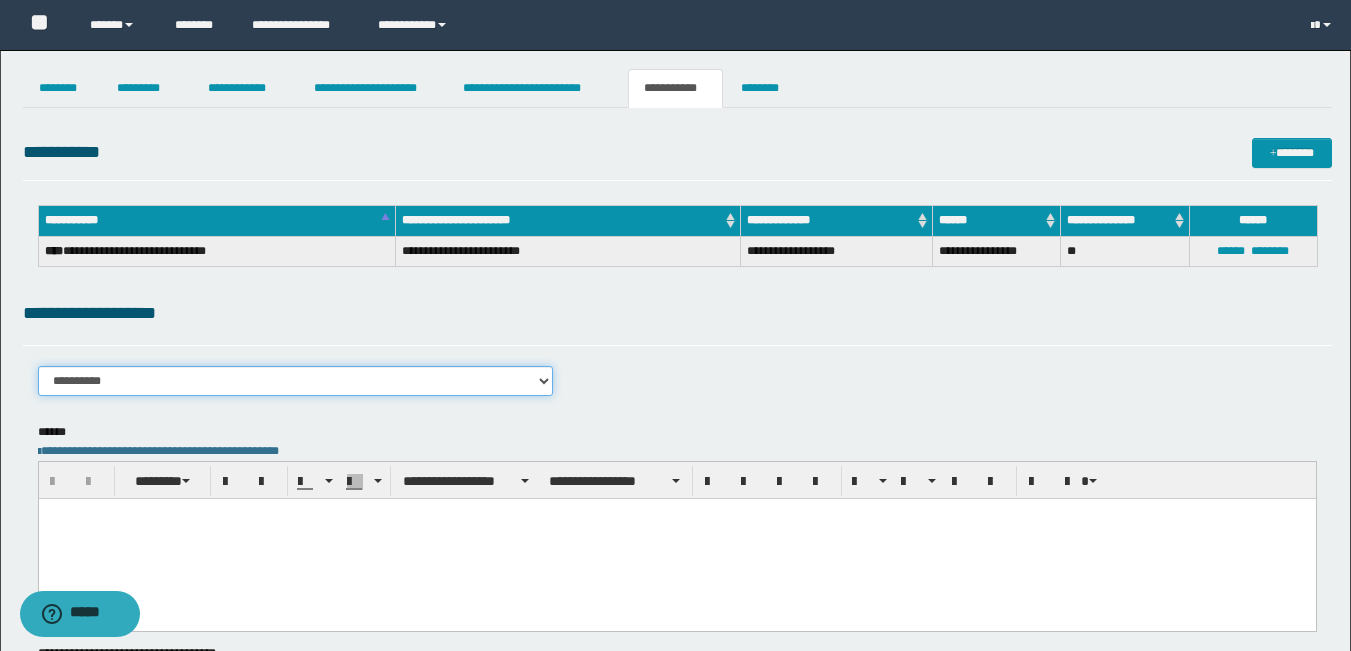 select on "****" 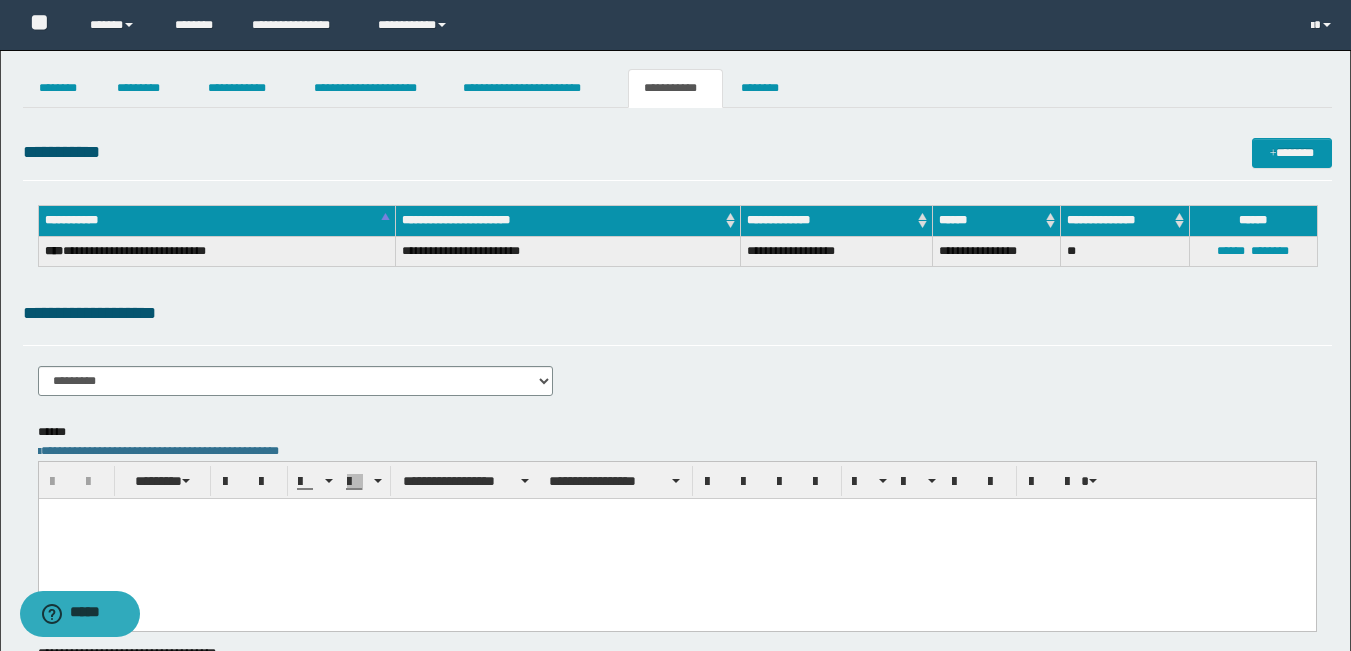 click at bounding box center (676, 538) 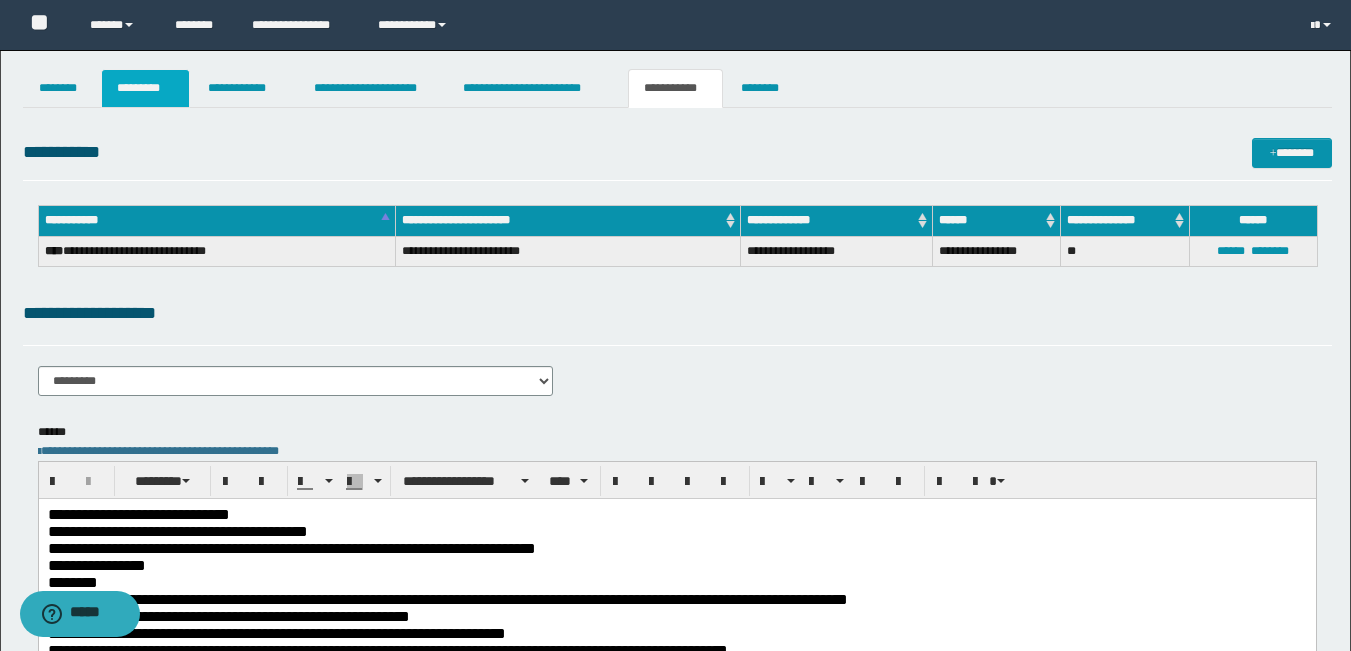 click on "*********" at bounding box center [145, 88] 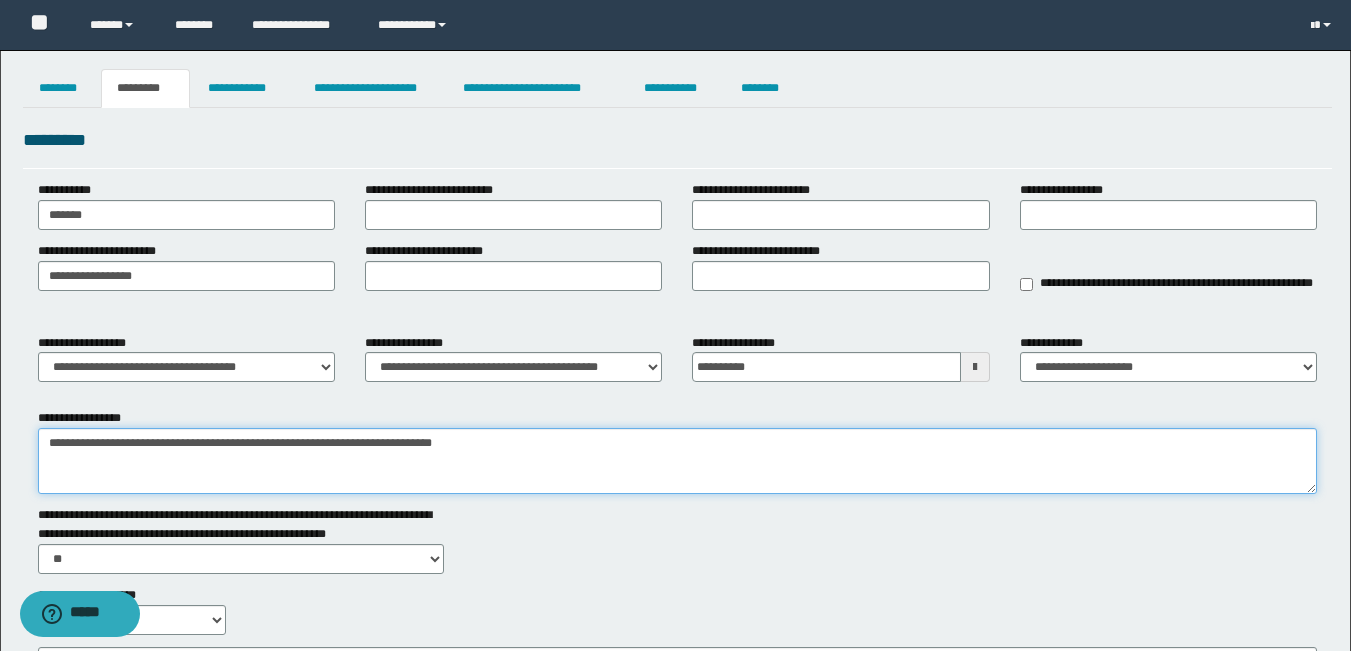 click on "**********" at bounding box center (677, 461) 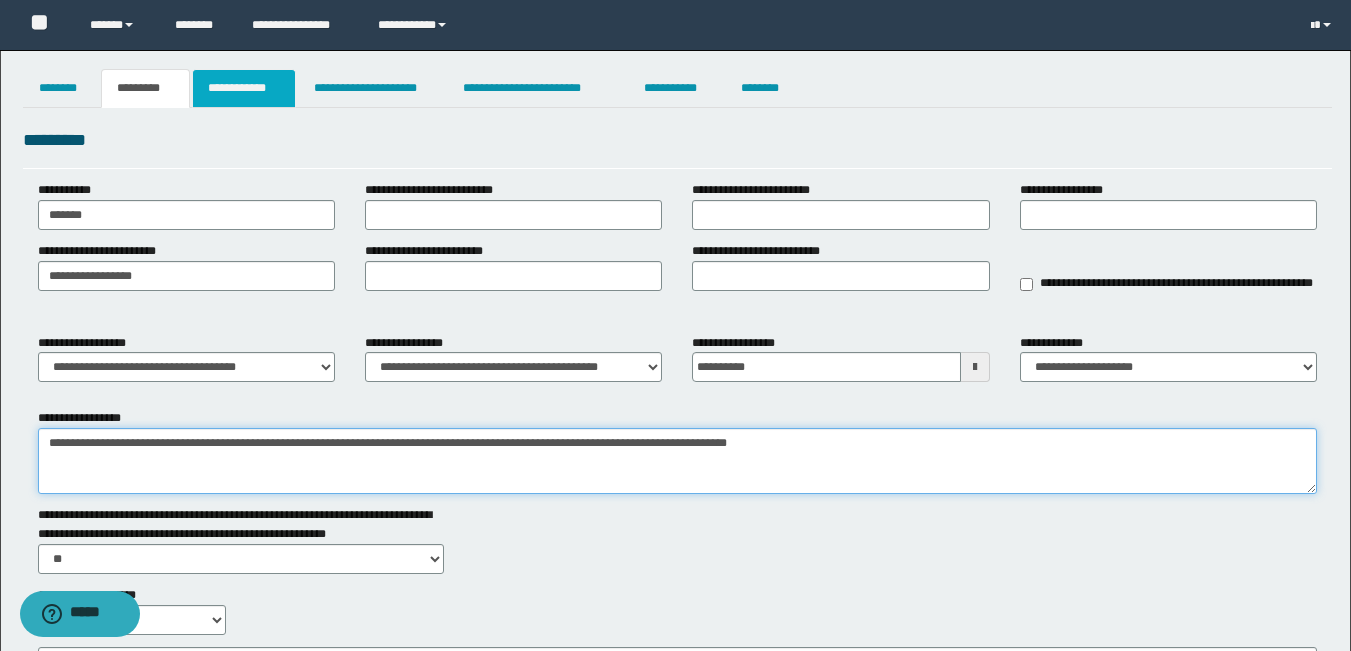 type on "**********" 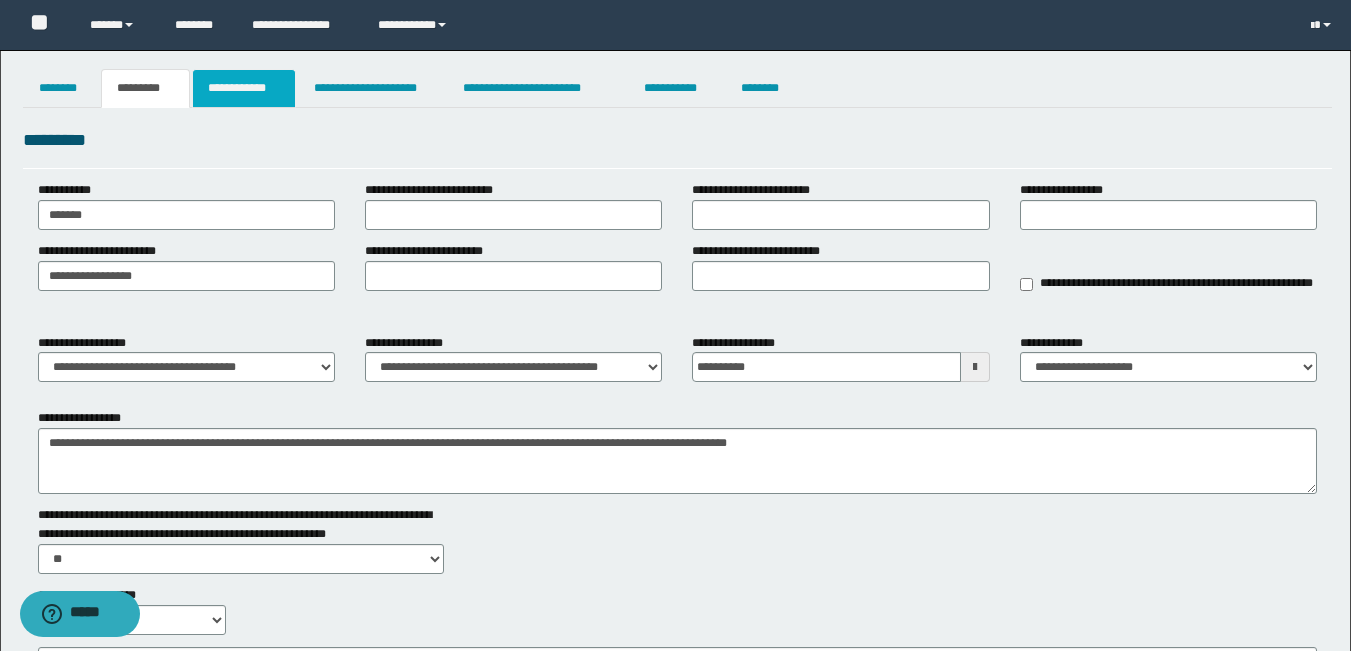 click on "**********" at bounding box center (244, 88) 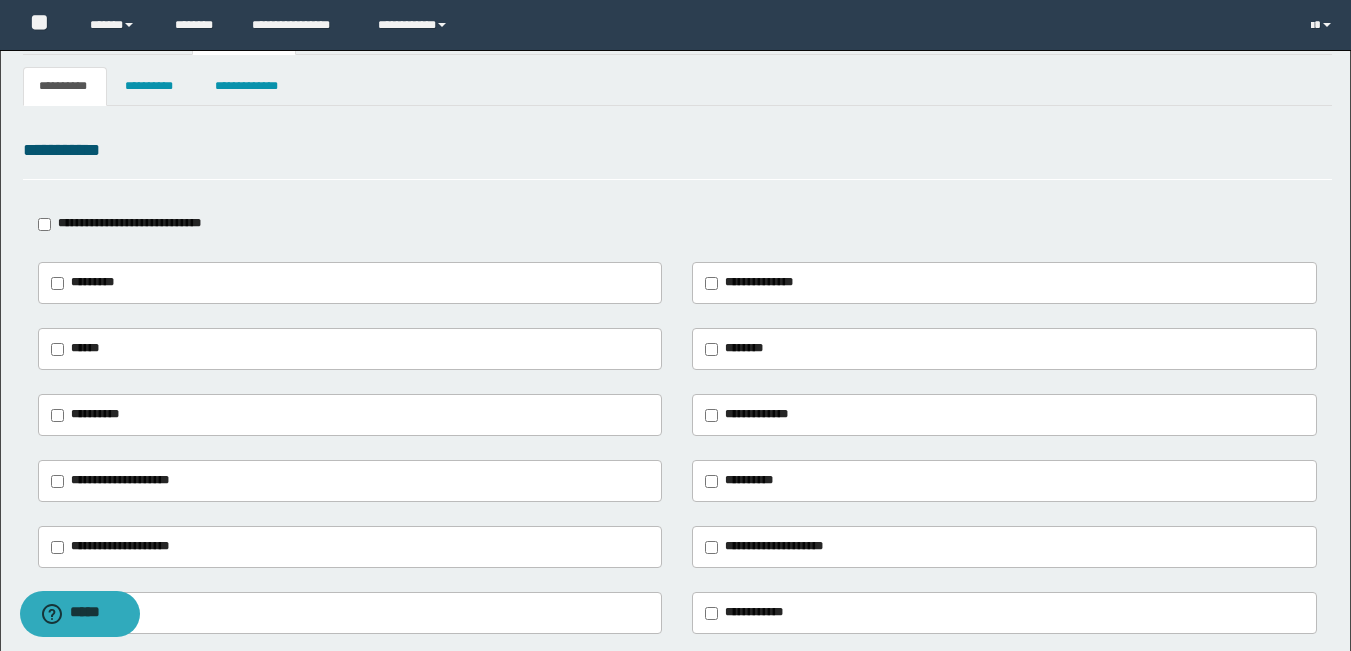 scroll, scrollTop: 100, scrollLeft: 0, axis: vertical 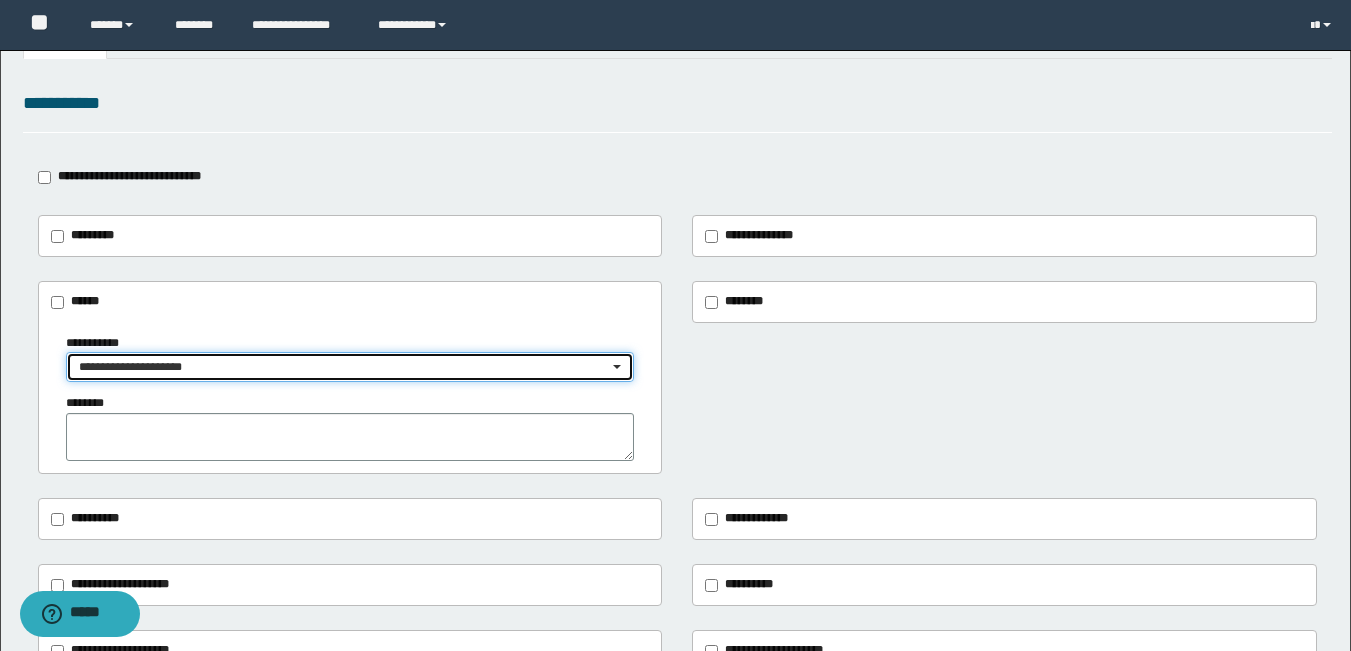 click on "**********" at bounding box center [344, 367] 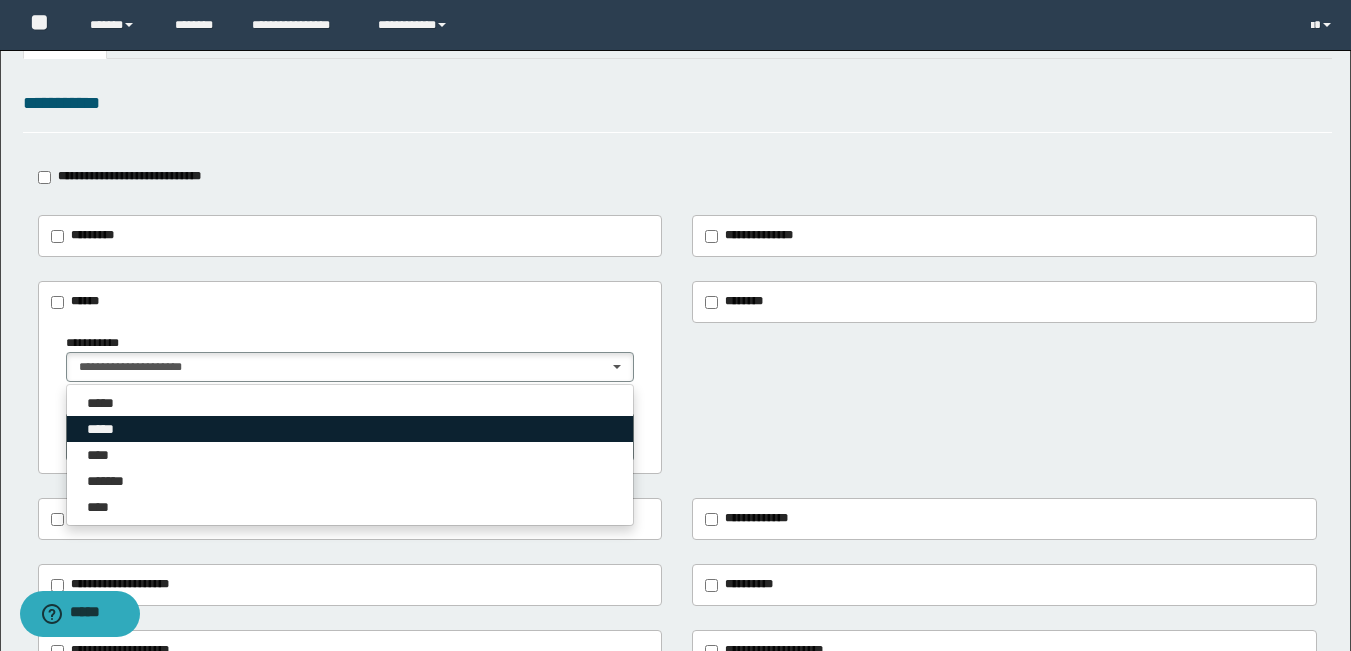 click on "*****" at bounding box center (107, 429) 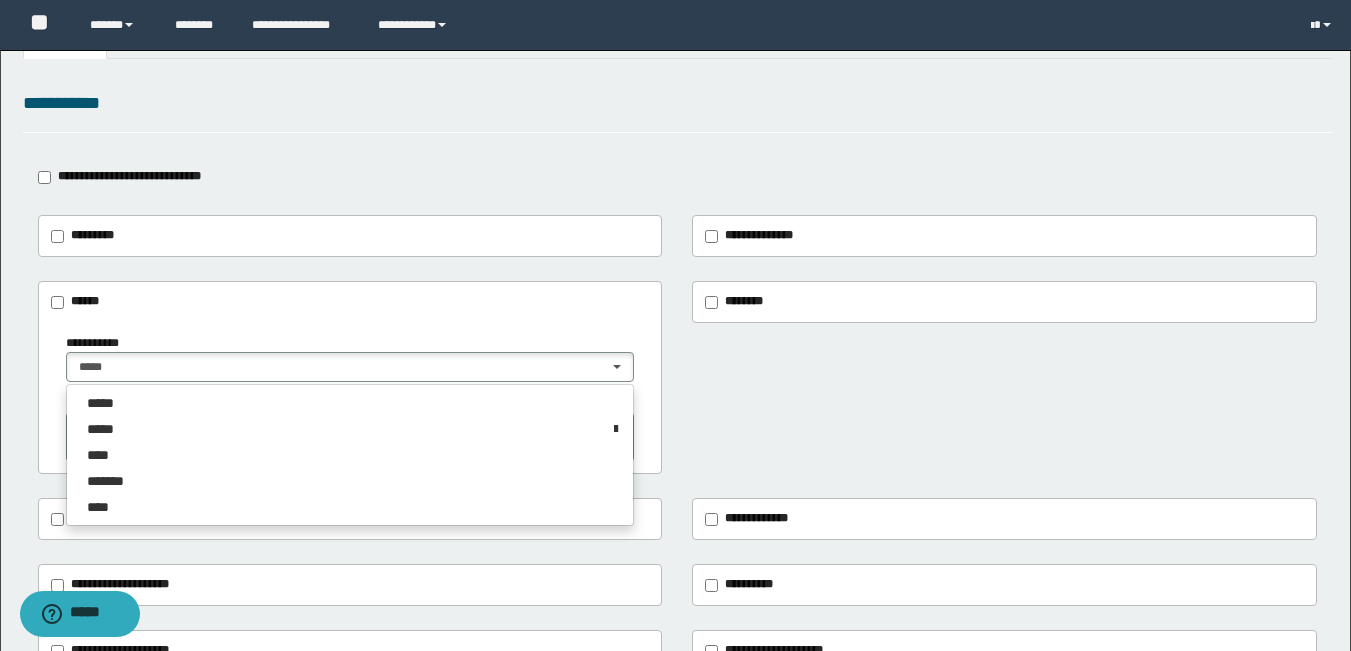 click on "**********" at bounding box center (675, 457) 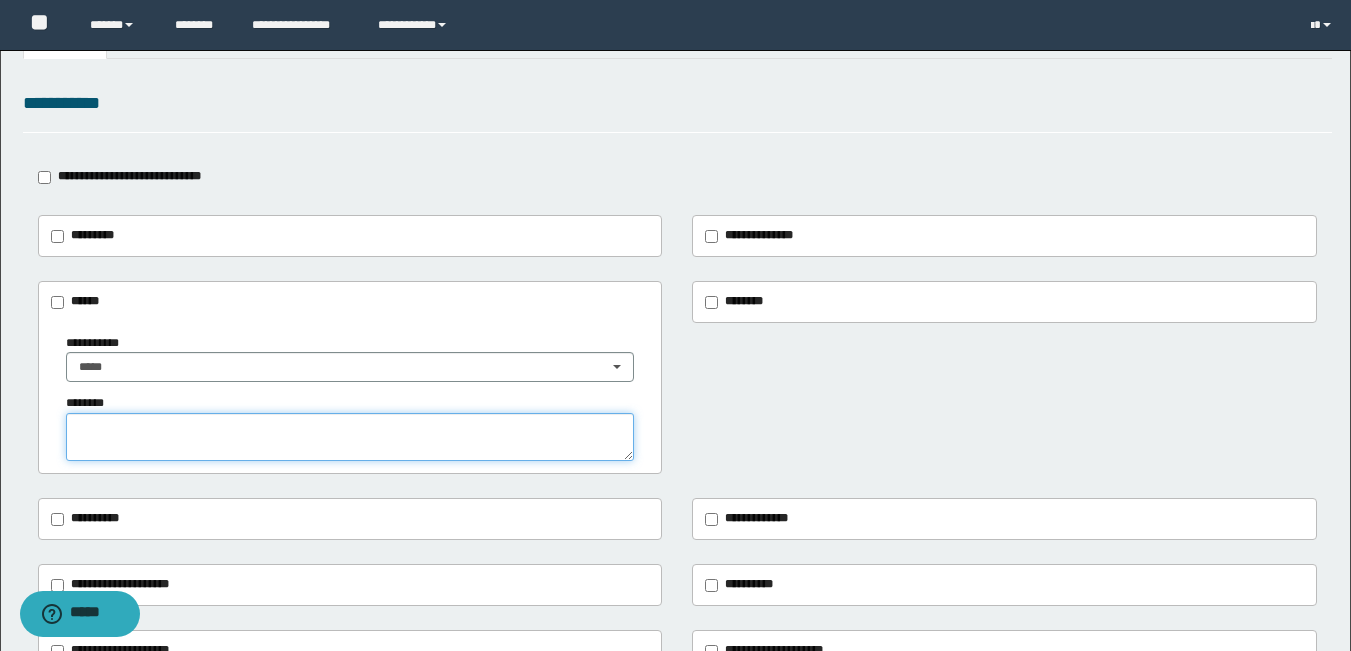 click at bounding box center (350, 437) 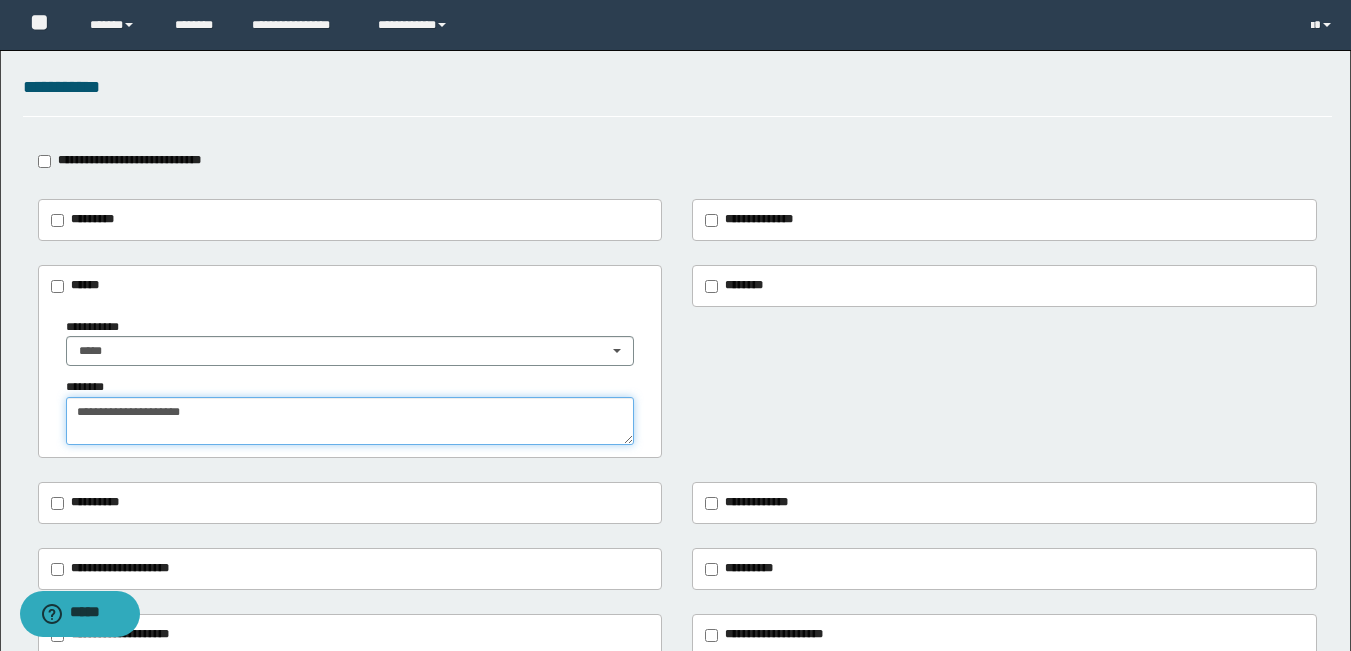 scroll, scrollTop: 0, scrollLeft: 0, axis: both 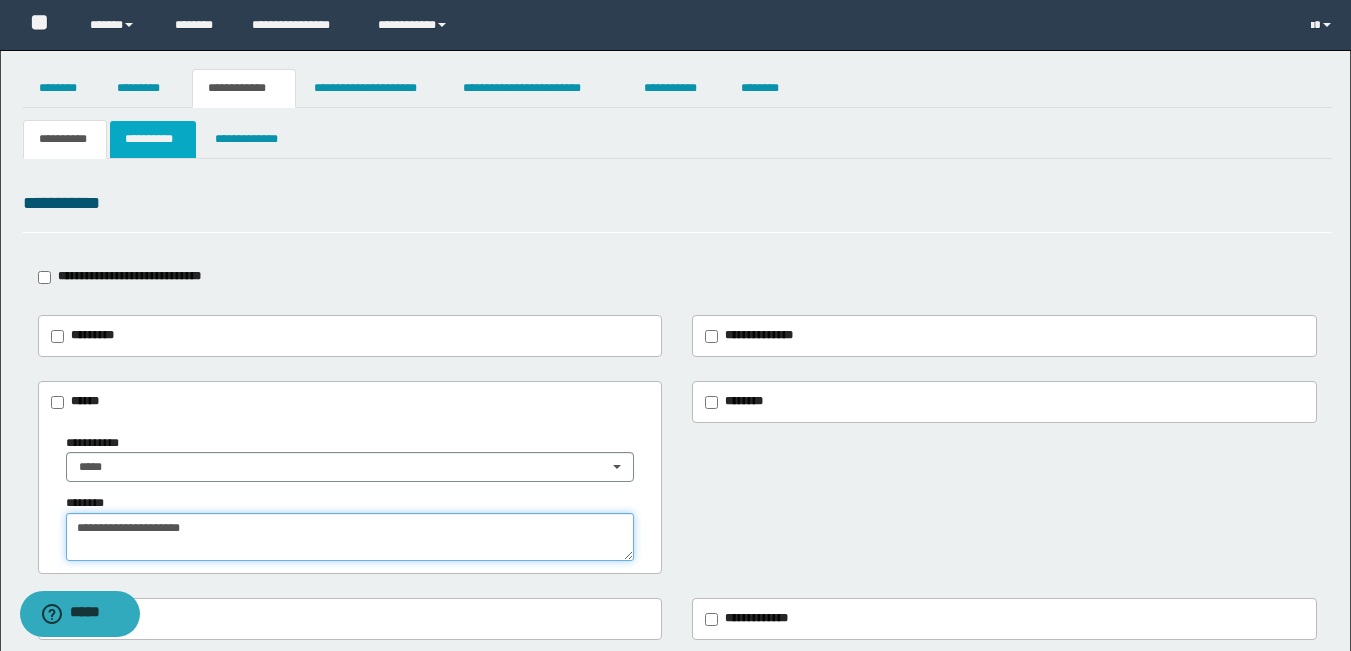 type on "**********" 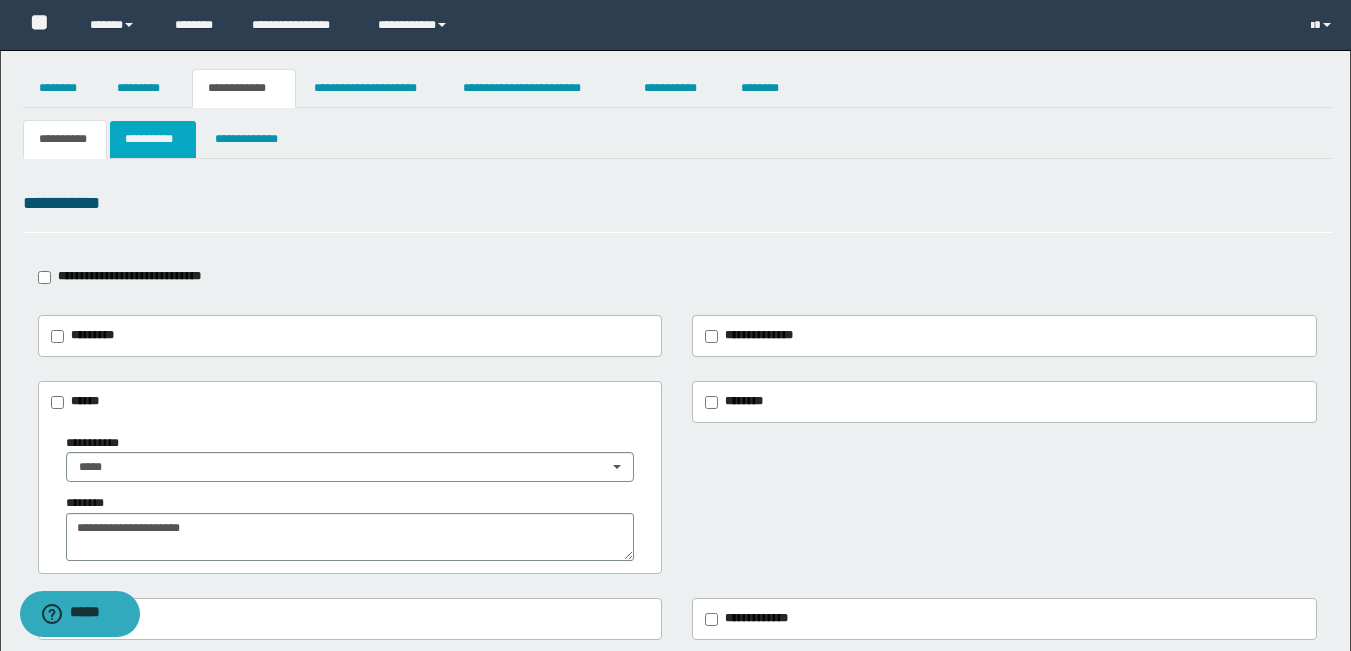 click on "**********" at bounding box center [153, 139] 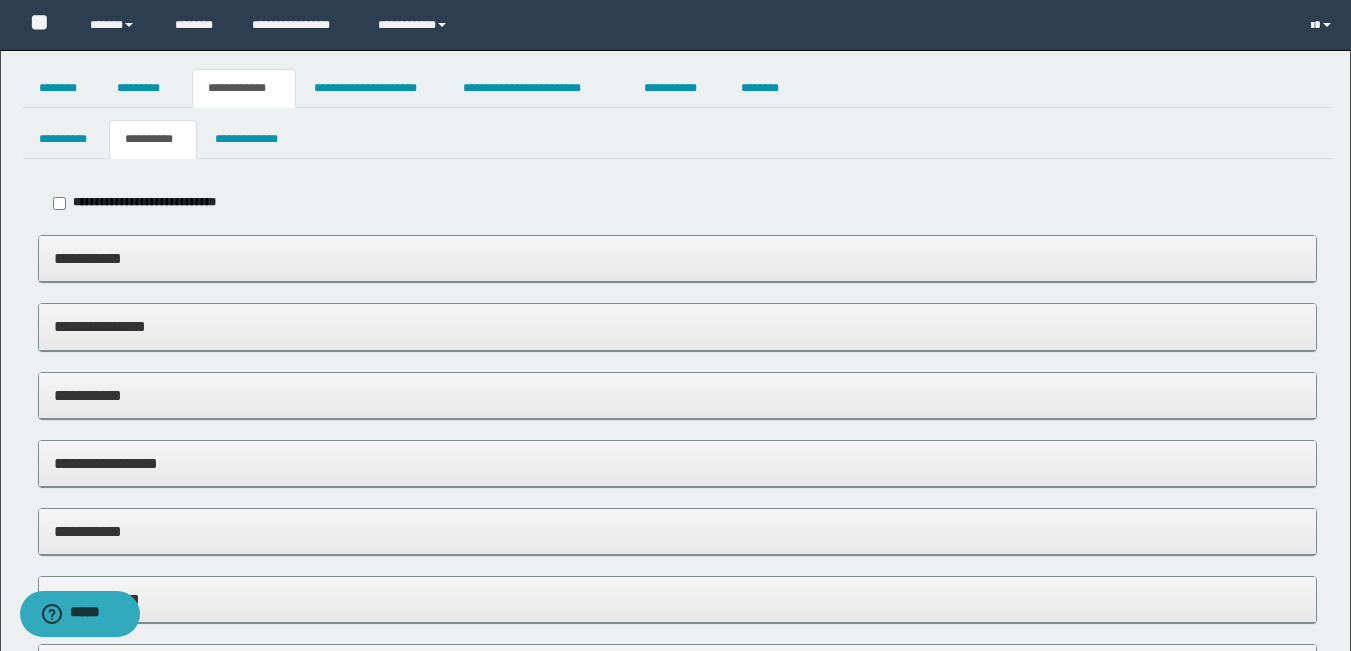 click on "**********" at bounding box center (677, 258) 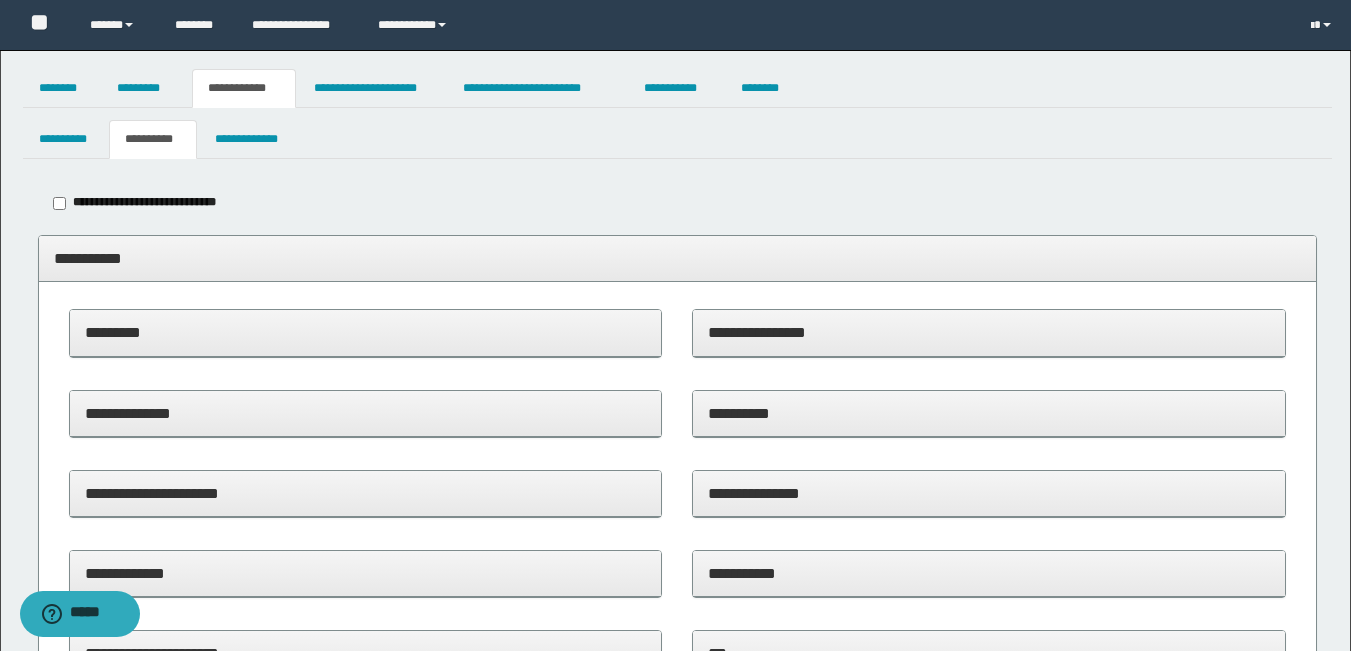 scroll, scrollTop: 400, scrollLeft: 0, axis: vertical 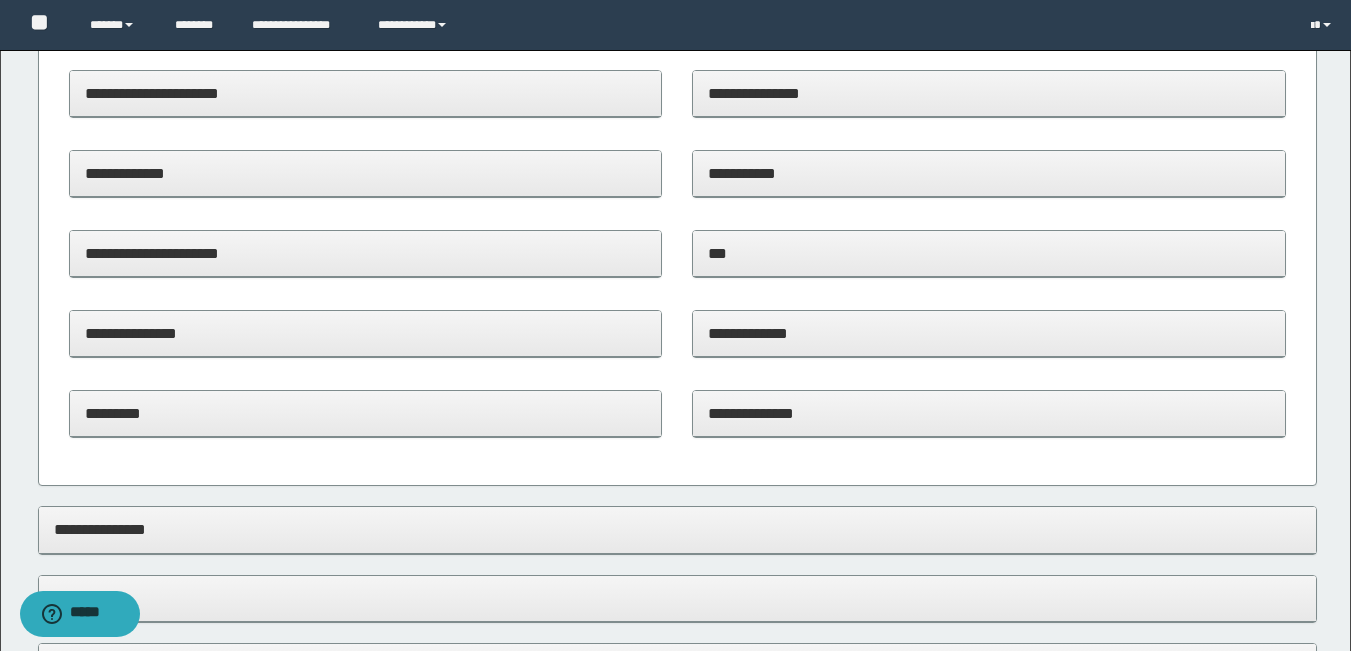 click on "**********" at bounding box center [989, 413] 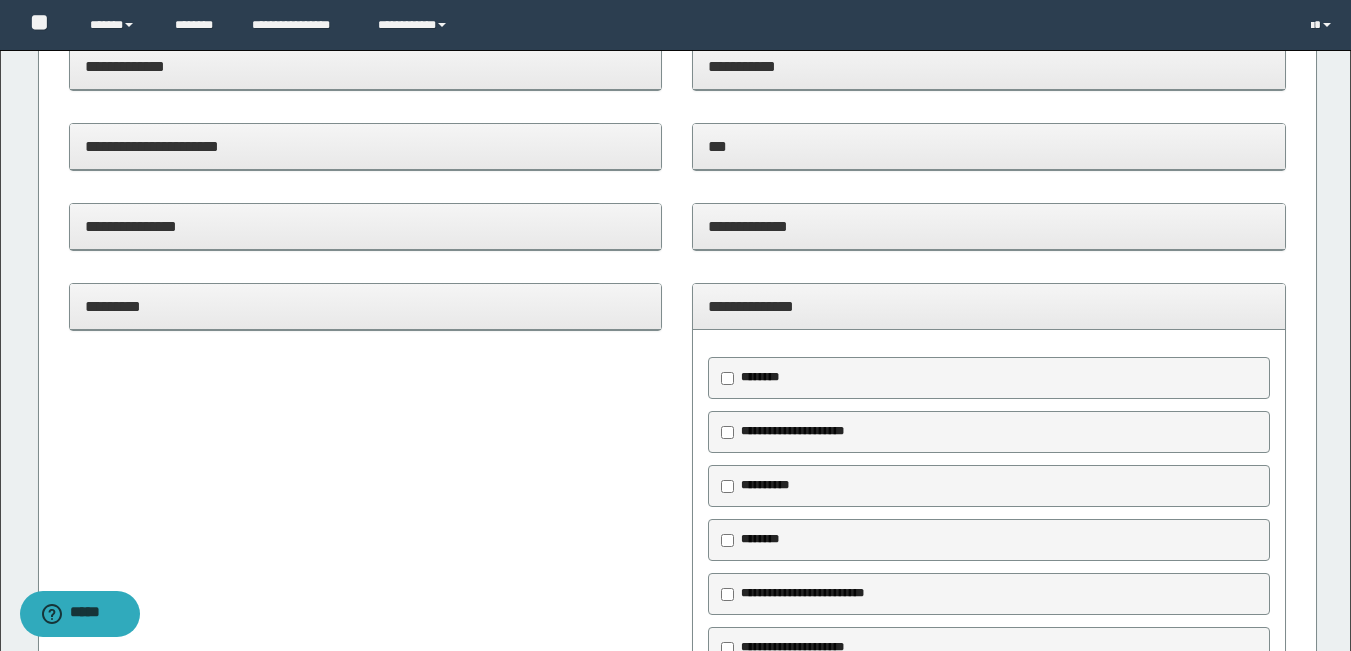scroll, scrollTop: 700, scrollLeft: 0, axis: vertical 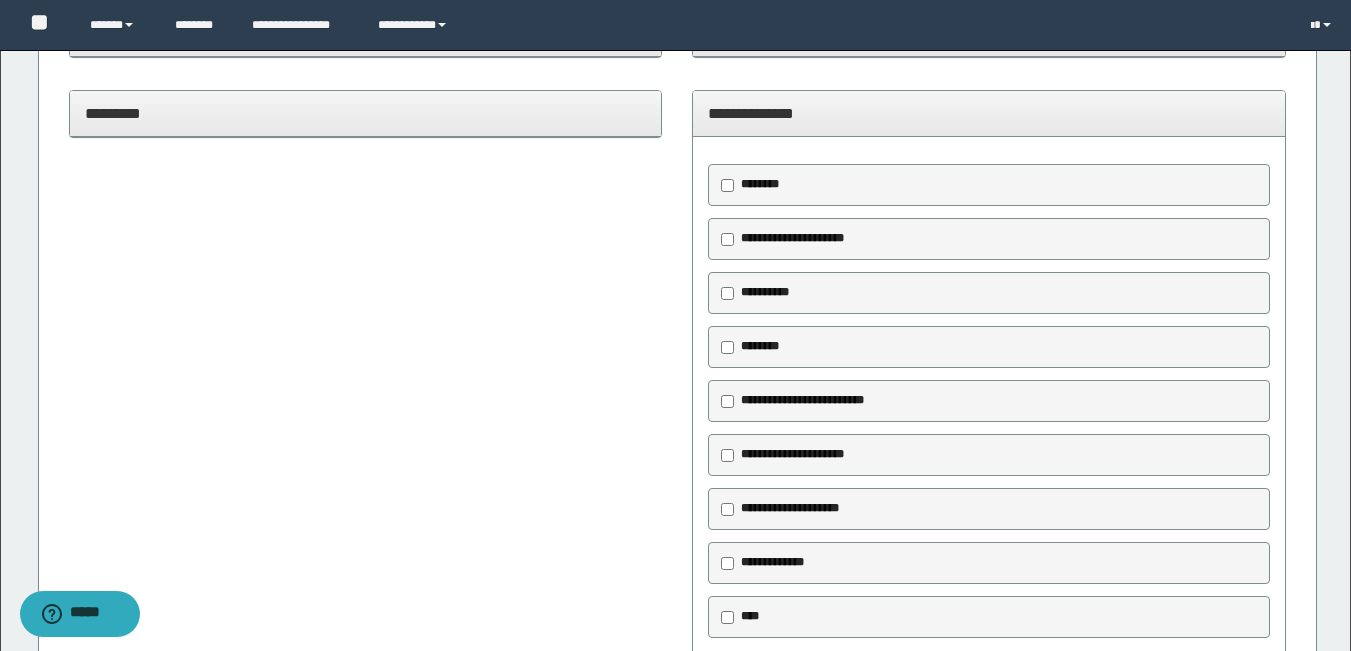 click on "**********" at bounding box center (791, 239) 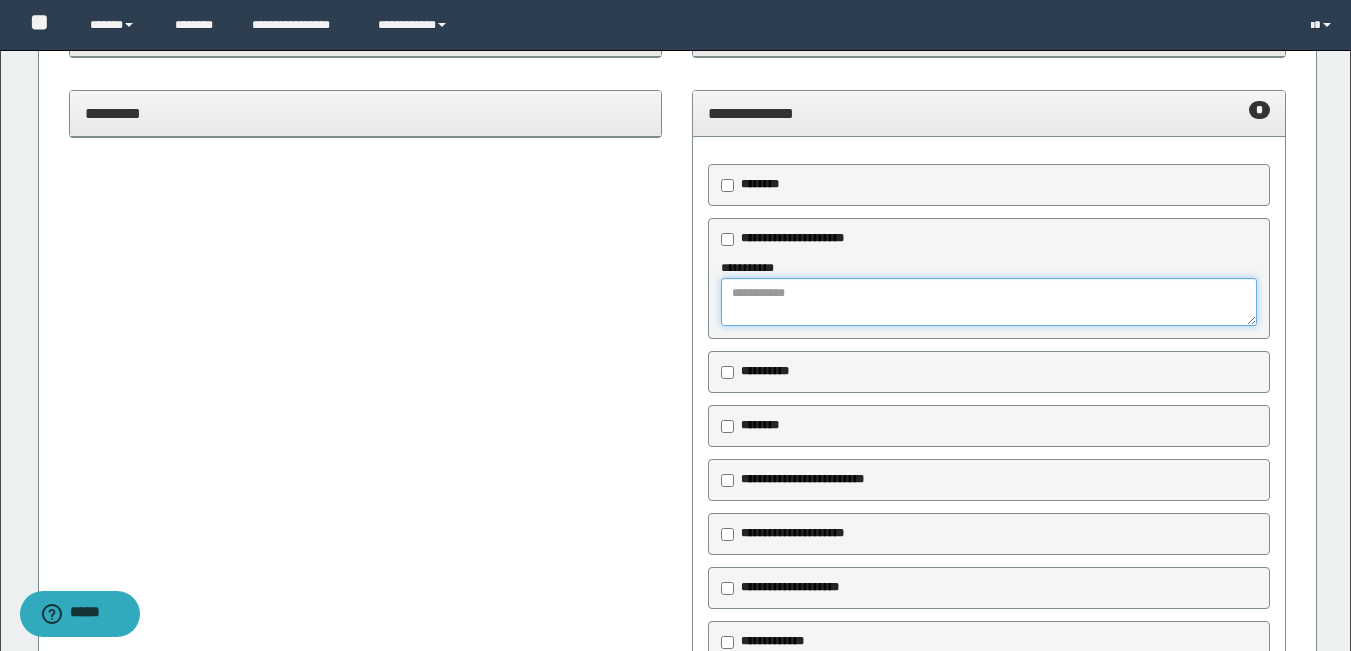 click at bounding box center (989, 302) 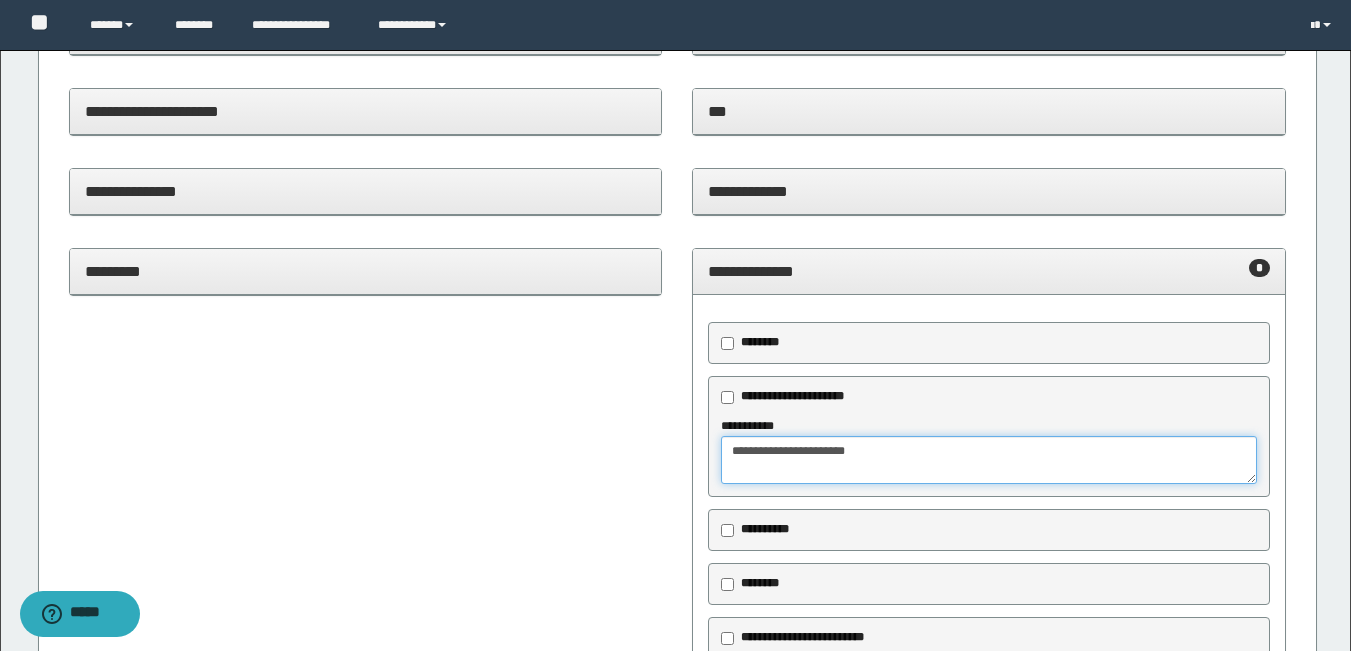scroll, scrollTop: 400, scrollLeft: 0, axis: vertical 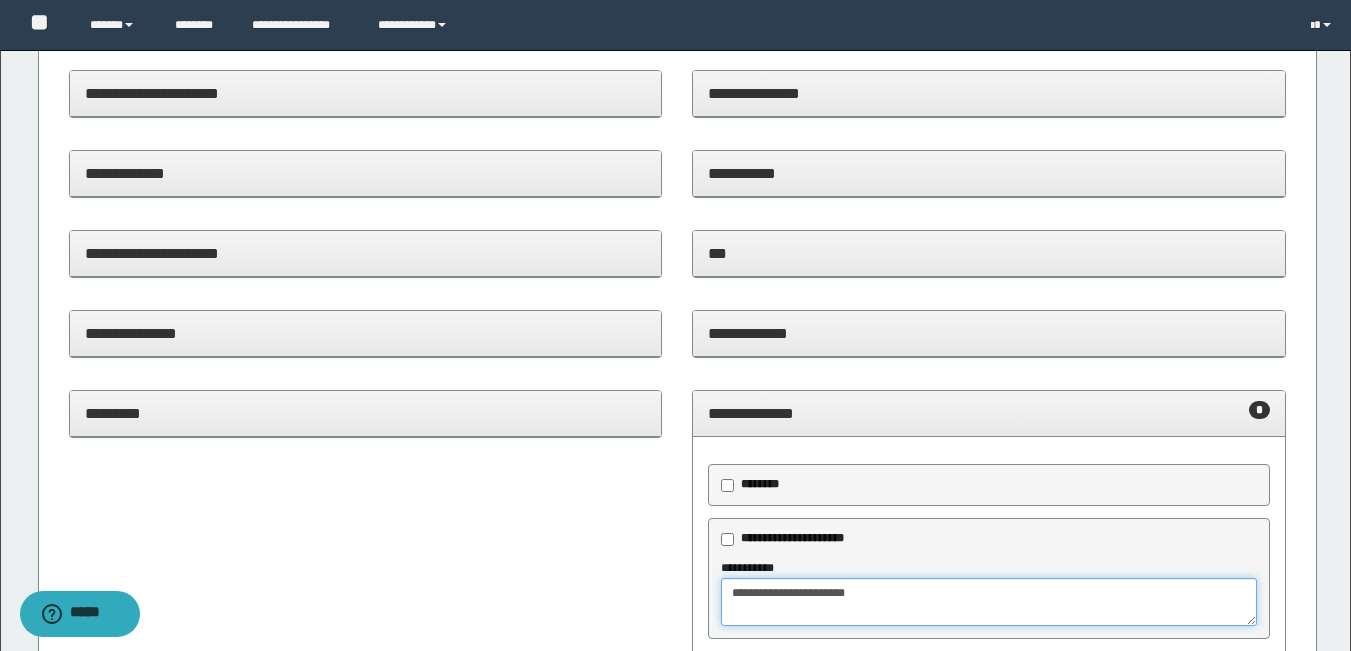 type on "**********" 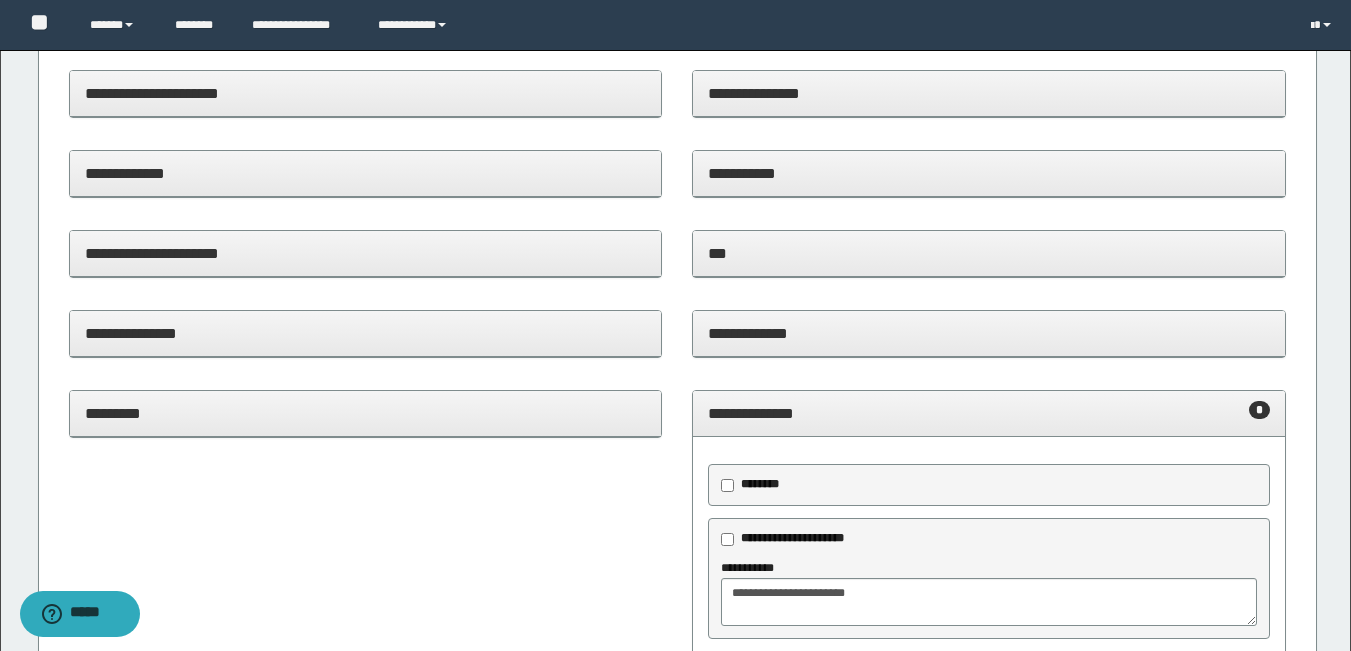 click on "**********" at bounding box center [366, 253] 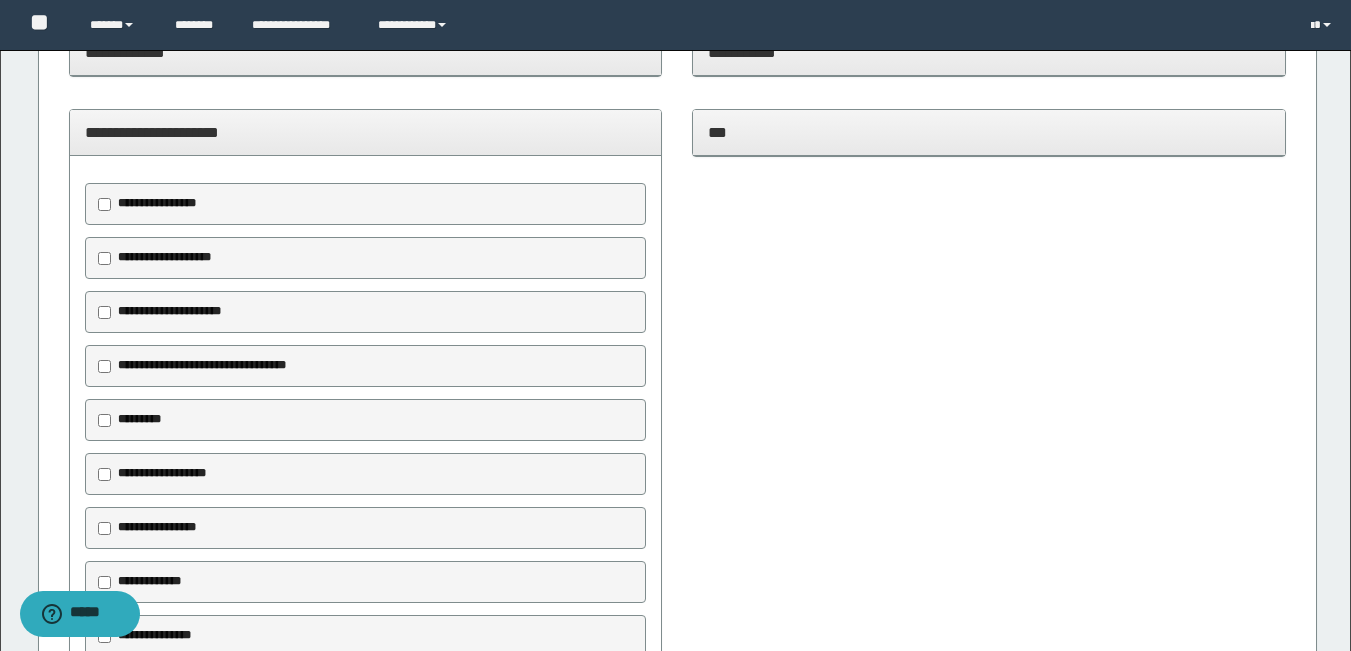 scroll, scrollTop: 700, scrollLeft: 0, axis: vertical 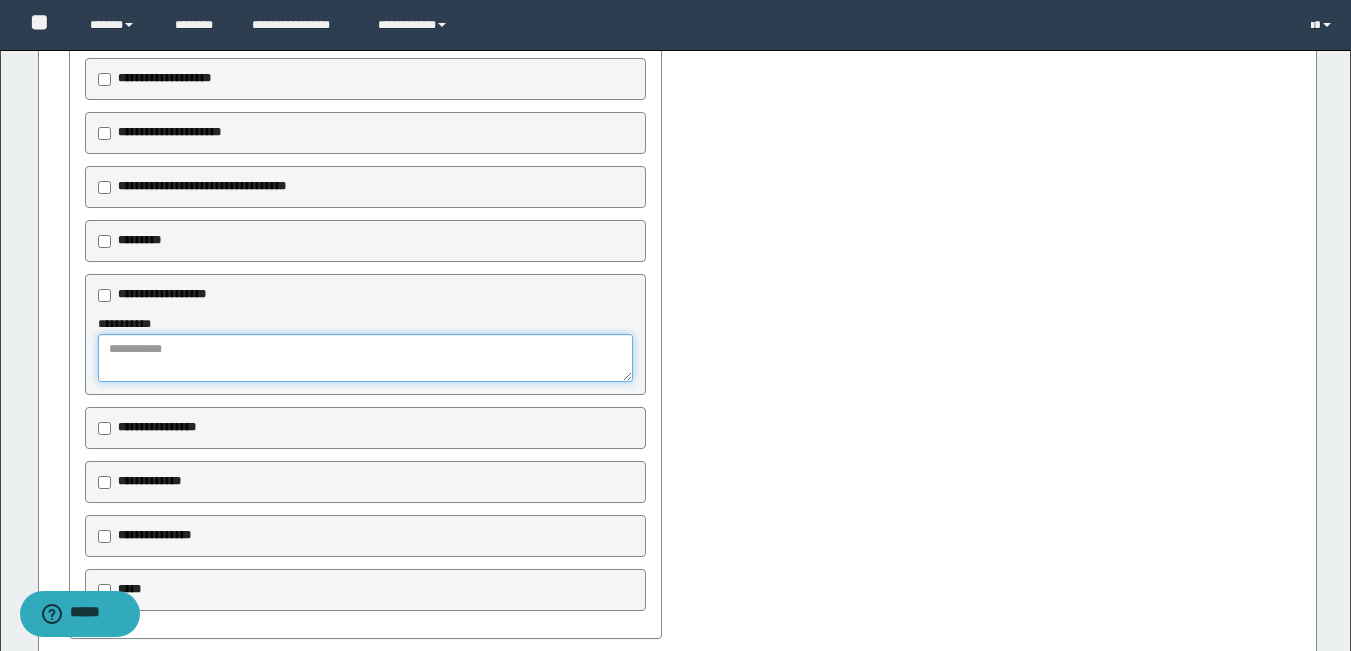 click at bounding box center (366, 358) 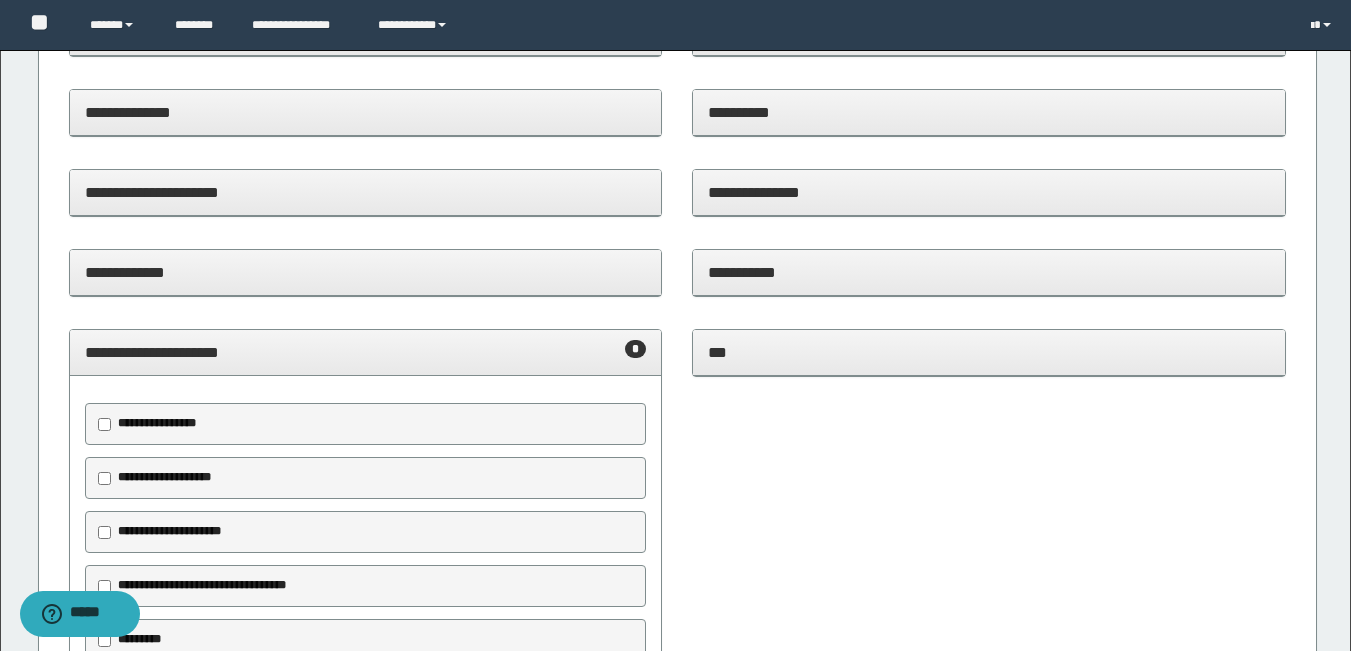 scroll, scrollTop: 300, scrollLeft: 0, axis: vertical 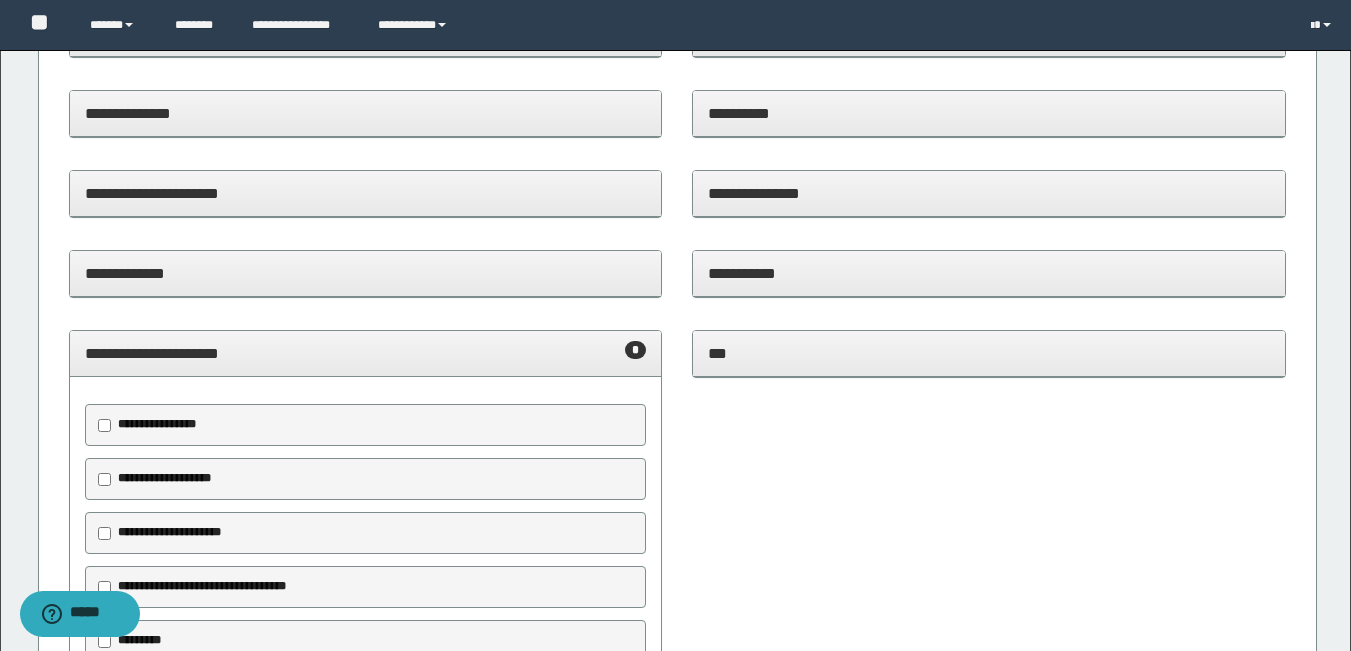 click on "**********" at bounding box center (366, 353) 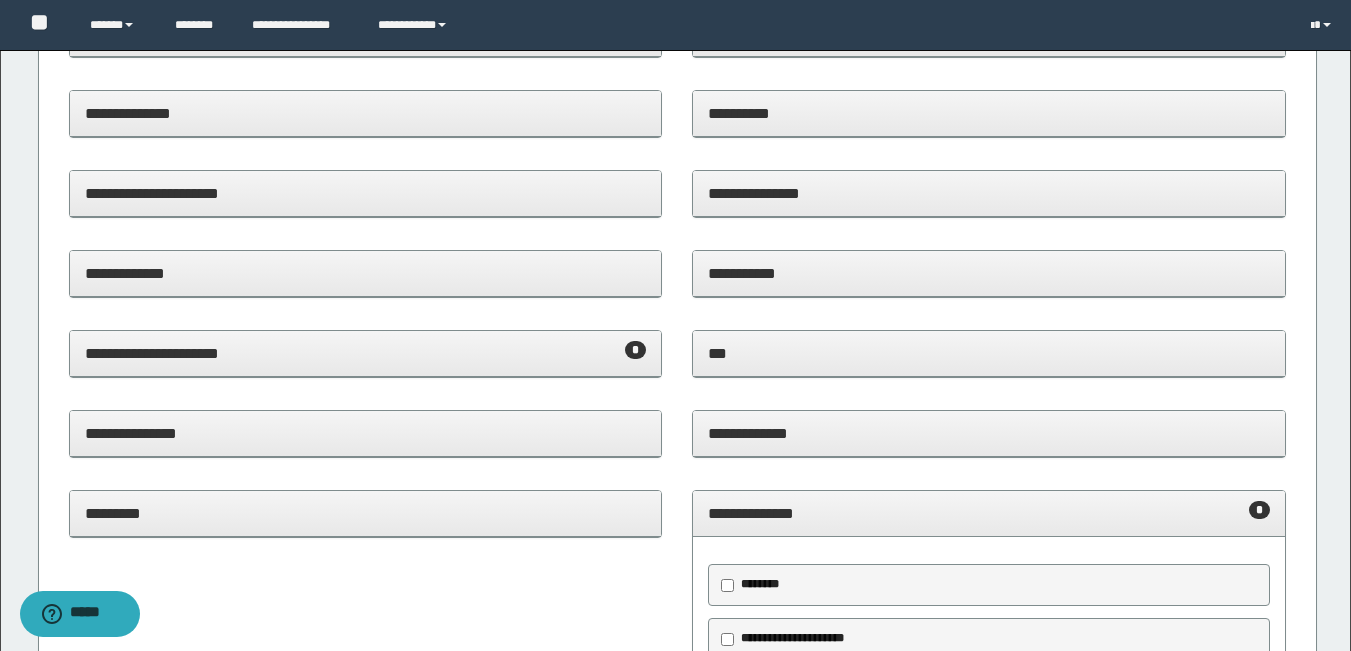 click on "**********" at bounding box center [366, 433] 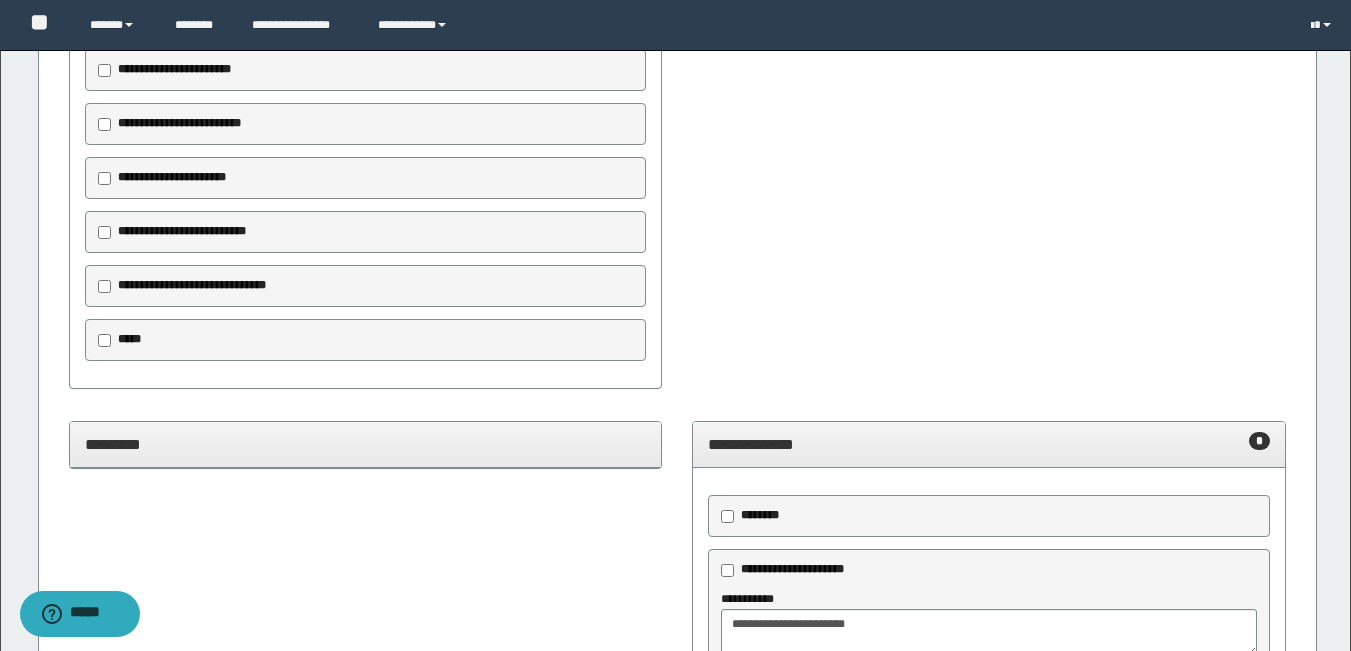 scroll, scrollTop: 900, scrollLeft: 0, axis: vertical 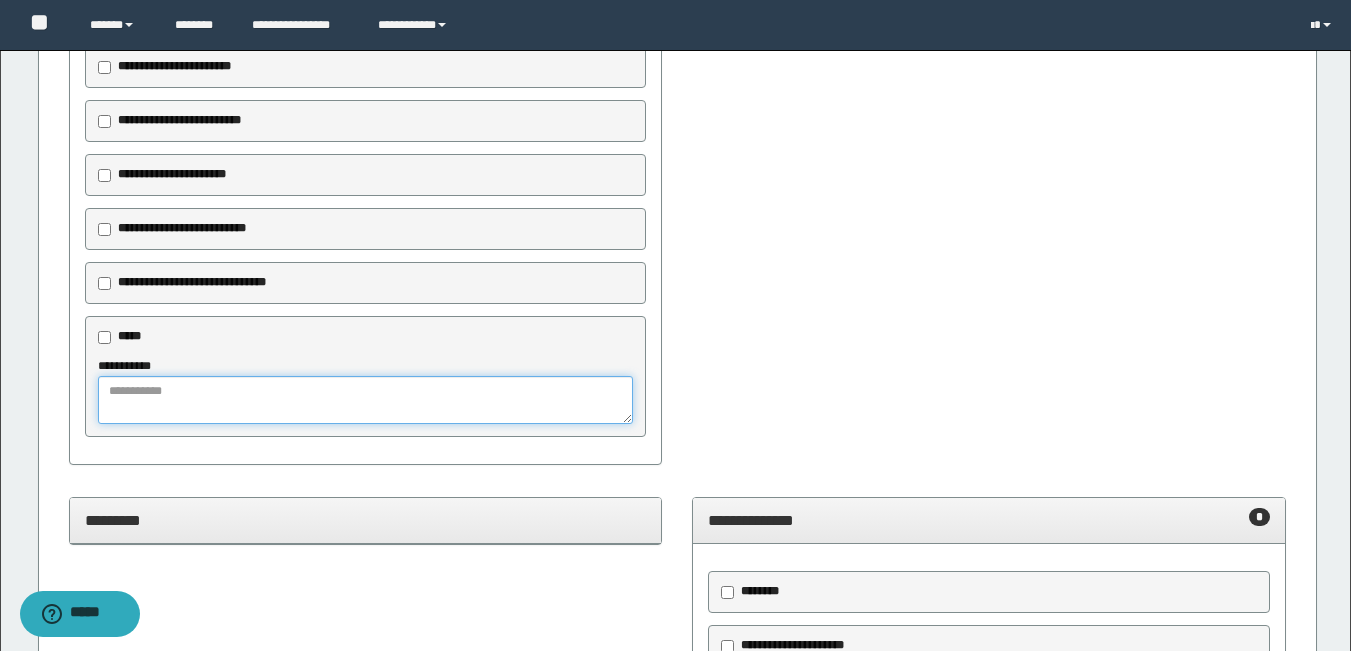 click at bounding box center [366, 400] 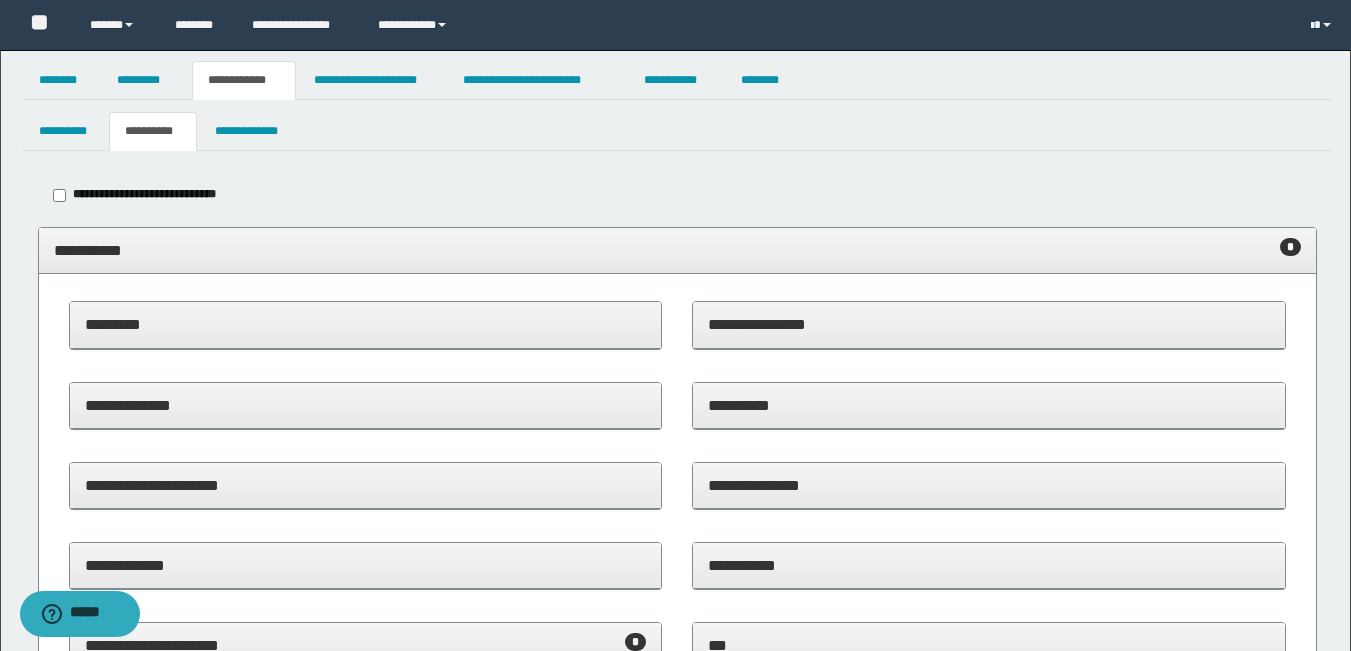 scroll, scrollTop: 0, scrollLeft: 0, axis: both 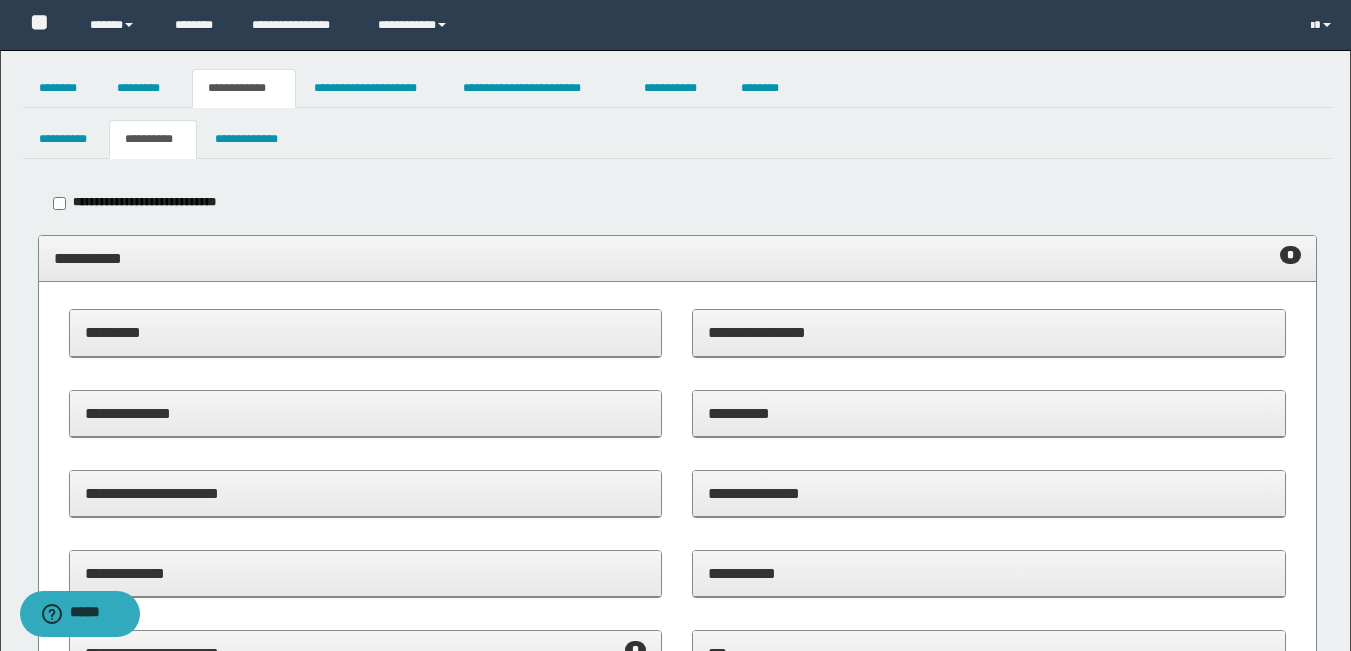 type on "**********" 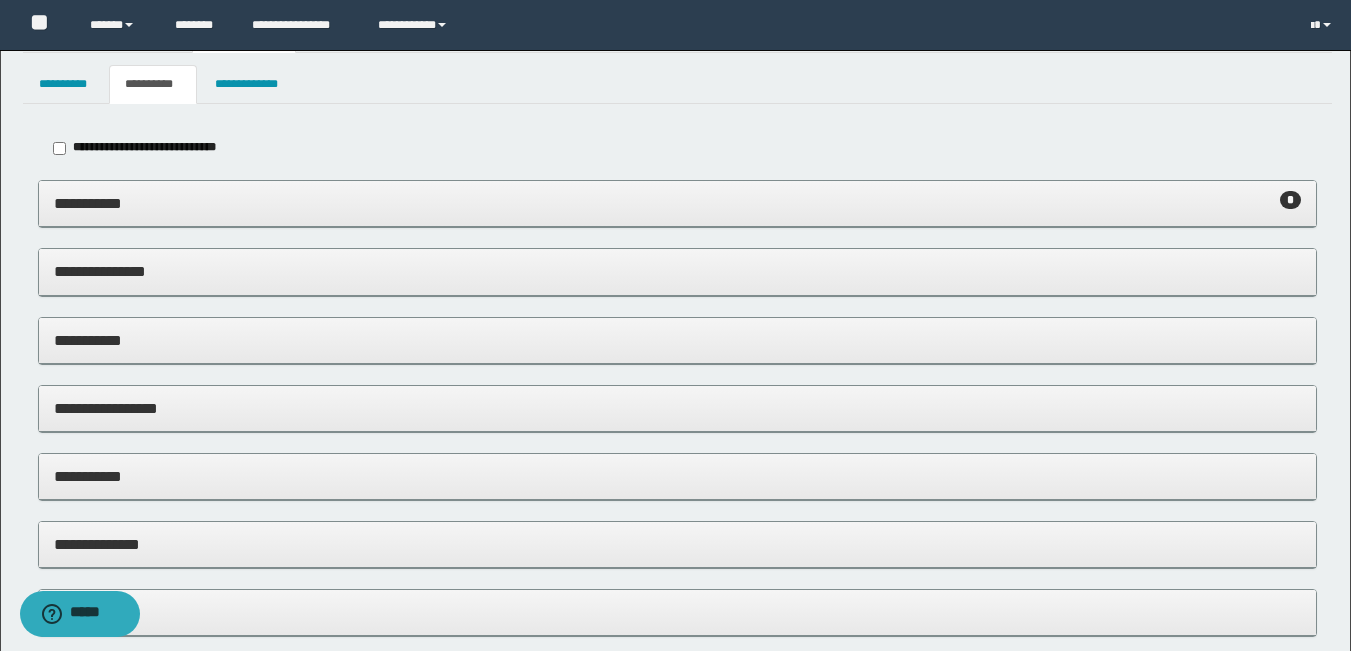 scroll, scrollTop: 100, scrollLeft: 0, axis: vertical 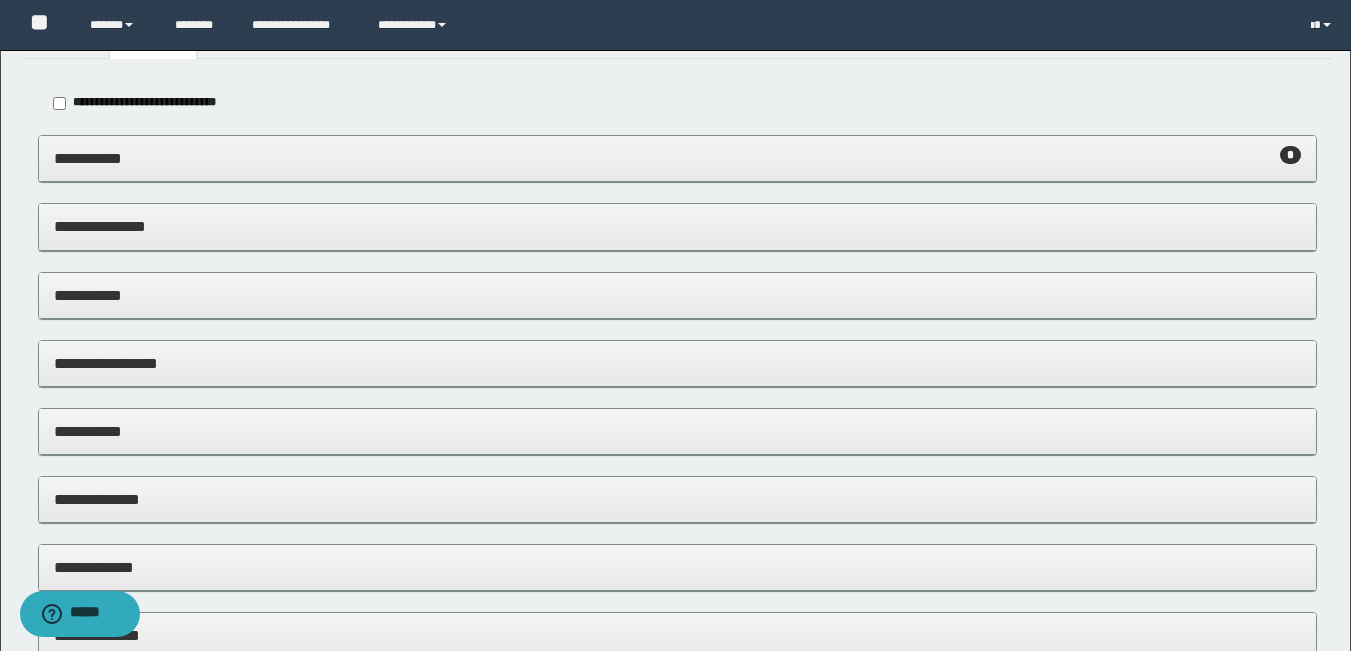 click on "**********" at bounding box center [677, 295] 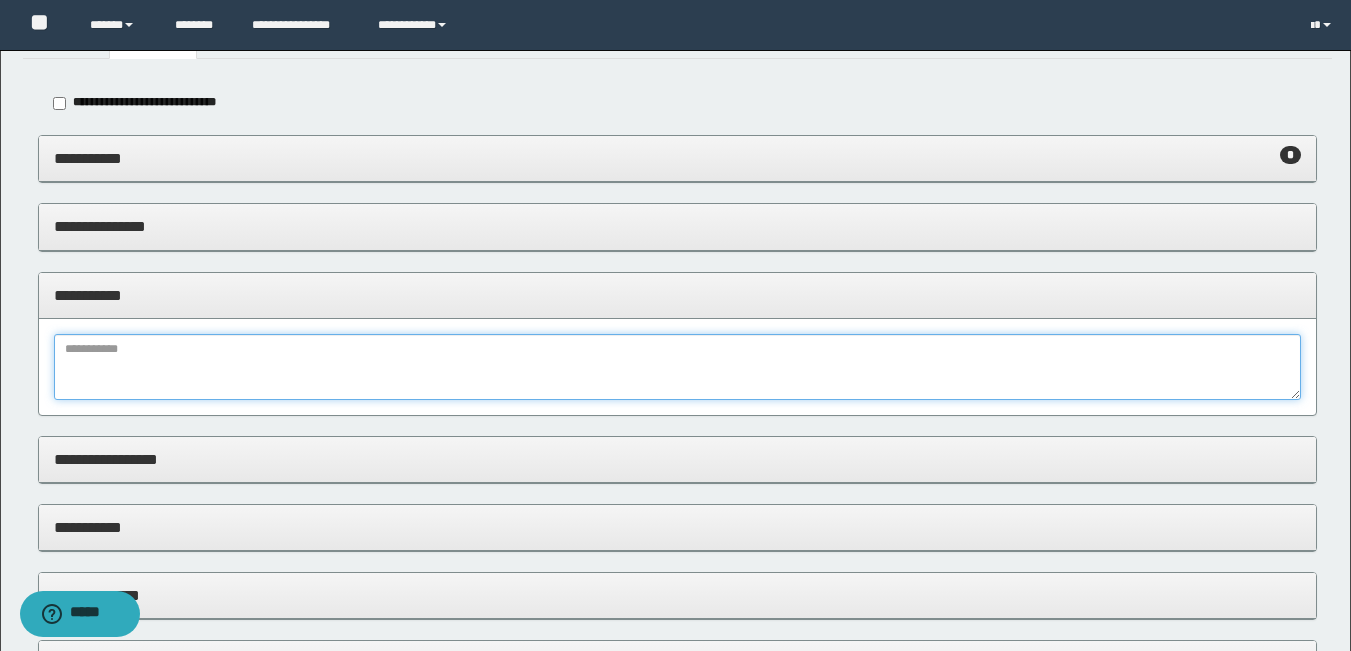 click at bounding box center (677, 367) 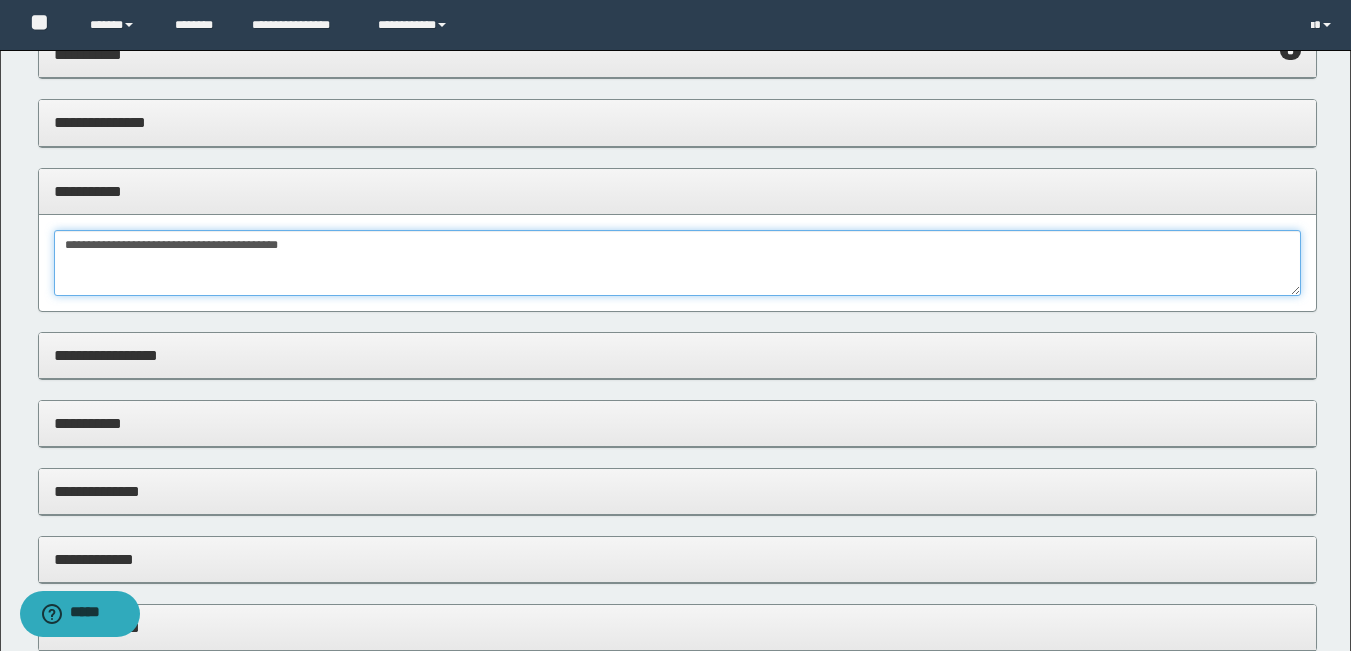 scroll, scrollTop: 100, scrollLeft: 0, axis: vertical 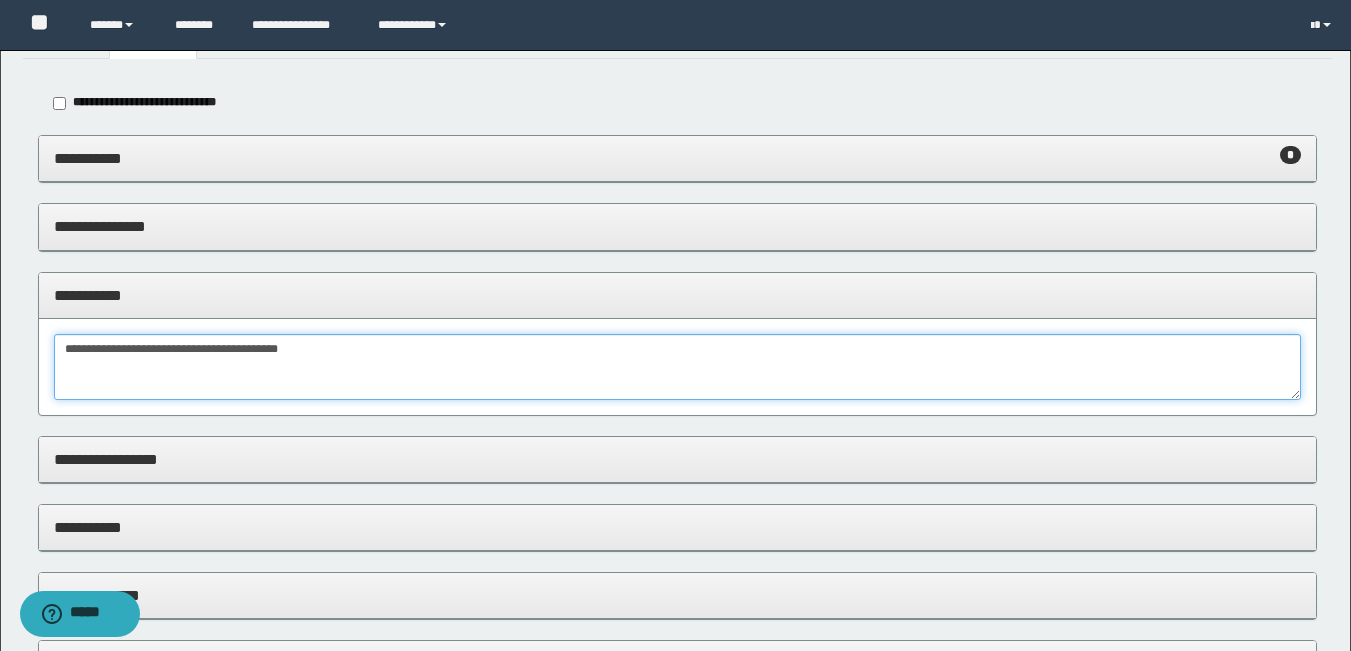 click on "**********" at bounding box center [677, 367] 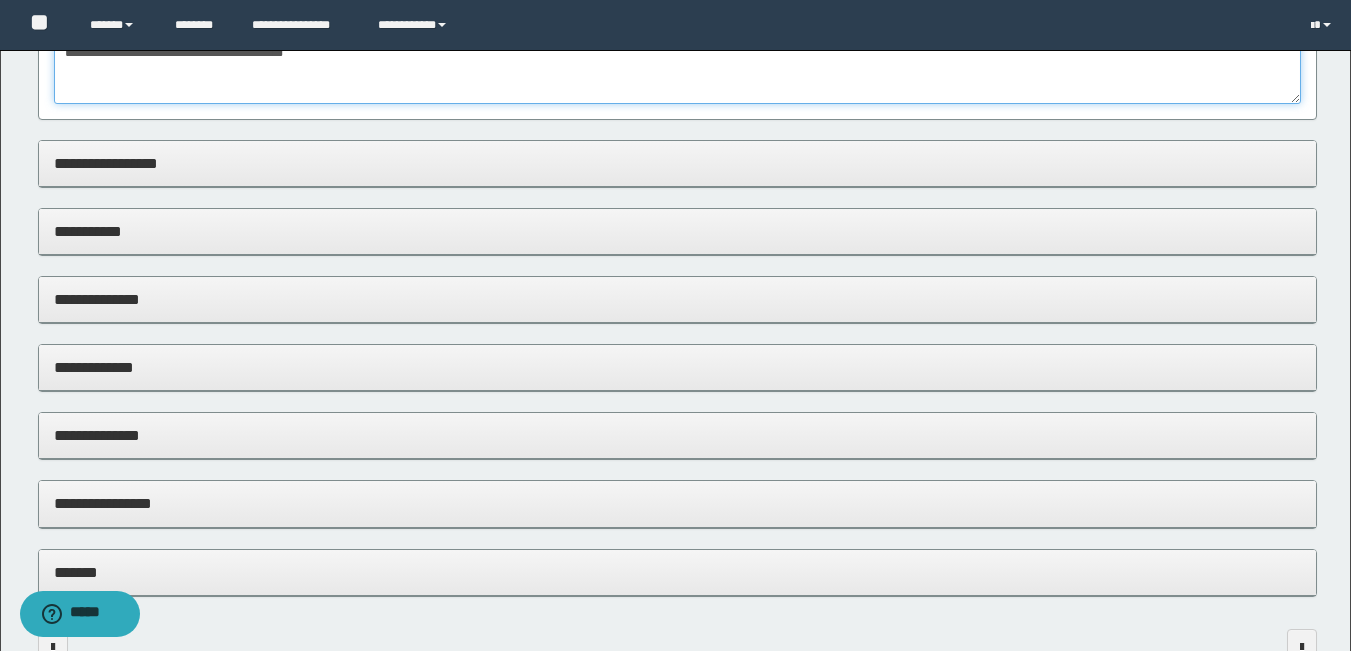 scroll, scrollTop: 100, scrollLeft: 0, axis: vertical 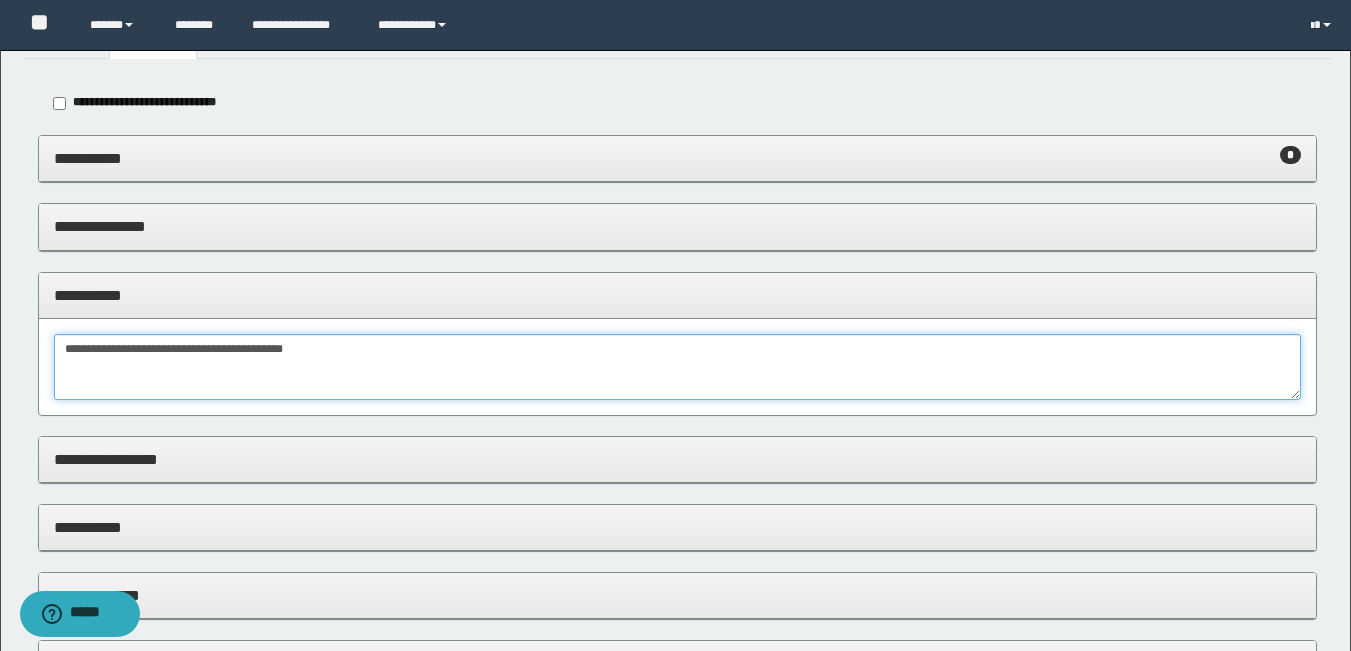 type on "**********" 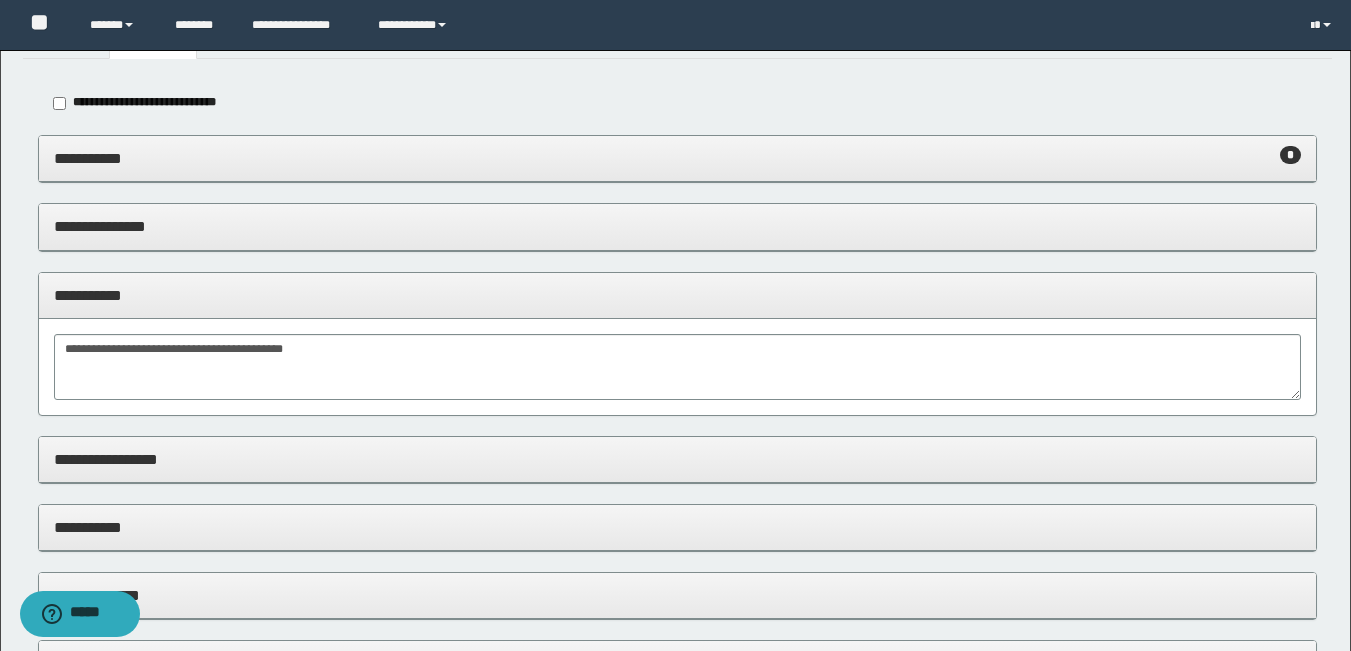 click on "**********" at bounding box center [677, 295] 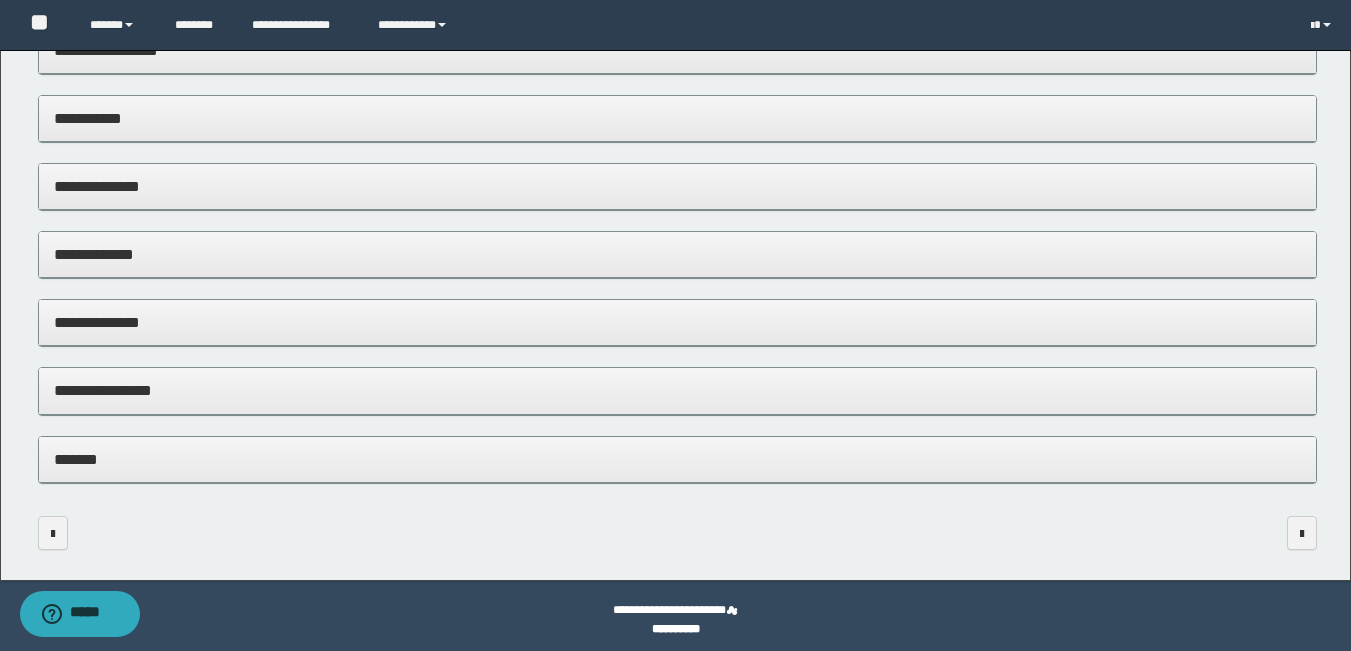 scroll, scrollTop: 420, scrollLeft: 0, axis: vertical 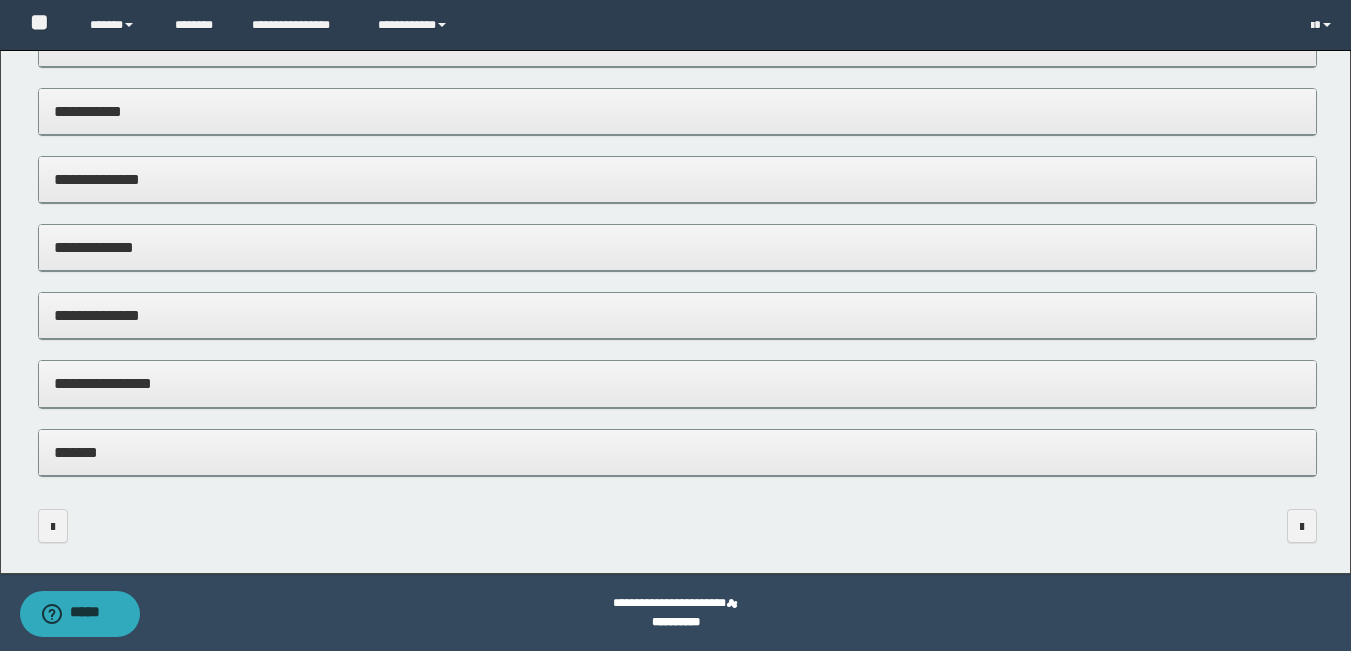 click on "**********" at bounding box center [677, 383] 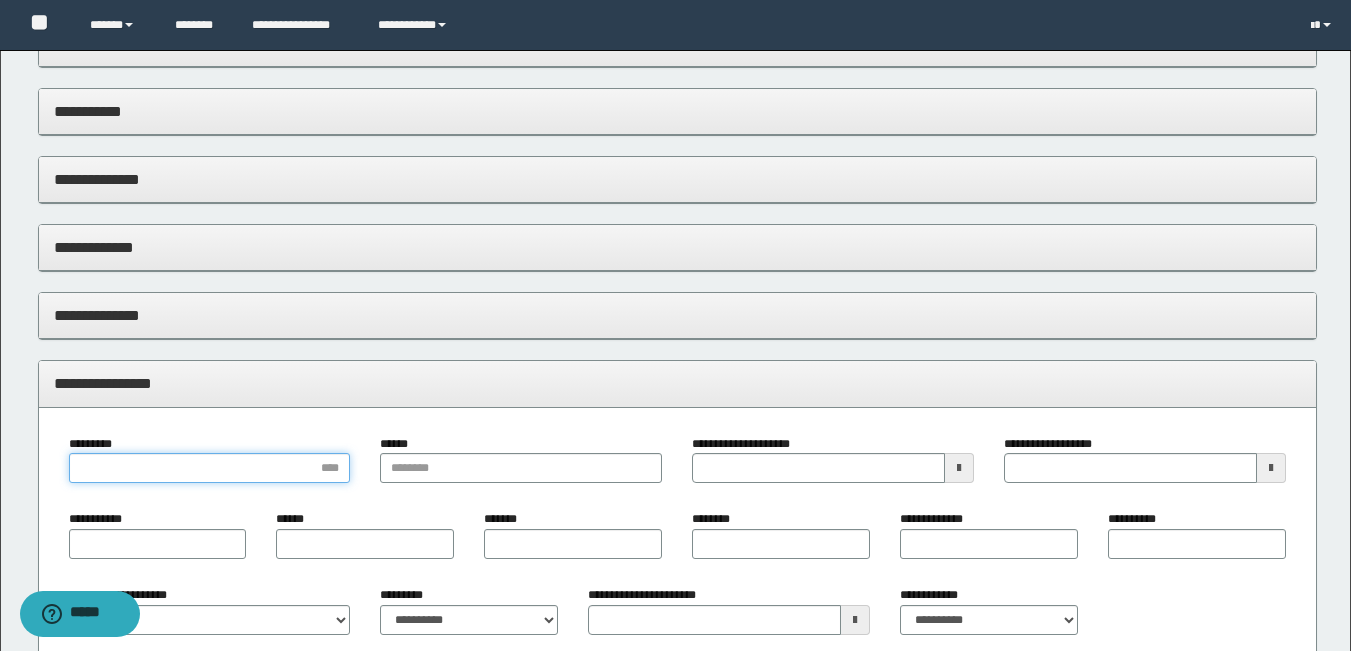 click on "*********" at bounding box center (210, 468) 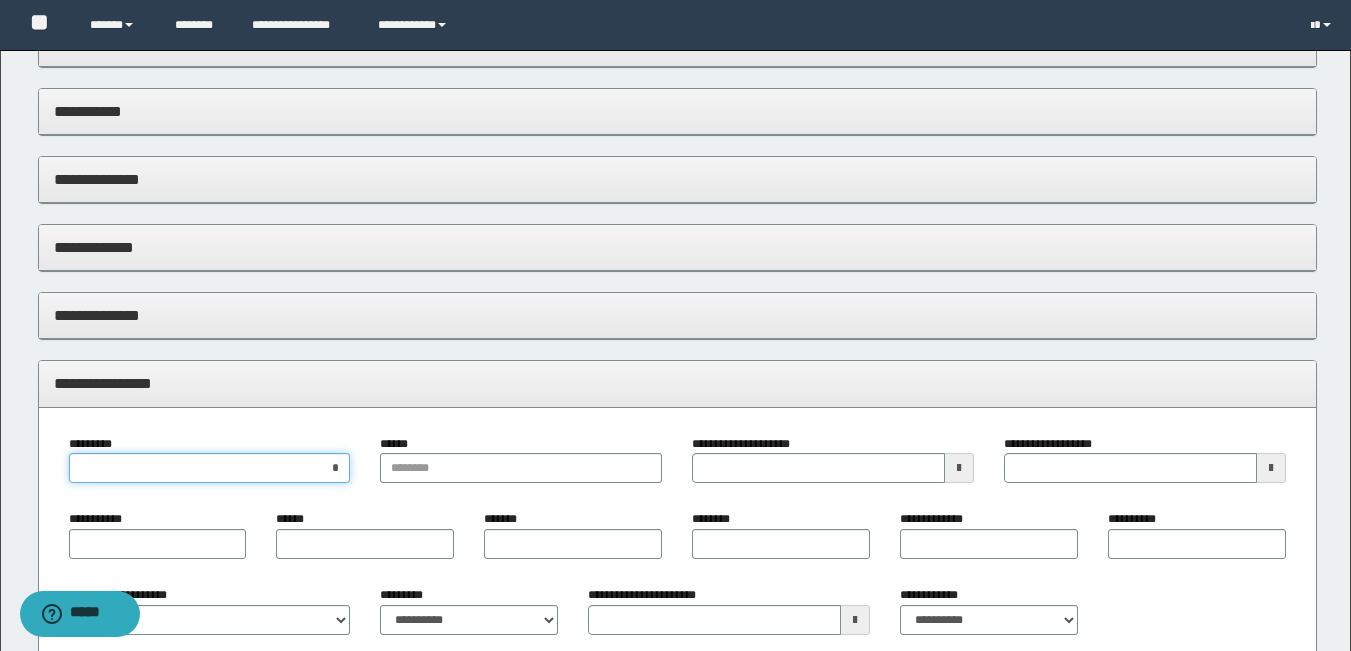 type on "**" 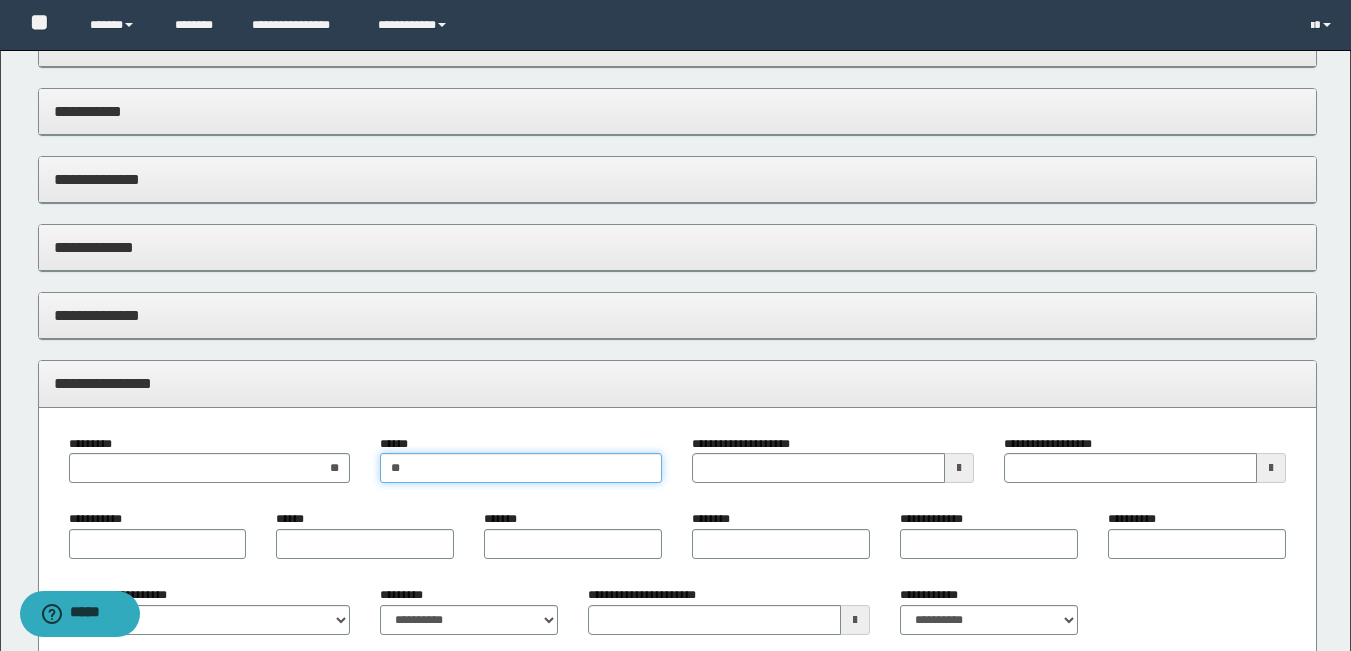 type on "**" 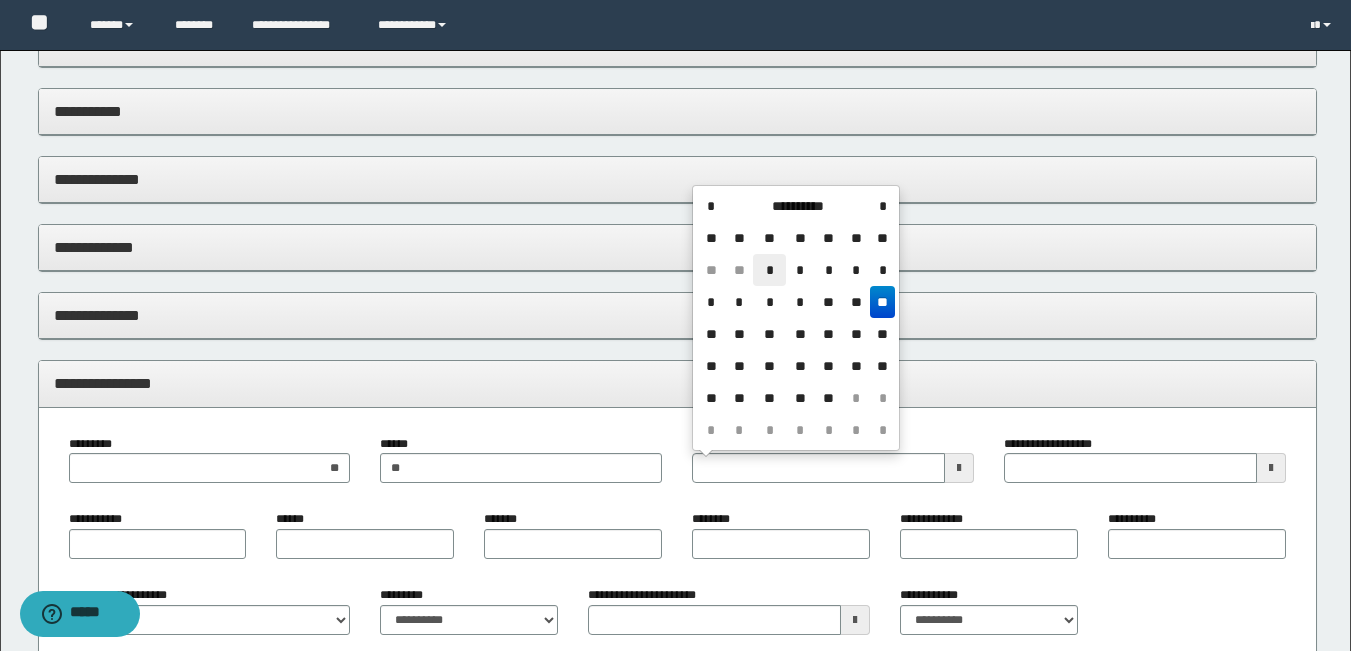 click on "*" at bounding box center [769, 270] 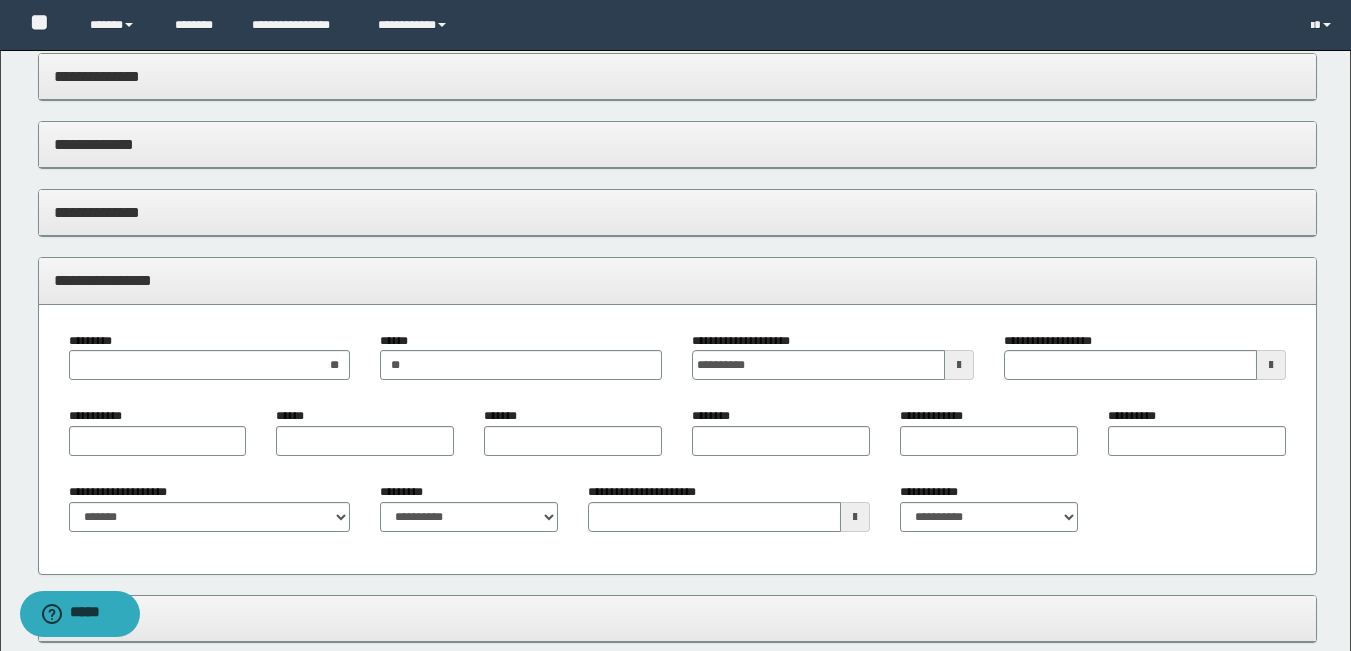 scroll, scrollTop: 620, scrollLeft: 0, axis: vertical 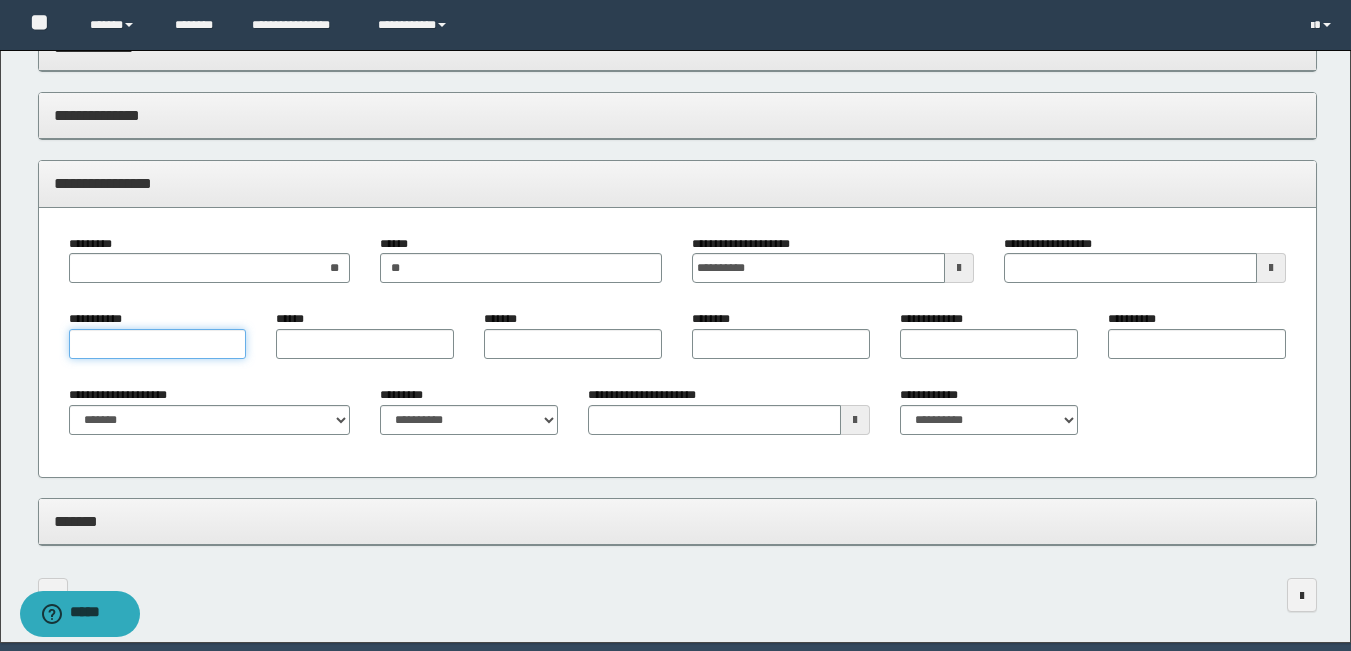click on "**********" at bounding box center (158, 344) 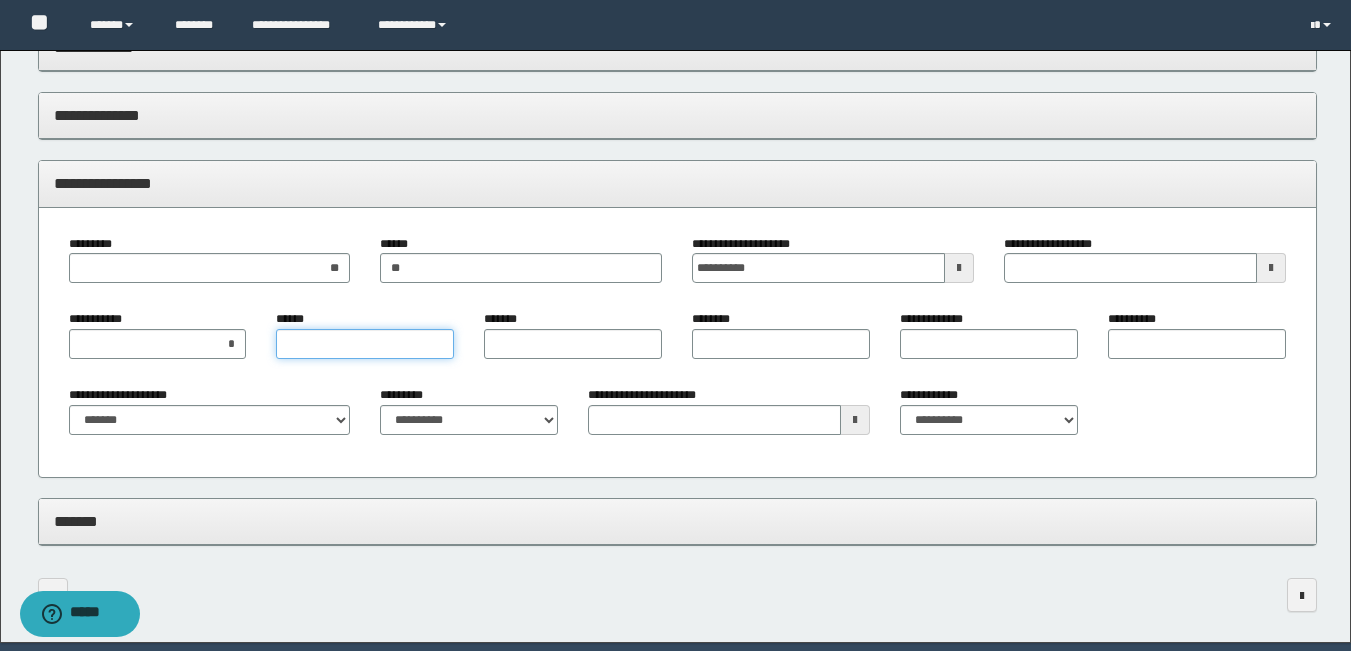 type on "*" 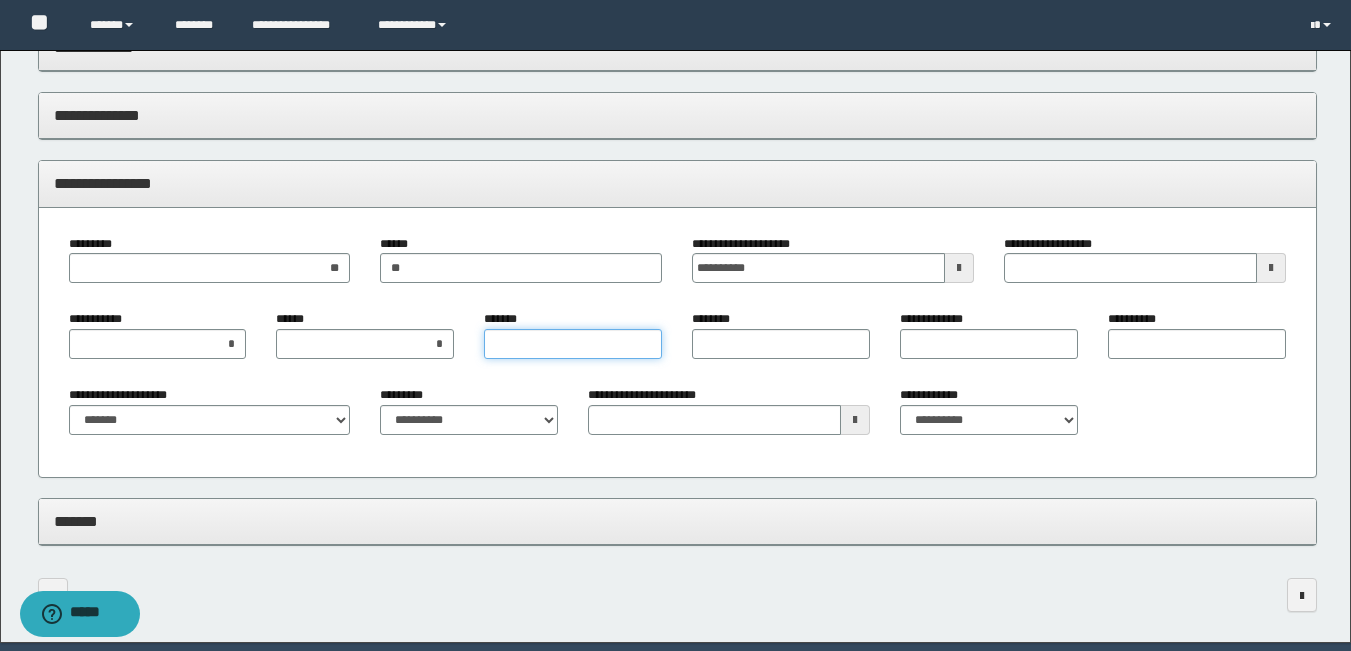 type on "*" 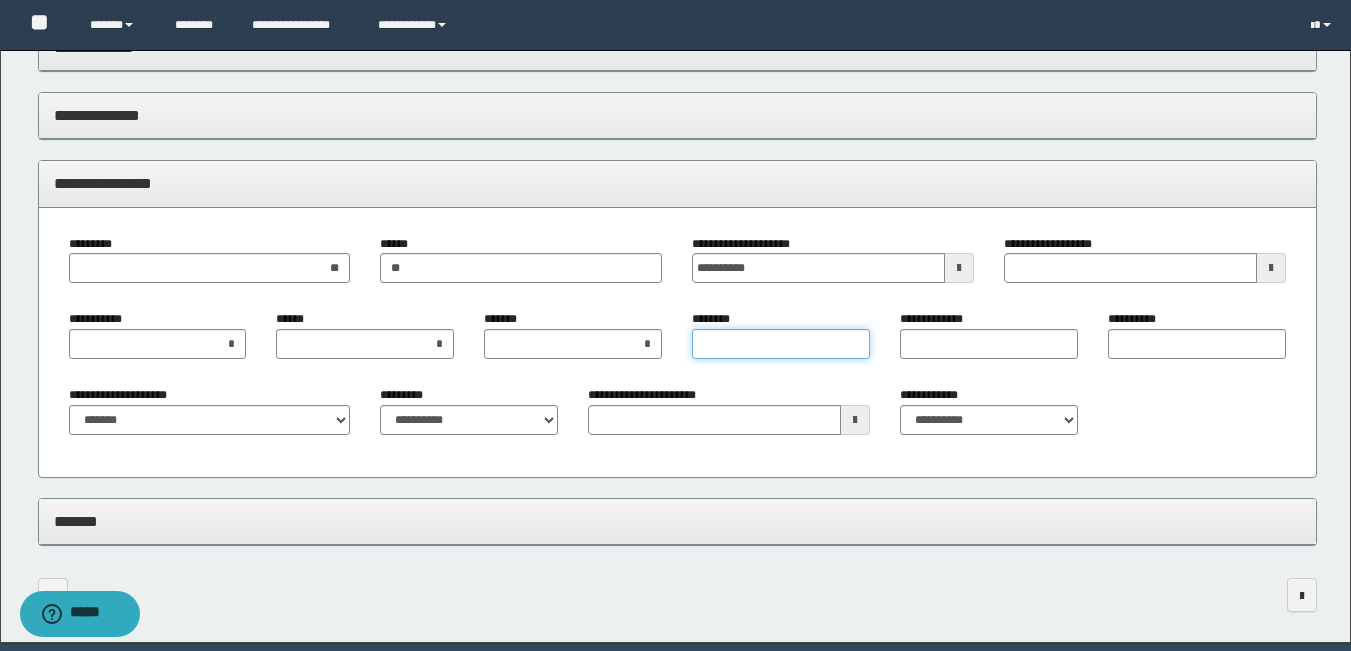type on "*" 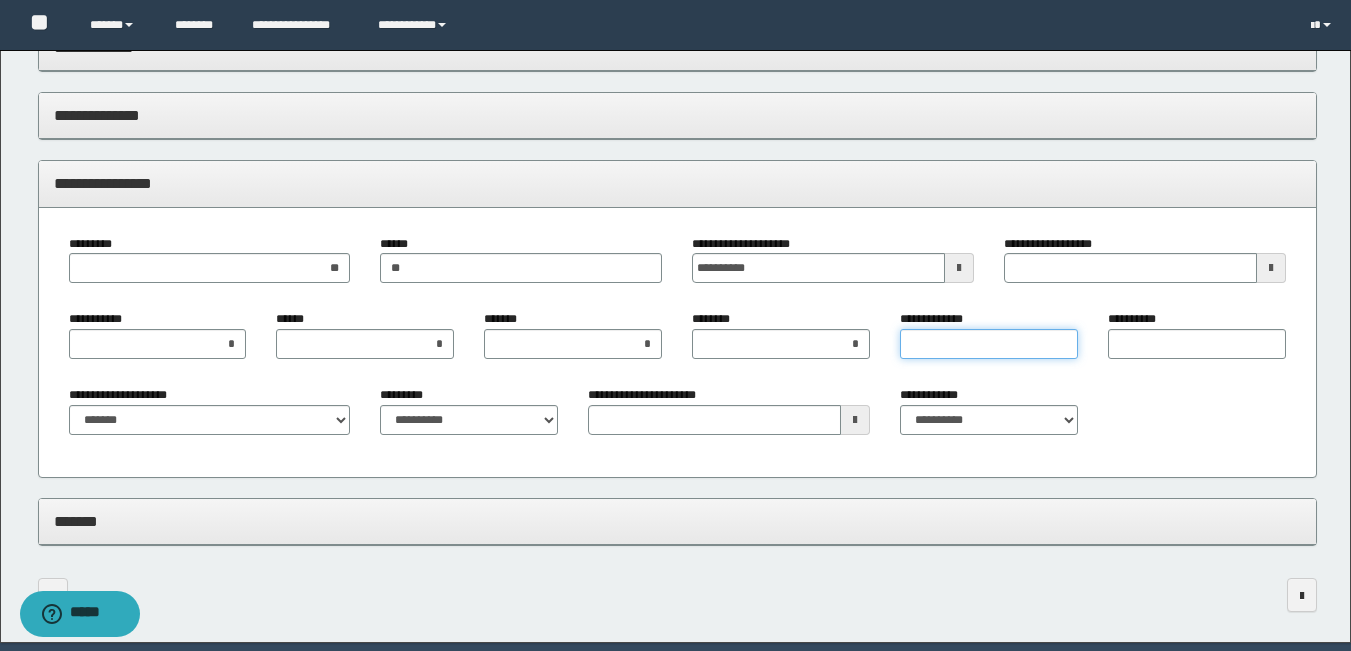 type on "*" 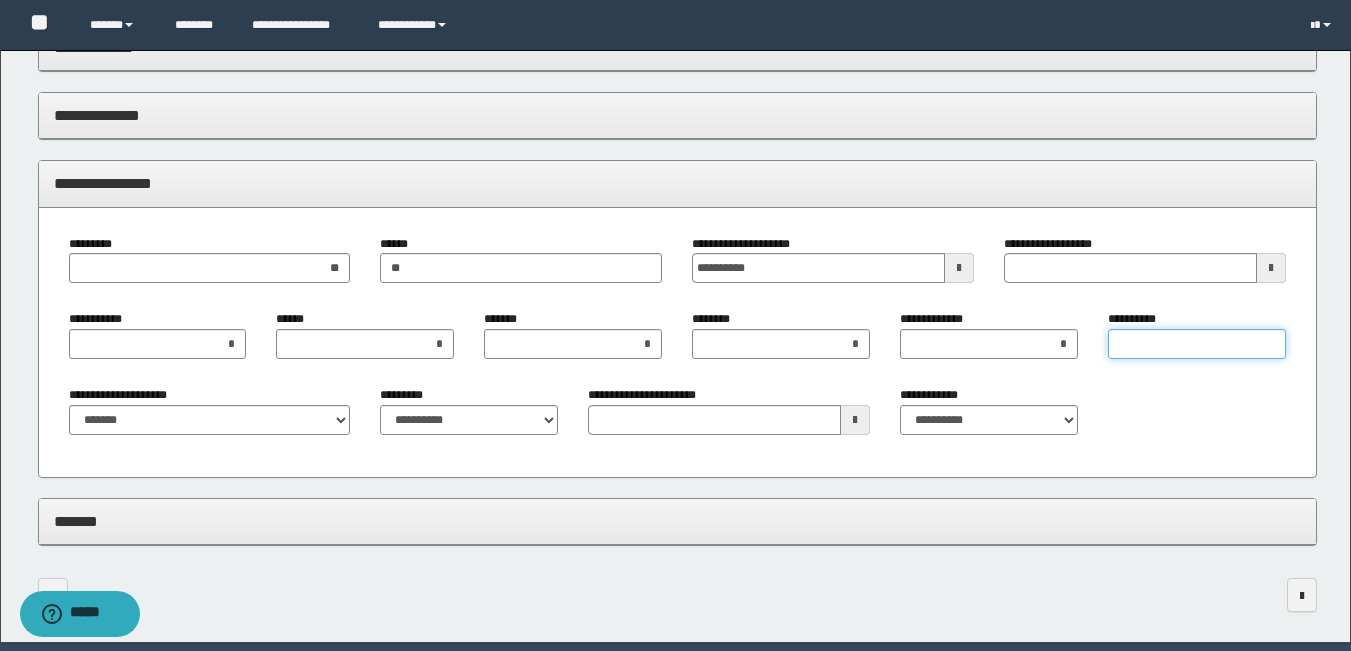 type on "*" 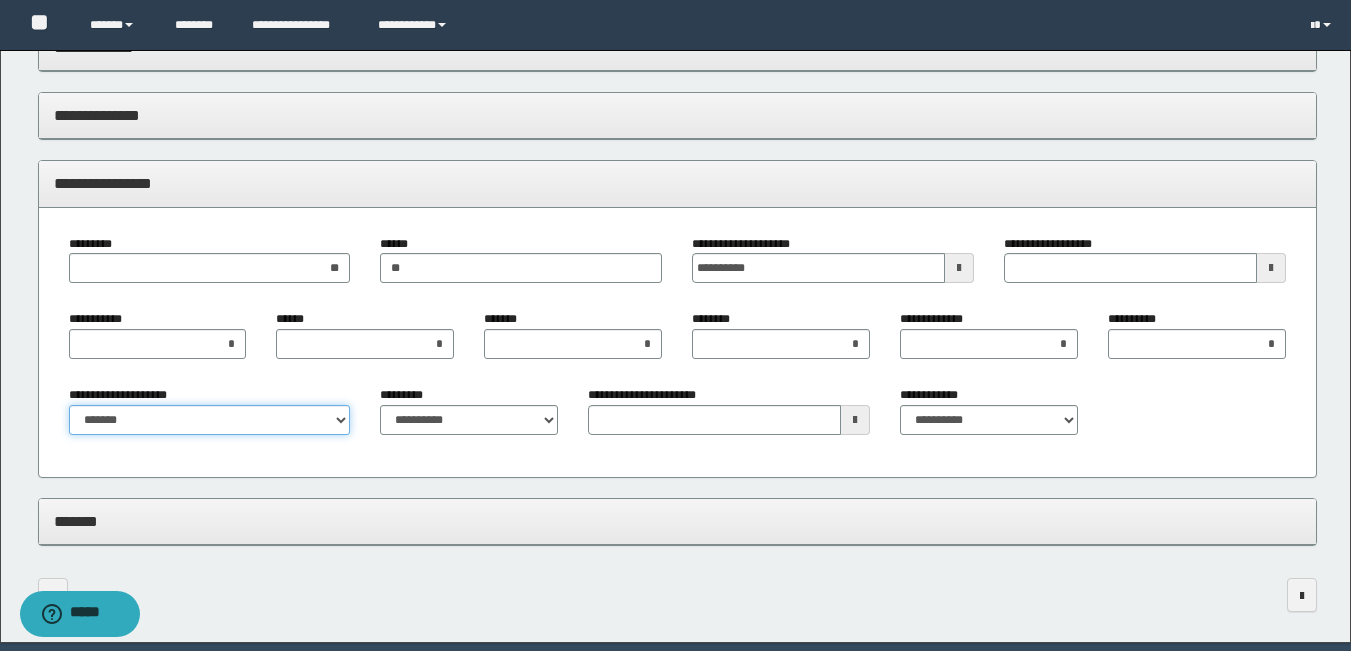click on "**********" at bounding box center [210, 420] 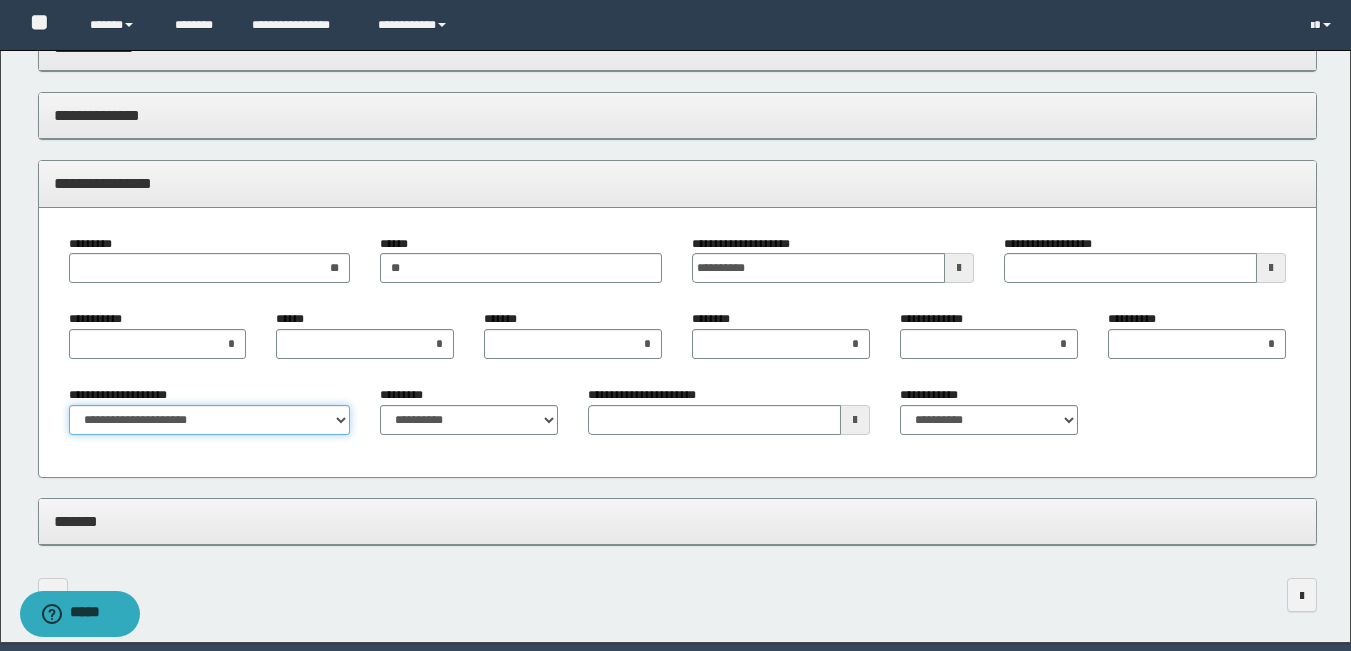 click on "**********" at bounding box center [210, 420] 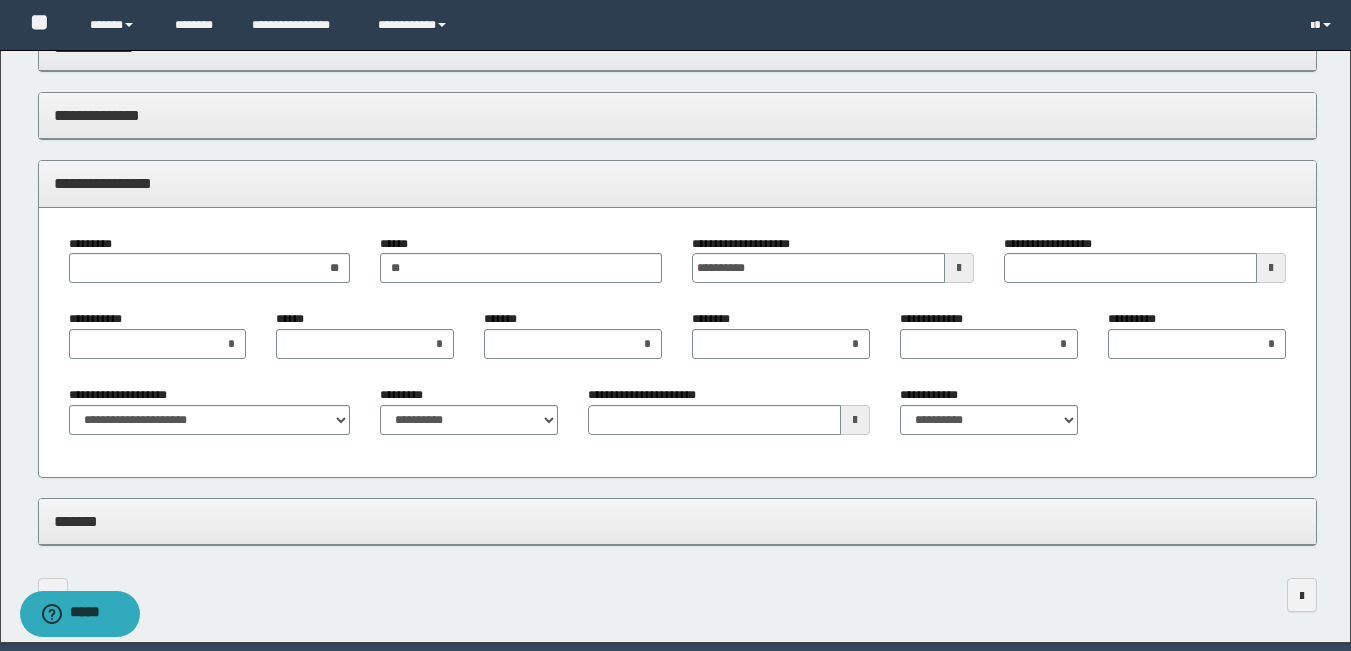 click on "**********" at bounding box center [677, 184] 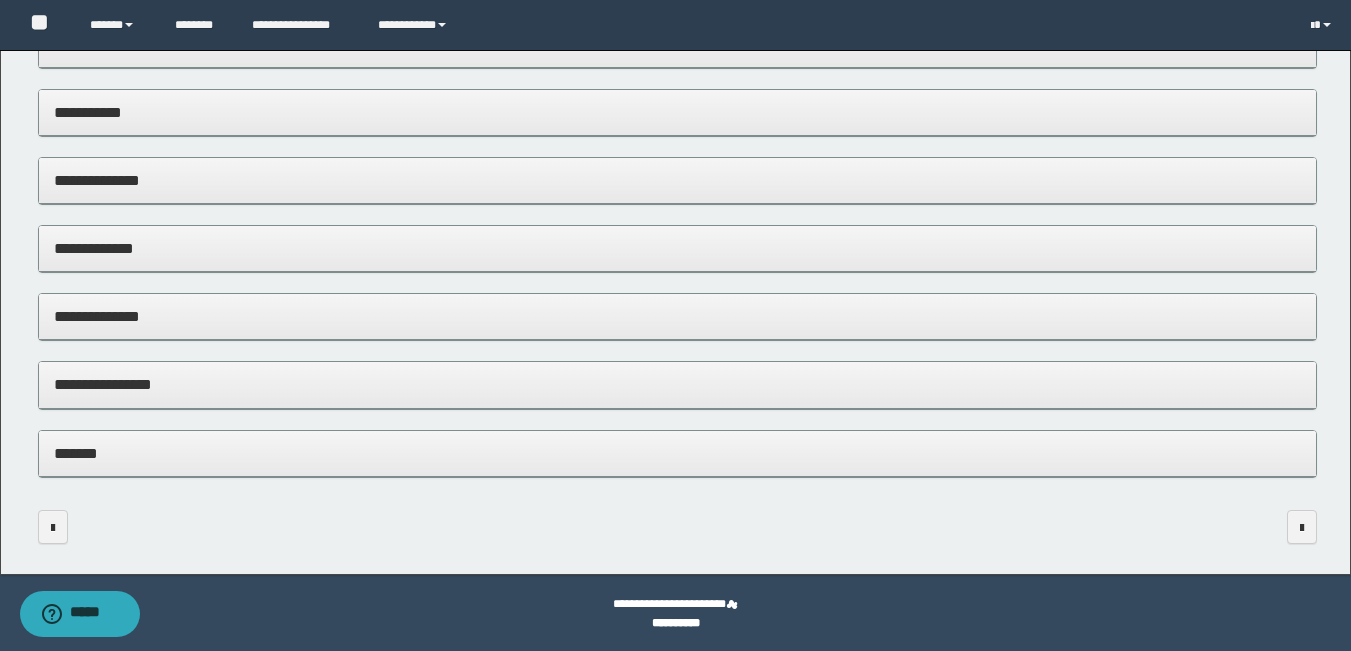 scroll, scrollTop: 420, scrollLeft: 0, axis: vertical 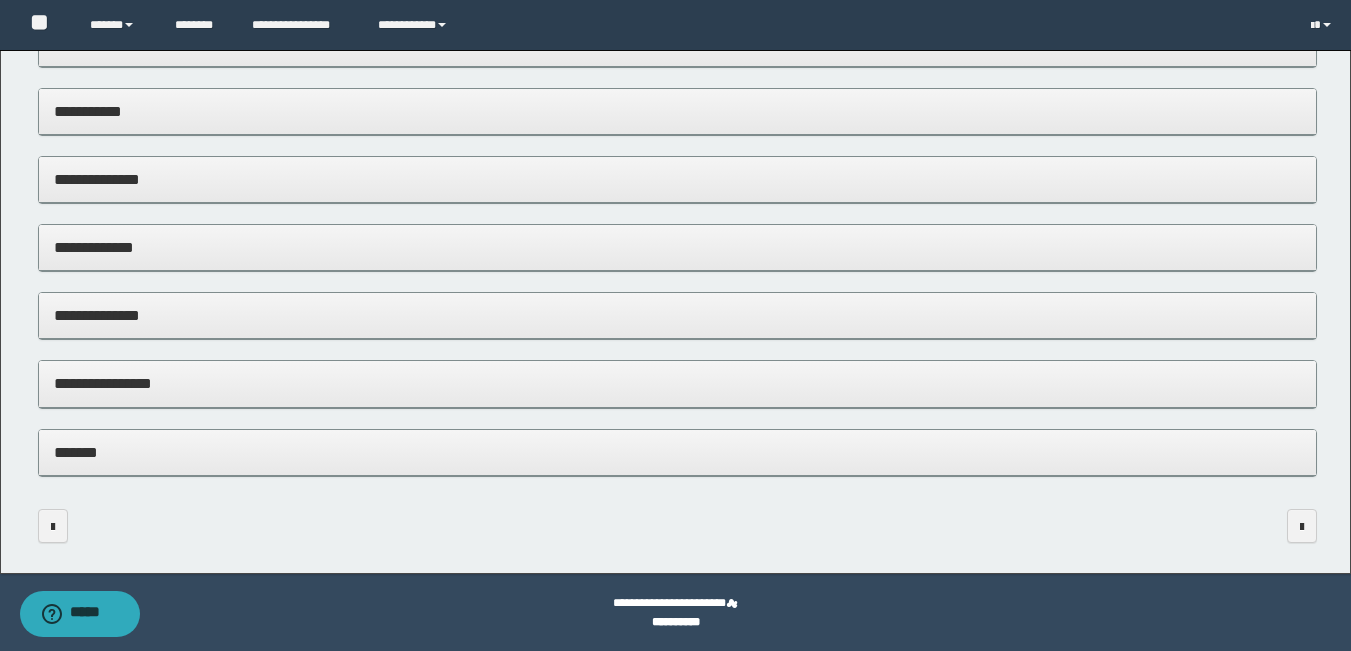 click on "**********" at bounding box center [677, 383] 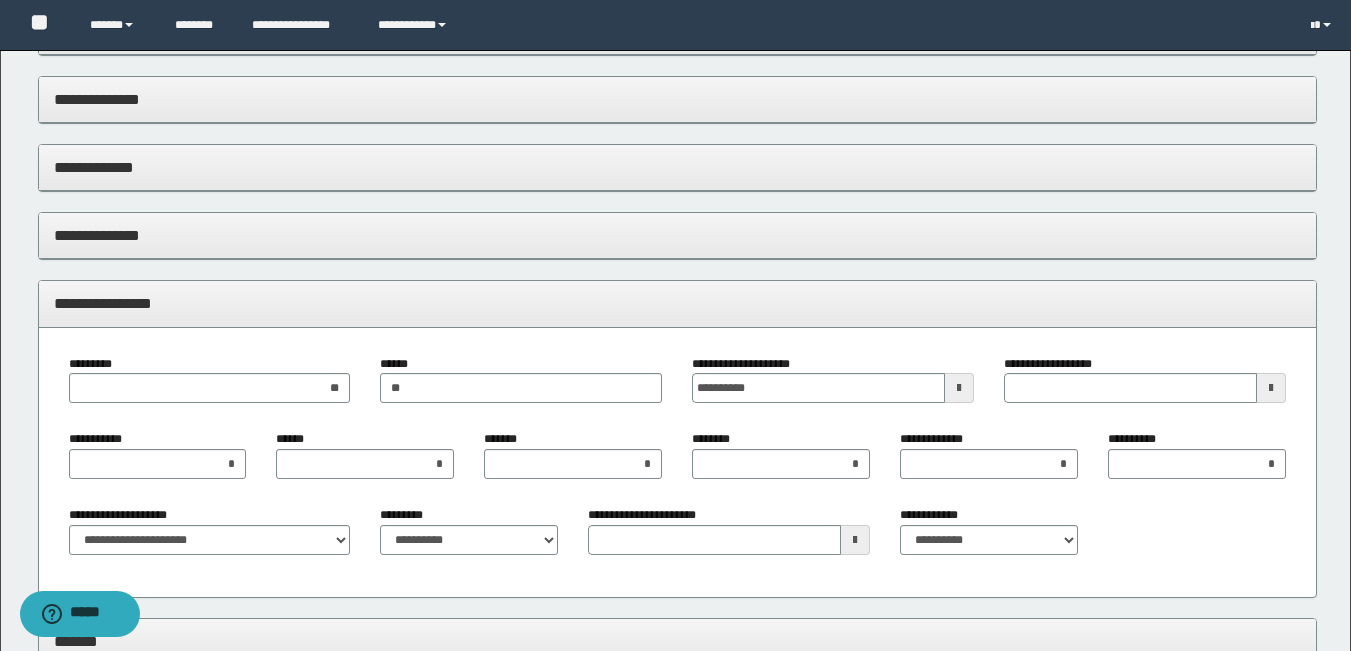 scroll, scrollTop: 620, scrollLeft: 0, axis: vertical 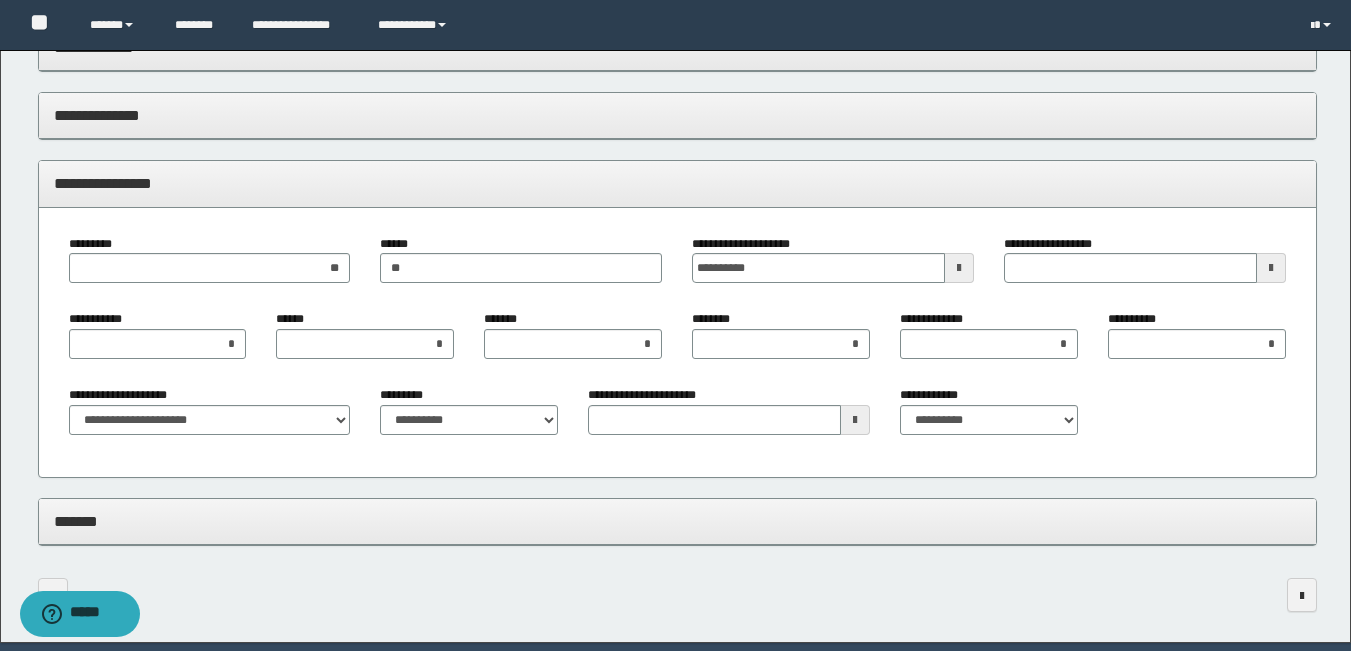 type 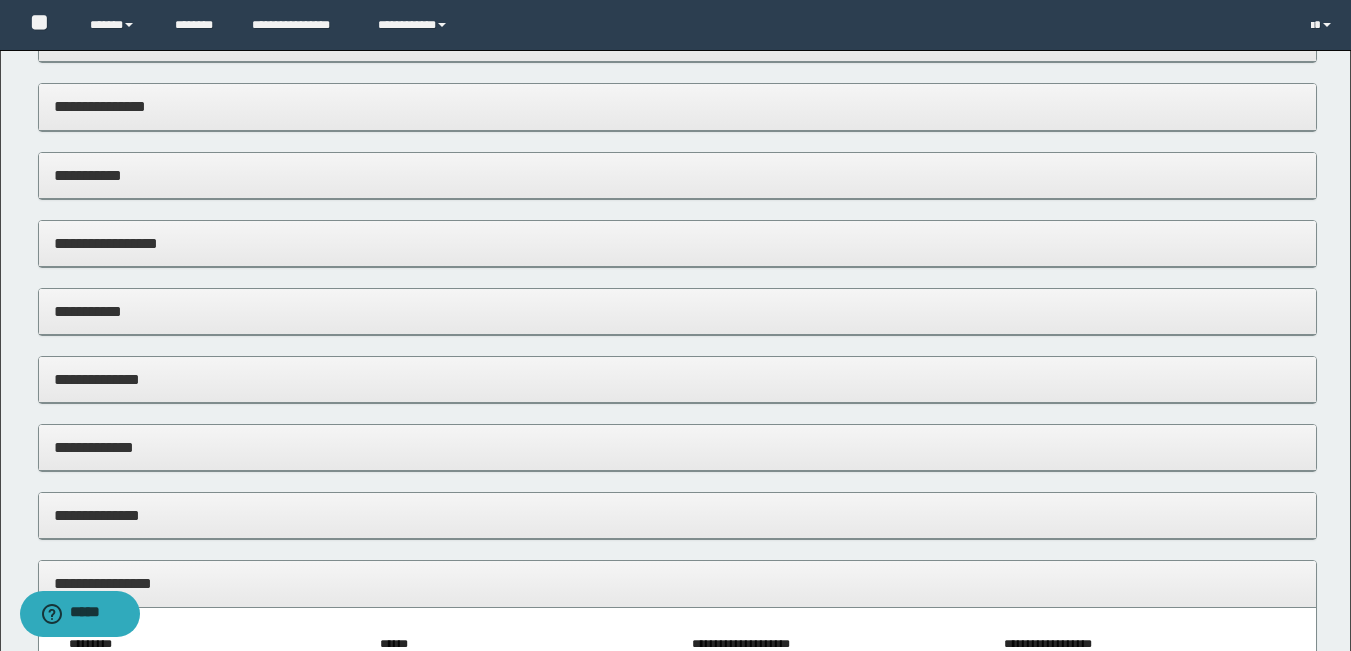 scroll, scrollTop: 0, scrollLeft: 0, axis: both 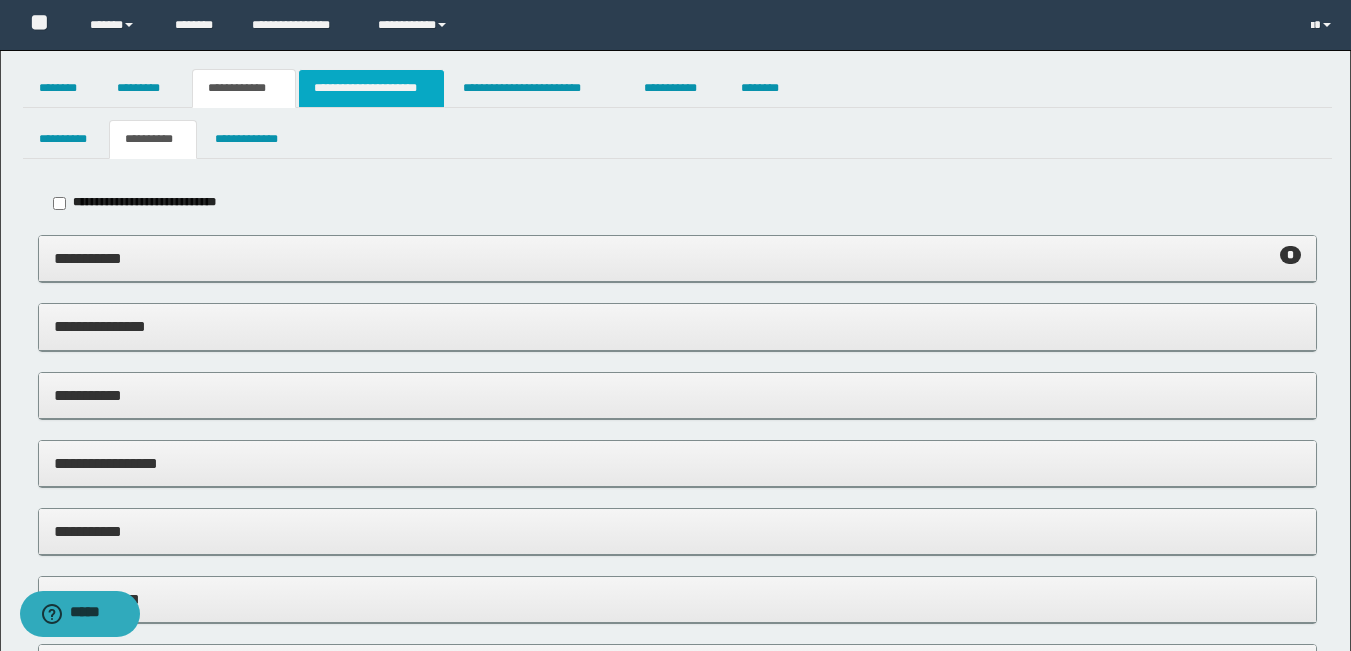 click on "**********" at bounding box center [371, 88] 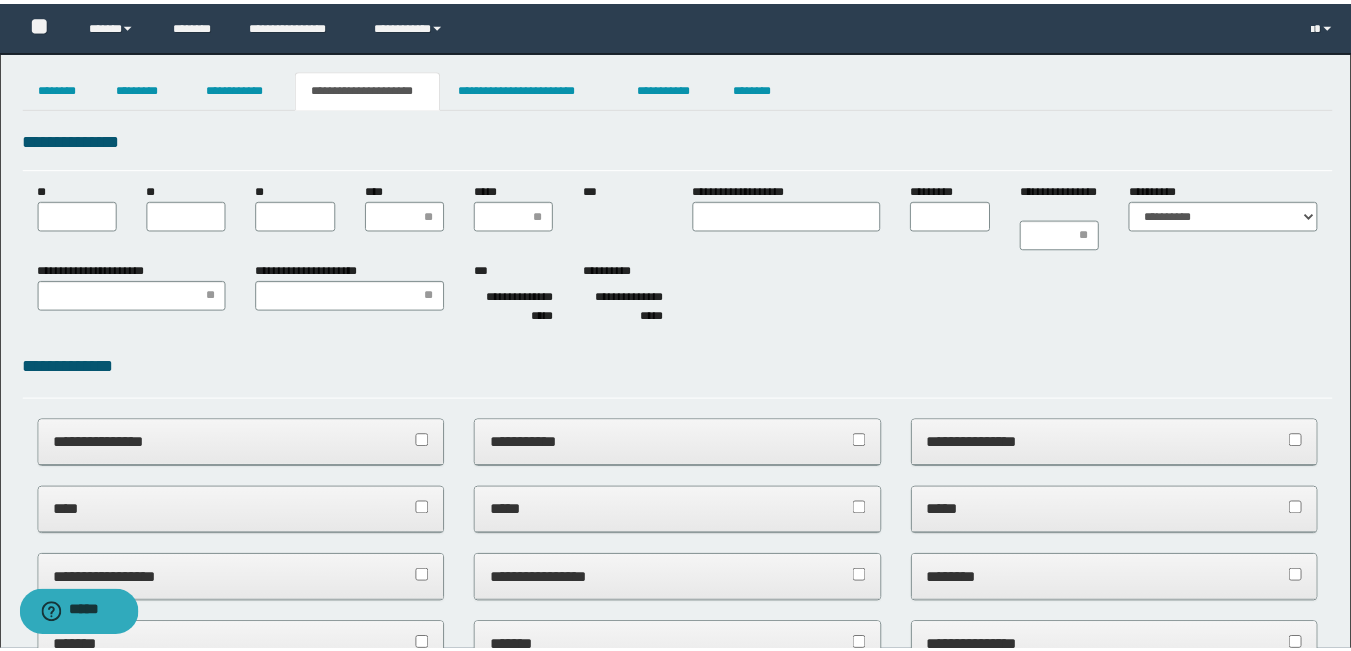 scroll, scrollTop: 0, scrollLeft: 0, axis: both 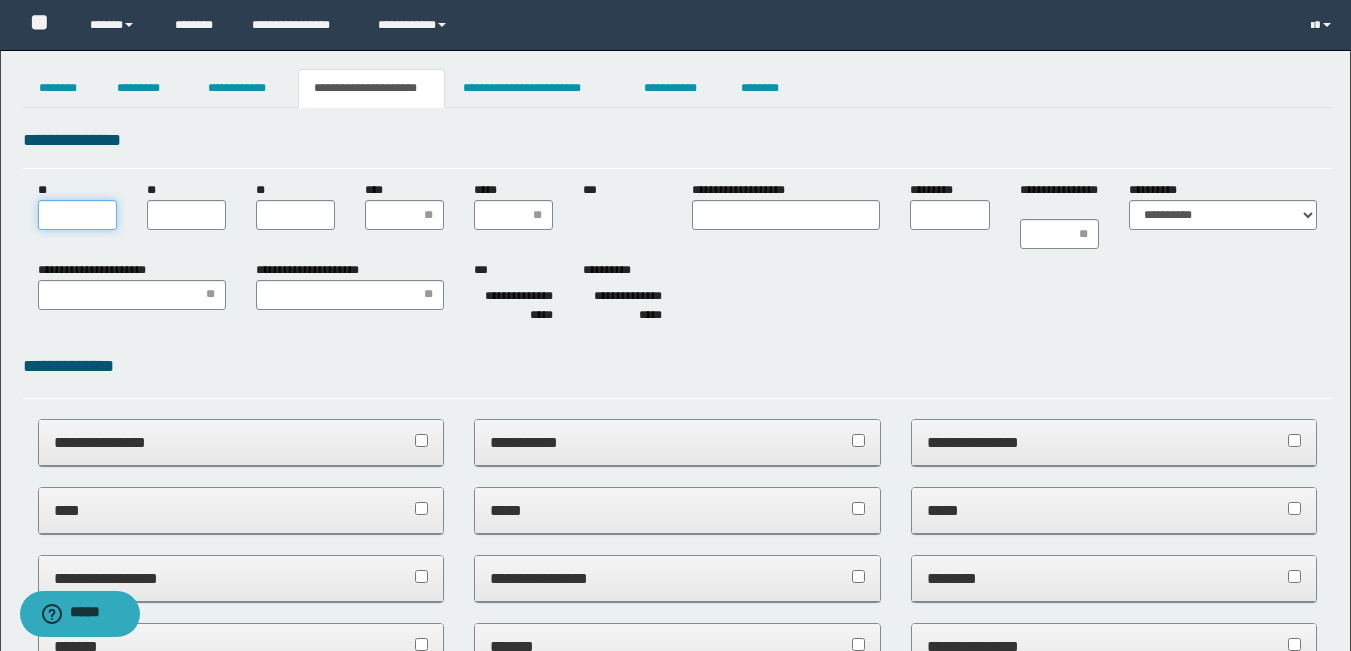 click on "**" at bounding box center (77, 215) 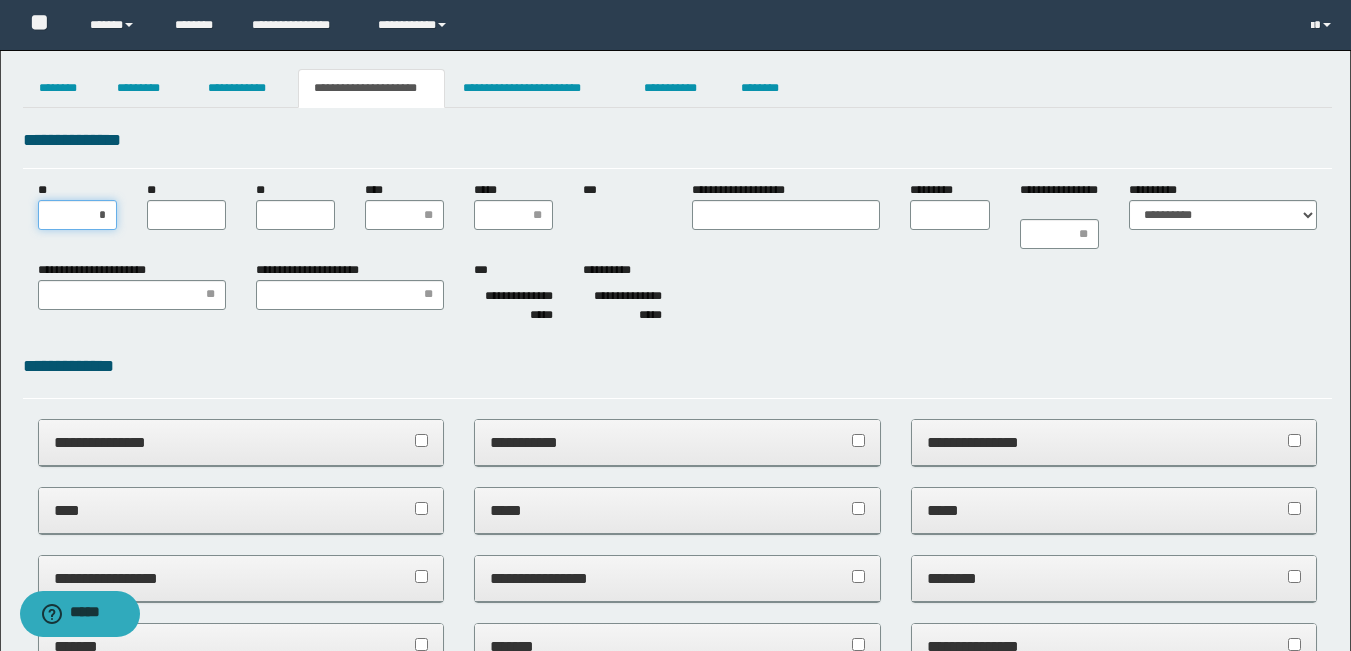 type on "**" 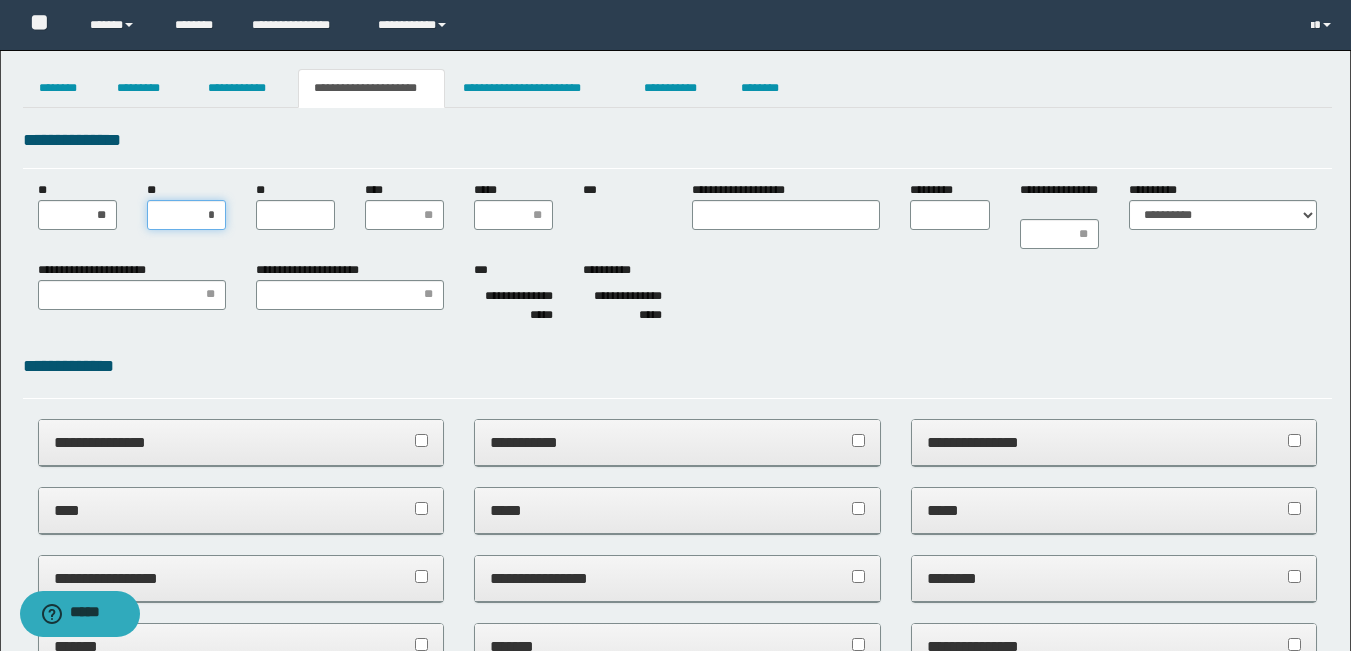 type on "**" 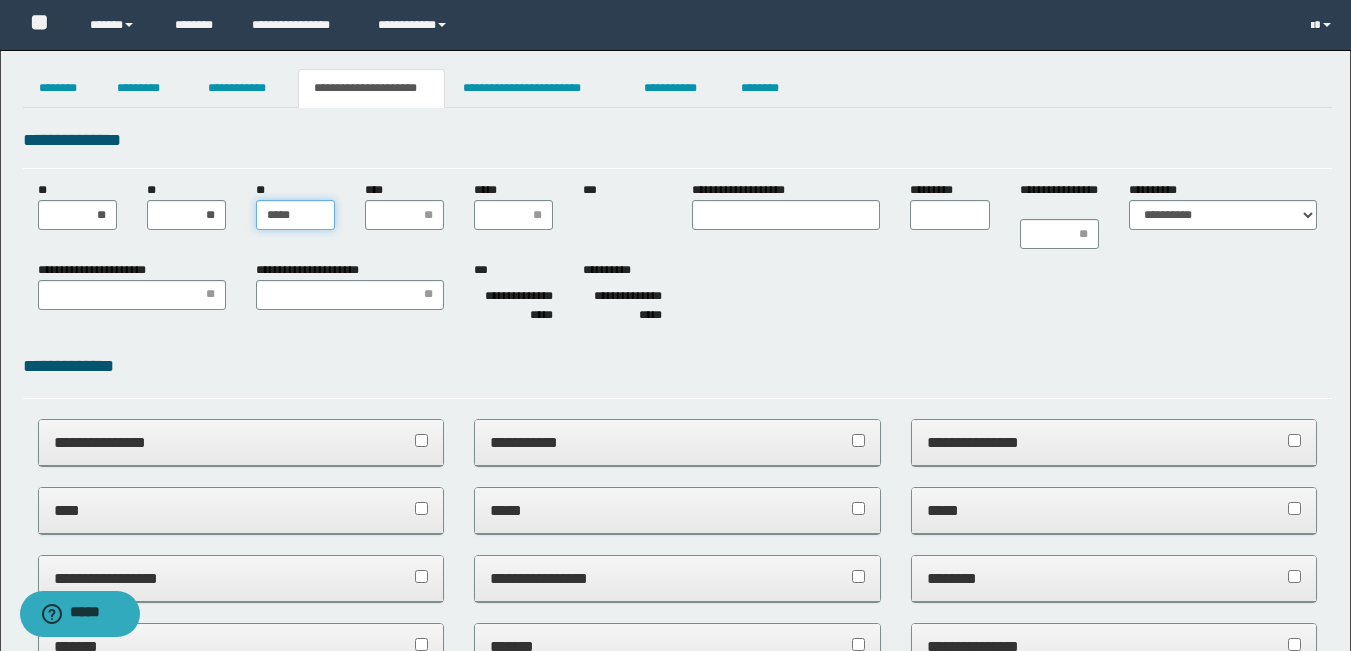 type on "******" 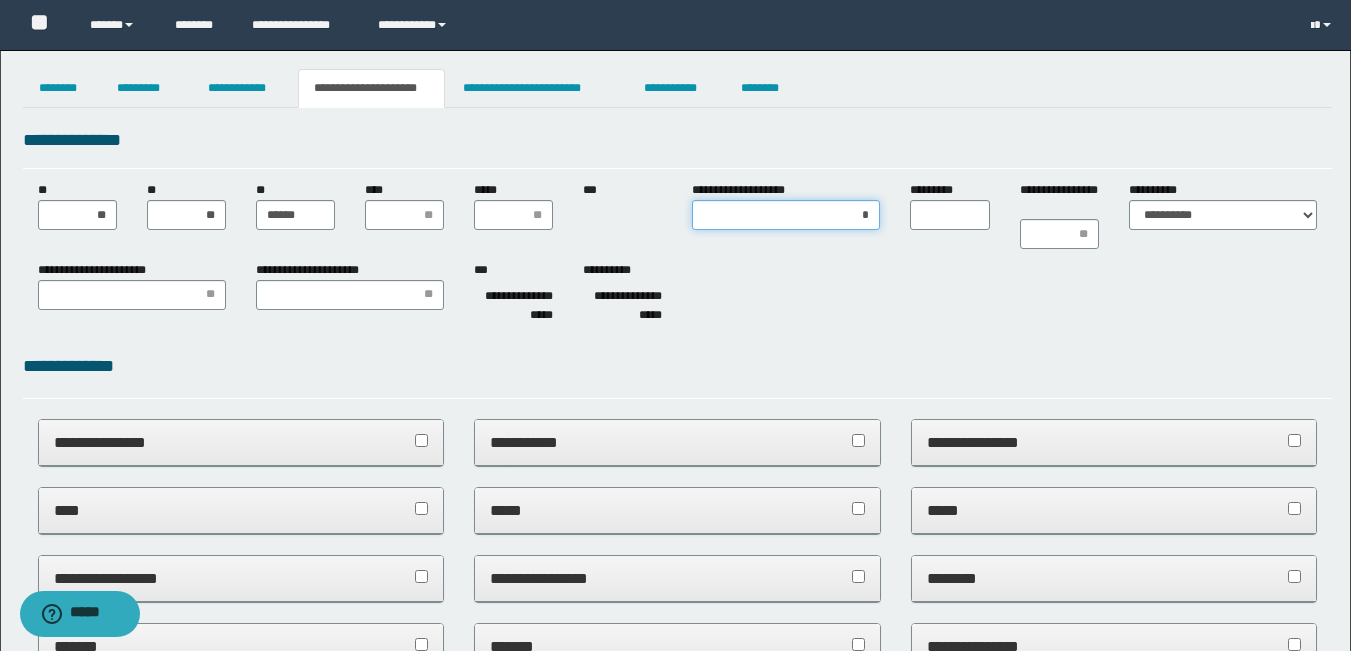 type on "**" 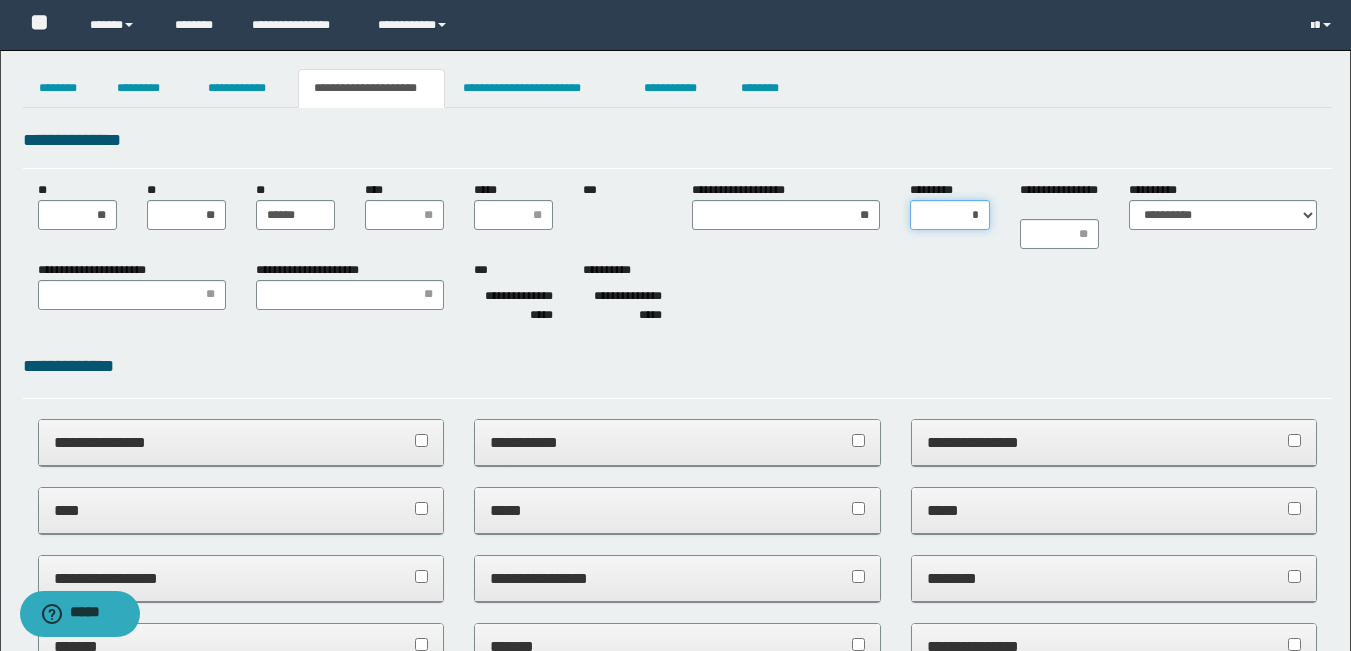 type on "**" 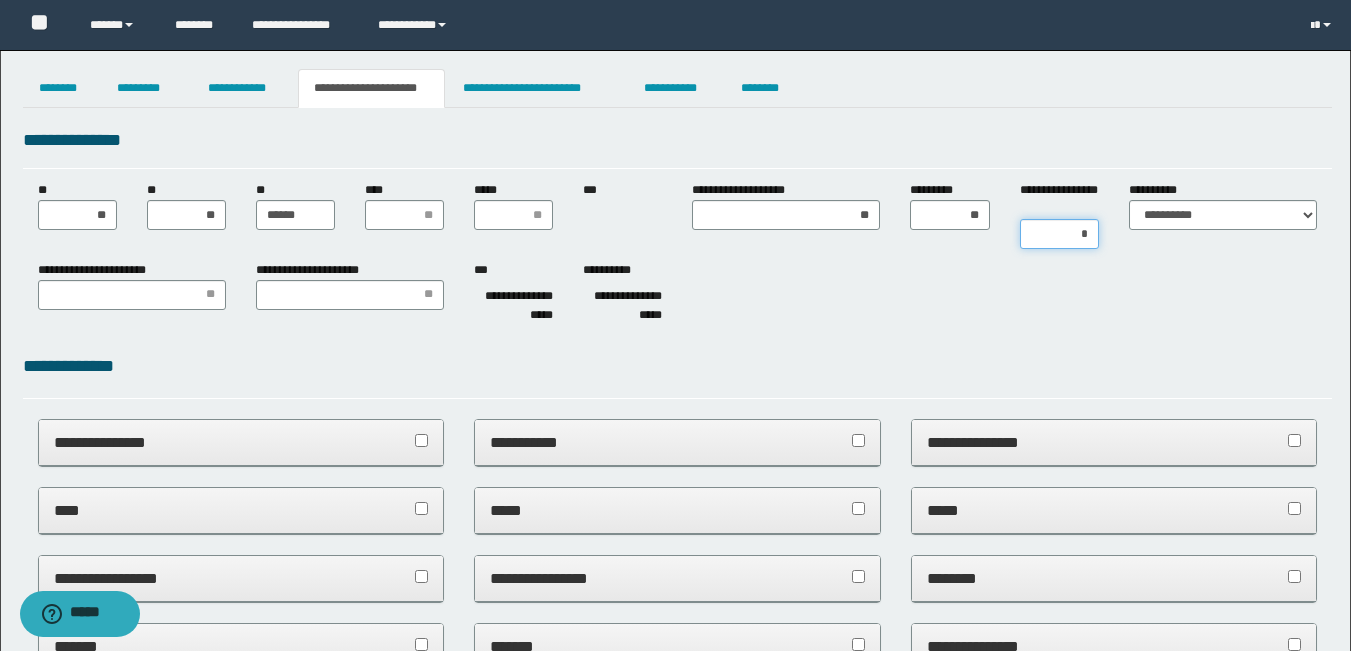 type on "**" 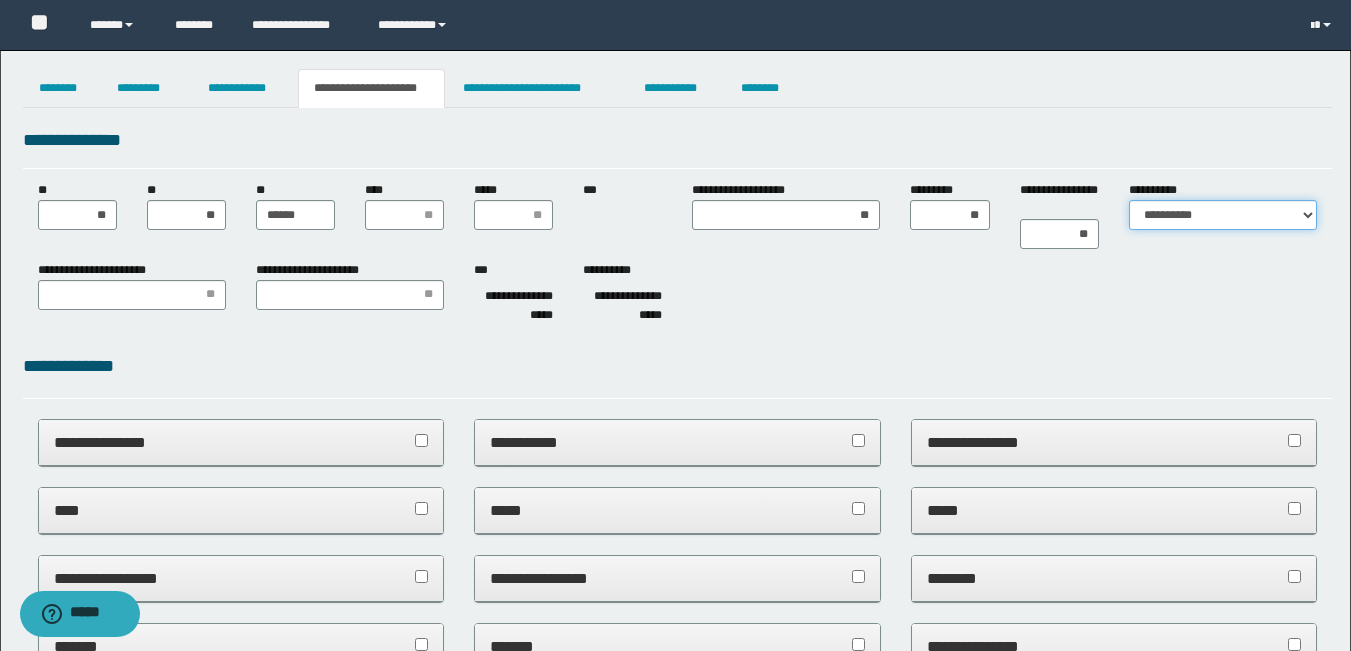 click on "**********" at bounding box center [1223, 215] 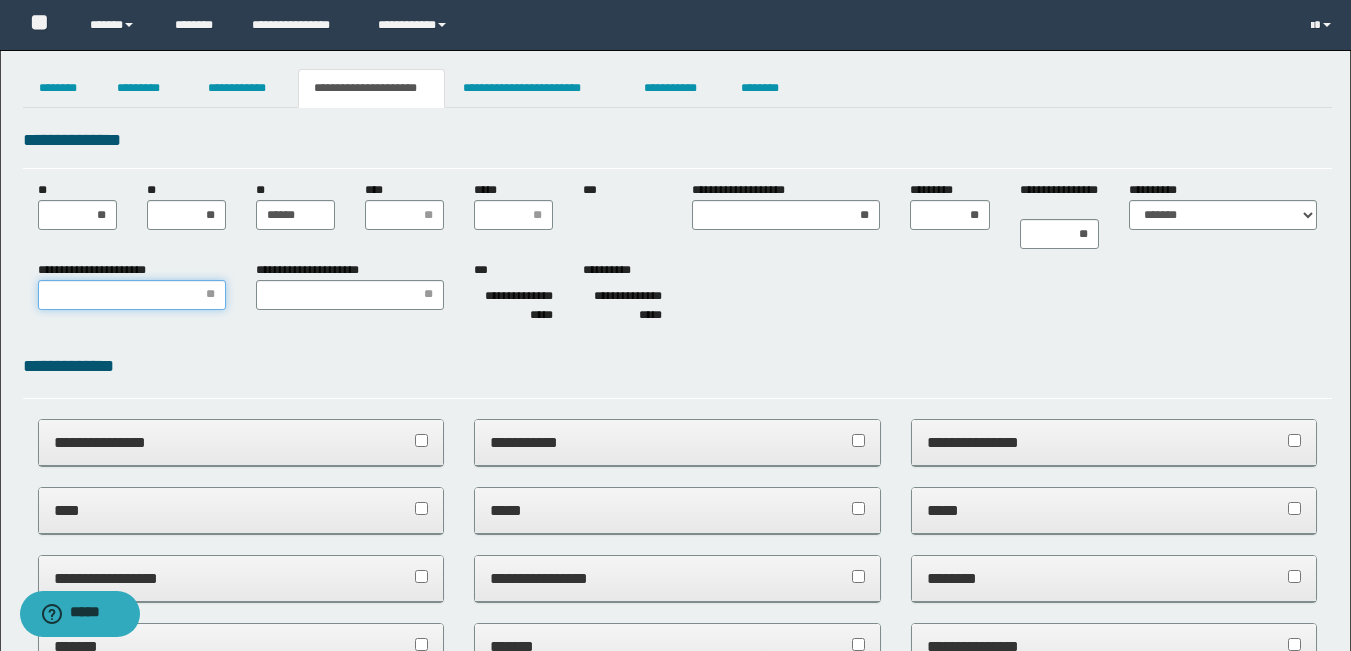 click on "**********" at bounding box center (132, 295) 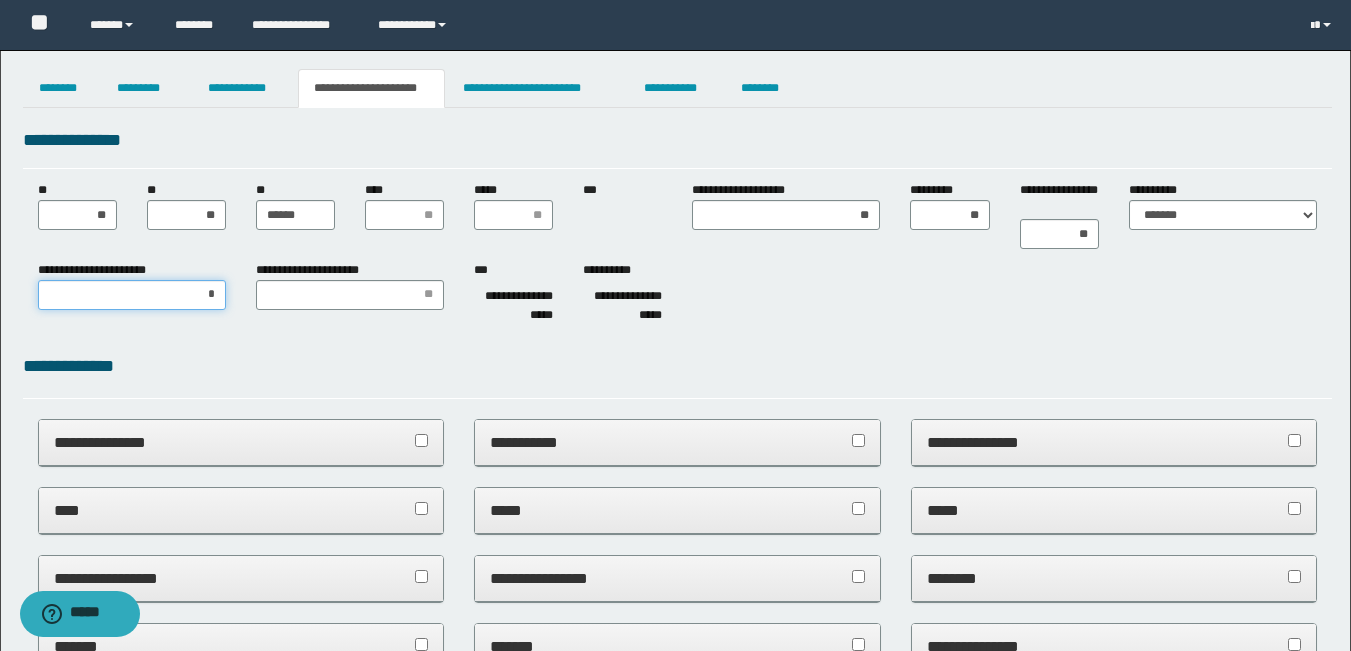 type on "**" 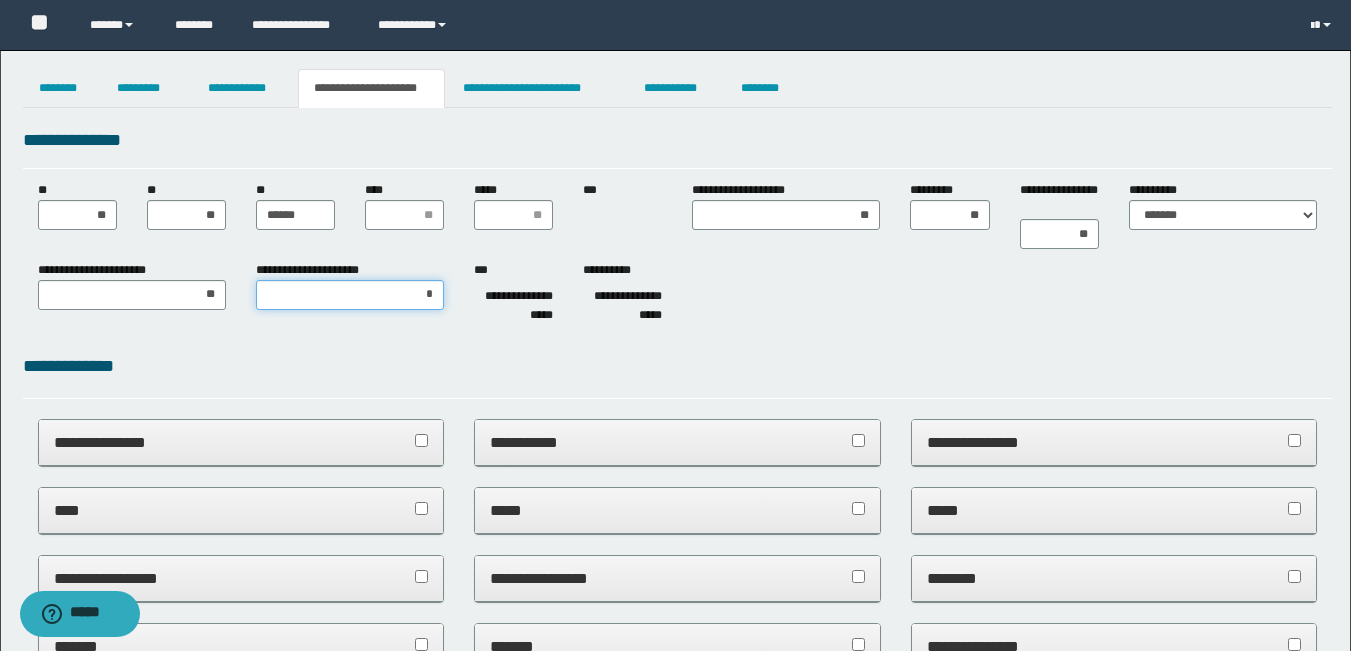 type on "**" 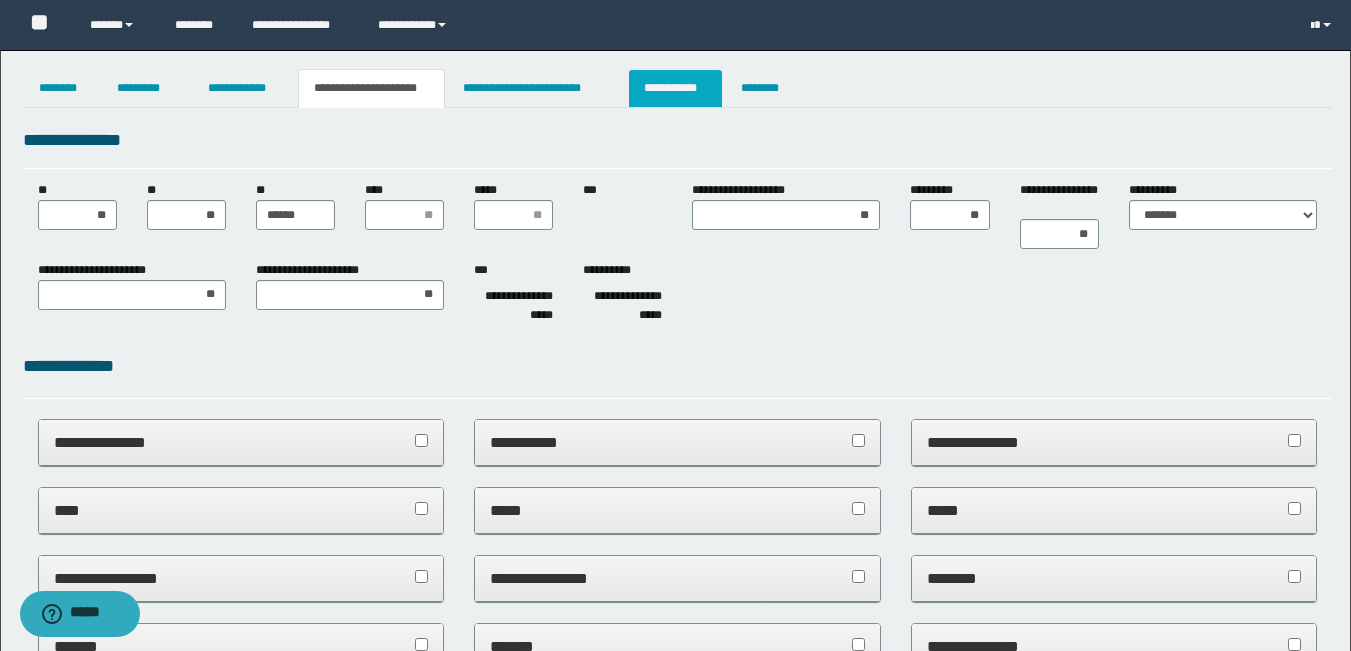 click on "**********" at bounding box center (675, 88) 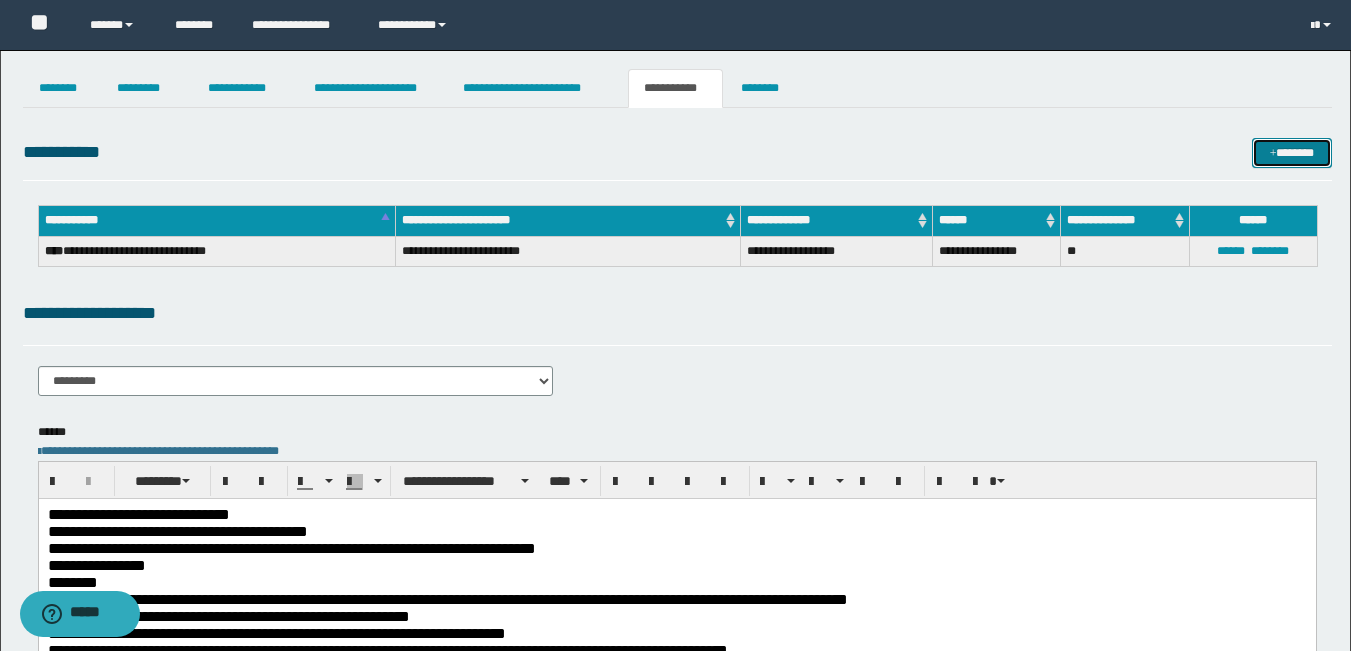 click on "*******" at bounding box center (1292, 153) 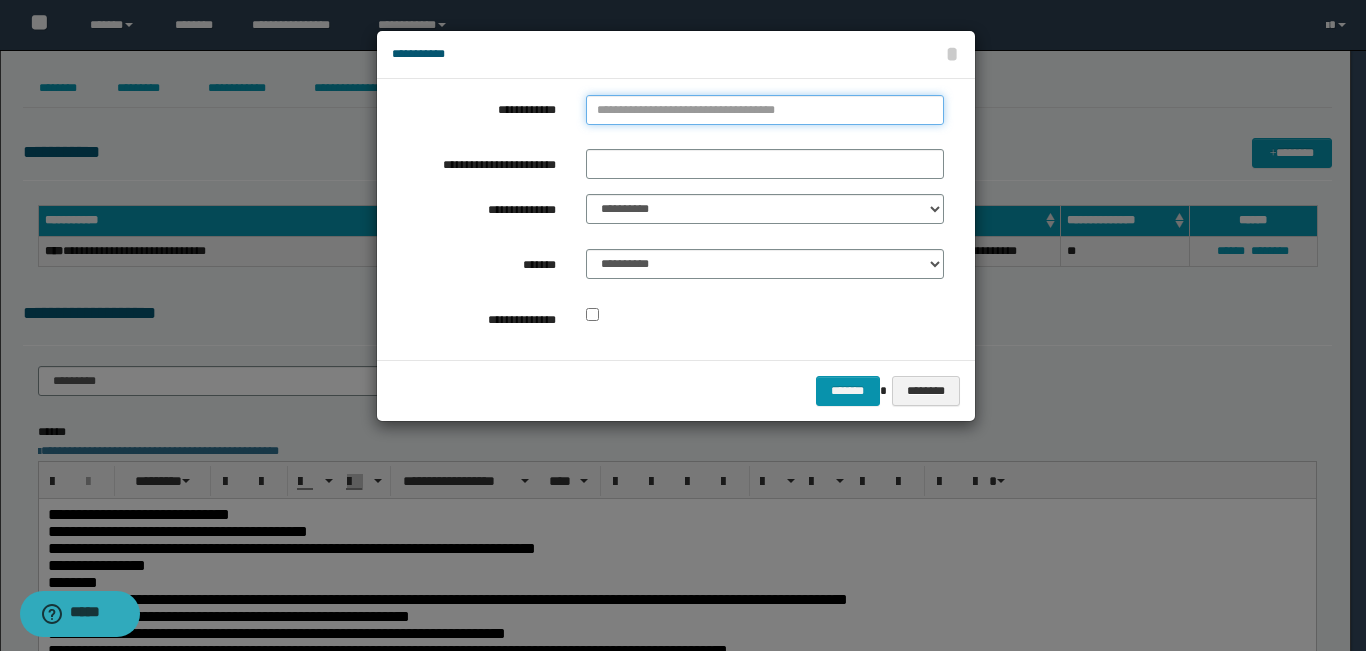 type on "**********" 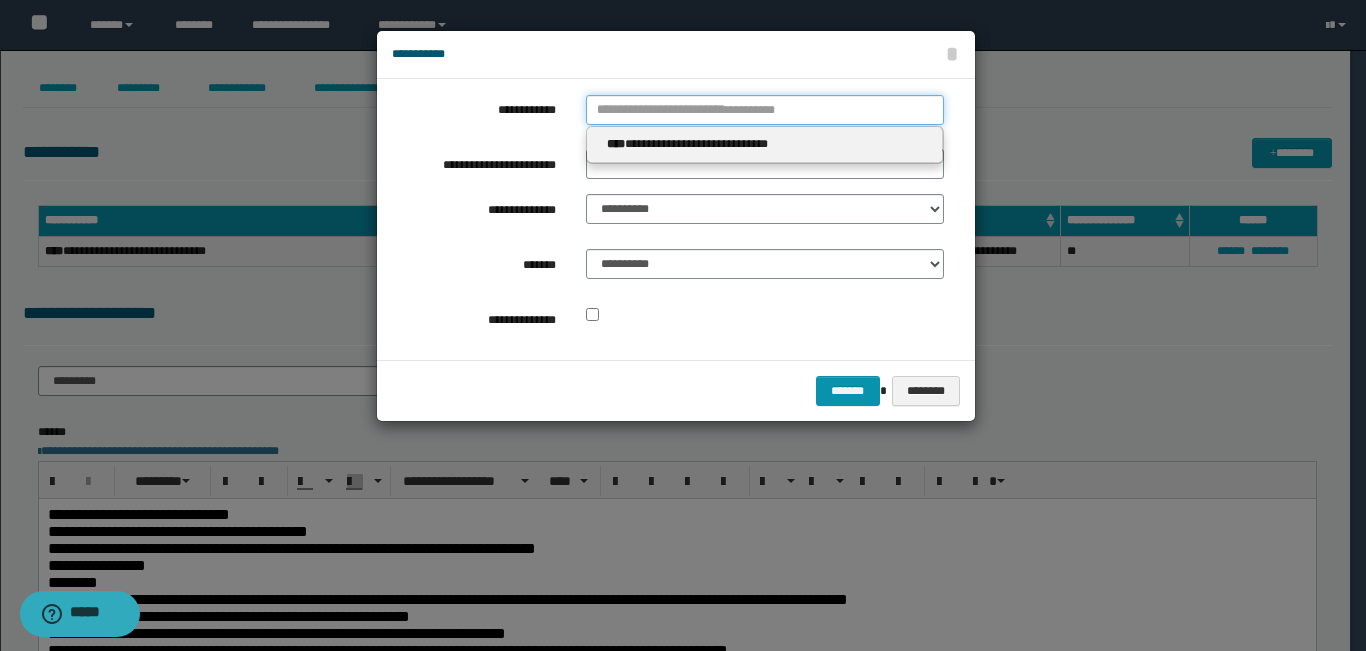 click on "**********" at bounding box center (765, 110) 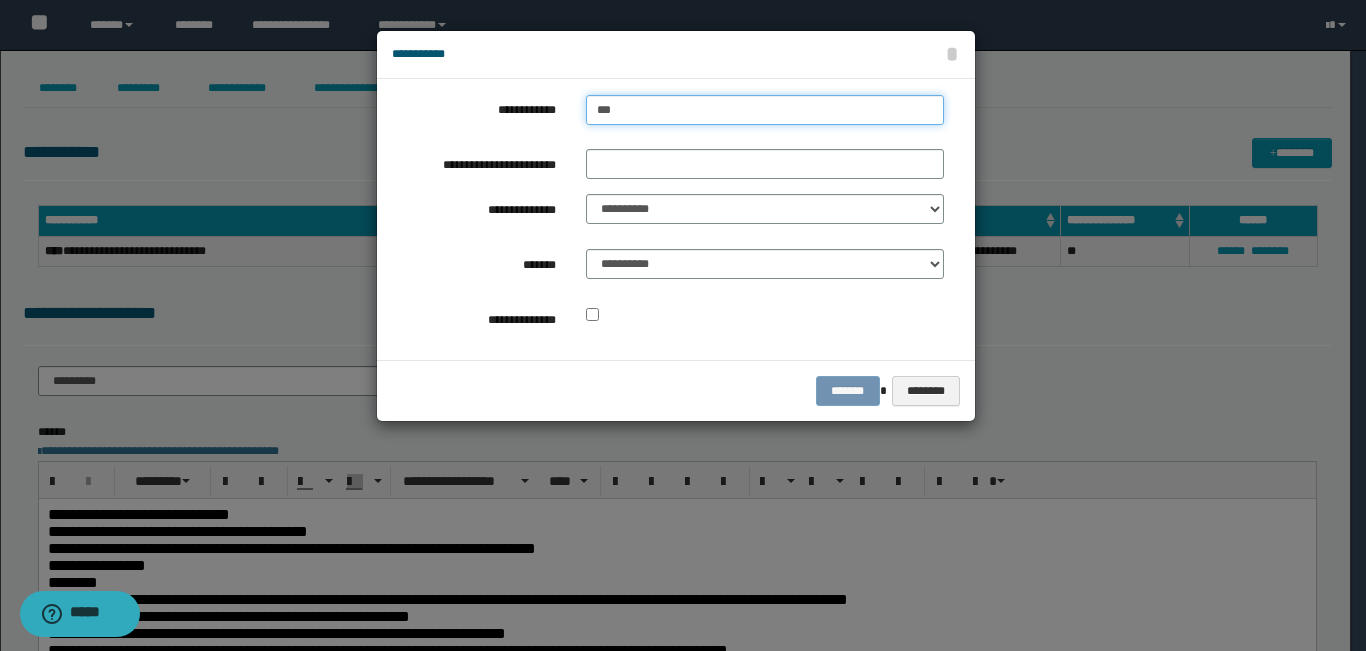 type on "****" 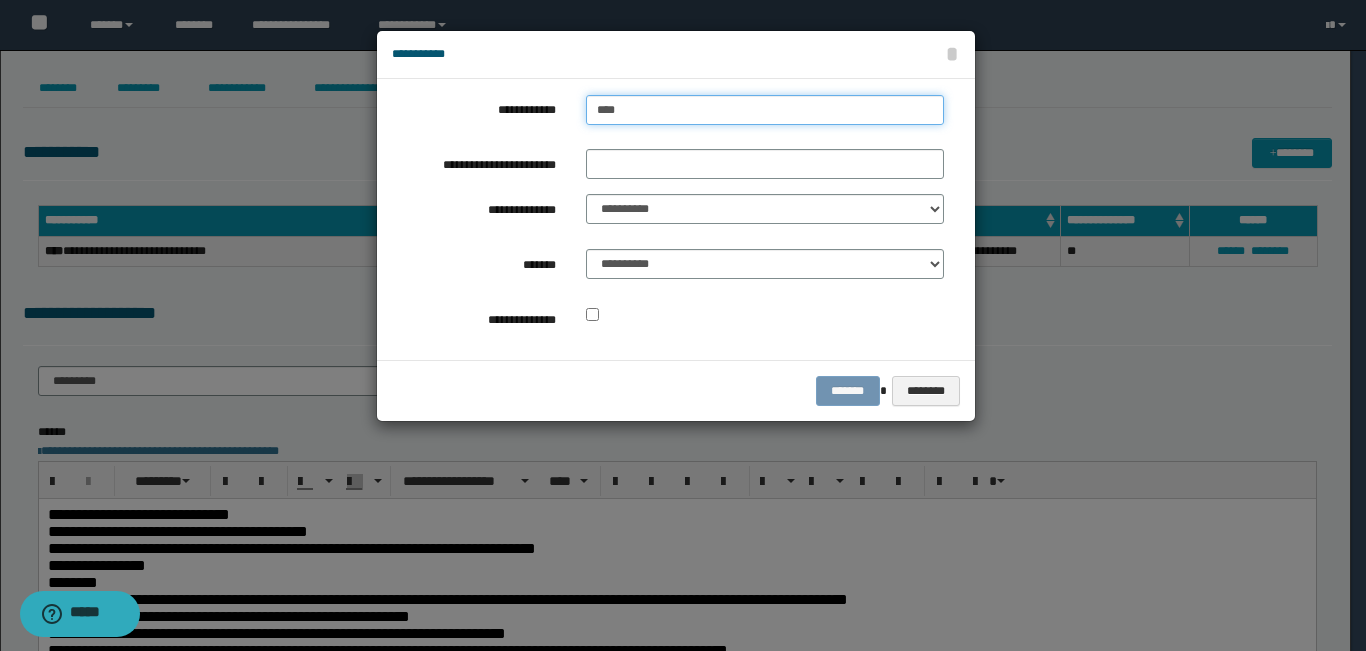 type on "****" 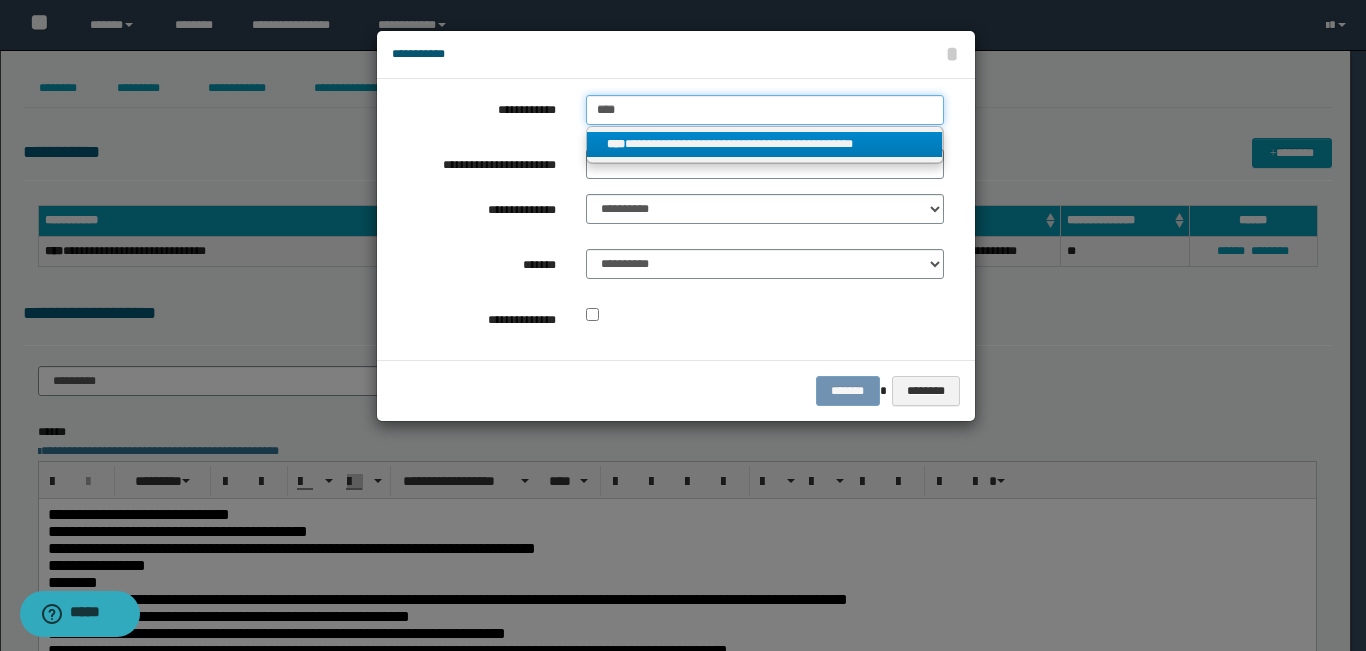type on "****" 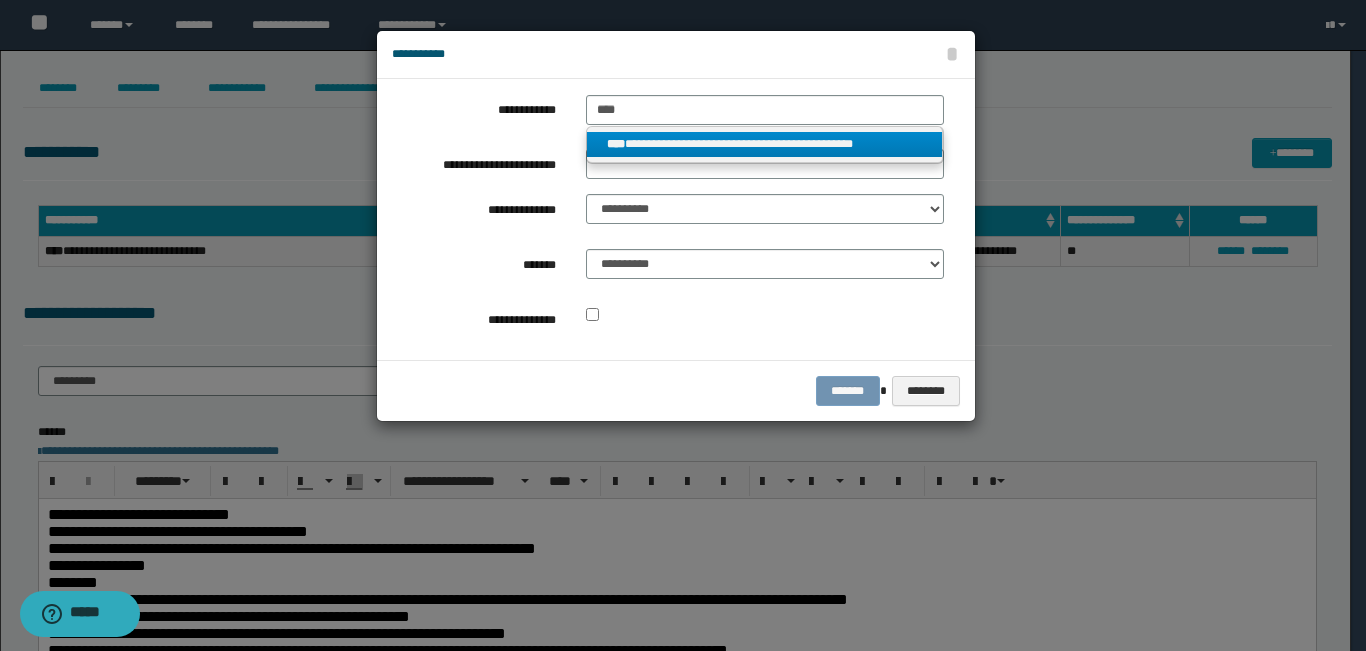 click on "**********" at bounding box center [765, 144] 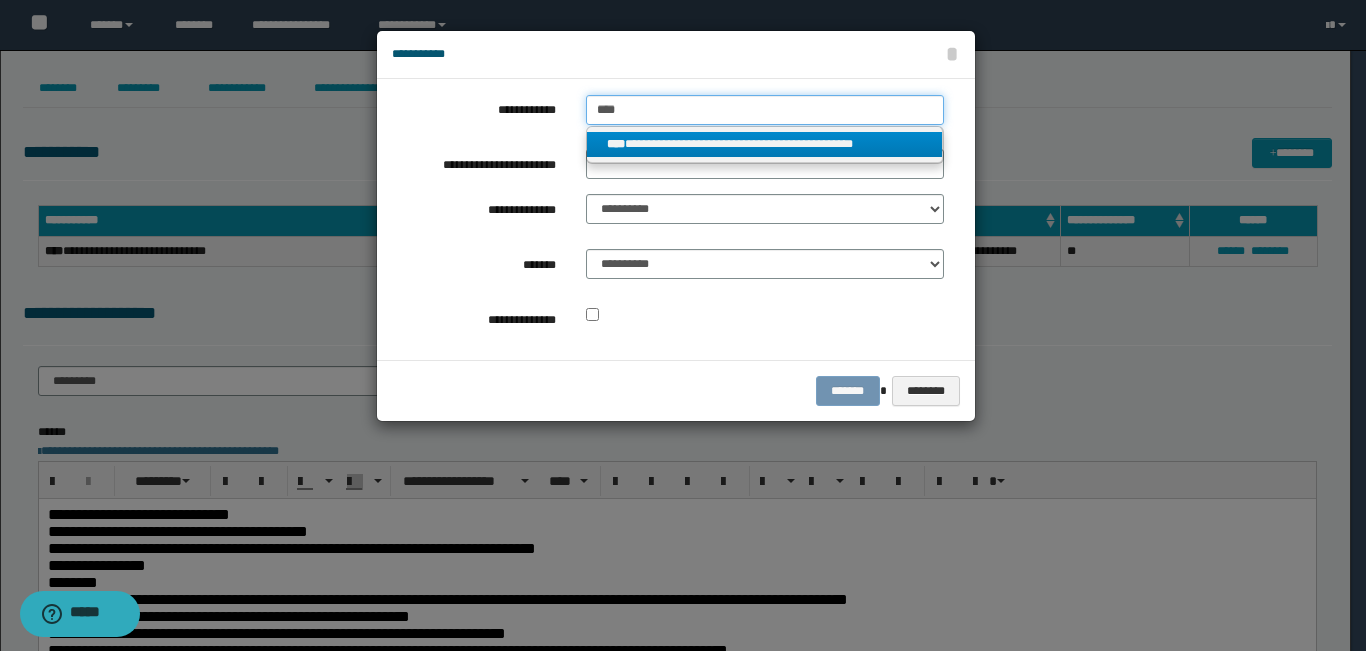 type 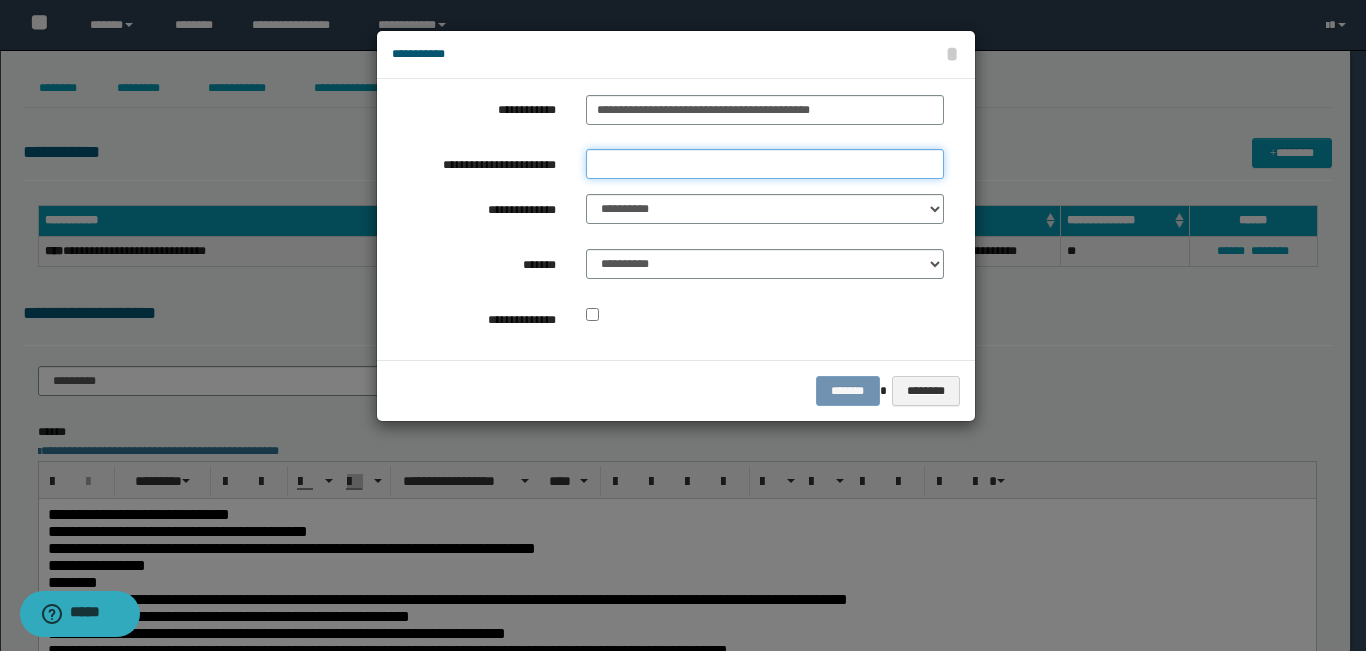 click on "**********" at bounding box center [765, 164] 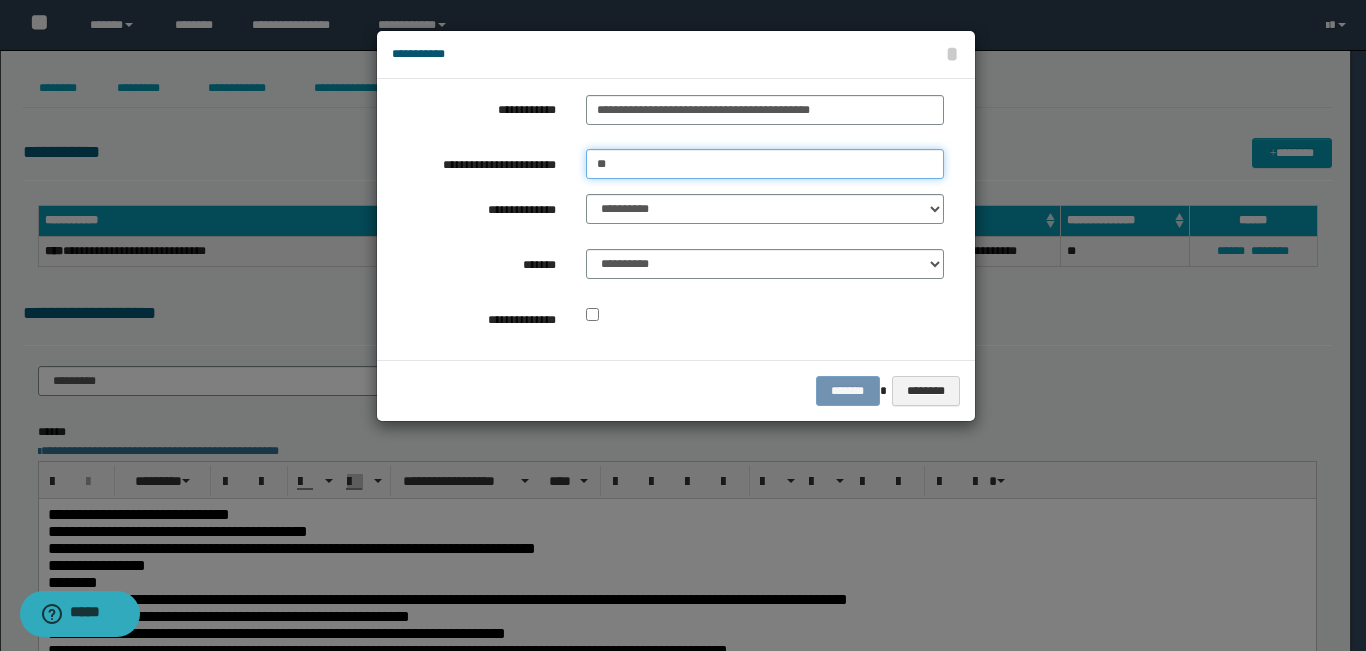 type on "*" 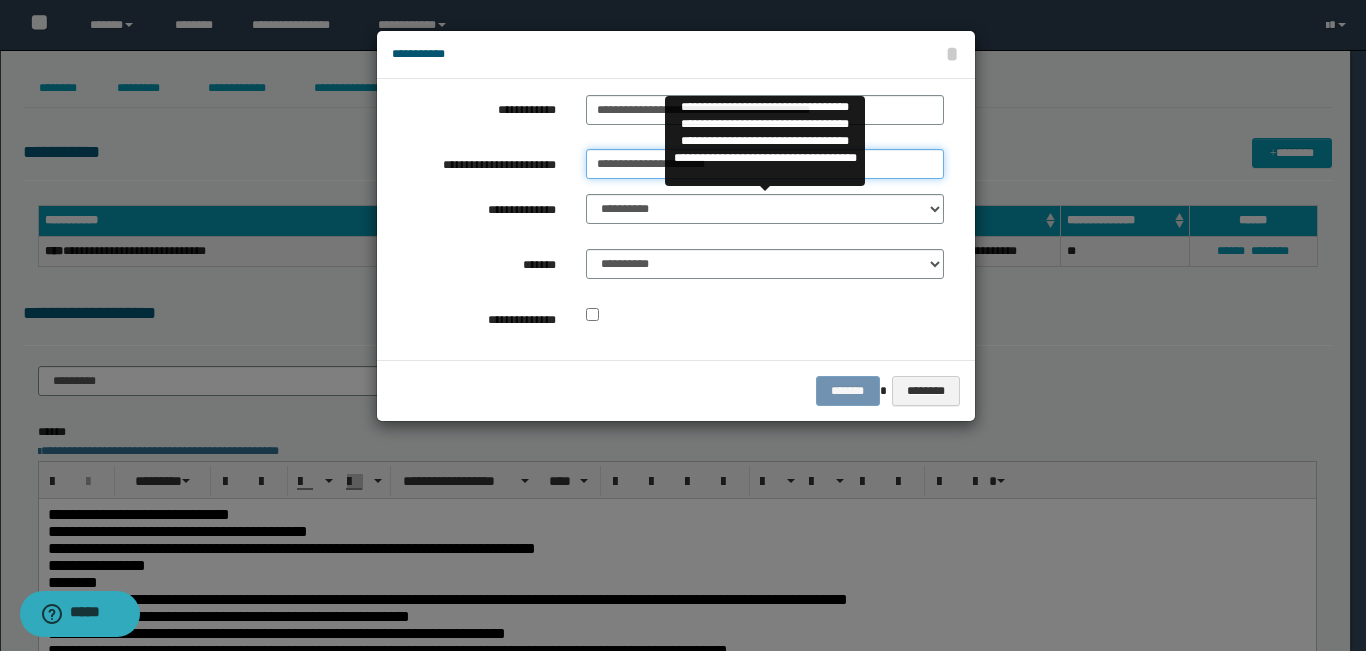 type on "**********" 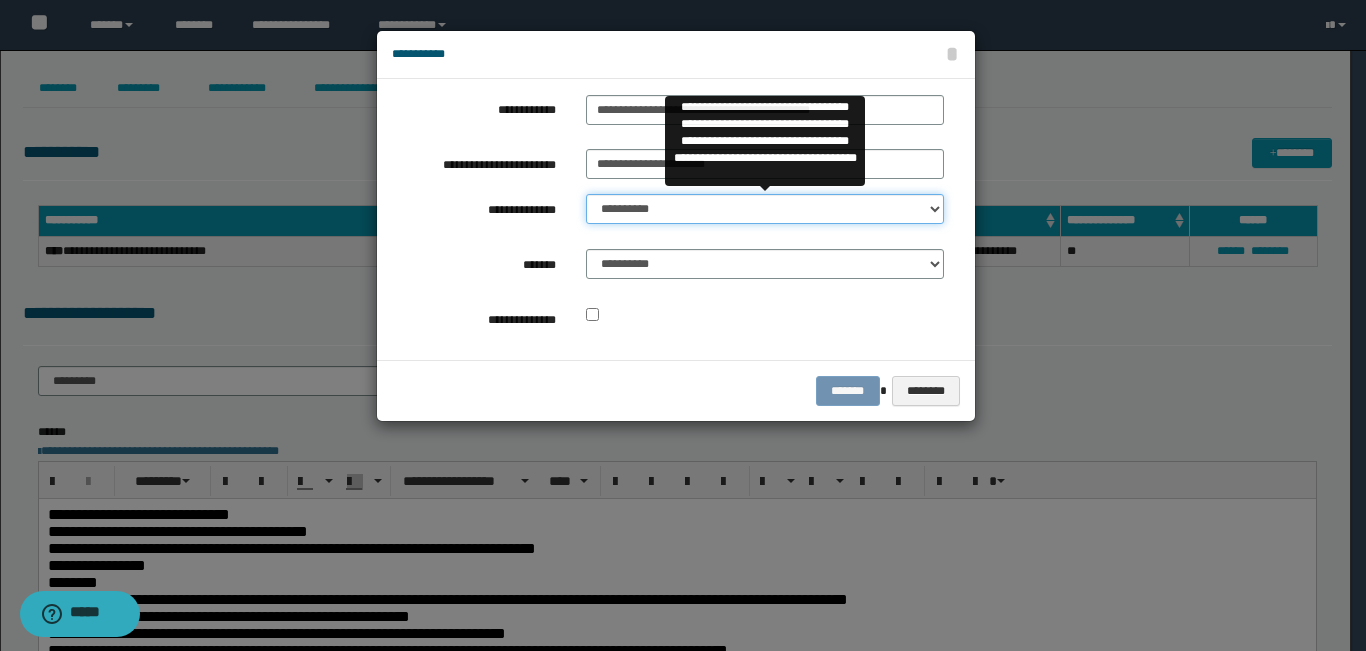 click on "**********" at bounding box center (765, 209) 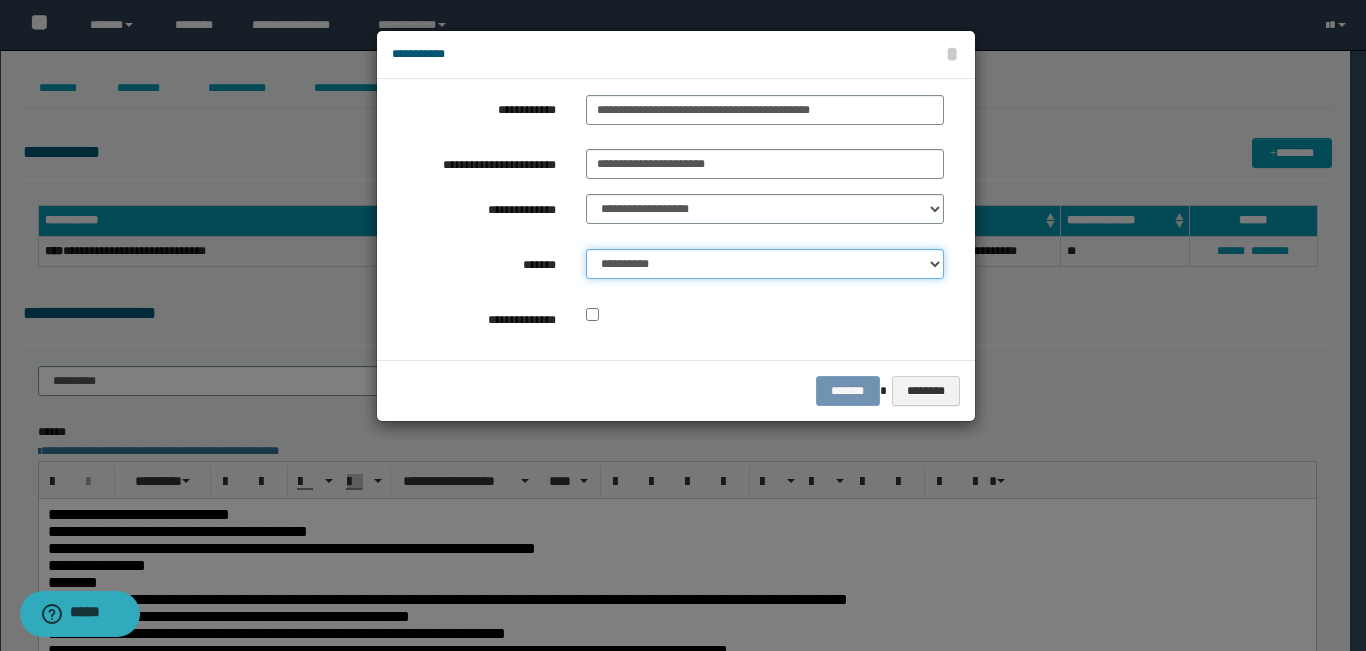 click on "**********" at bounding box center (765, 264) 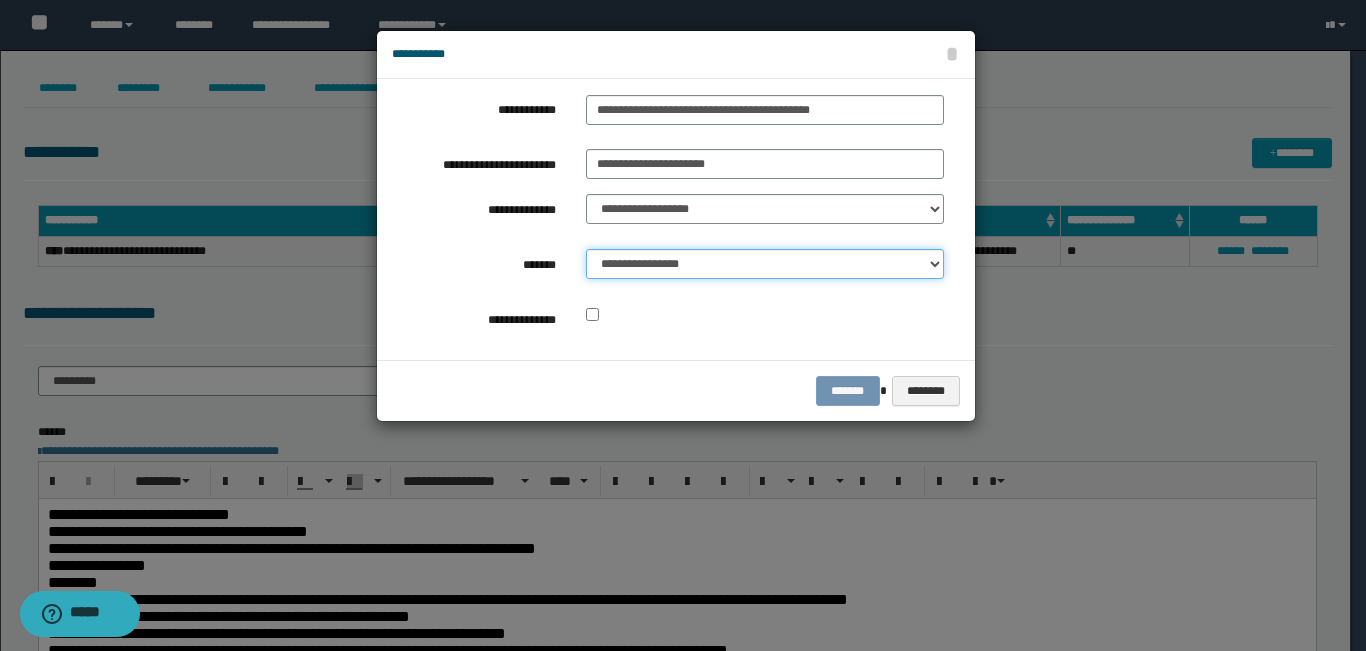 click on "**********" at bounding box center (765, 264) 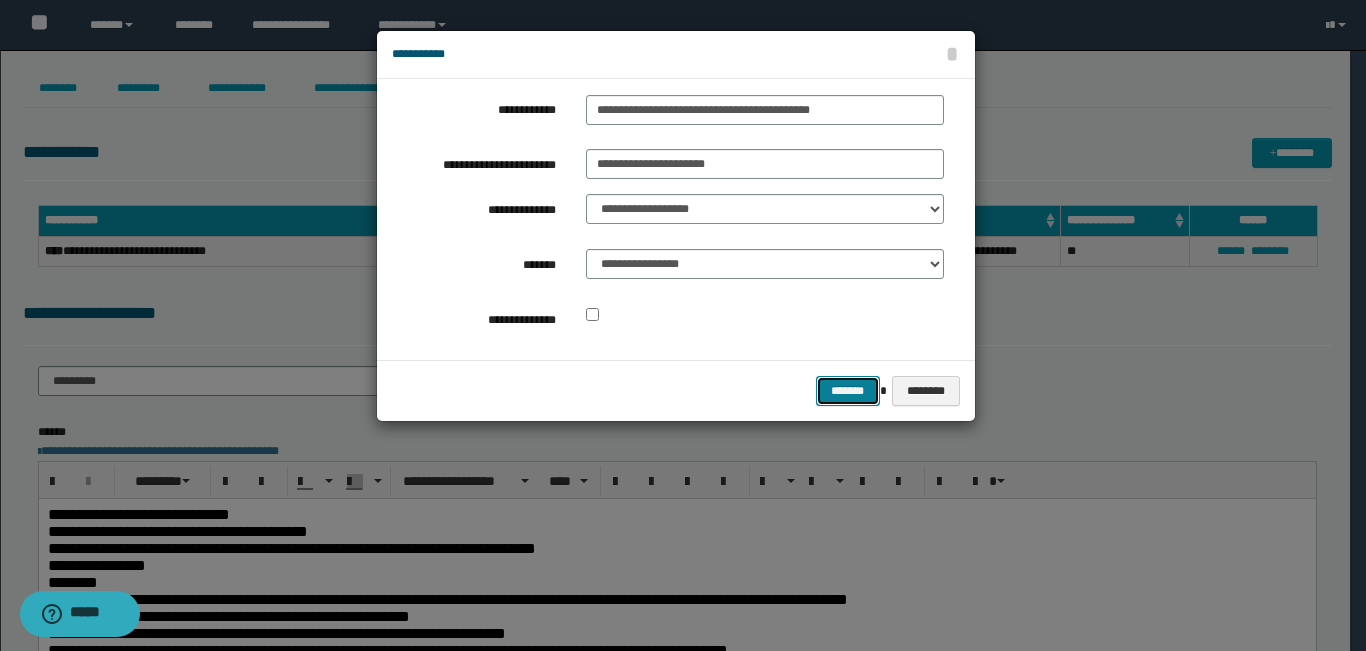click on "*******" at bounding box center (848, 391) 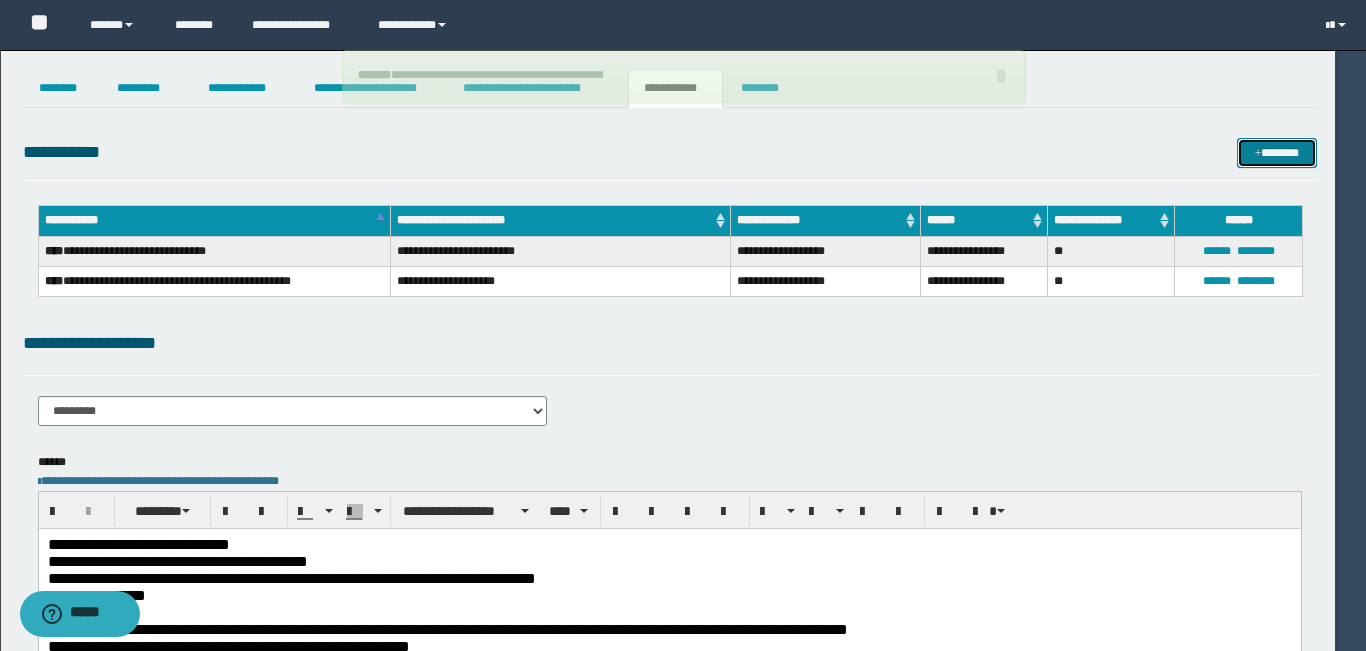 type 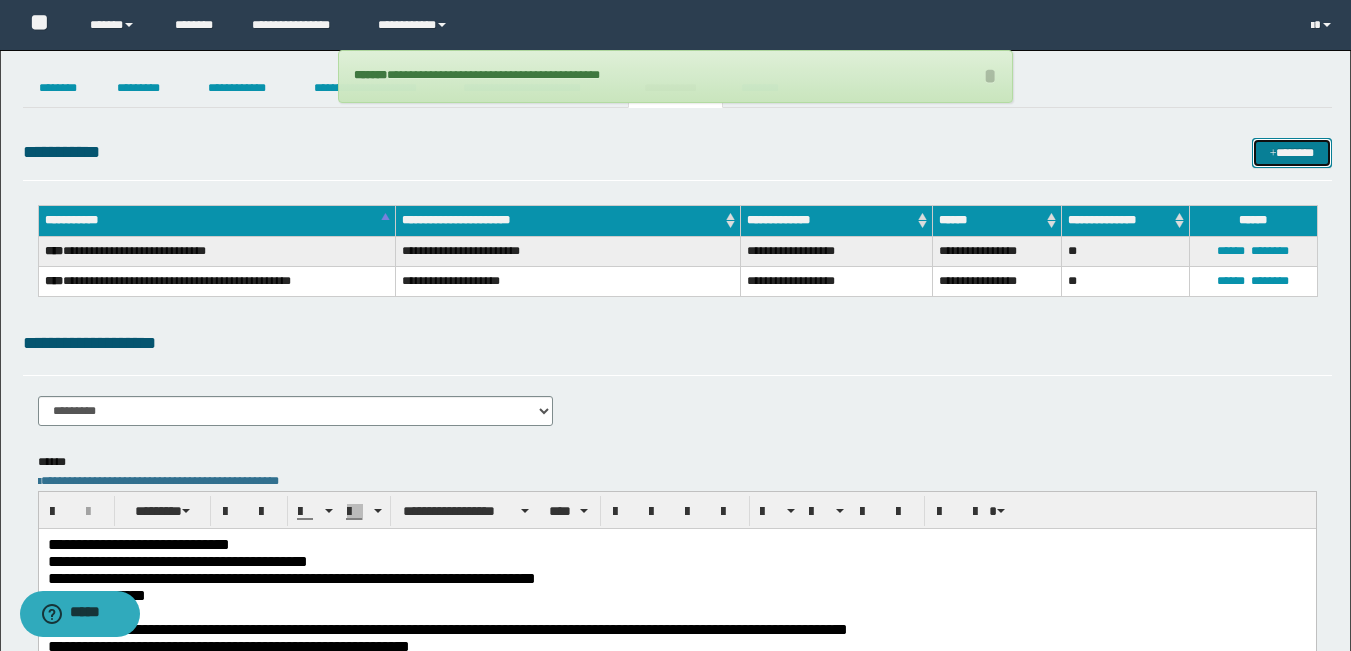 click on "*******" at bounding box center [1292, 153] 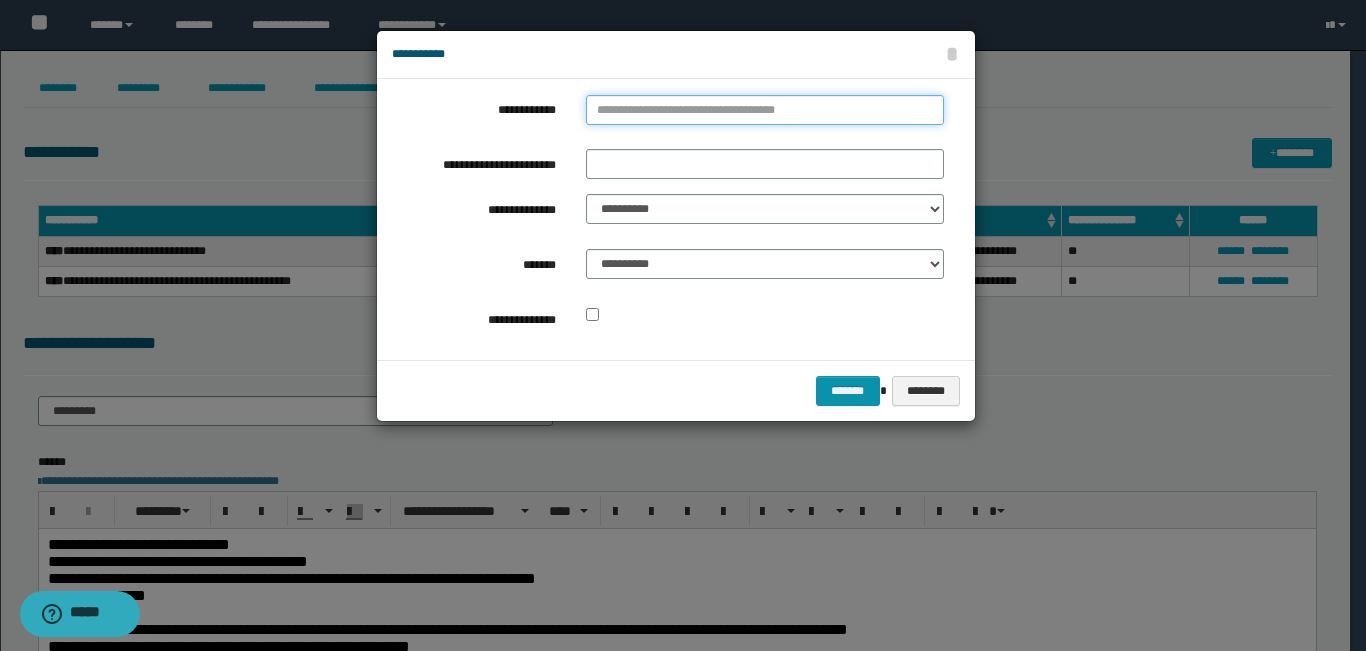 type on "**********" 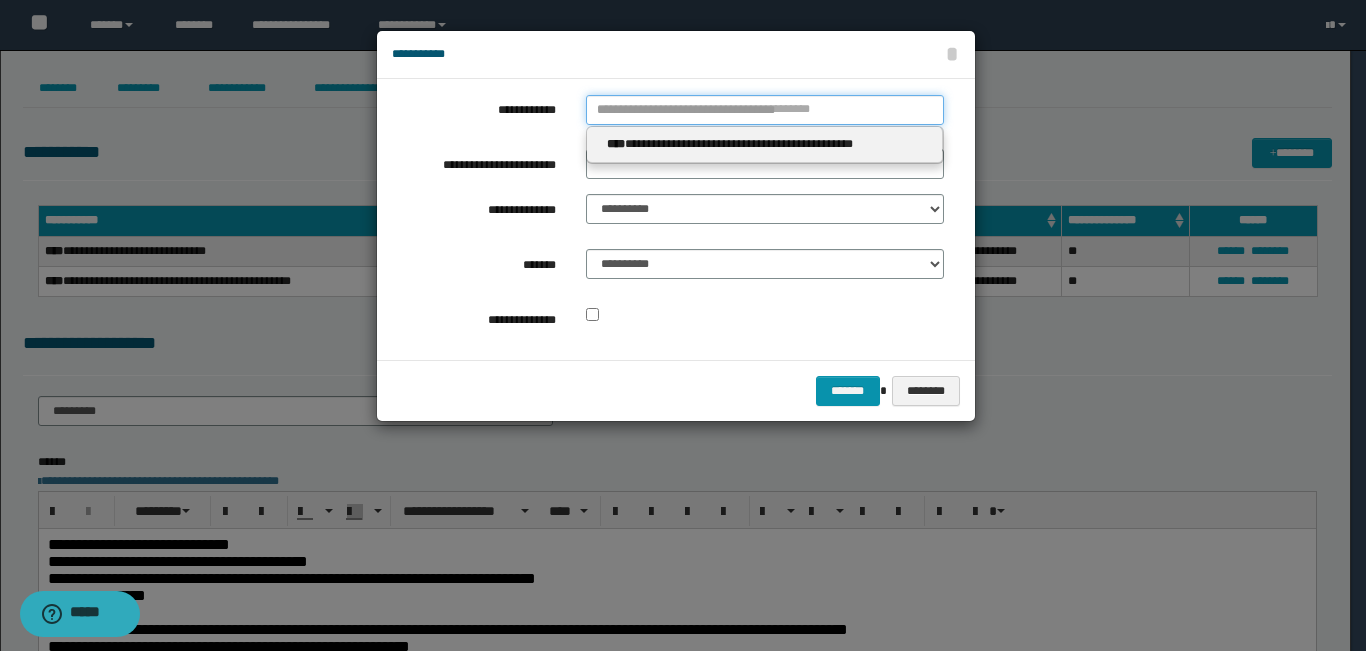 click on "**********" at bounding box center (765, 110) 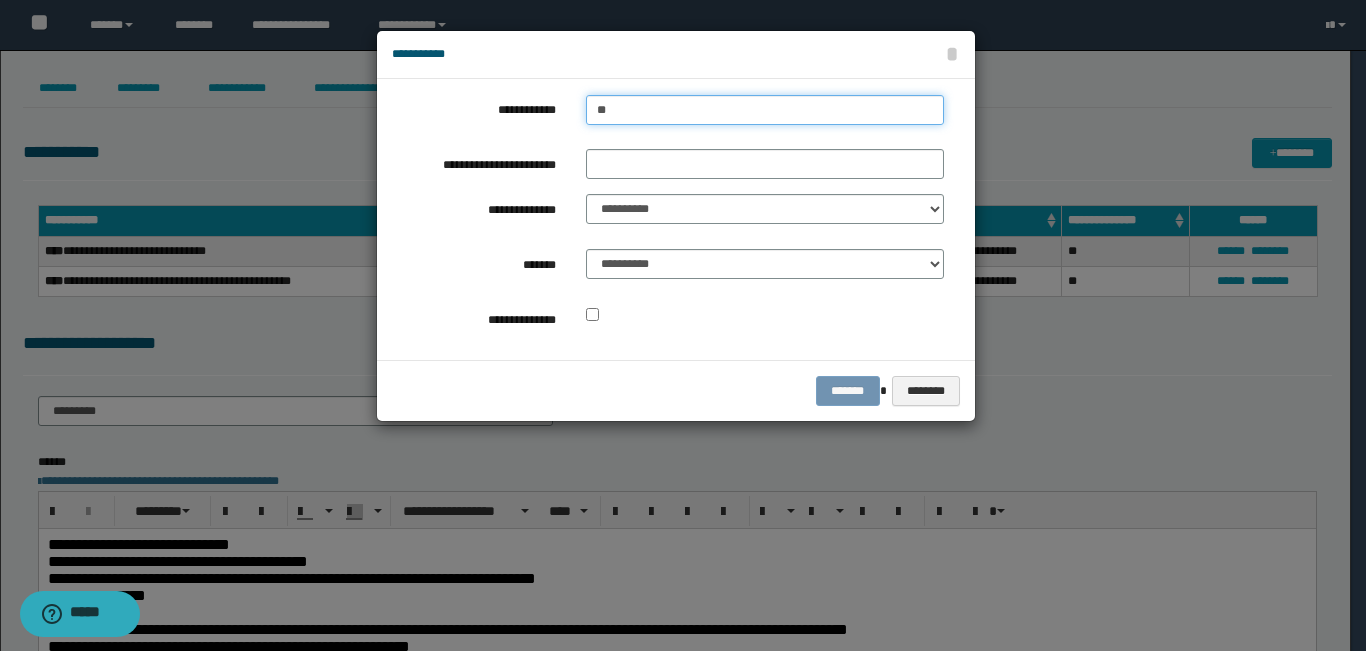 type on "***" 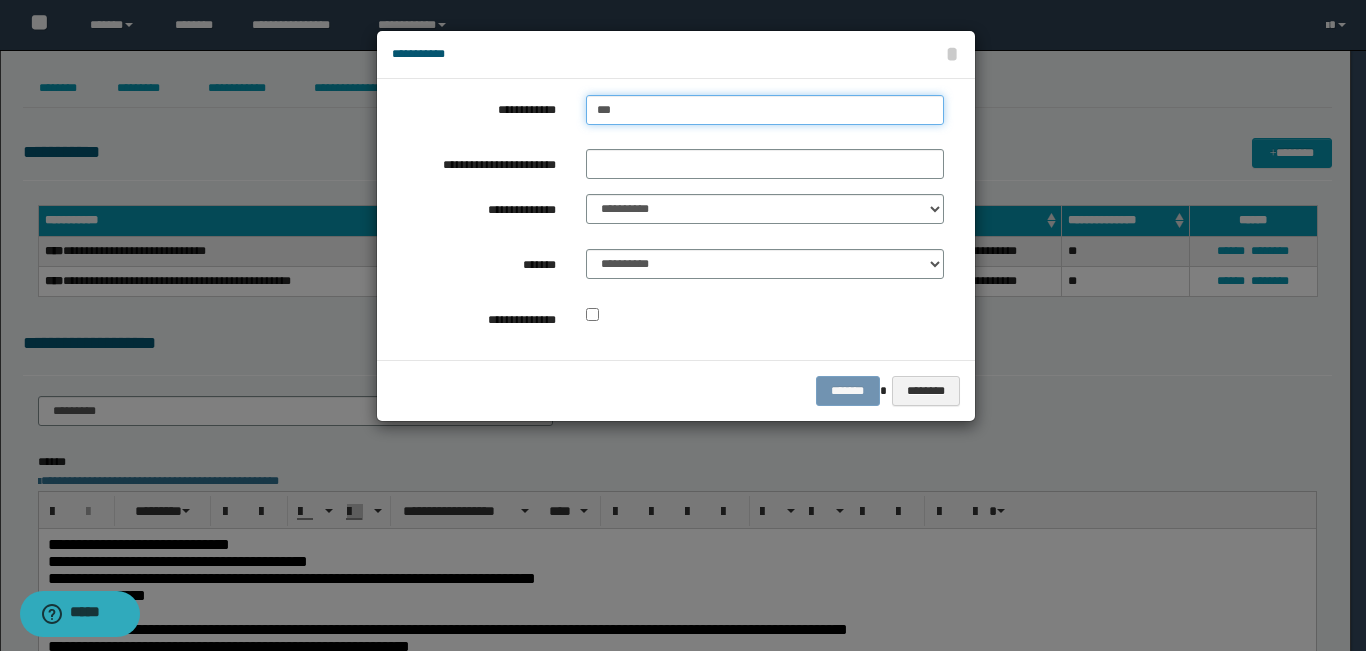 type on "***" 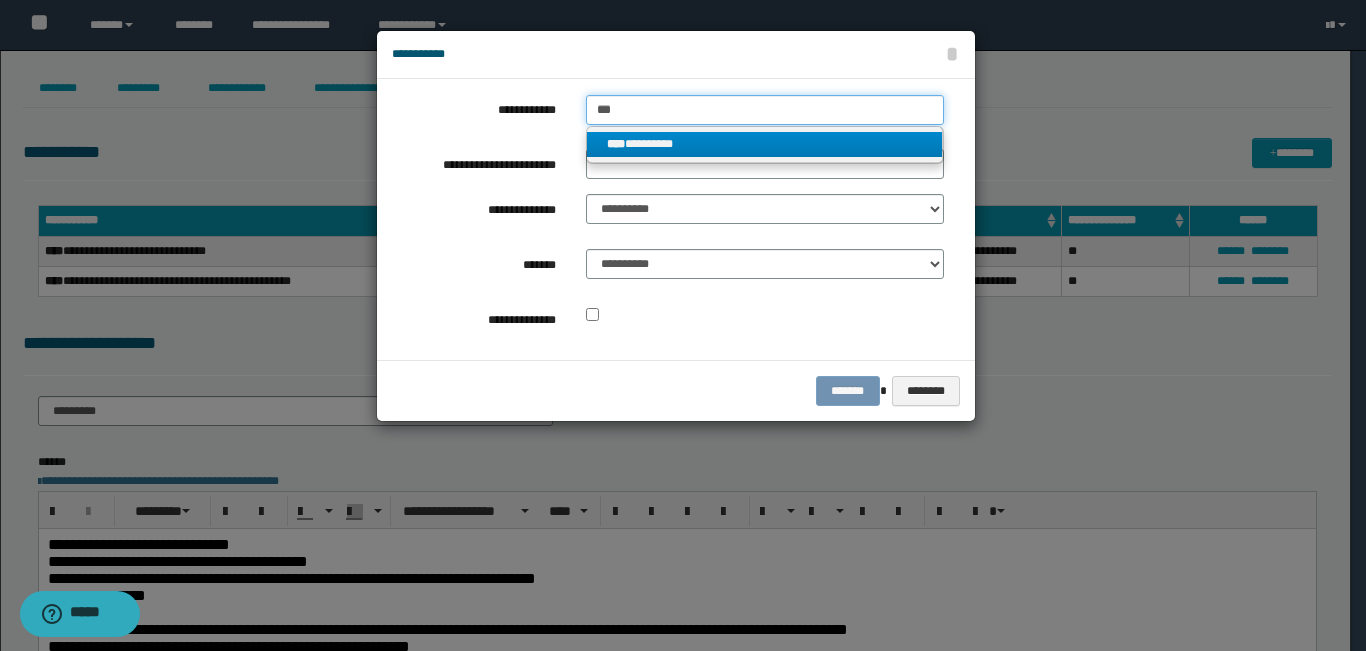 type on "***" 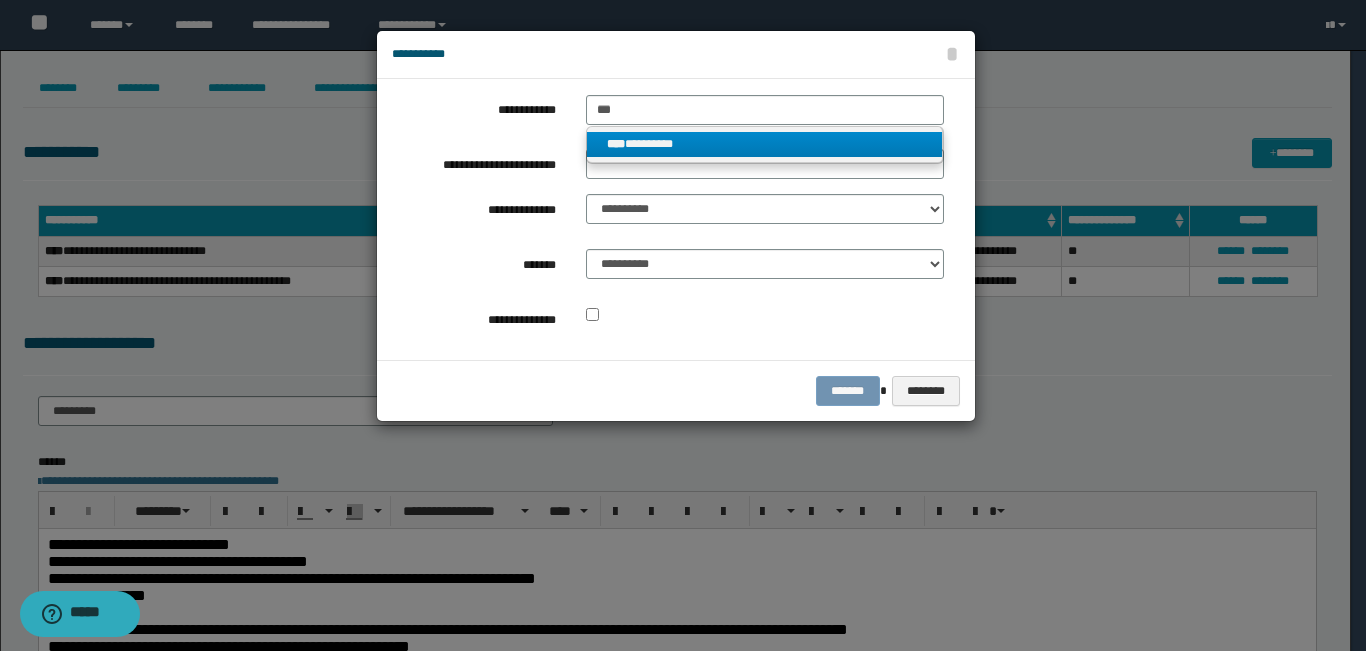 click on "**** *********" at bounding box center [765, 144] 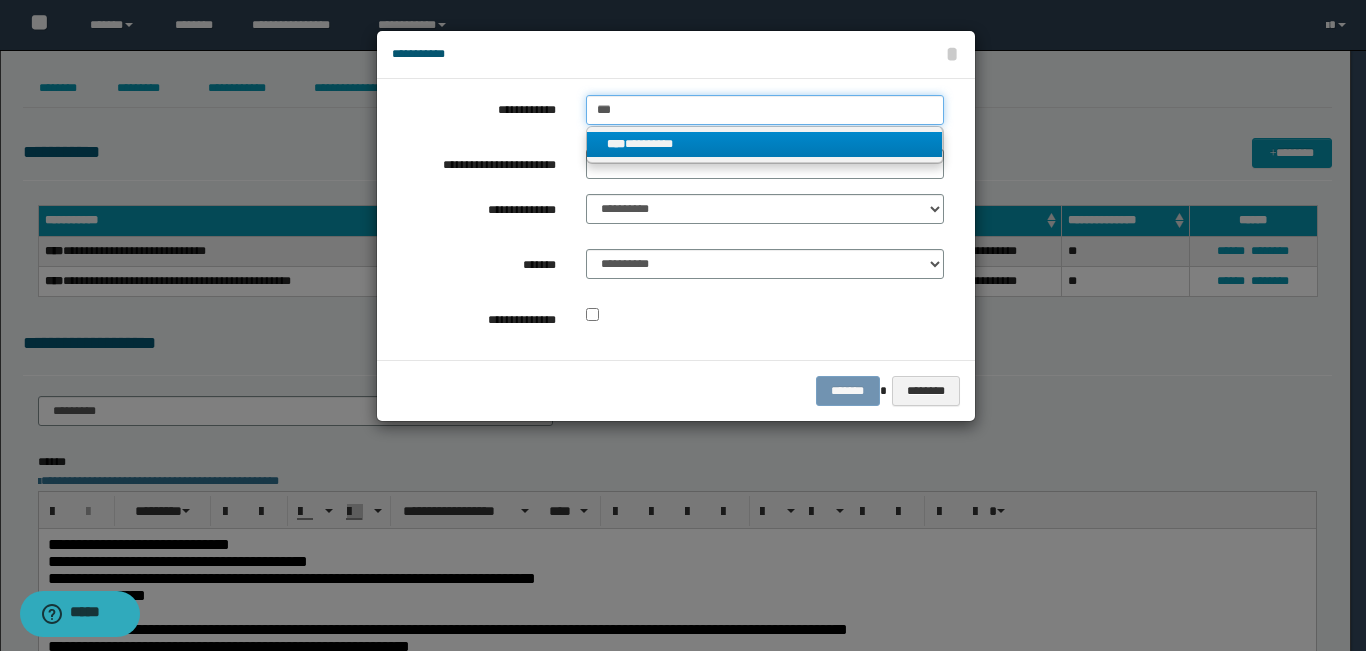 type 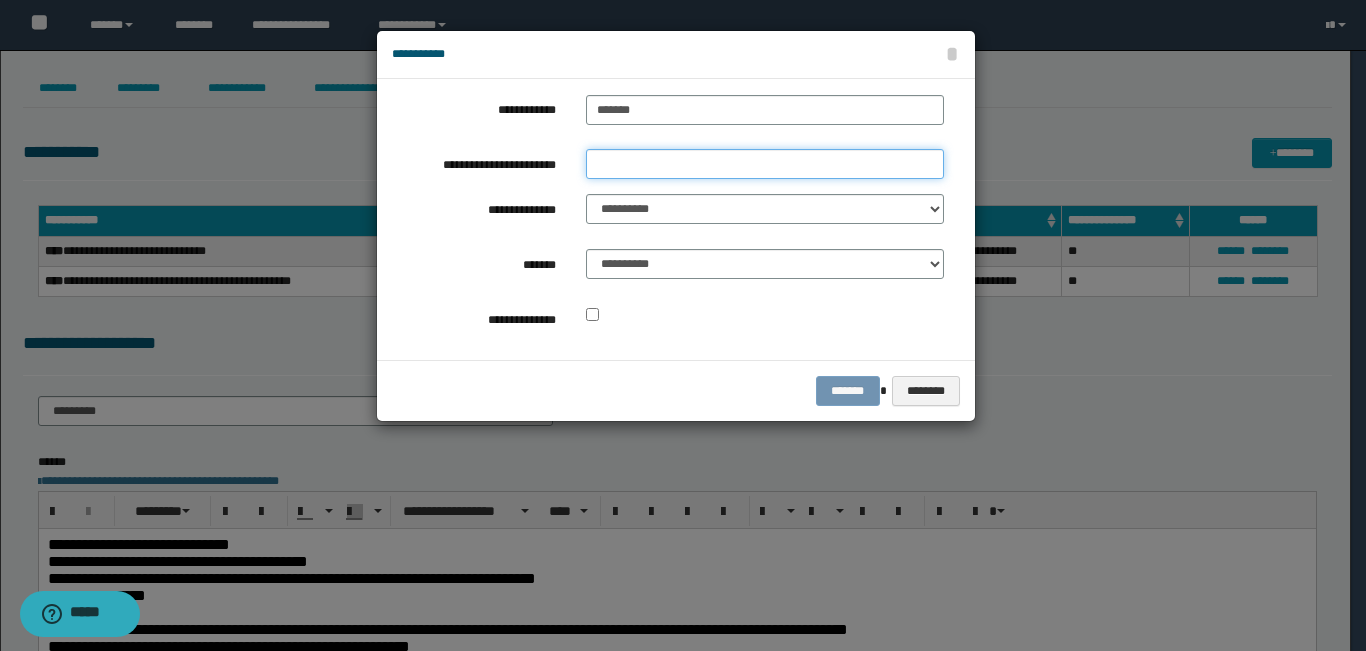 click on "**********" at bounding box center (765, 164) 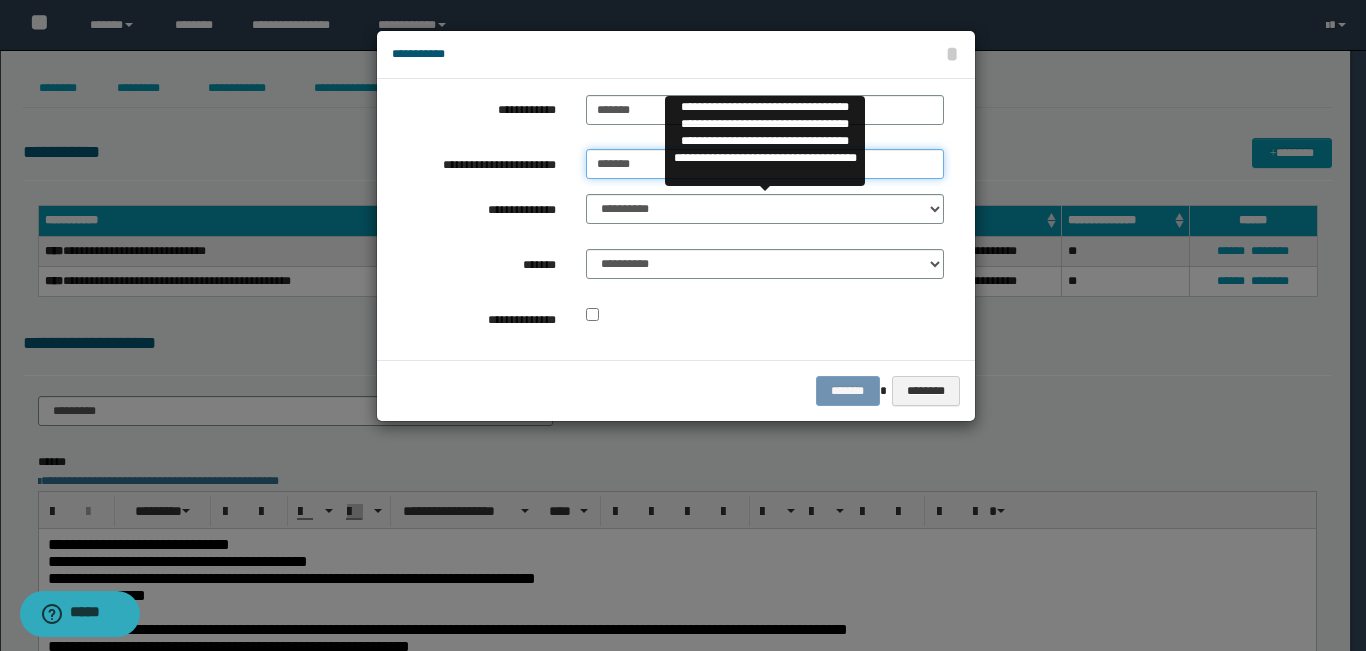 type on "*******" 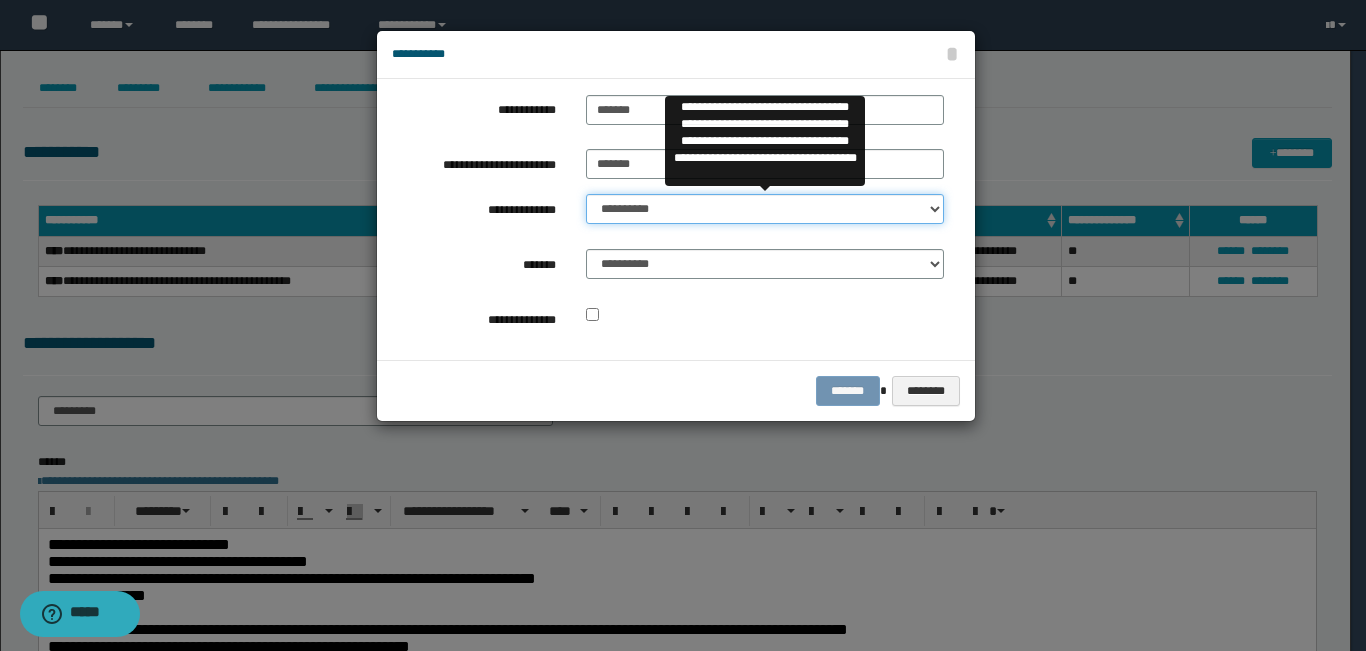 click on "**********" at bounding box center (765, 209) 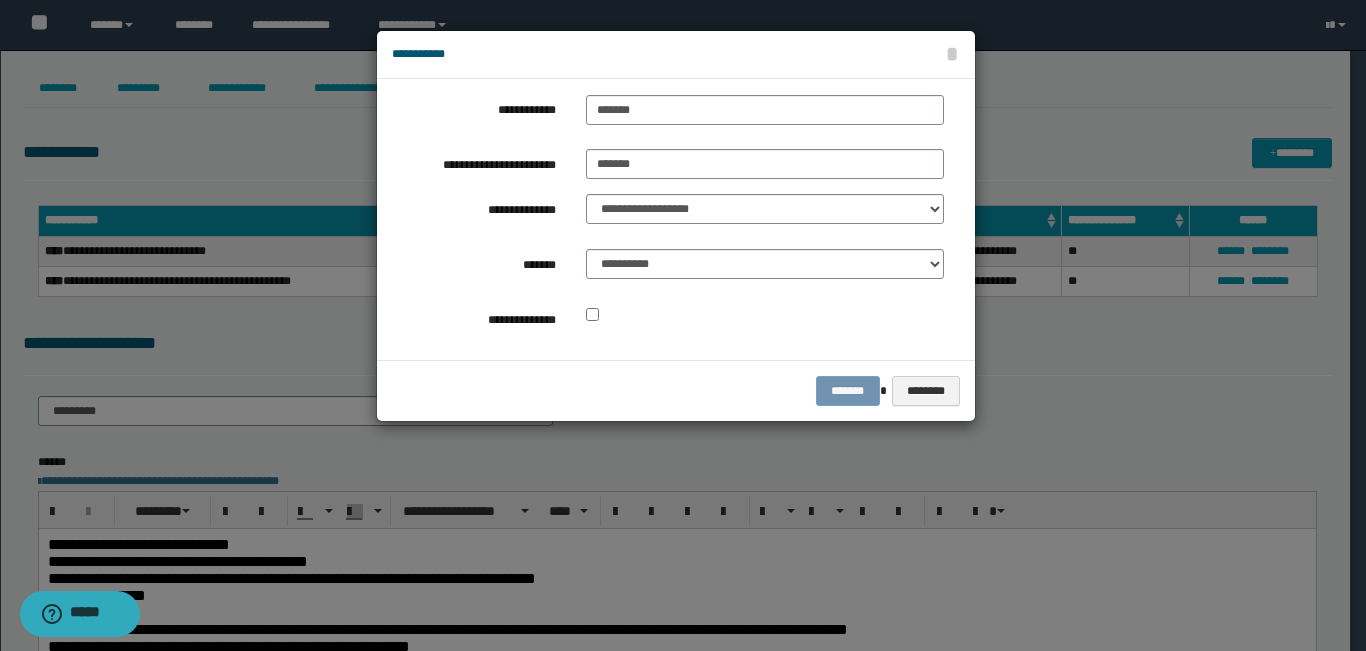 click on "**********" at bounding box center [668, 219] 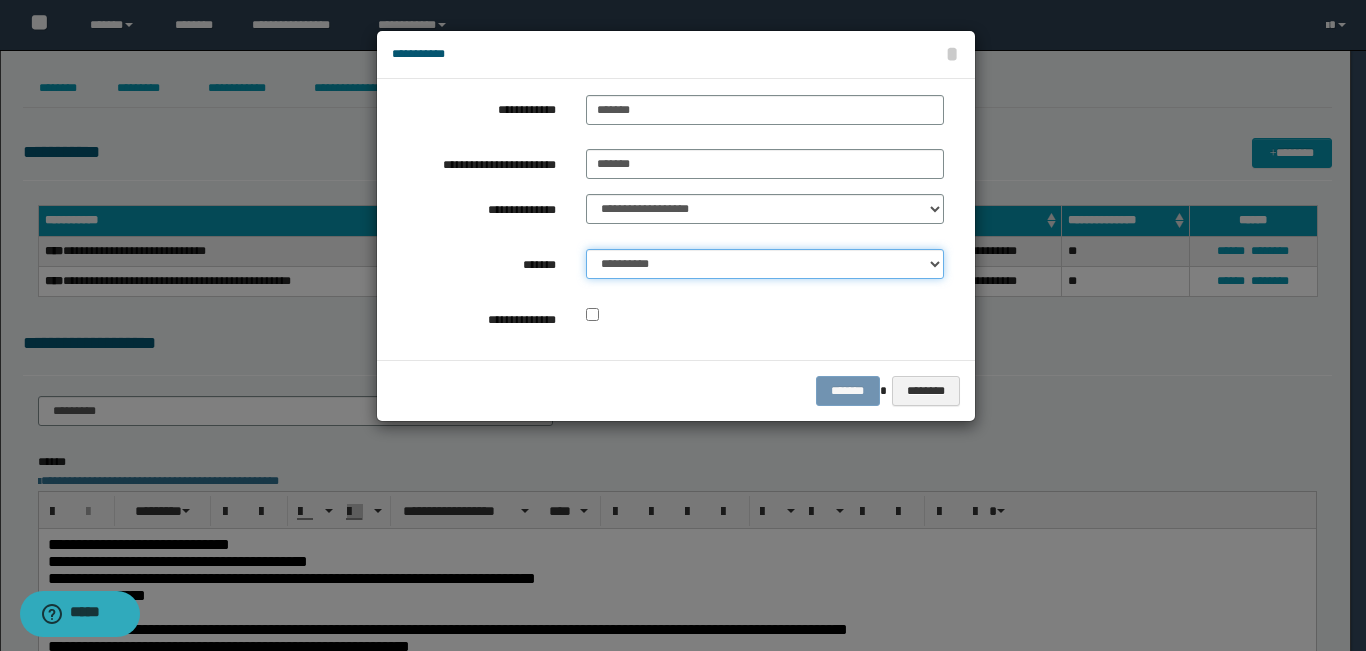 click on "**********" at bounding box center [765, 264] 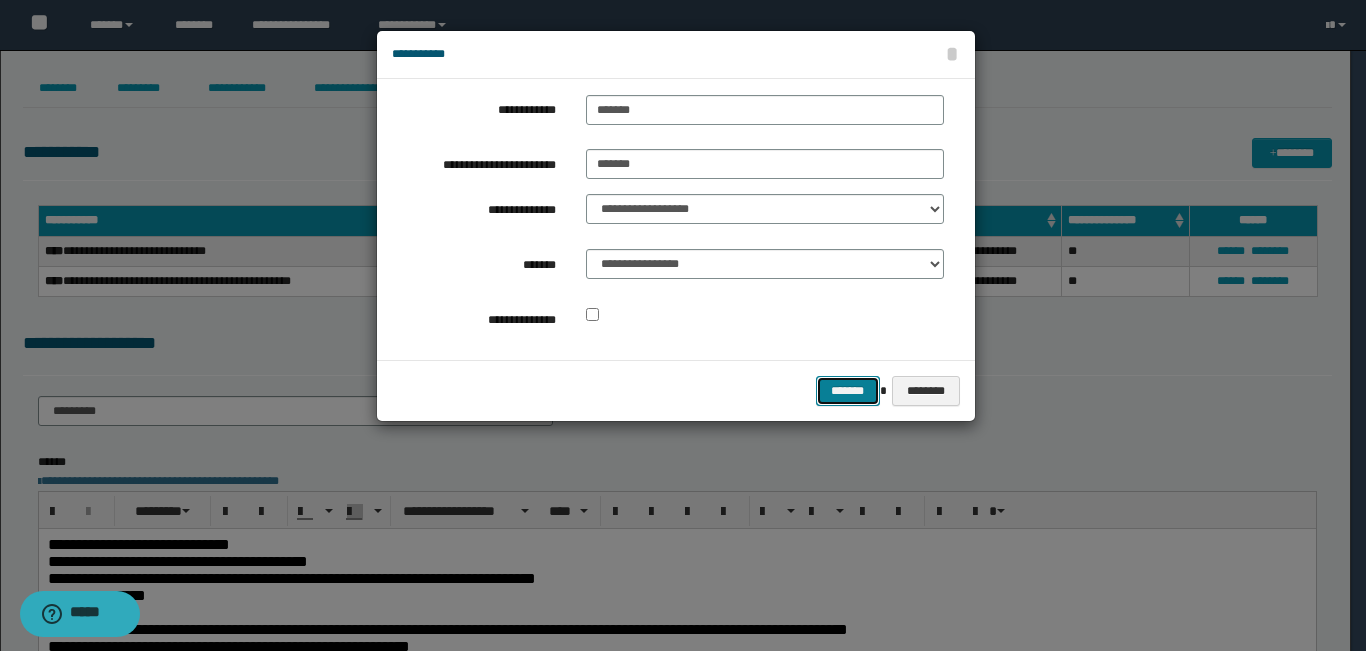 click on "*******" at bounding box center [848, 391] 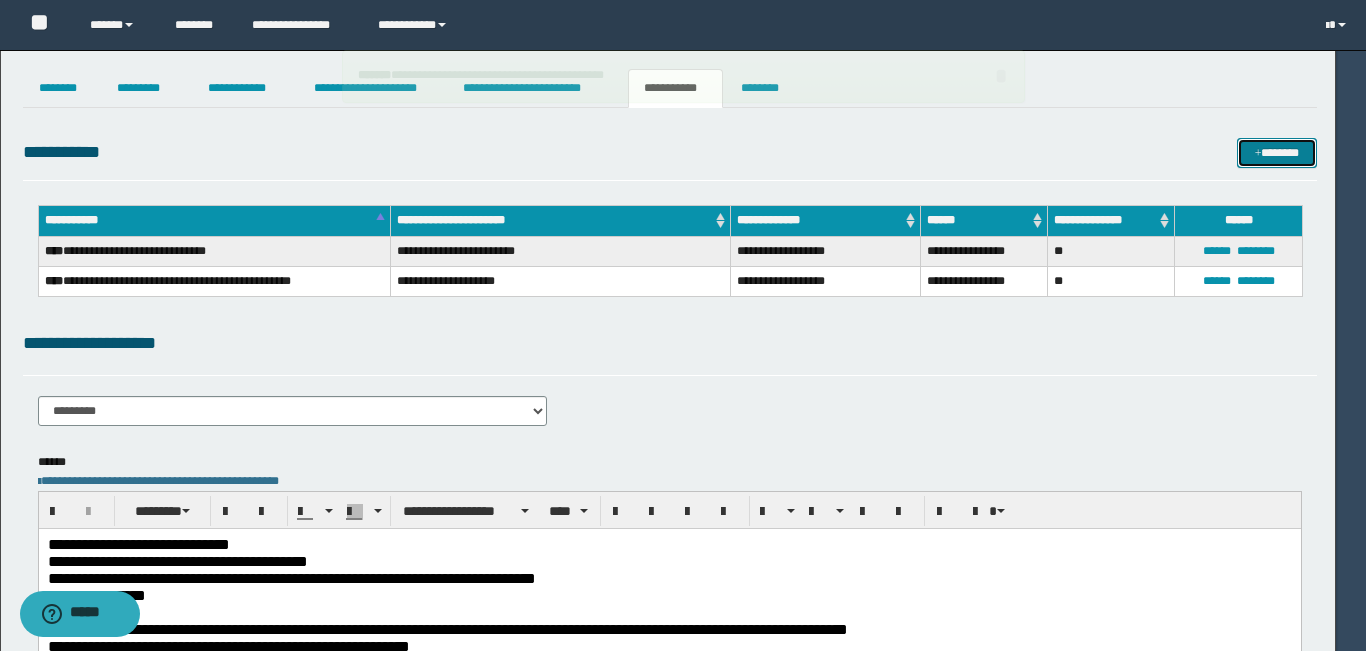 type 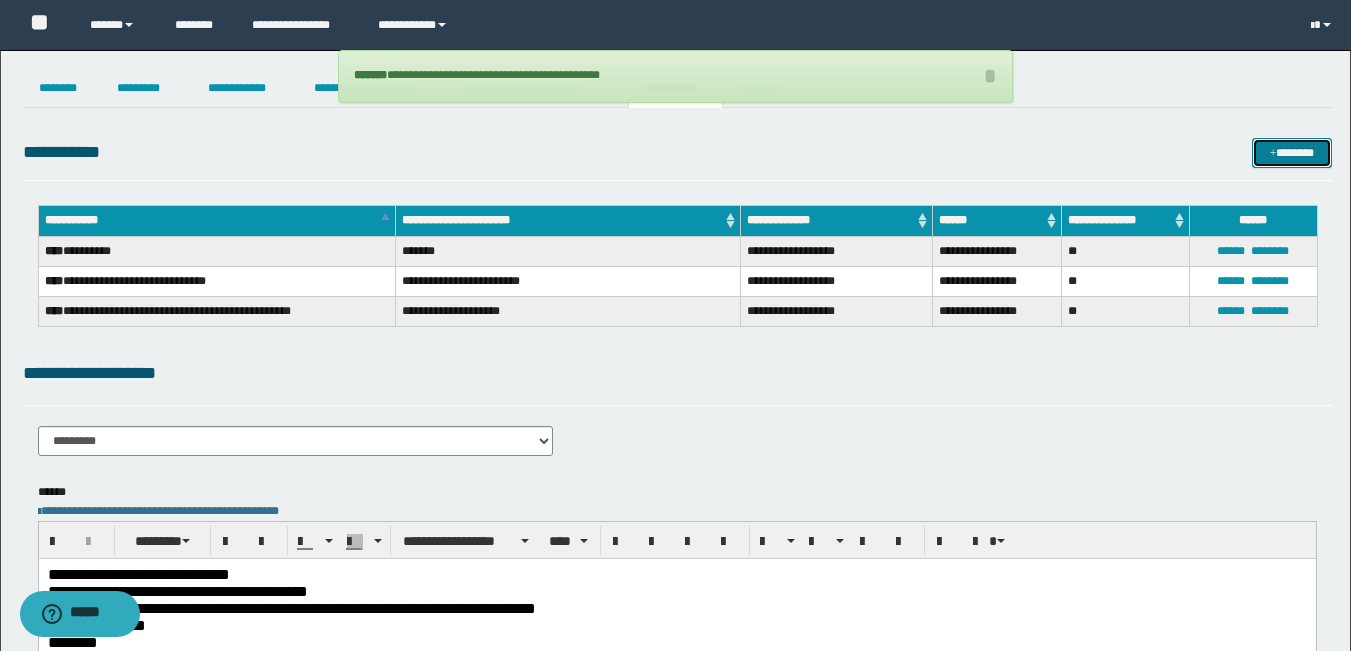 click on "*******" at bounding box center (1292, 153) 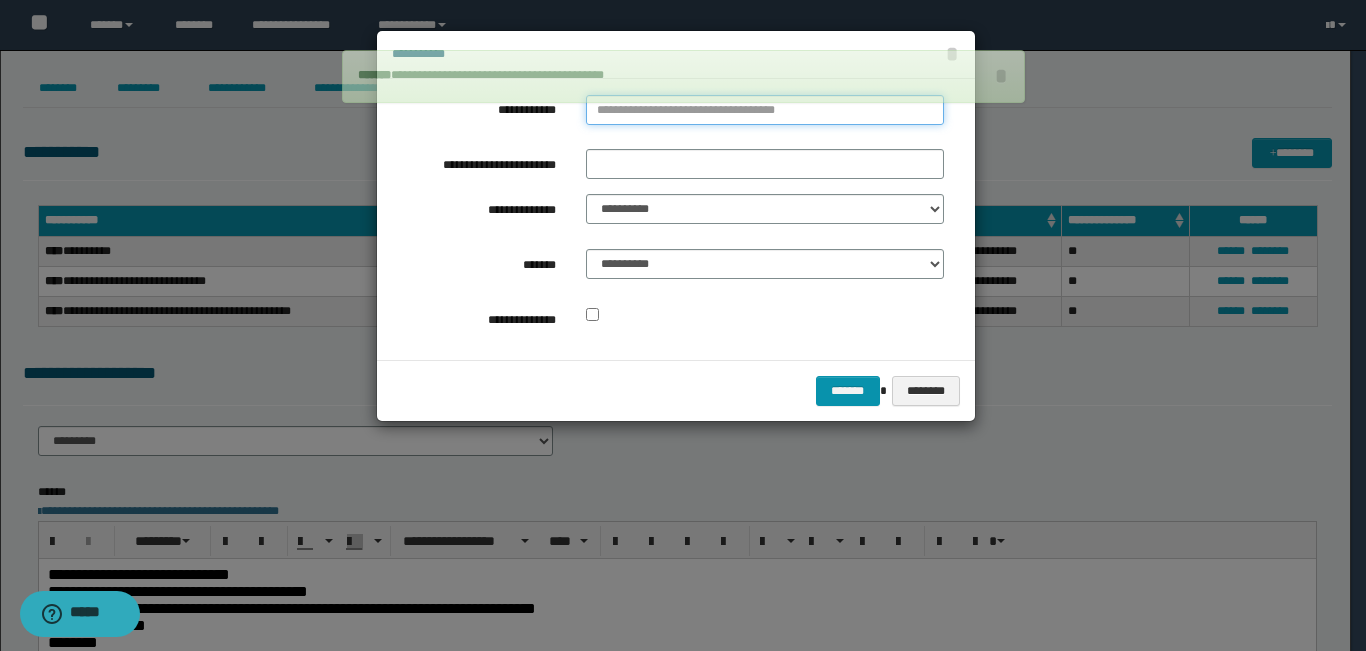 type on "**********" 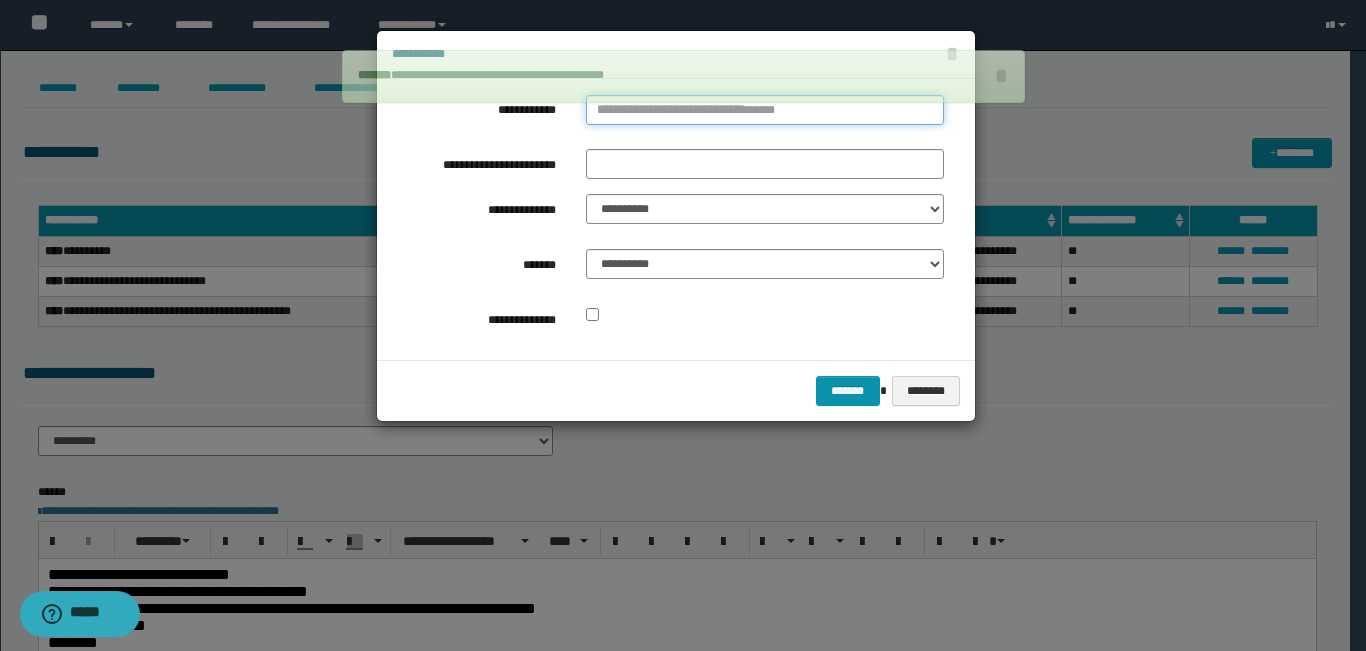 click on "**********" at bounding box center [765, 110] 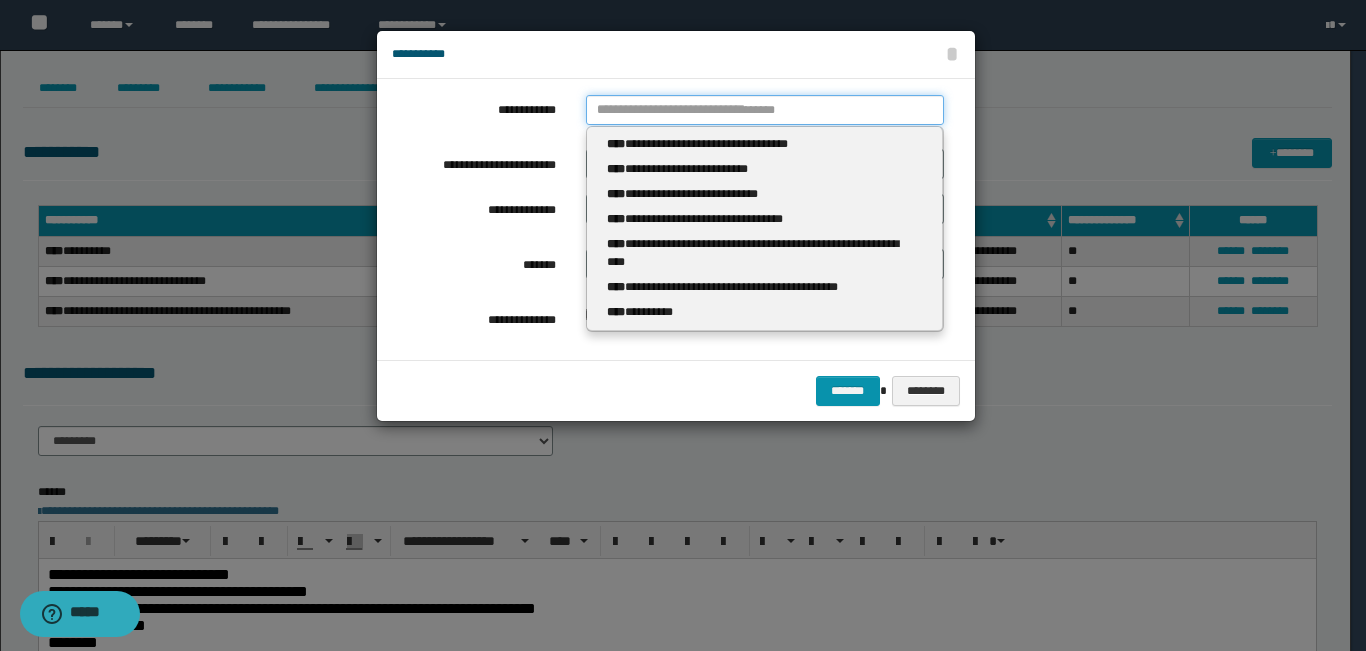 type 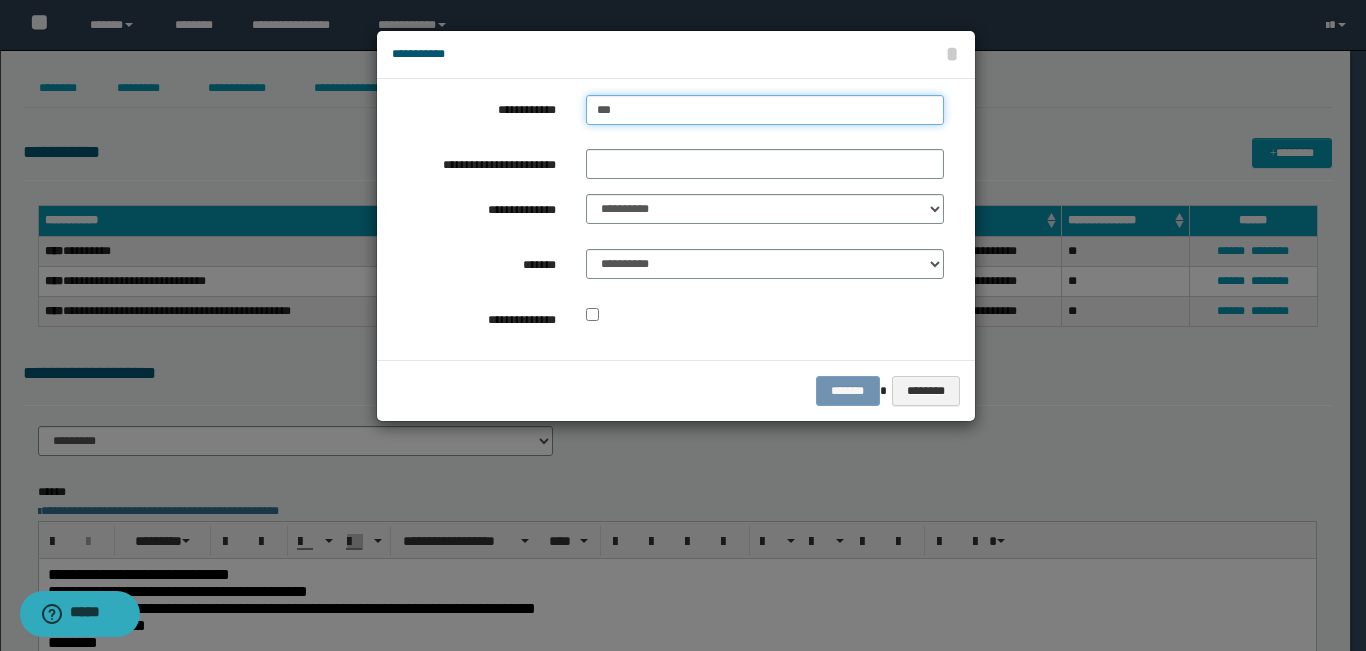 type on "****" 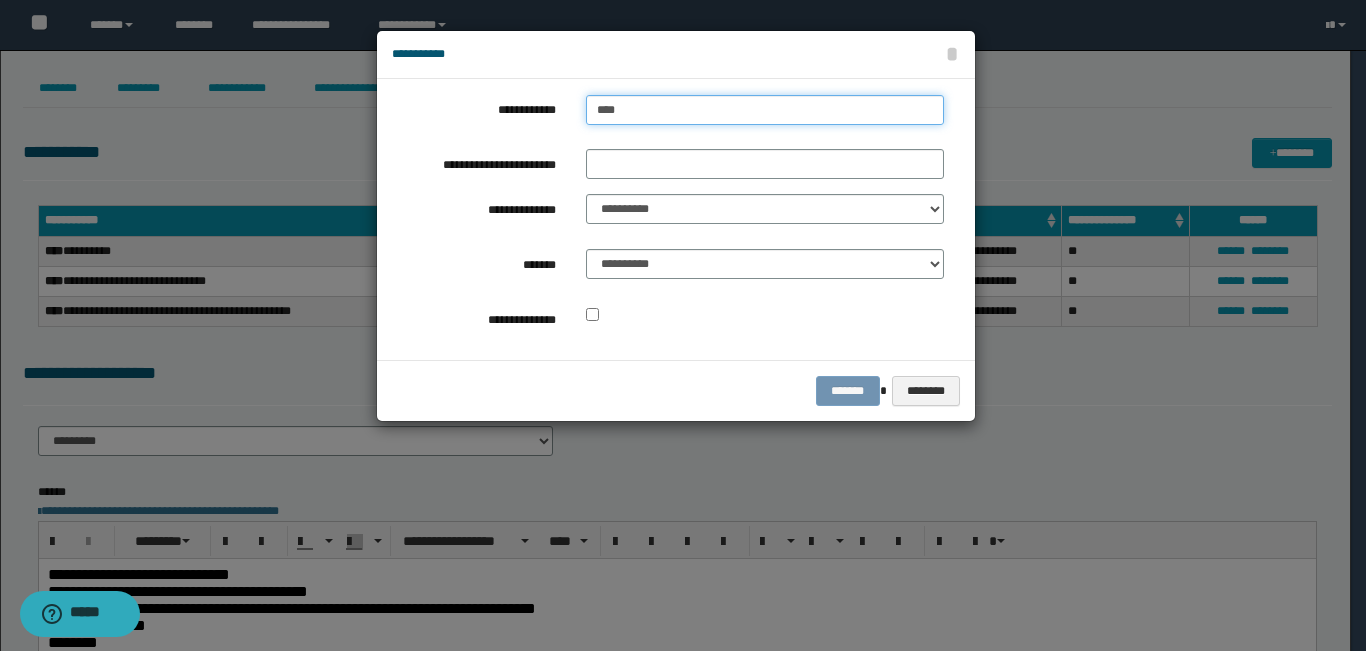 type on "****" 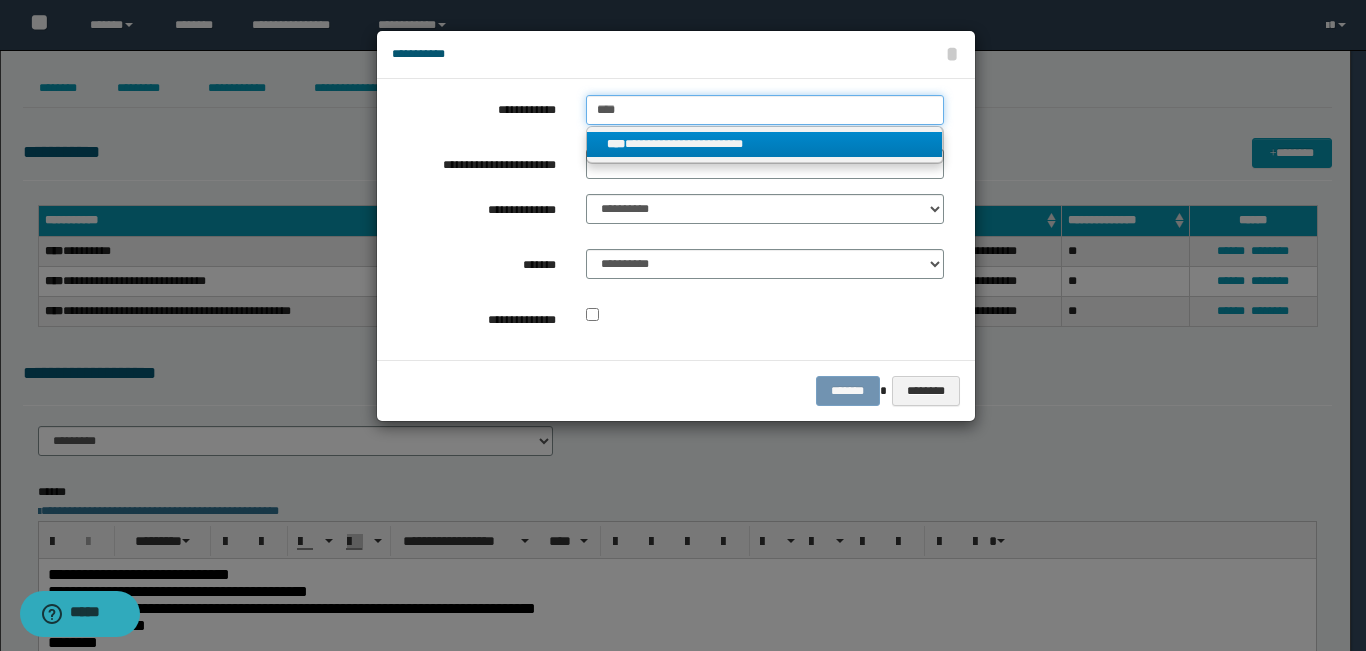 type on "****" 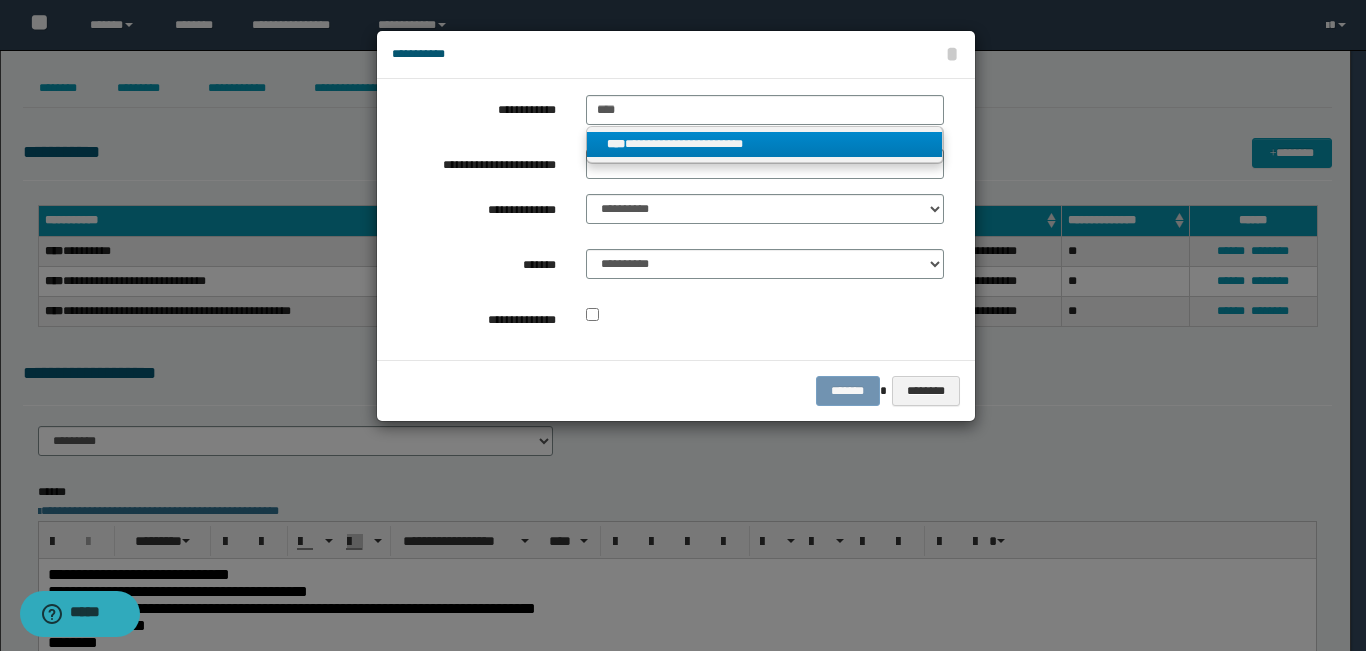 click on "**********" at bounding box center (765, 144) 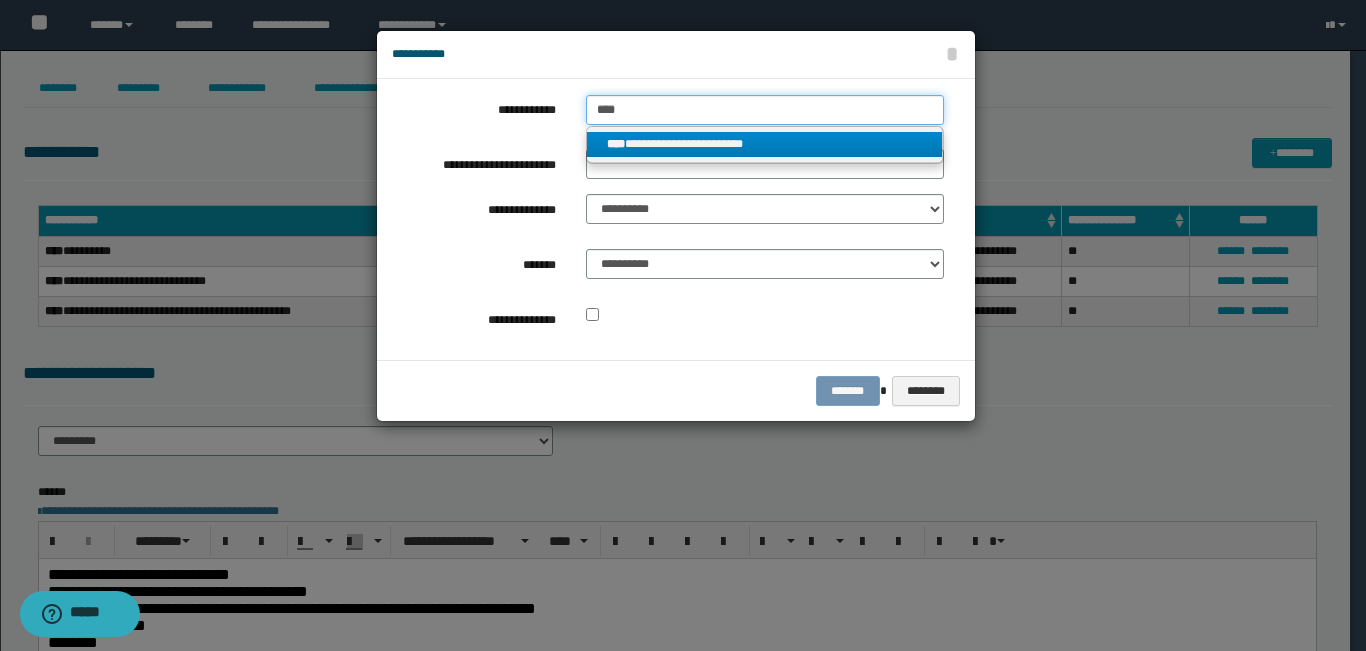 type 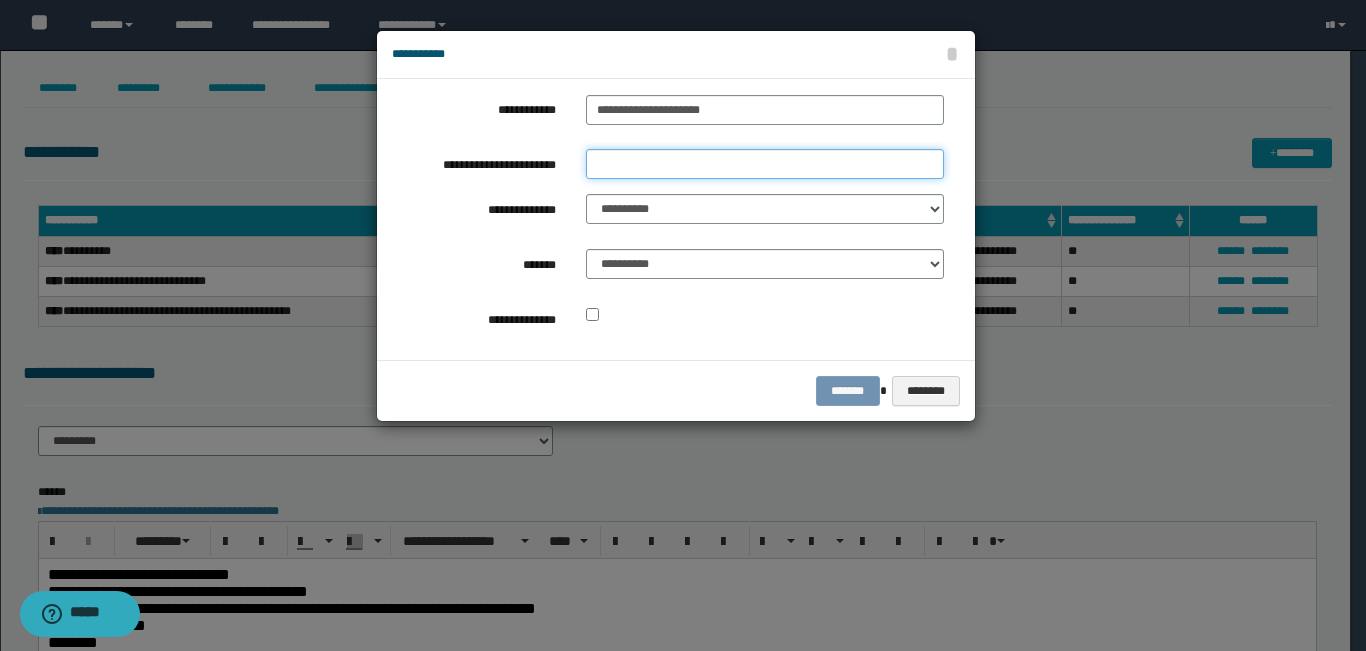 click on "**********" at bounding box center (765, 164) 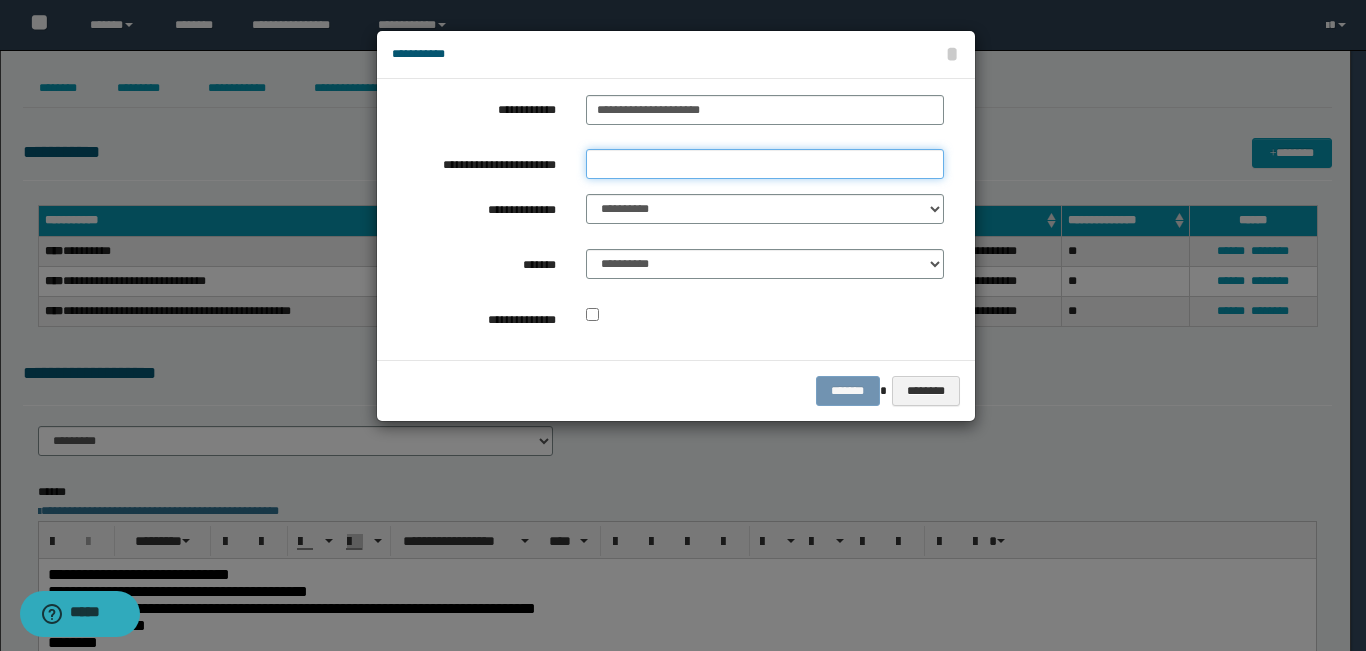 type on "**********" 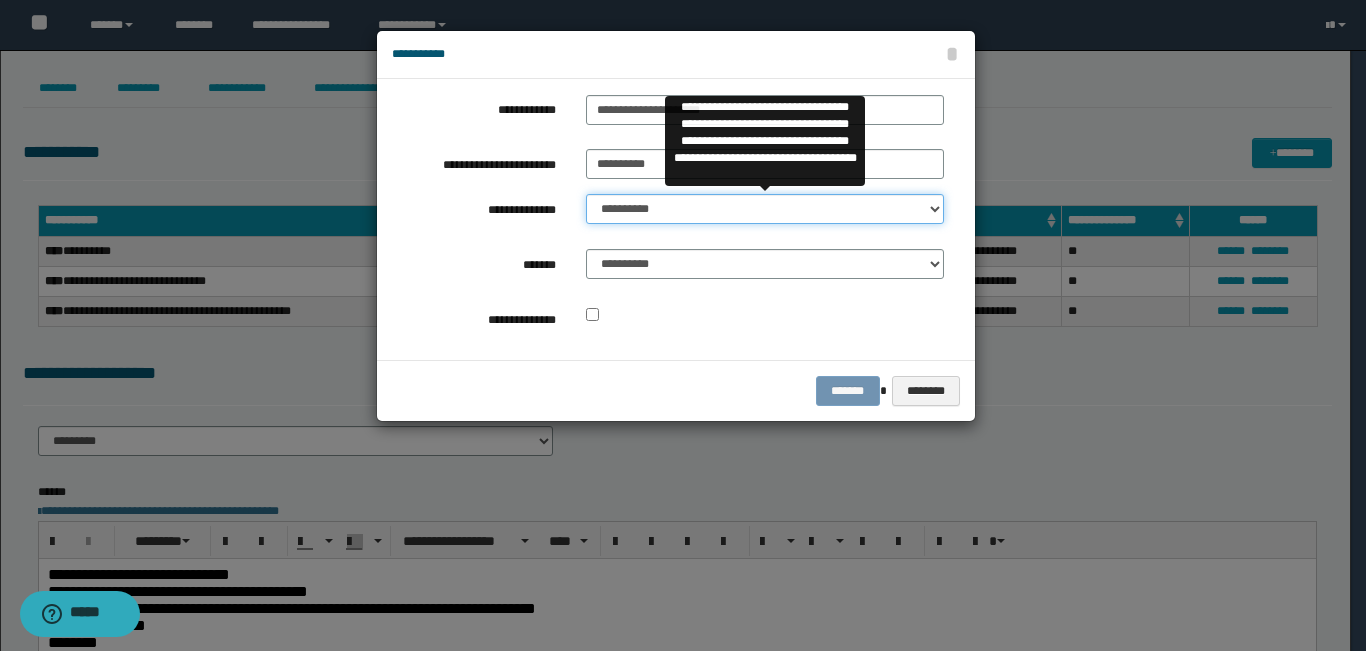 click on "**********" at bounding box center (765, 209) 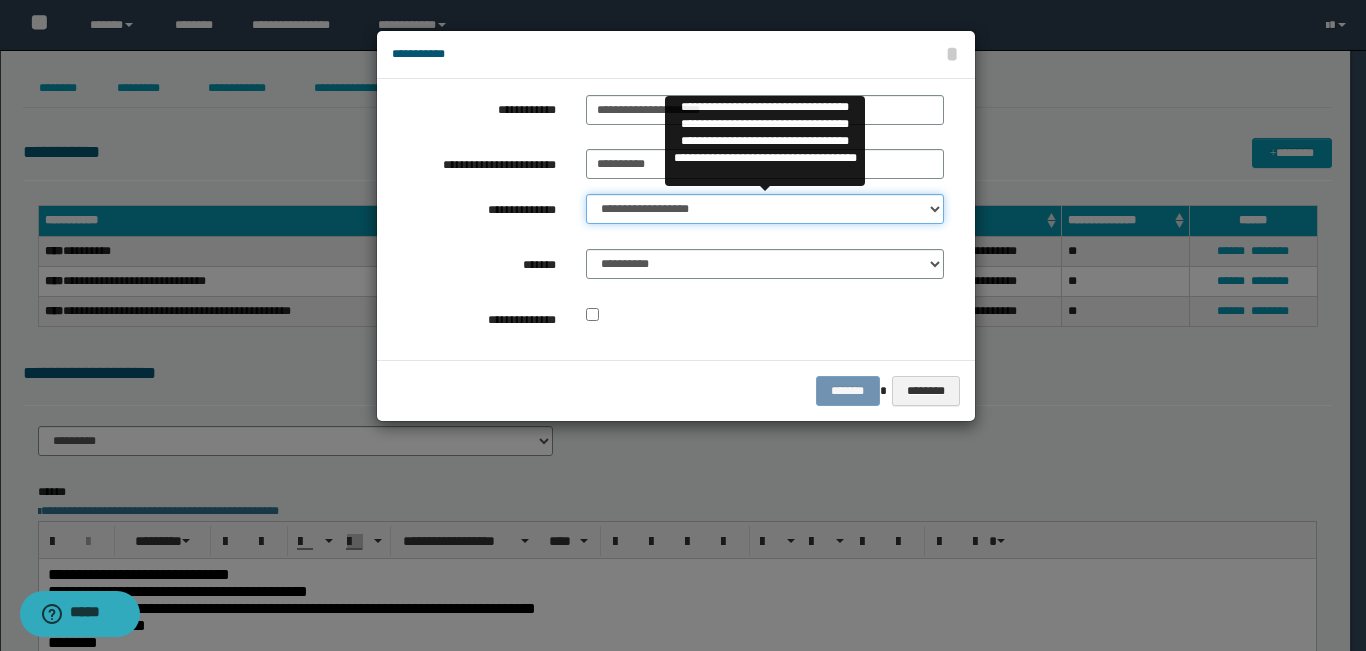 click on "**********" at bounding box center [765, 209] 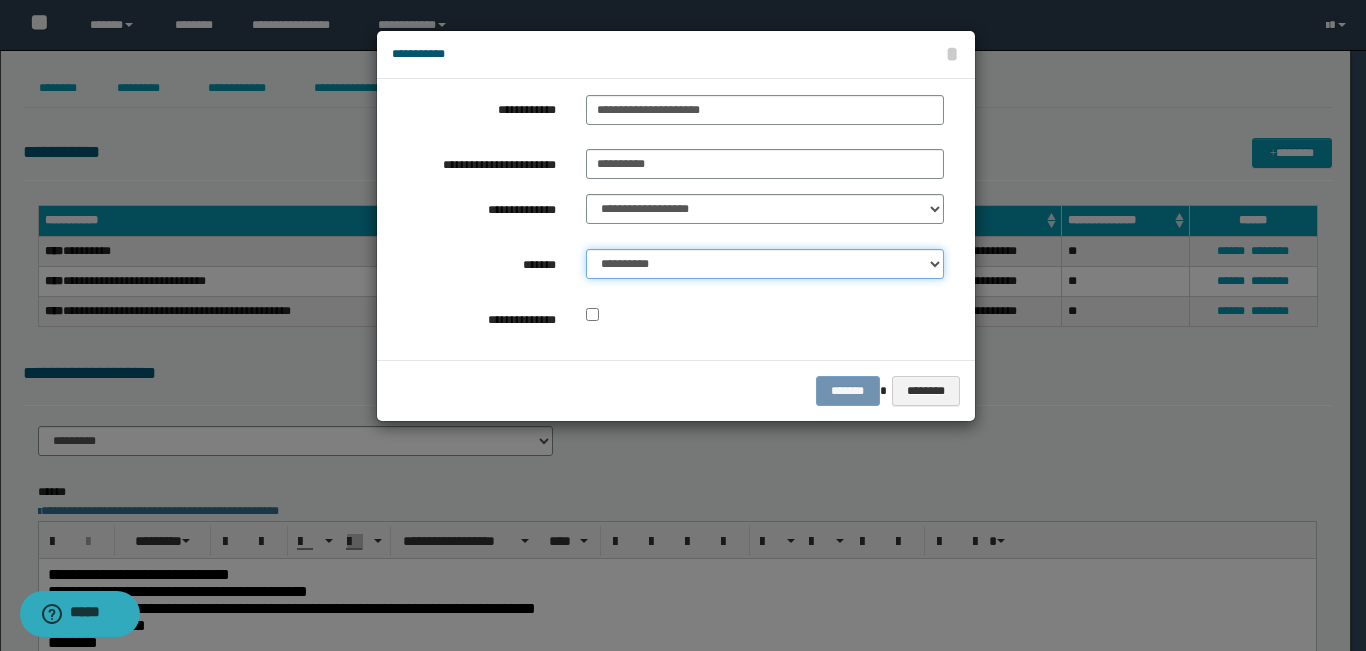 click on "**********" at bounding box center [765, 264] 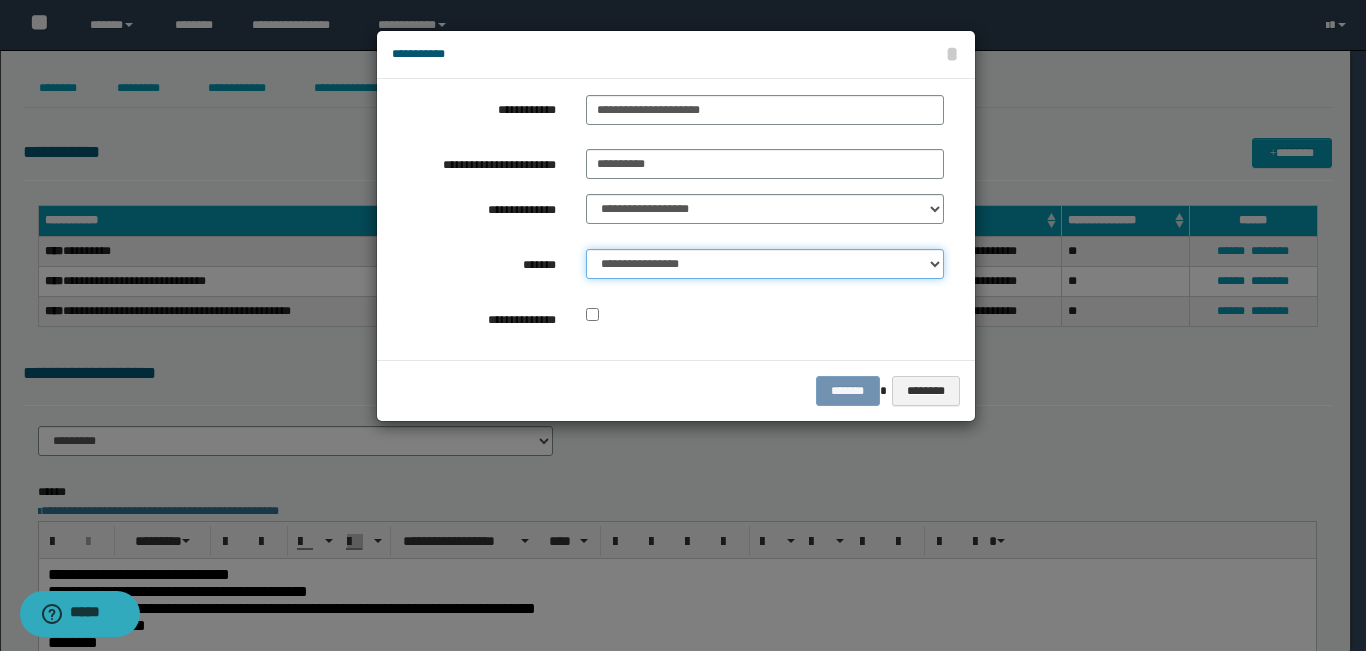 click on "**********" at bounding box center (765, 264) 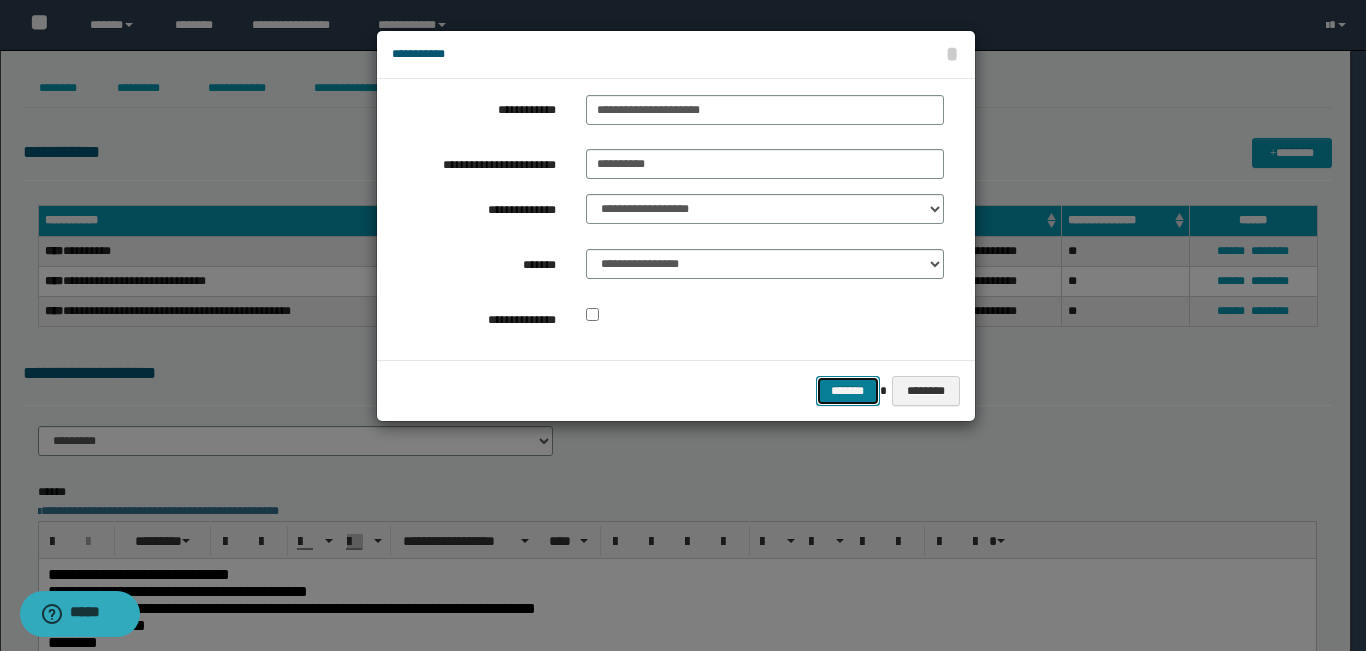 click on "*******" at bounding box center (848, 391) 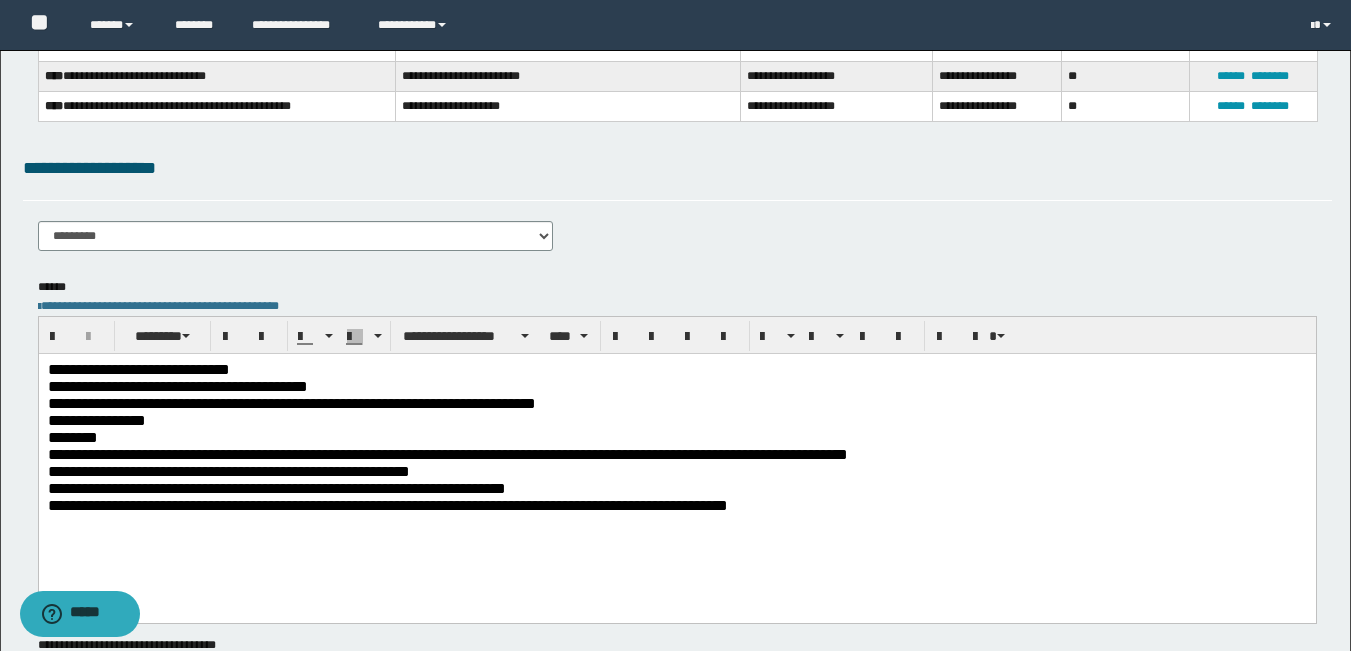 scroll, scrollTop: 360, scrollLeft: 0, axis: vertical 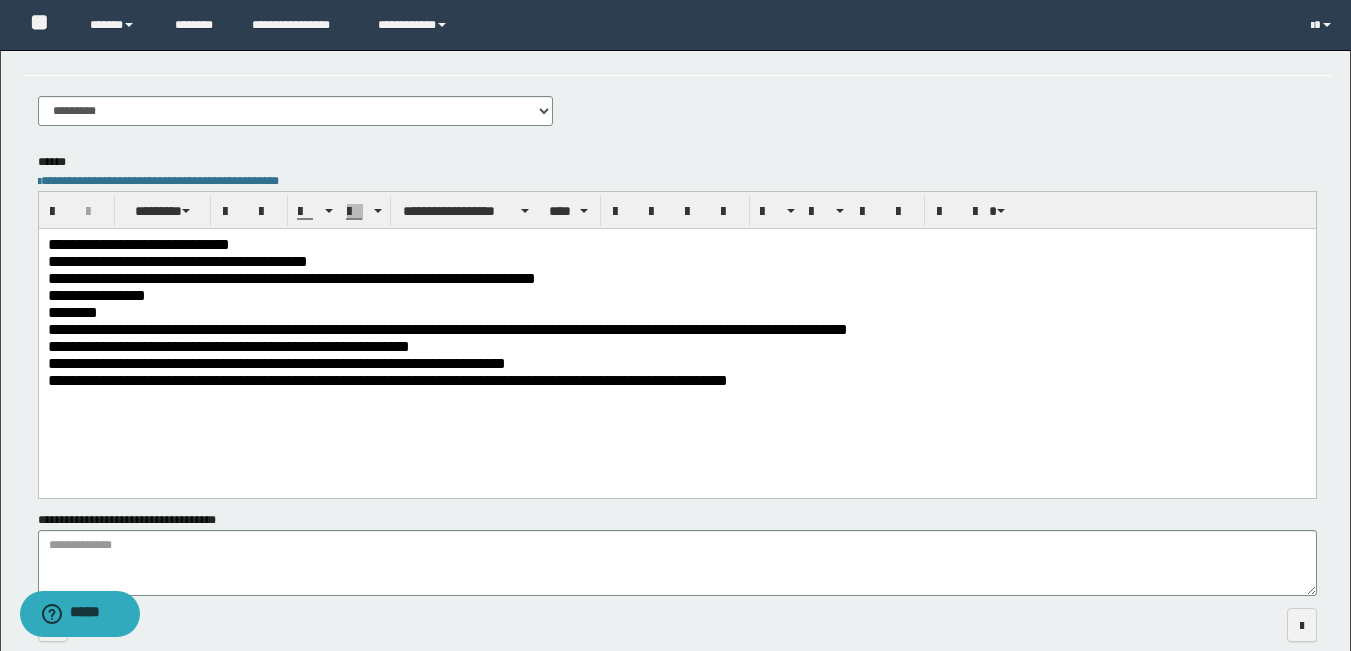click on "**********" at bounding box center (676, 279) 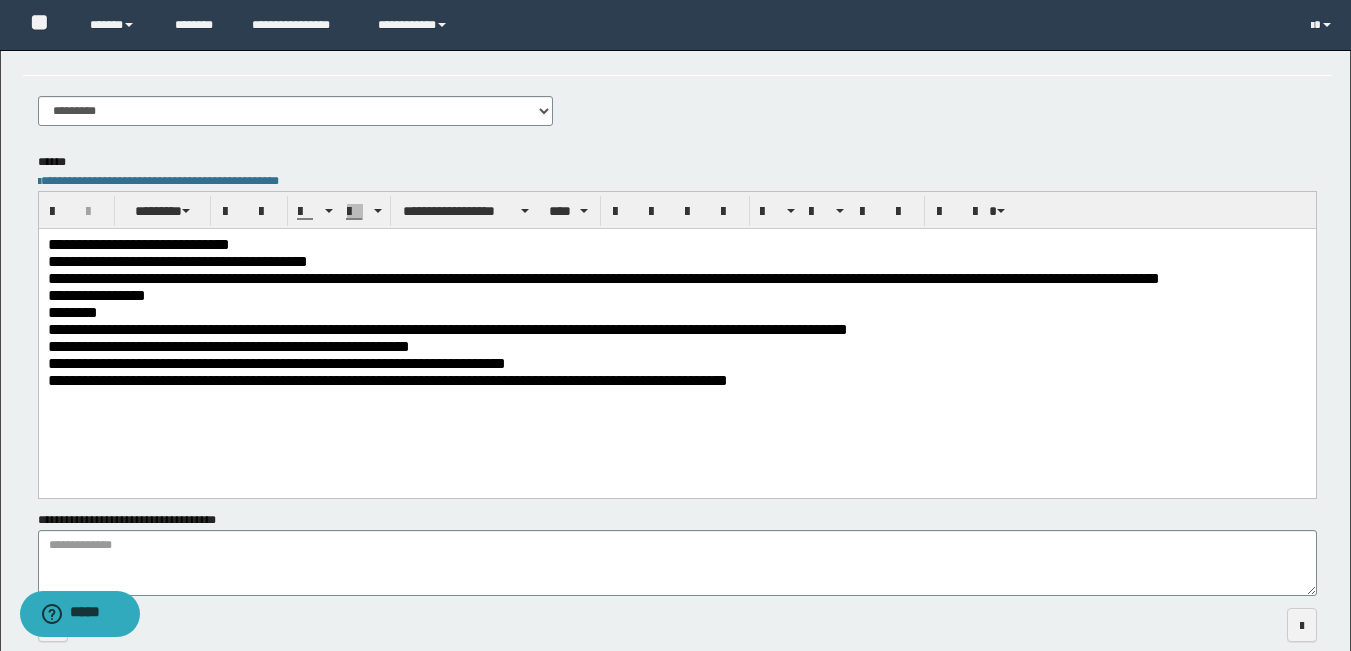 click on "**********" at bounding box center [603, 278] 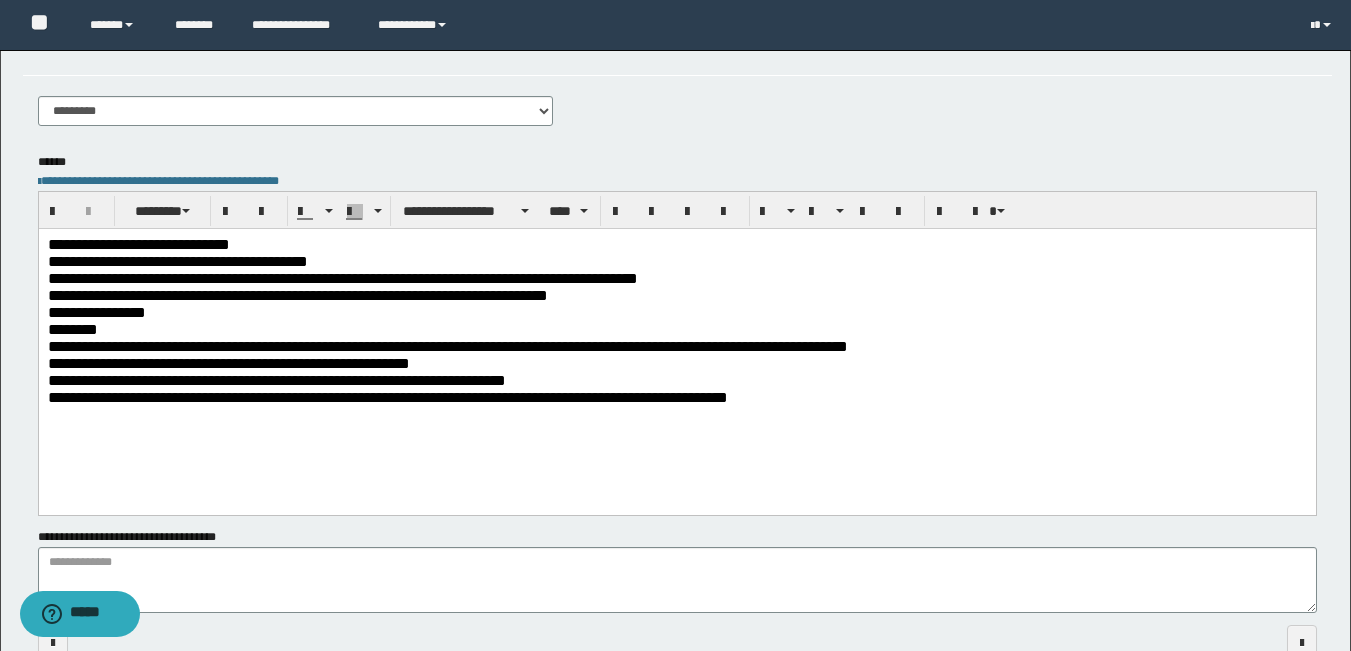 click on "**********" at bounding box center [297, 295] 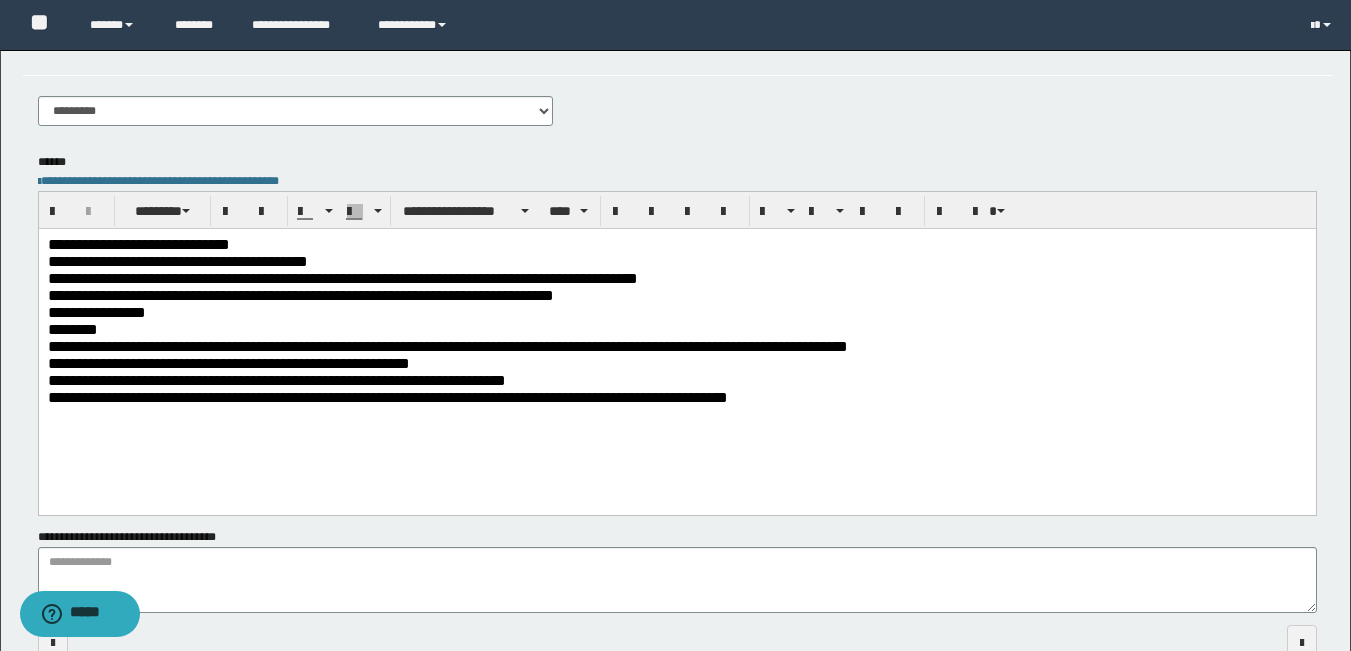click on "**********" at bounding box center [676, 296] 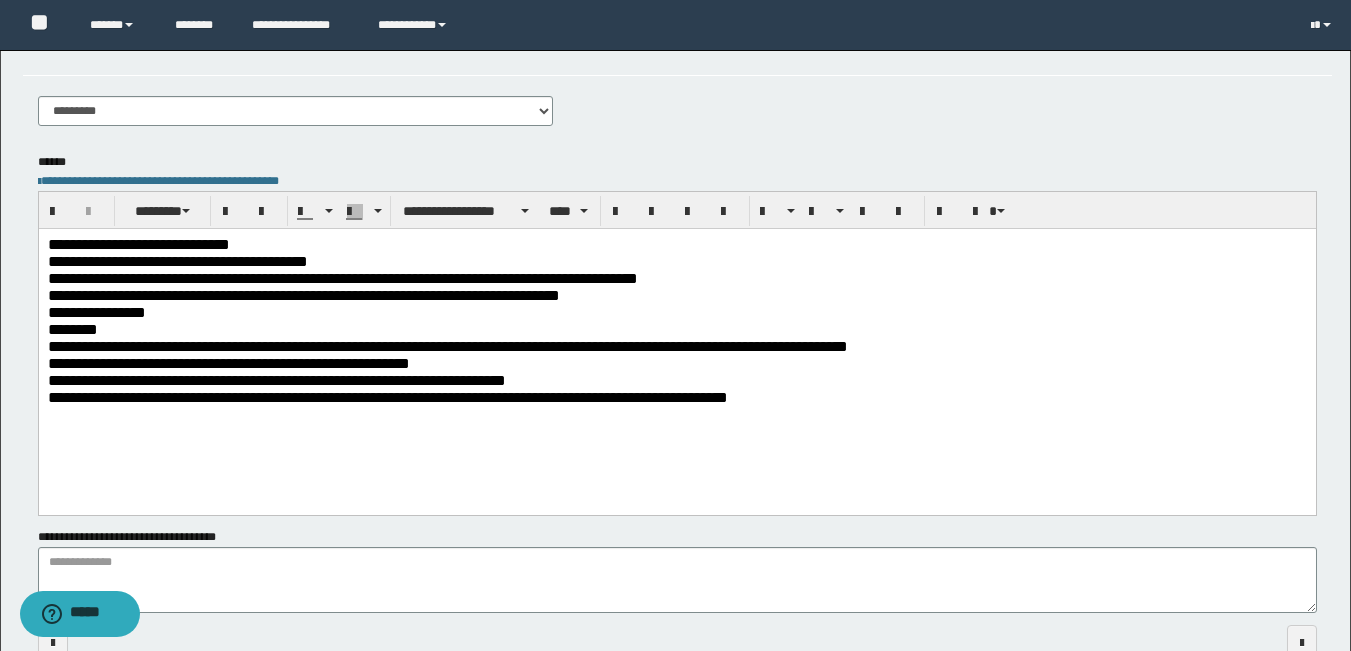 click on "**********" at bounding box center (676, 398) 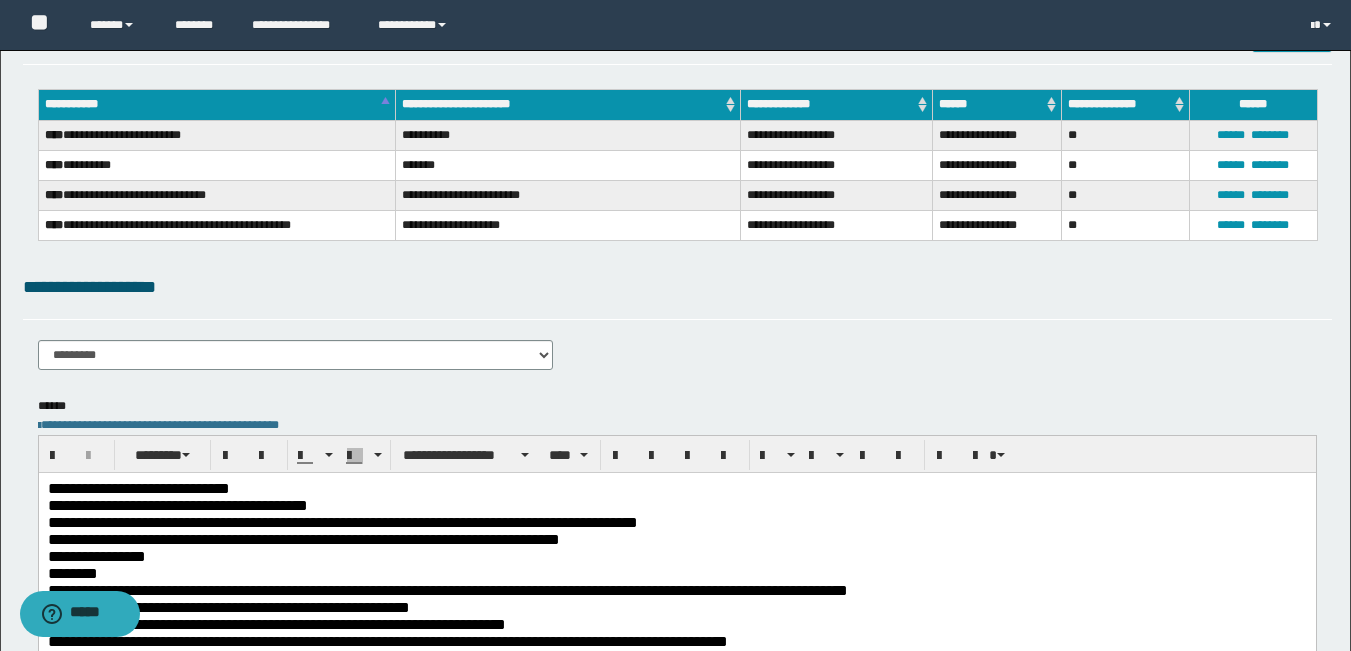 scroll, scrollTop: 0, scrollLeft: 0, axis: both 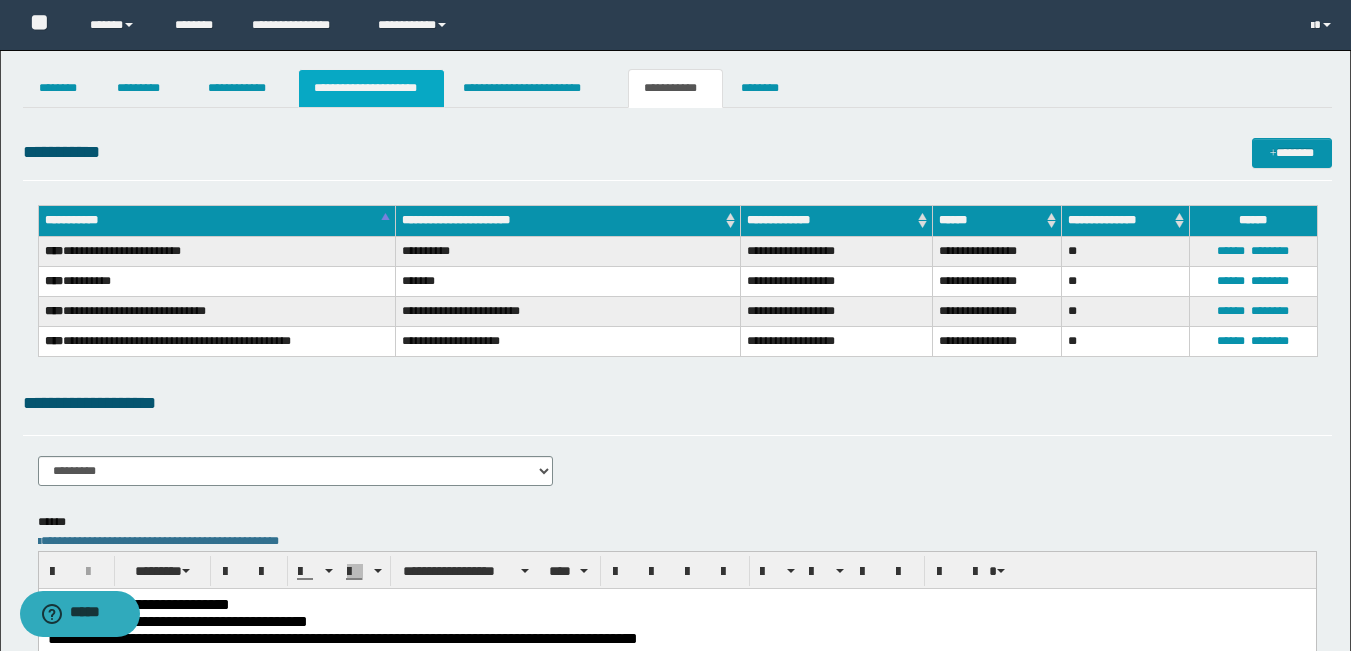 click on "**********" at bounding box center [371, 88] 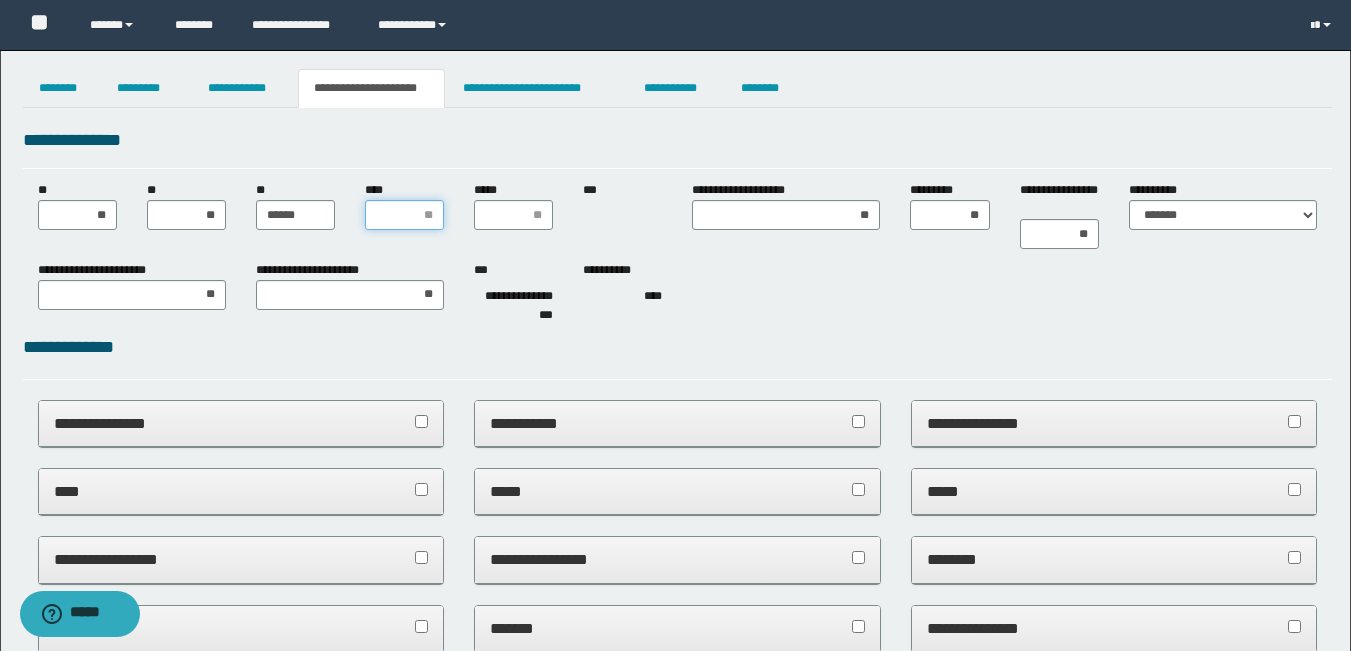 click on "****" at bounding box center (404, 215) 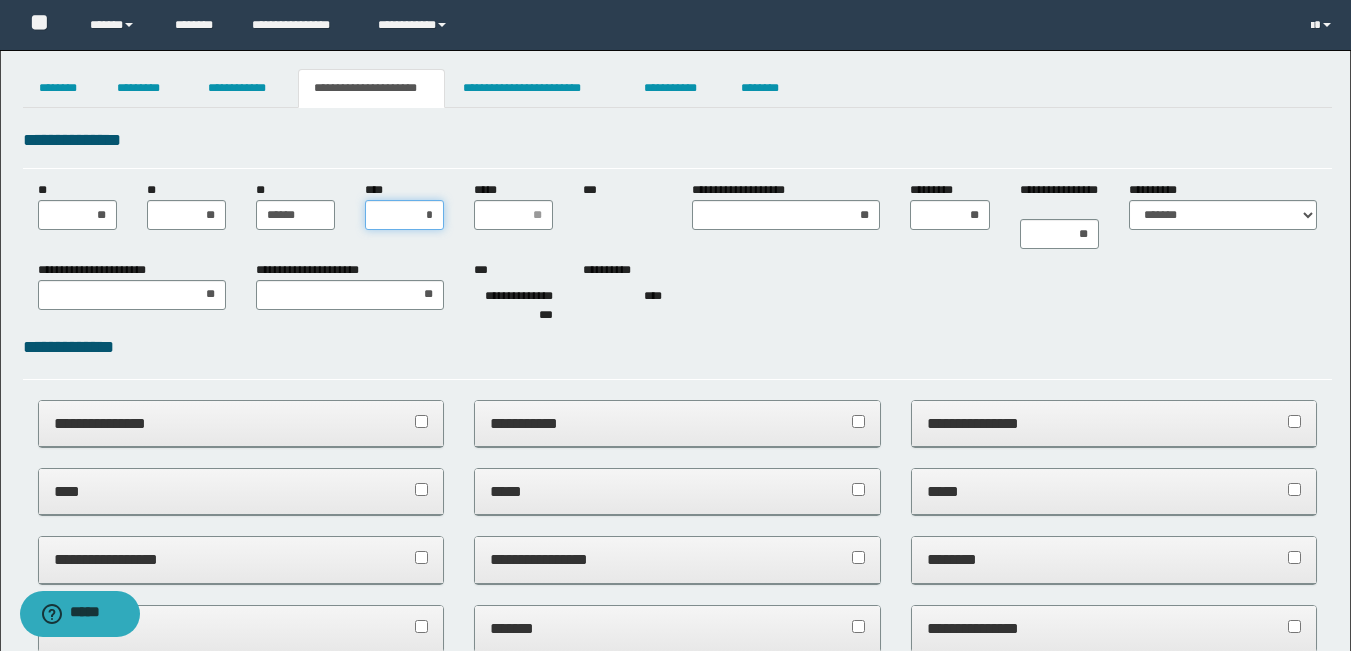 type on "**" 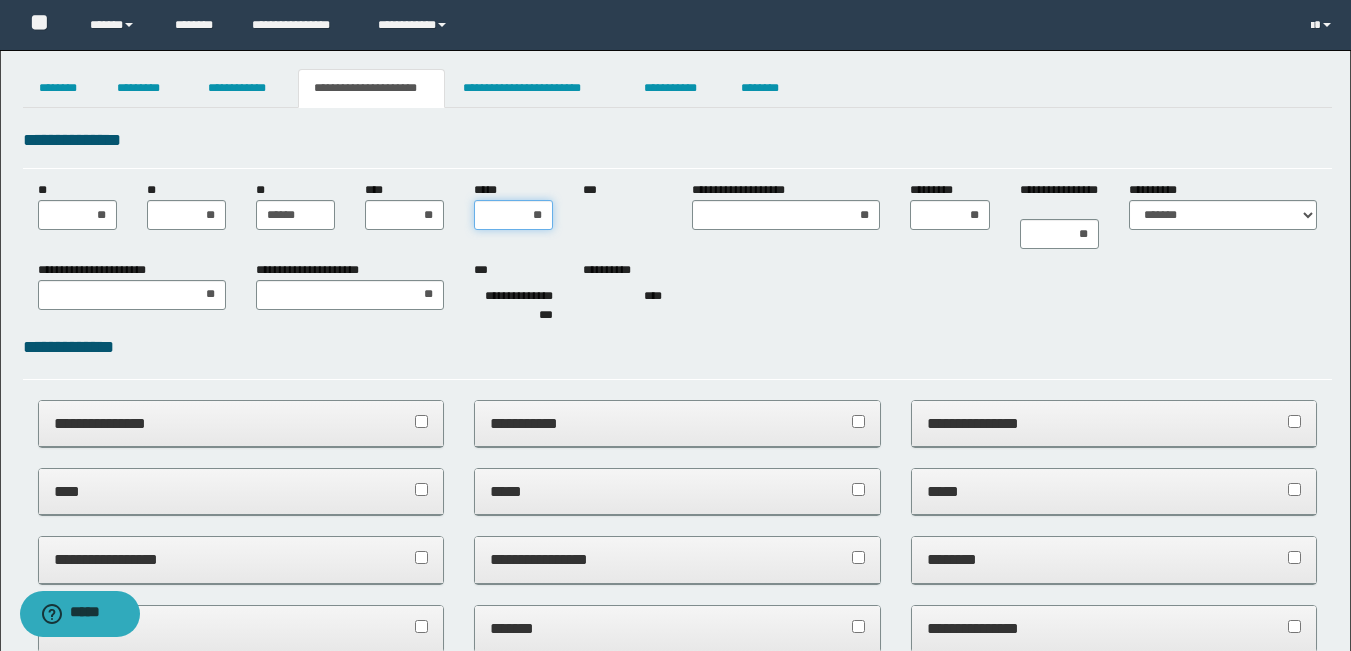 type on "***" 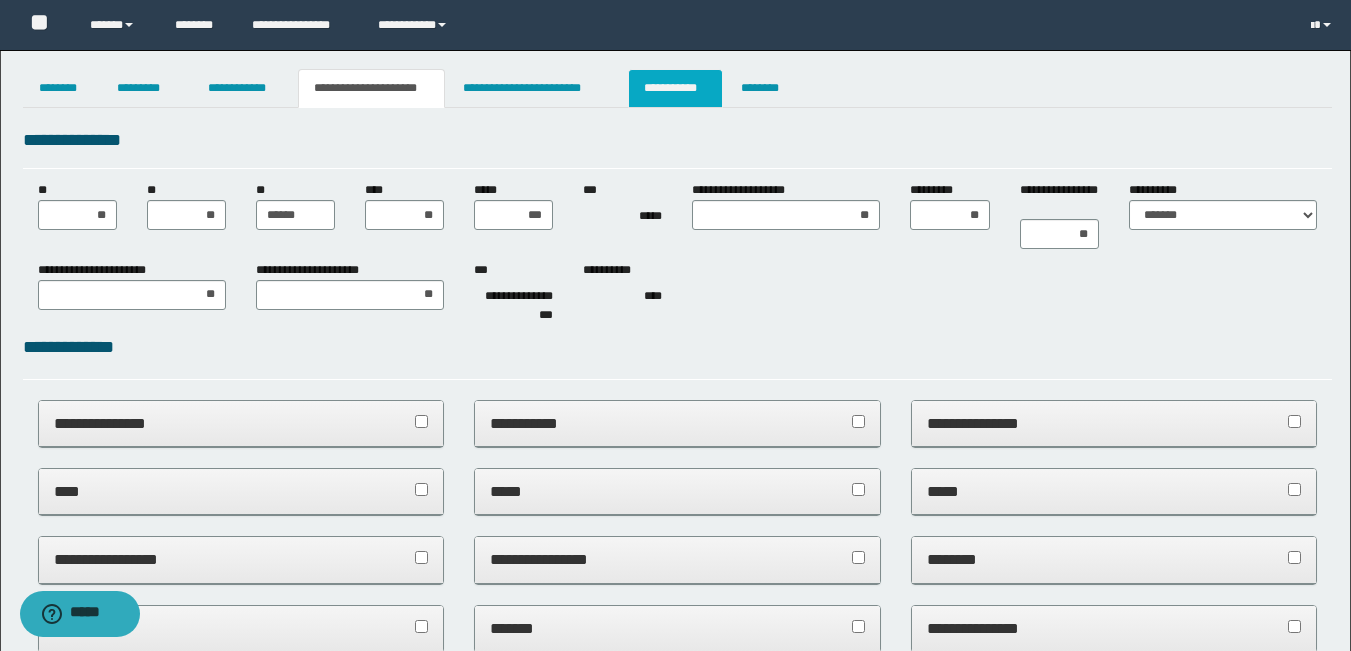 click on "**********" at bounding box center (675, 88) 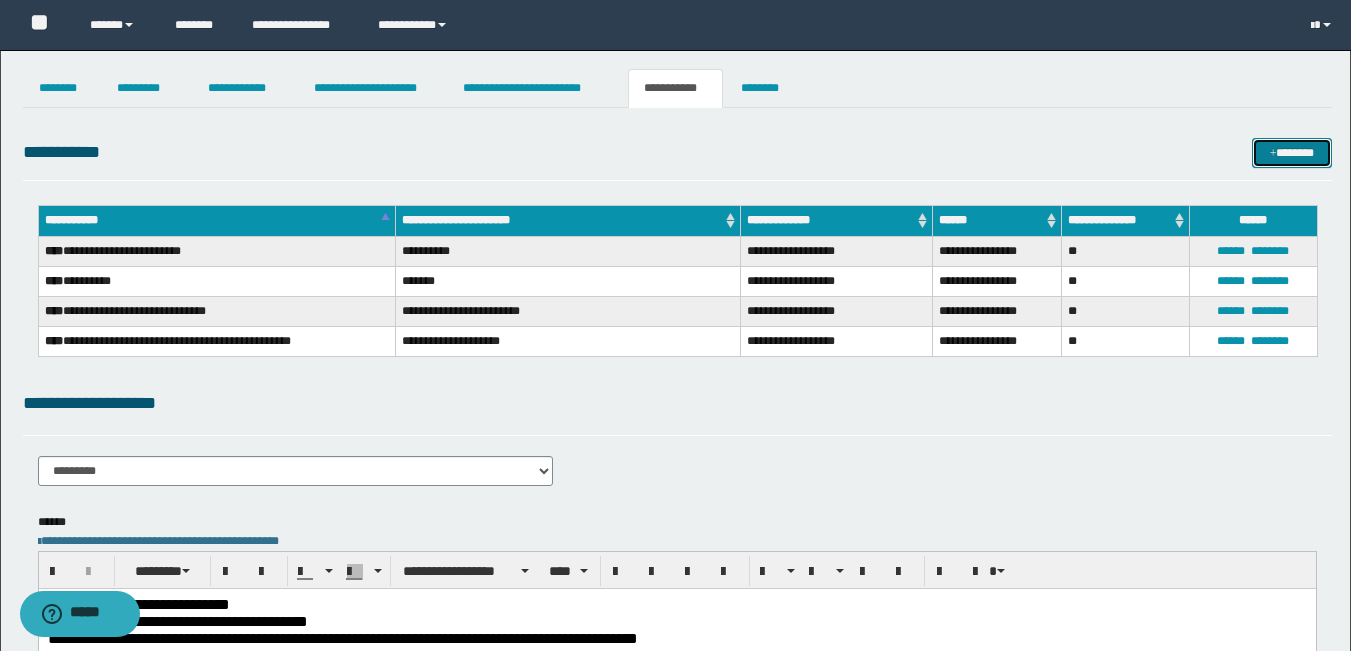 click on "*******" at bounding box center [1292, 153] 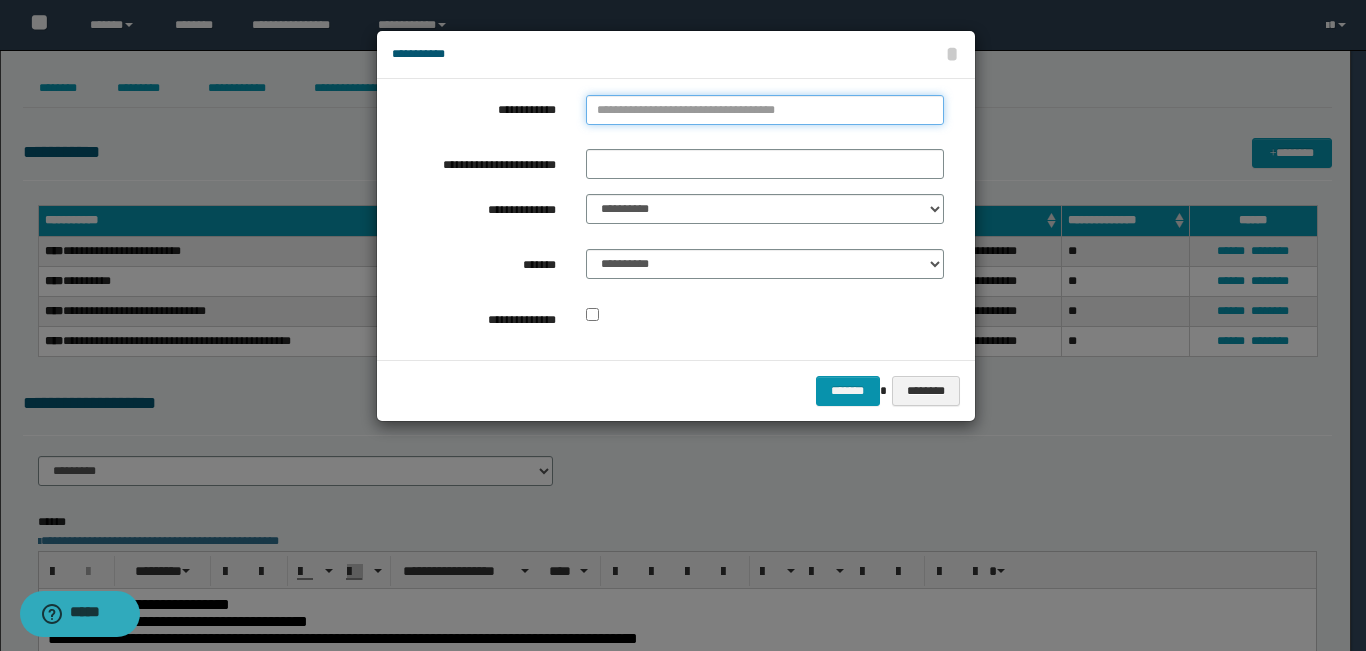type on "**********" 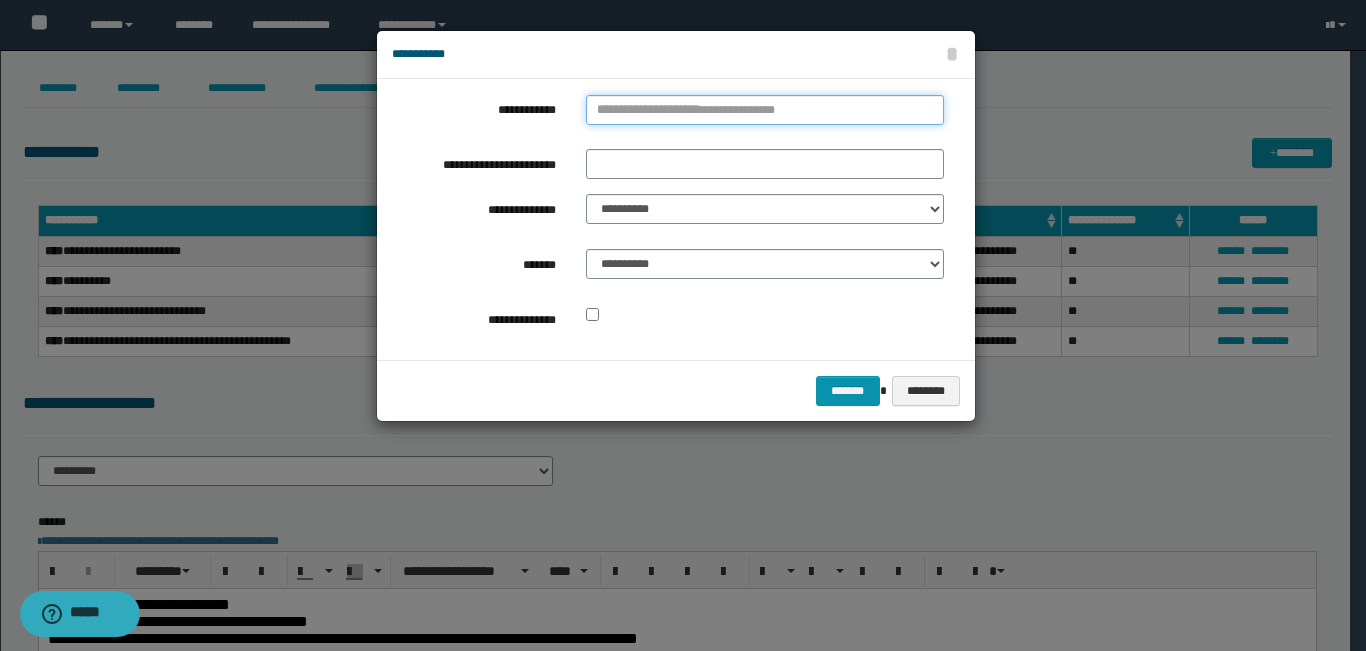 click on "**********" at bounding box center (765, 110) 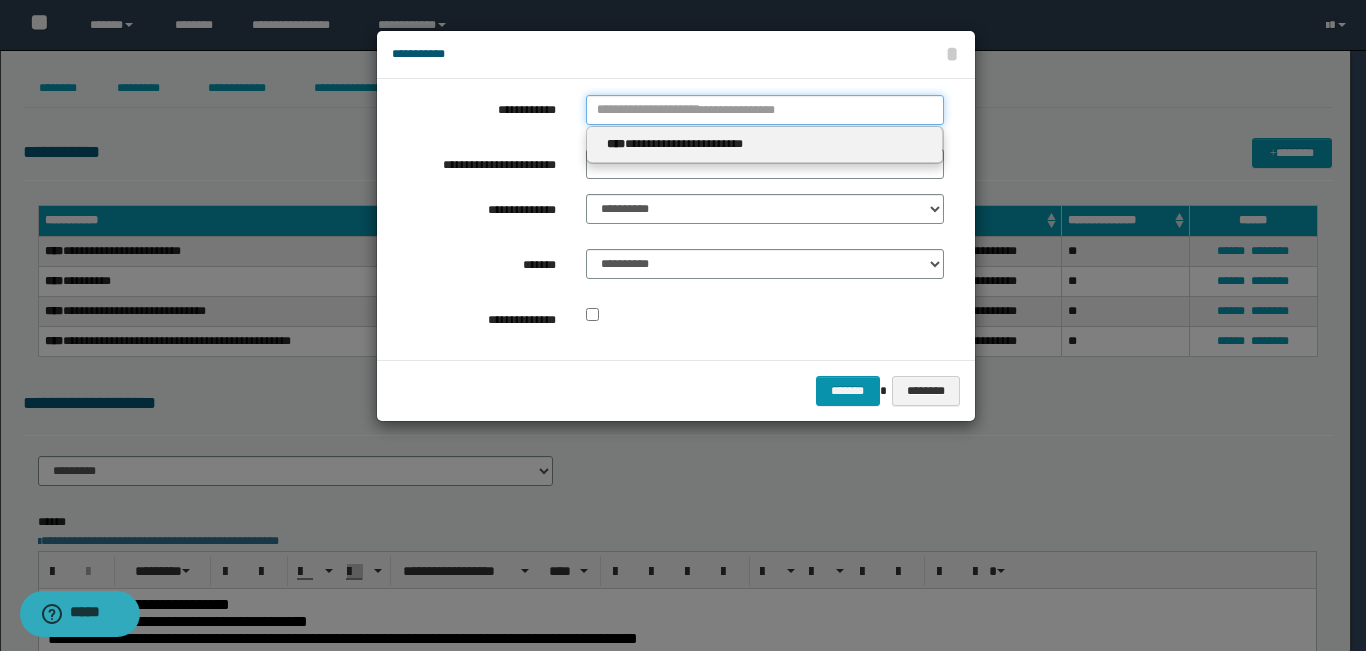 type 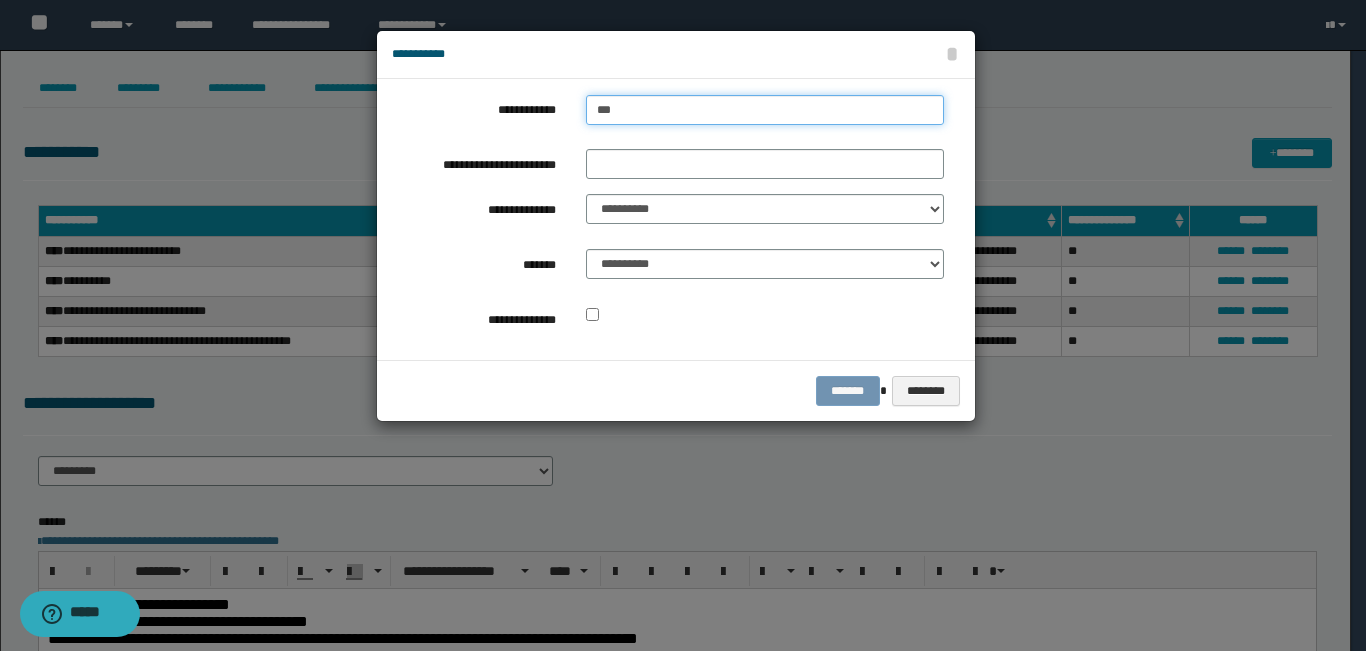 type on "****" 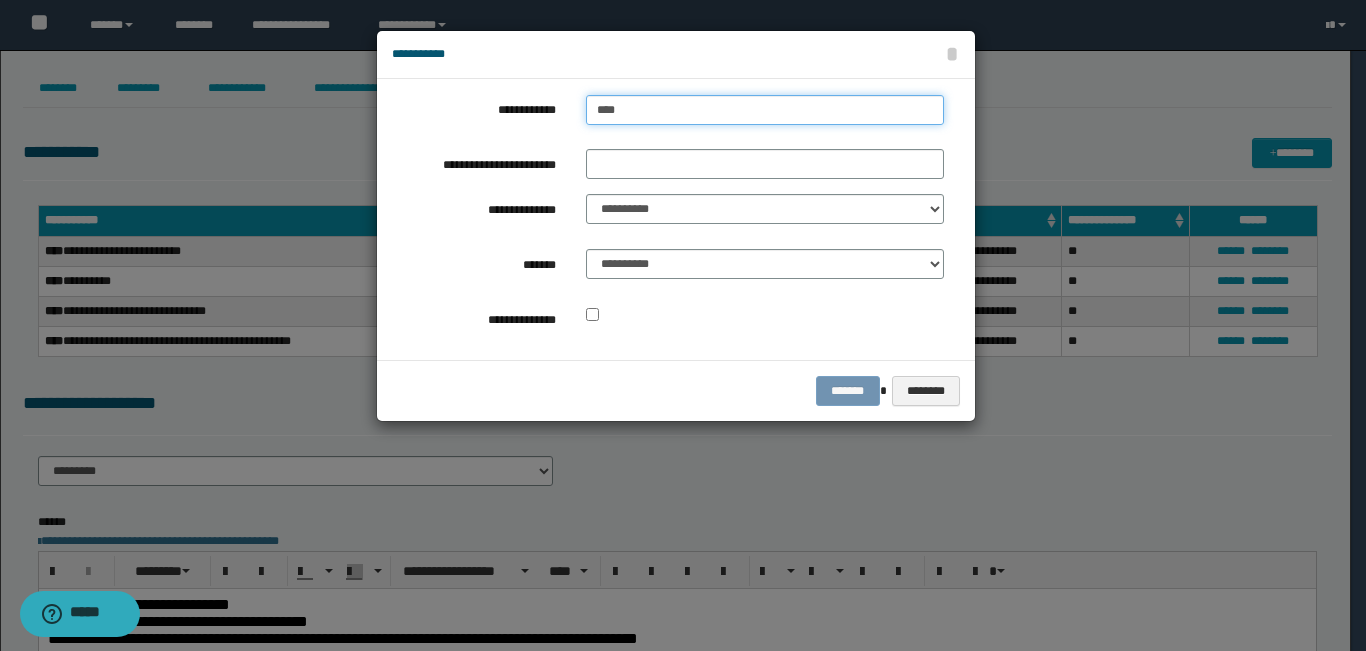 type on "****" 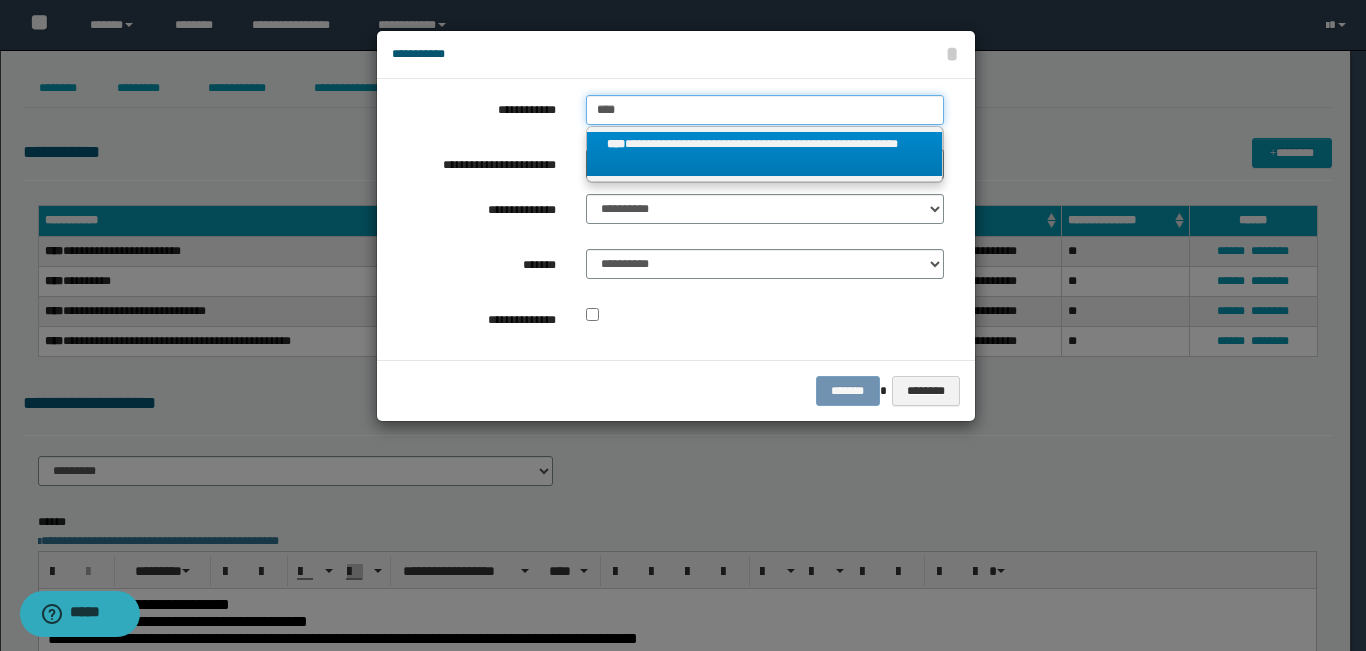 type on "****" 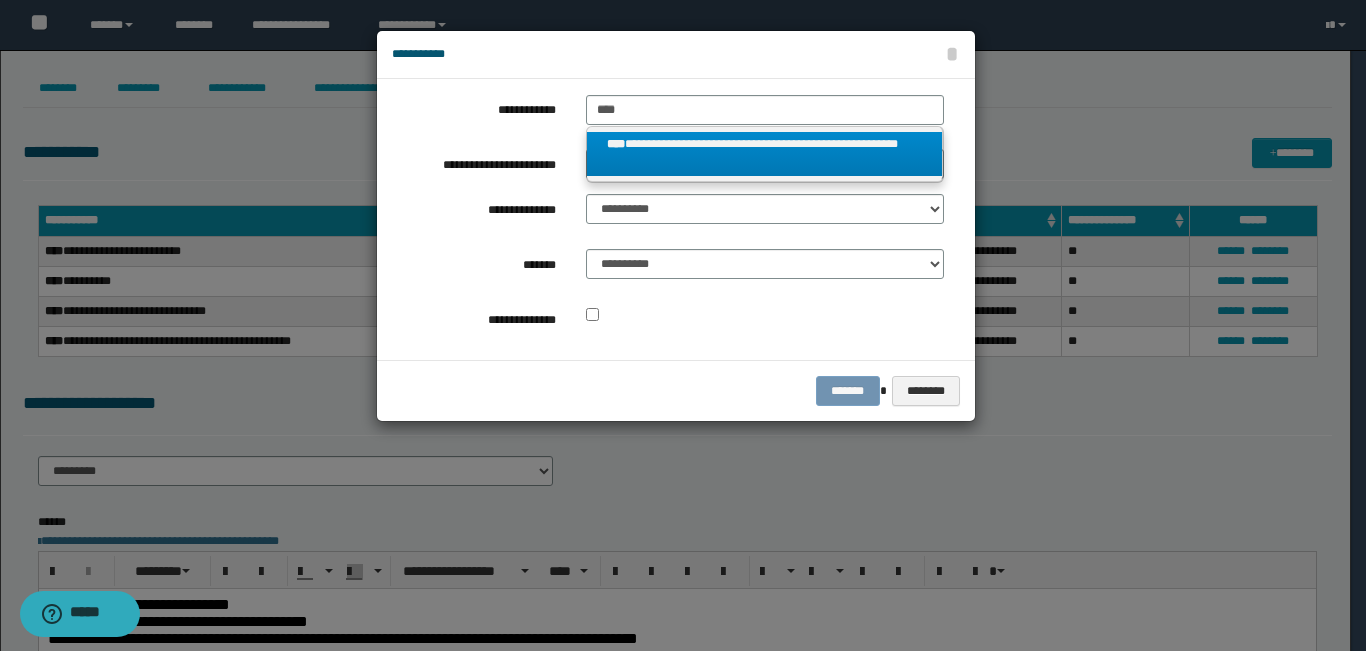 click on "**********" at bounding box center [765, 154] 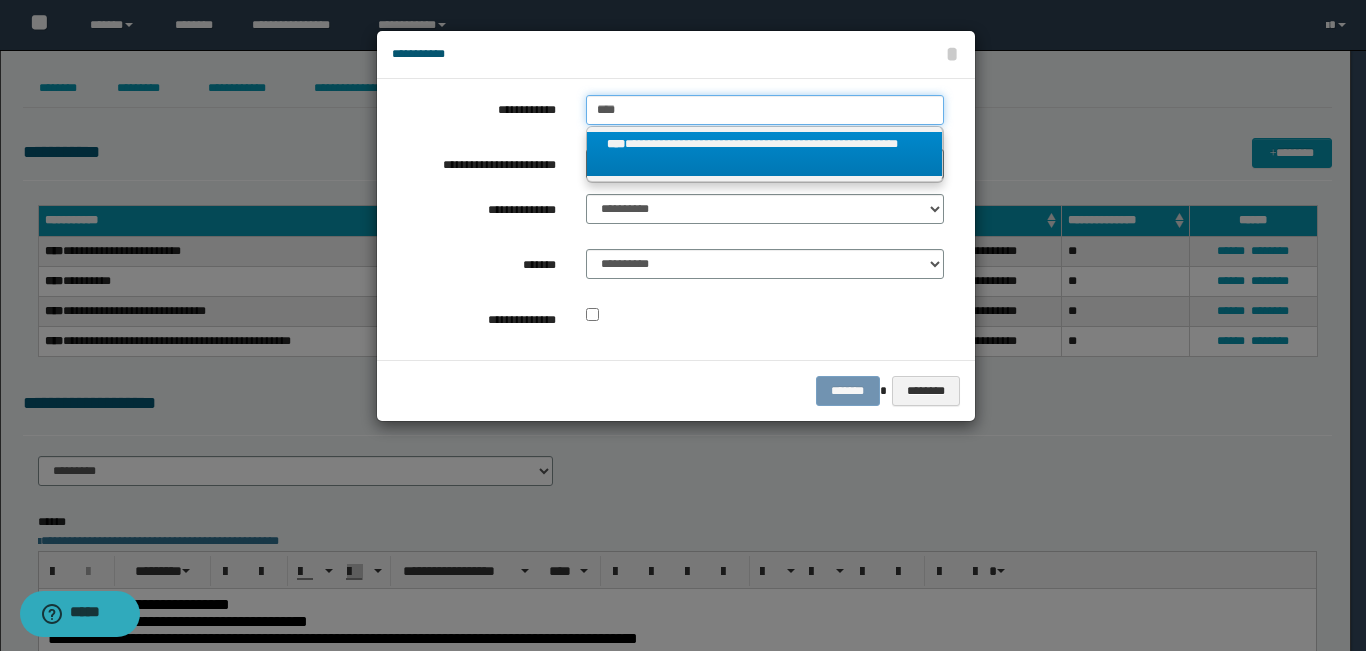type 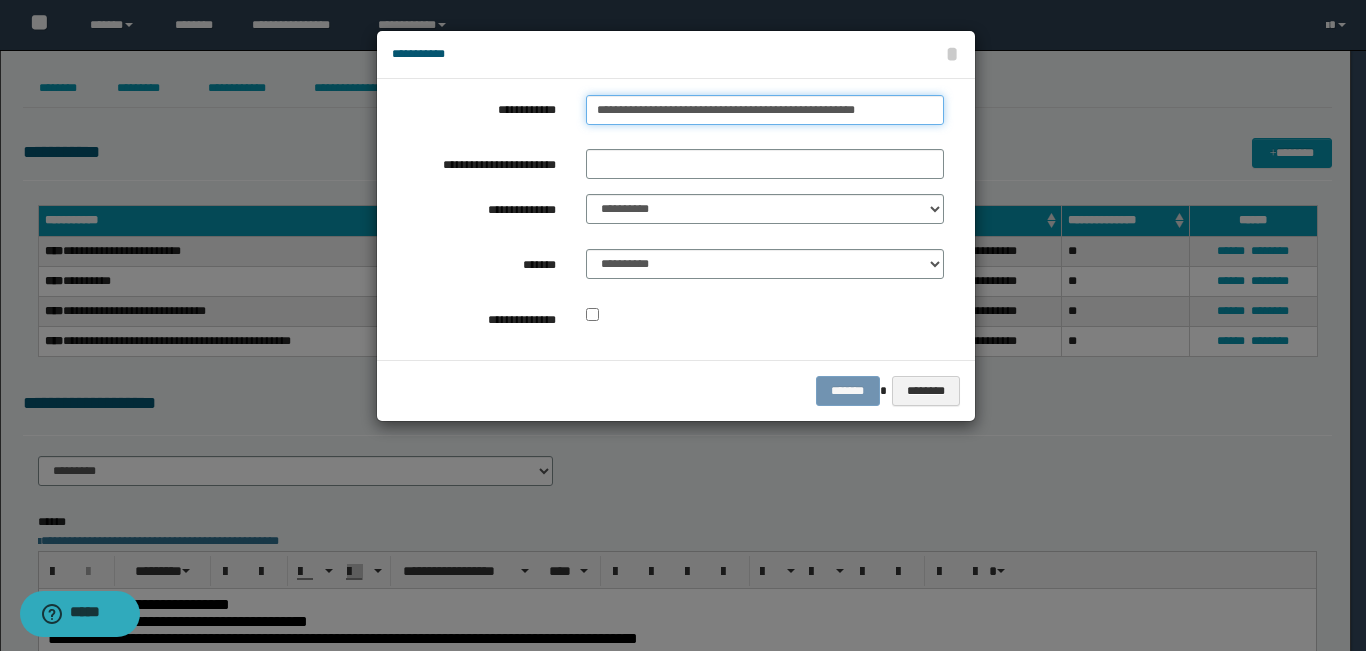 click on "**********" at bounding box center (765, 110) 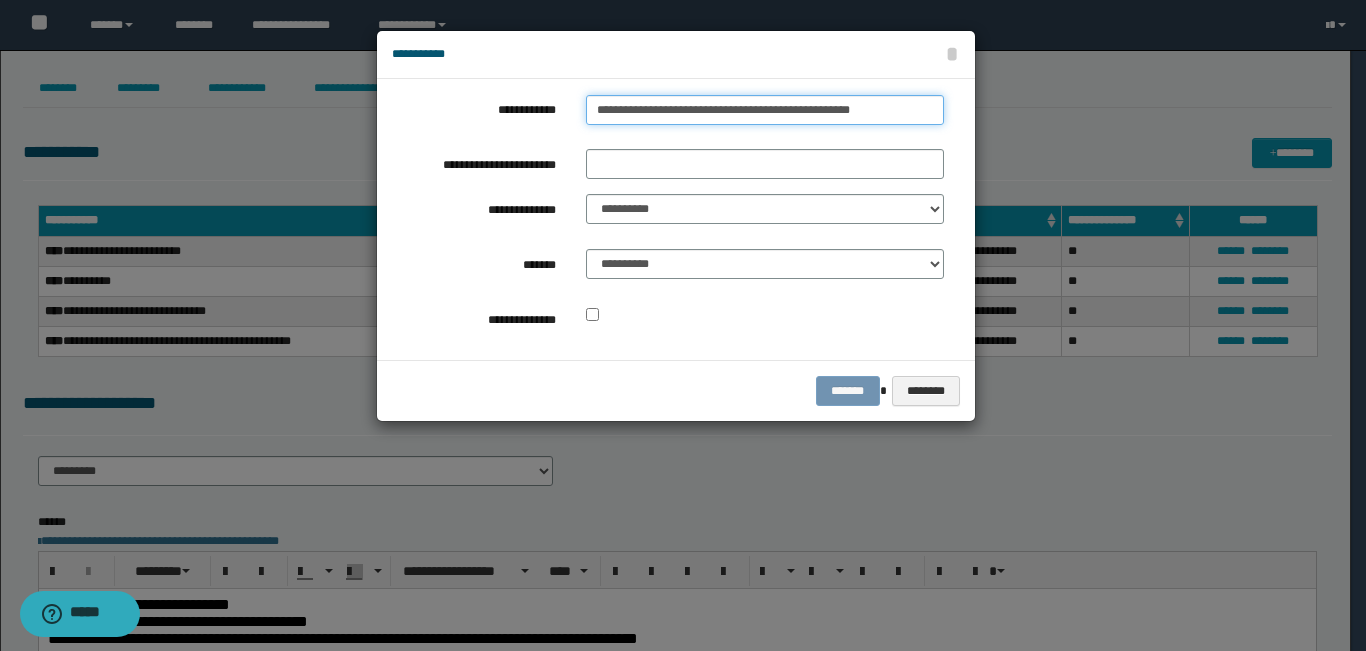 type on "**********" 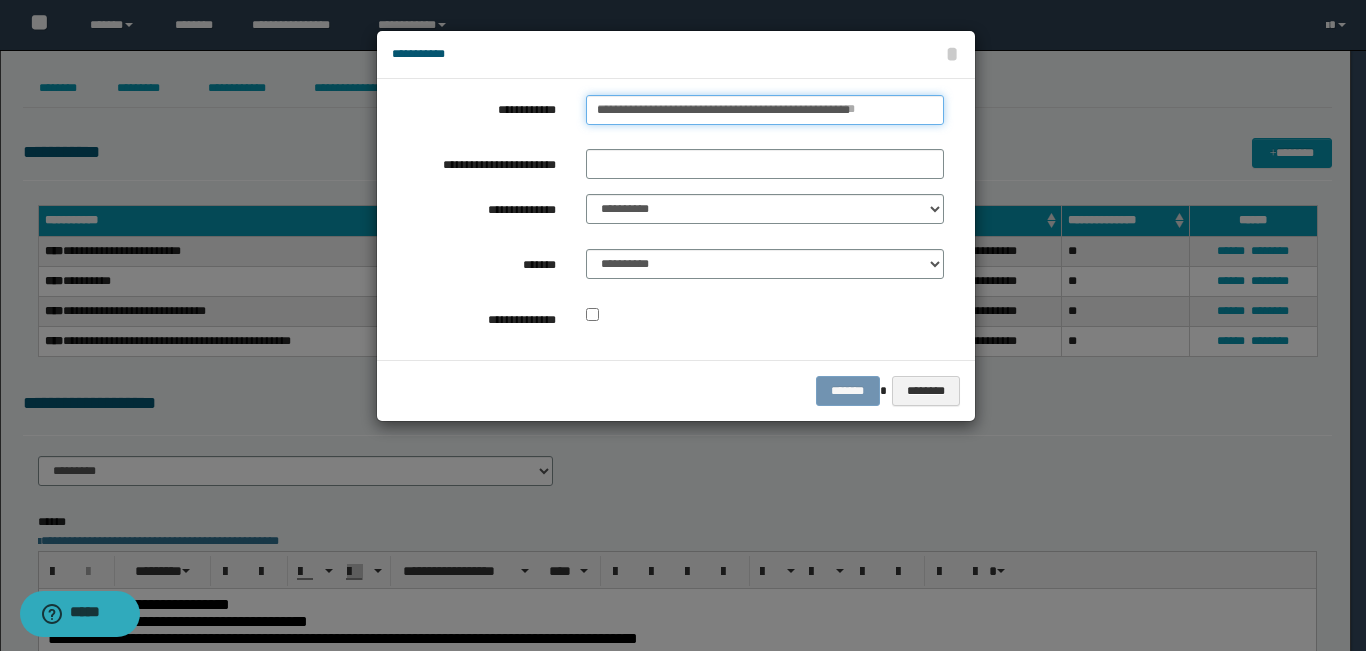 type 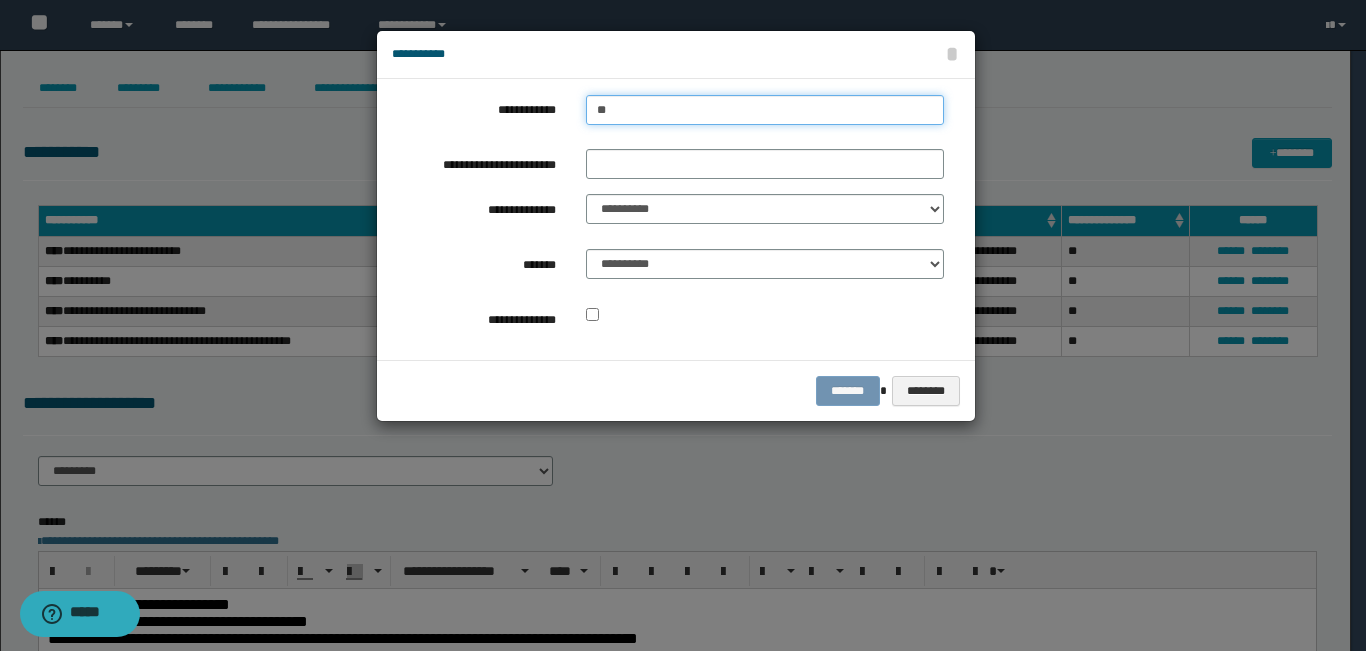 type on "*" 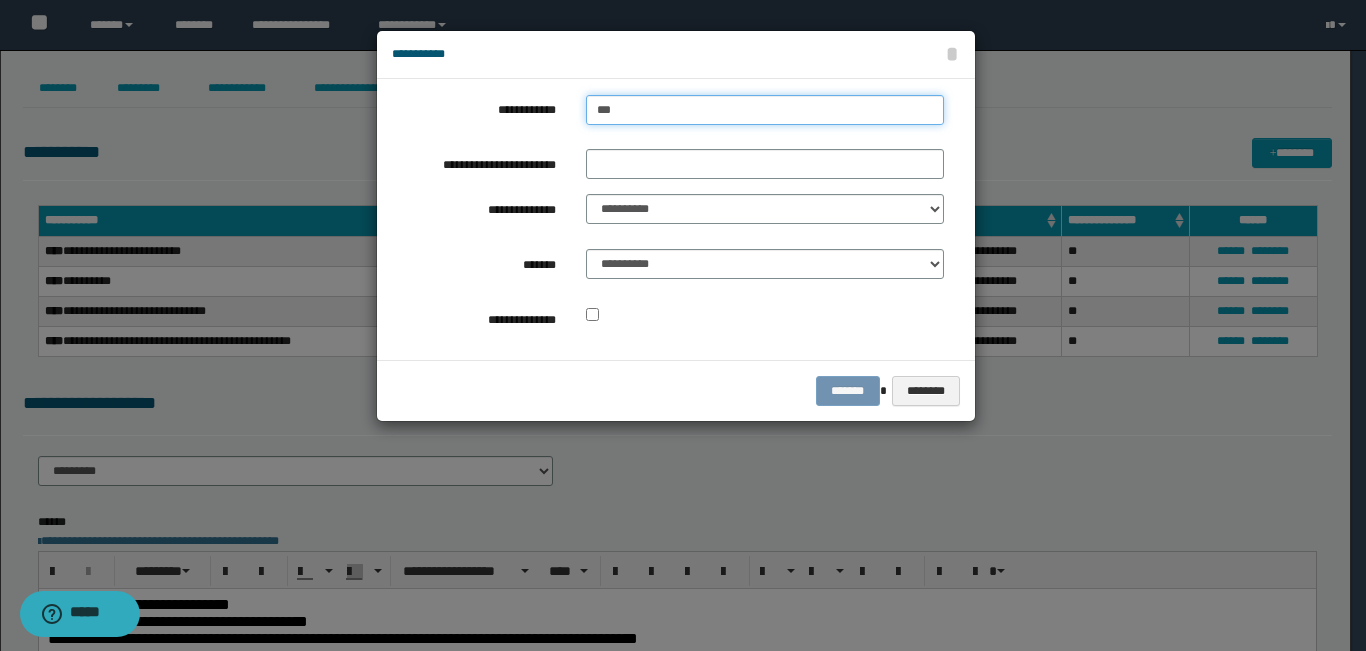 type on "***" 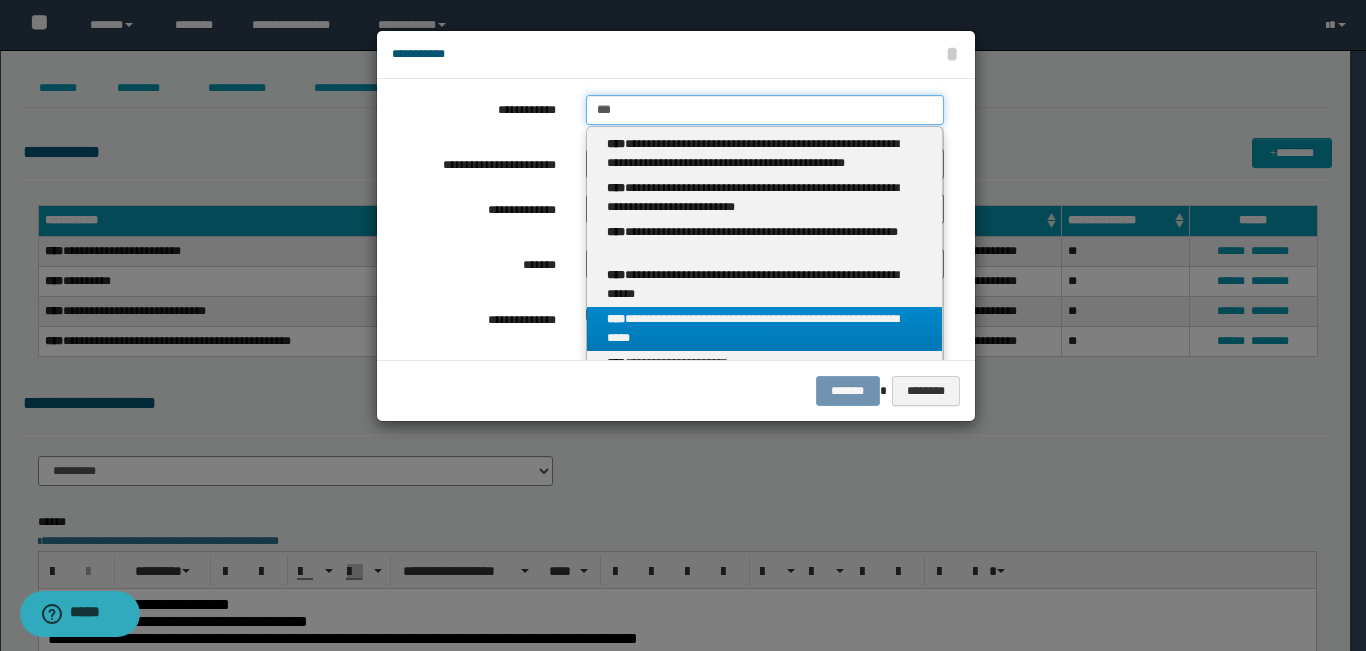 type on "***" 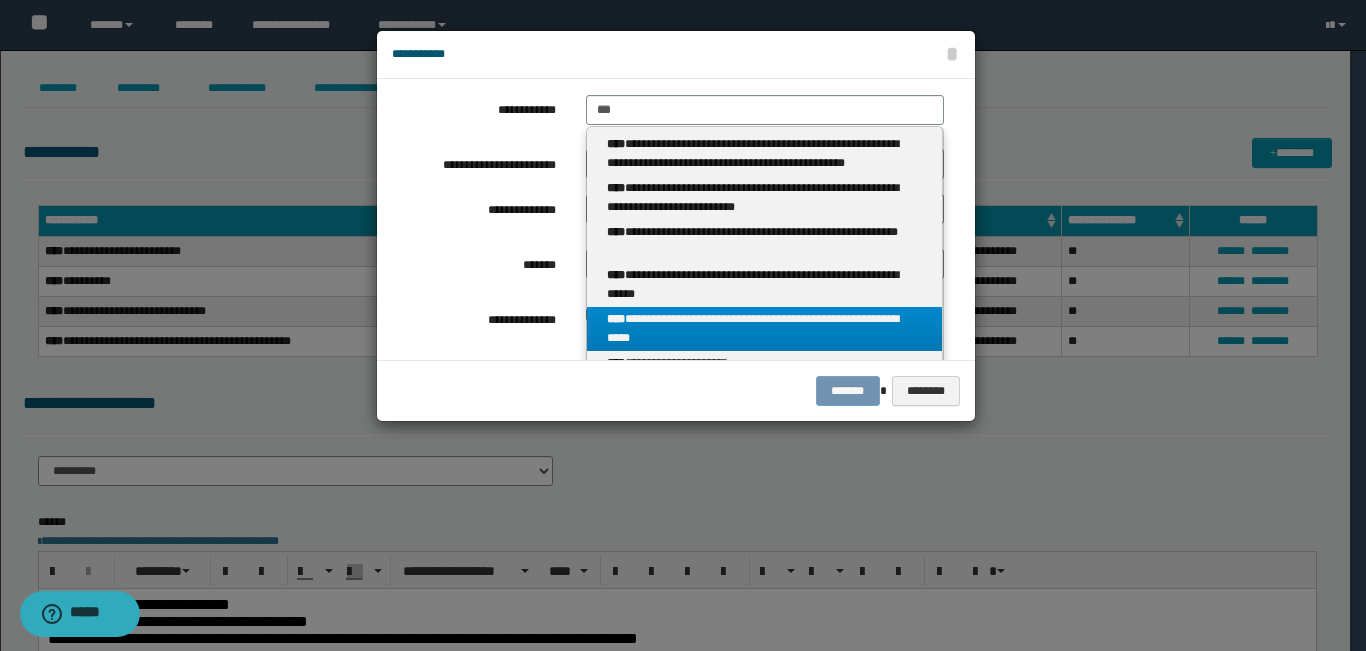 click on "**********" at bounding box center (765, 329) 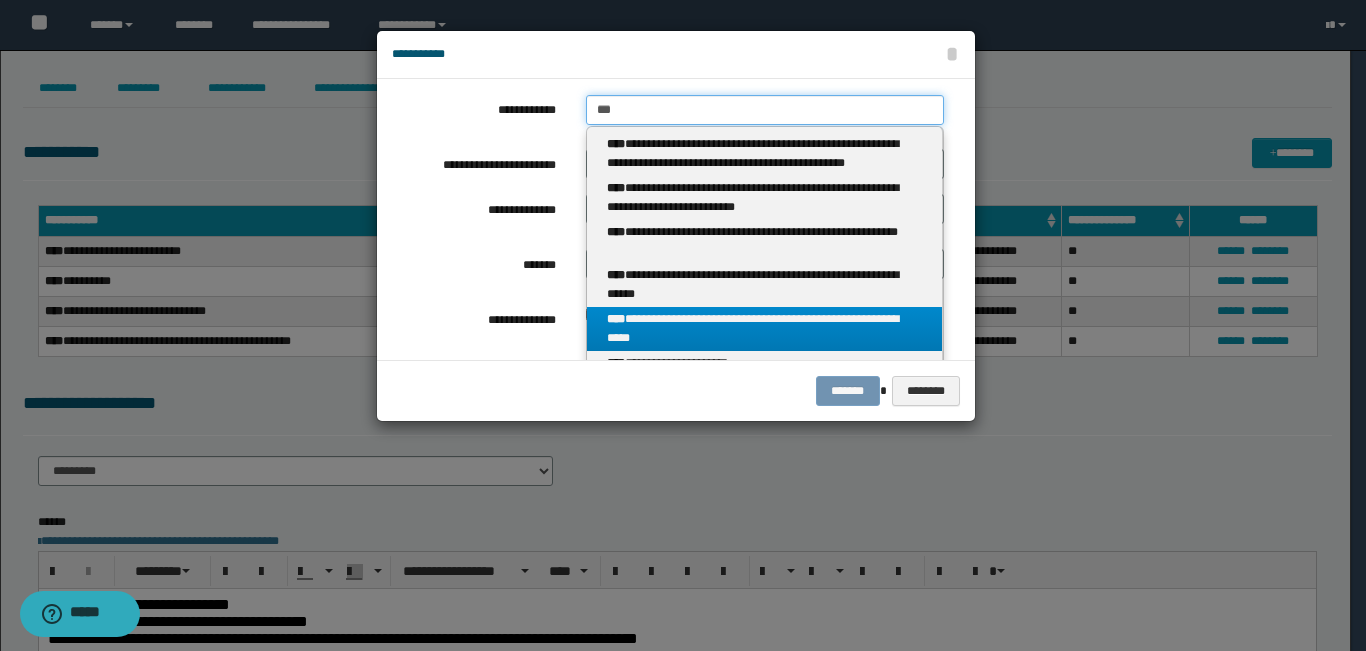 type 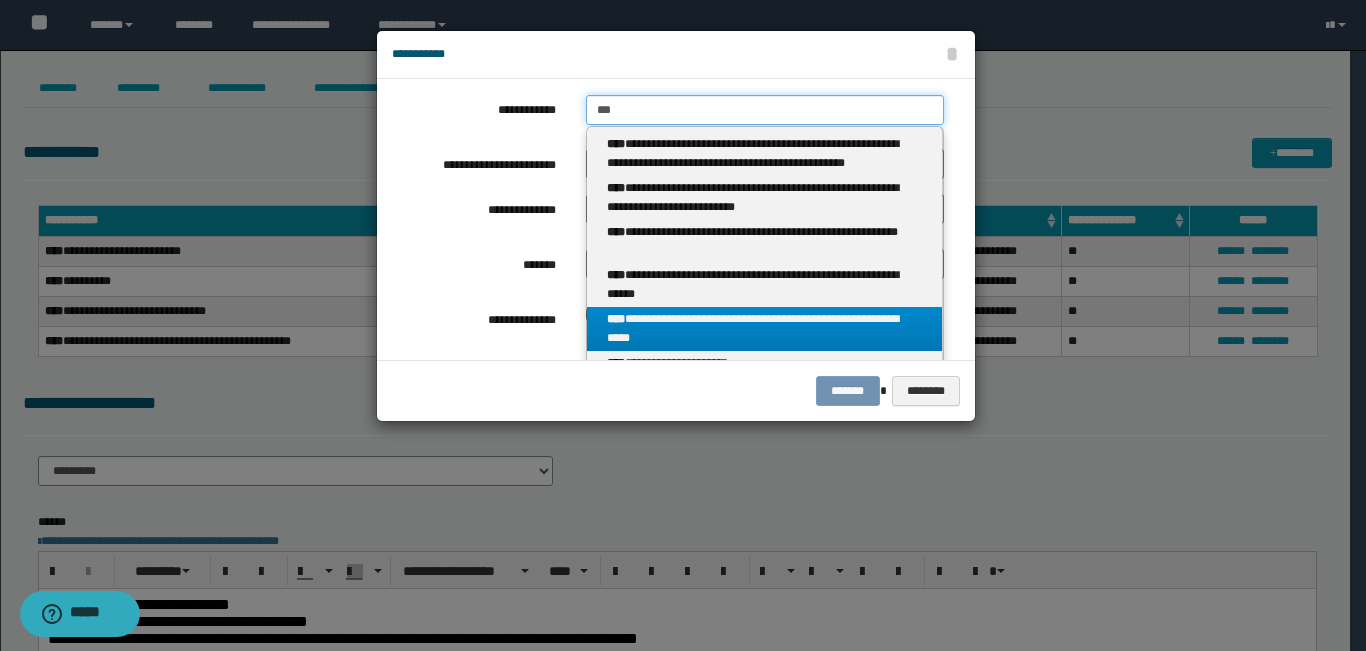 type on "**********" 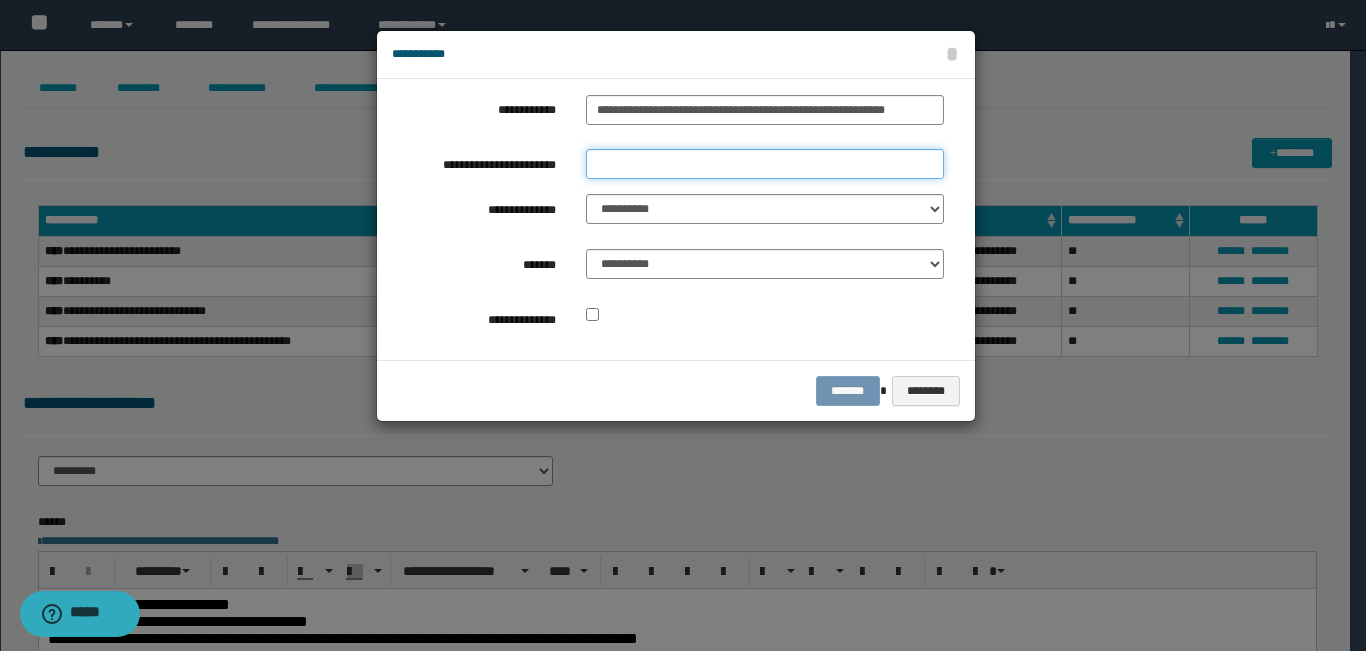 click on "**********" at bounding box center (765, 164) 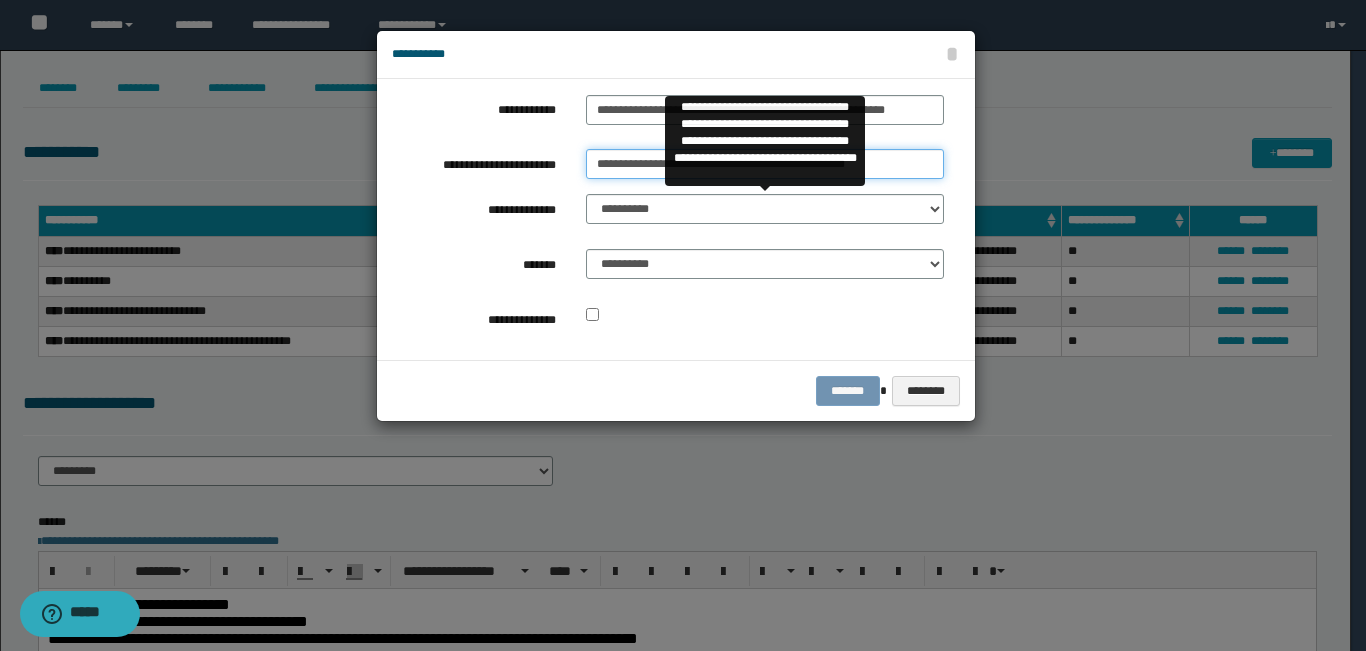 type on "**********" 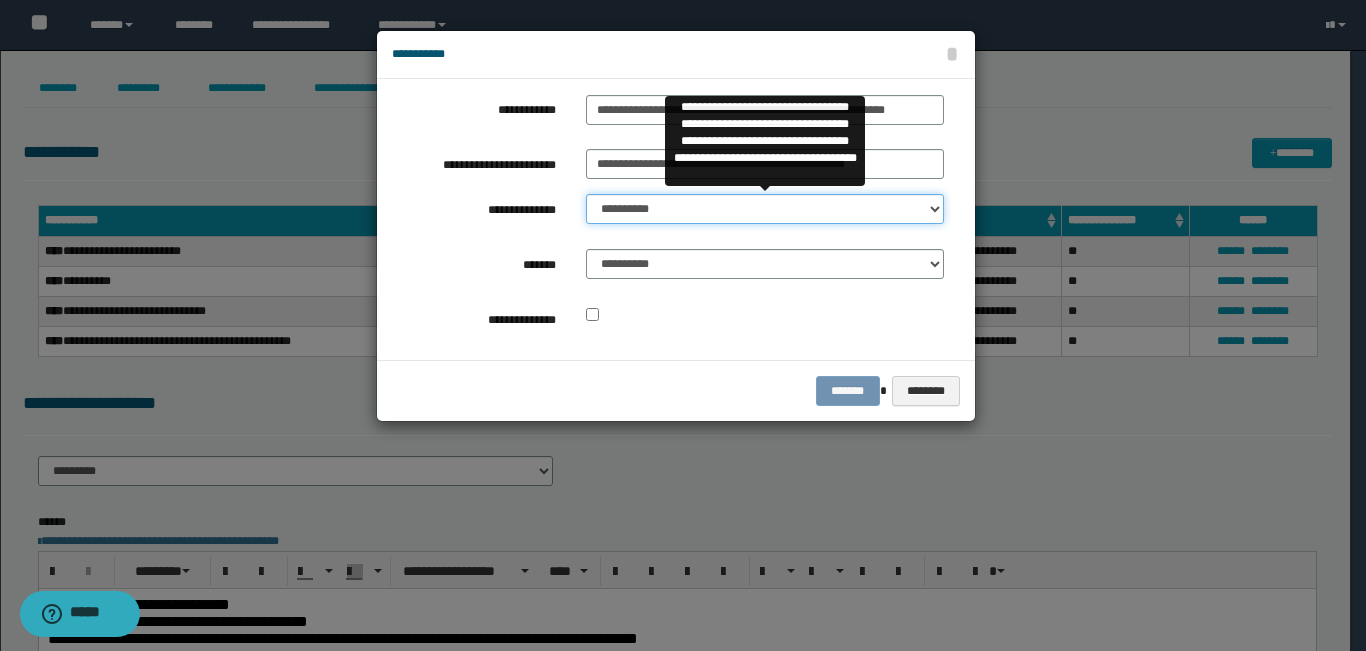 click on "**********" at bounding box center (765, 209) 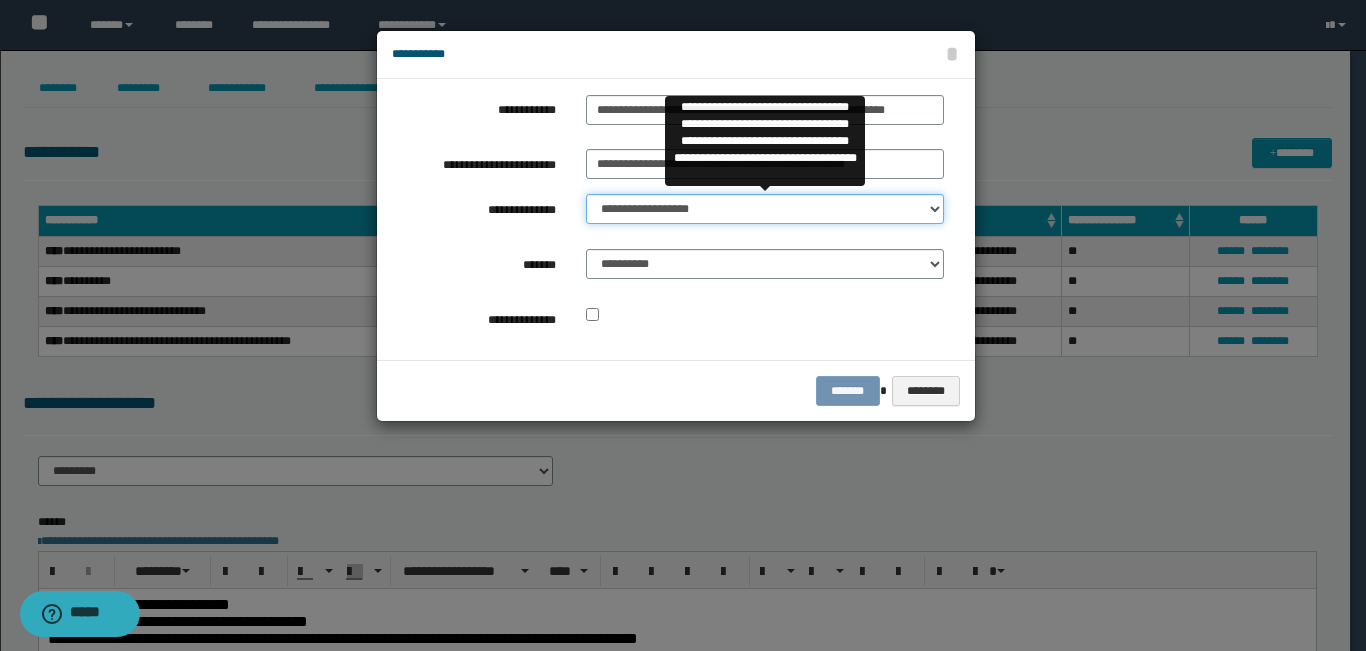 click on "**********" at bounding box center [765, 209] 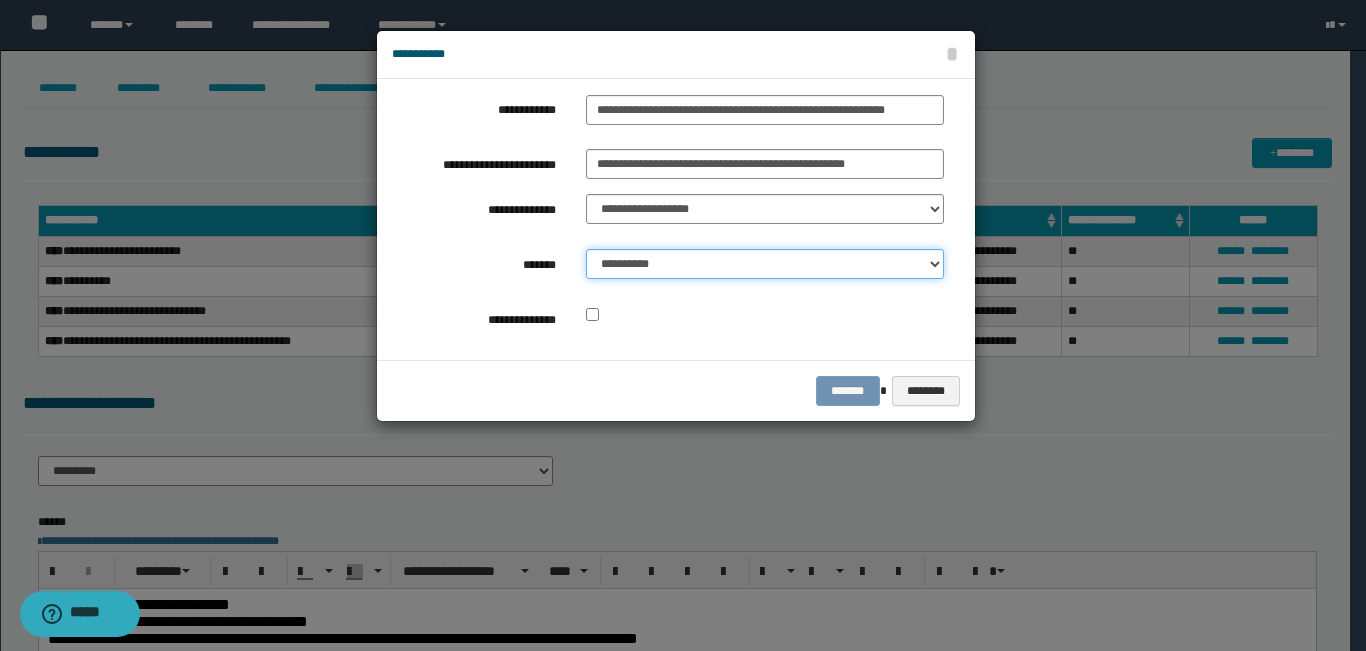 click on "**********" at bounding box center (765, 264) 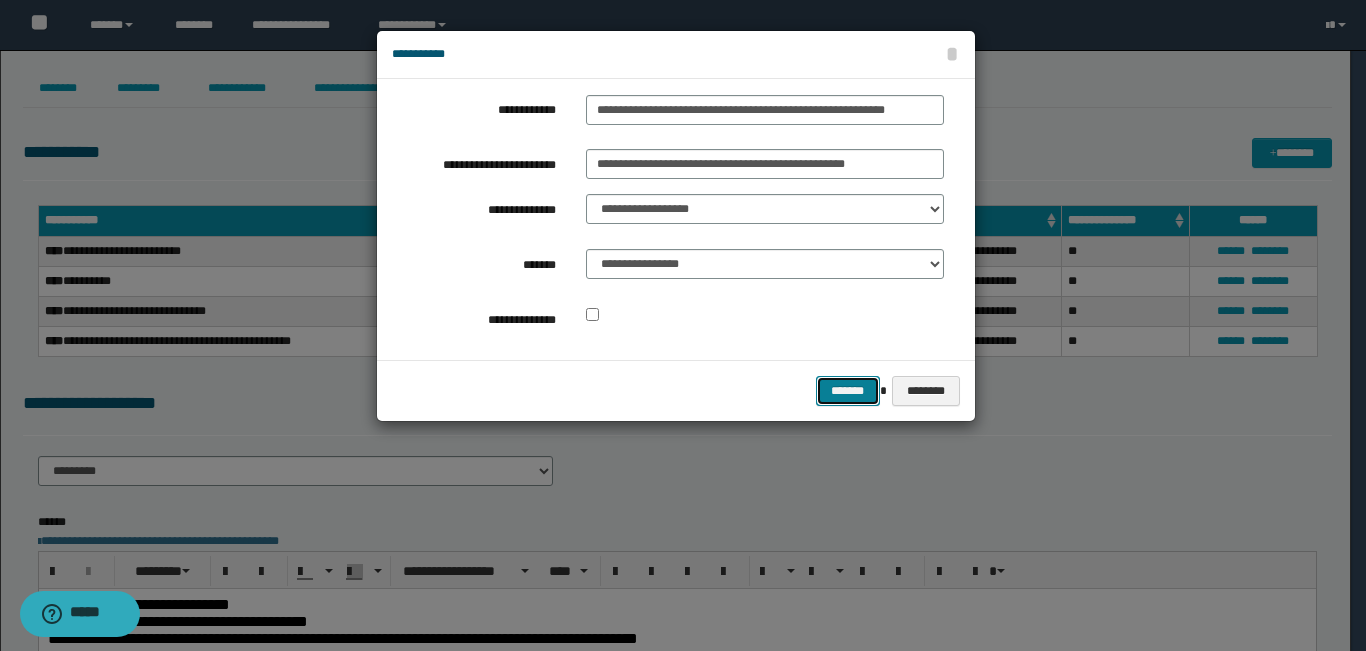 click on "*******" at bounding box center [848, 391] 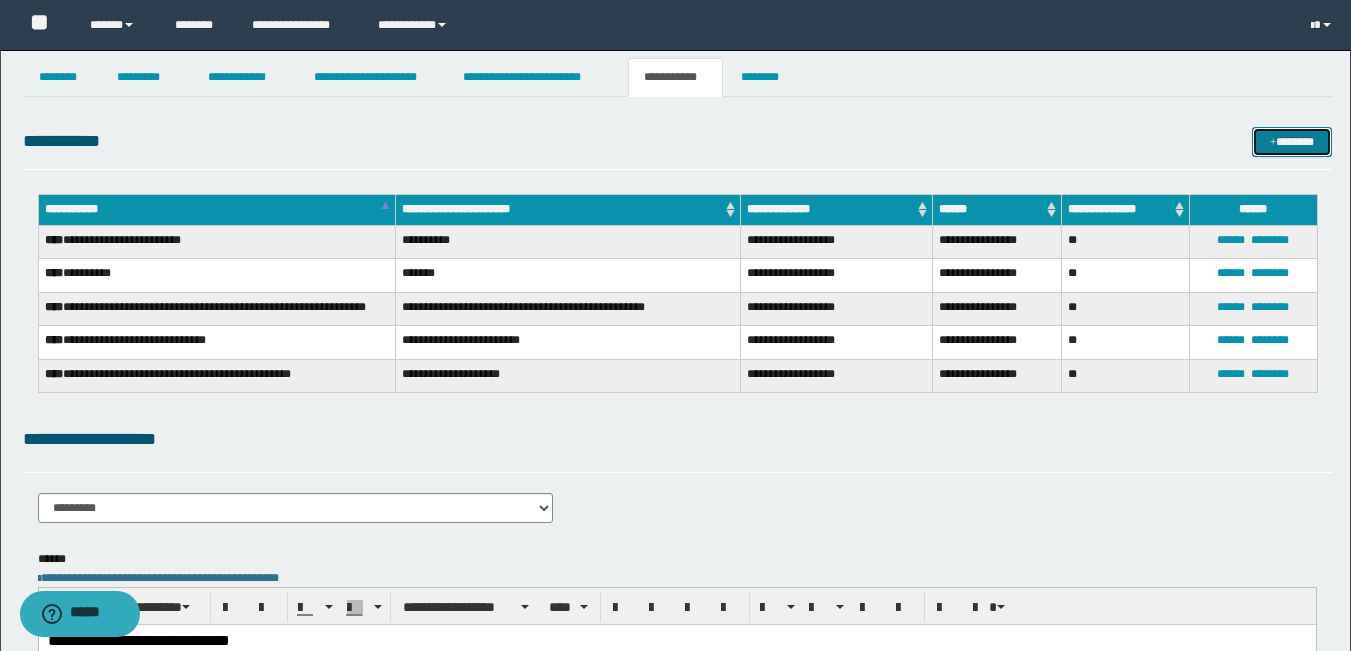 scroll, scrollTop: 0, scrollLeft: 0, axis: both 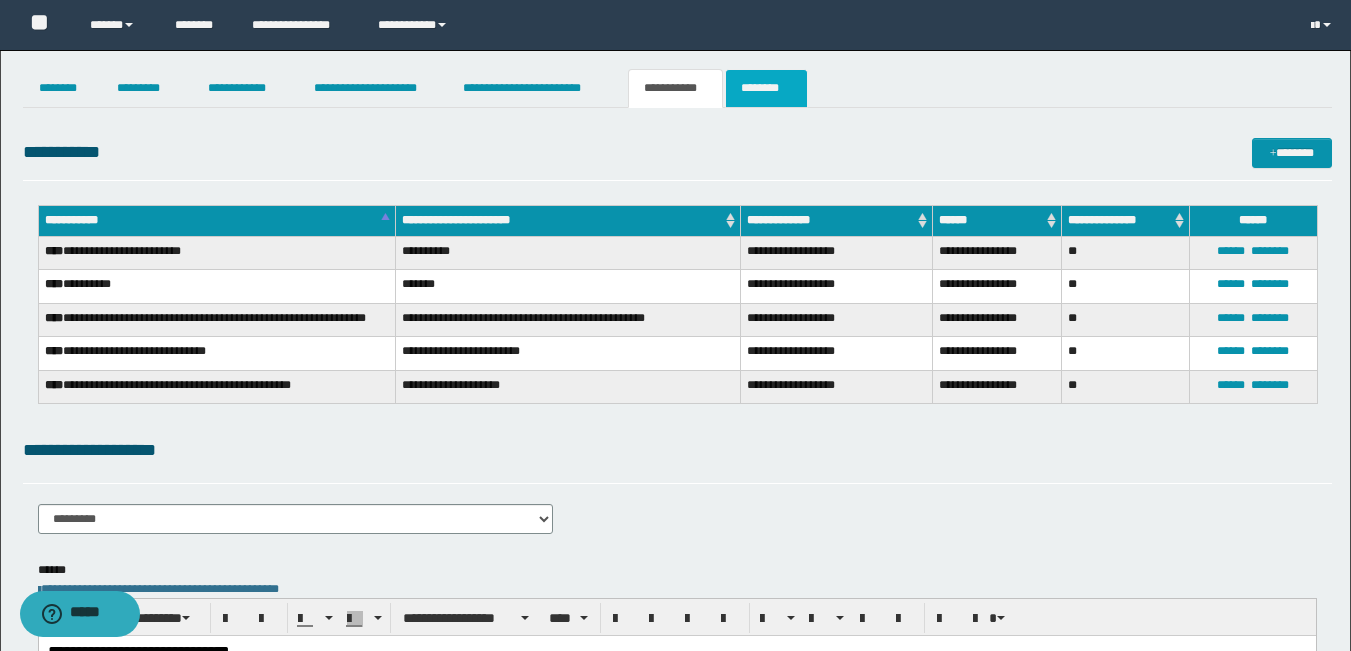 click on "********" at bounding box center (766, 88) 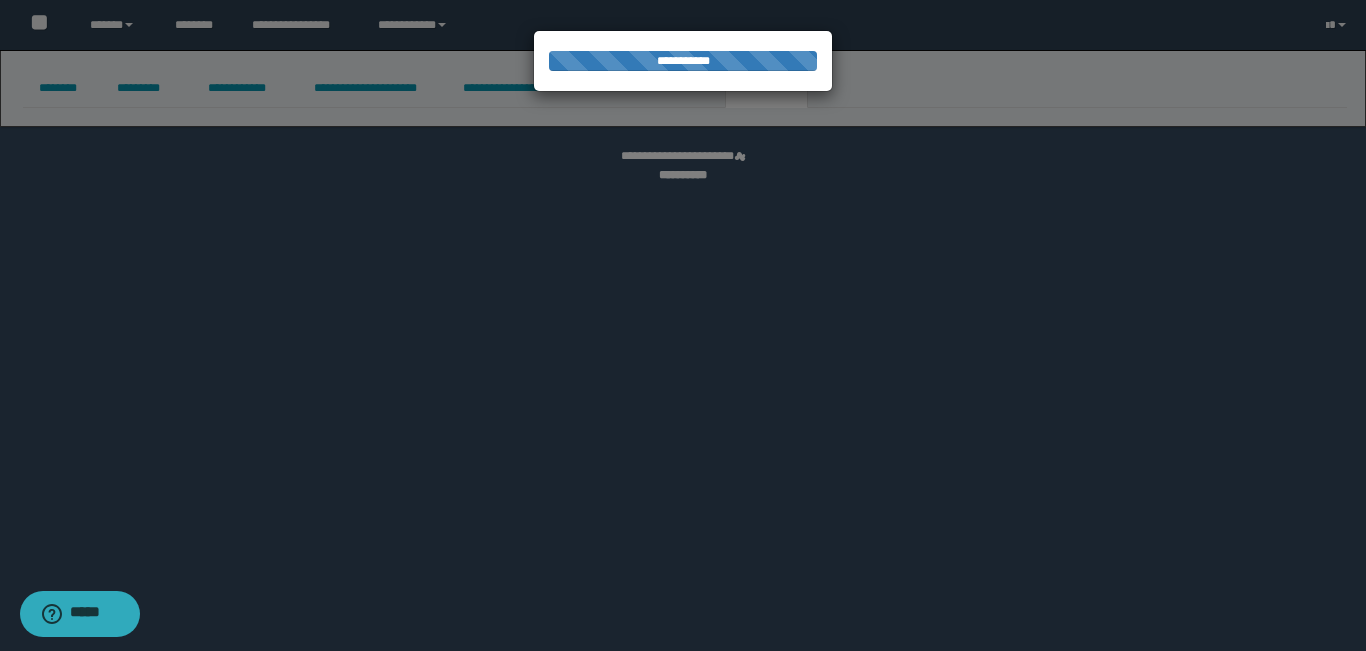 select 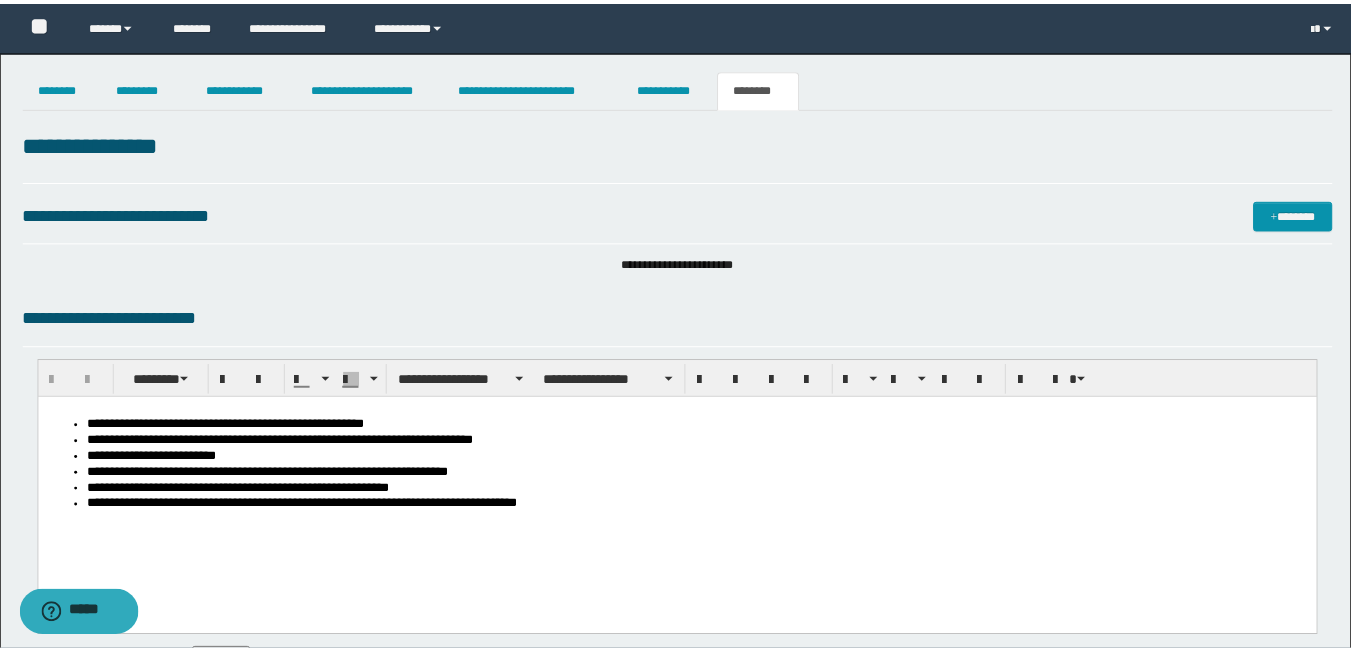 scroll, scrollTop: 0, scrollLeft: 0, axis: both 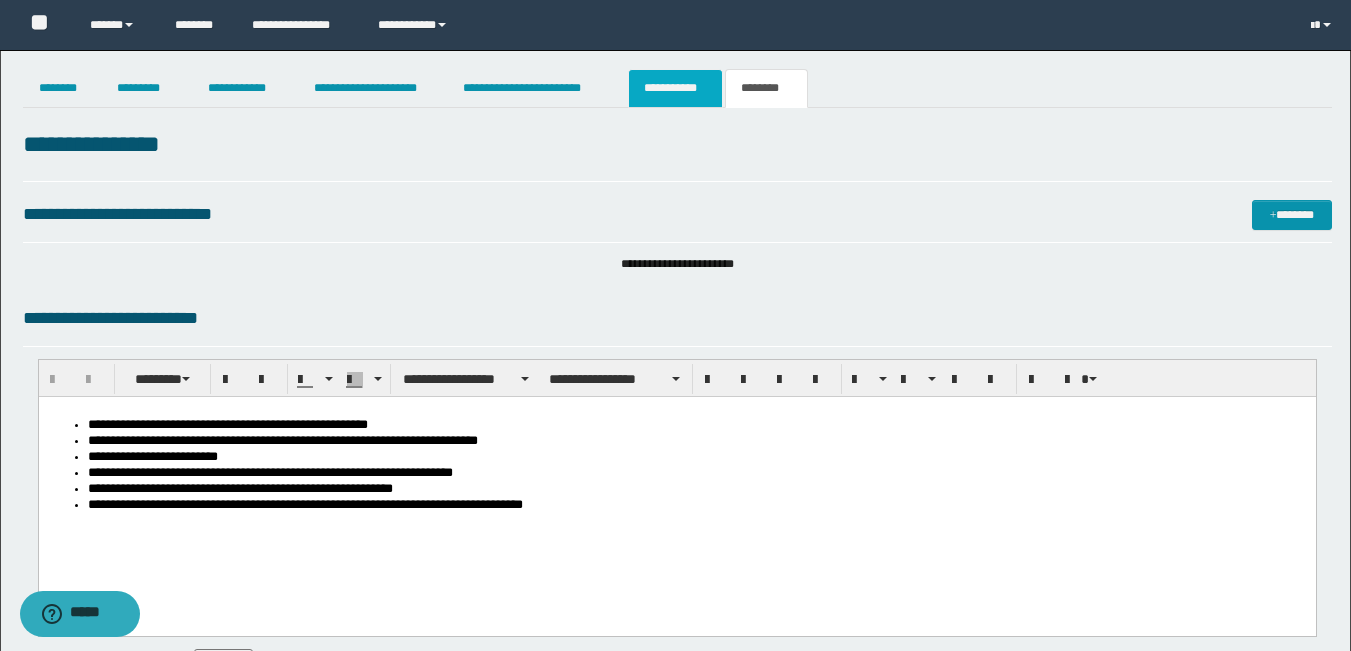 click on "**********" at bounding box center (675, 88) 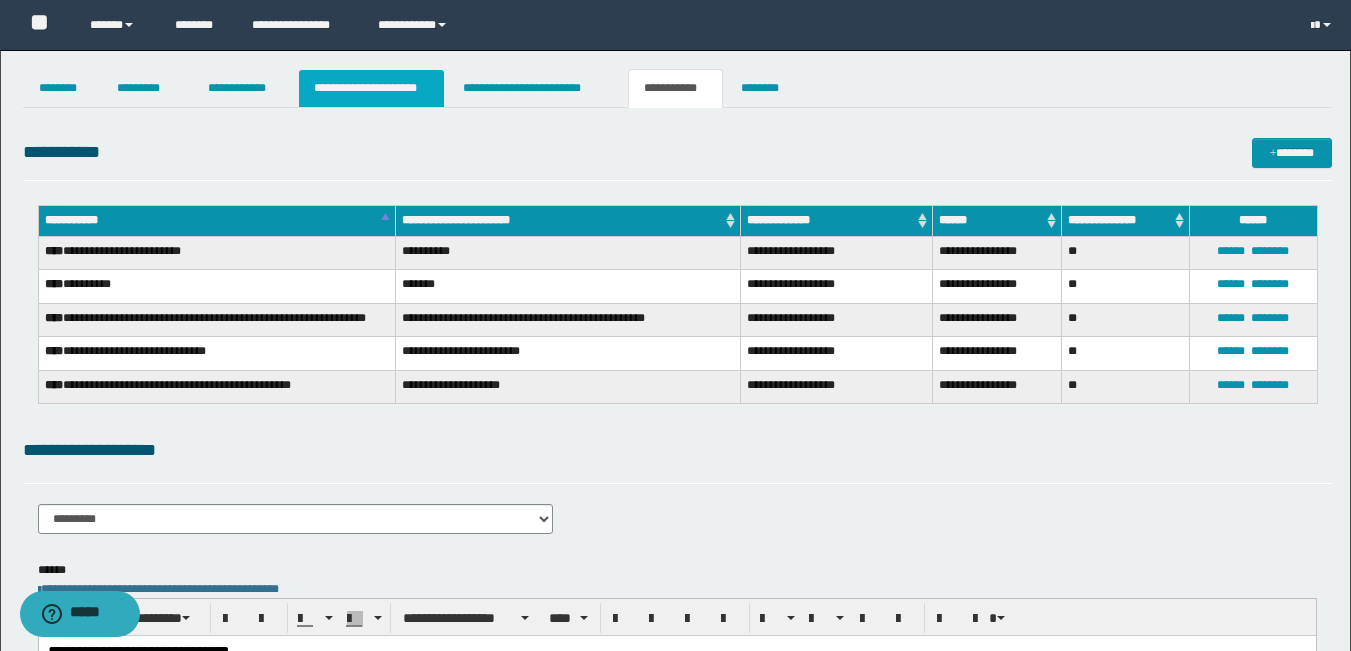 click on "**********" at bounding box center (371, 88) 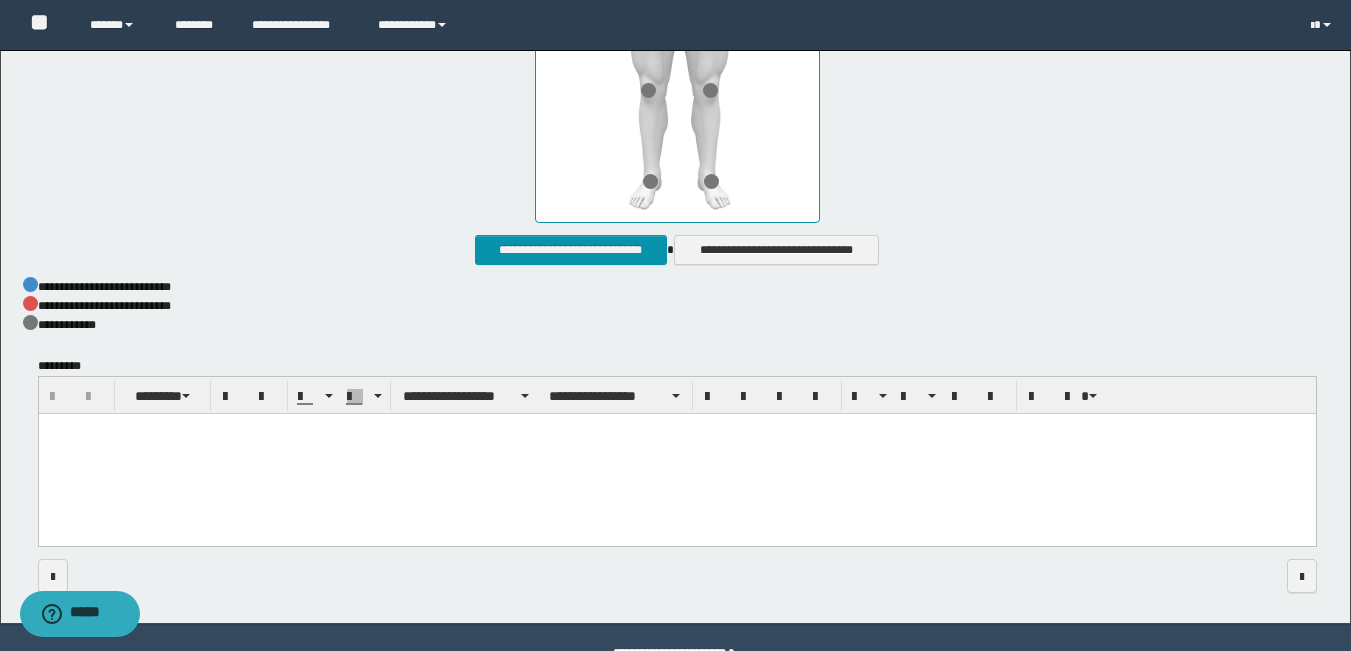 scroll, scrollTop: 1108, scrollLeft: 0, axis: vertical 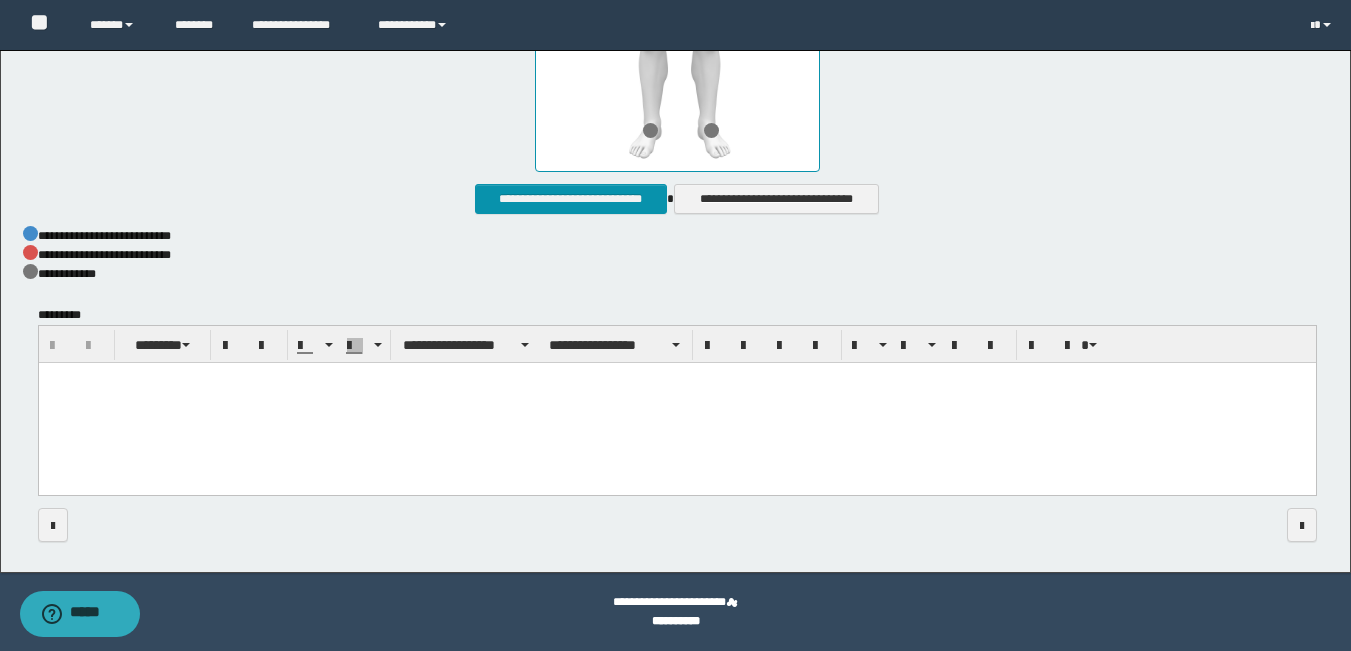 click at bounding box center [676, 404] 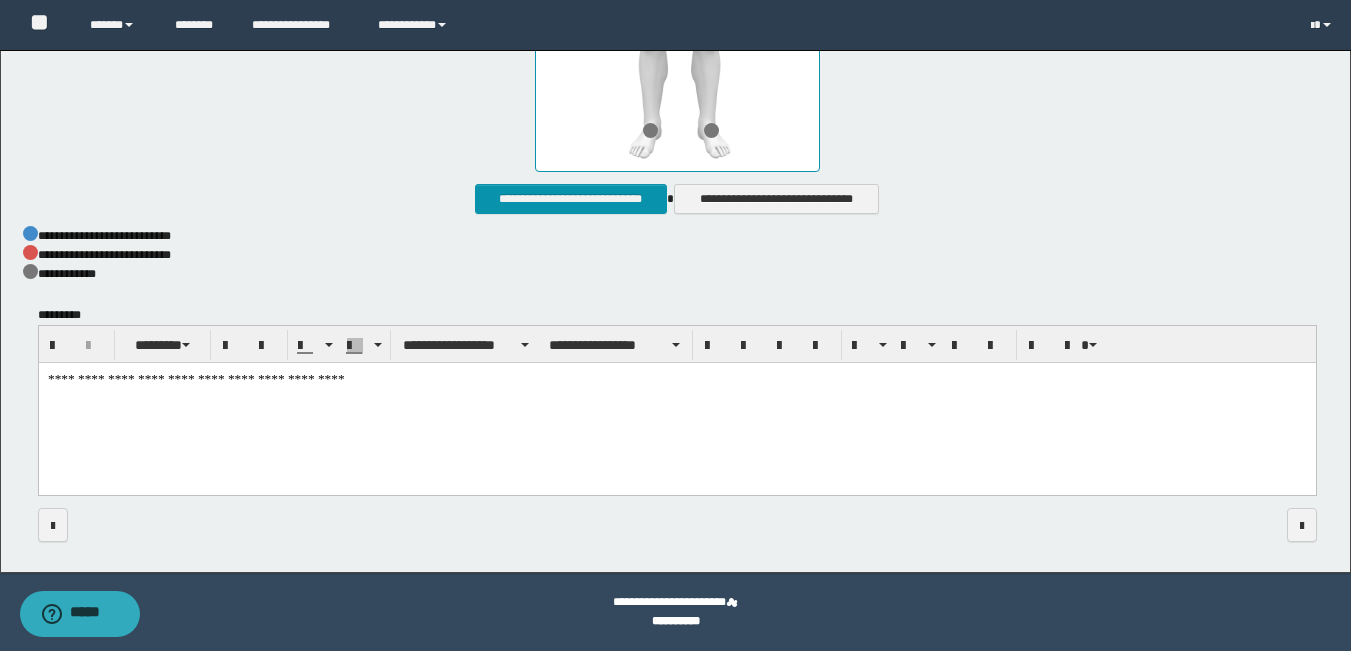 click on "**********" at bounding box center [676, 404] 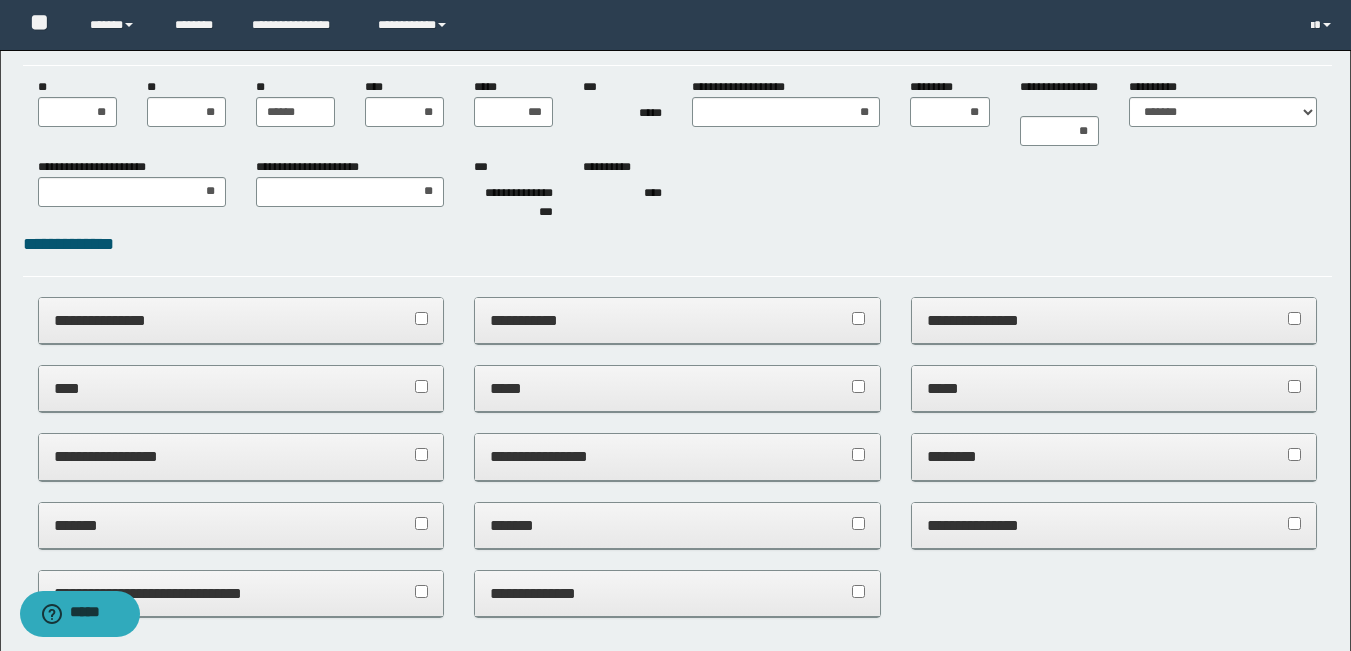 scroll, scrollTop: 0, scrollLeft: 0, axis: both 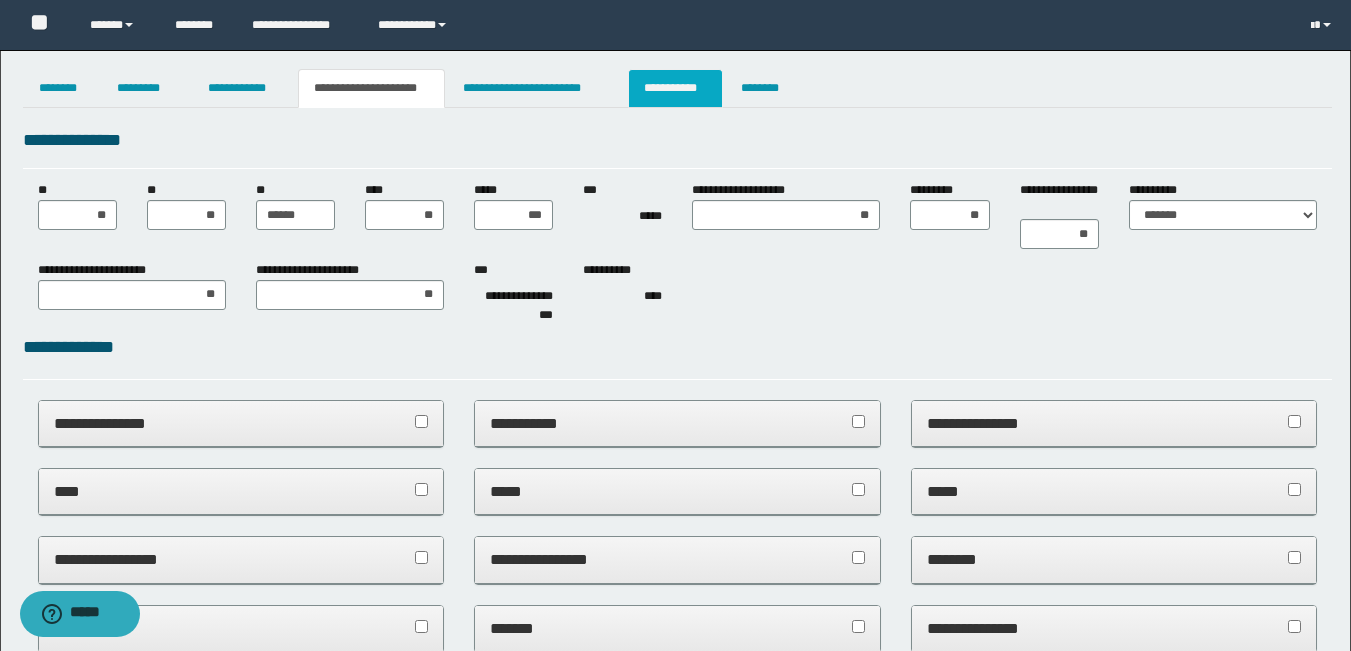 click on "**********" at bounding box center [675, 88] 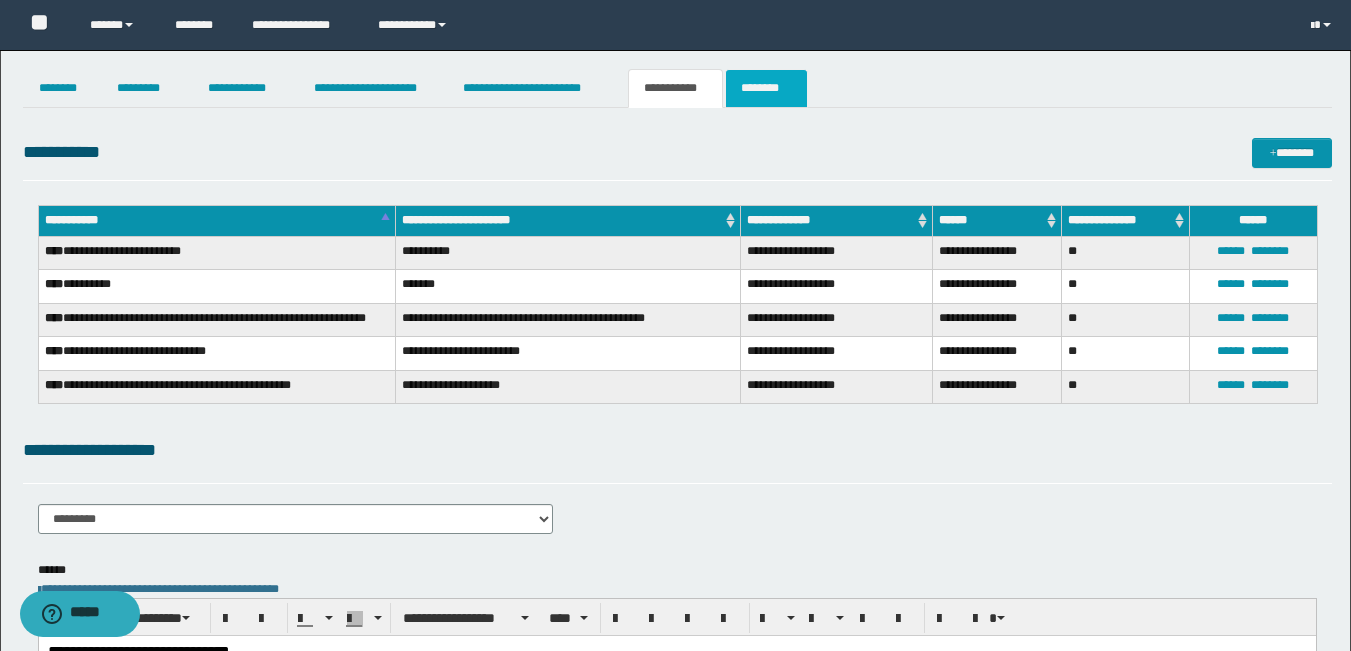 click on "********" at bounding box center [766, 88] 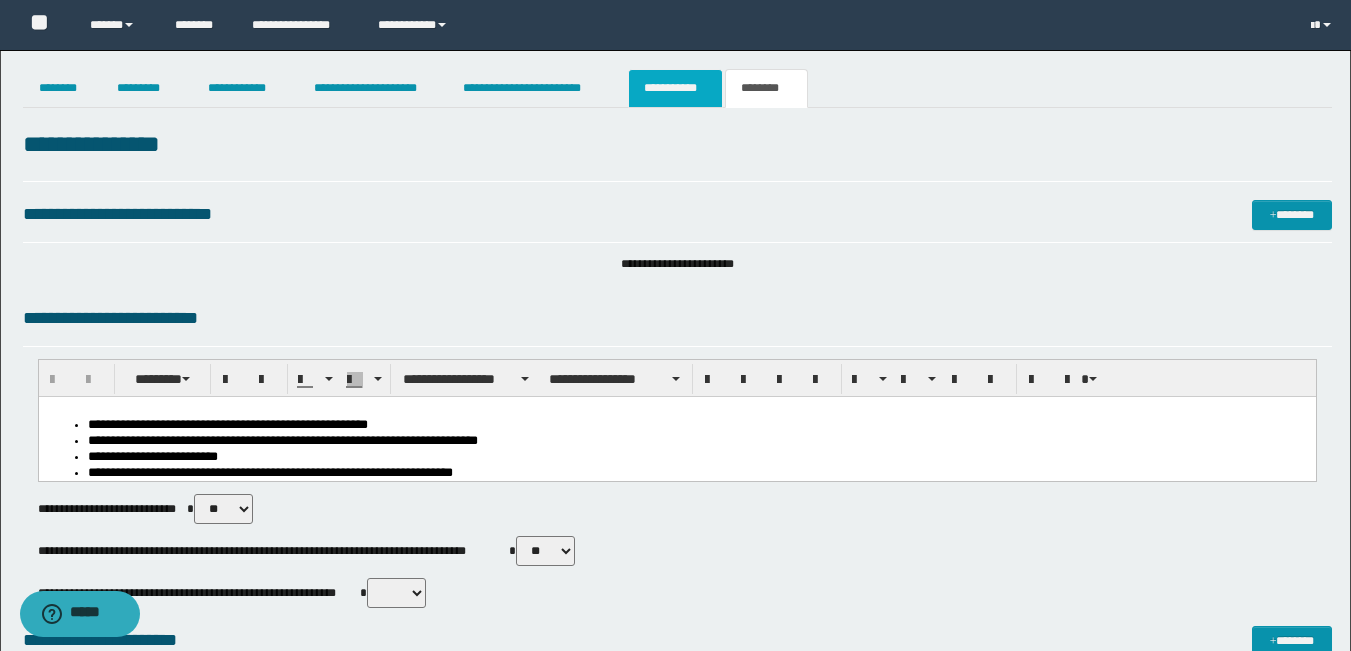 click on "**********" at bounding box center [675, 88] 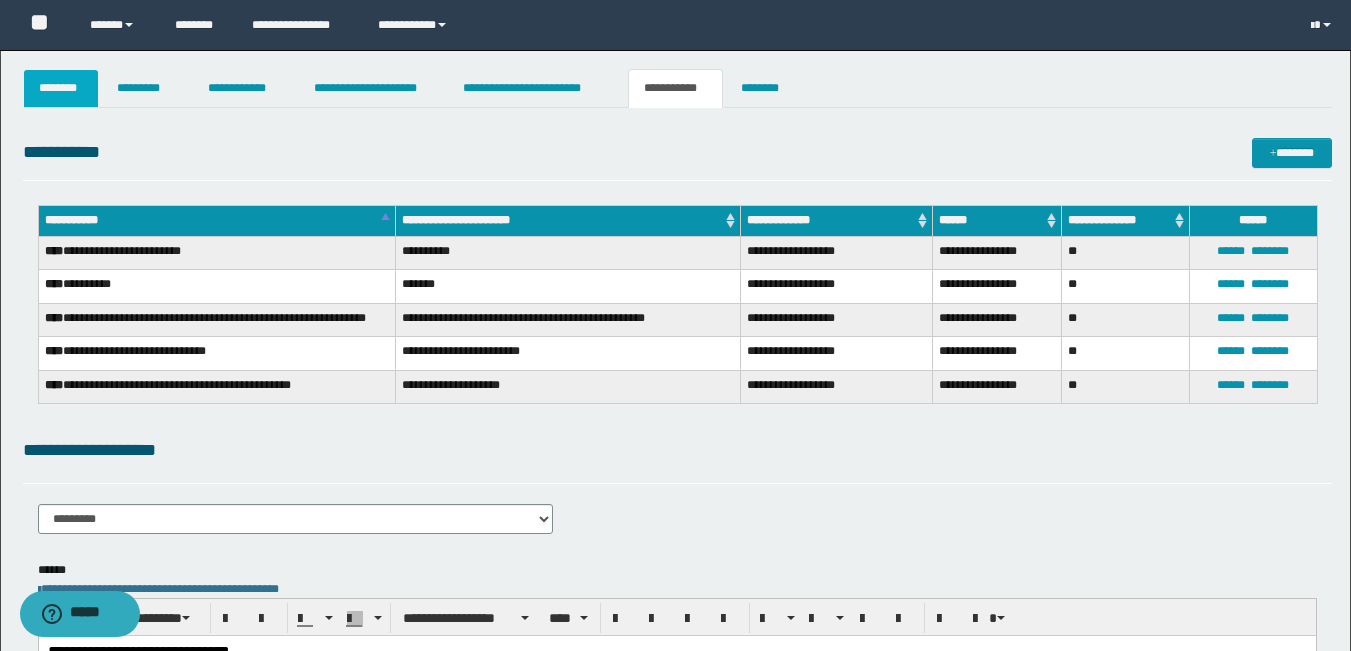 click on "********" at bounding box center [61, 88] 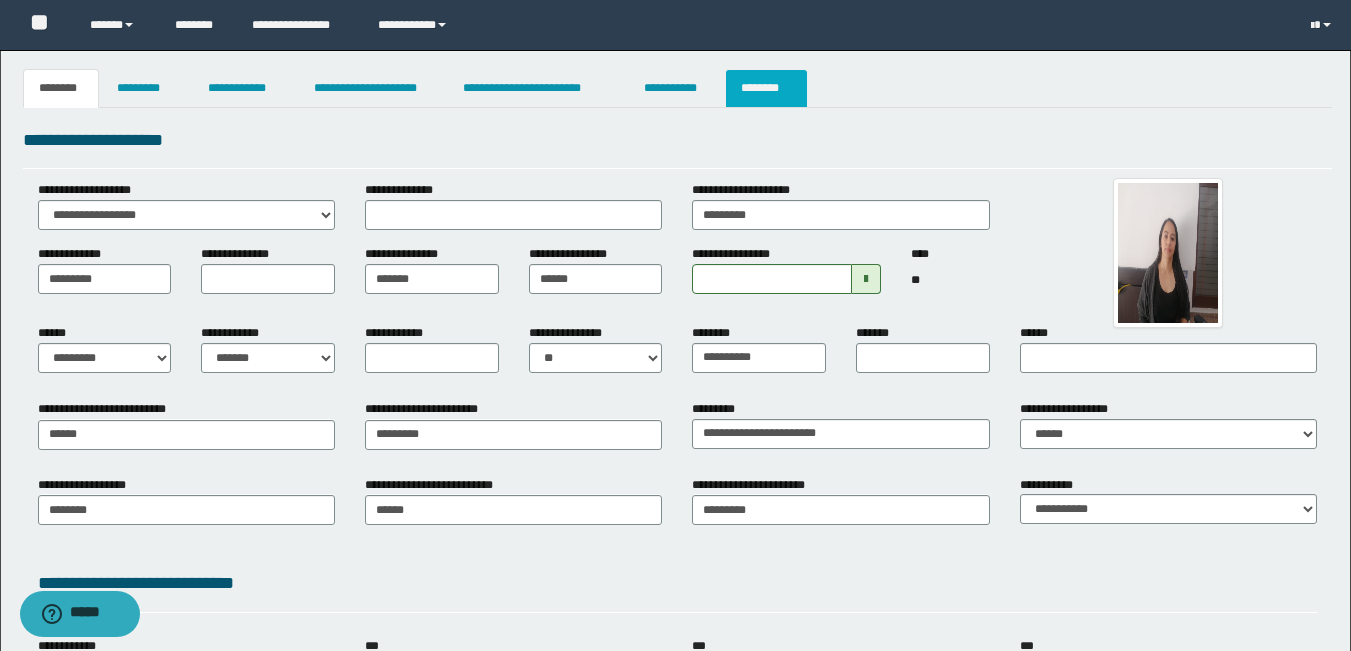 click on "********" at bounding box center [766, 88] 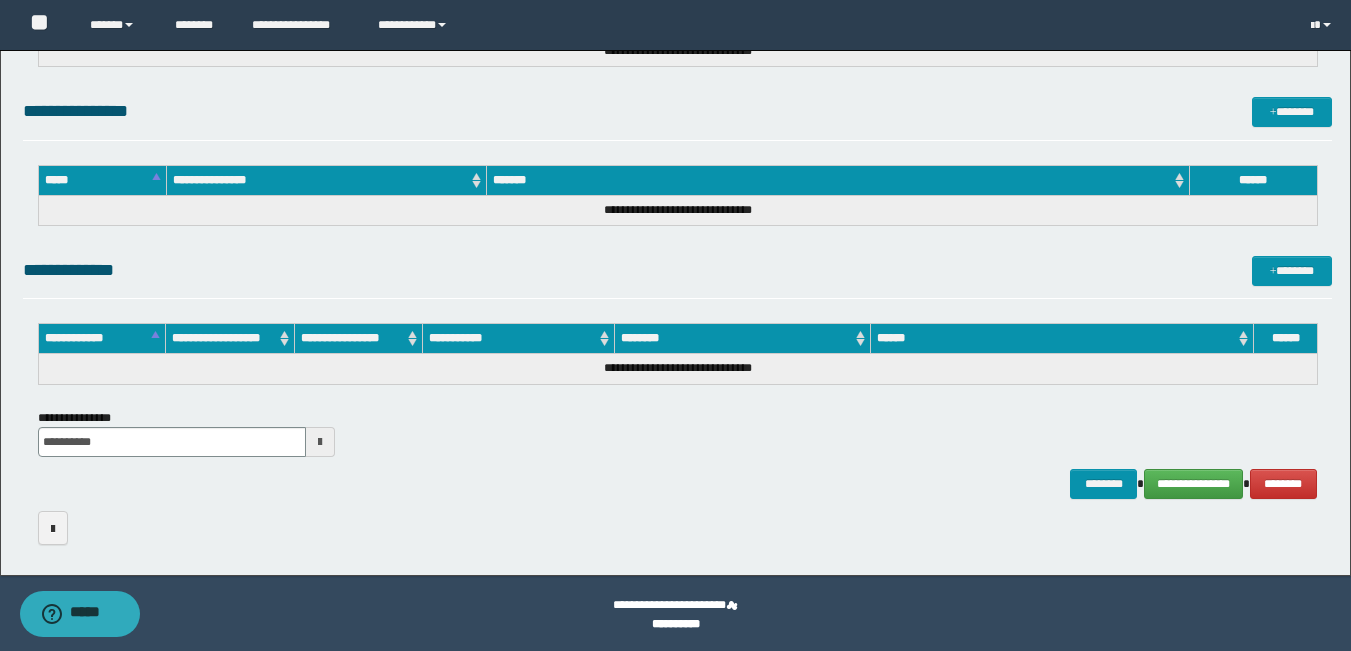 scroll, scrollTop: 825, scrollLeft: 0, axis: vertical 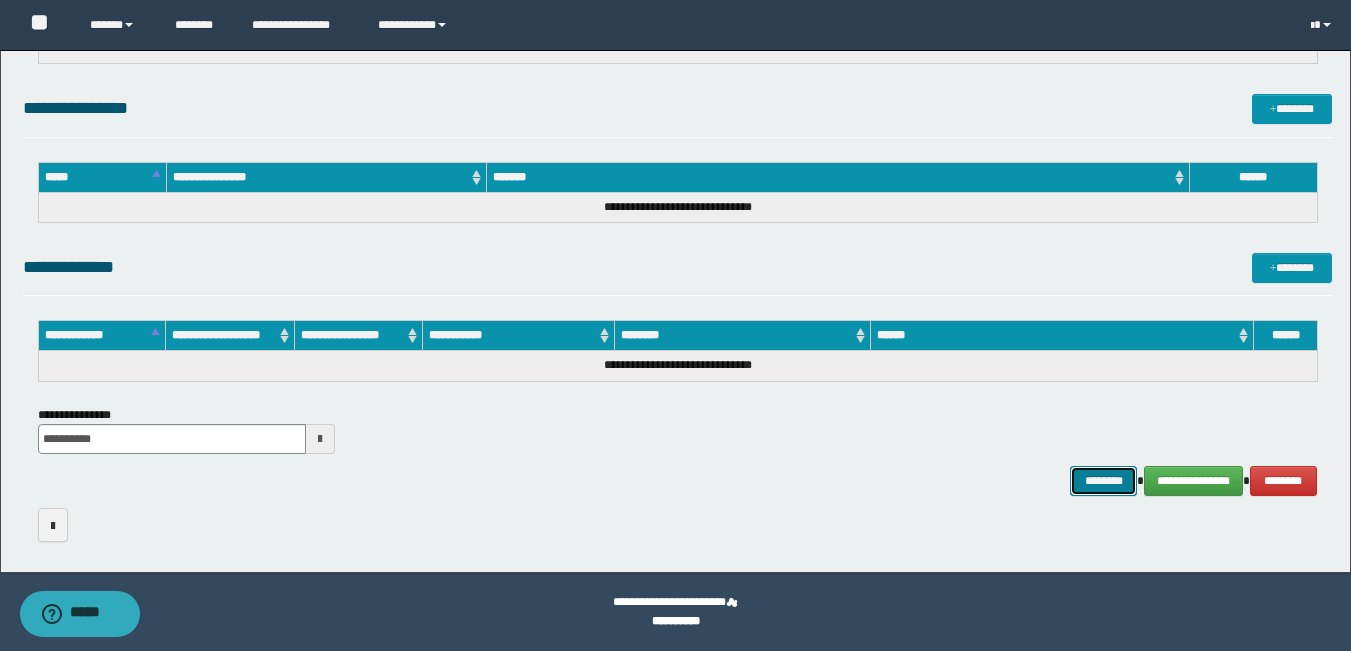 click on "********" at bounding box center [1104, 481] 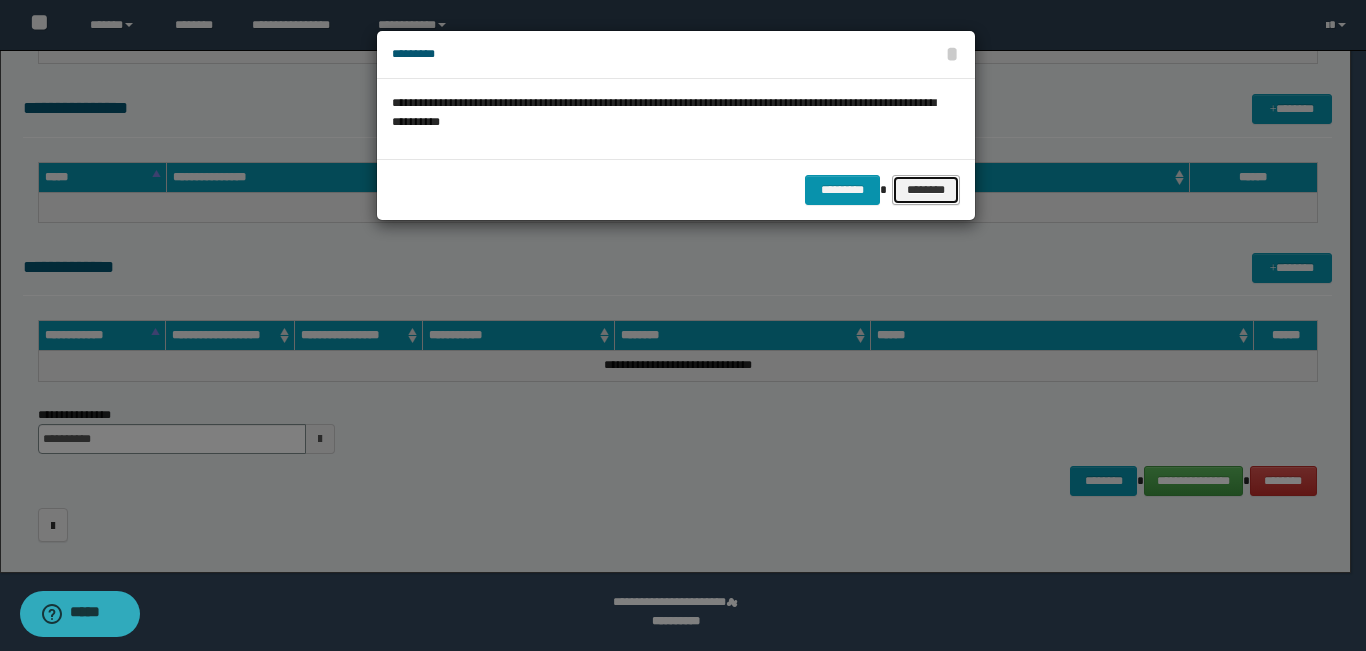 click on "********" at bounding box center [925, 190] 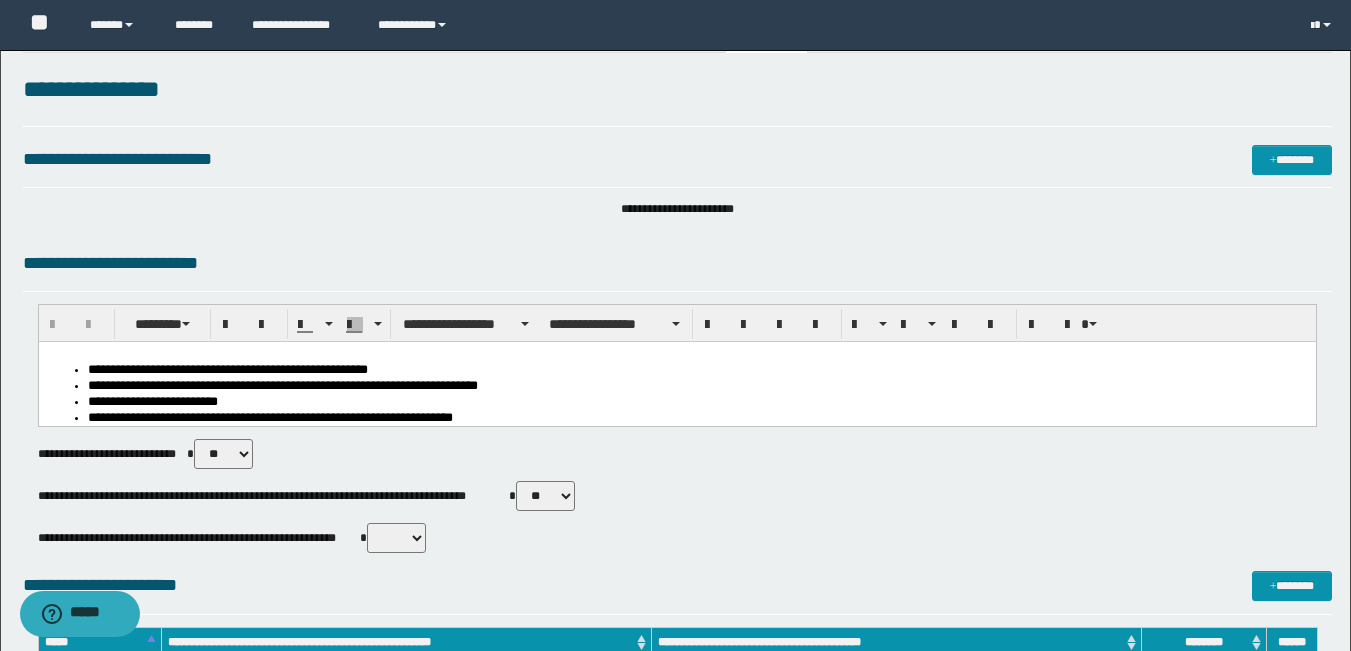 scroll, scrollTop: 0, scrollLeft: 0, axis: both 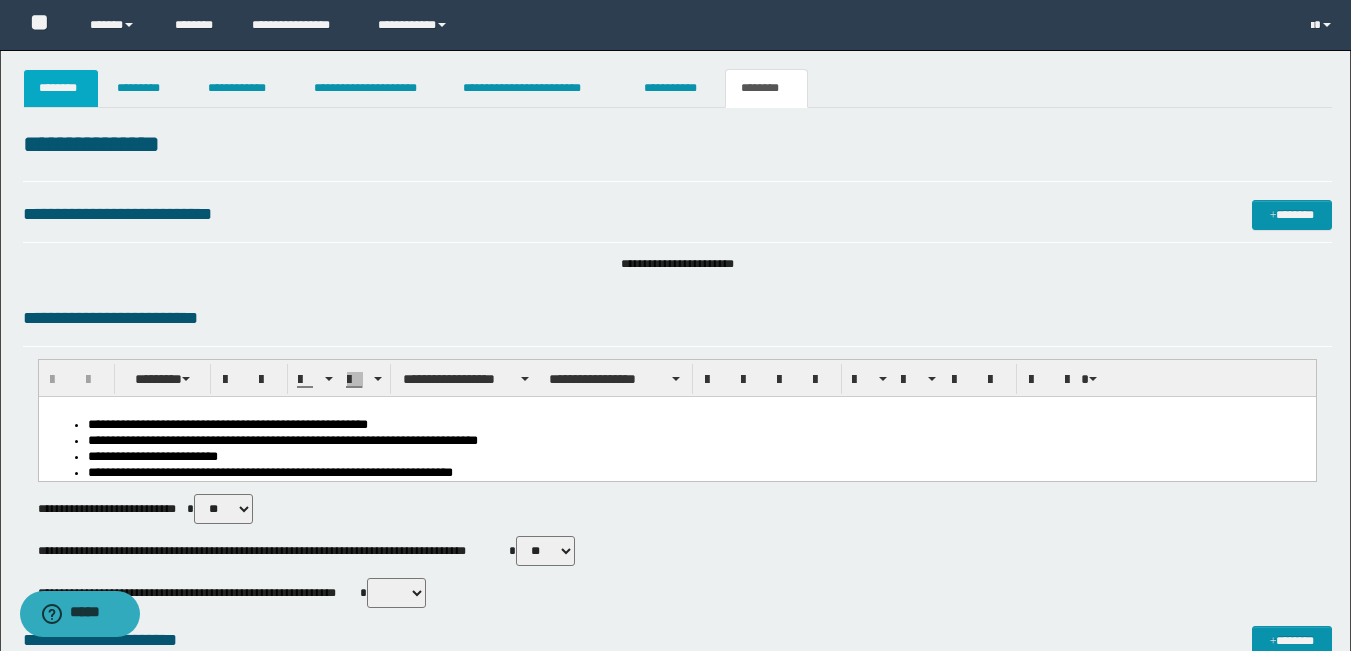click on "********" at bounding box center [61, 88] 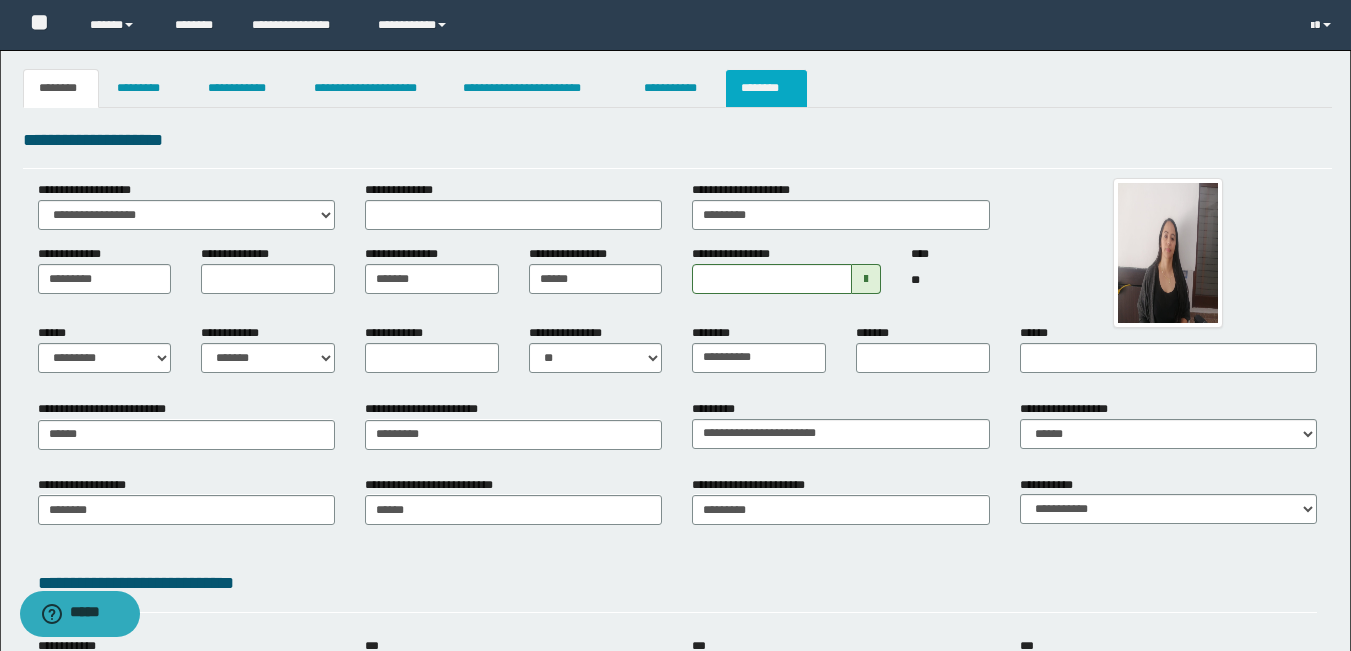 click on "********" at bounding box center (766, 88) 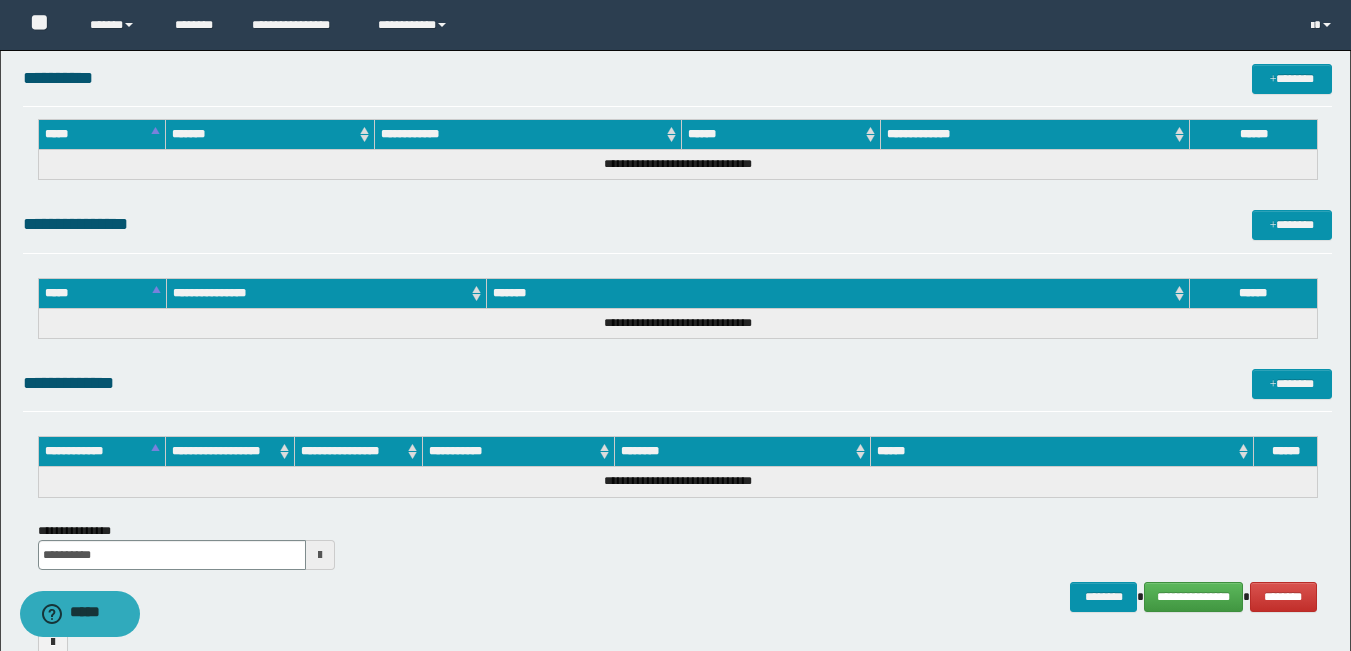 scroll, scrollTop: 825, scrollLeft: 0, axis: vertical 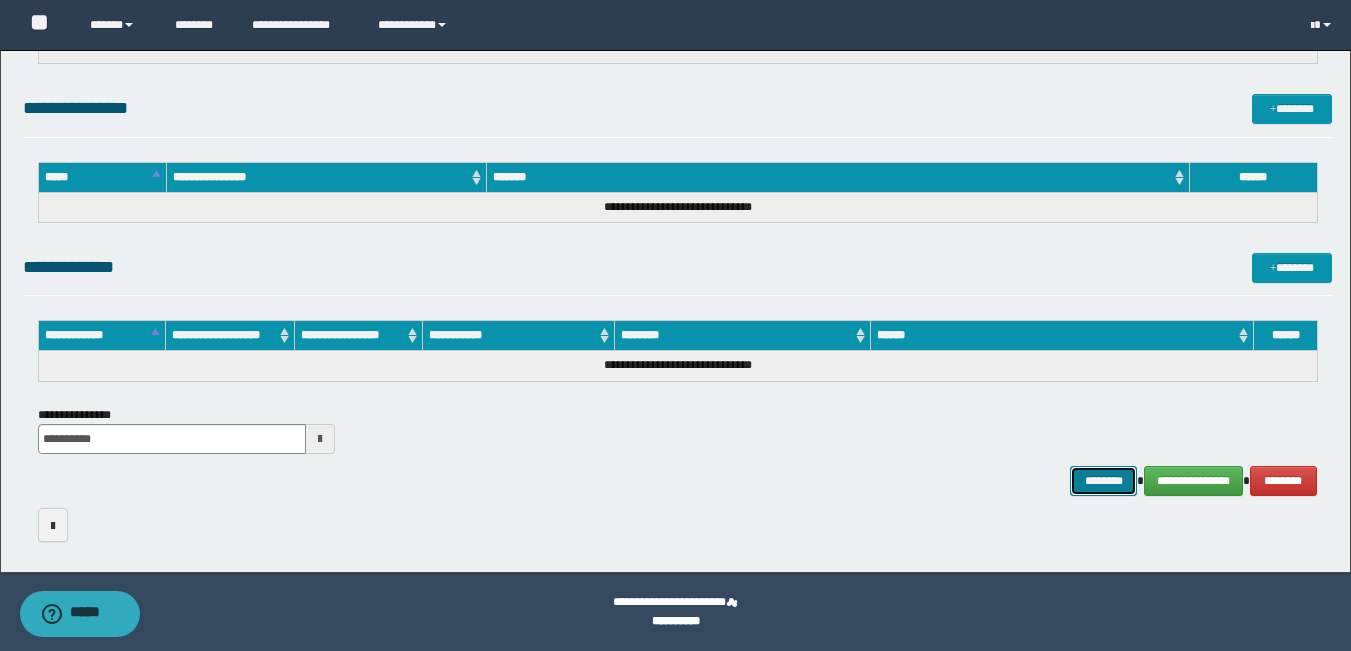 click on "********" at bounding box center [1104, 481] 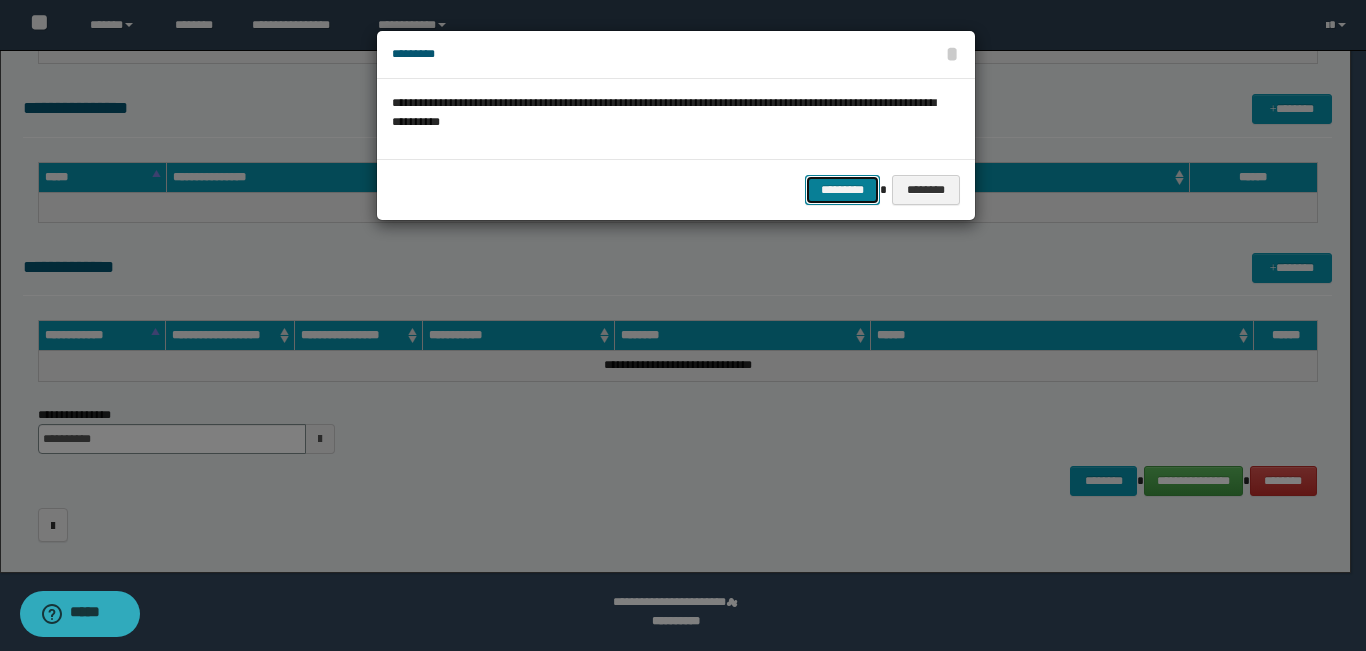 click on "*********" at bounding box center (842, 190) 